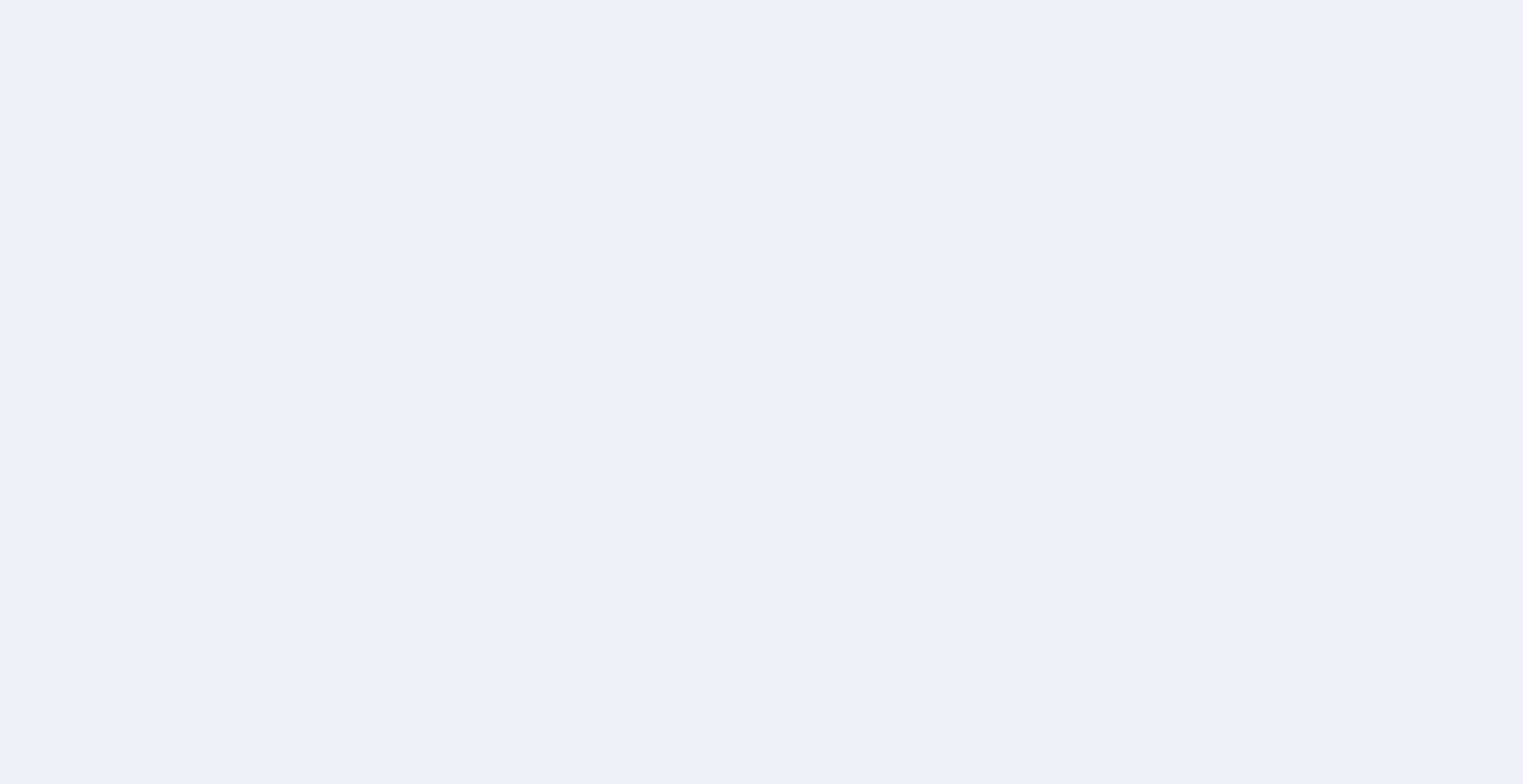 scroll, scrollTop: 0, scrollLeft: 0, axis: both 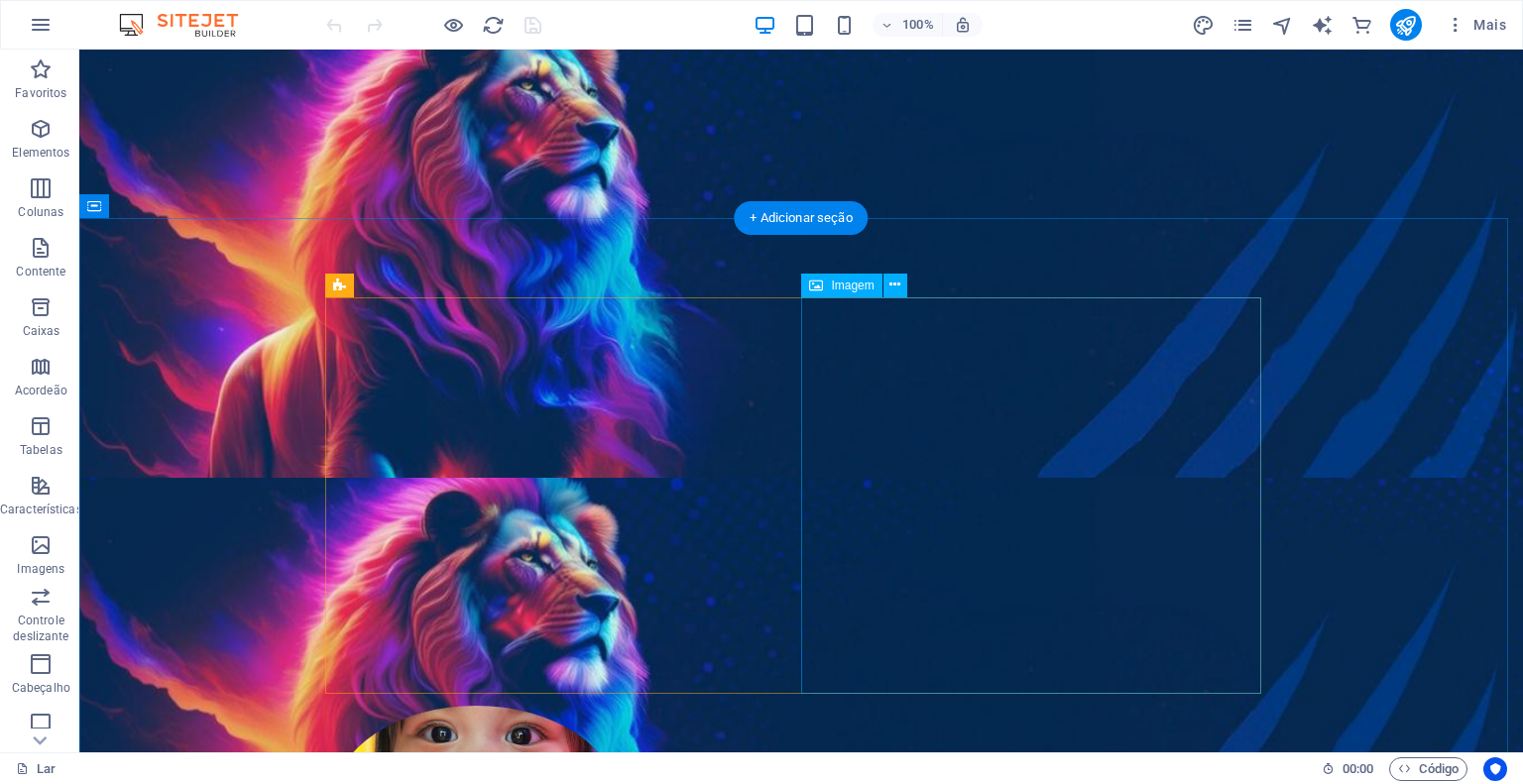 click at bounding box center [476, 801] 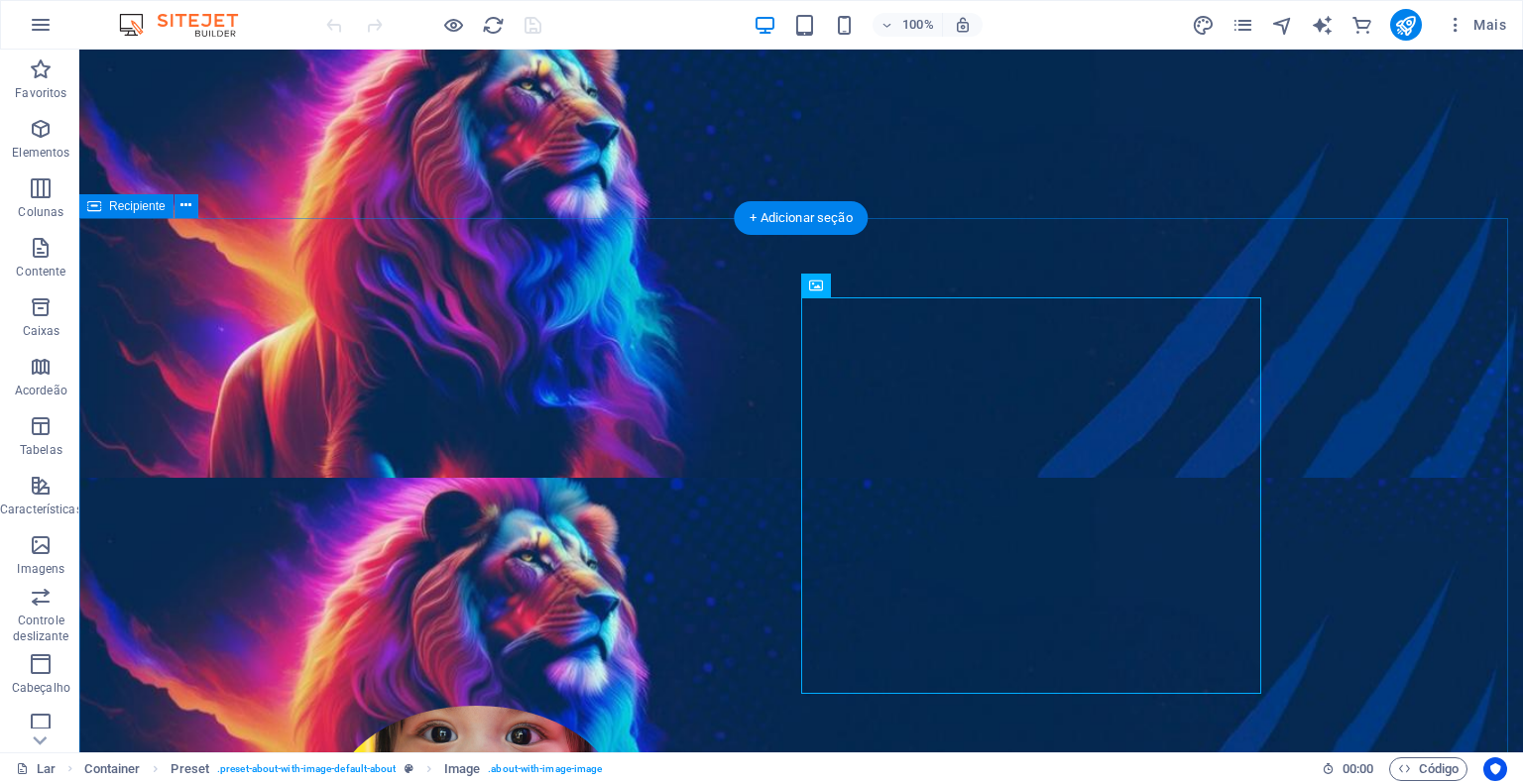 click on "Sobre [DOMAIN] Lorem ipsum dolor sit amet, consectetur adipisicing elit. Repellat, maiores, a libero atque assumenda praesentium cum magni odio dolor accusantium explicabo. Lorem ipsum dolor sit amet, consectetur adipisicing elit. Repellat, maiores, a libero atque assumenda praesentium cum magni odio dolor accusantium explicabo repudiandae molestiae itaque provident sit debitis aspernatur soluta deserunt incidunt ad cumque ex laboriosam. Distinctio, mollitia, molestias excepturi voluptatem veritatis iusto nam nulla.  Aprendizagem e diversão Lorem ipsum dolor sit amet, consectetur adipisicing elit. Veritatis, dolorem! Lugar Amigável Lorem ipsum dolor sit amet, consectetur adipisicing elit. Veritatis, dolorem! Segurança infantil Lorem ipsum dolor sit amet, consectetur adipisicing elit. Veritatis, dolorem! Refeições Frescas e Saudáveis Lorem ipsum dolor sit amet, consectetur adipisicing elit. Veritatis, dolorem! Veja nossos Cursos" at bounding box center (801, 1097) 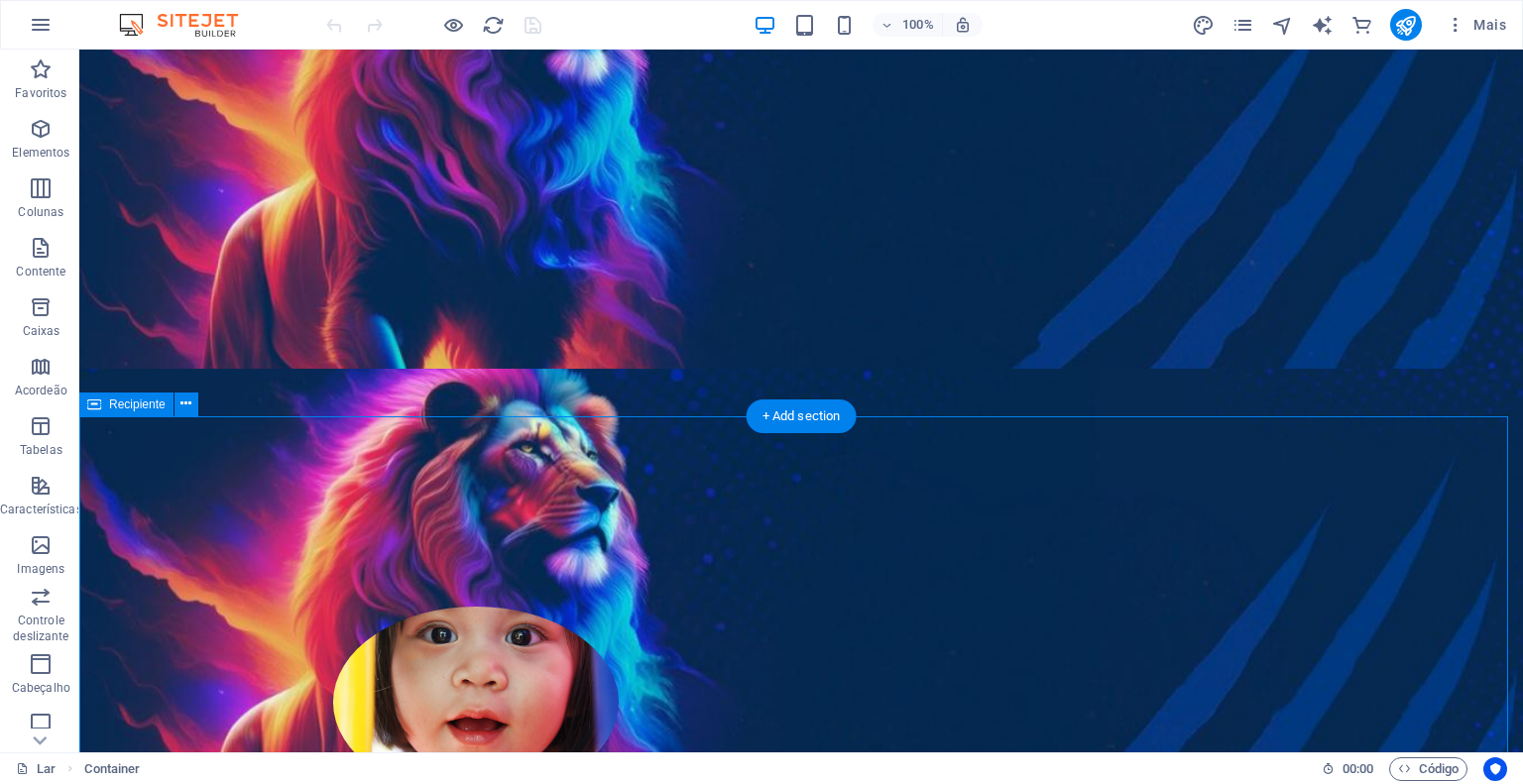 scroll, scrollTop: 0, scrollLeft: 0, axis: both 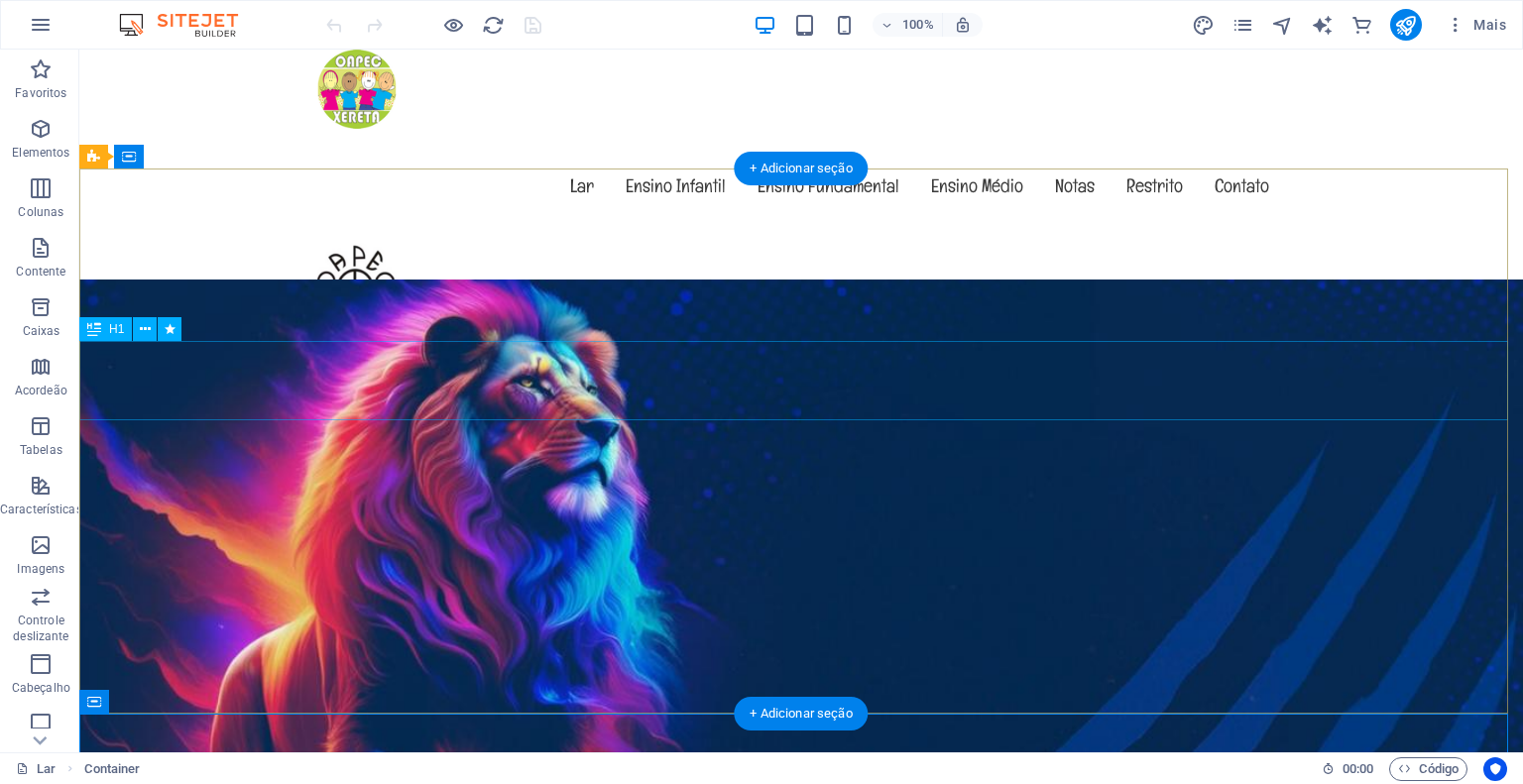 click on "O amigo jardim de infância na [LOCATION]" at bounding box center (801, 1616) 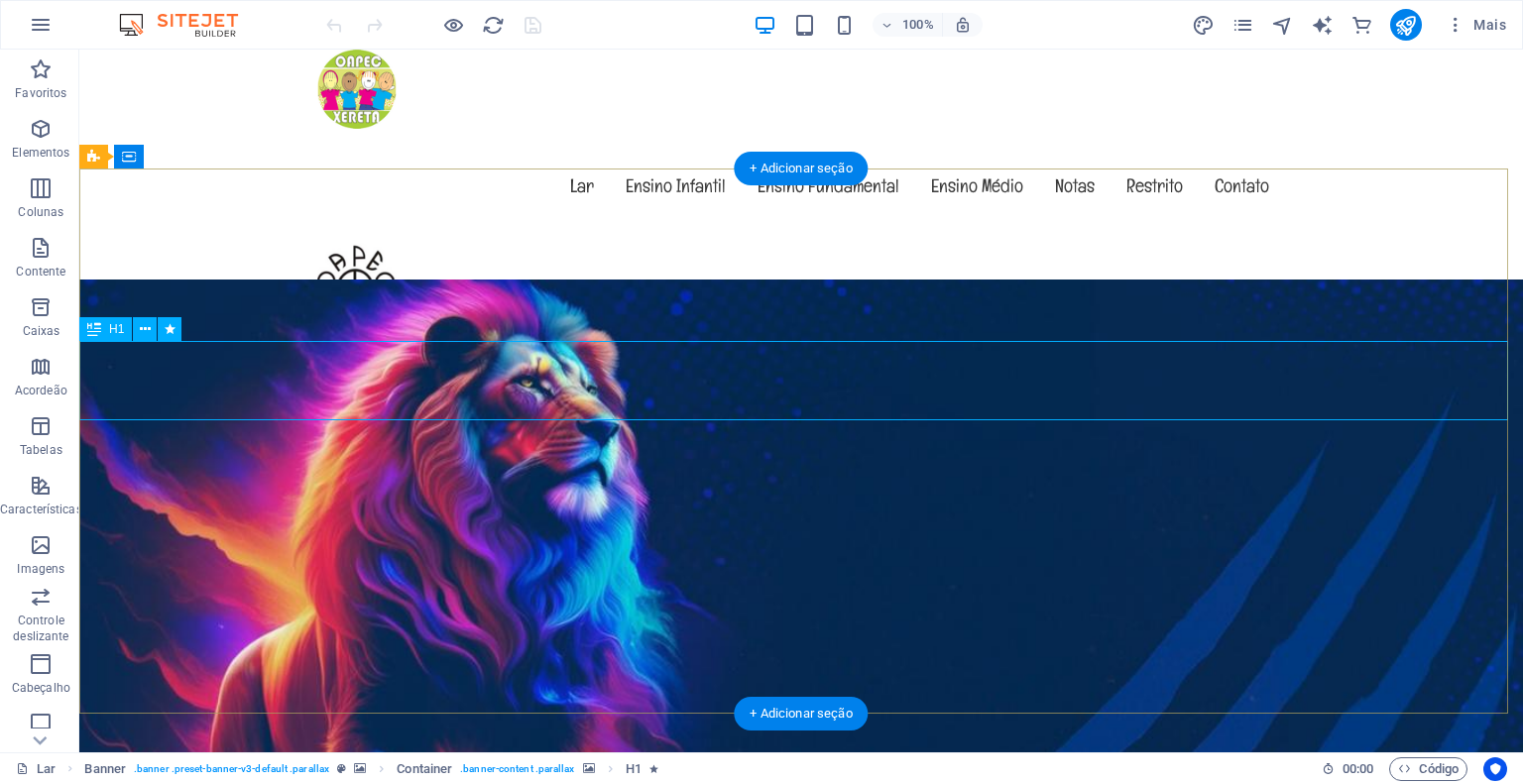click on "O amigo jardim de infância na [LOCATION]" at bounding box center (801, 1616) 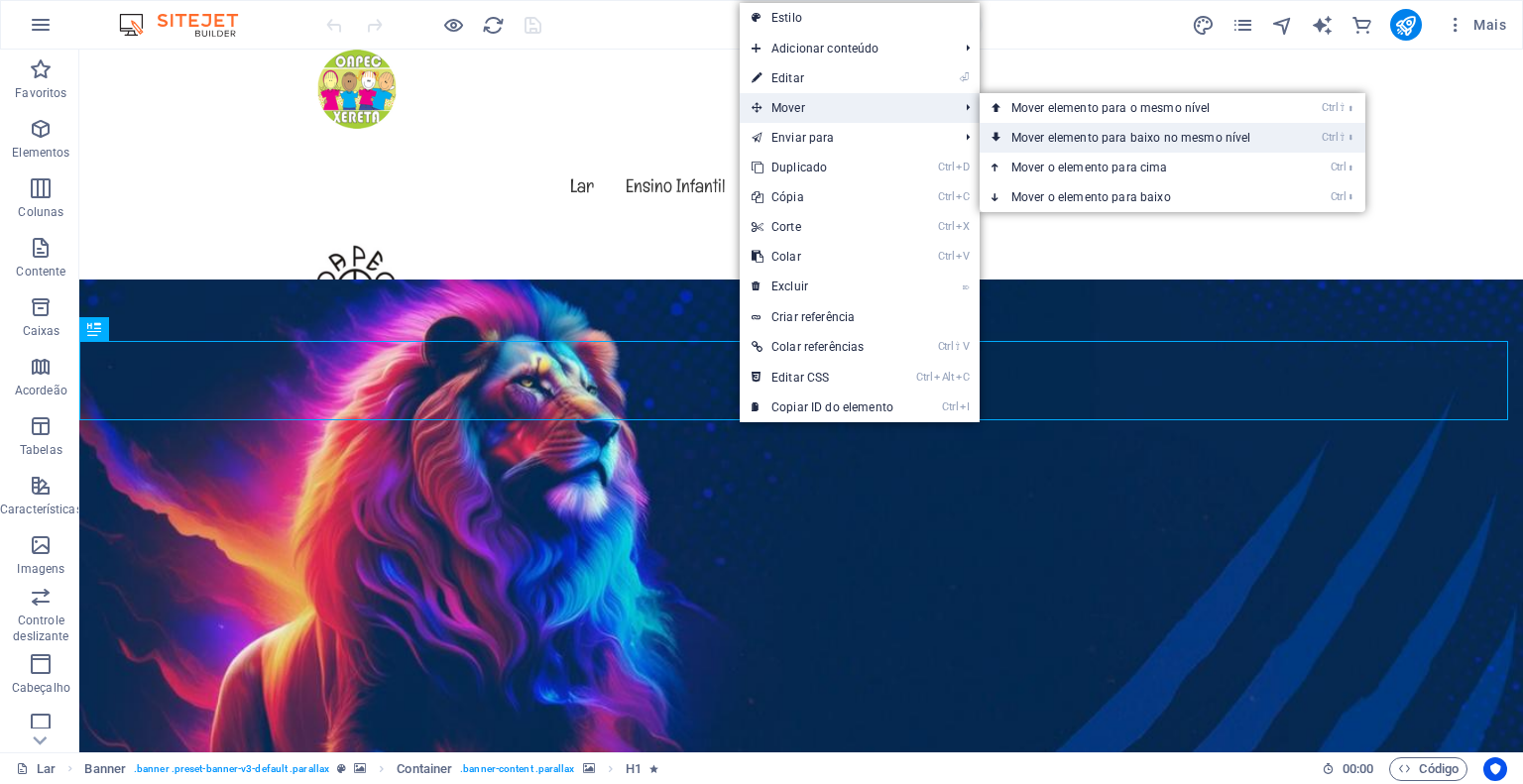 click on "Mover elemento para baixo no mesmo nível" at bounding box center (1131, 138) 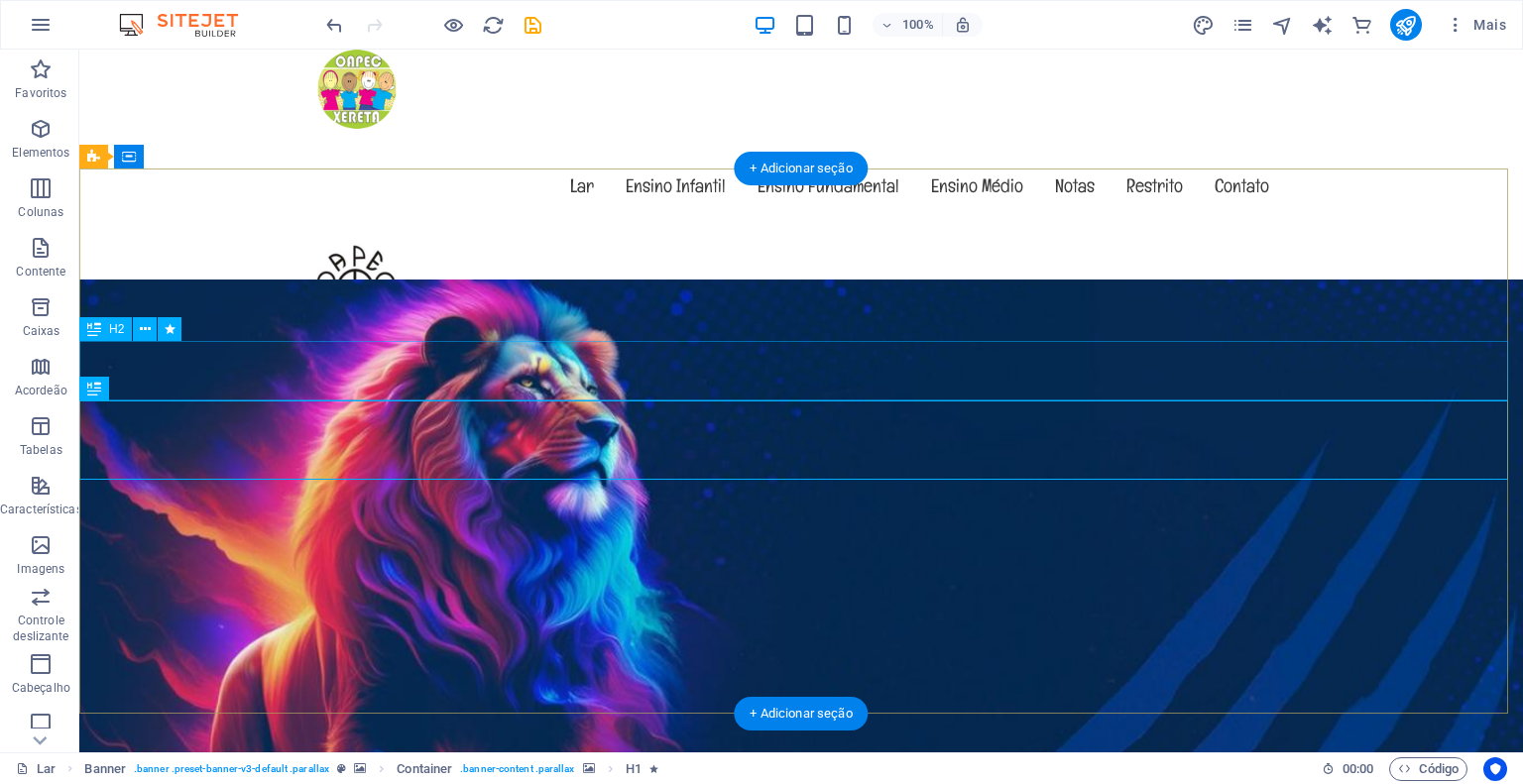 click on "Bem-vindo ao [DOMAIN]" at bounding box center (801, 1606) 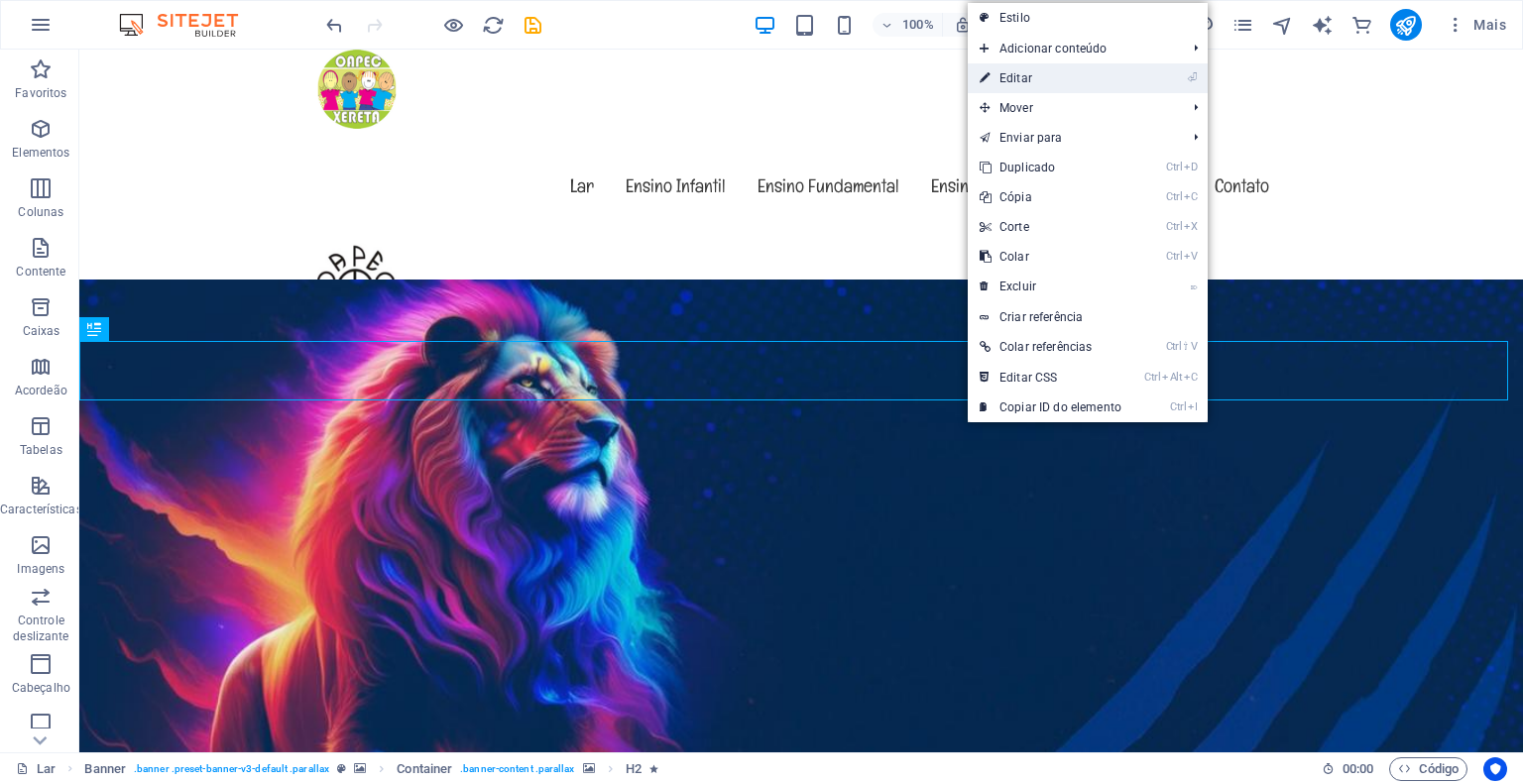 click on "Editar" at bounding box center (1015, 78) 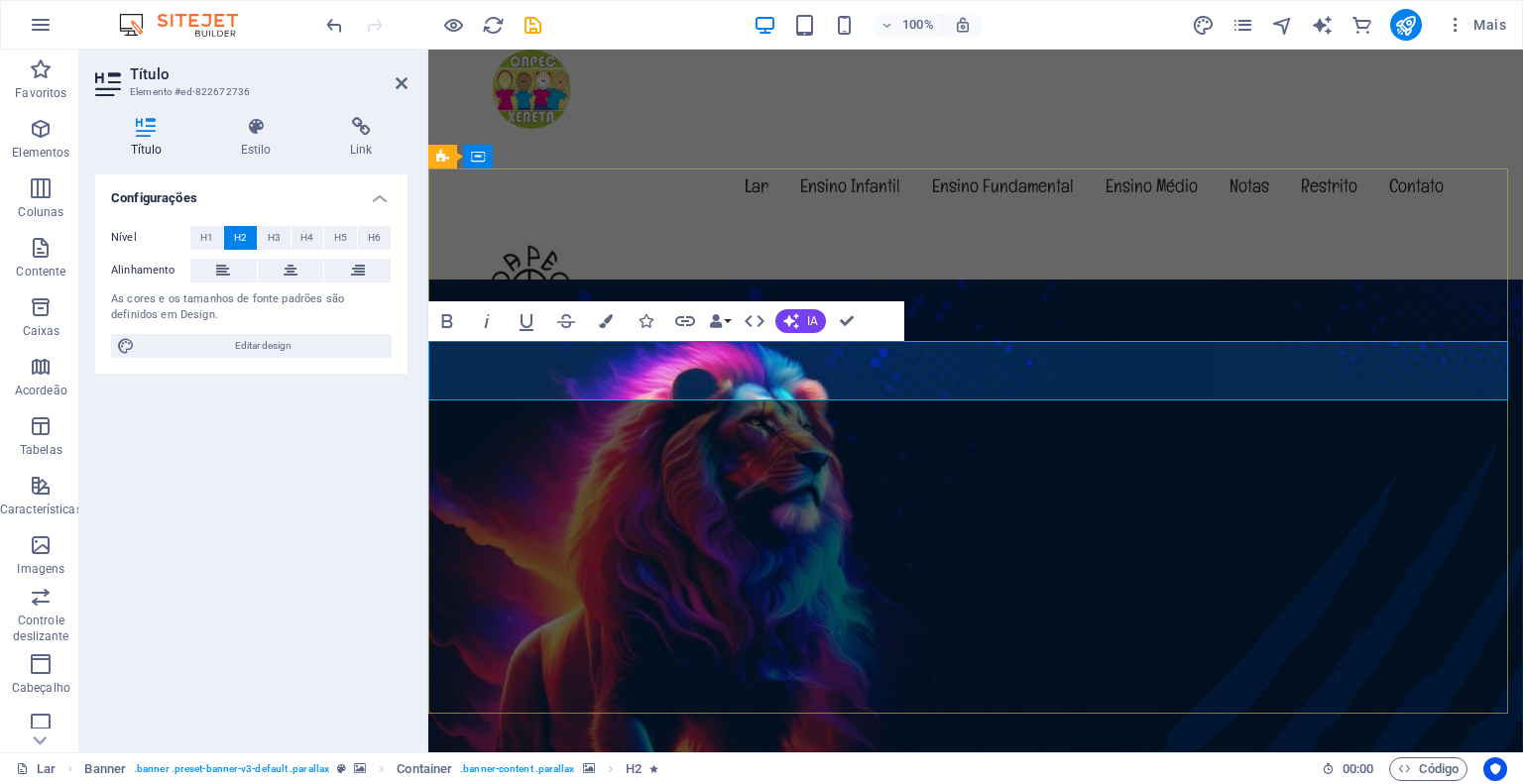type 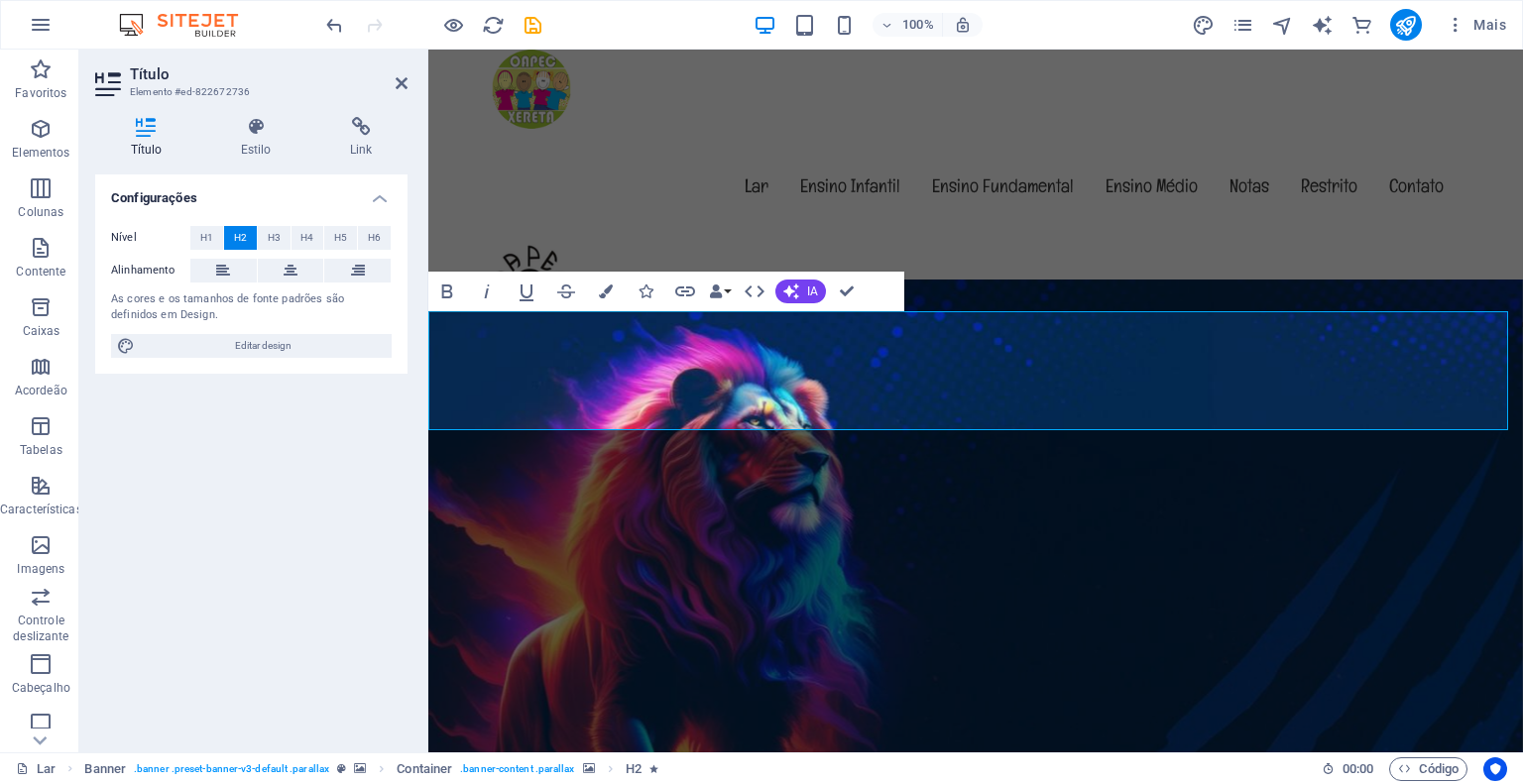 click at bounding box center [976, 1204] 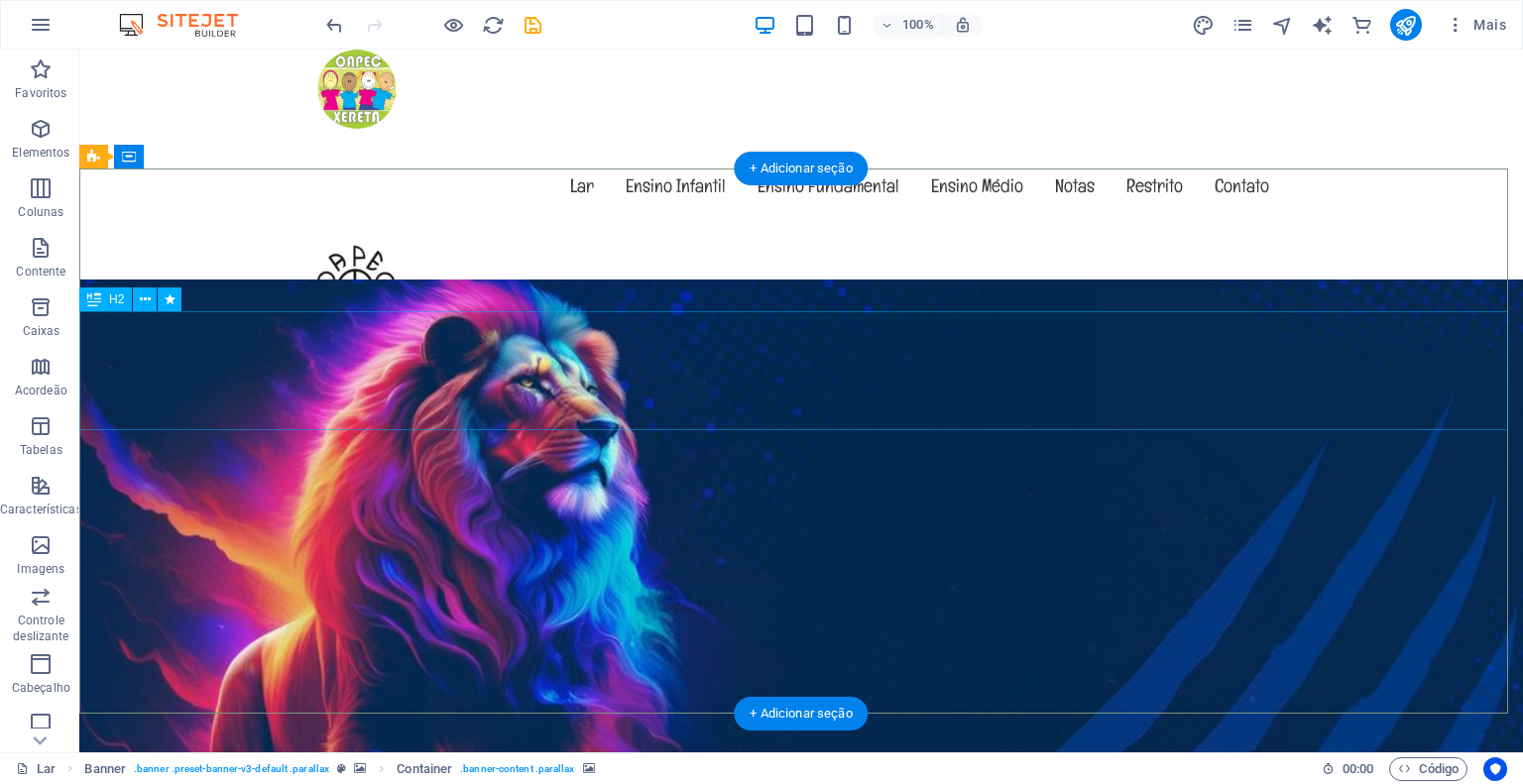 click on "Formando gerações,  transformando vidas!" at bounding box center [801, 1635] 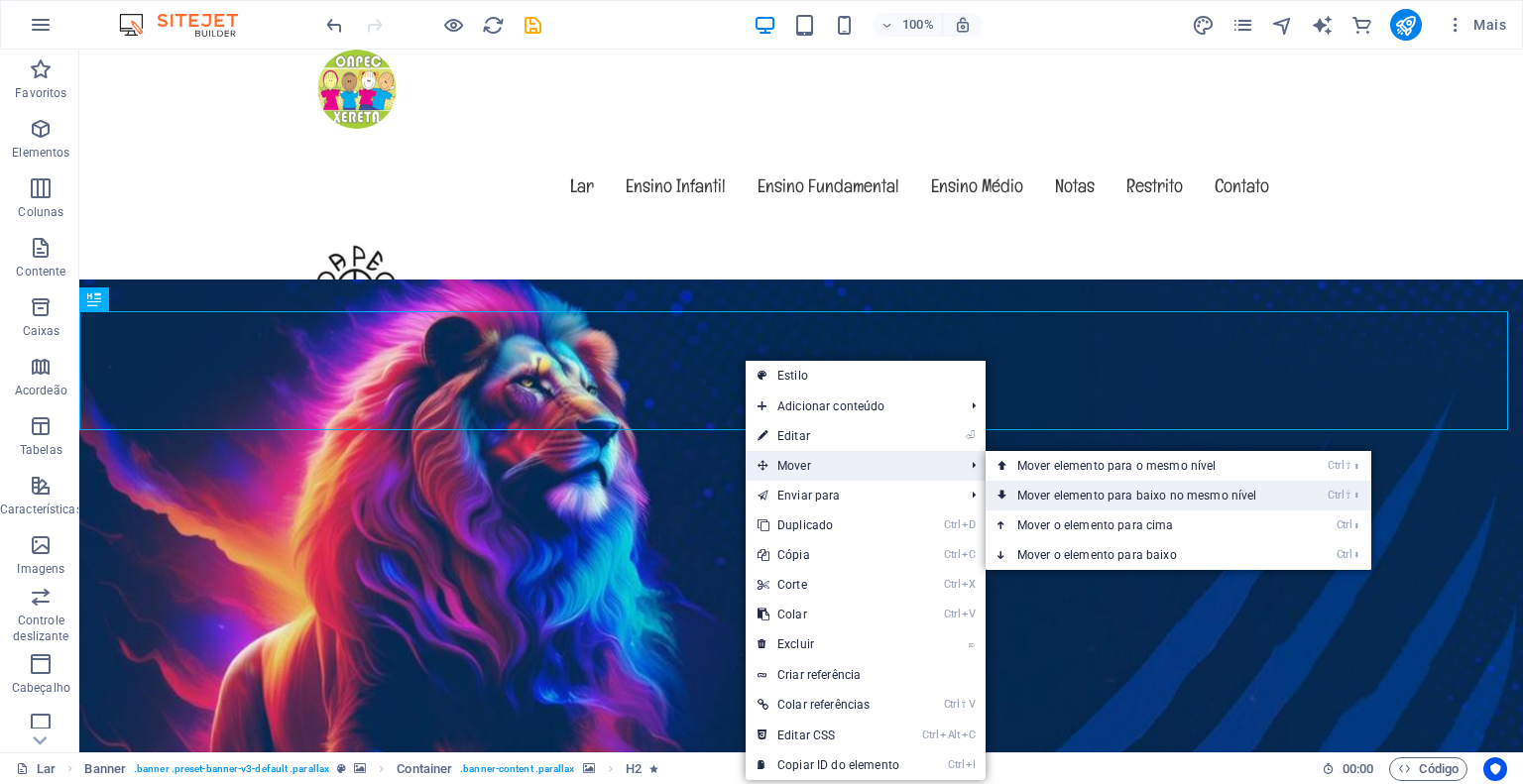 click on "Mover elemento para baixo no mesmo nível" at bounding box center [1137, 496] 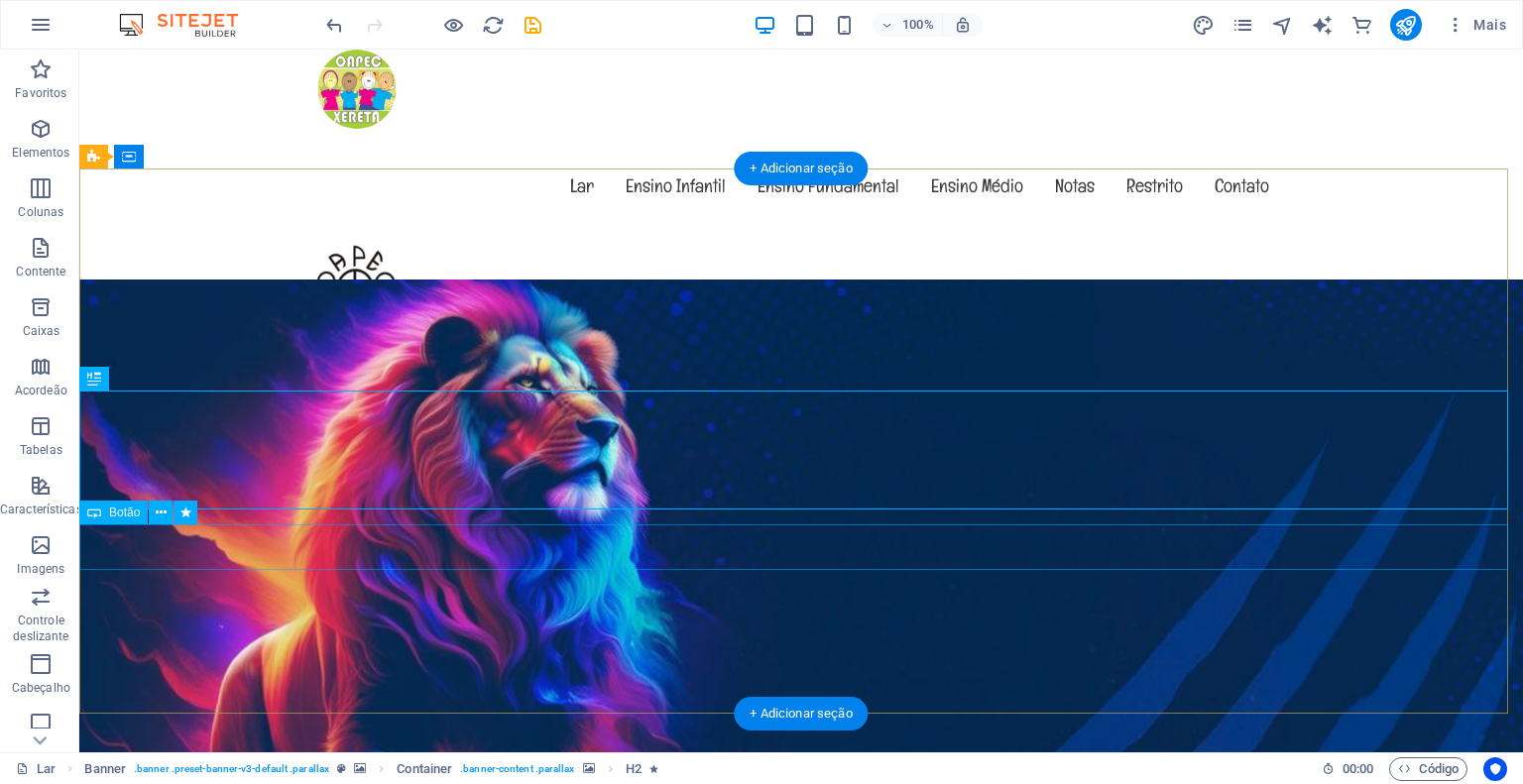click on "Saber mais" at bounding box center (801, 1812) 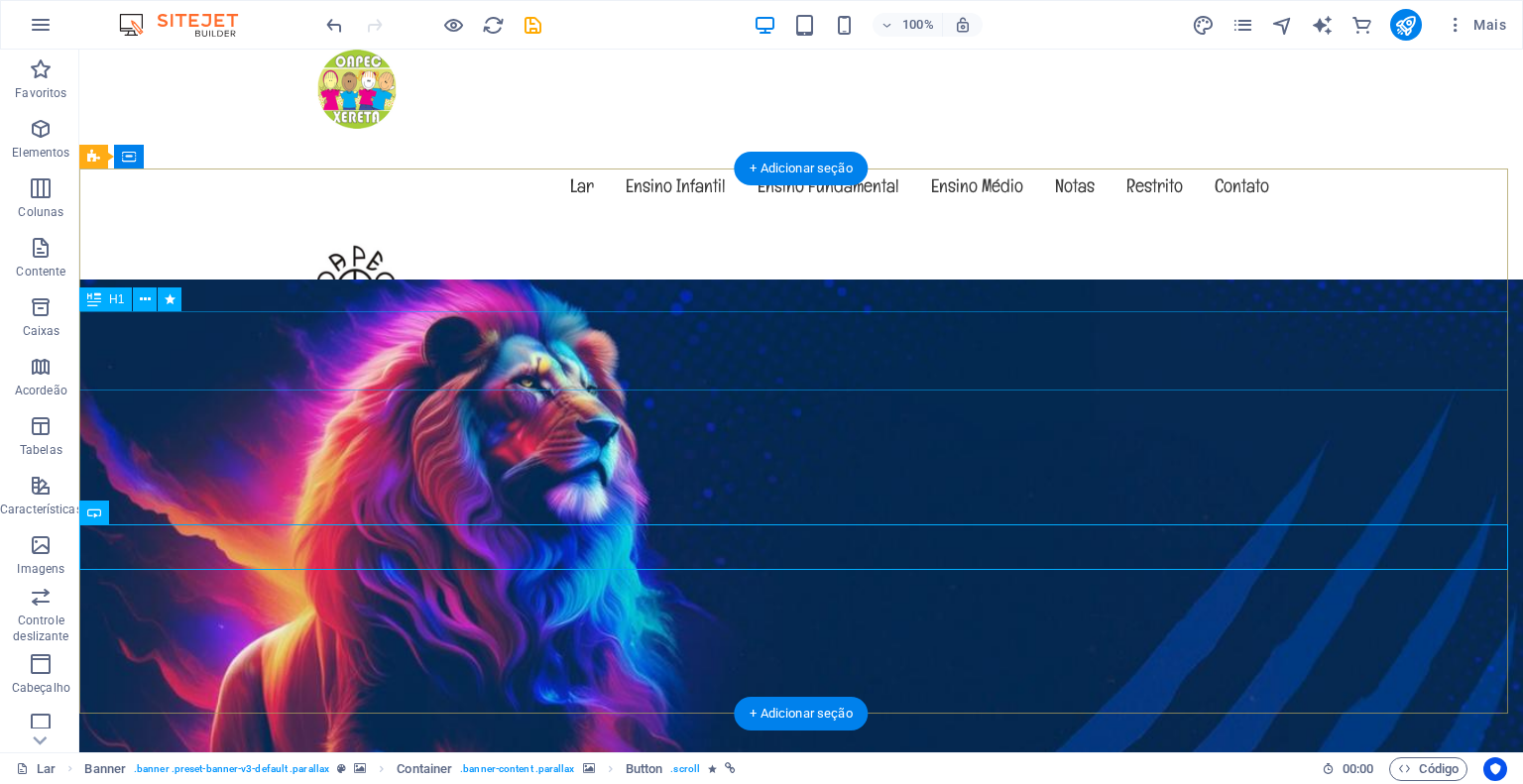 click on "O amigo jardim de infância na Flórida" at bounding box center (801, 1616) 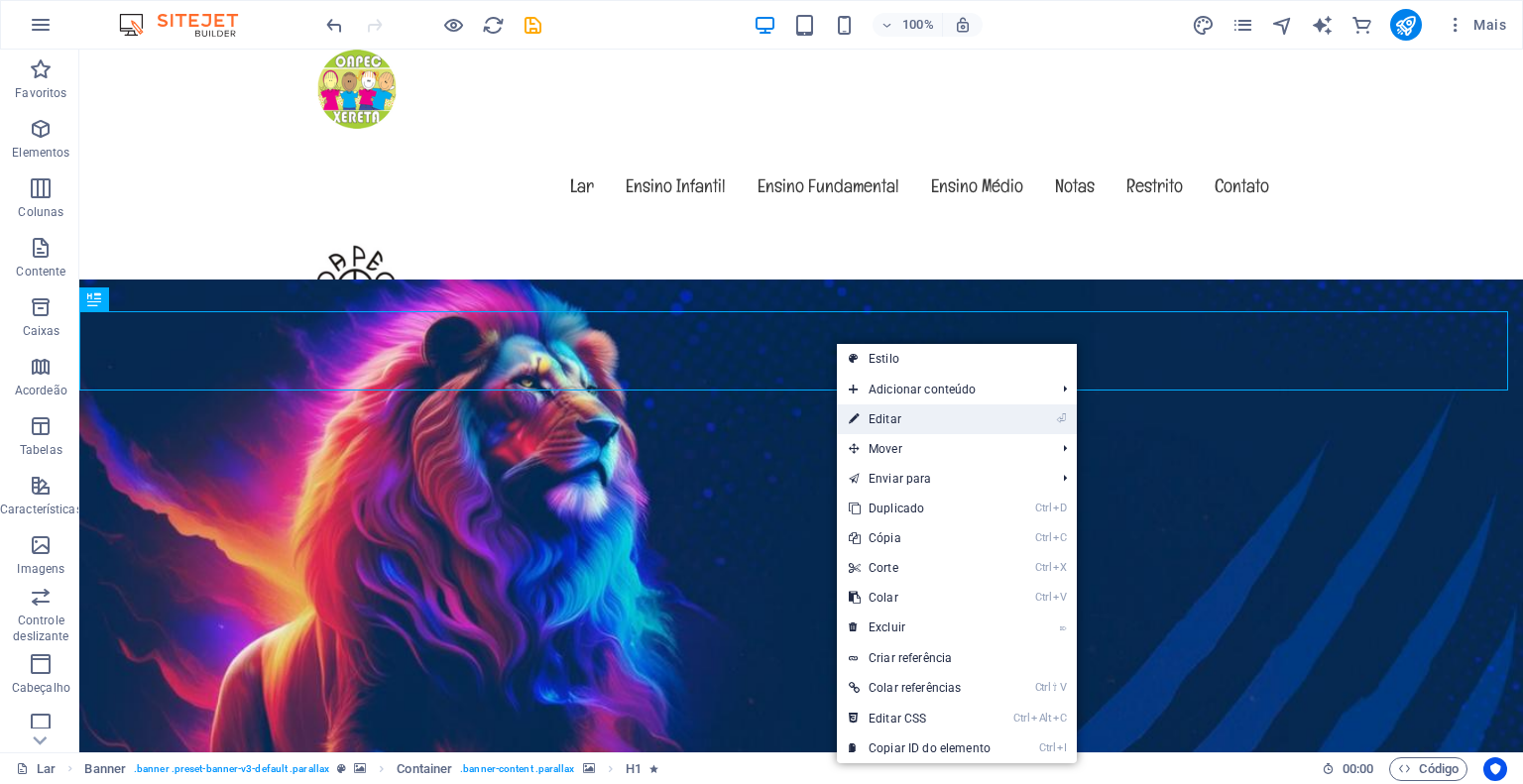 click on "Editar" at bounding box center [884, 419] 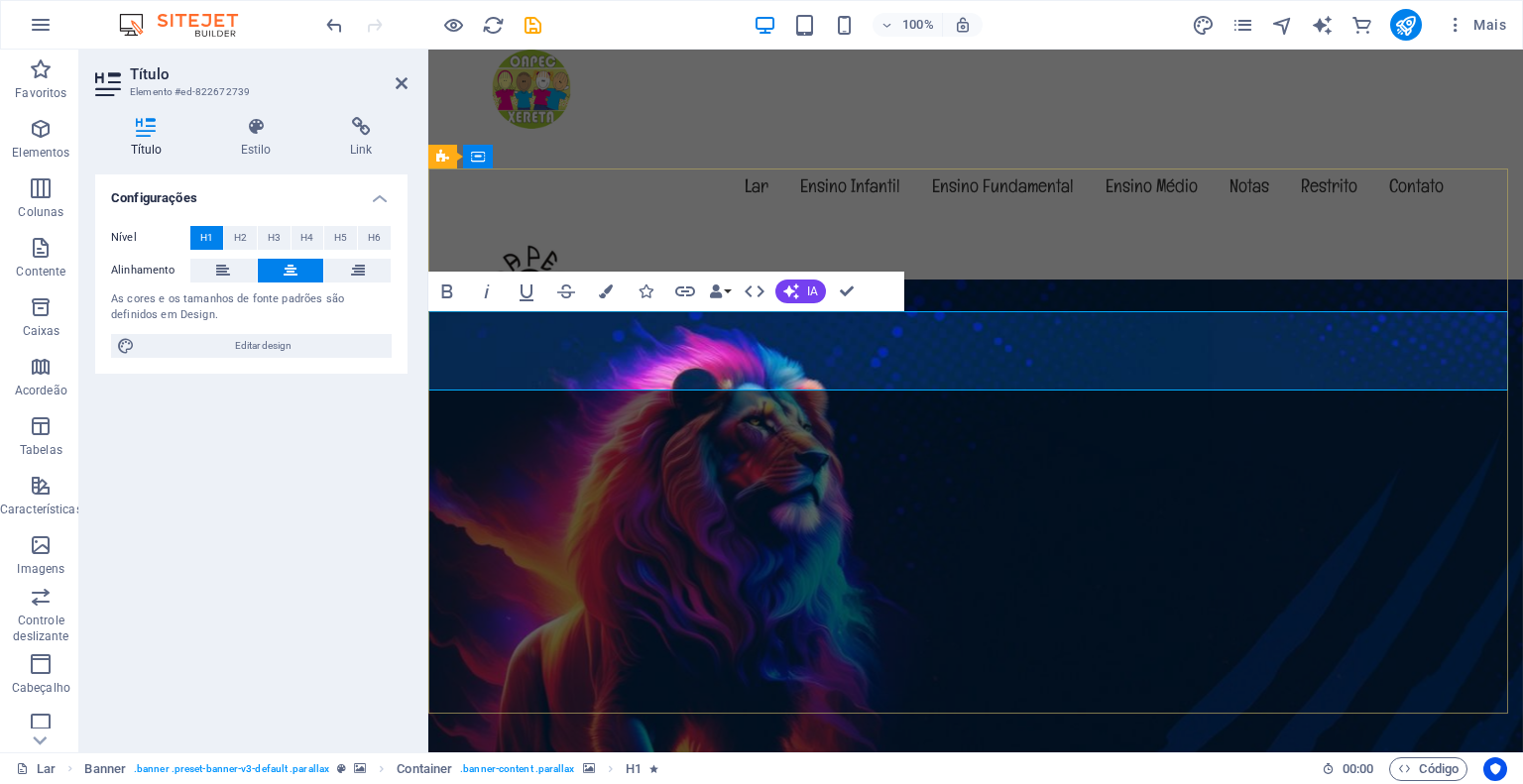 type 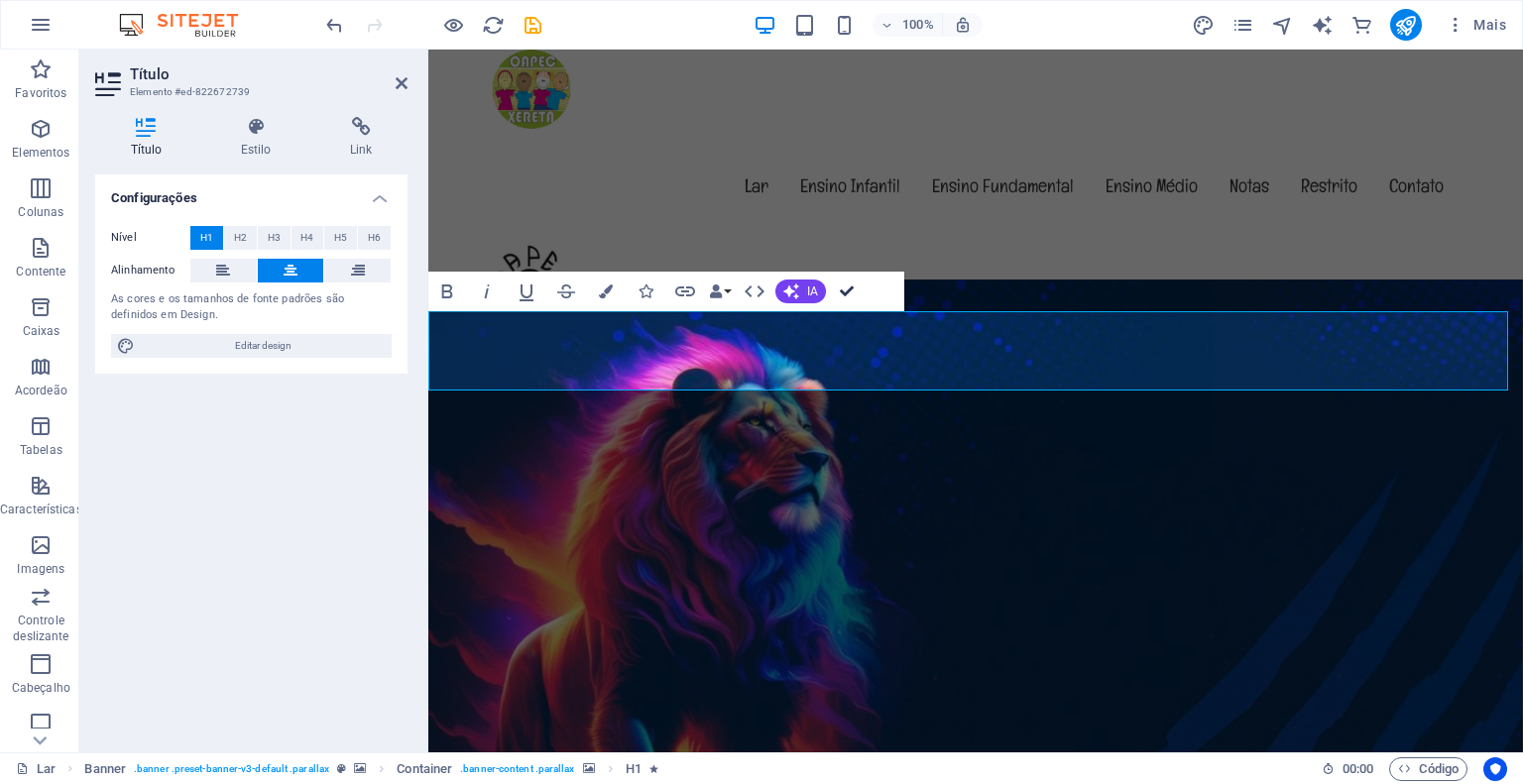 drag, startPoint x: 843, startPoint y: 287, endPoint x: 678, endPoint y: 405, distance: 202.8522 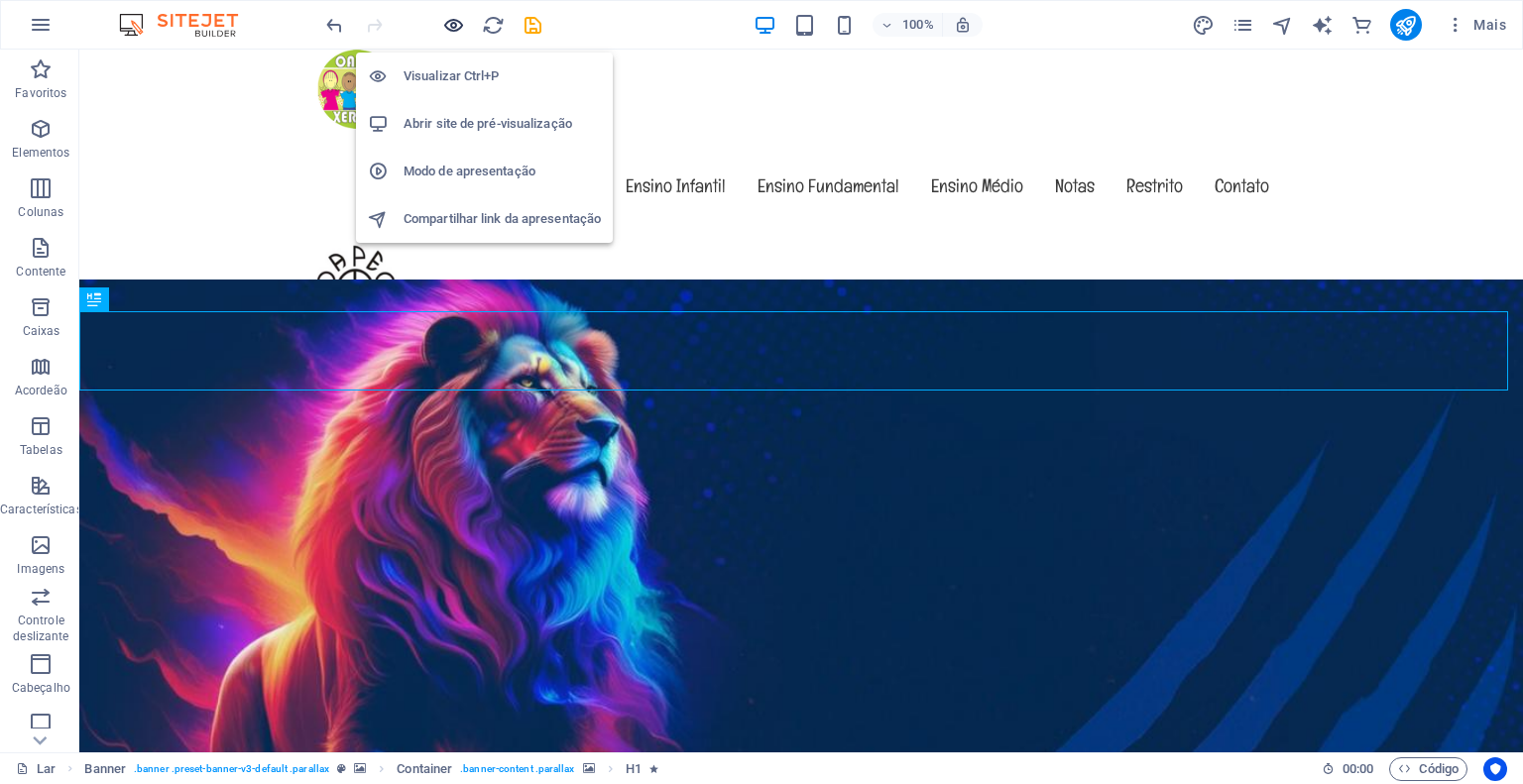 click at bounding box center (453, 25) 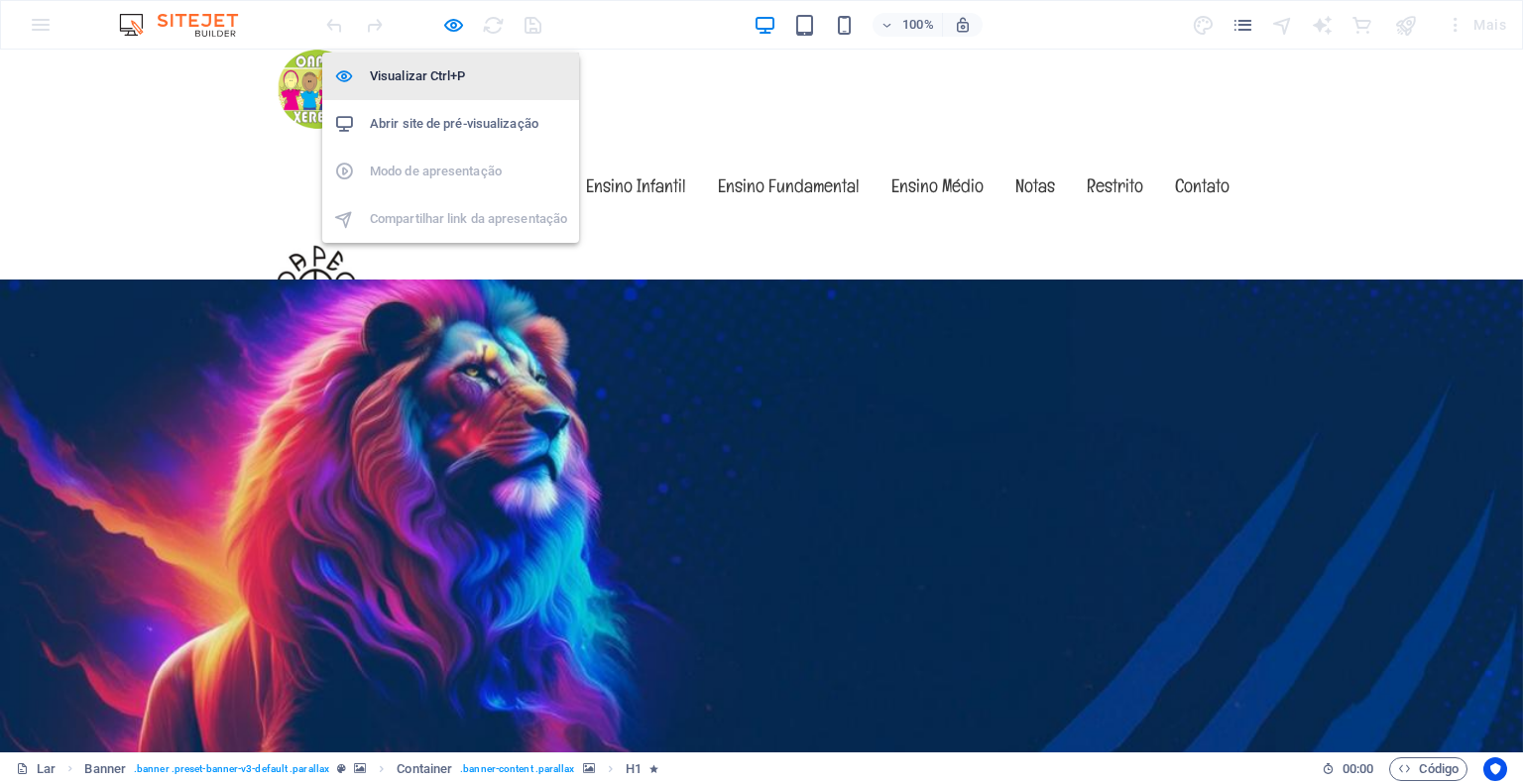 click on "Visualizar Ctrl+P" at bounding box center (417, 75) 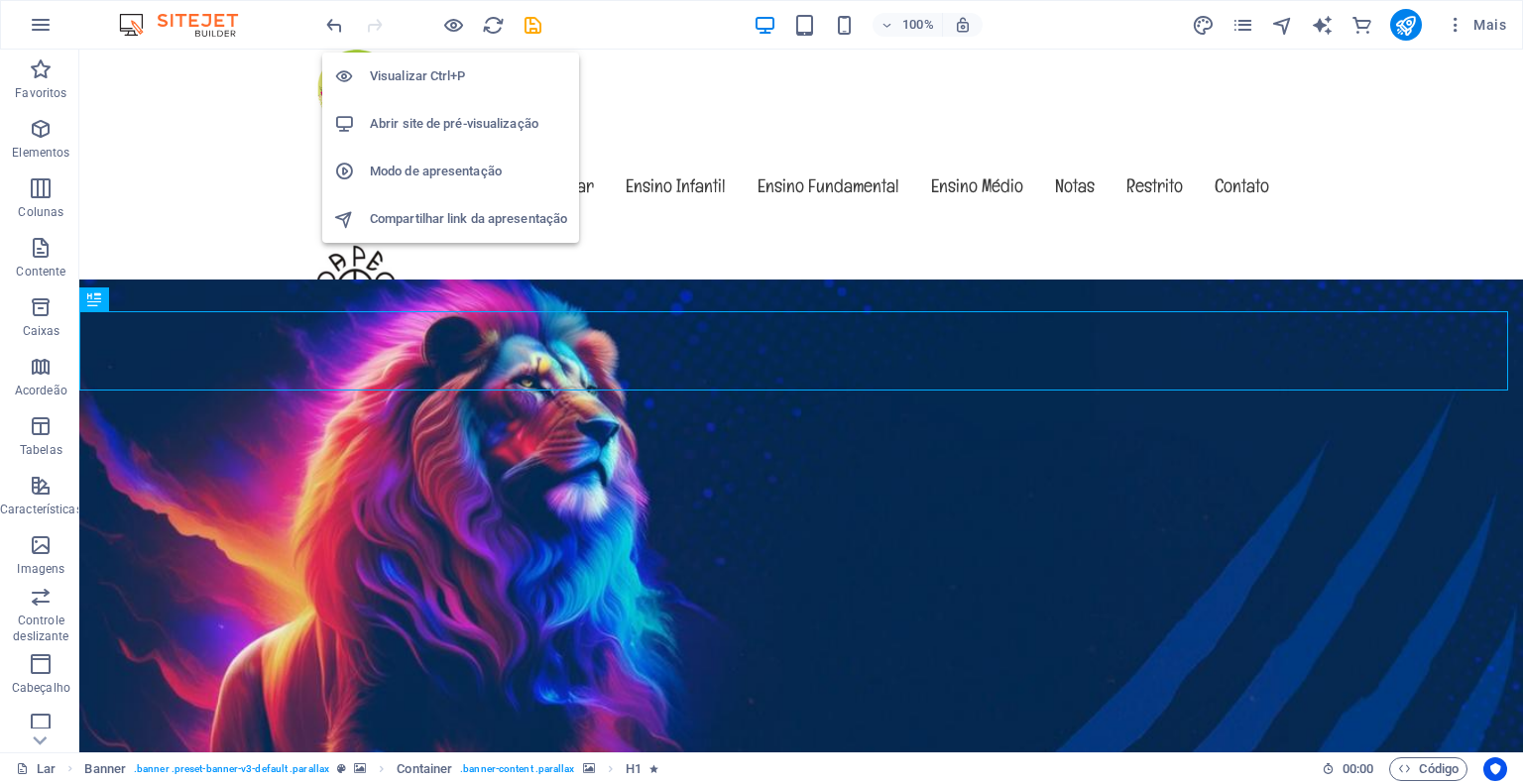 click on "Visualizar Ctrl+P" at bounding box center [417, 75] 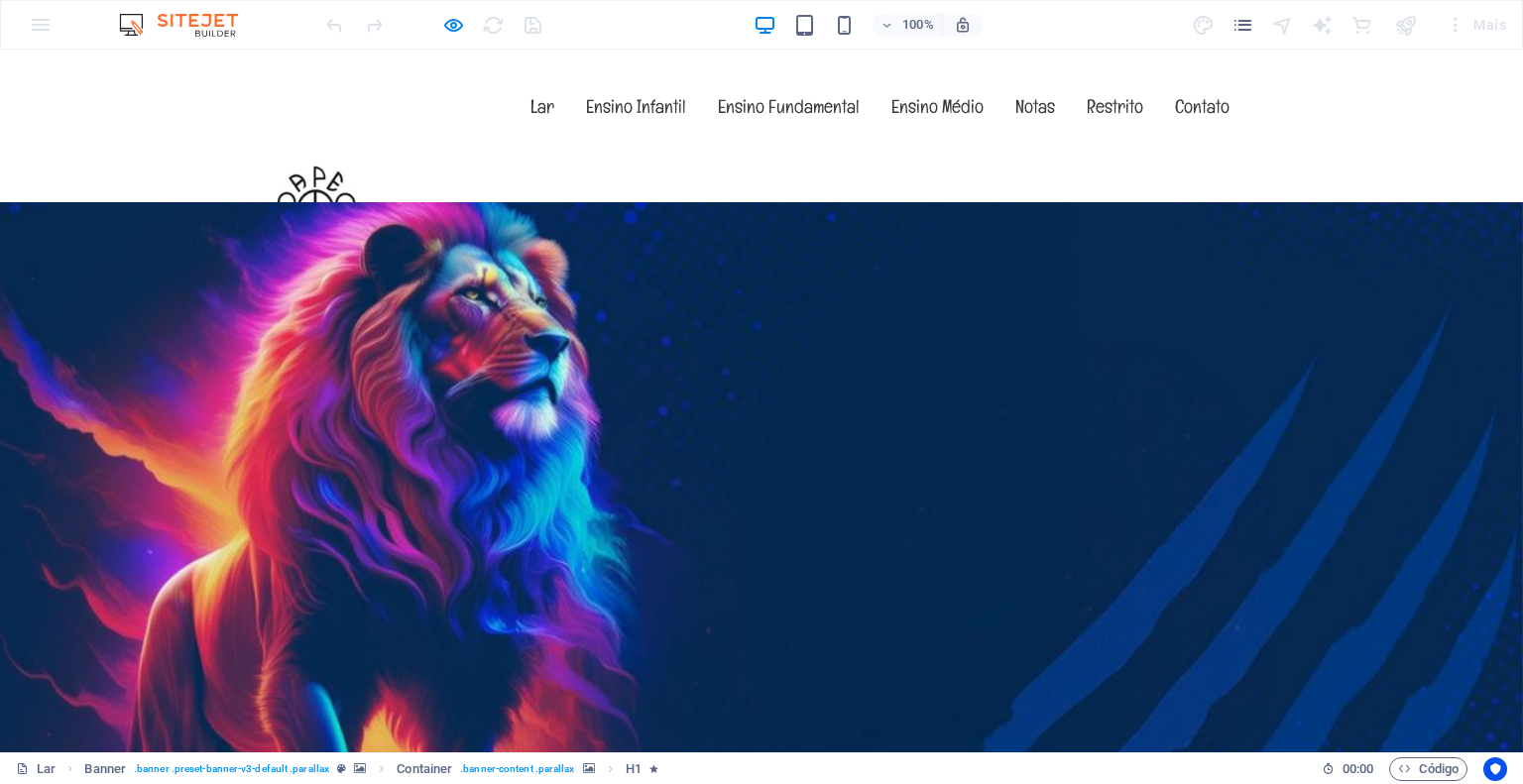 scroll, scrollTop: 198, scrollLeft: 0, axis: vertical 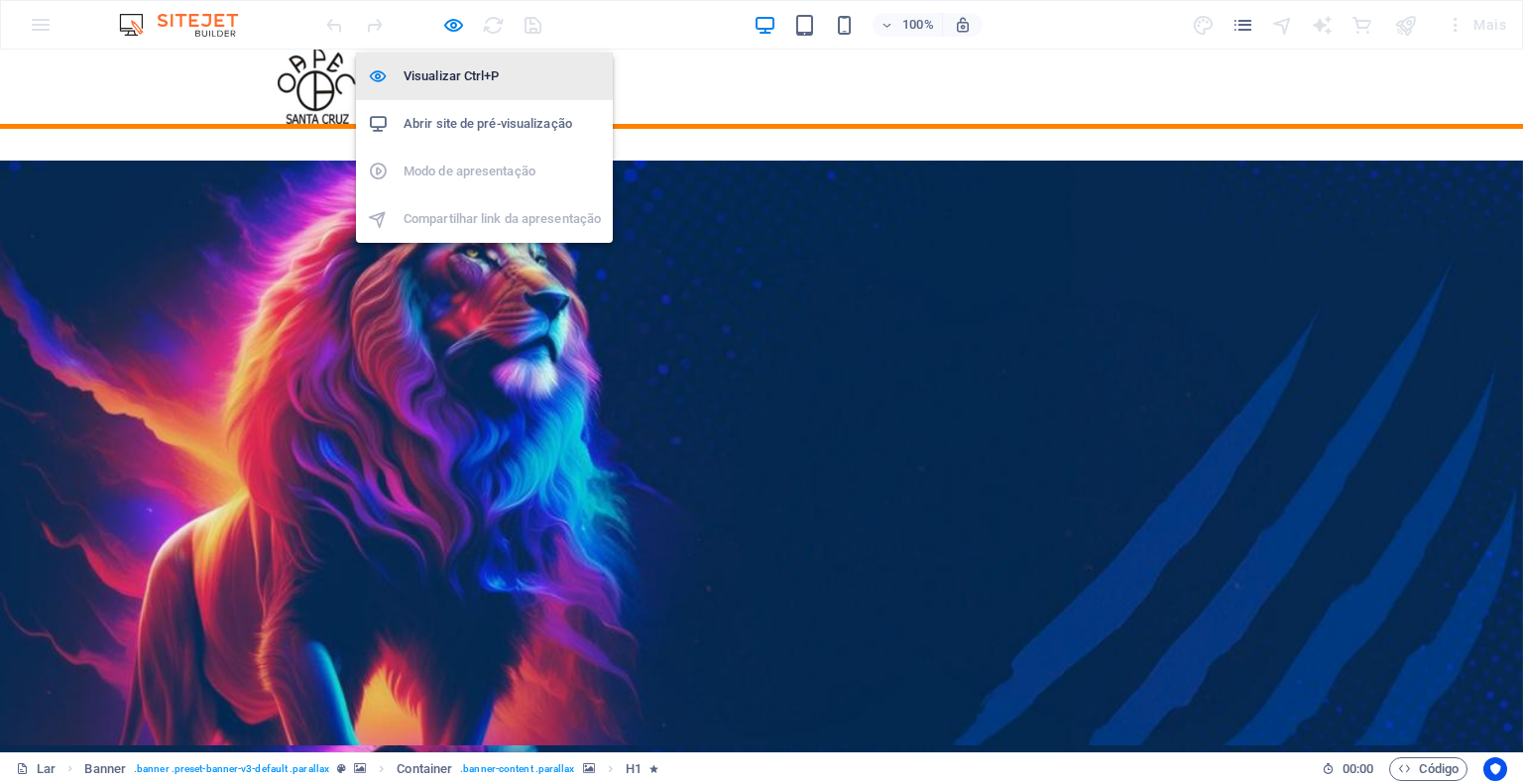 click on "Visualizar Ctrl+P" at bounding box center (451, 75) 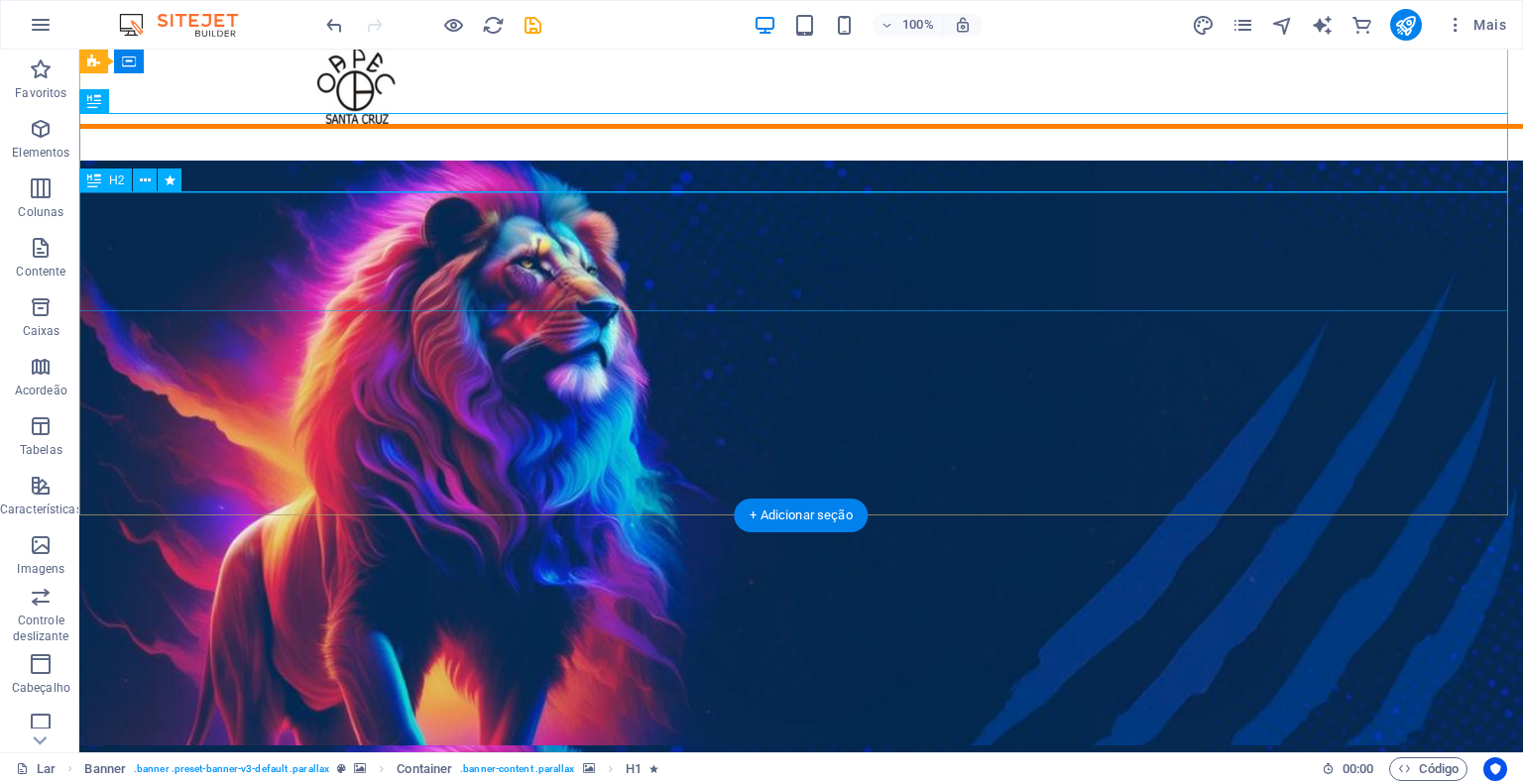 click on "Formando gerações,  transformando vidas!" at bounding box center (801, 1516) 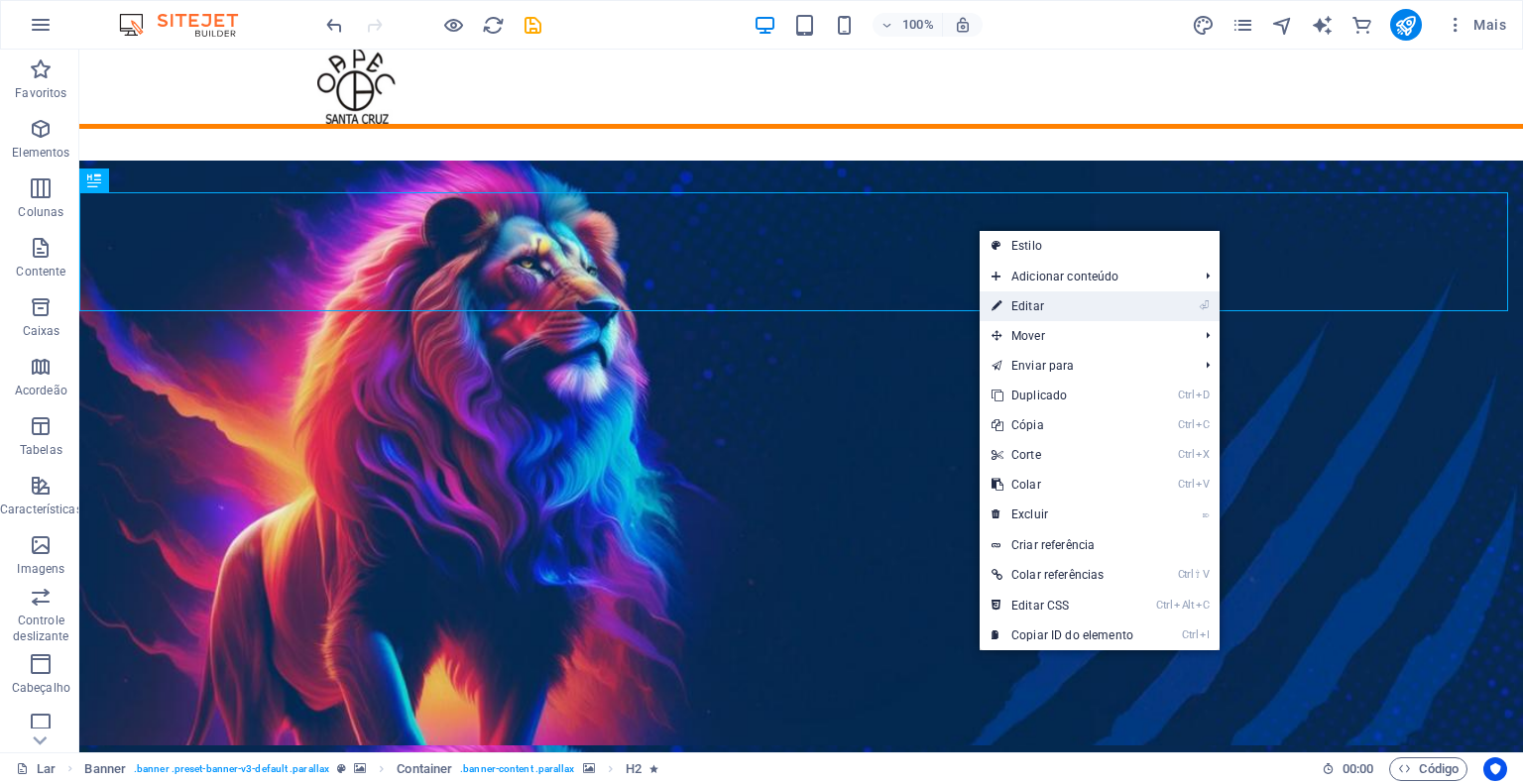 click on "Editar" at bounding box center (1027, 306) 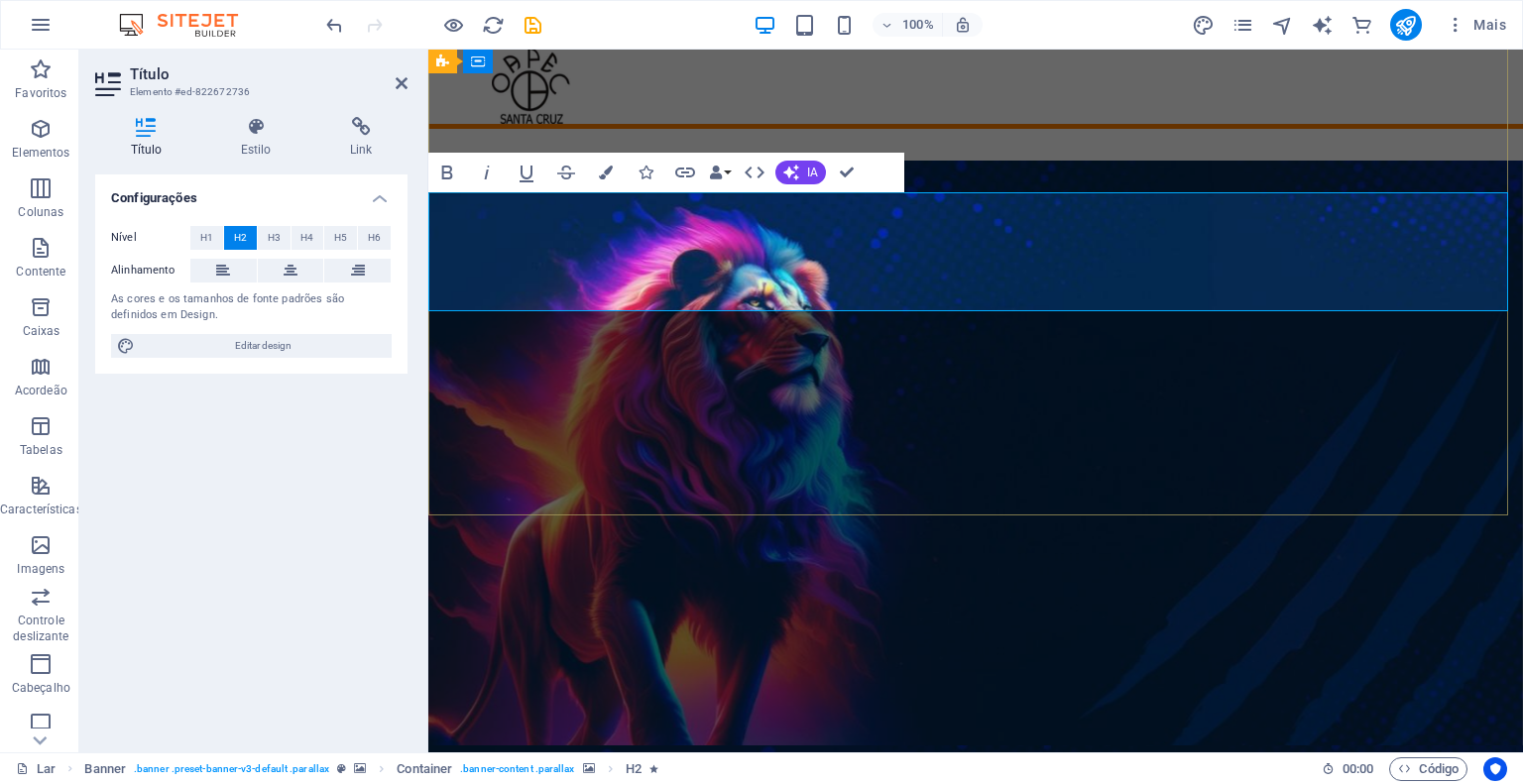 click on "transformando vidas!" at bounding box center (976, 1546) 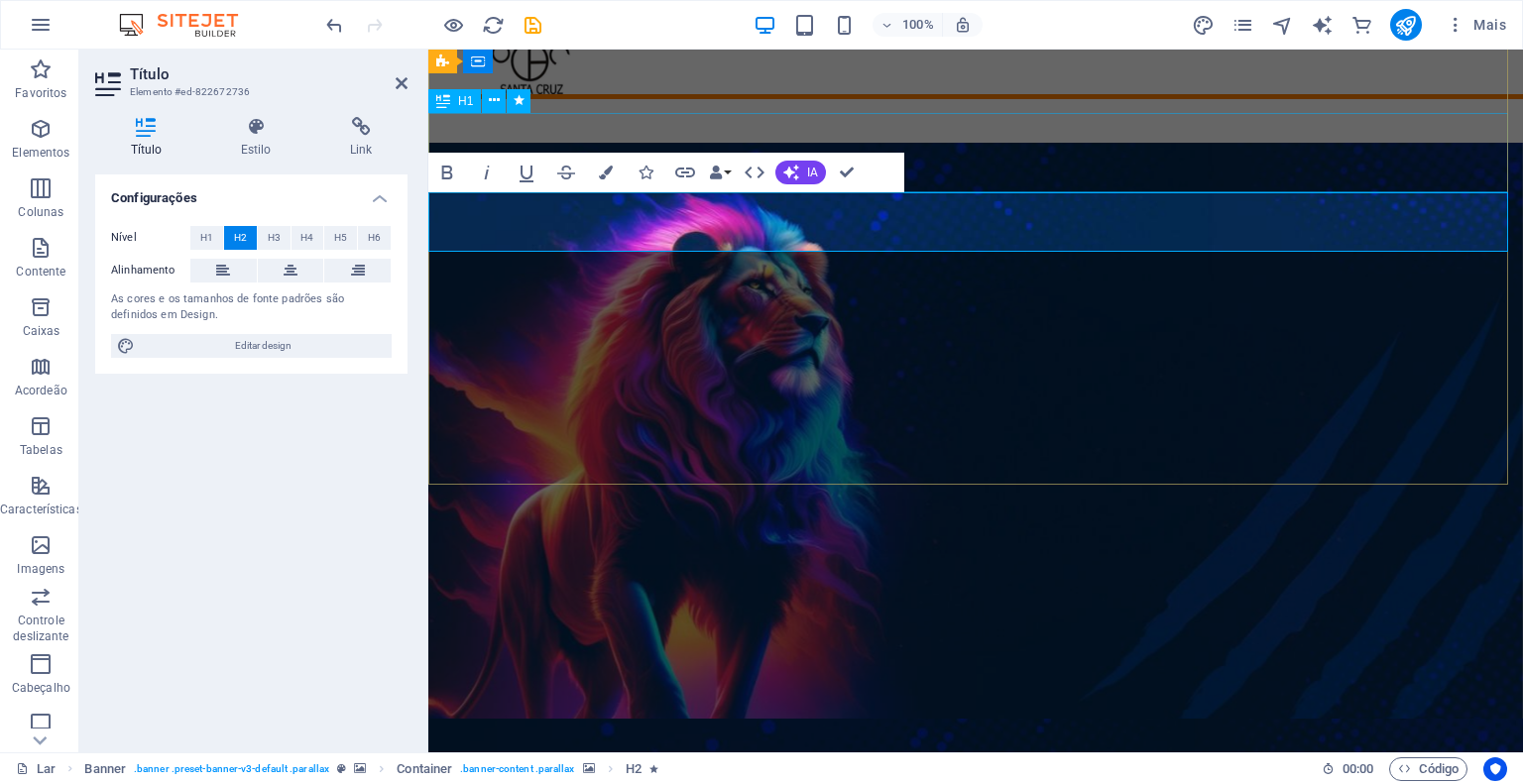 click on "OAPEC 45 ANOS" at bounding box center (976, 1388) 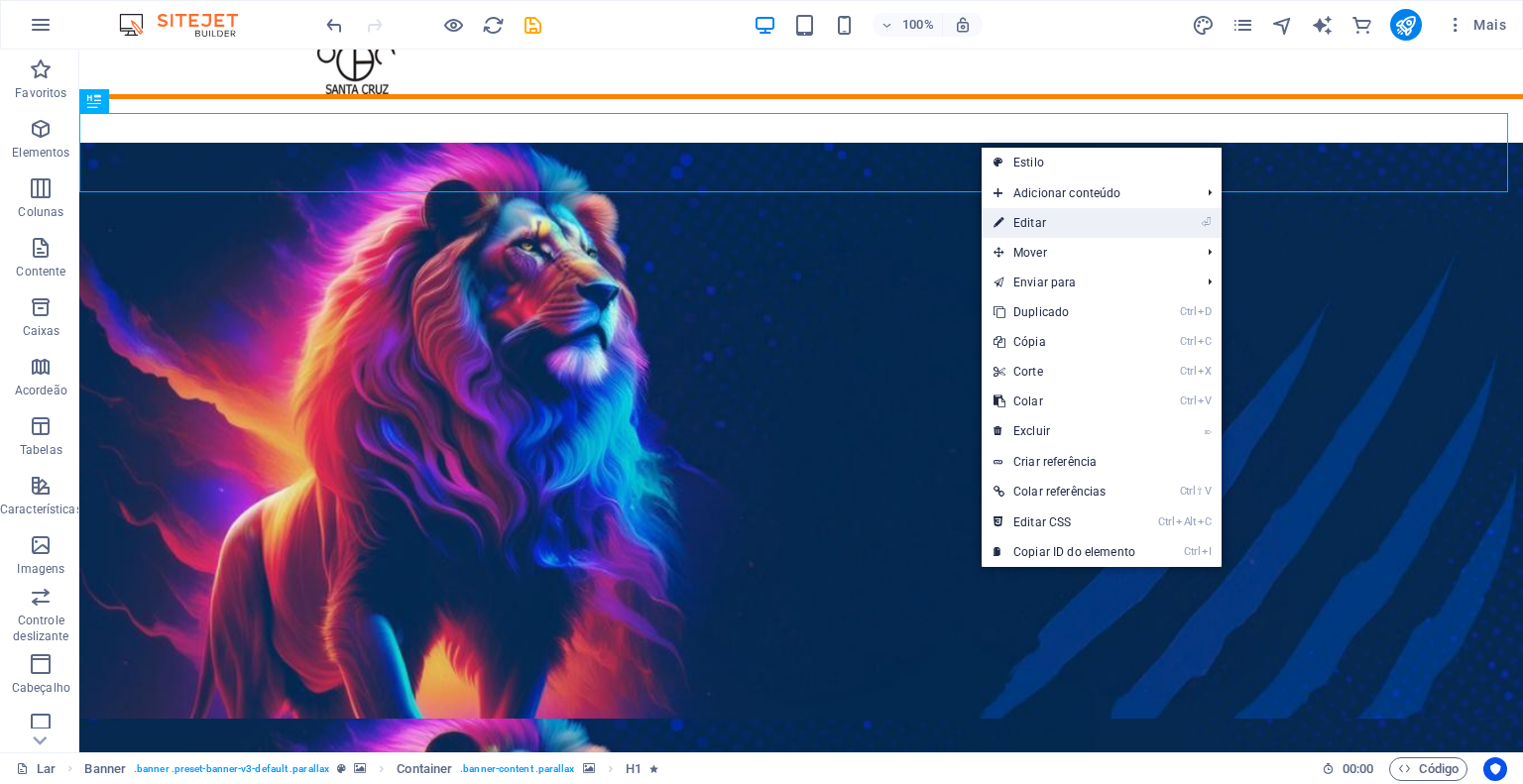 click on "⏎ Editar" at bounding box center [1064, 223] 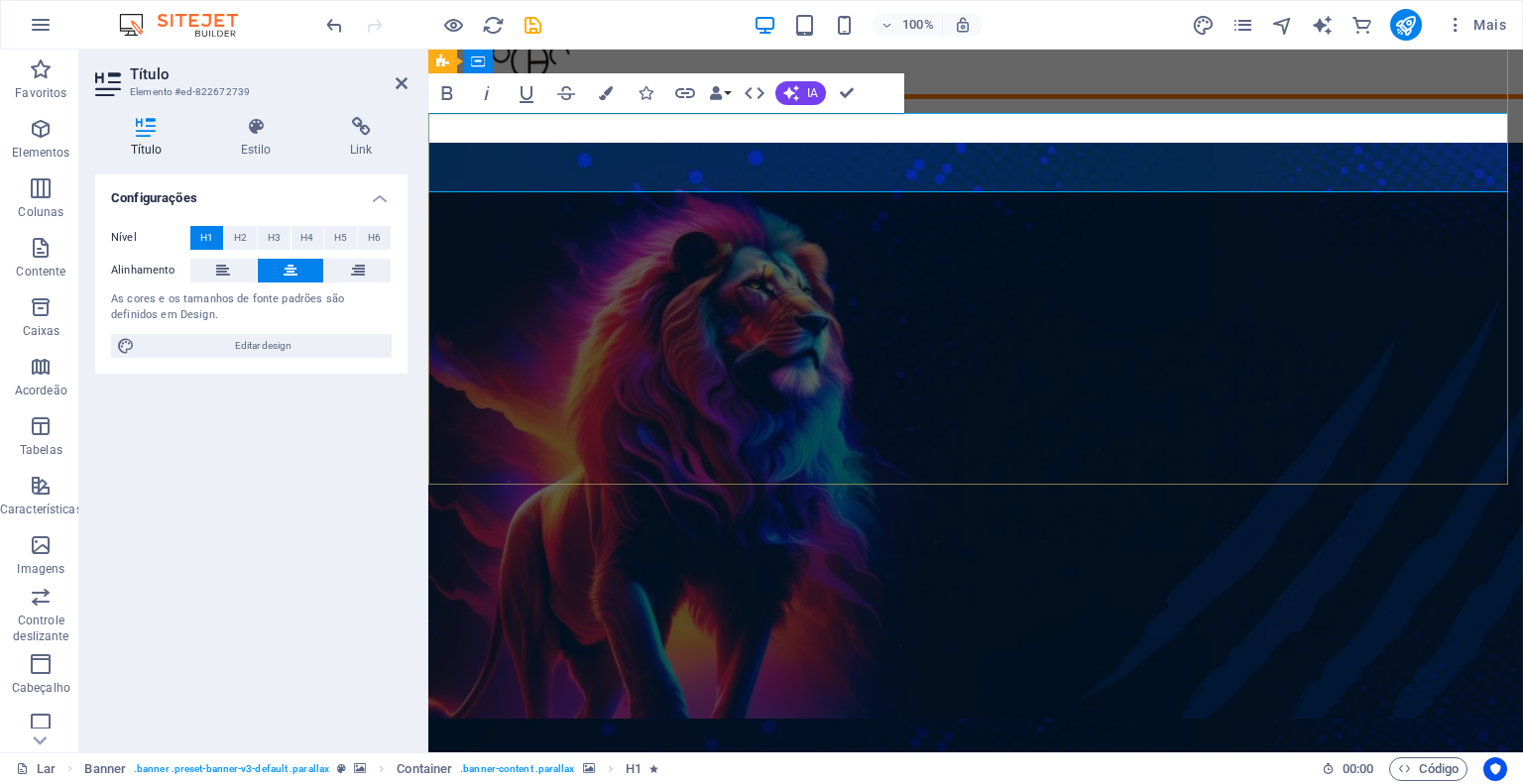 click on "OAPEC 45 ANOS" at bounding box center [976, 1388] 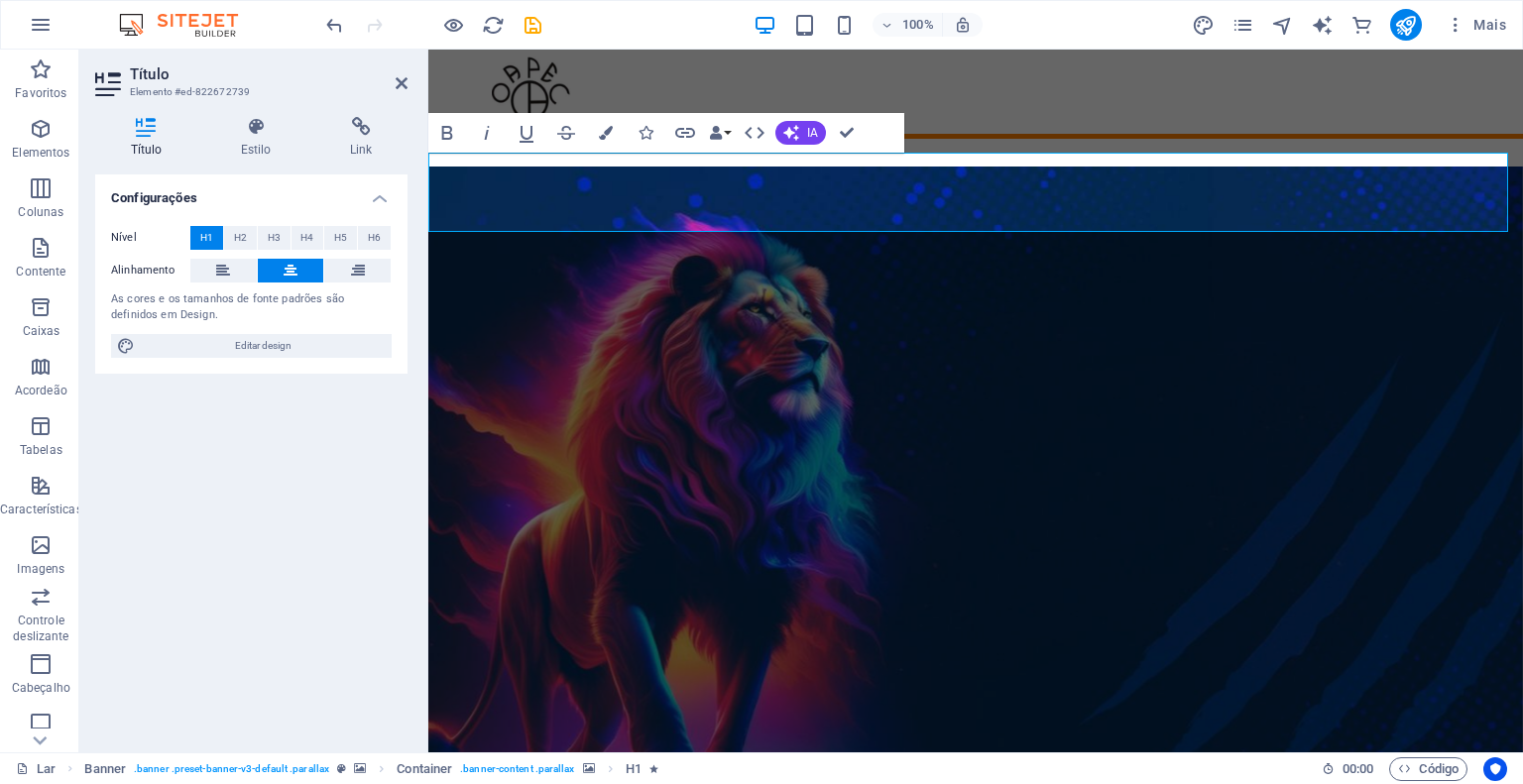 click at bounding box center (976, 1035) 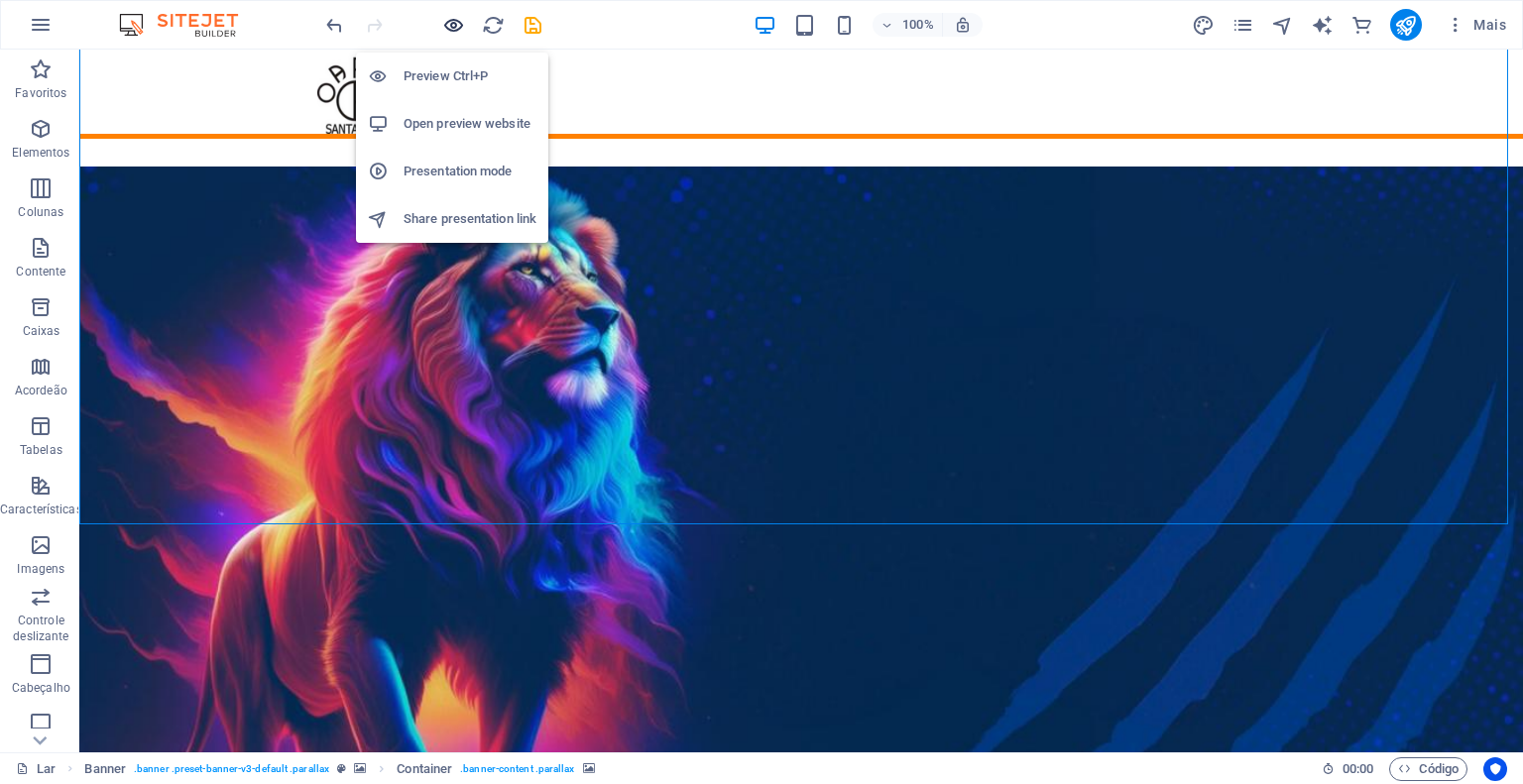 click at bounding box center [453, 25] 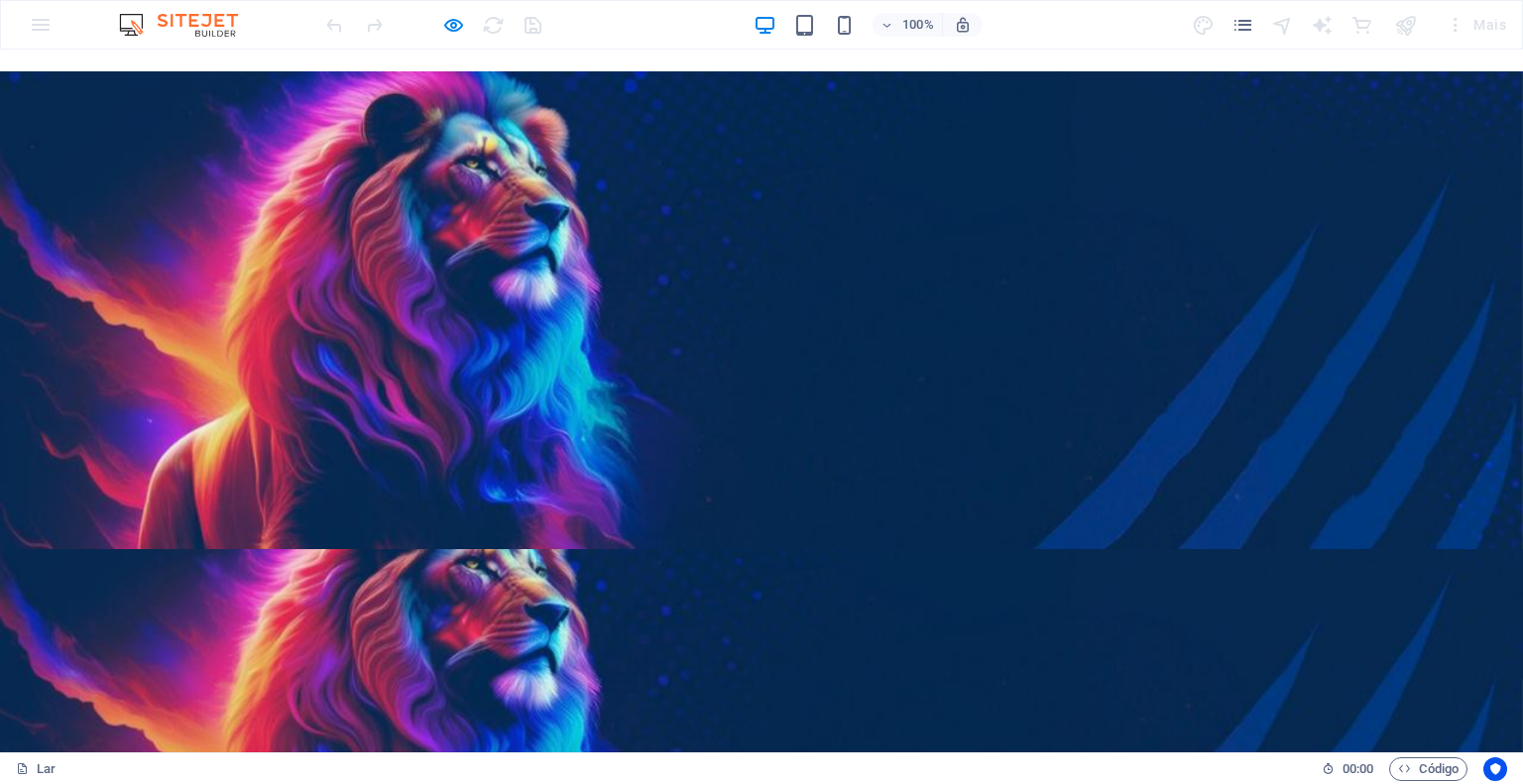 scroll, scrollTop: 396, scrollLeft: 0, axis: vertical 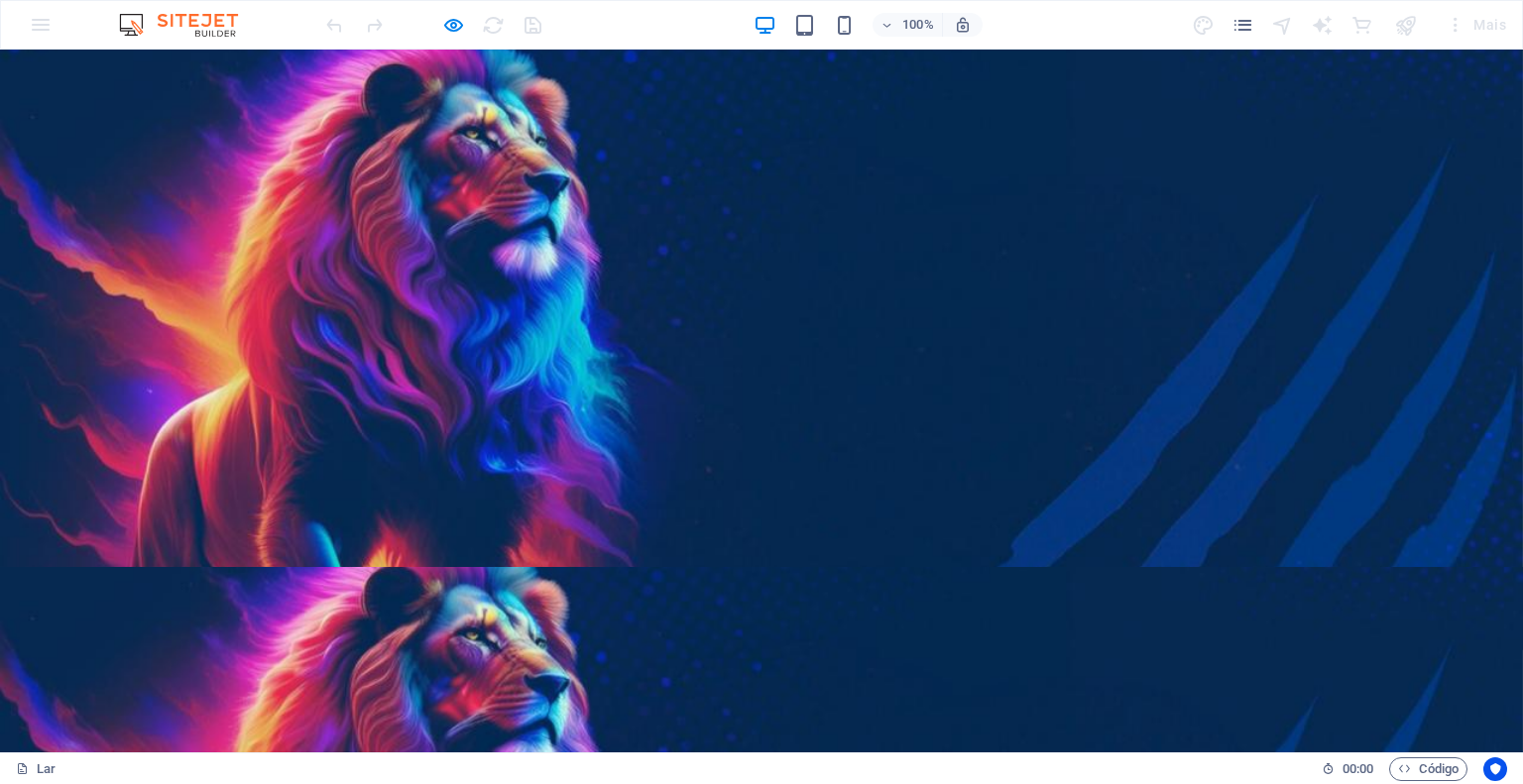 click at bounding box center [436, 900] 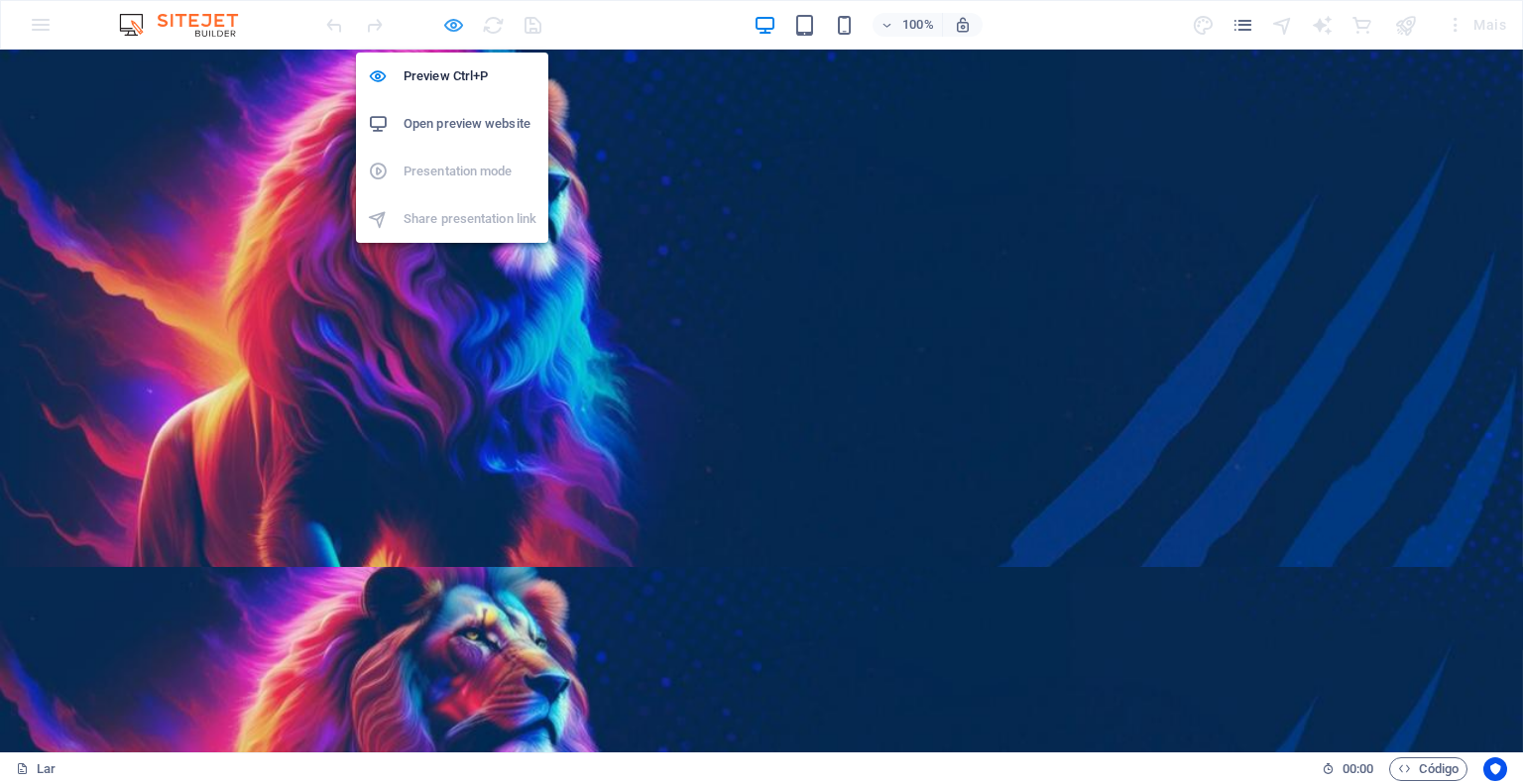 click at bounding box center [453, 25] 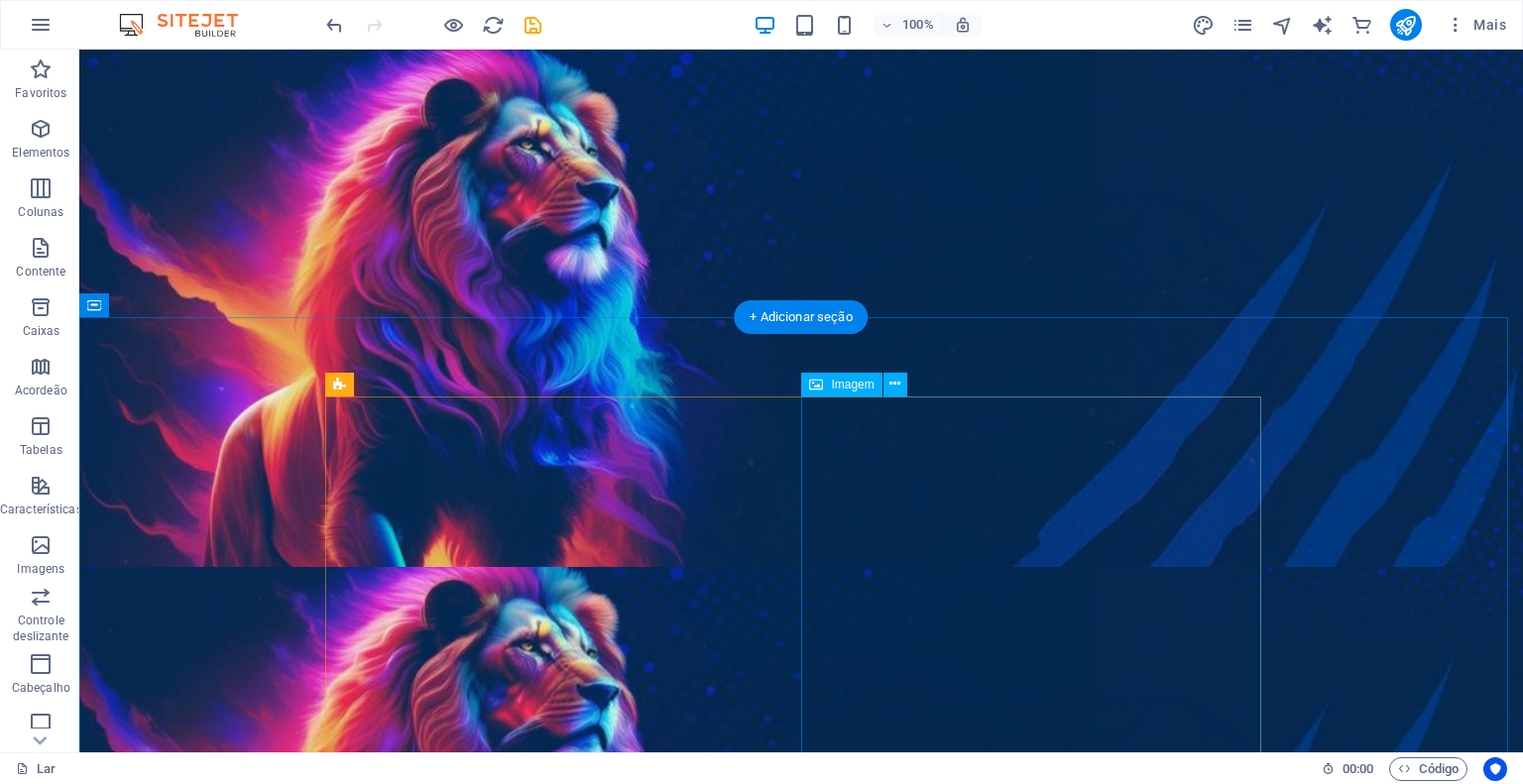 click at bounding box center [476, 900] 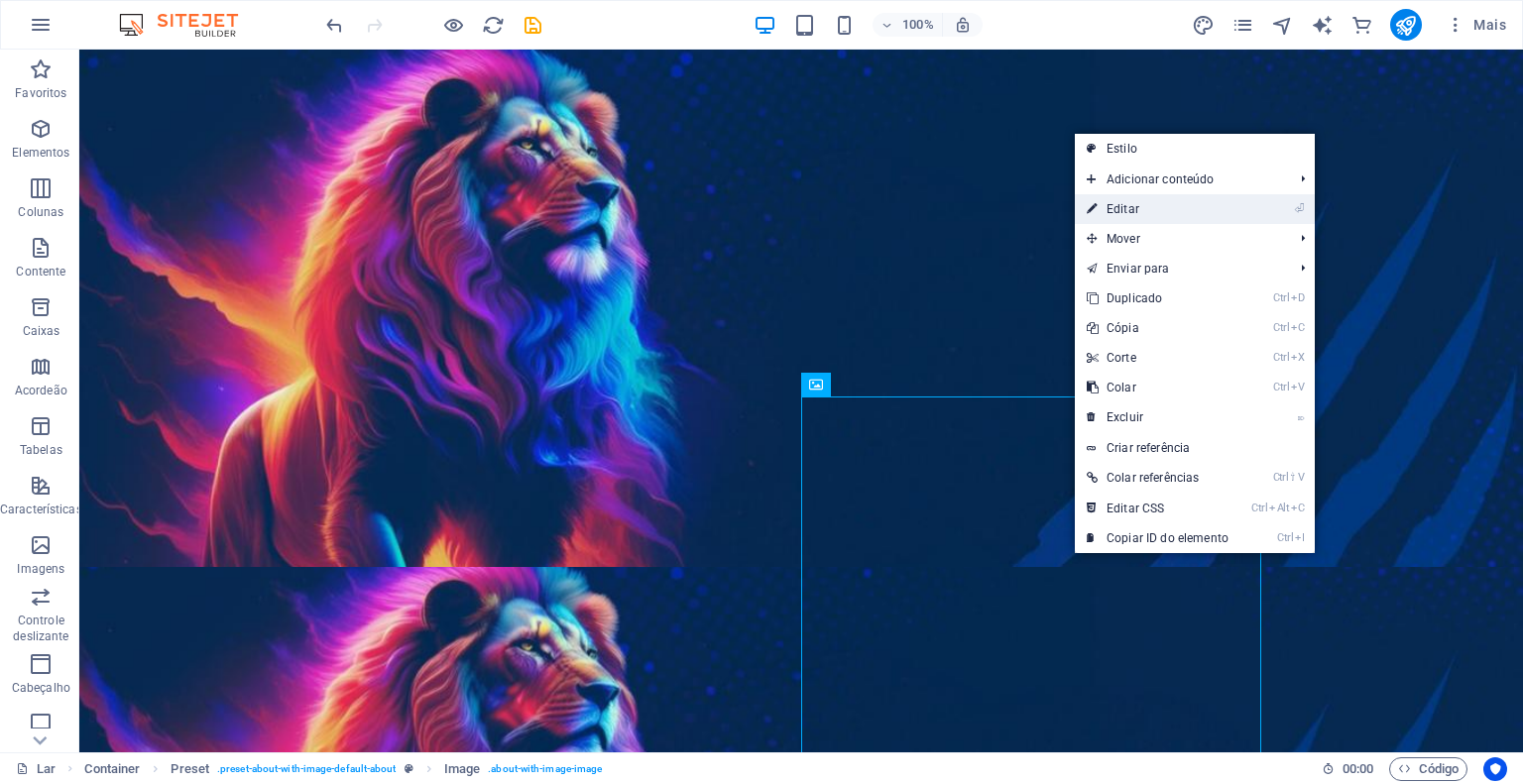click on "Editar" at bounding box center [1122, 209] 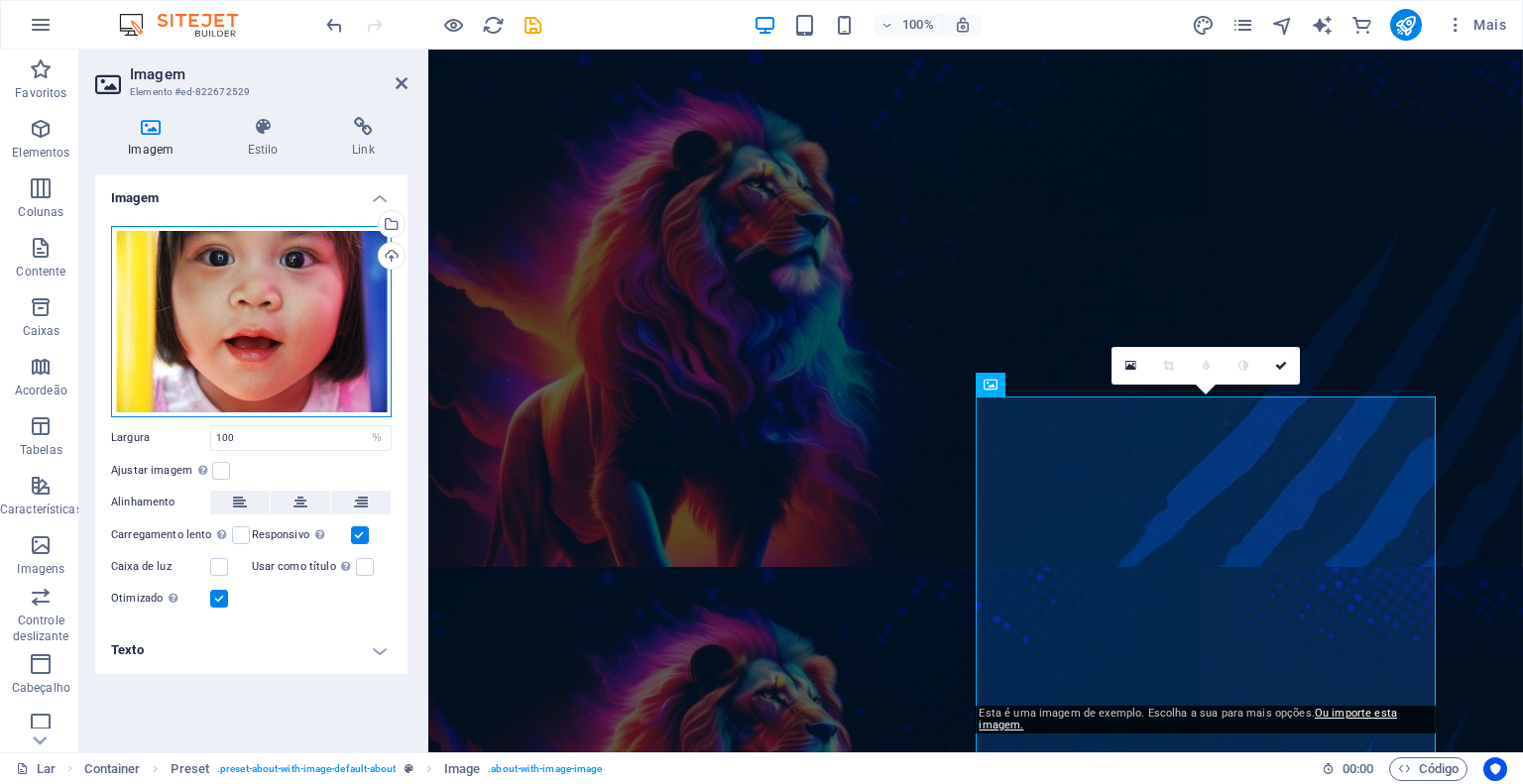 click on "Arraste os arquivos aqui, clique para escolher os arquivos ou  selecione-os em Arquivos ou em nossas fotos e vídeos de estoque gratuitos" at bounding box center [251, 321] 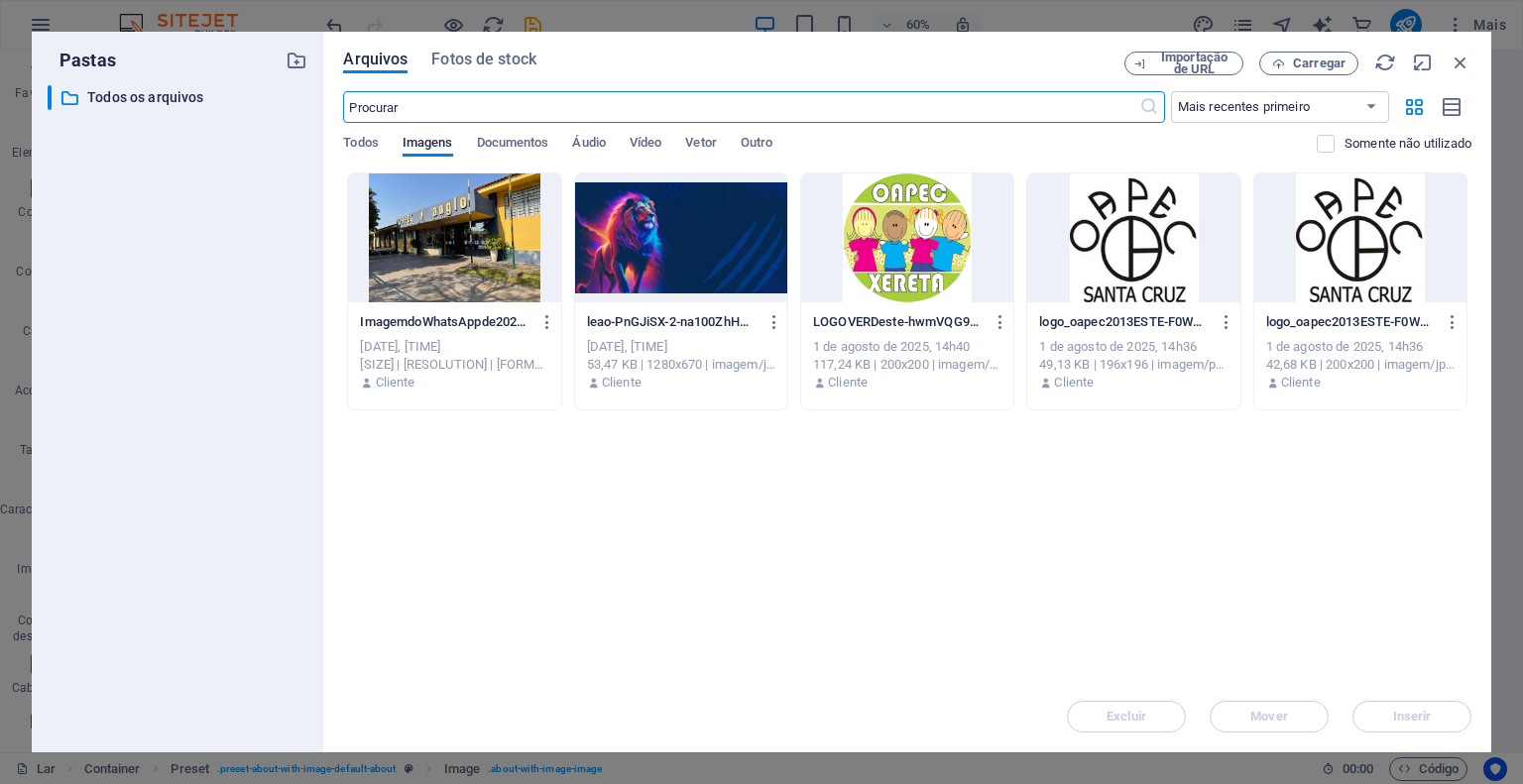 click at bounding box center (454, 238) 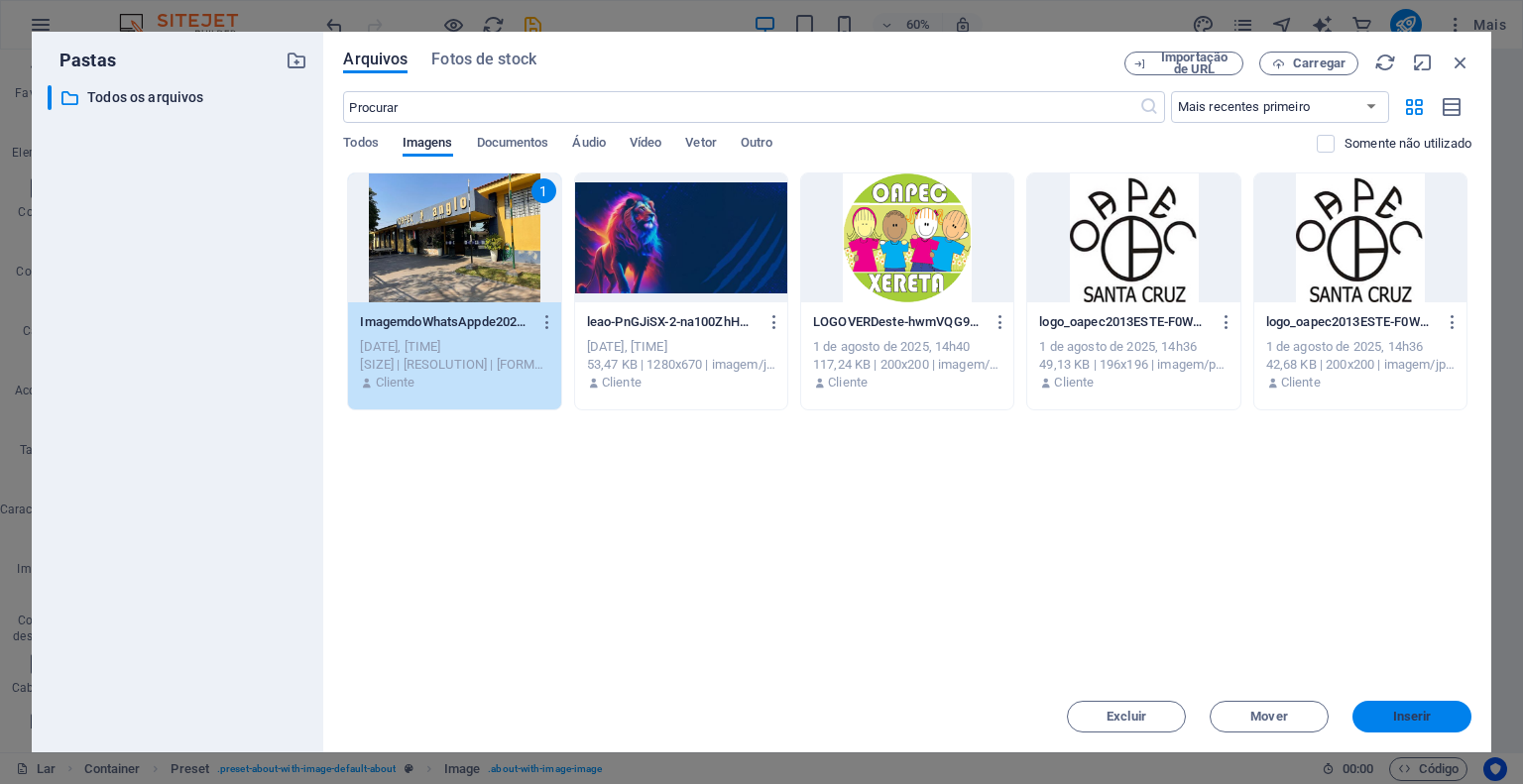 click on "Inserir" at bounding box center [1412, 717] 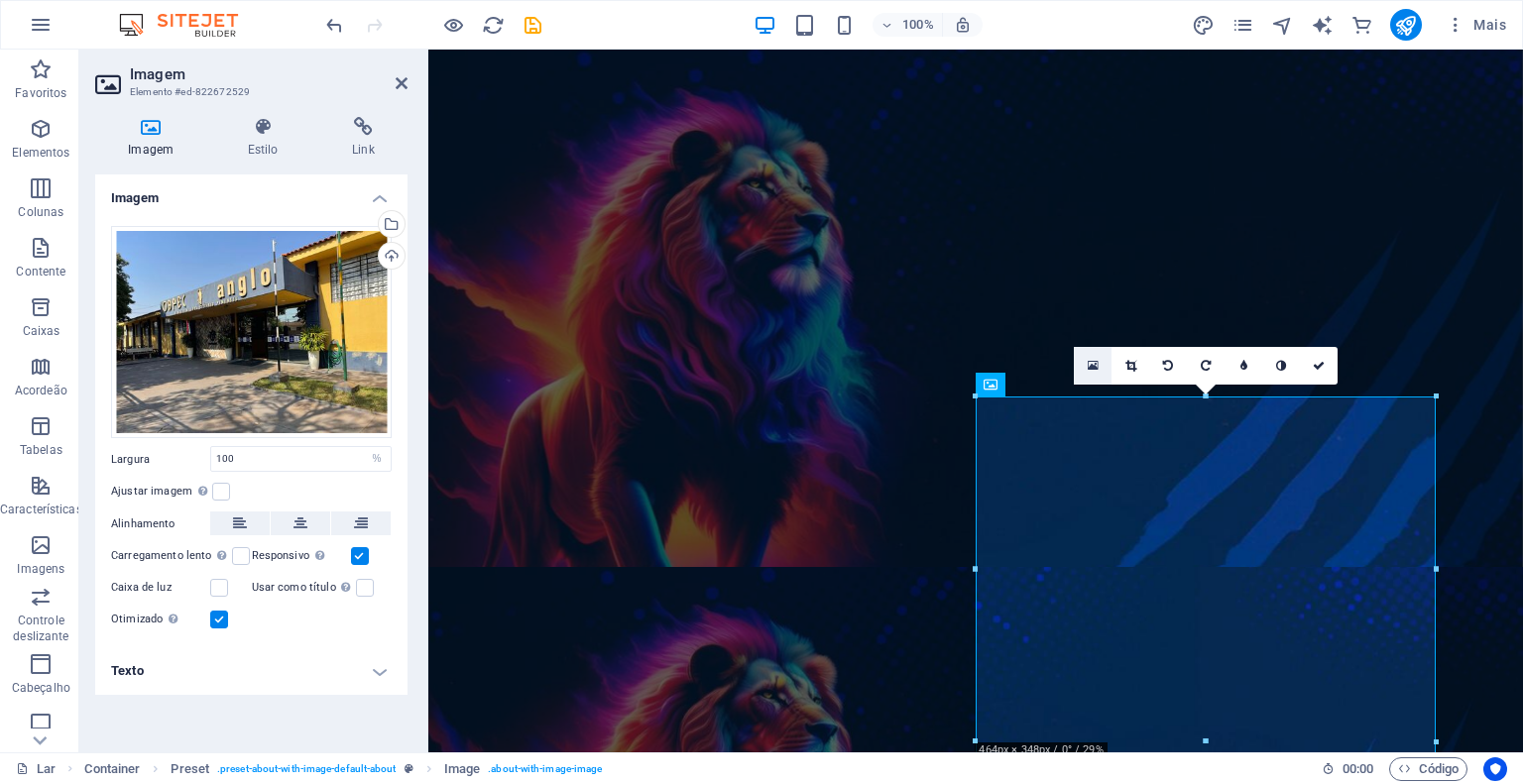 click at bounding box center (1093, 366) 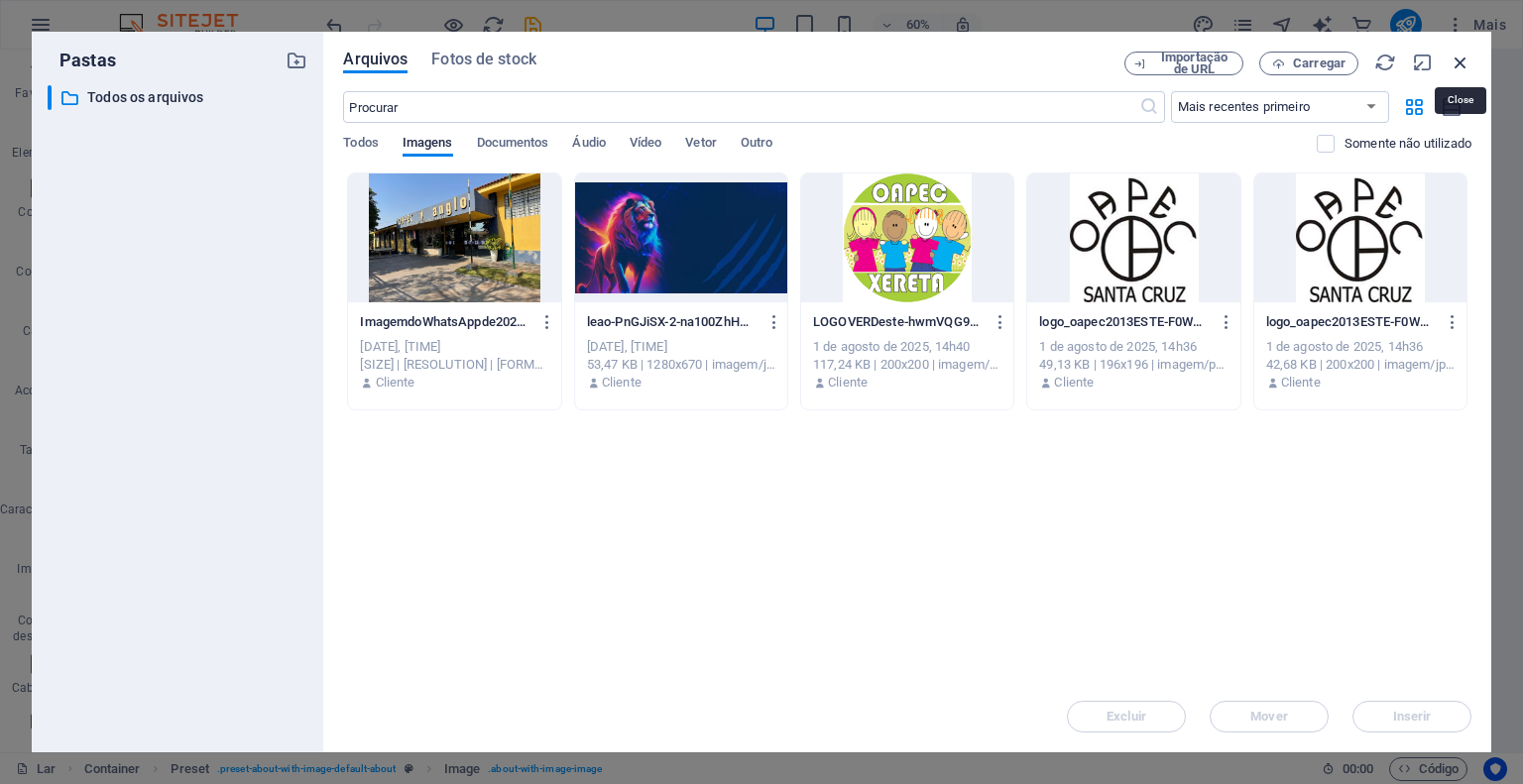 drag, startPoint x: 1460, startPoint y: 55, endPoint x: 803, endPoint y: 360, distance: 724.34384 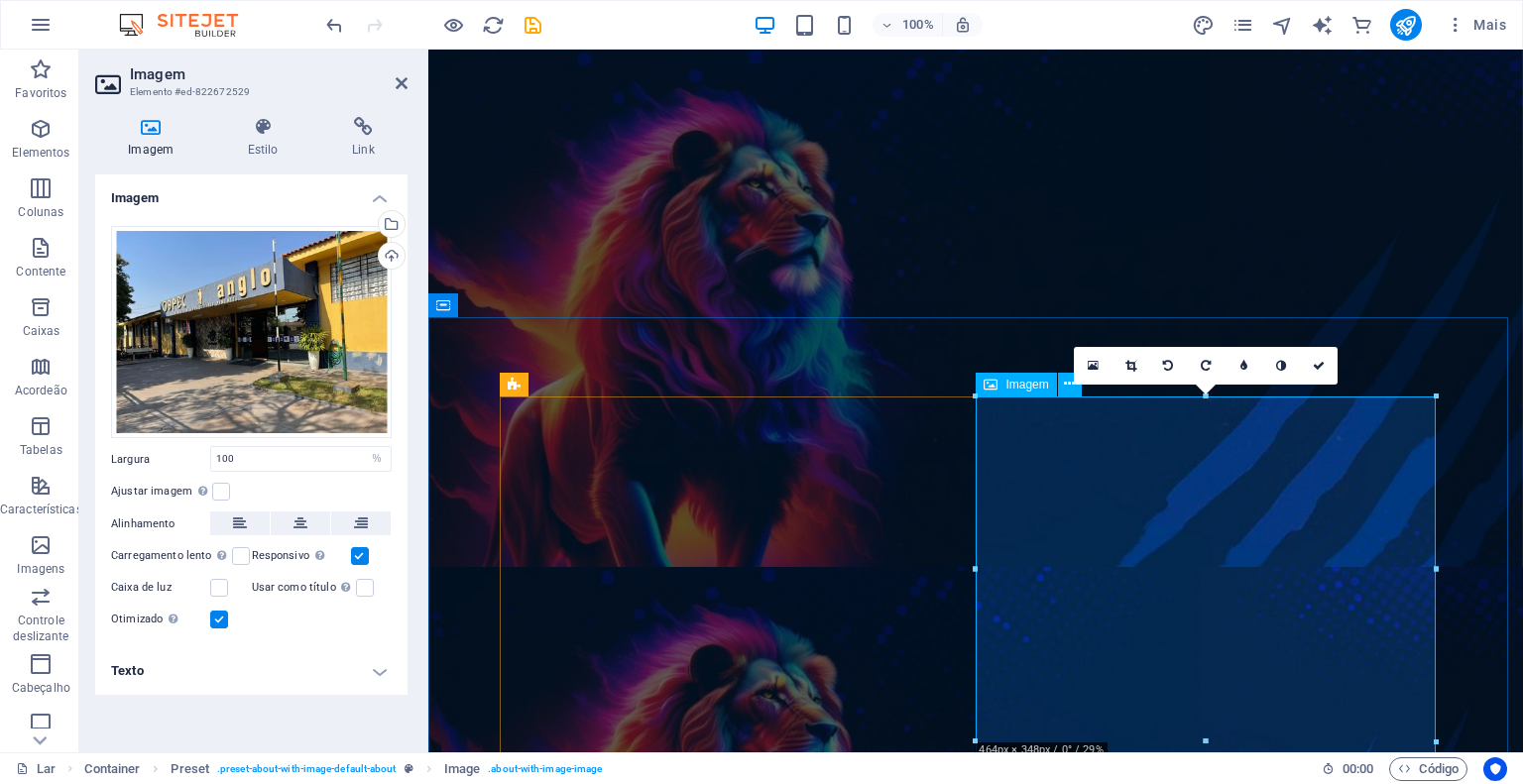 click at bounding box center [650, 912] 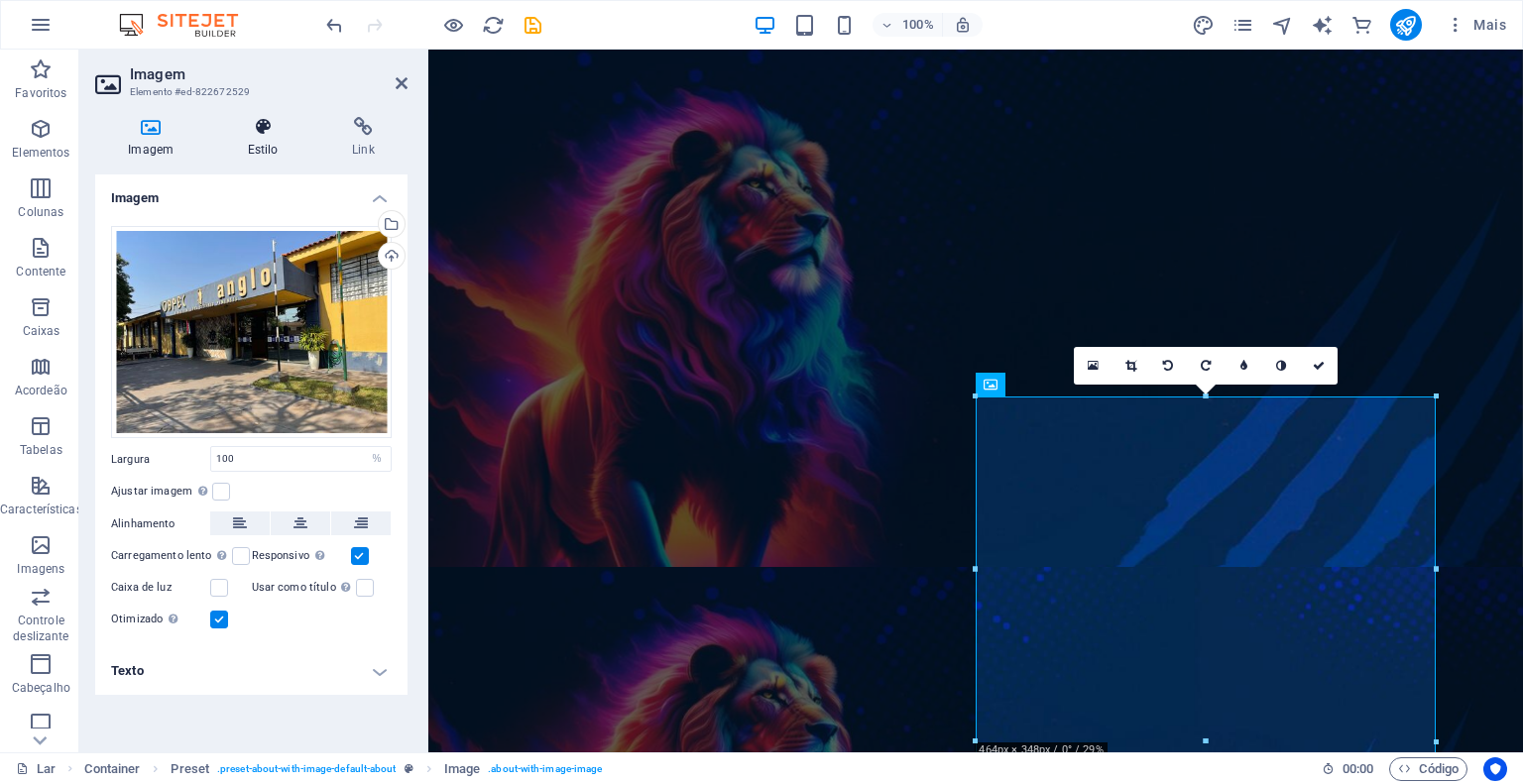 click on "Estilo" at bounding box center (266, 138) 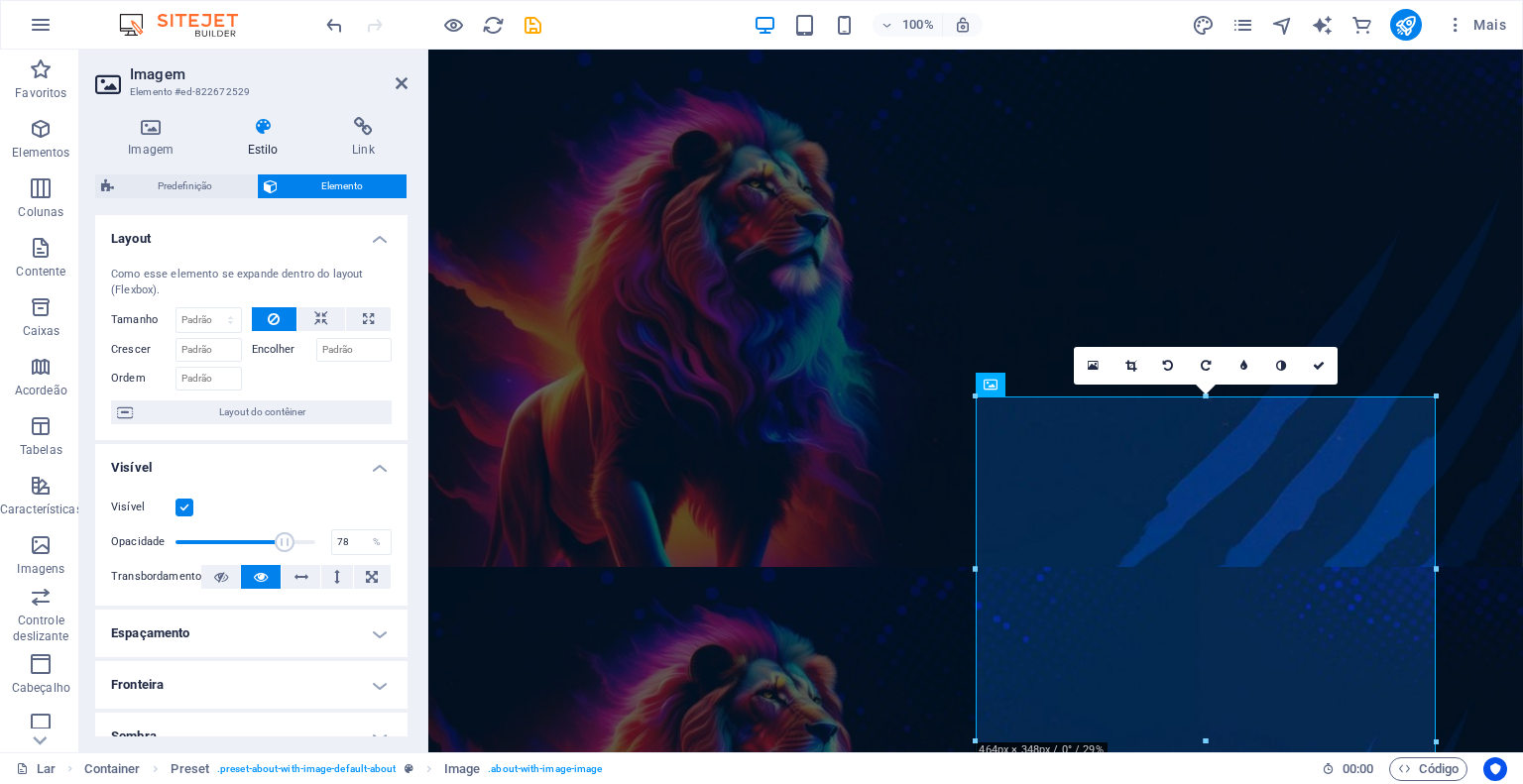 drag, startPoint x: 312, startPoint y: 534, endPoint x: 282, endPoint y: 530, distance: 30.265 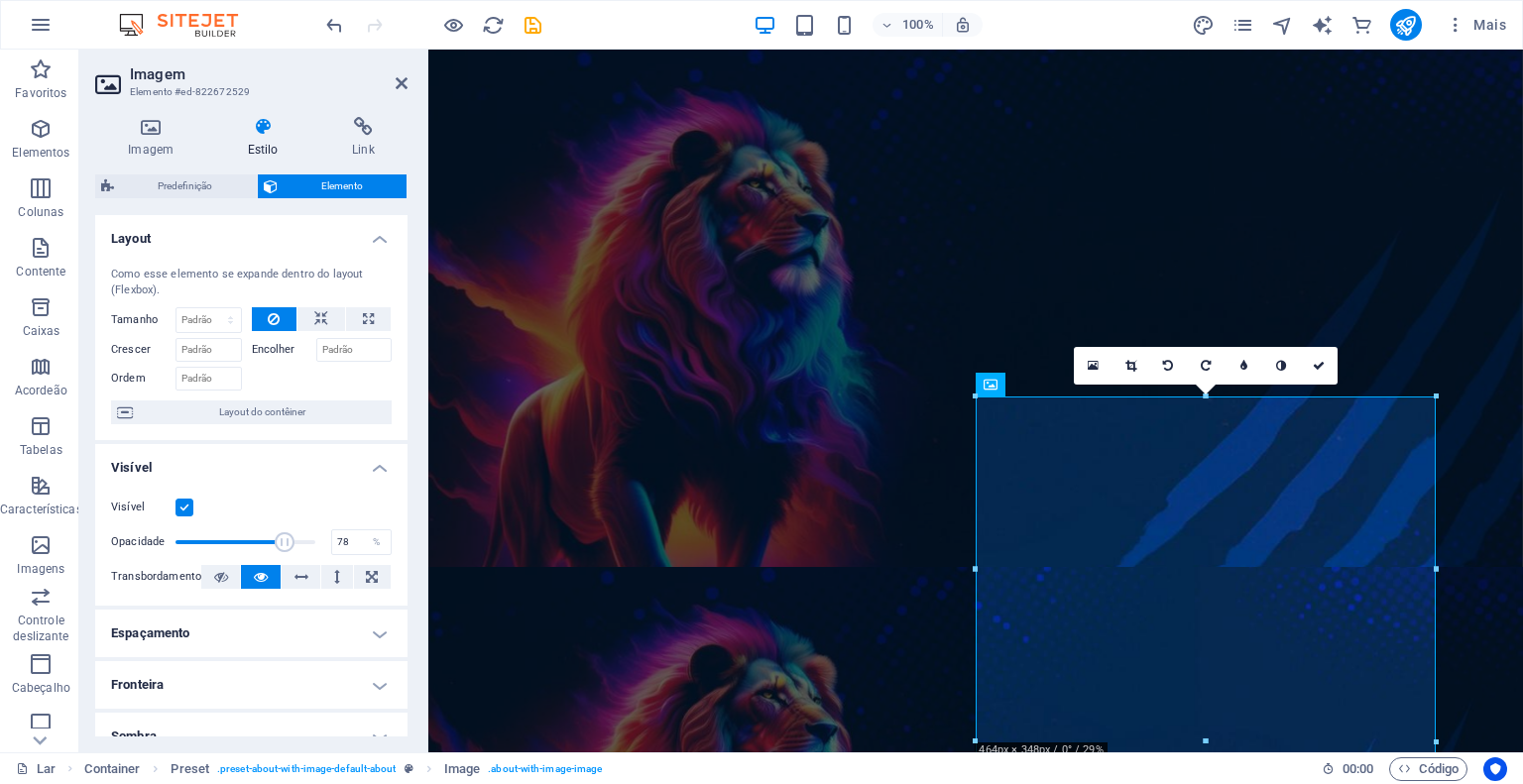 click at bounding box center (285, 542) 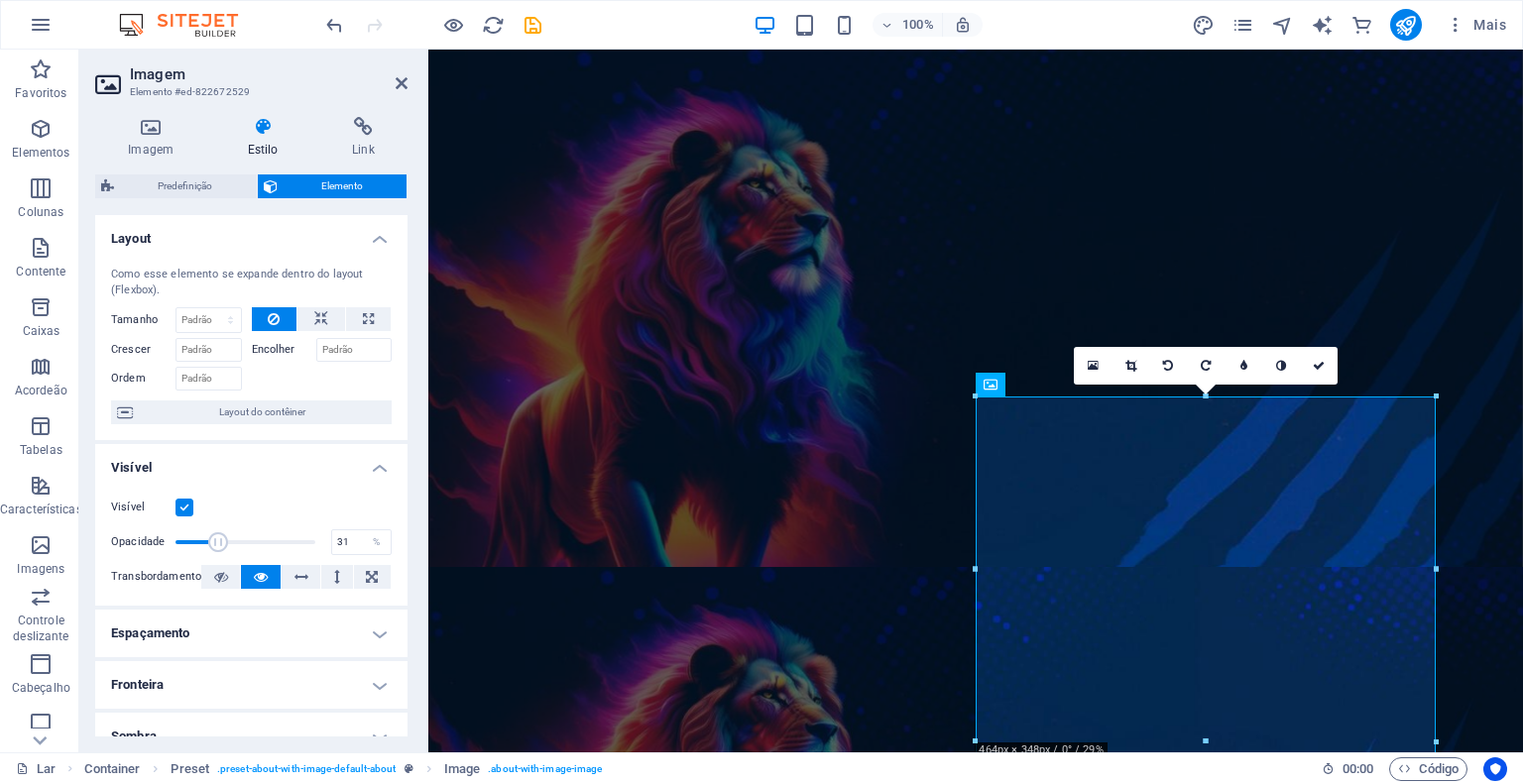 drag, startPoint x: 274, startPoint y: 541, endPoint x: 217, endPoint y: 548, distance: 57.428216 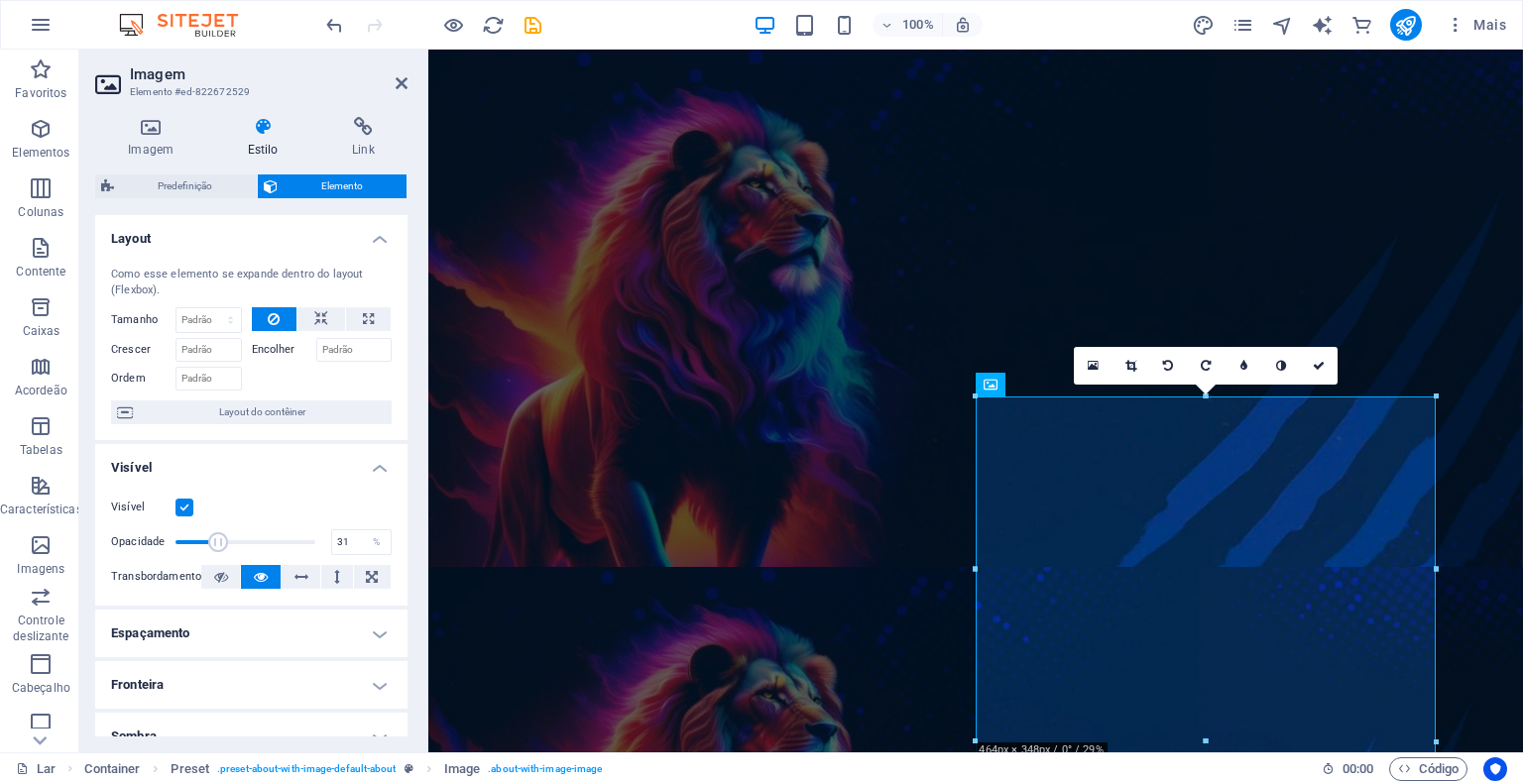 click at bounding box center [218, 542] 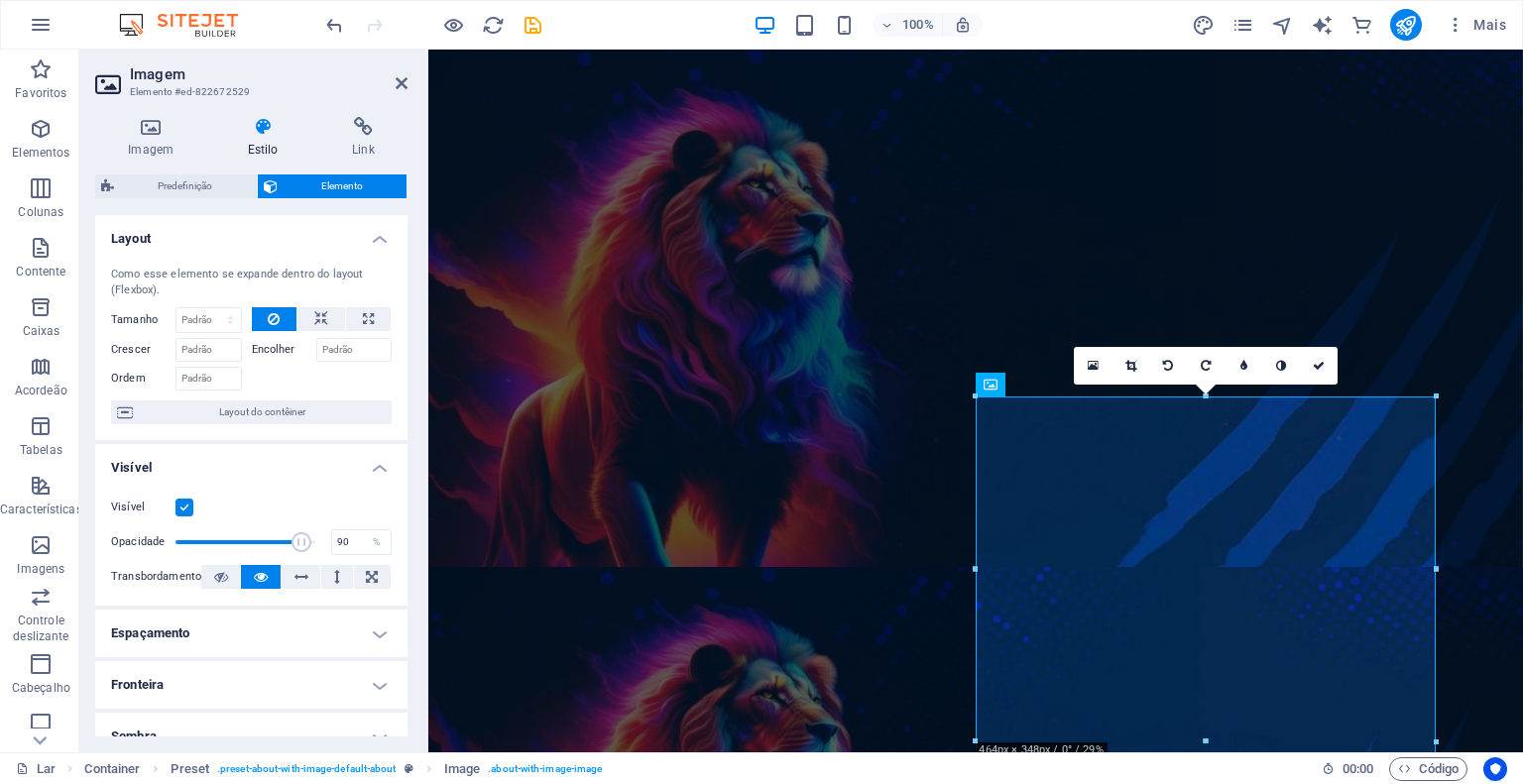 drag, startPoint x: 215, startPoint y: 538, endPoint x: 297, endPoint y: 540, distance: 82.02439 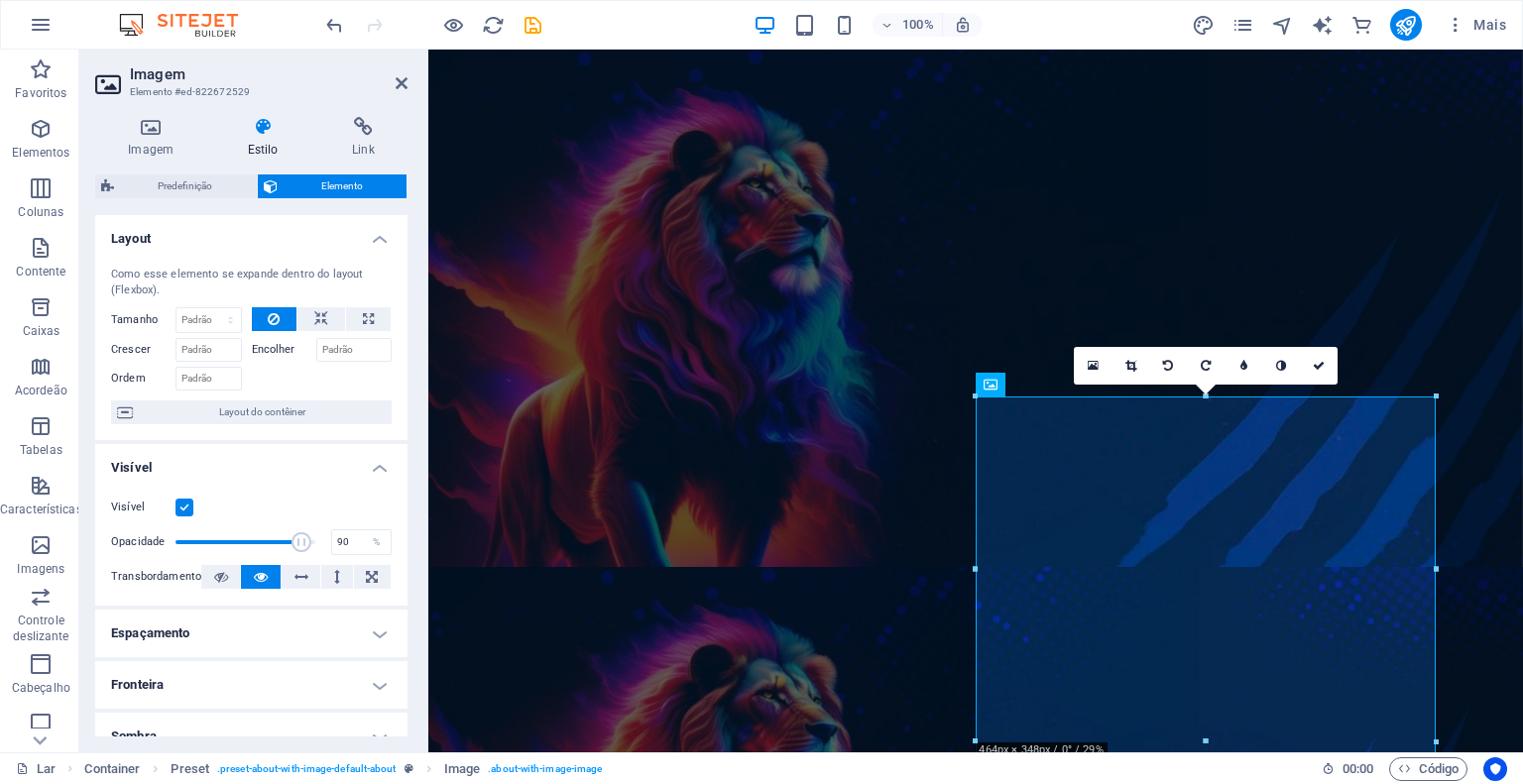 click at bounding box center [301, 542] 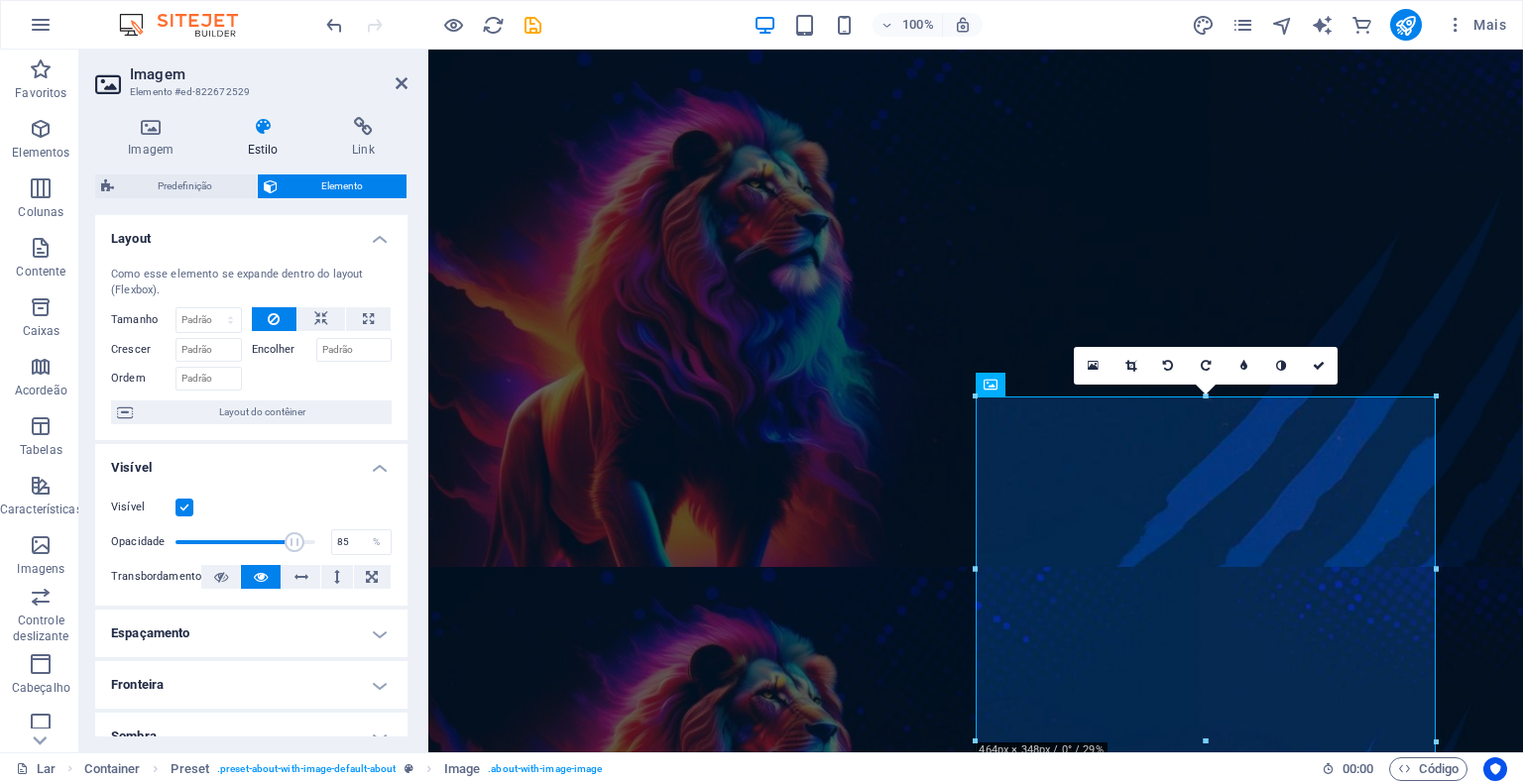 click at bounding box center [294, 542] 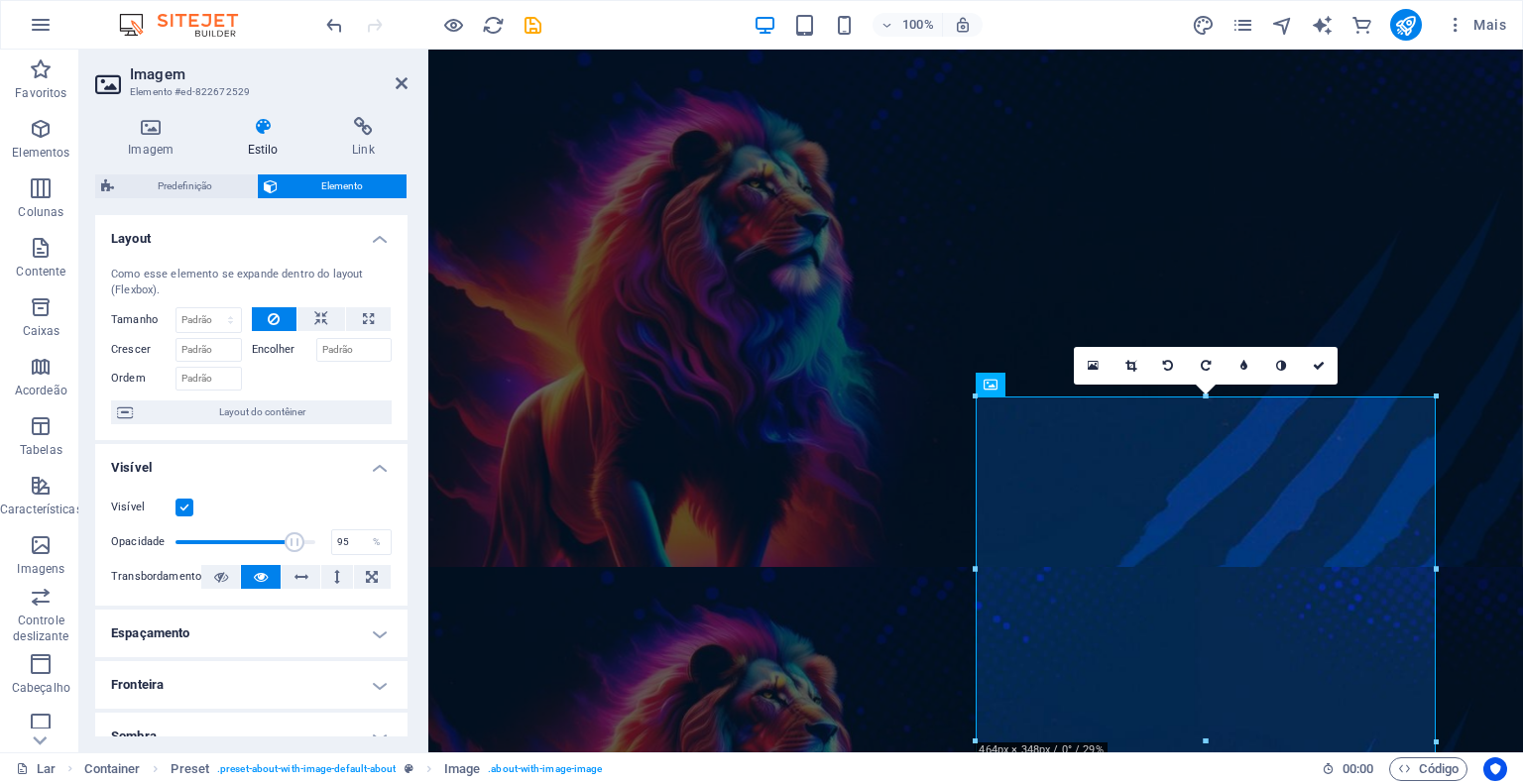 type on "100" 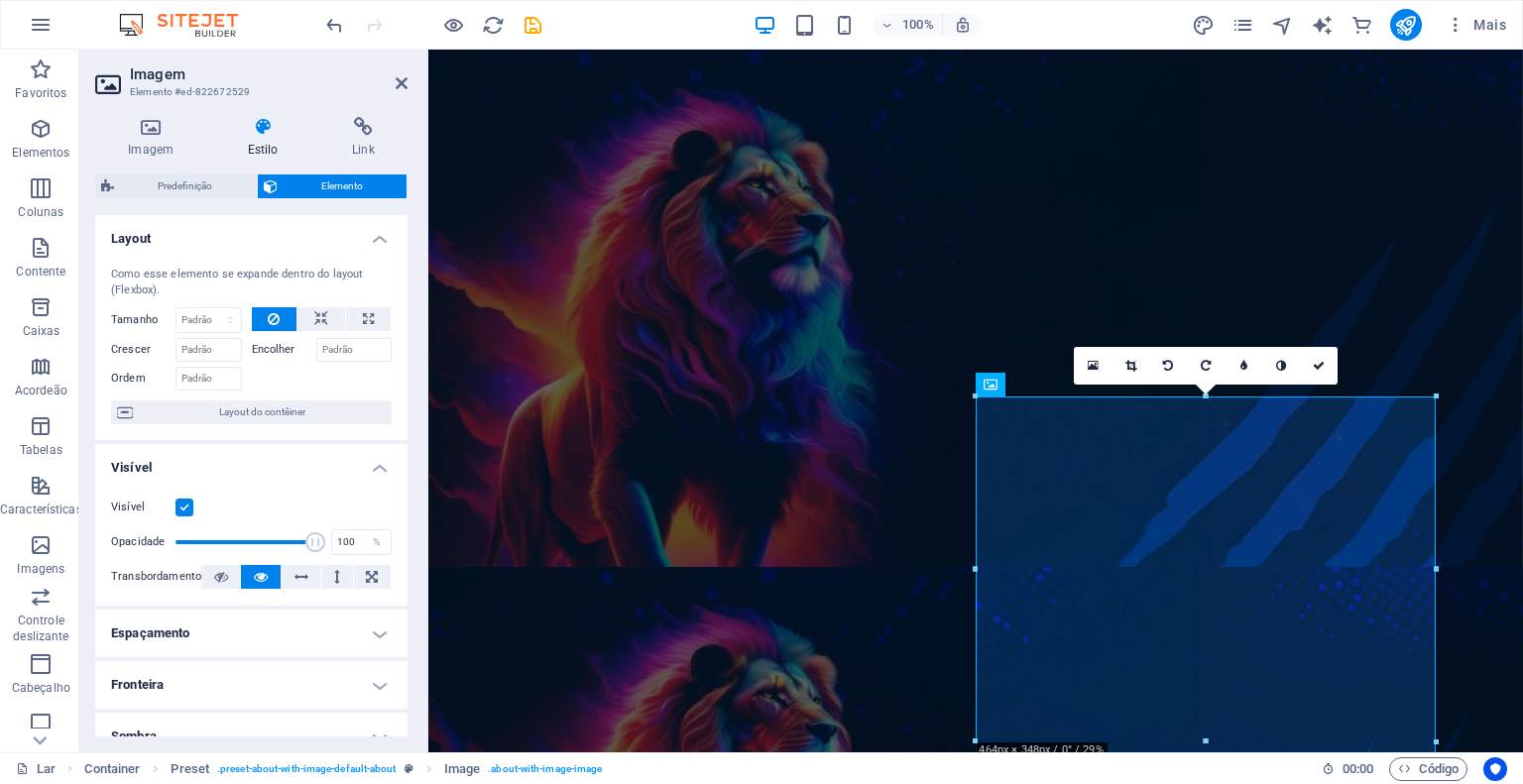 drag, startPoint x: 295, startPoint y: 543, endPoint x: 321, endPoint y: 540, distance: 26.172505 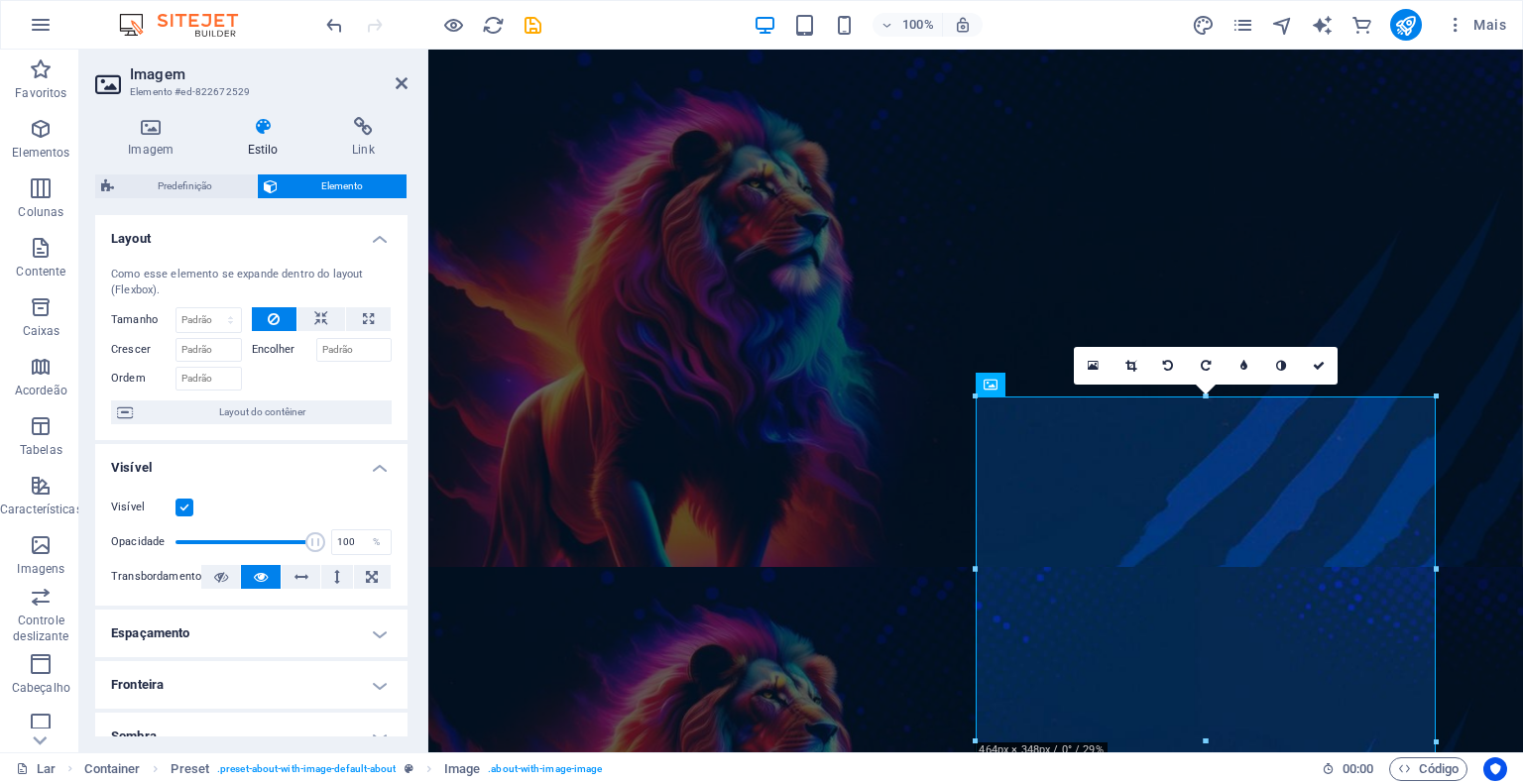 click at bounding box center (315, 542) 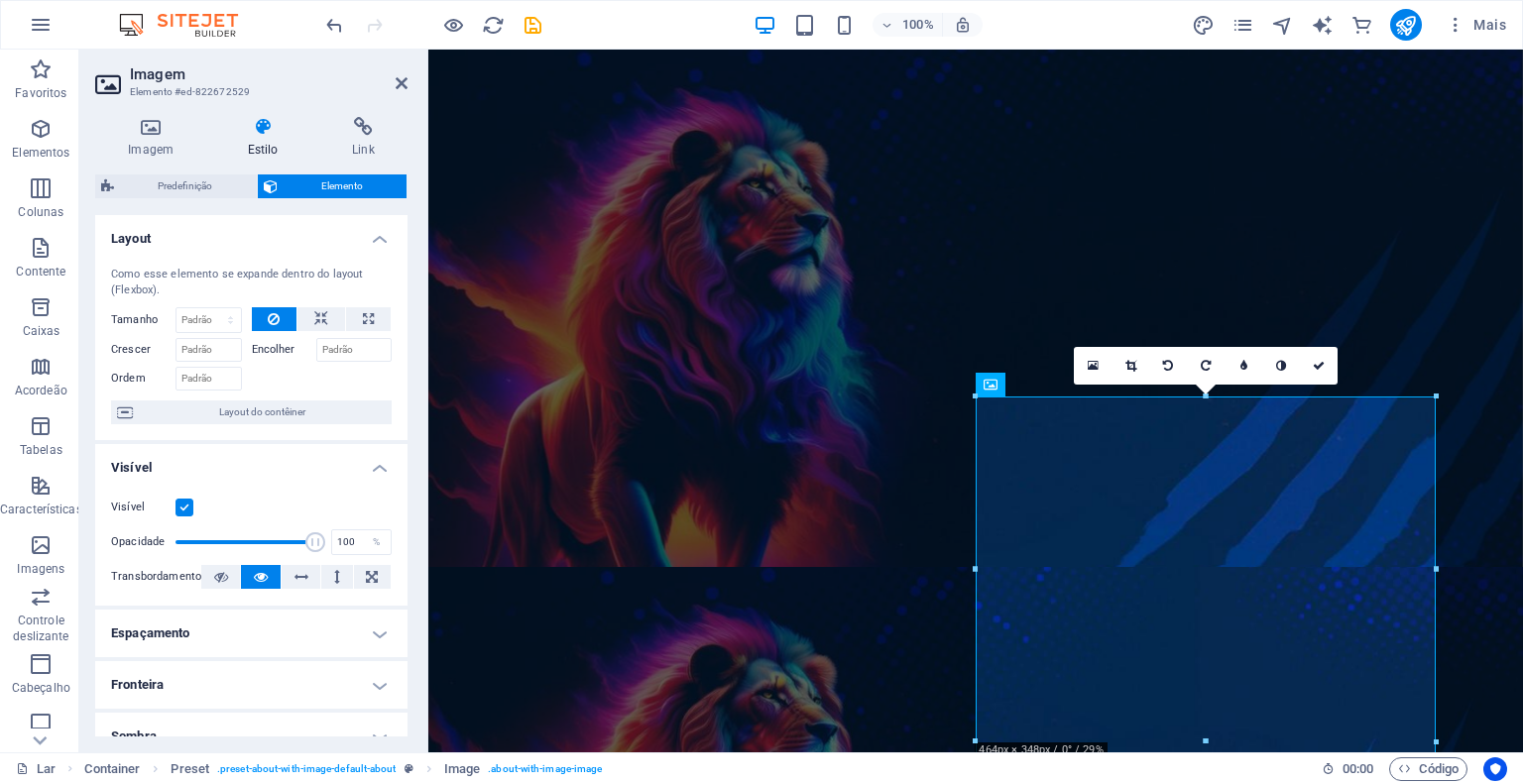scroll, scrollTop: 99, scrollLeft: 0, axis: vertical 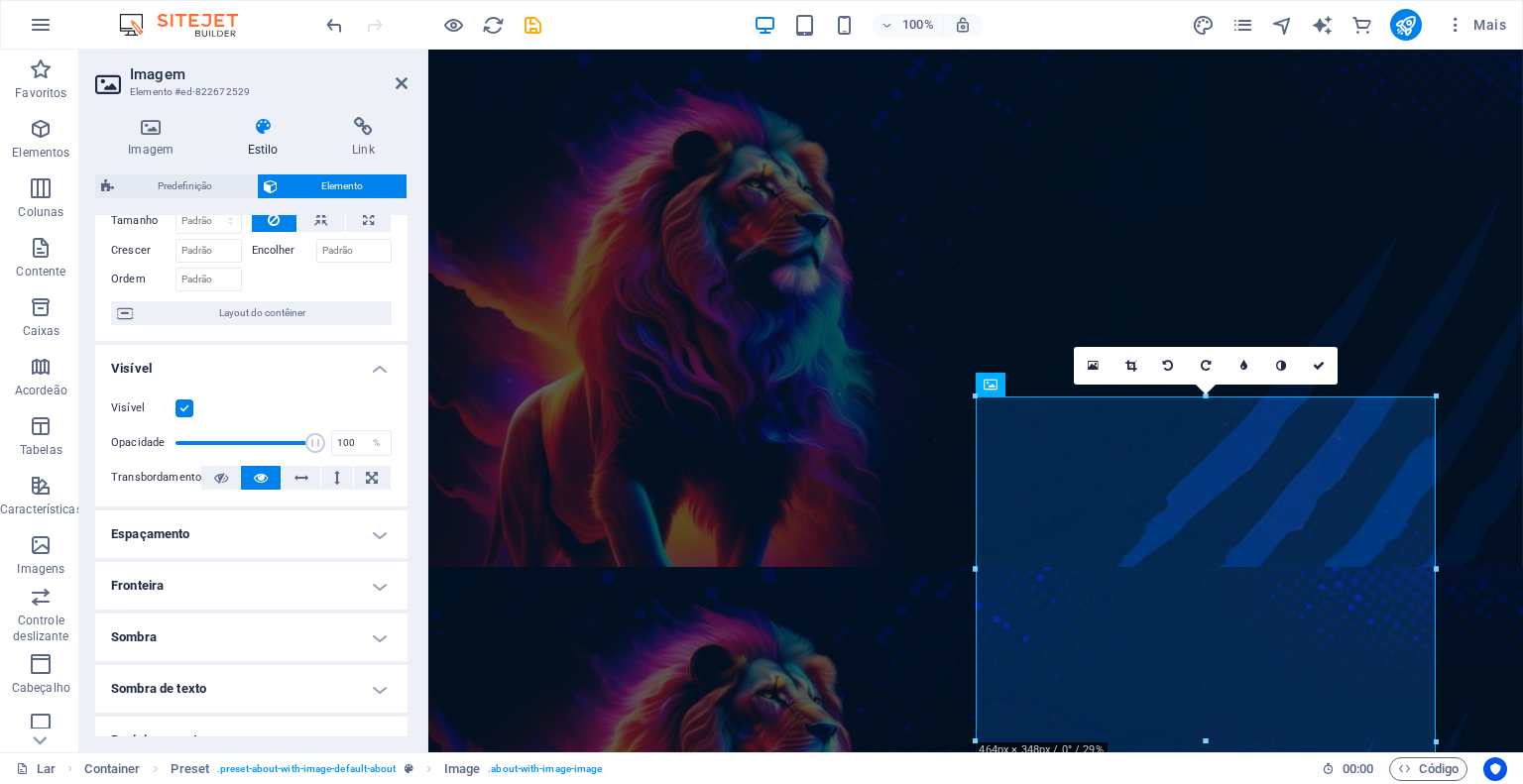 click on "Fronteira" at bounding box center [251, 586] 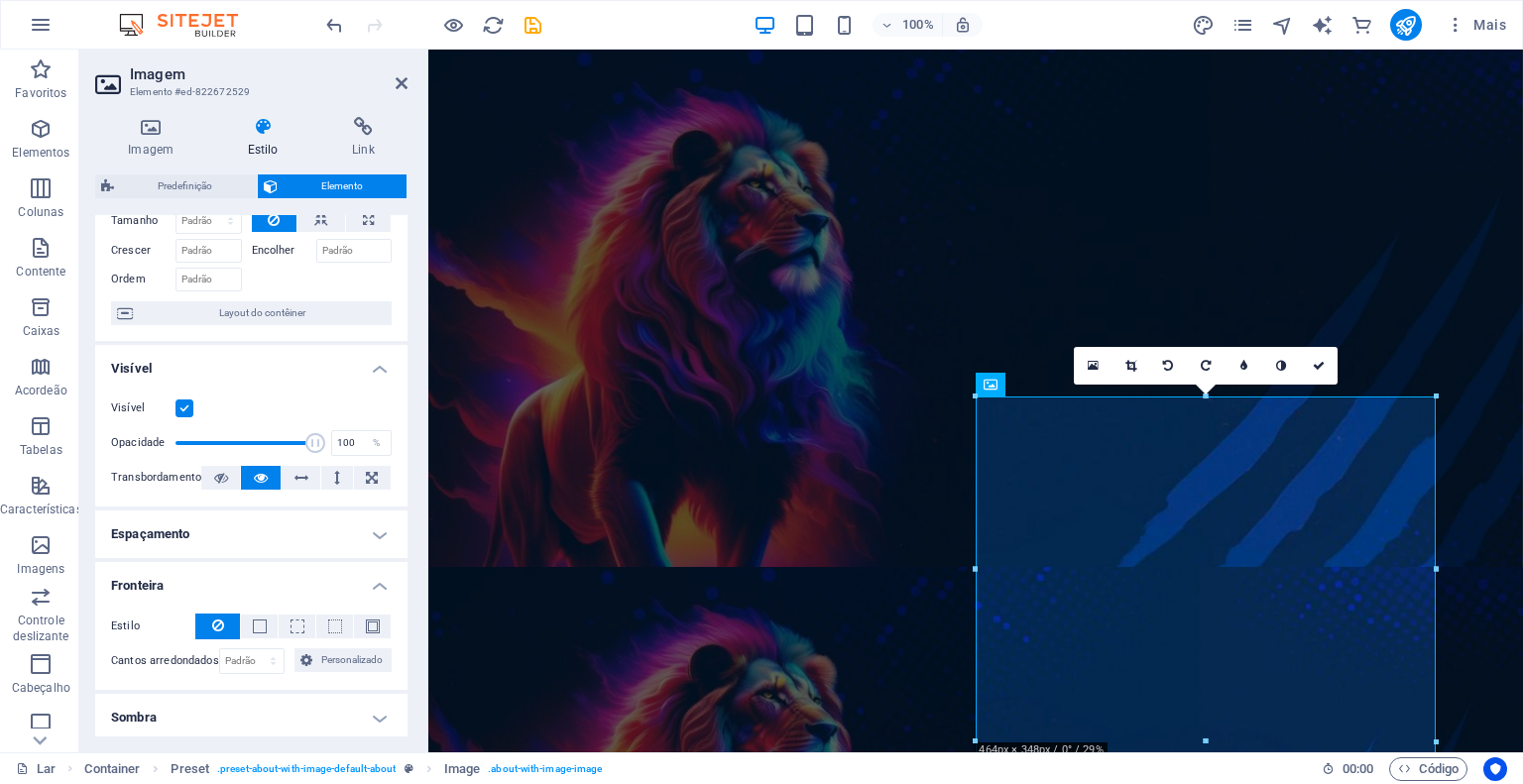 click on "Fronteira" at bounding box center (251, 580) 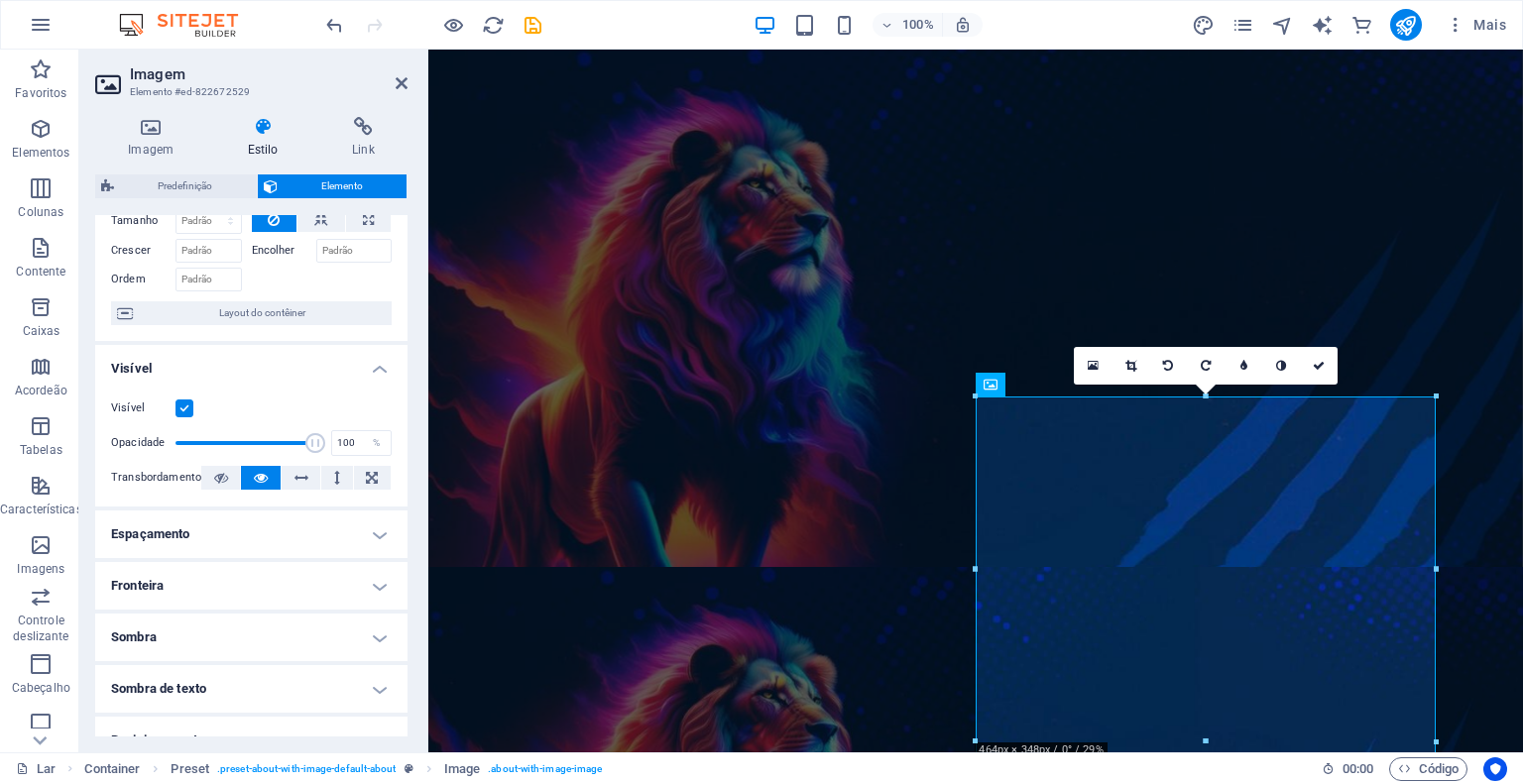 click on "Espaçamento" at bounding box center [251, 534] 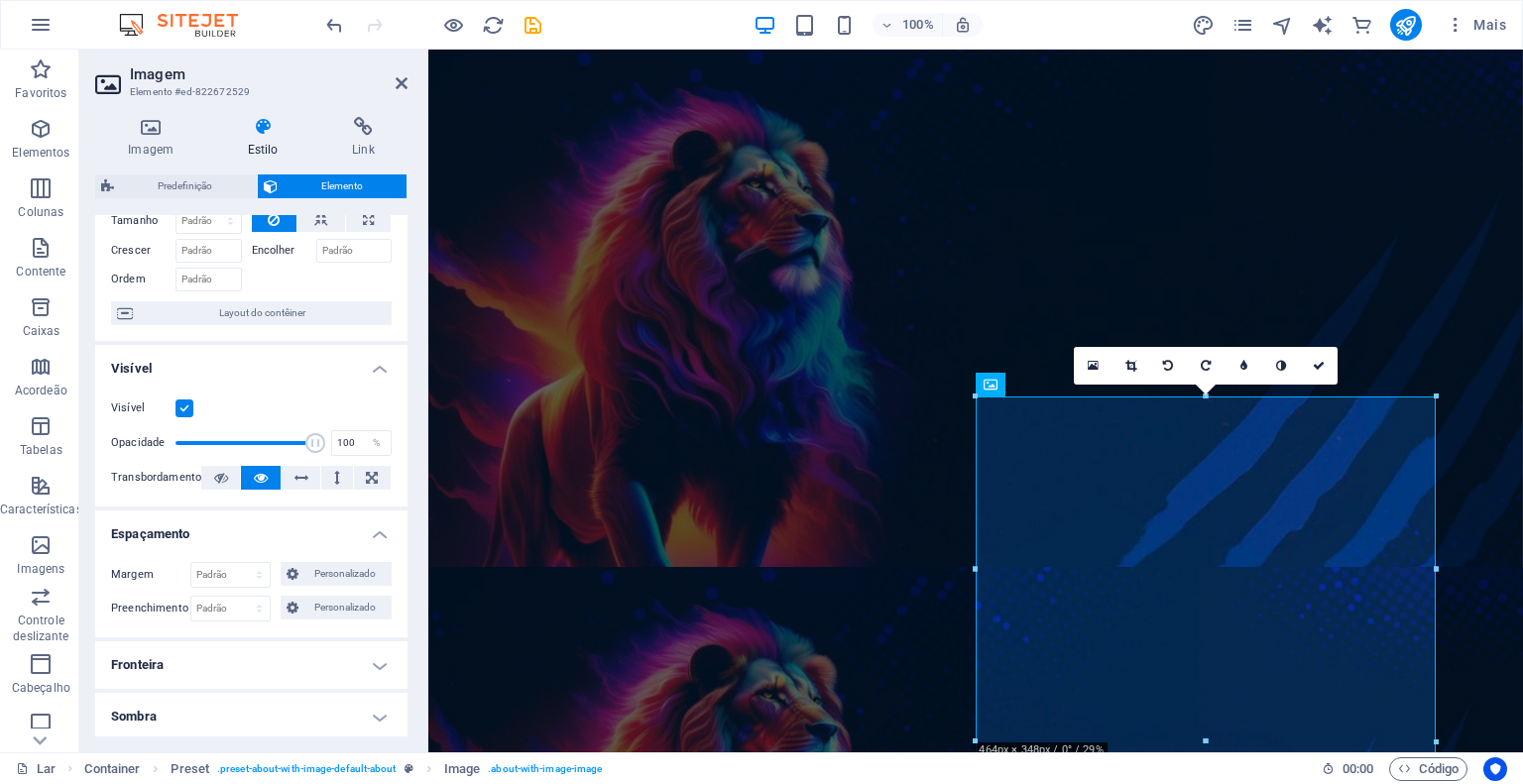 click on "Espaçamento" at bounding box center (251, 528) 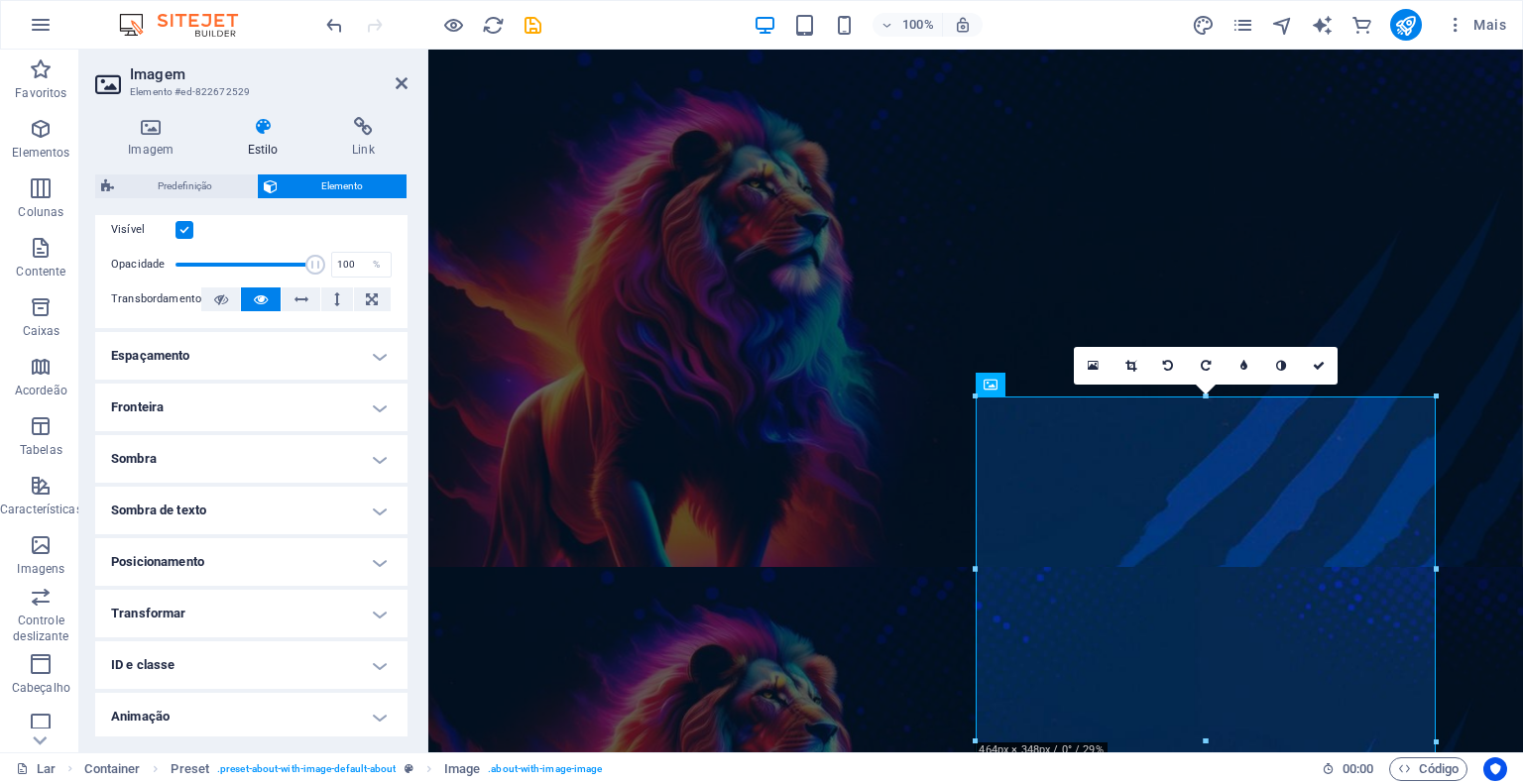 scroll, scrollTop: 297, scrollLeft: 0, axis: vertical 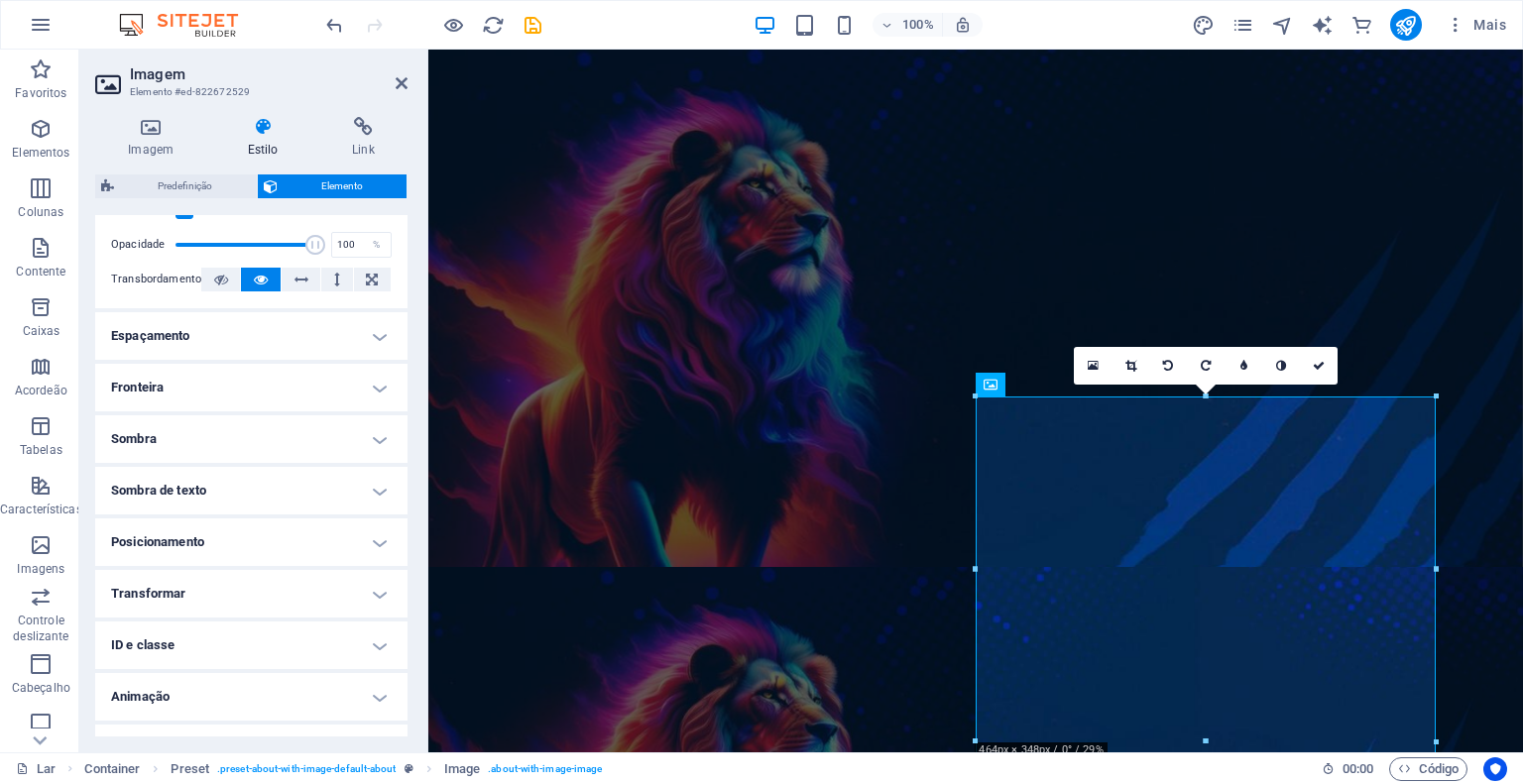 click on "Sombra de texto" at bounding box center (159, 490) 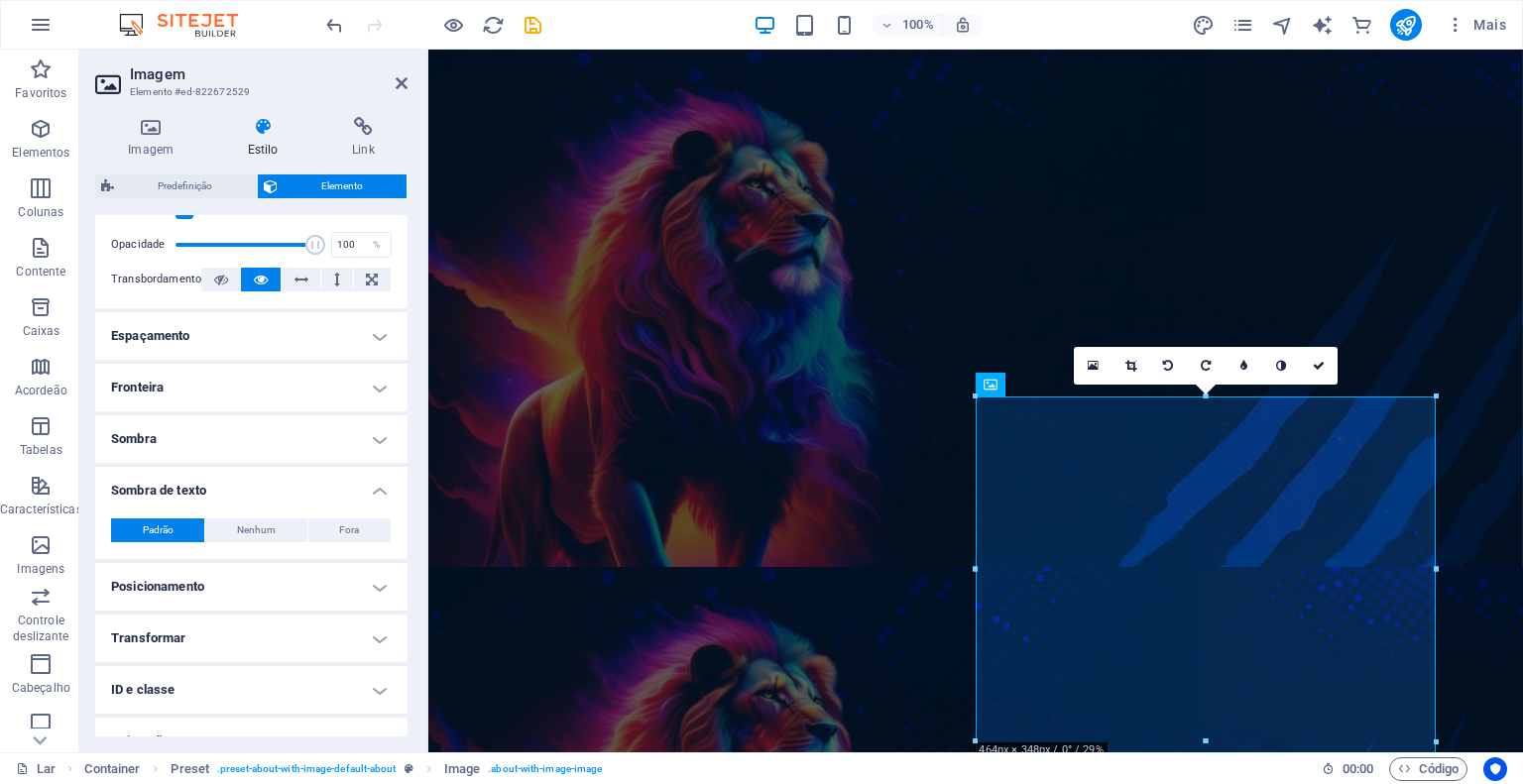 click on "Sombra de texto" at bounding box center (159, 490) 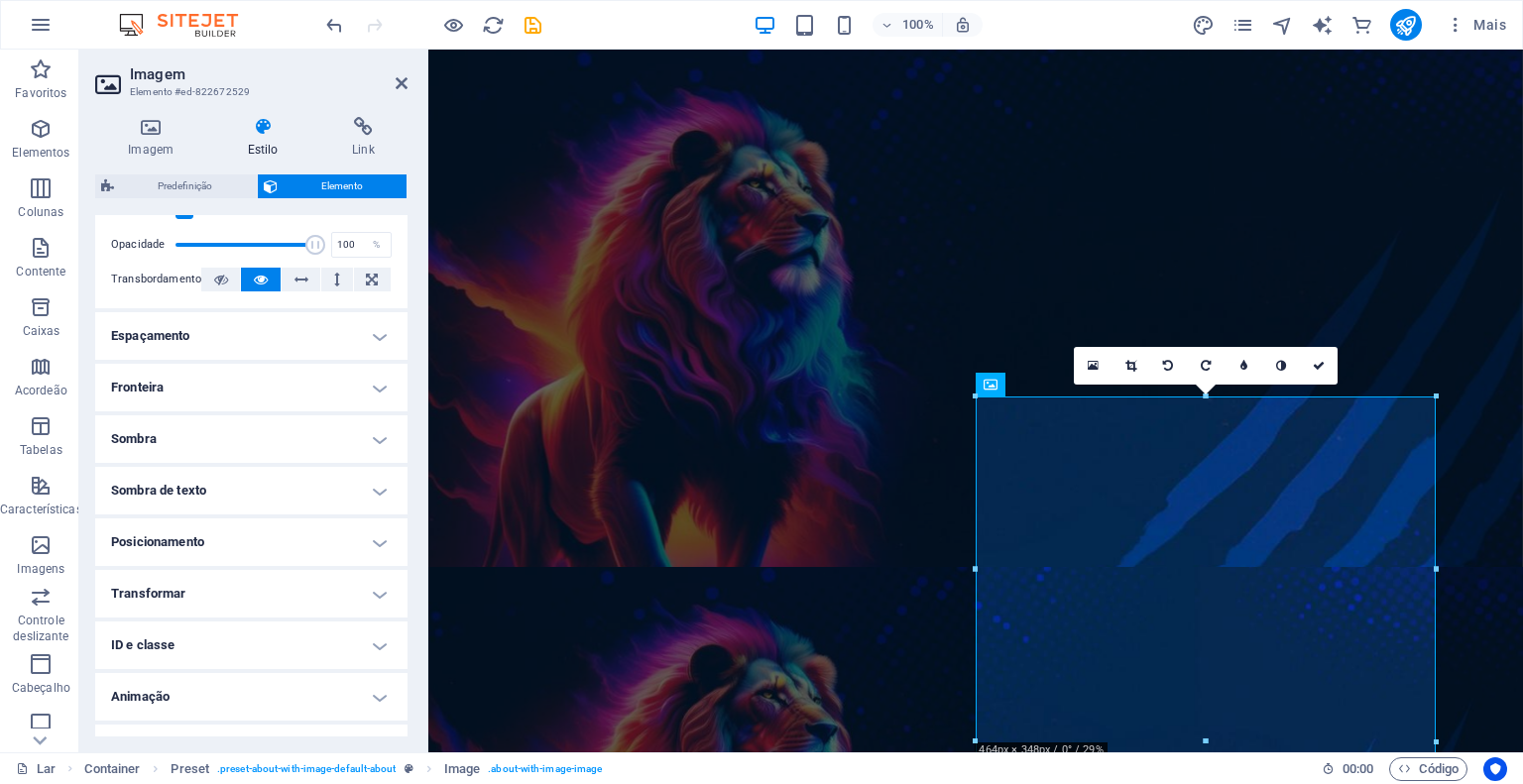 click on "Posicionamento" at bounding box center [158, 541] 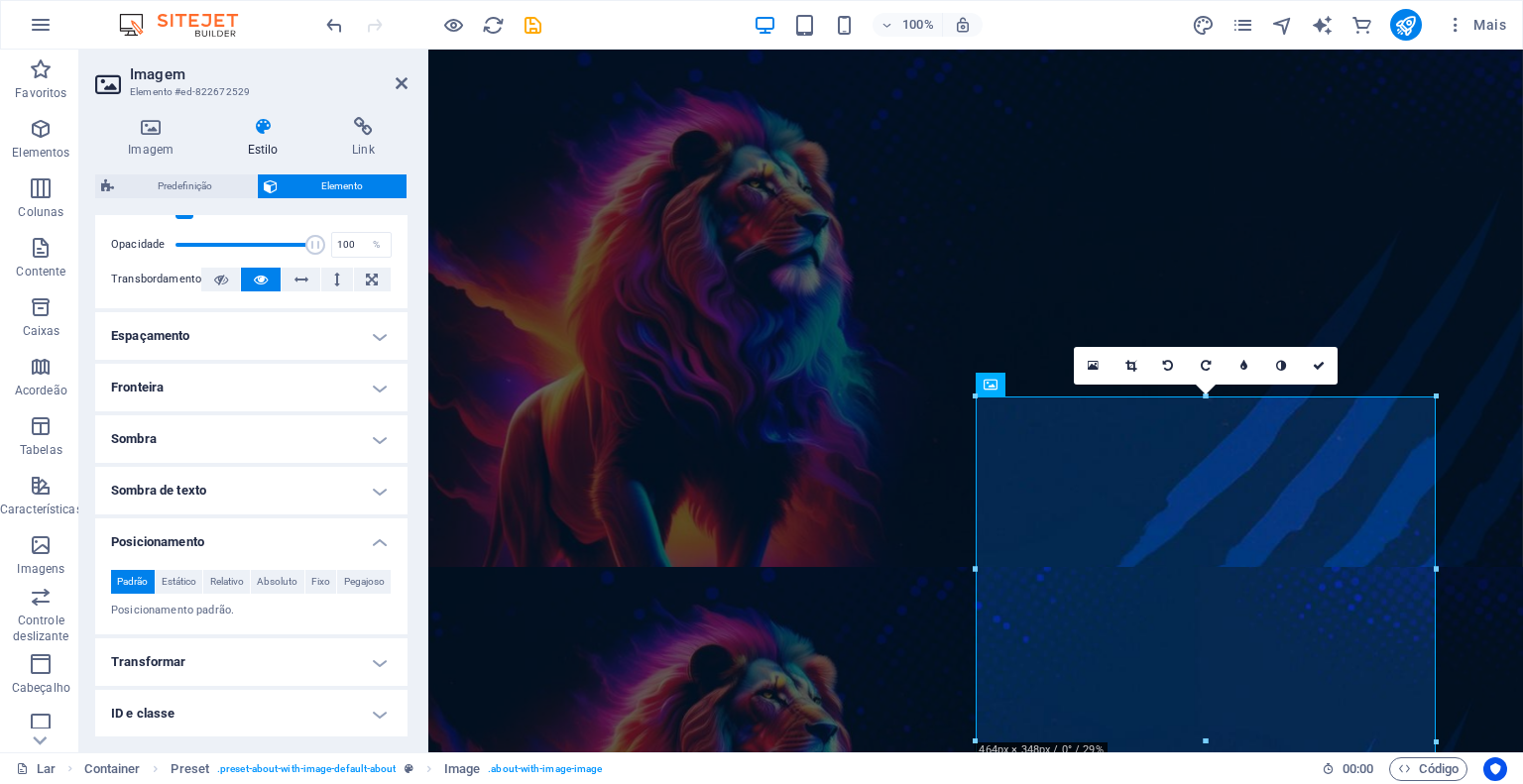 click on "Posicionamento" at bounding box center (158, 541) 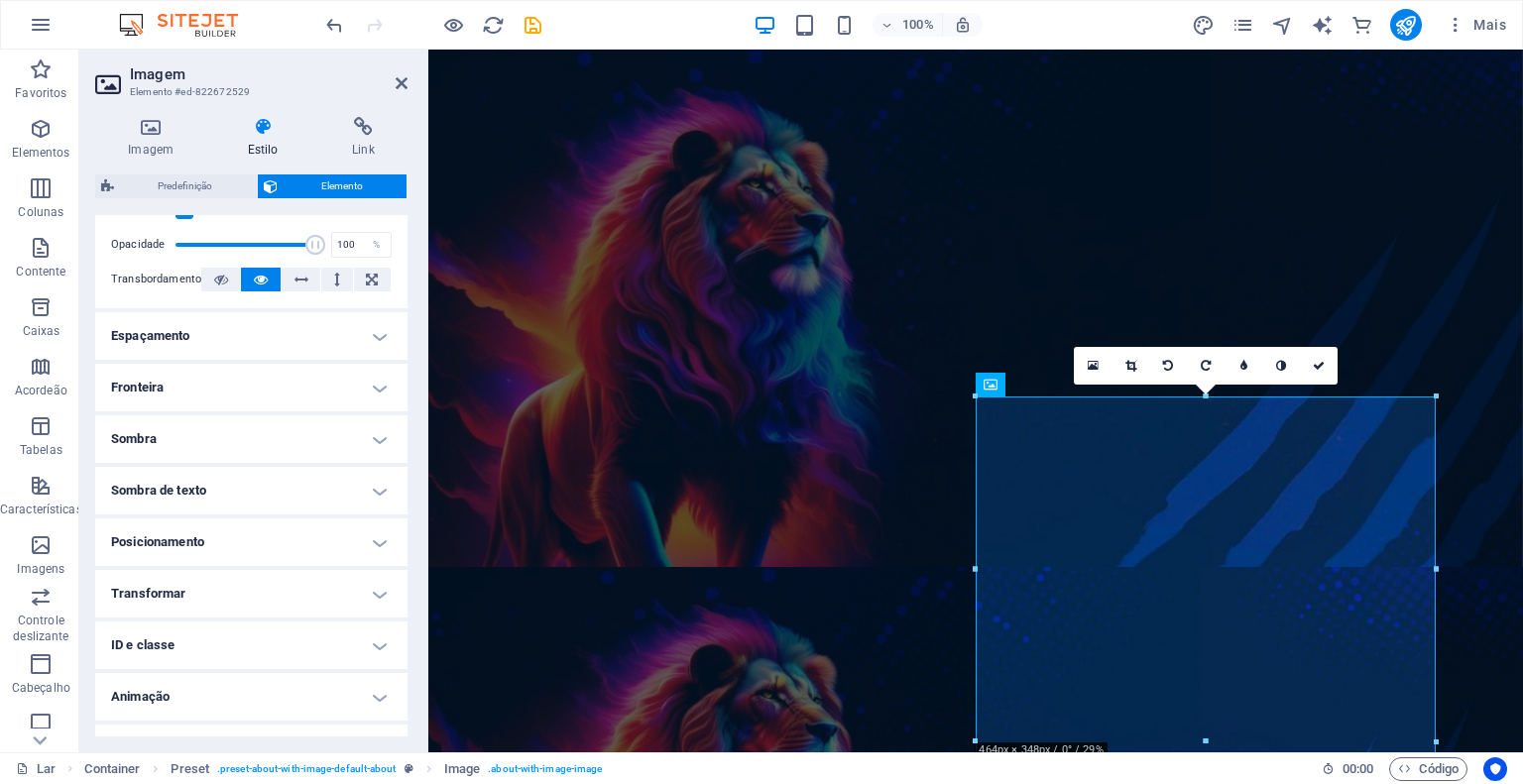 click on "Transformar" at bounding box center [251, 594] 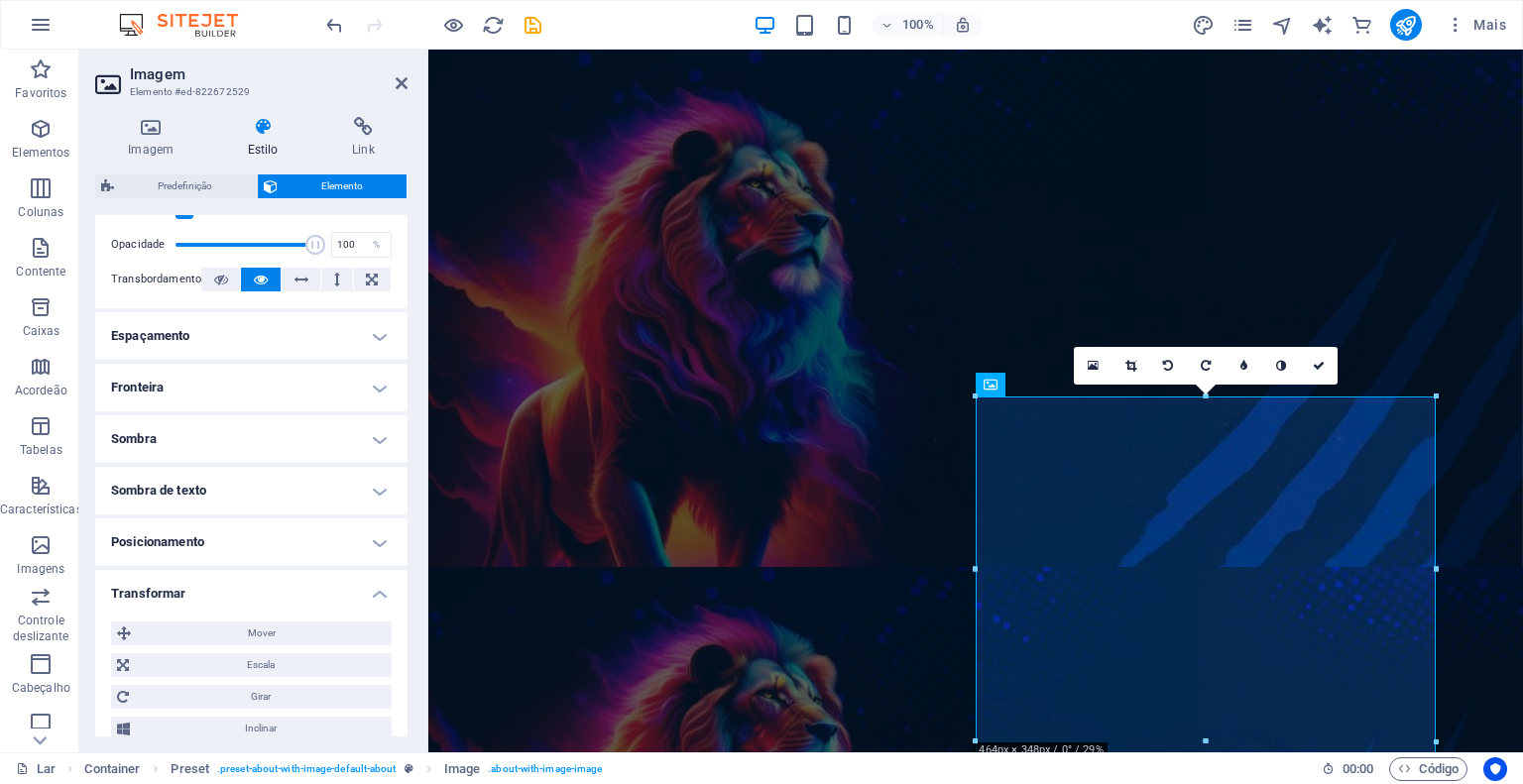 scroll, scrollTop: 471, scrollLeft: 0, axis: vertical 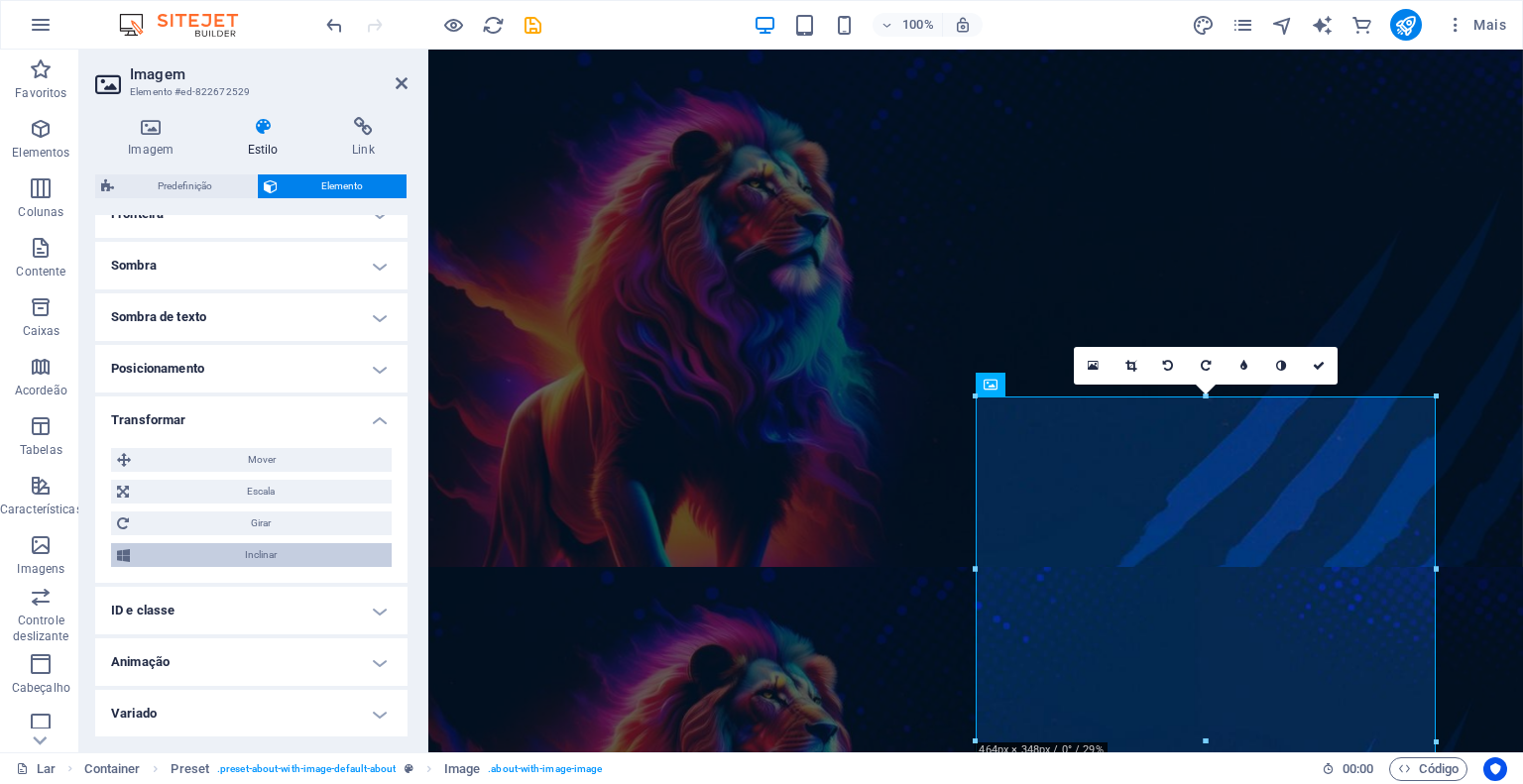 click on "Inclinar" at bounding box center [261, 555] 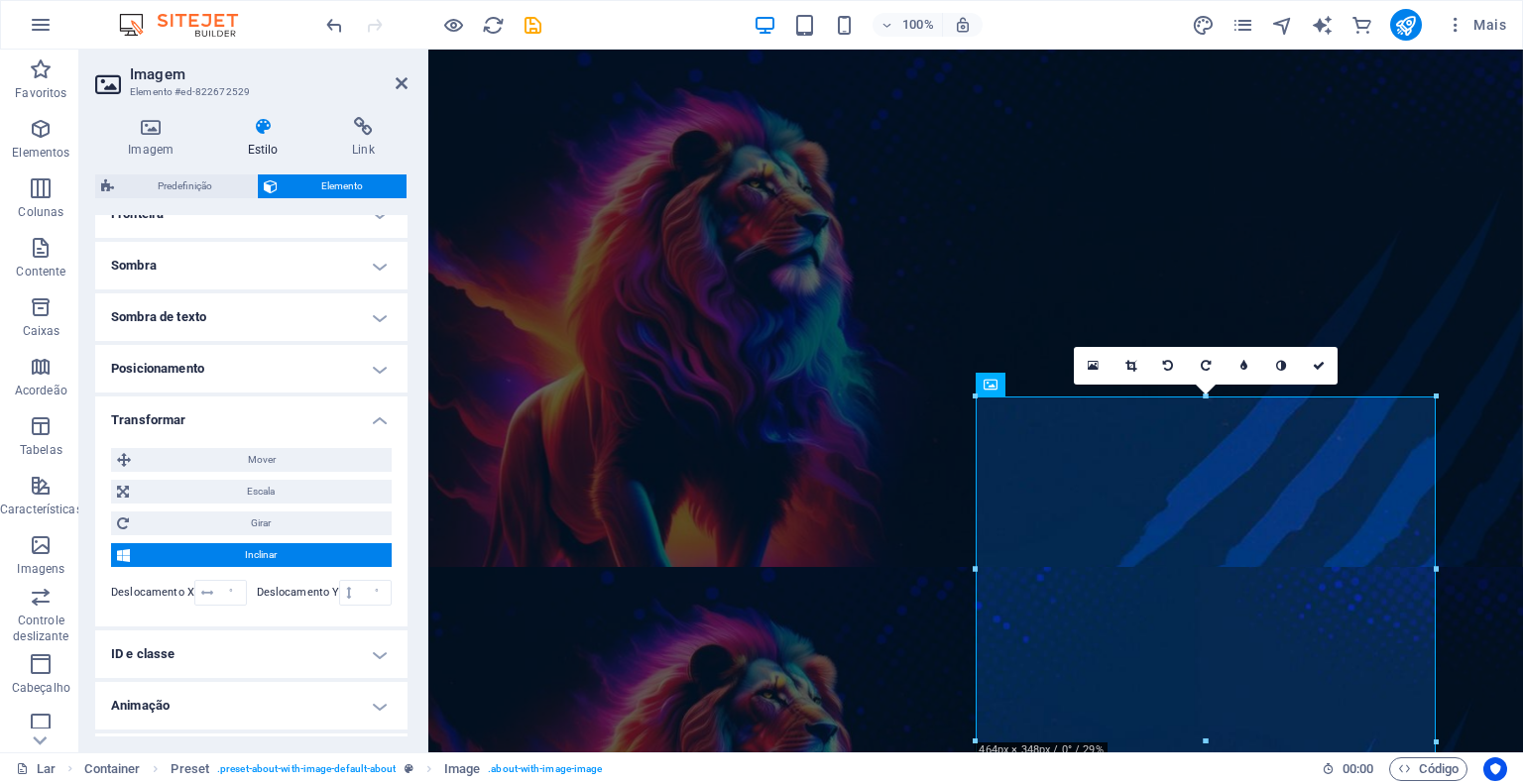 click on "Inclinar" at bounding box center [261, 555] 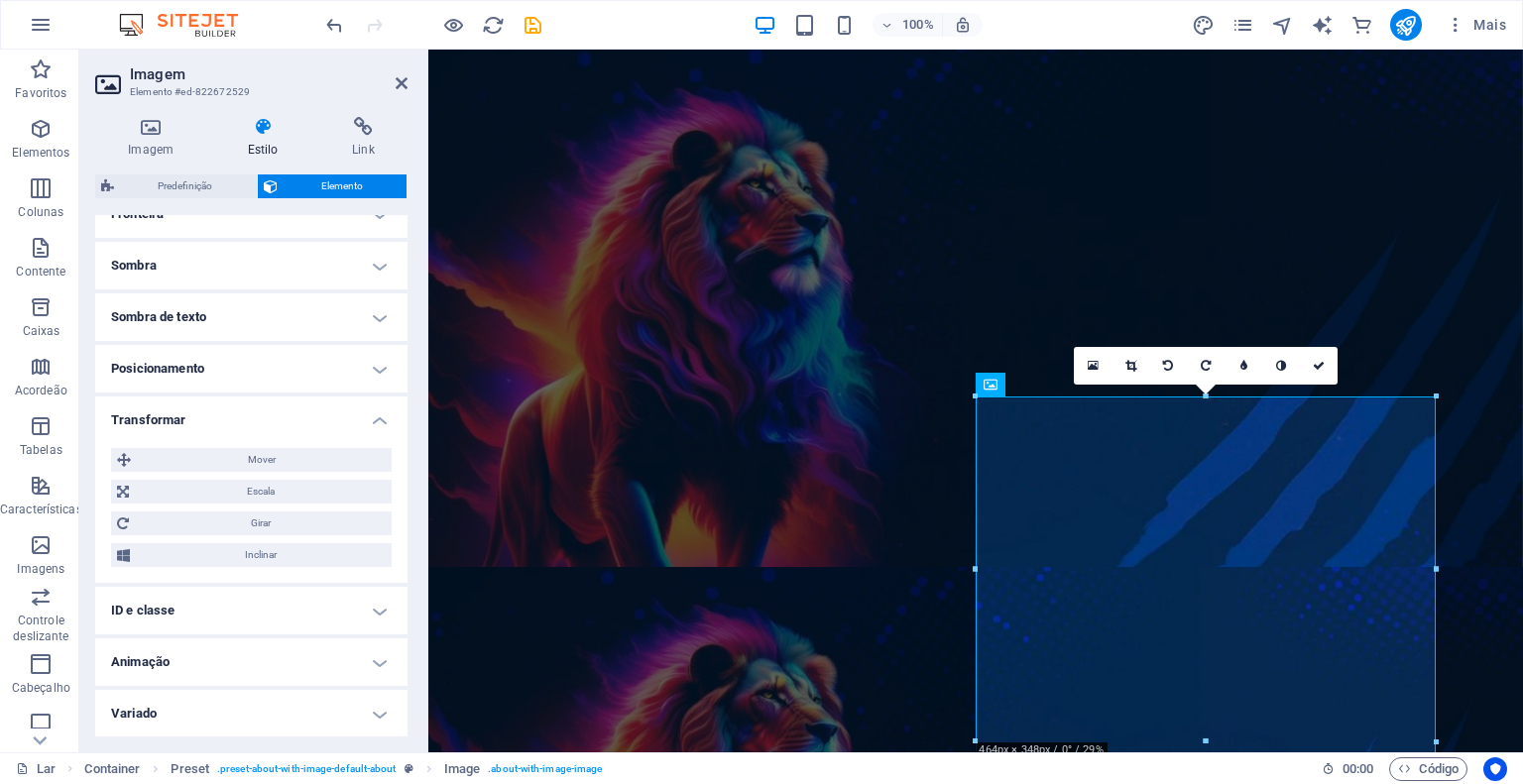 click on "Variado" at bounding box center [251, 714] 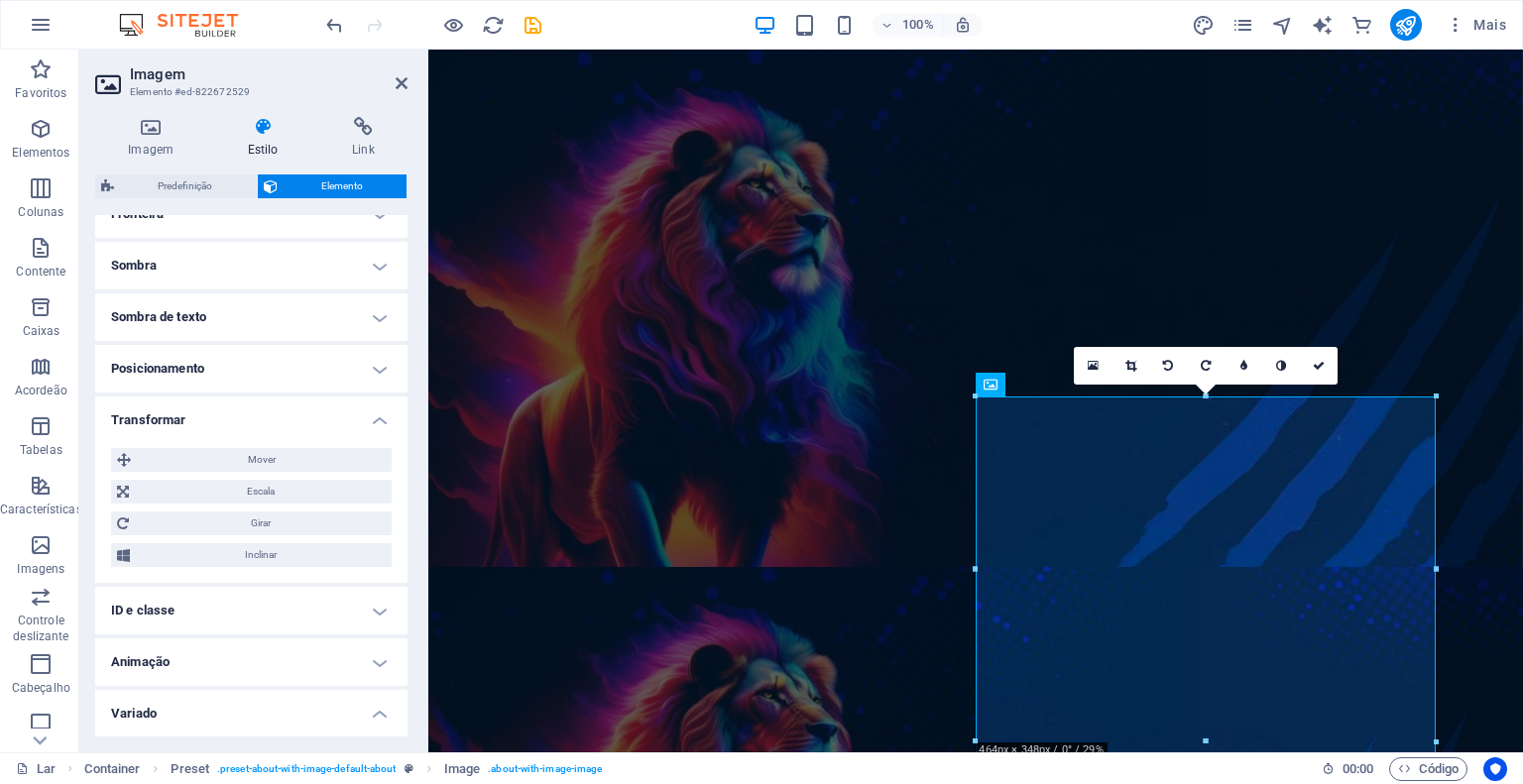 scroll, scrollTop: 593, scrollLeft: 0, axis: vertical 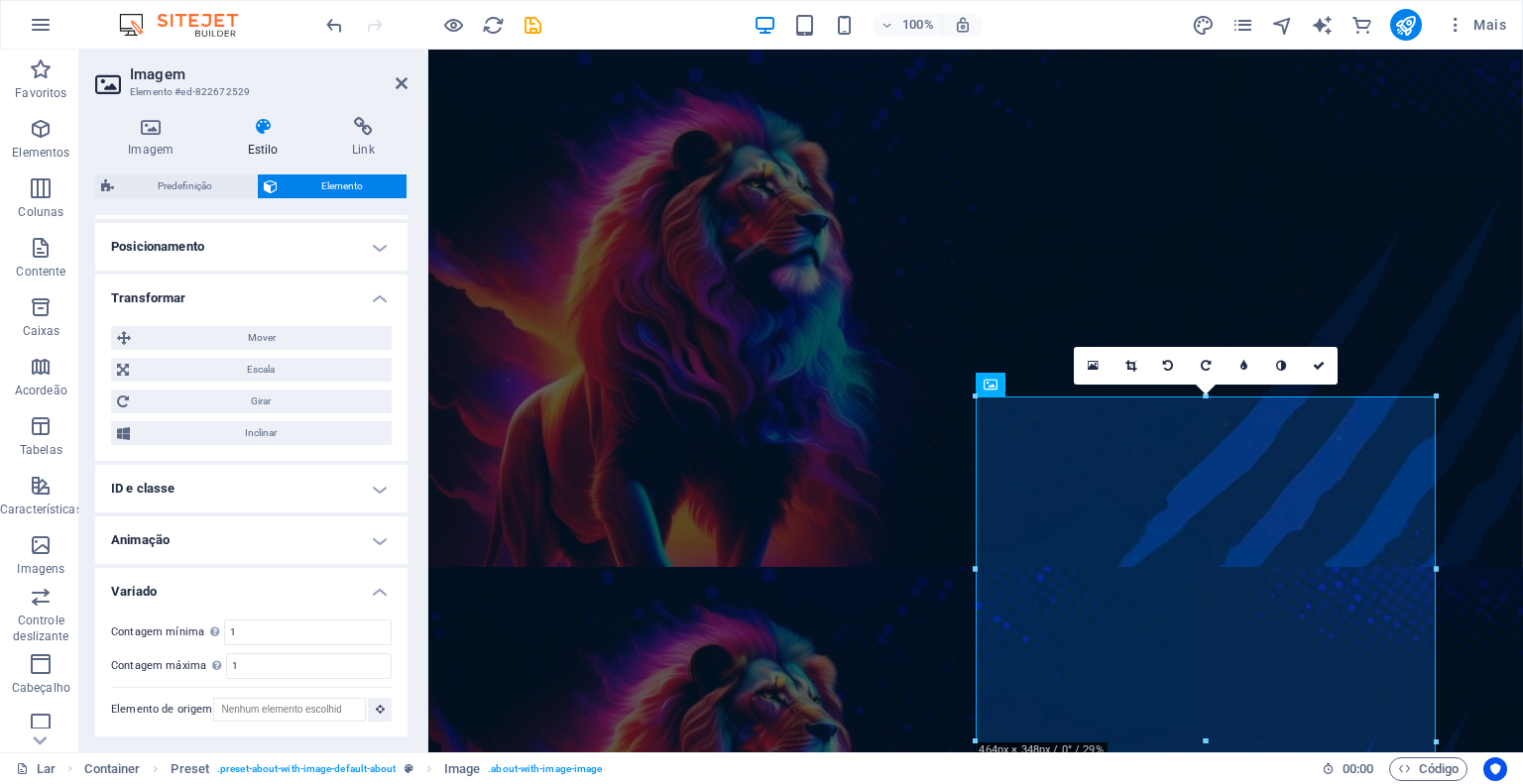 click on "Variado" at bounding box center [251, 586] 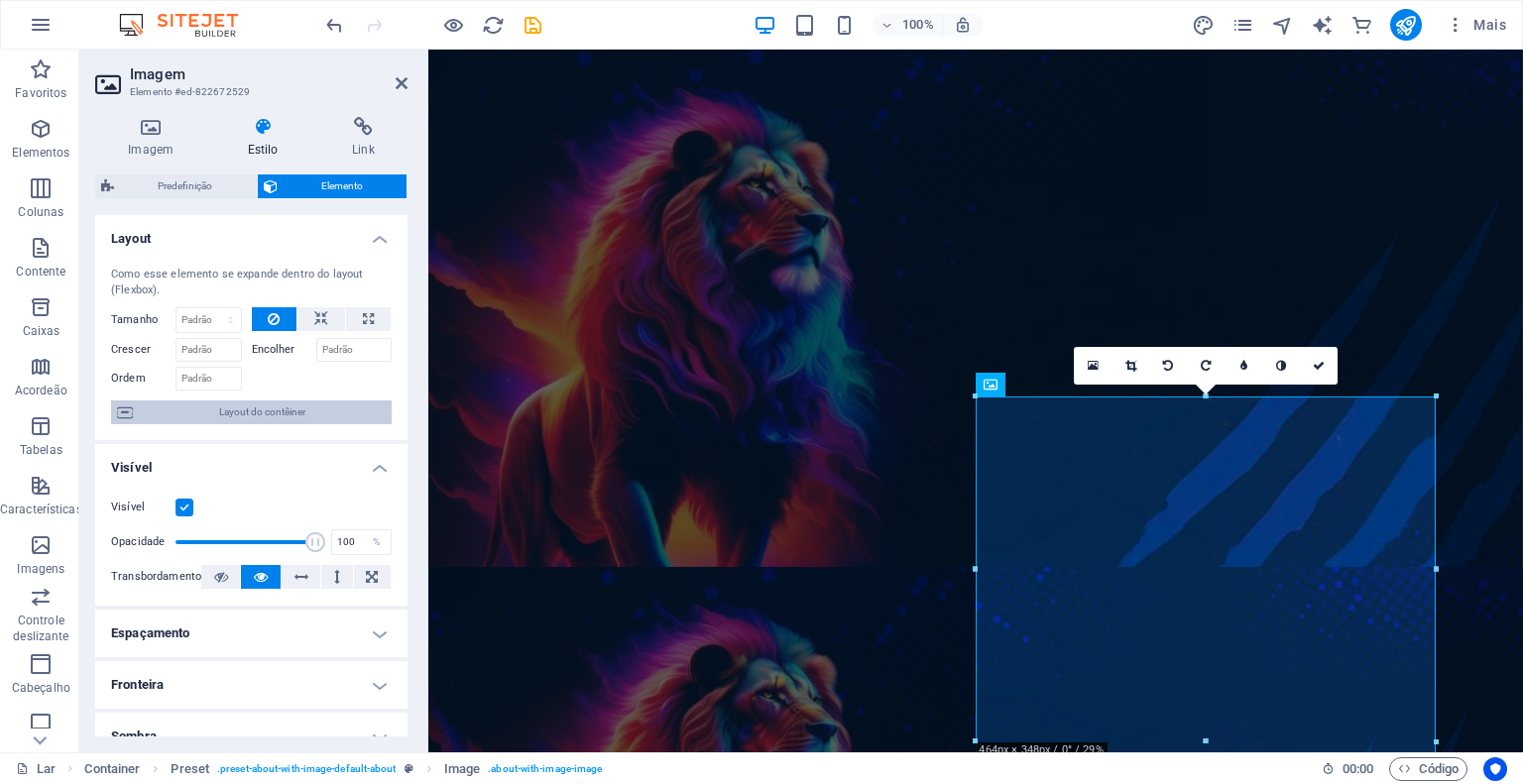 scroll, scrollTop: 0, scrollLeft: 0, axis: both 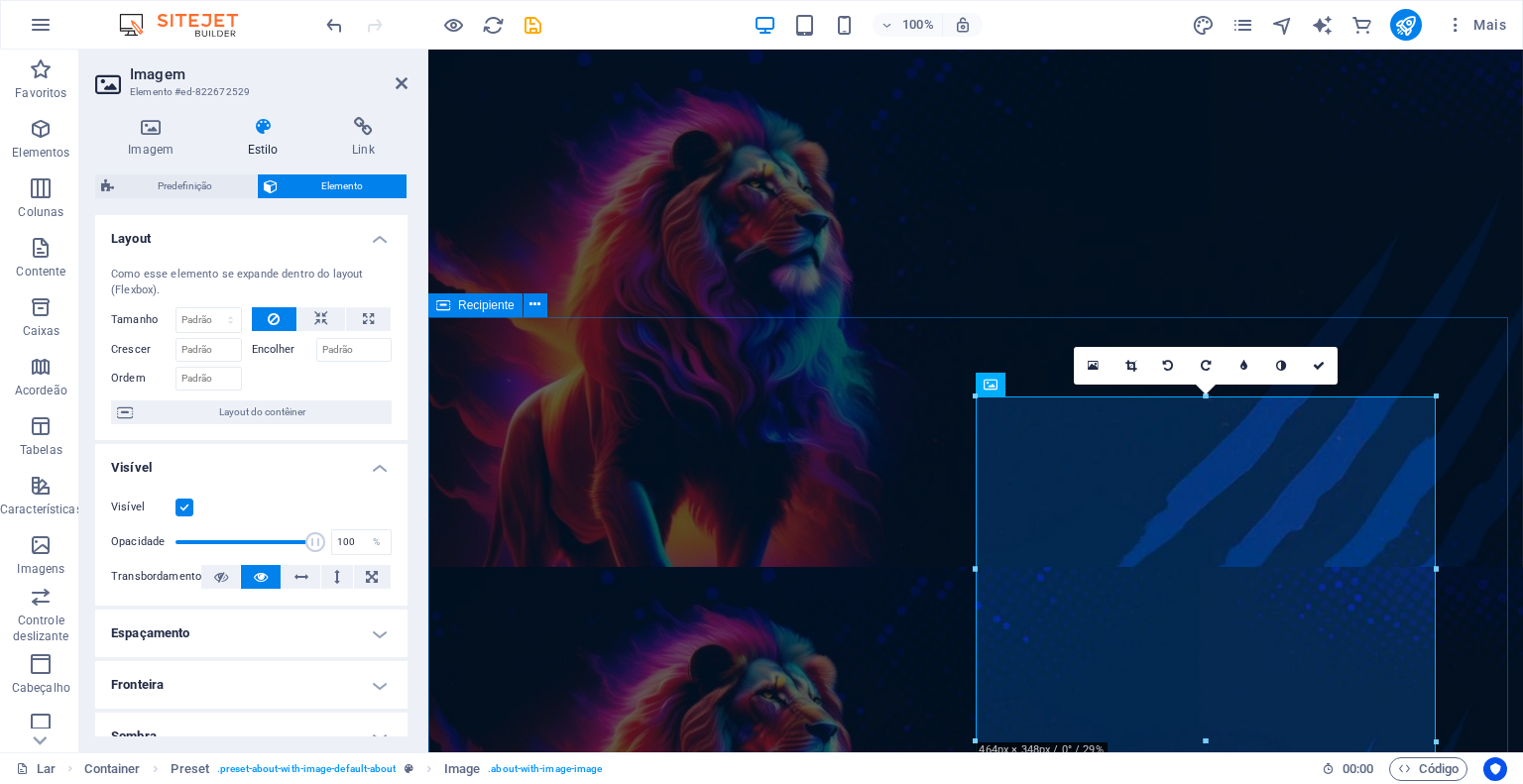 click on "Sobre  exemplo.oapec.com.br Lorem ipsum dolor sit amet, consectetur adipisicing elit. Repellat, maiores, a libero atque assumenda praesentium cum magni odio dolor accusantium explicabo. Lorem ipsum dolor sit amet, consectetur adipisicing elit. Repellat, maiores, a libero atque assumenda praesentium cum magni odio dolor accusantium explicabo repudiandae molestiae itaque provident sit debitis aspernatur soluta deserunt incidunt ad cumque ex laboriosam. Distinctio, mollitia, molestias excepturi voluptatem veritatis iusto nam nulla.  Aprendizagem e diversão Lorem ipsum dolor sit amet, consectetur adipisicing elit. Veritatis, dolorem! Lugar Amigável Lorem ipsum dolor sit amet, consectetur adipisicing elit. Veritatis, dolorem! Segurança infantil Lorem ipsum dolor sit amet, consectetur adipisicing elit. Veritatis, dolorem! Refeições Frescas e Saudáveis Lorem ipsum dolor sit amet, consectetur adipisicing elit. Veritatis, dolorem! Veja nossos Cursos" at bounding box center [976, 1208] 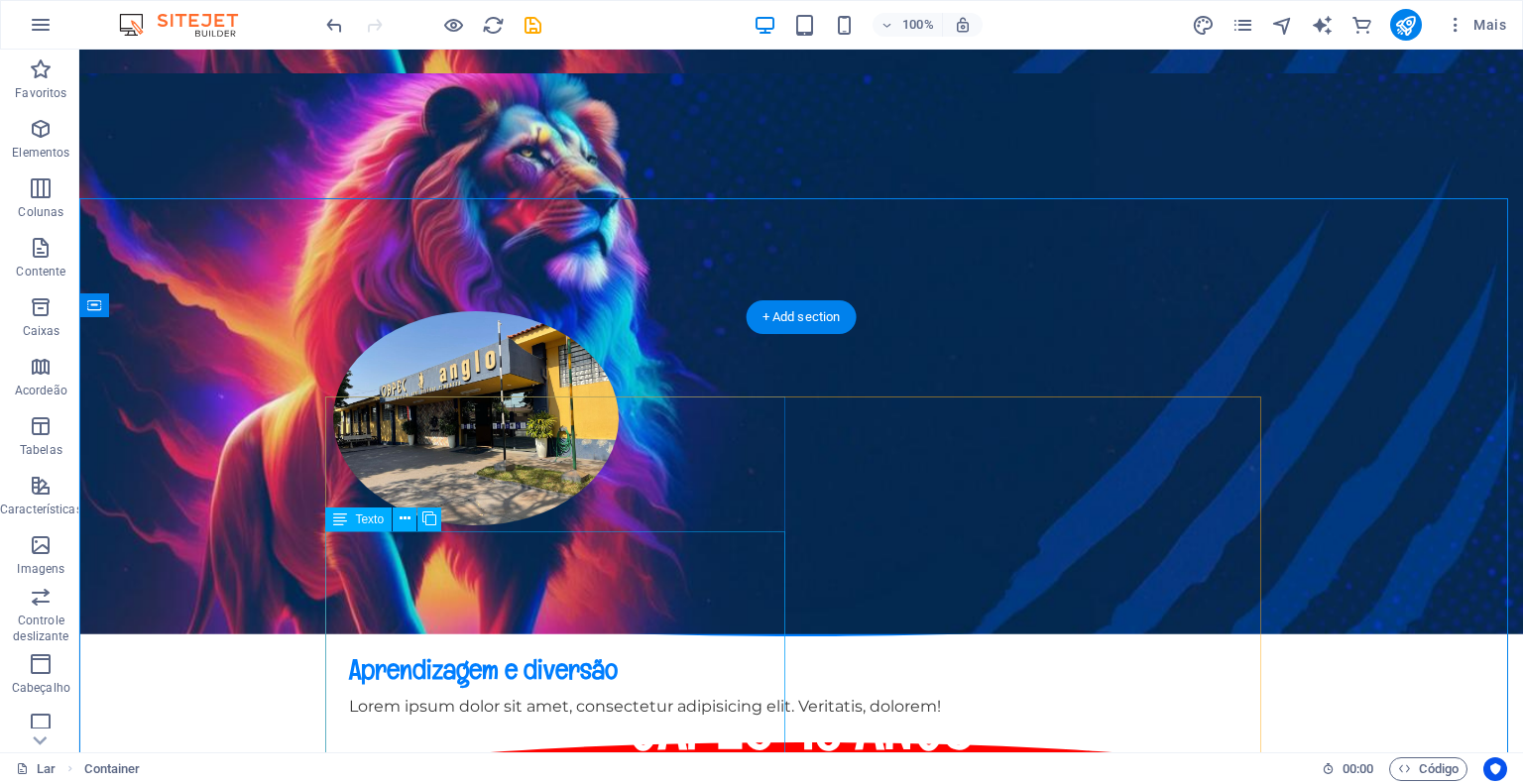 scroll, scrollTop: 396, scrollLeft: 0, axis: vertical 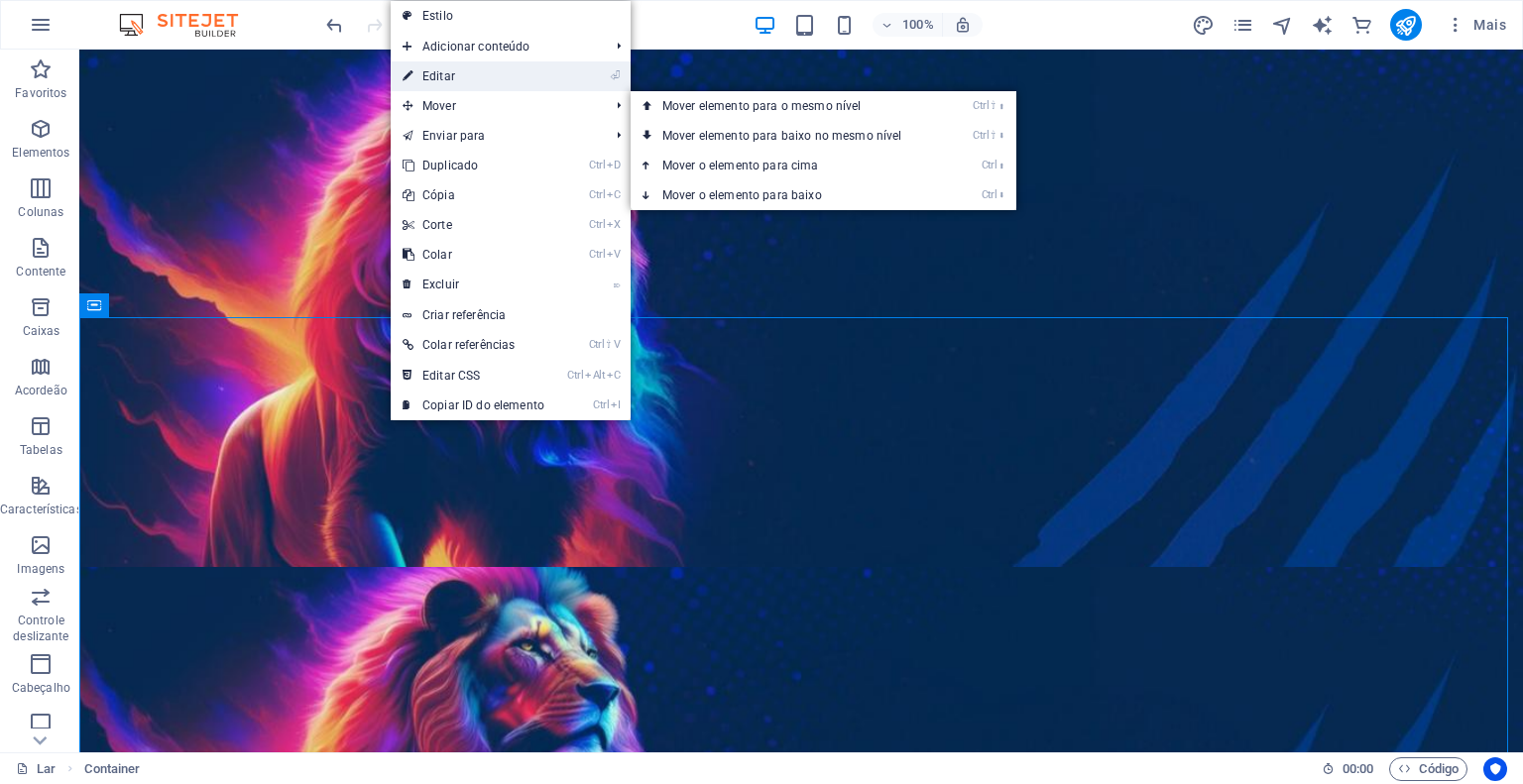 click on "Editar" at bounding box center [438, 76] 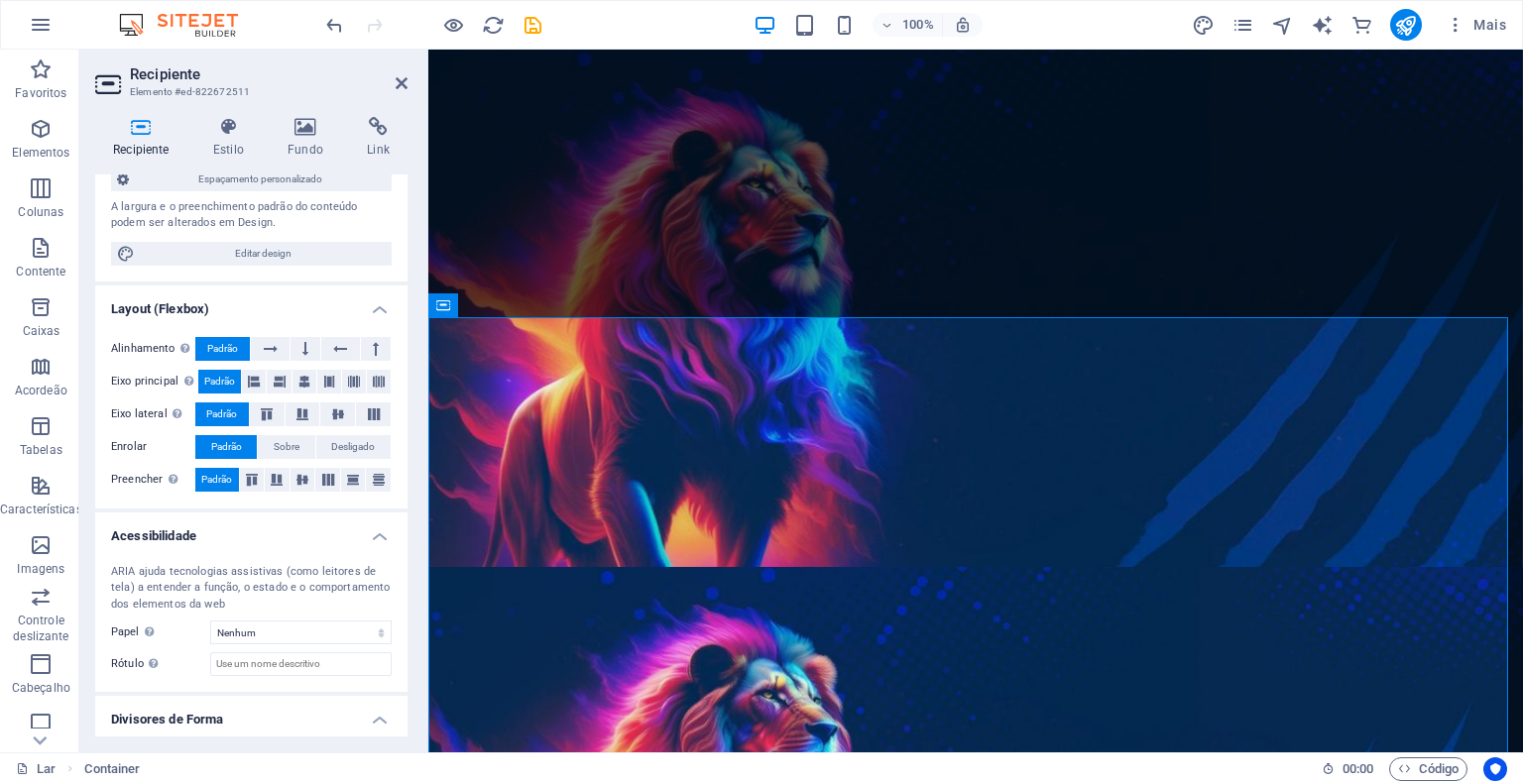 scroll, scrollTop: 228, scrollLeft: 0, axis: vertical 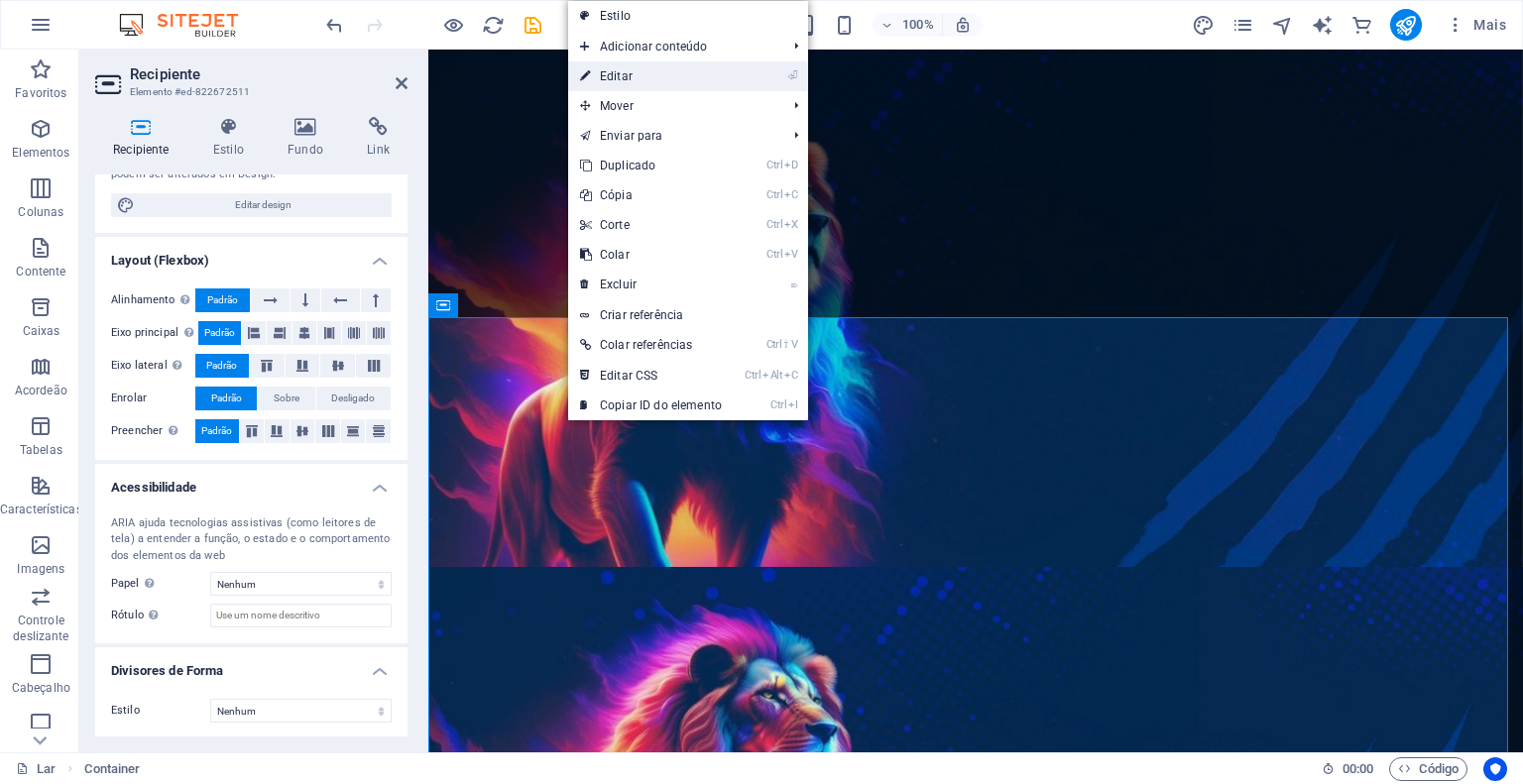 click on "Editar" at bounding box center [616, 76] 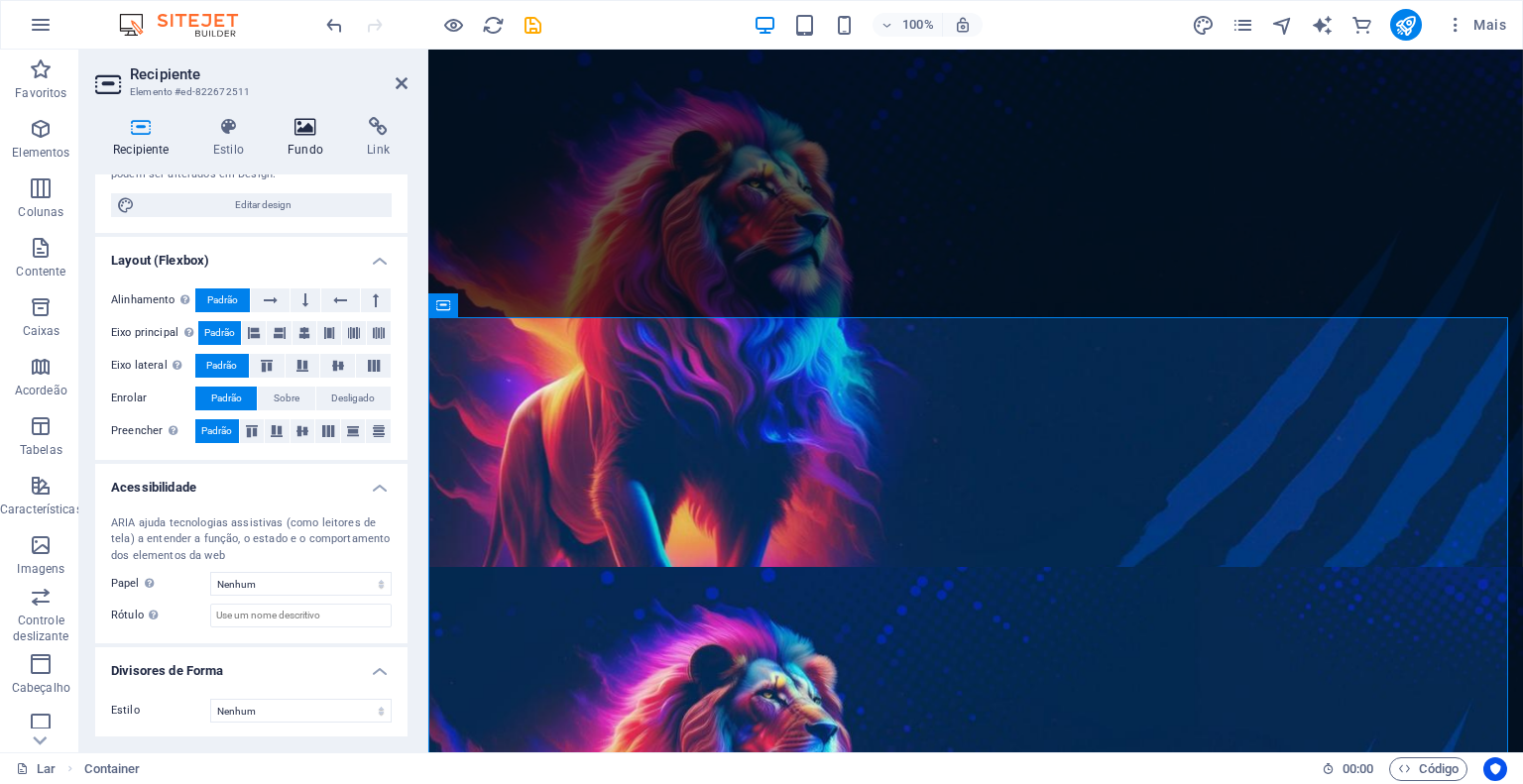click at bounding box center [305, 127] 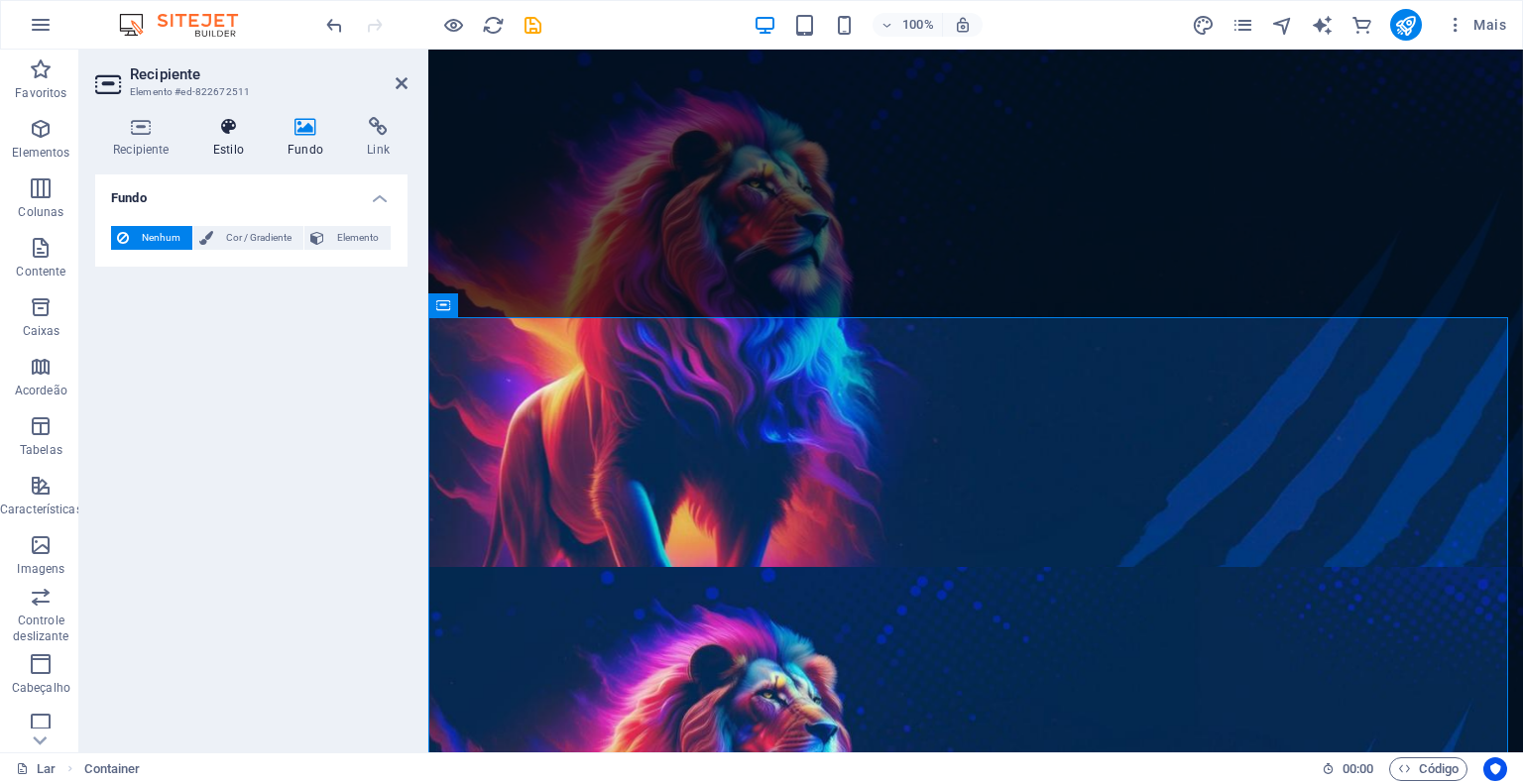 click at bounding box center [228, 127] 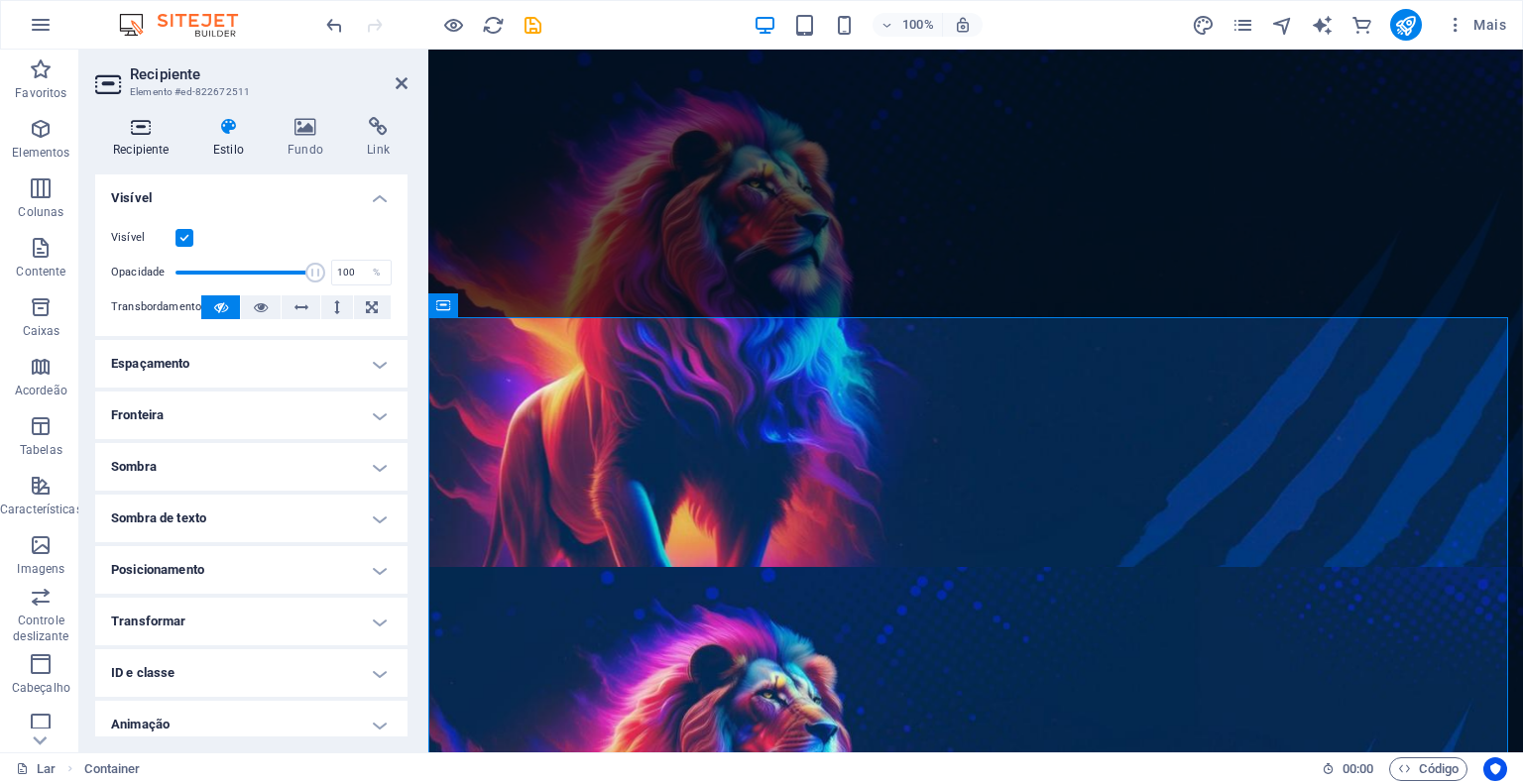 click at bounding box center (141, 127) 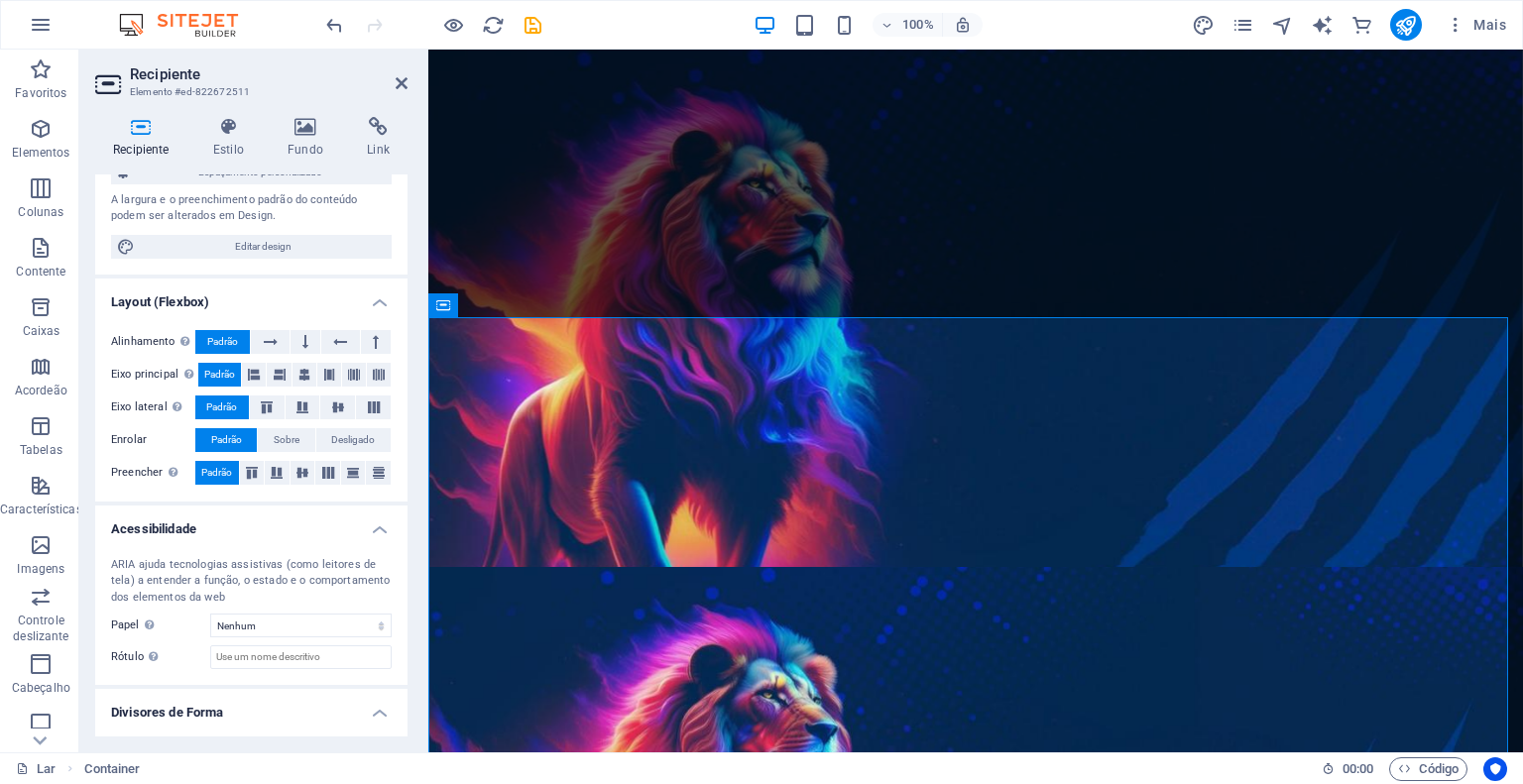 scroll, scrollTop: 228, scrollLeft: 0, axis: vertical 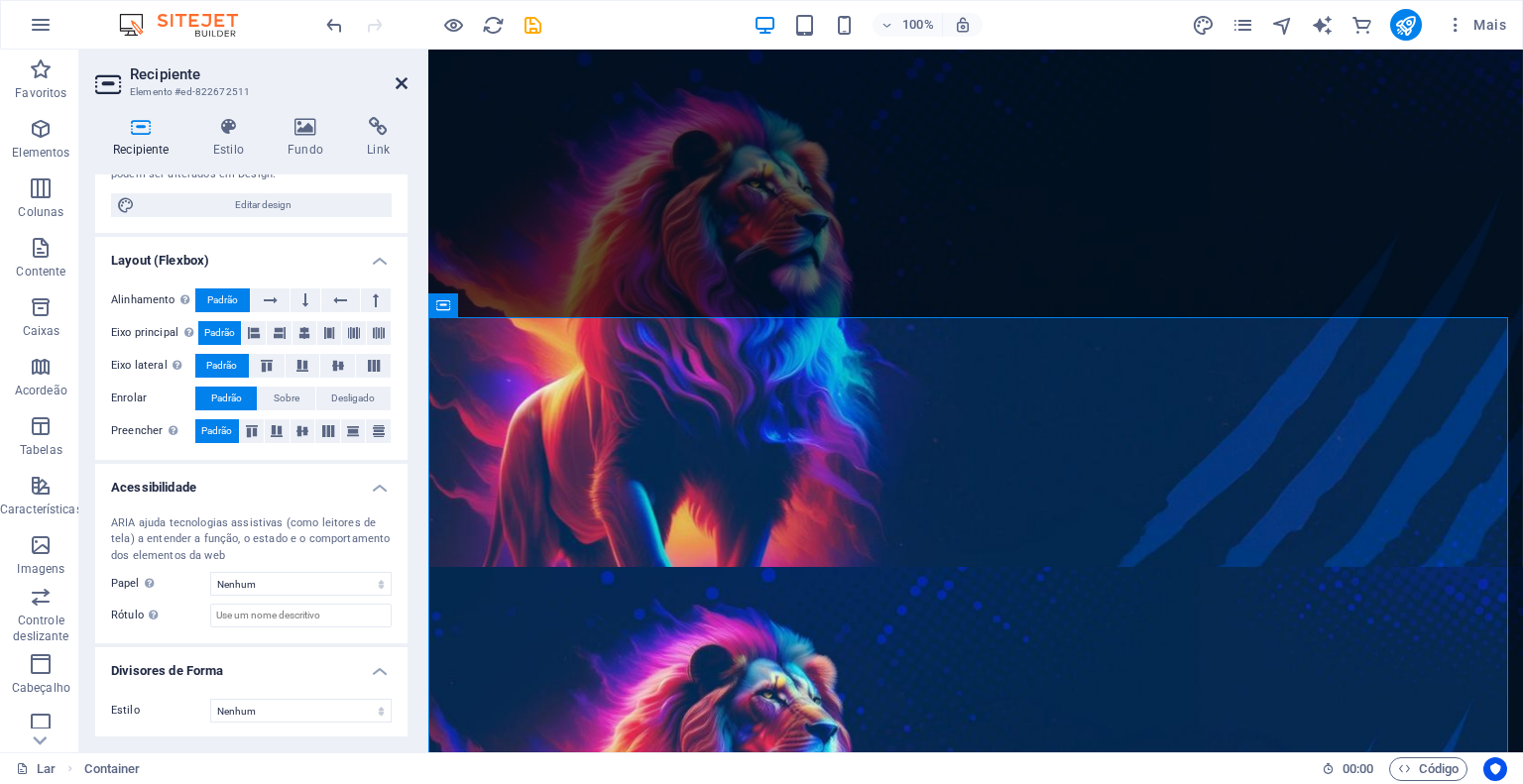 click at bounding box center (402, 83) 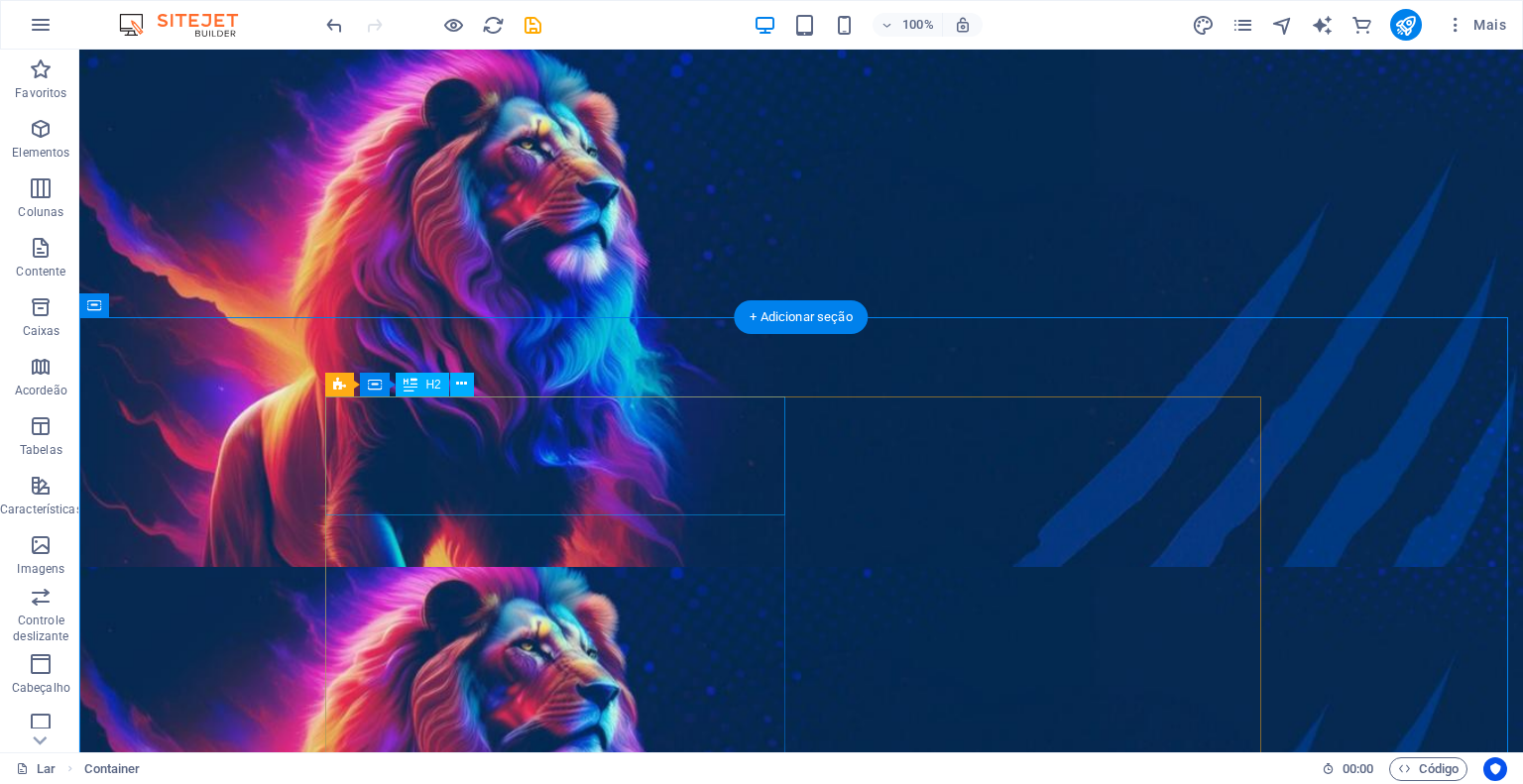 click on "Sobre  exemplo.oapec.com.br" at bounding box center (801, 585) 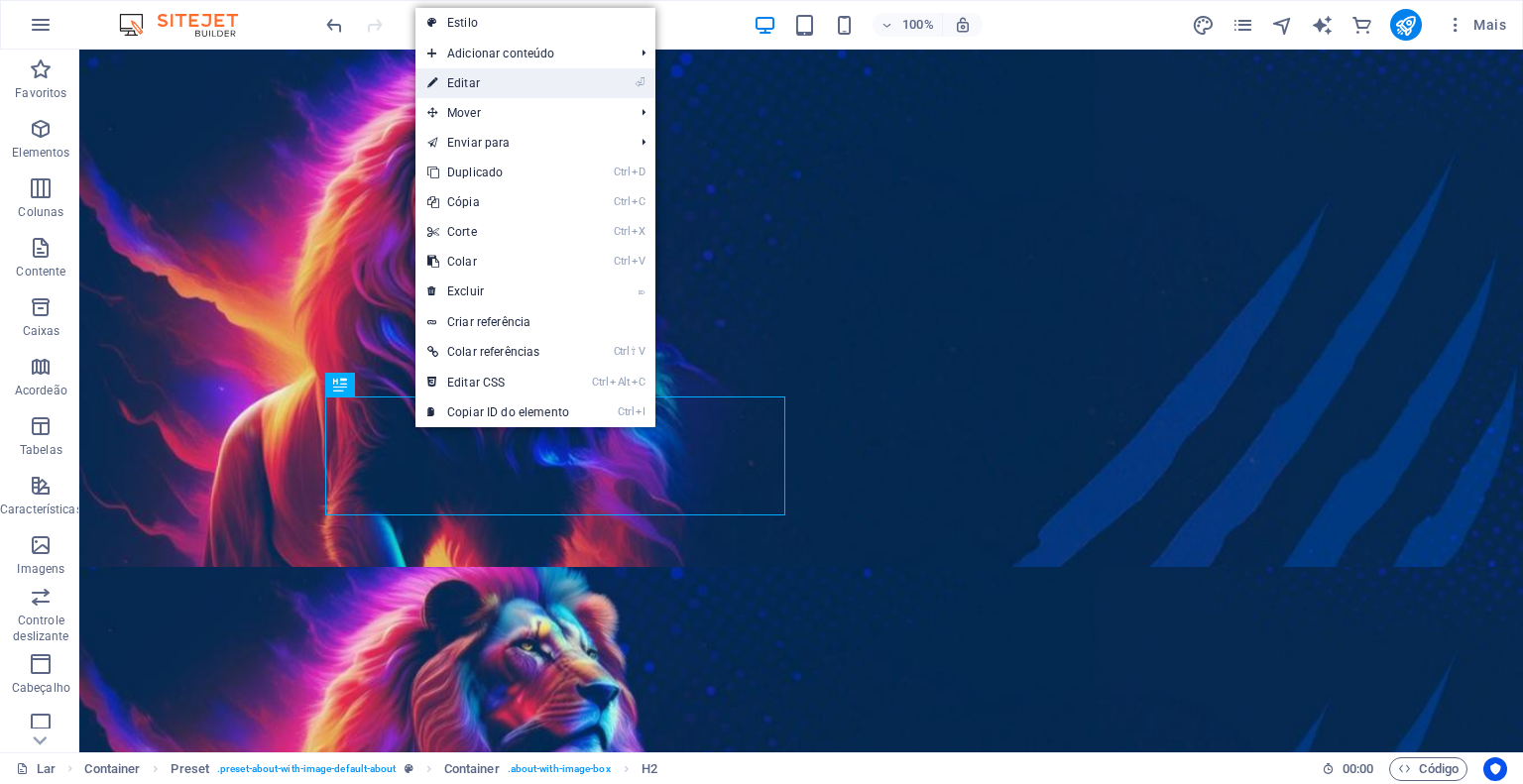 drag, startPoint x: 462, startPoint y: 78, endPoint x: 34, endPoint y: 54, distance: 428.67237 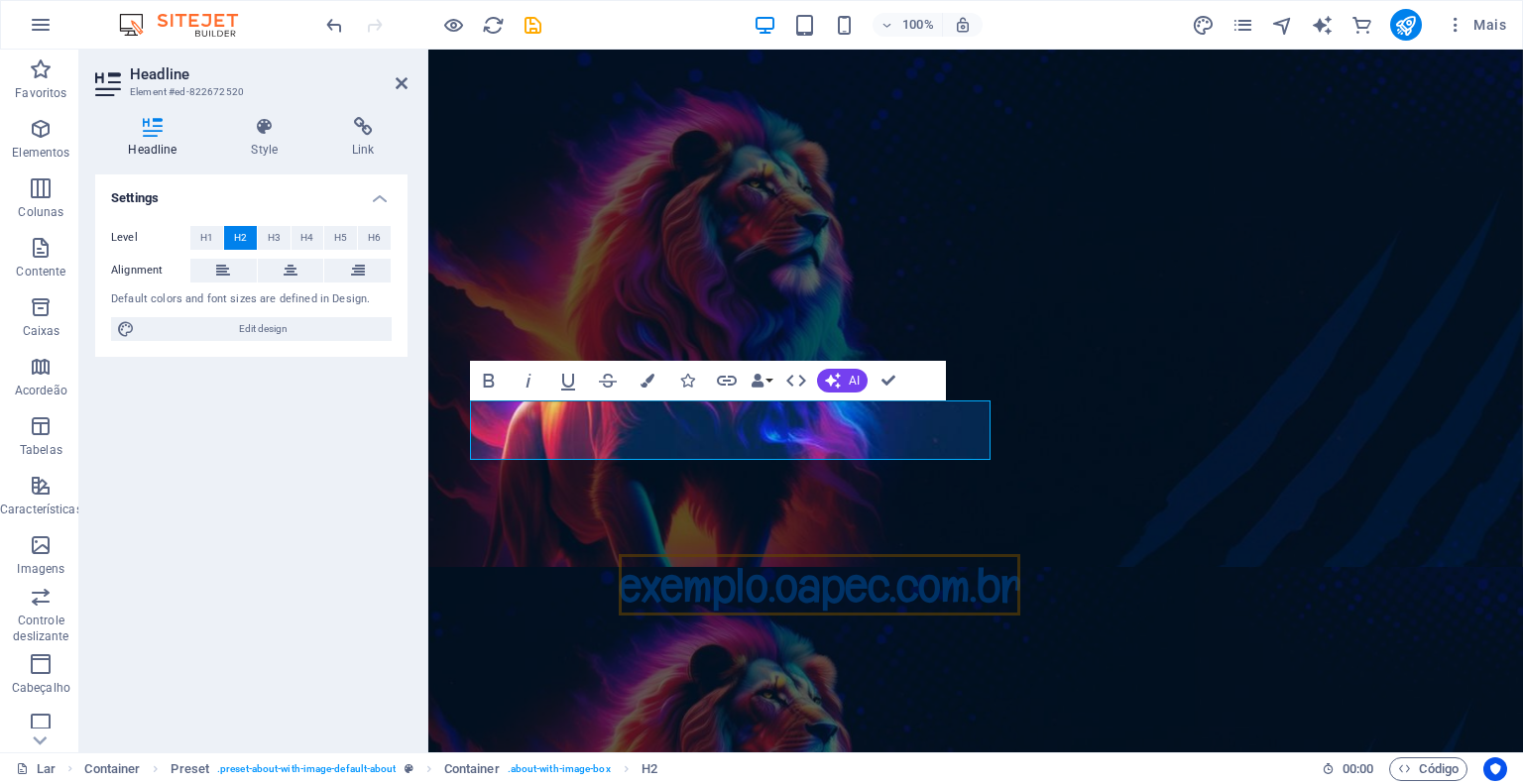 scroll, scrollTop: 392, scrollLeft: 0, axis: vertical 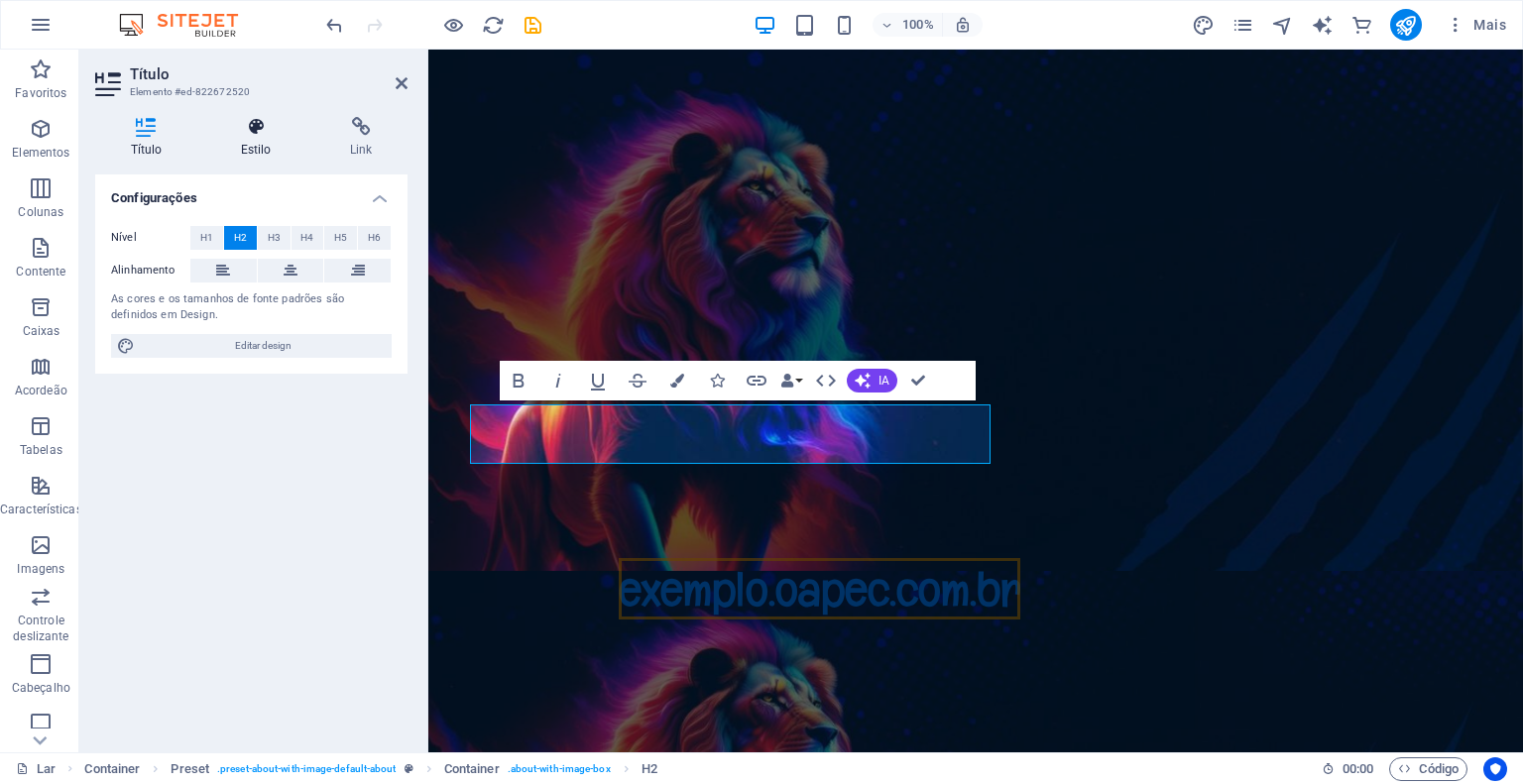 click at bounding box center (256, 127) 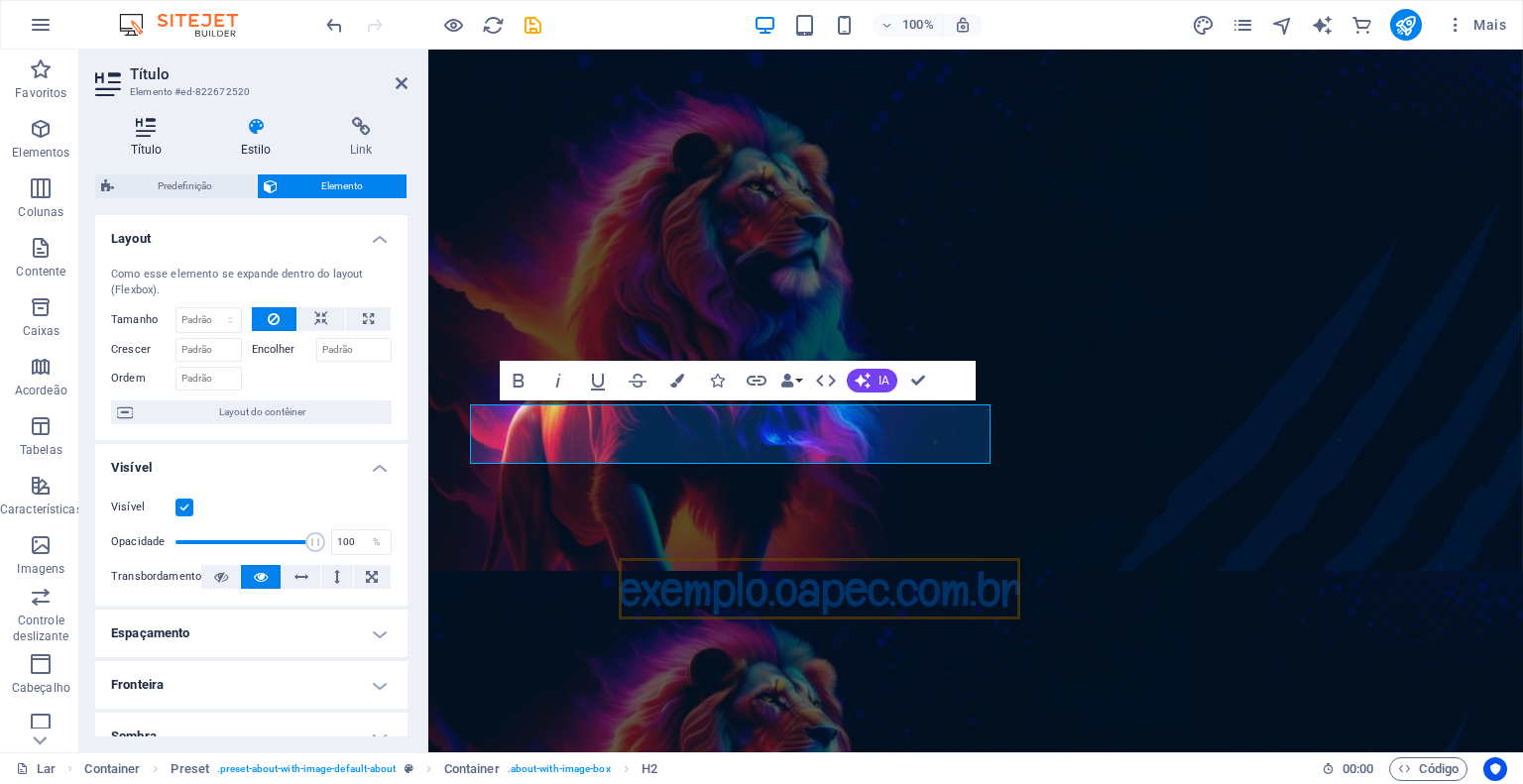 click at bounding box center [146, 127] 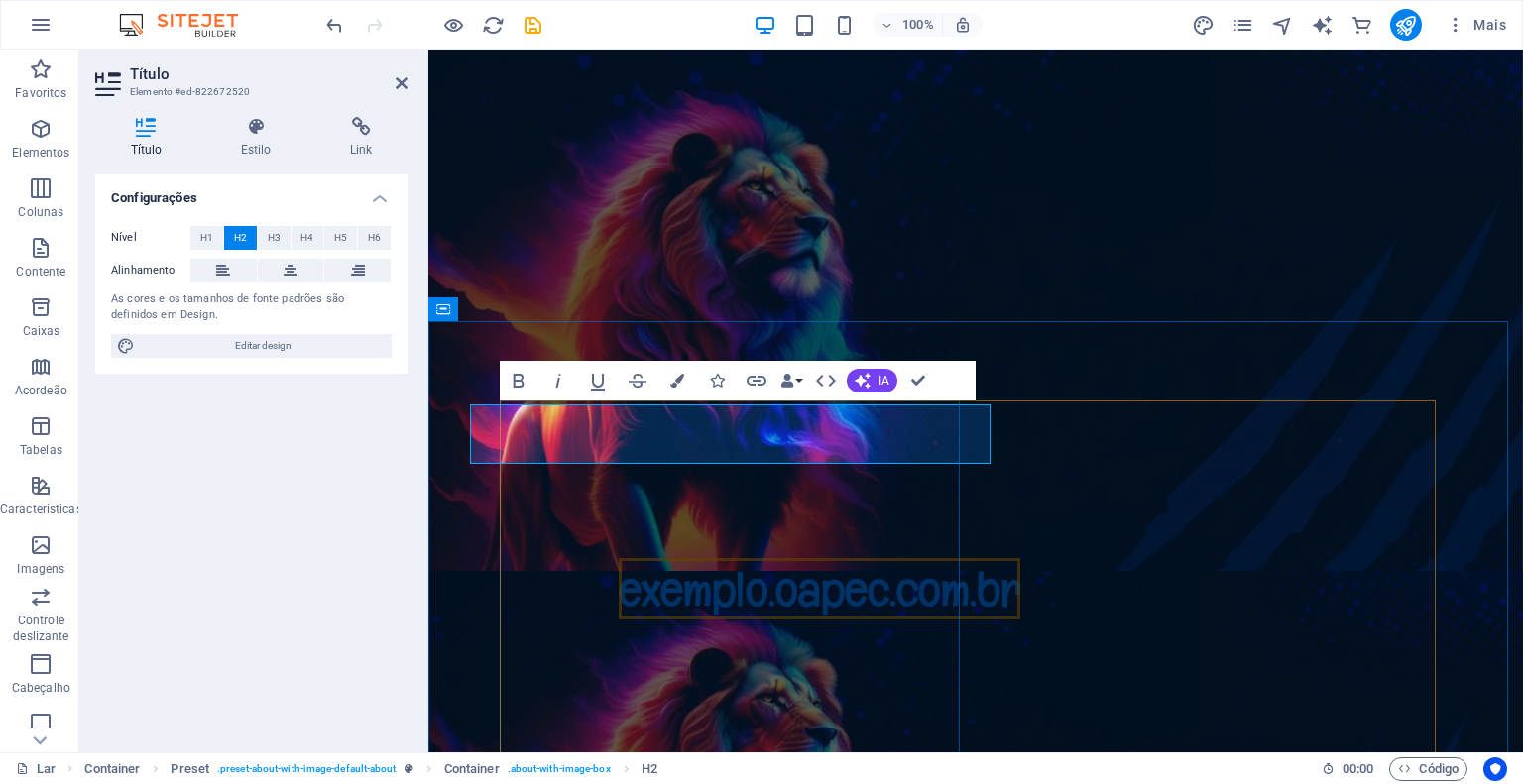 click on "Sobre" at bounding box center [563, 589] 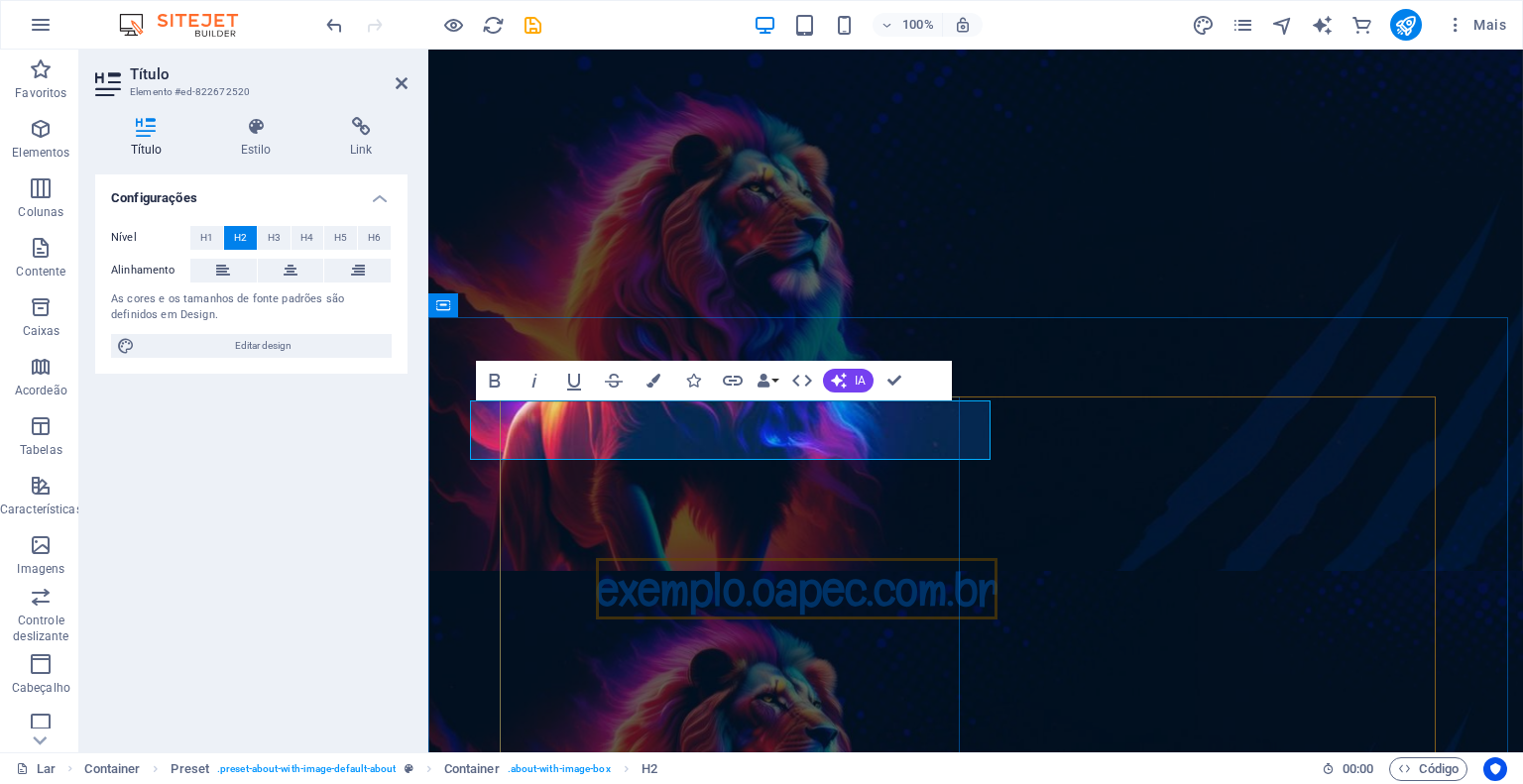 scroll, scrollTop: 396, scrollLeft: 0, axis: vertical 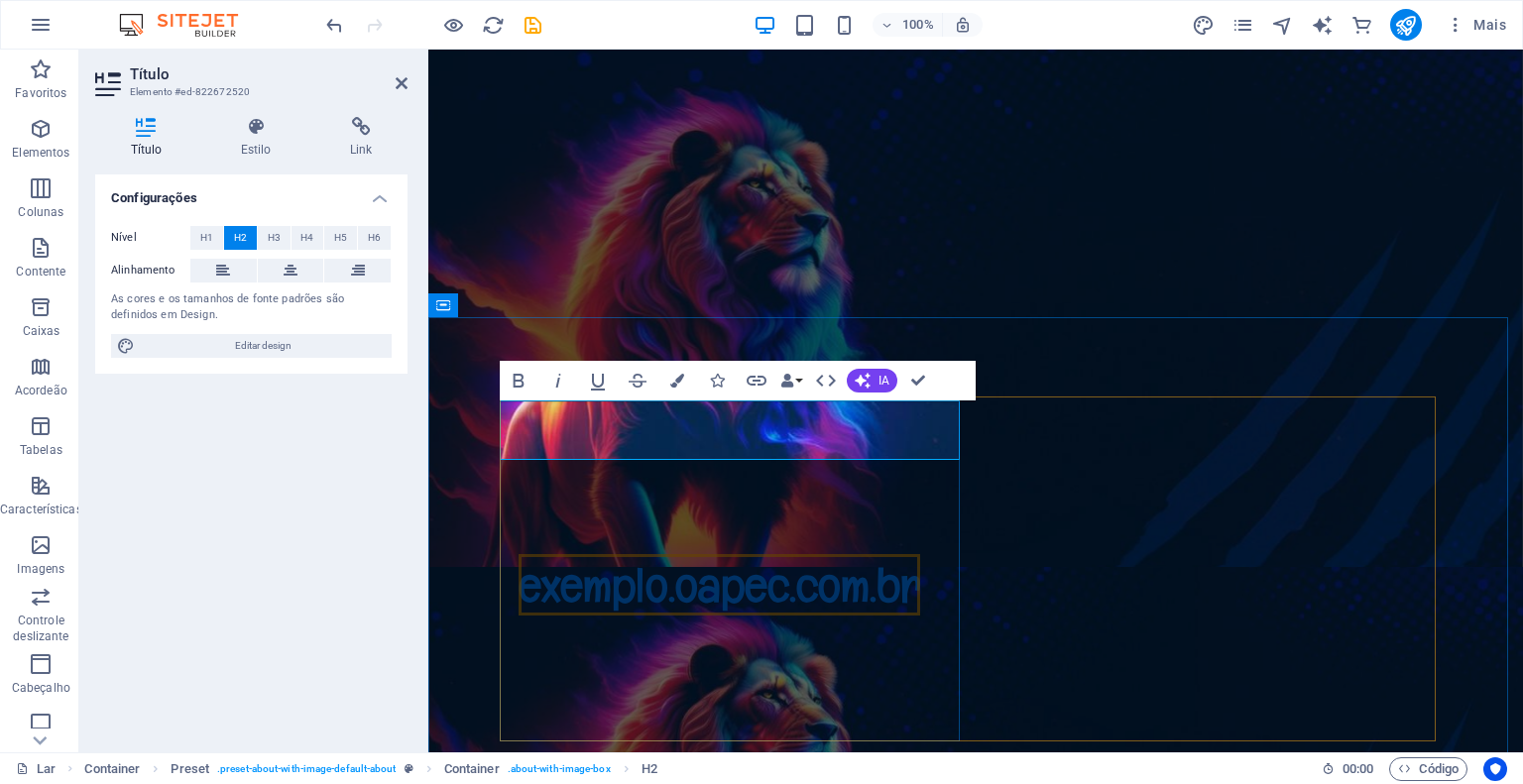 type 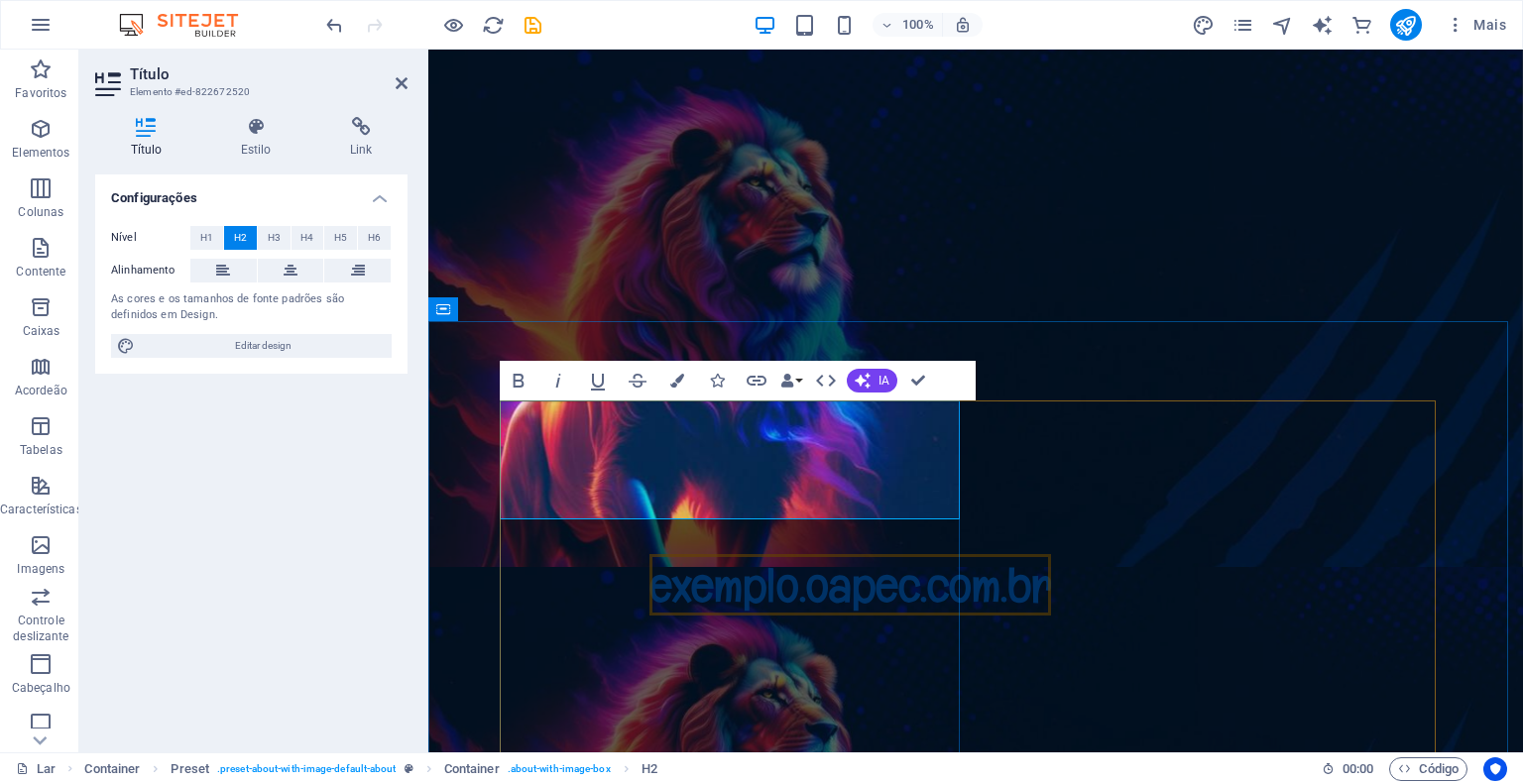 scroll, scrollTop: 392, scrollLeft: 0, axis: vertical 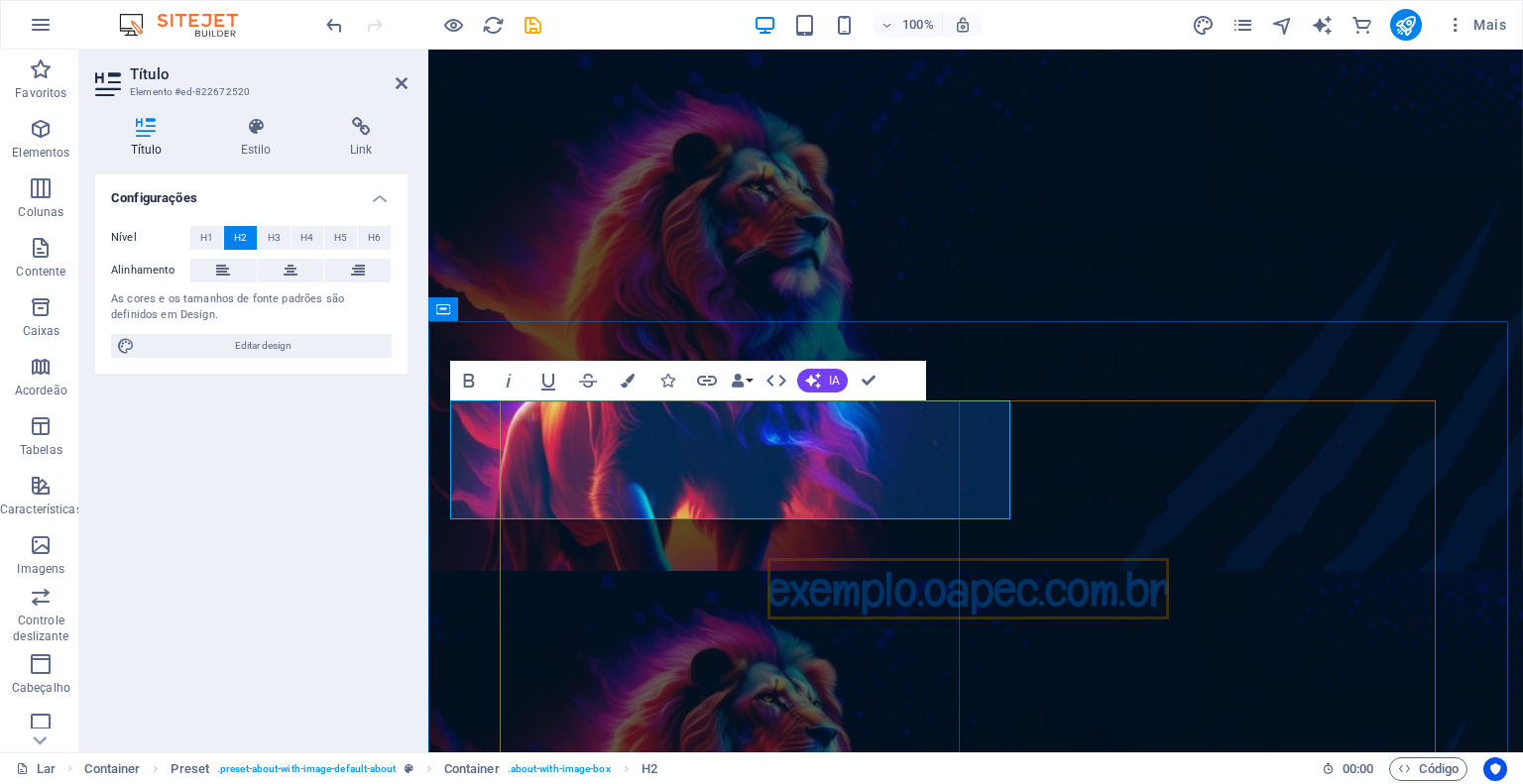 click on "exemplo.oapec.com.br" at bounding box center (968, 589) 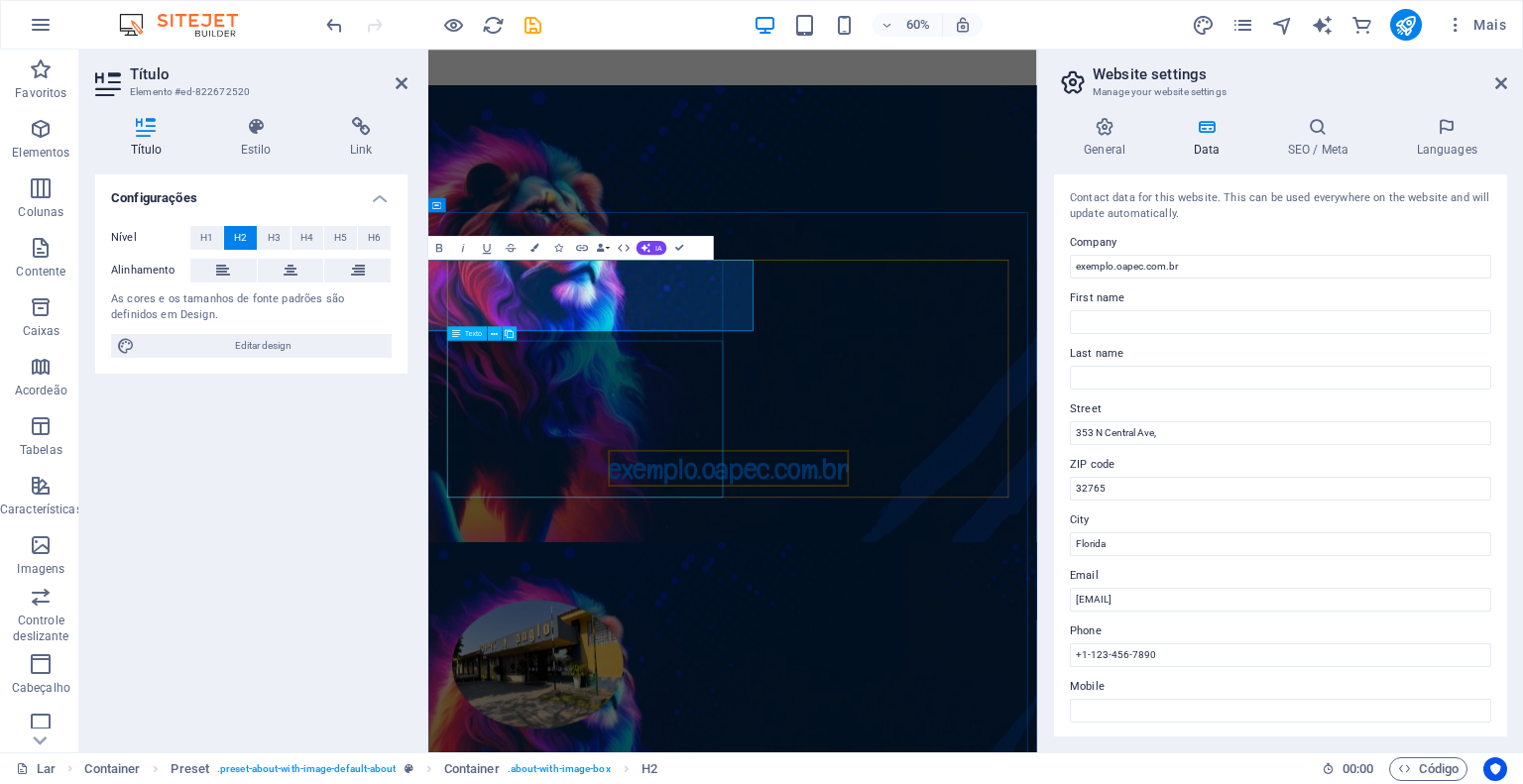 scroll, scrollTop: 551, scrollLeft: 0, axis: vertical 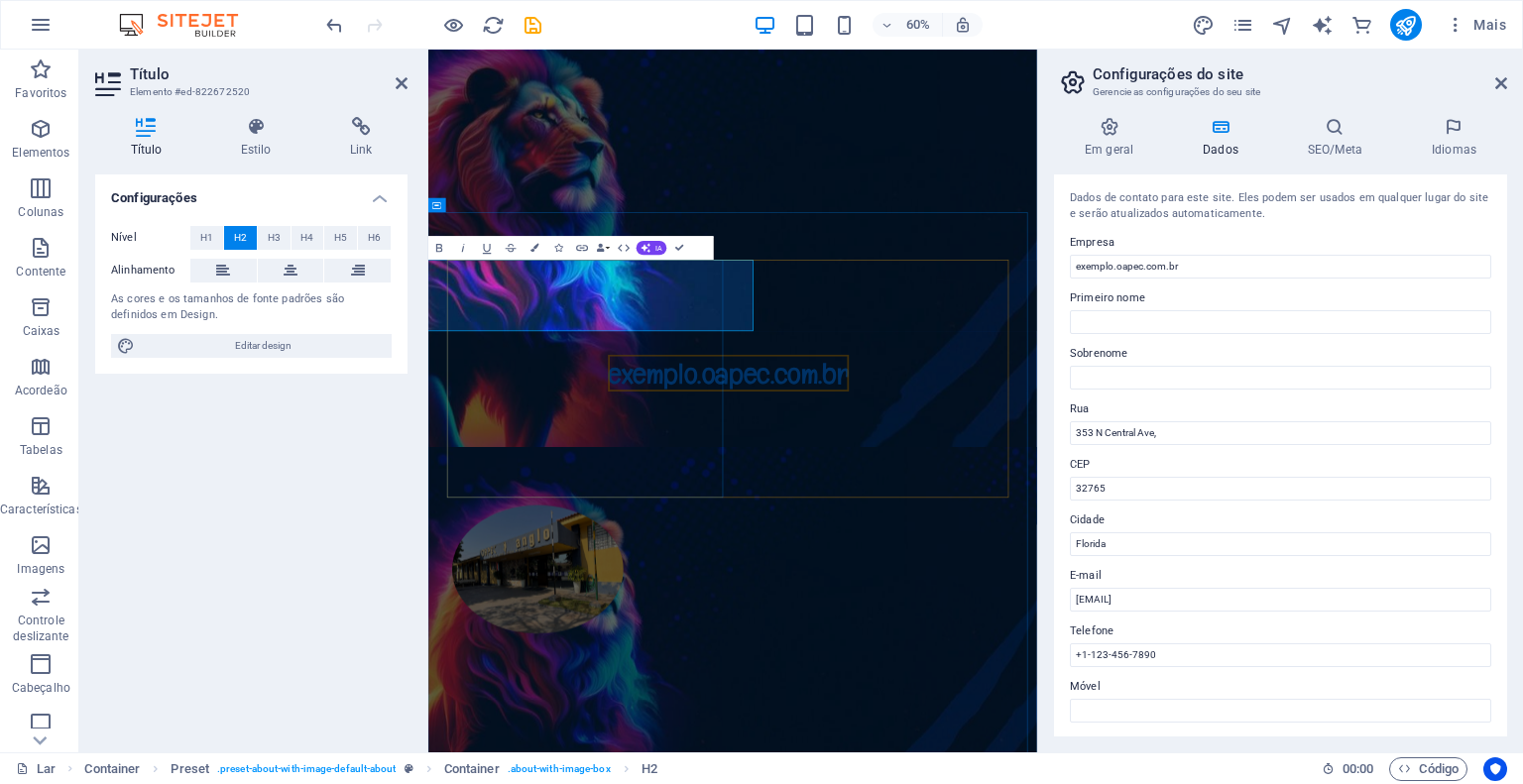 click on "exemplo.oapec.com.br" at bounding box center (928, 588) 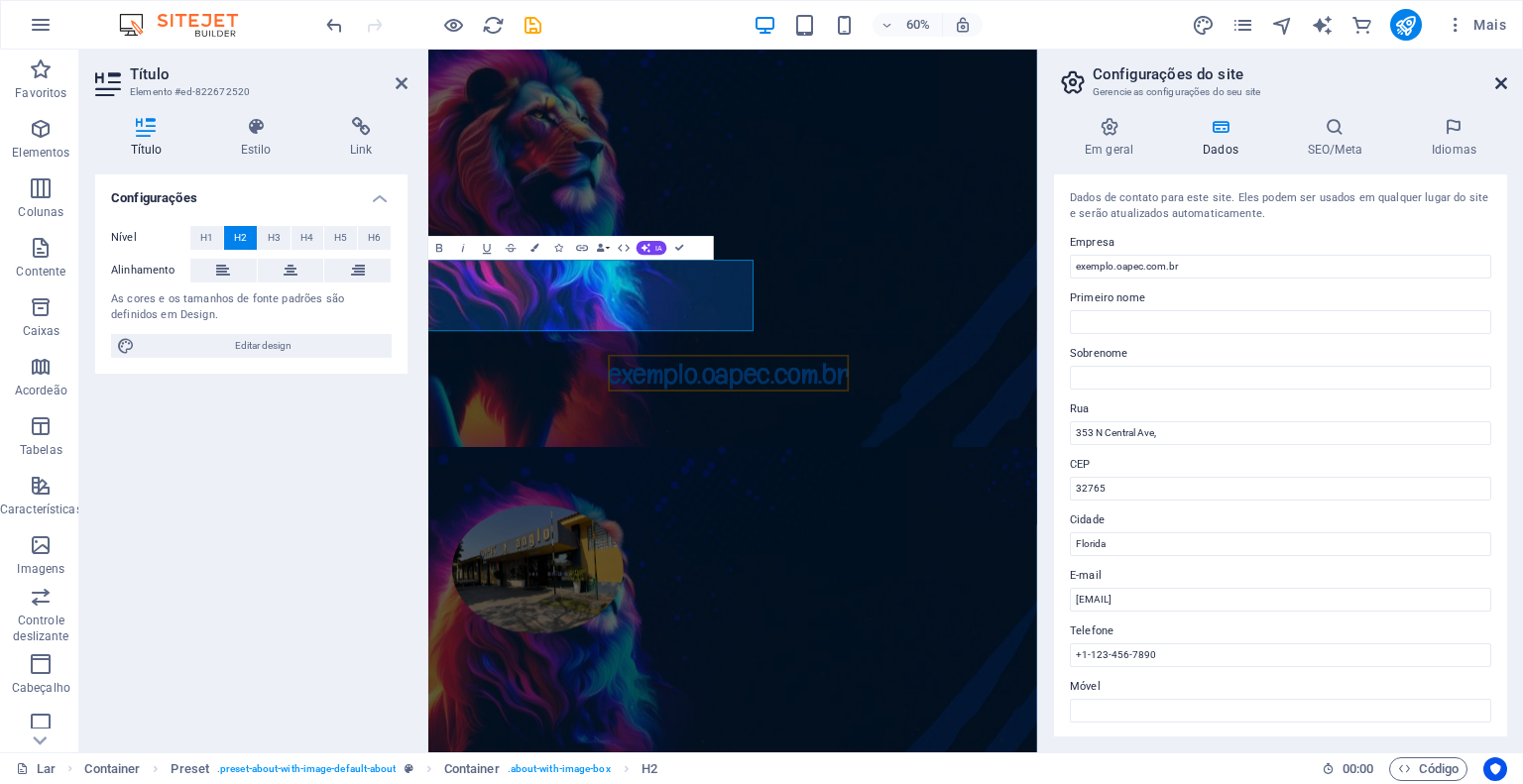 click at bounding box center (1501, 83) 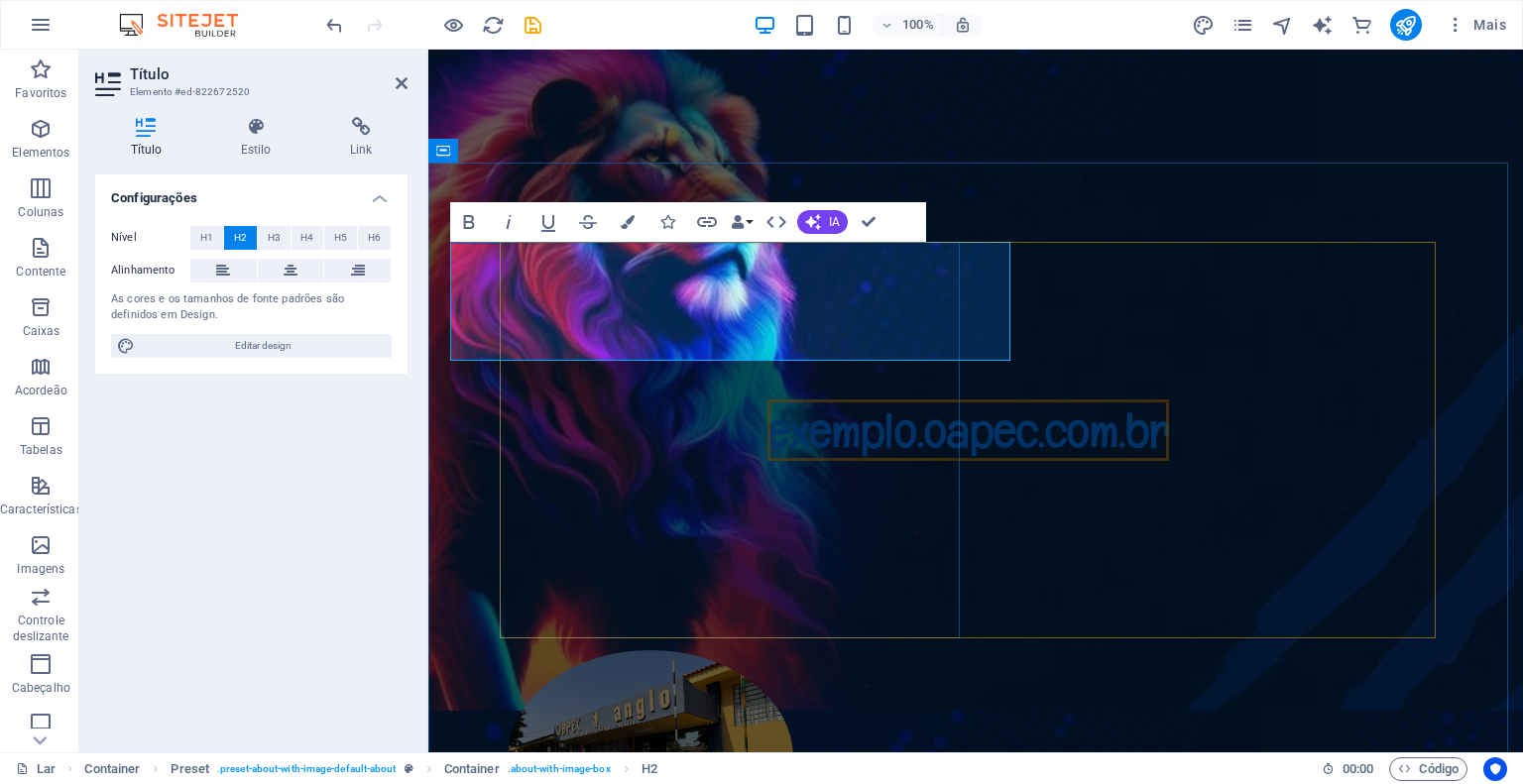 click on "exemplo.oapec.com.br" at bounding box center [968, 430] 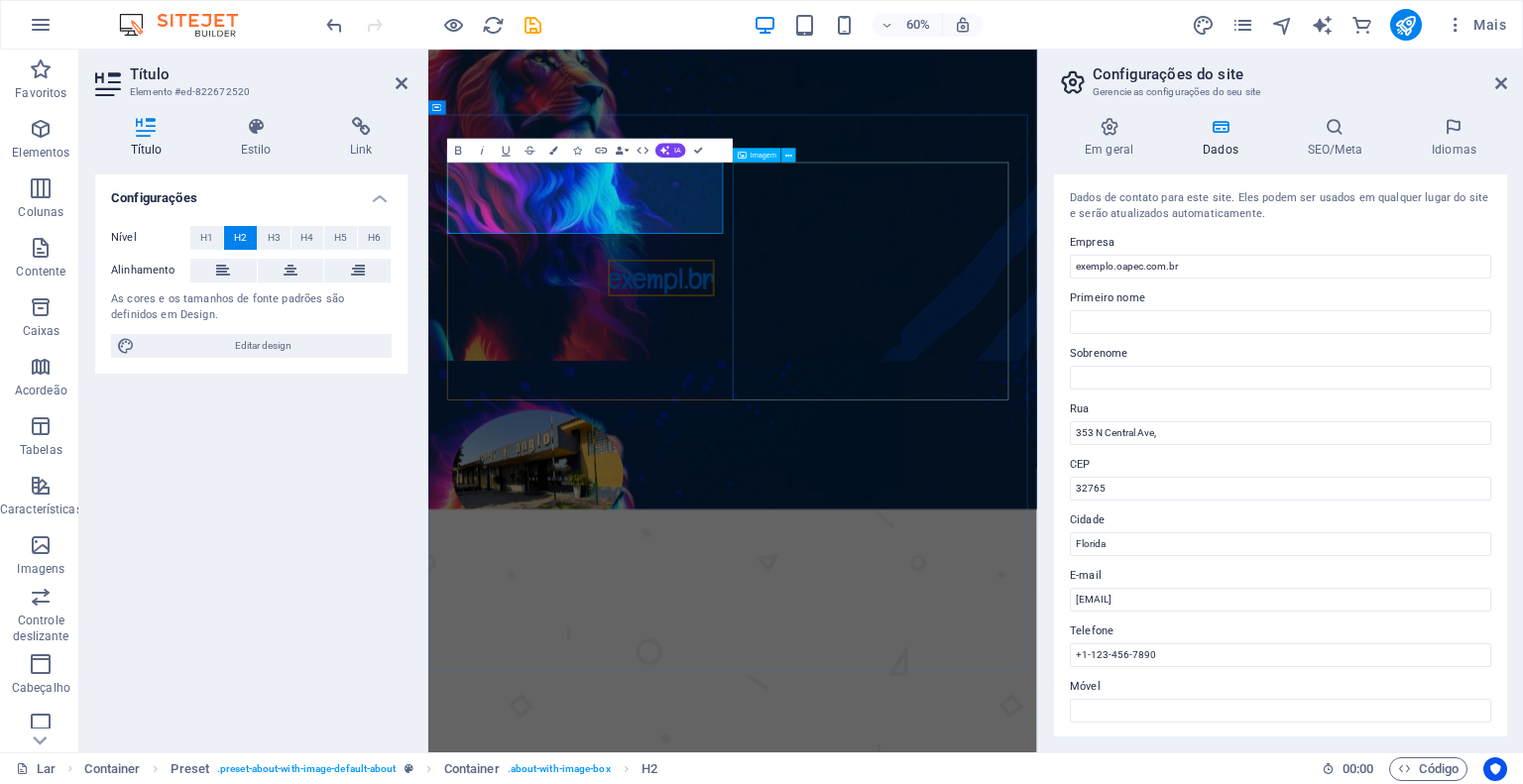scroll, scrollTop: 714, scrollLeft: 0, axis: vertical 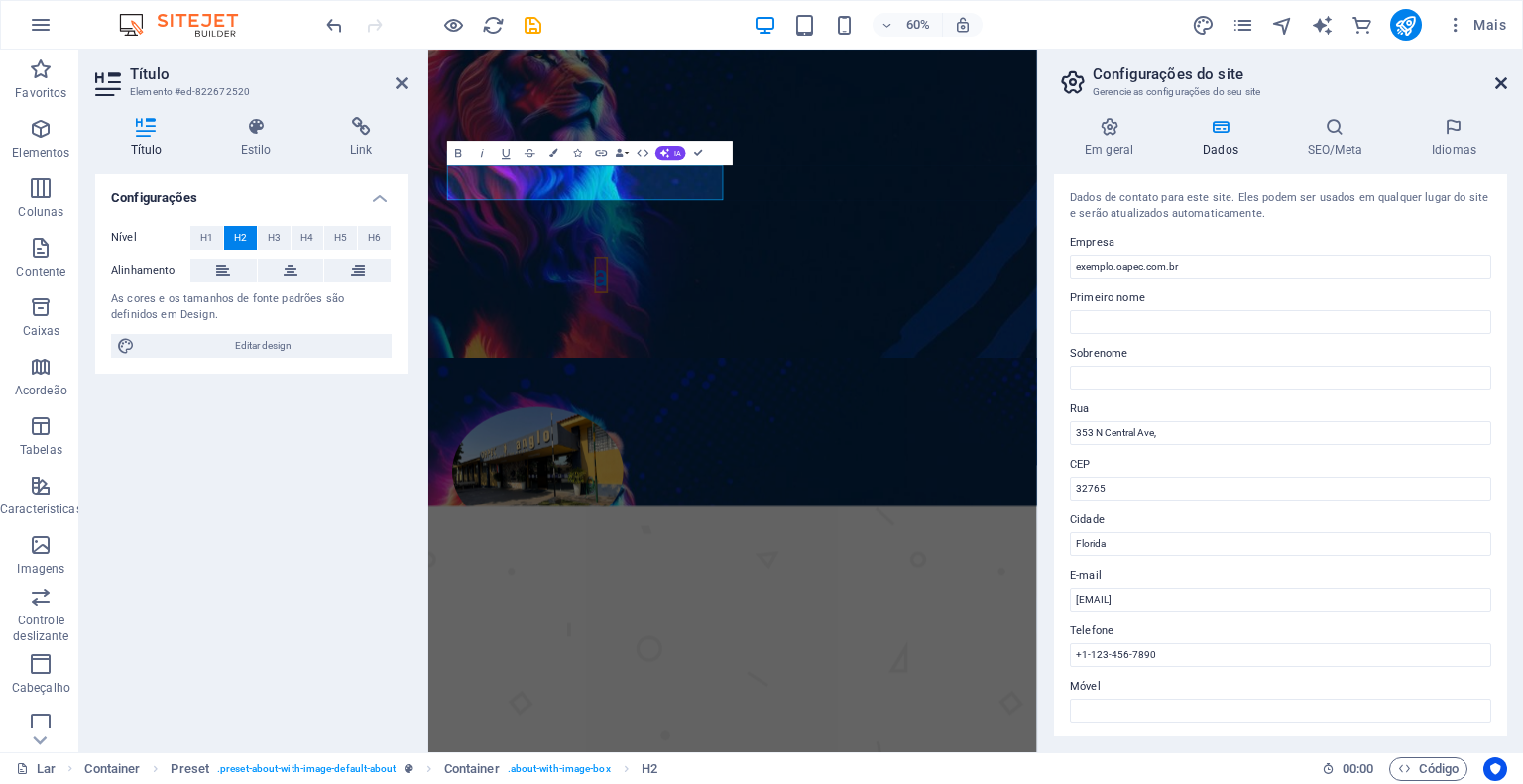 drag, startPoint x: 1506, startPoint y: 74, endPoint x: 1071, endPoint y: 28, distance: 437.4254 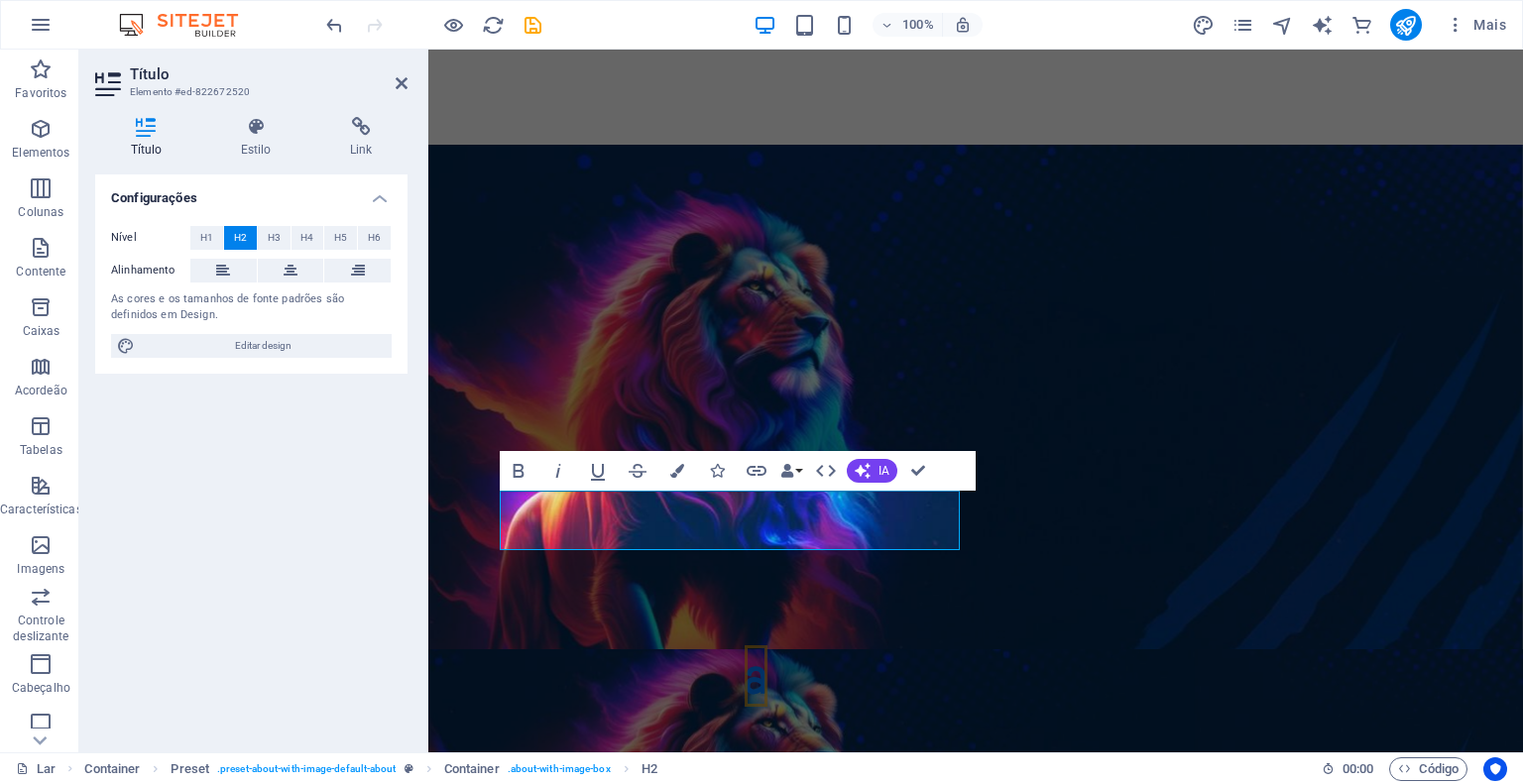 click on "Configurações Nível H1 H2 H3 H4 H5 H6 Alinhamento As cores e os tamanhos de fonte padrões são definidos em Design. Editar design" at bounding box center (251, 455) 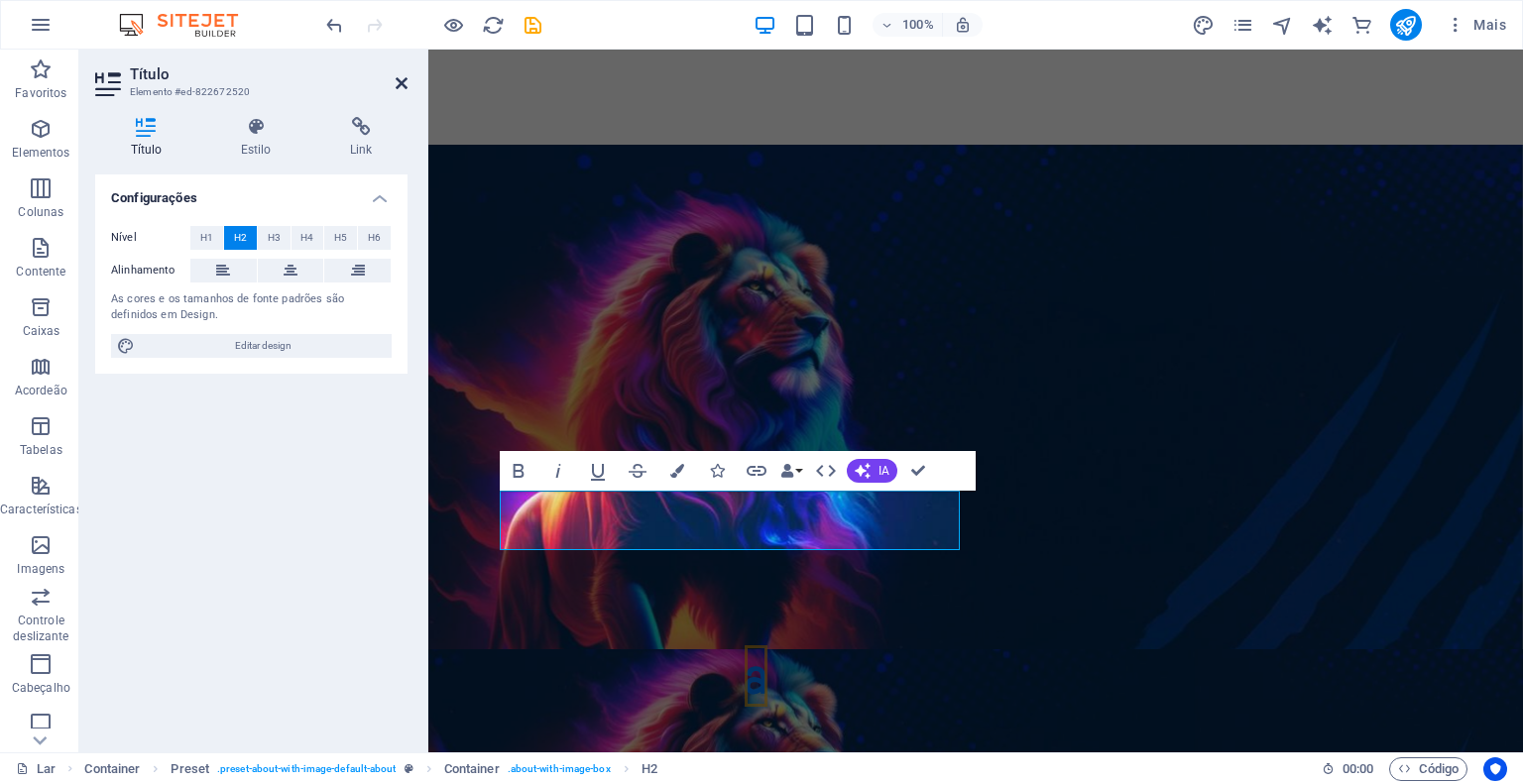 click at bounding box center (402, 83) 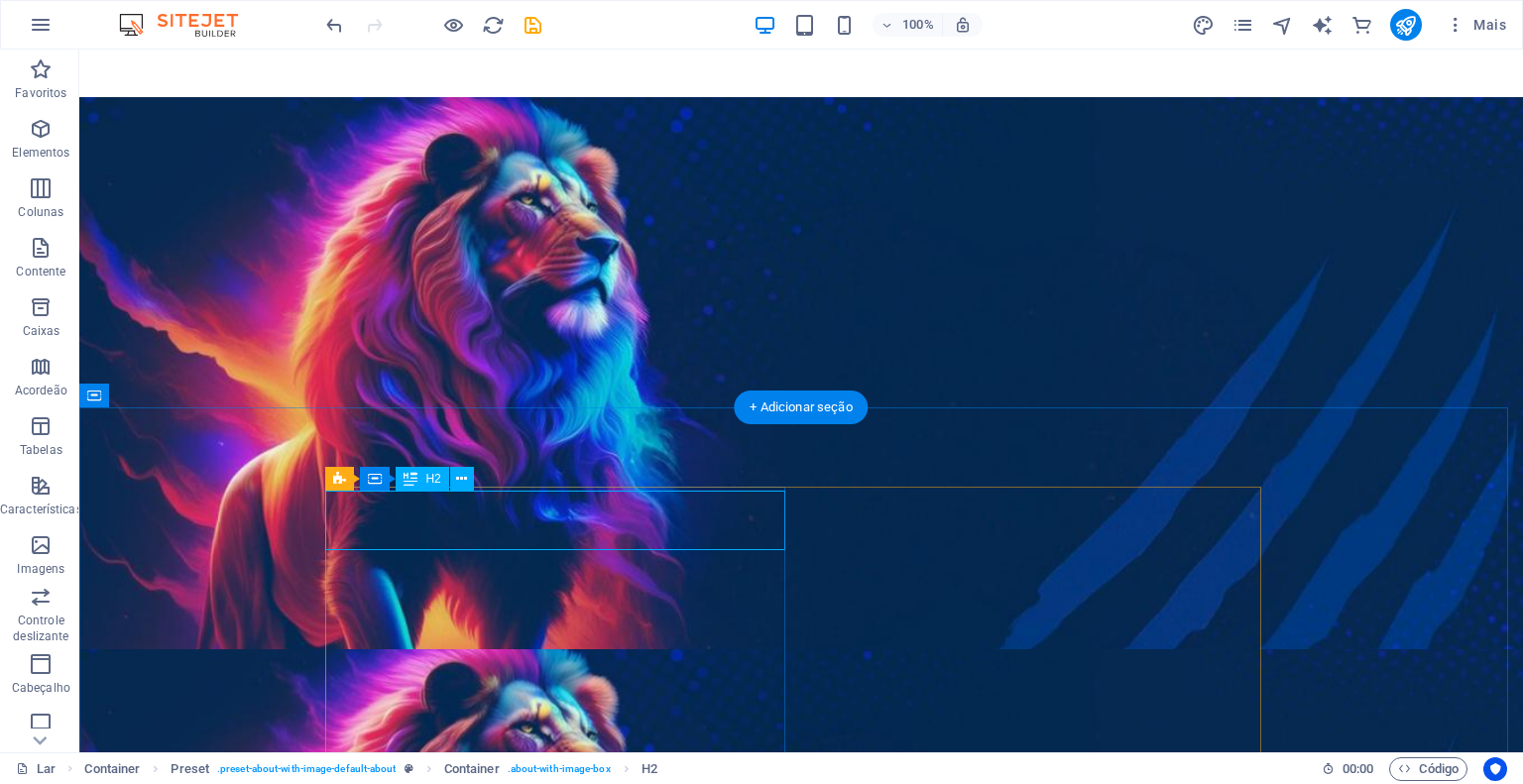 click on "Nossa História  a" at bounding box center [801, 676] 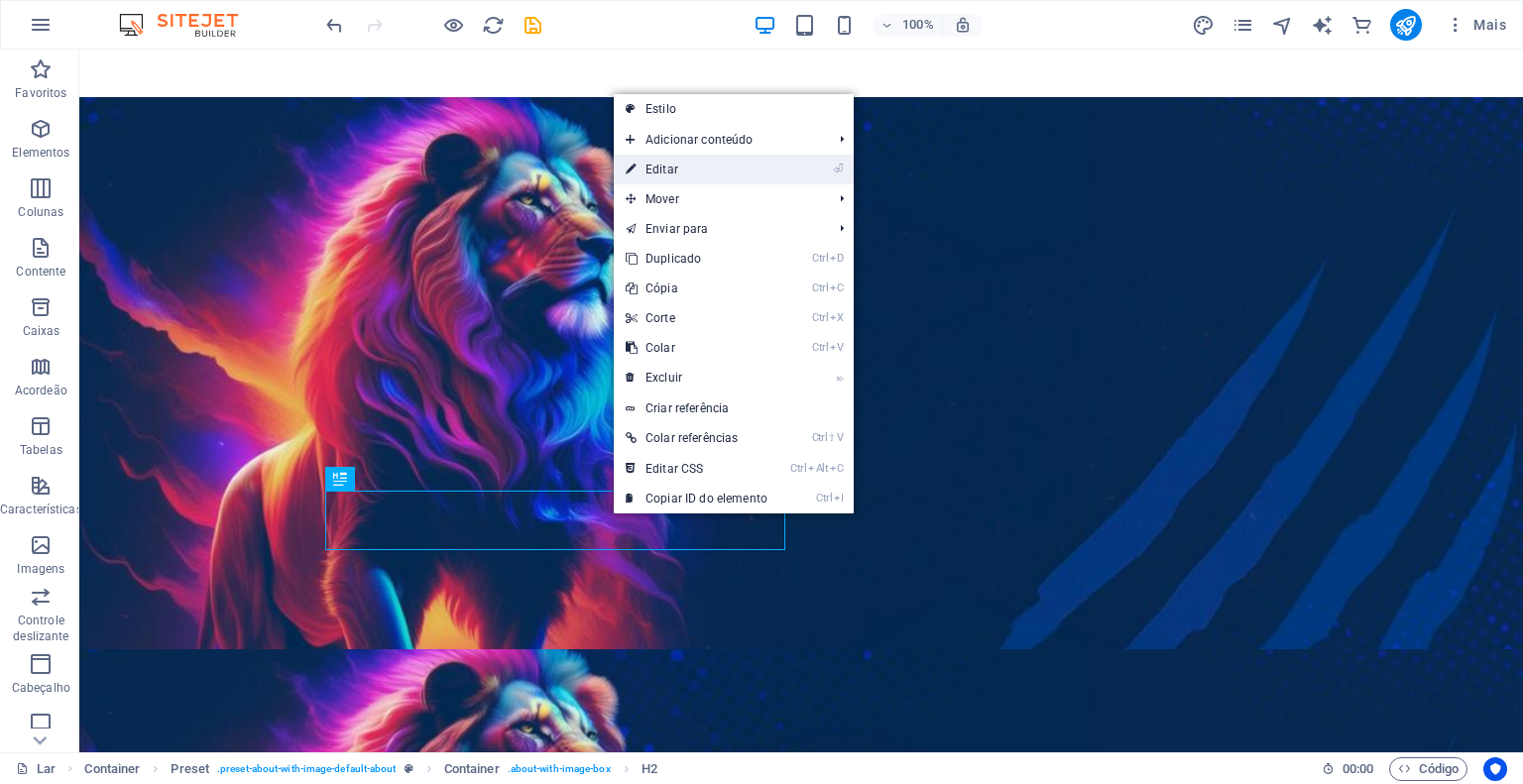 drag, startPoint x: 665, startPoint y: 166, endPoint x: 231, endPoint y: 136, distance: 435.03563 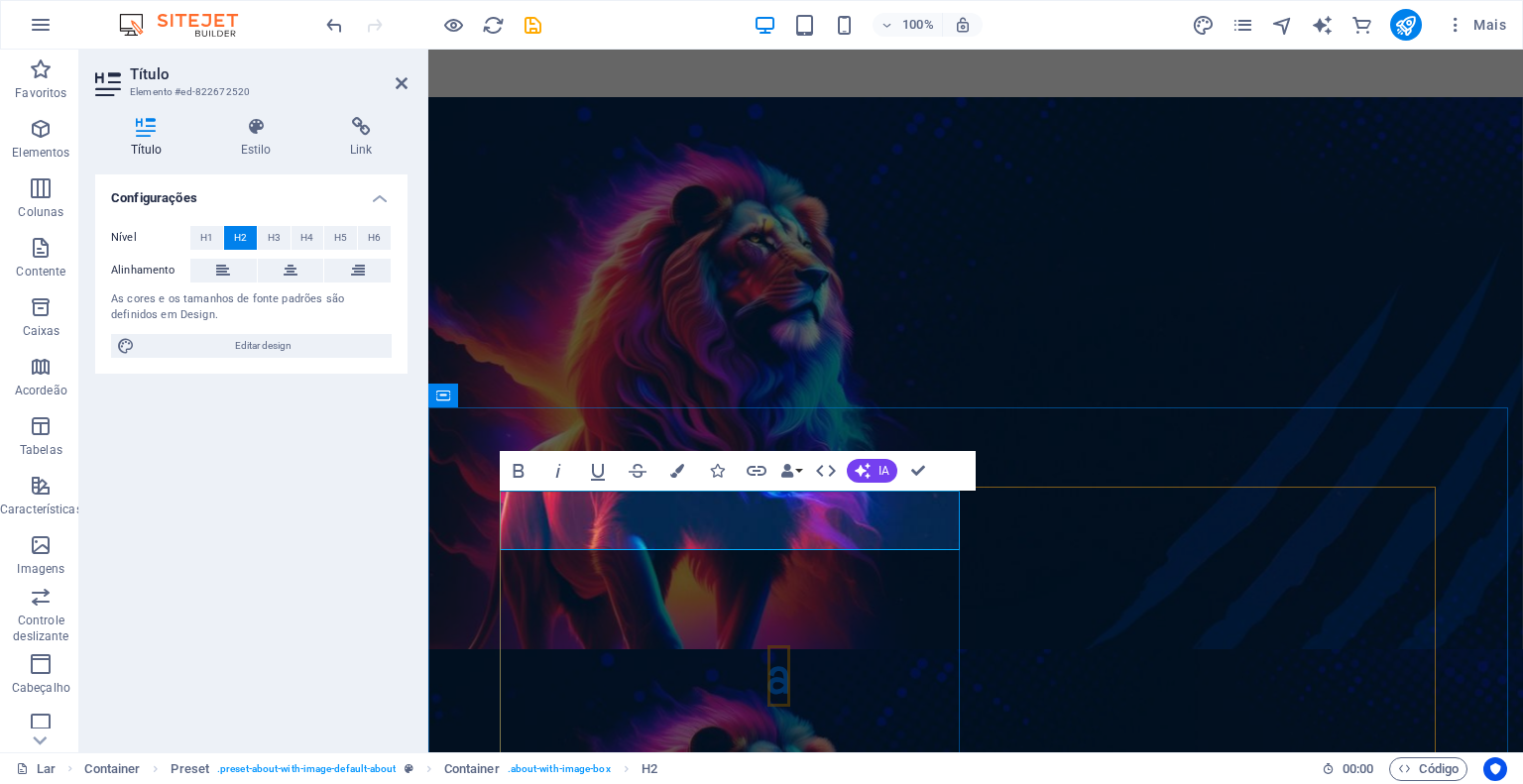 click on "Nossa História  a" at bounding box center [976, 676] 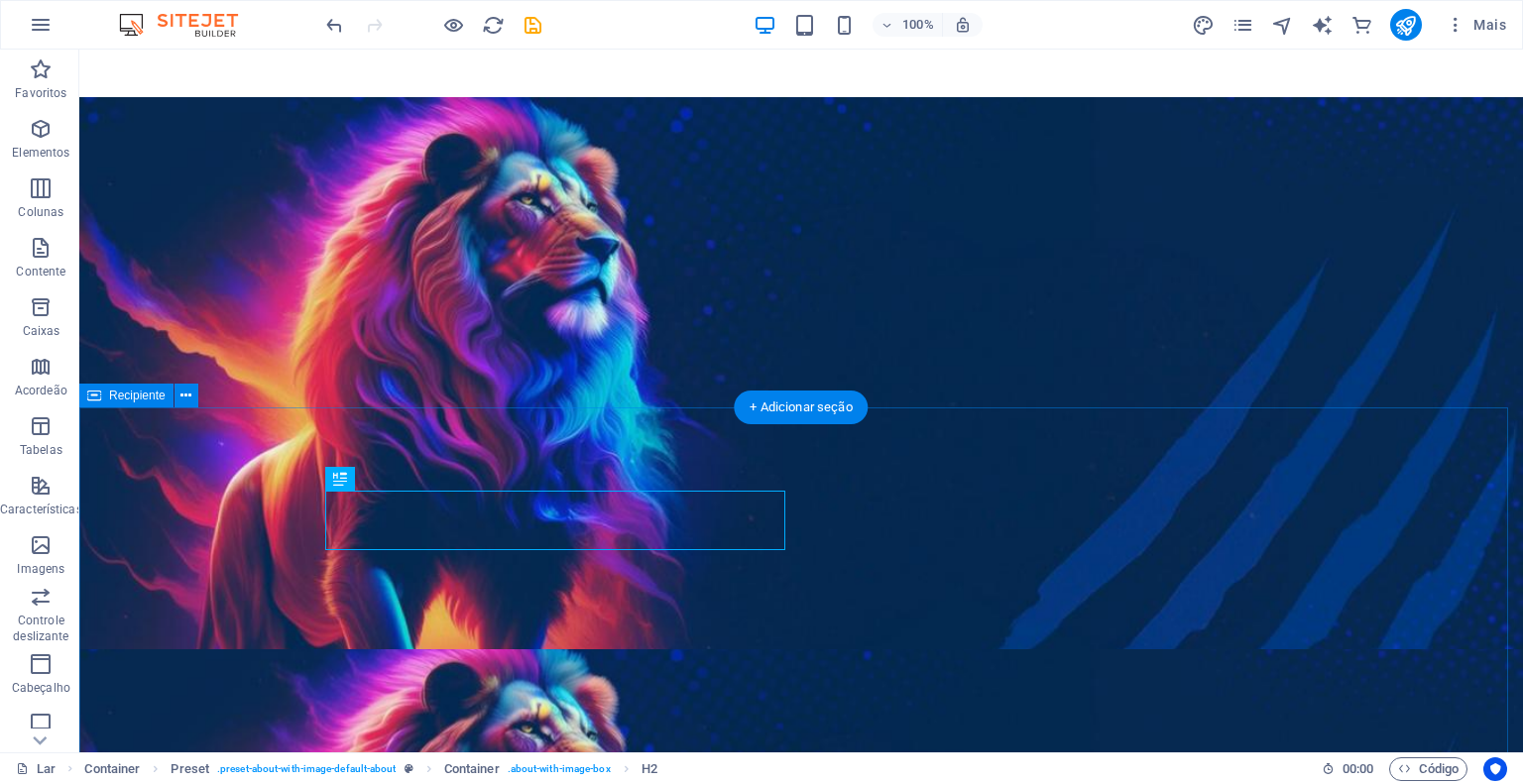 click on "Nossa História Lorem ipsum dolor sit amet, consectetur adipisicing elit. Repellat, maiores, a libero atque assumenda praesentium cum magni odio dolor accusantium explicabo. Lorem ipsum dolor sit amet, consectetur adipisicing elit. Repellat, maiores, a libero atque assumenda praesentium cum magni odio dolor accusantium explicabo repudiandae molestiae itaque provident sit debitis aspernatur soluta deserunt incidunt ad cumque ex laboriosam. Distinctio, mollitia, molestias excepturi voluptatem veritatis iusto nam nulla.  Aprendizagem e diversão Lorem ipsum dolor sit amet, consectetur adipisicing elit. Veritatis, dolorem! Lugar Amigável Lorem ipsum dolor sit amet, consectetur adipisicing elit. Veritatis, dolorem! Segurança infantil Lorem ipsum dolor sit amet, consectetur adipisicing elit. Veritatis, dolorem! Refeições Frescas e Saudáveis Lorem ipsum dolor sit amet, consectetur adipisicing elit. Veritatis, dolorem! Veja nossos Cursos" at bounding box center [801, 1299] 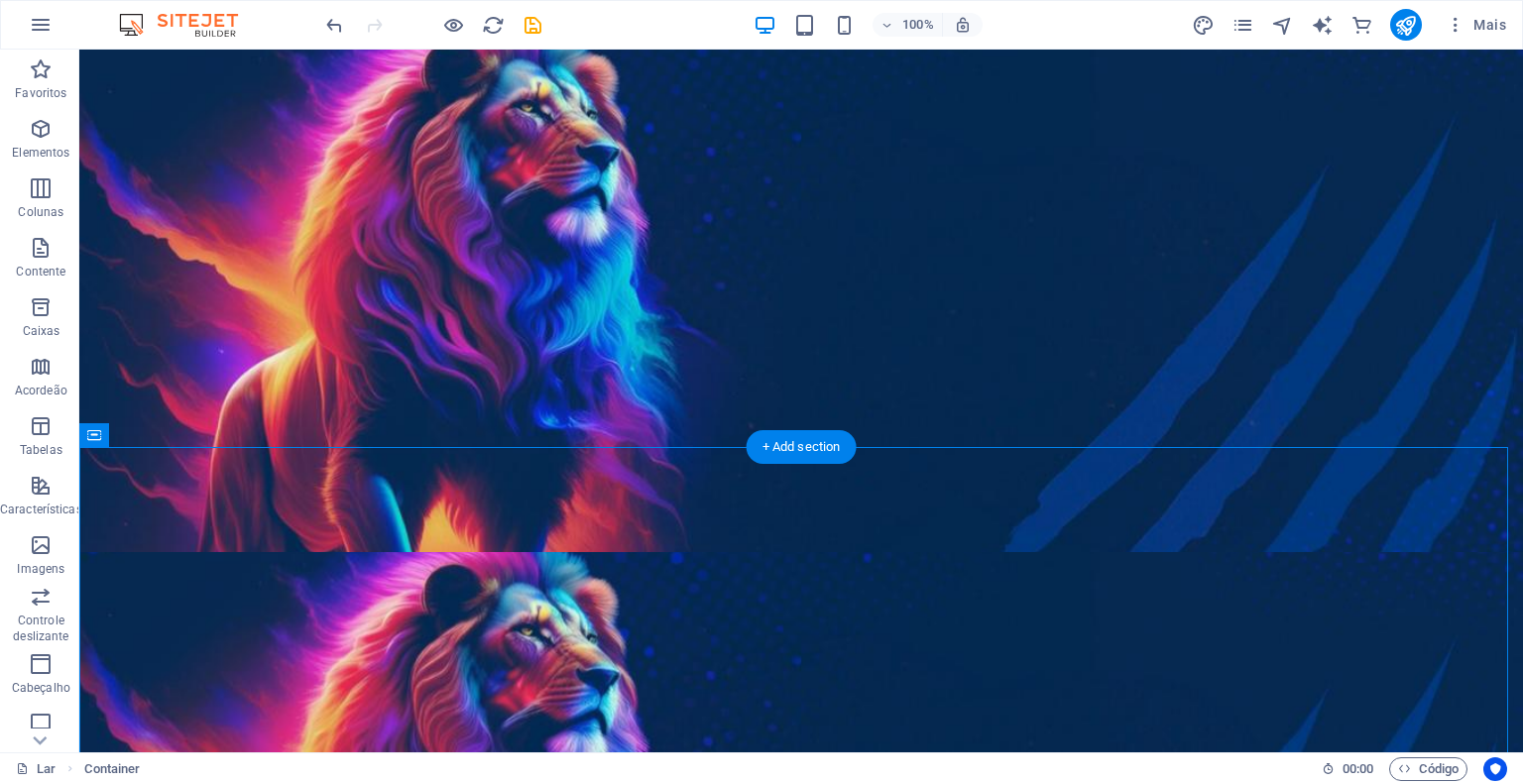 scroll, scrollTop: 0, scrollLeft: 0, axis: both 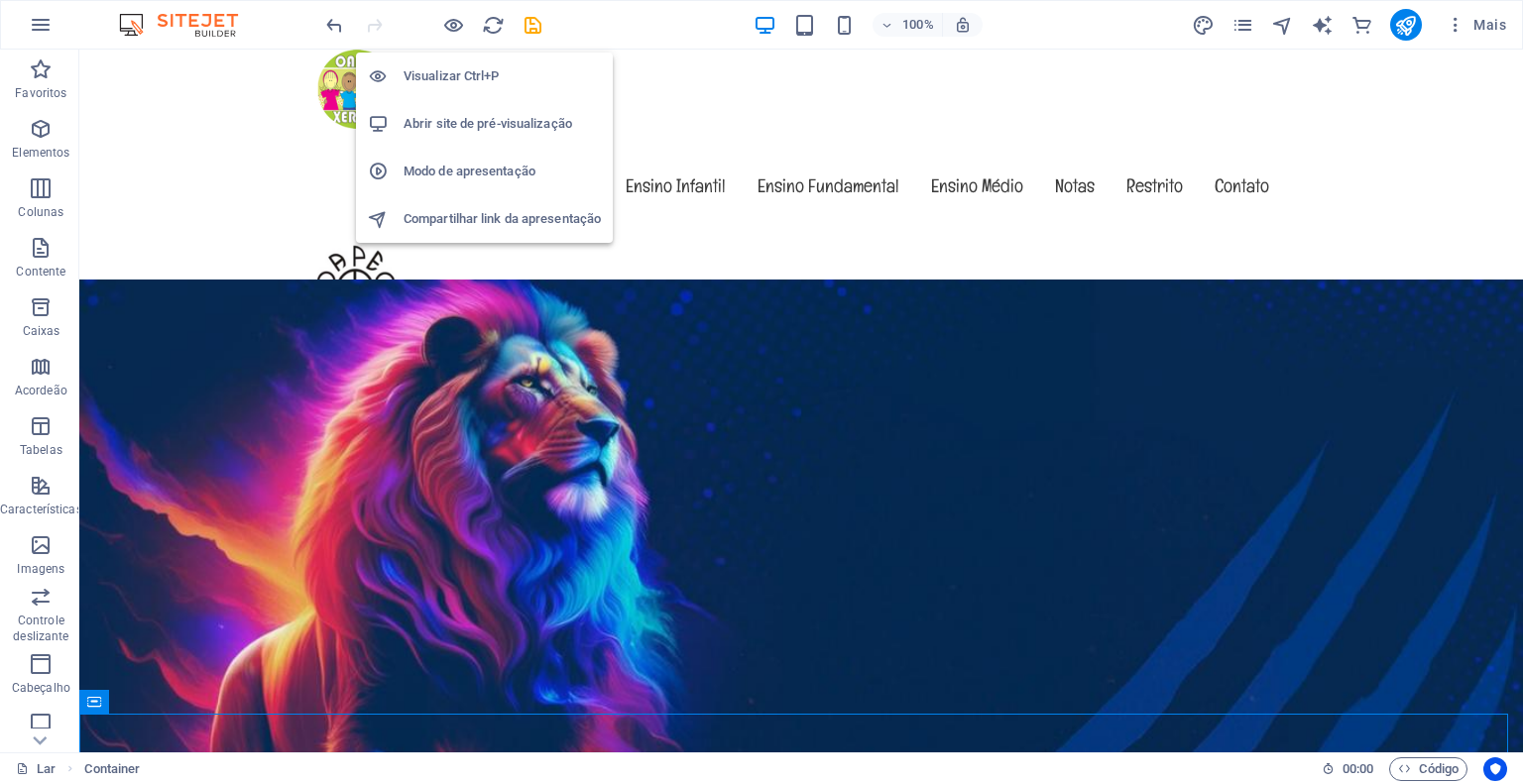 click on "Abrir site de pré-visualização" at bounding box center [488, 123] 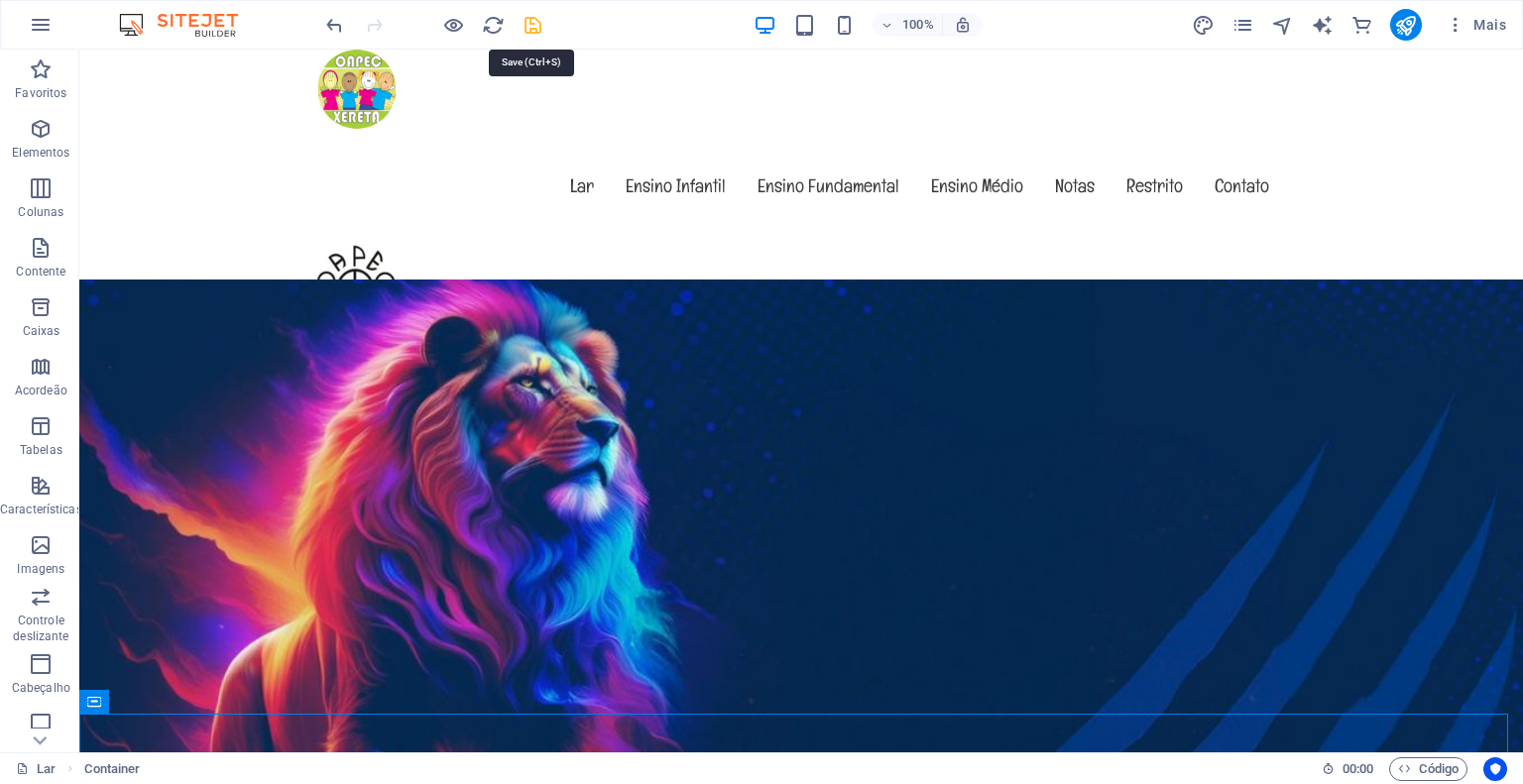 click at bounding box center (532, 25) 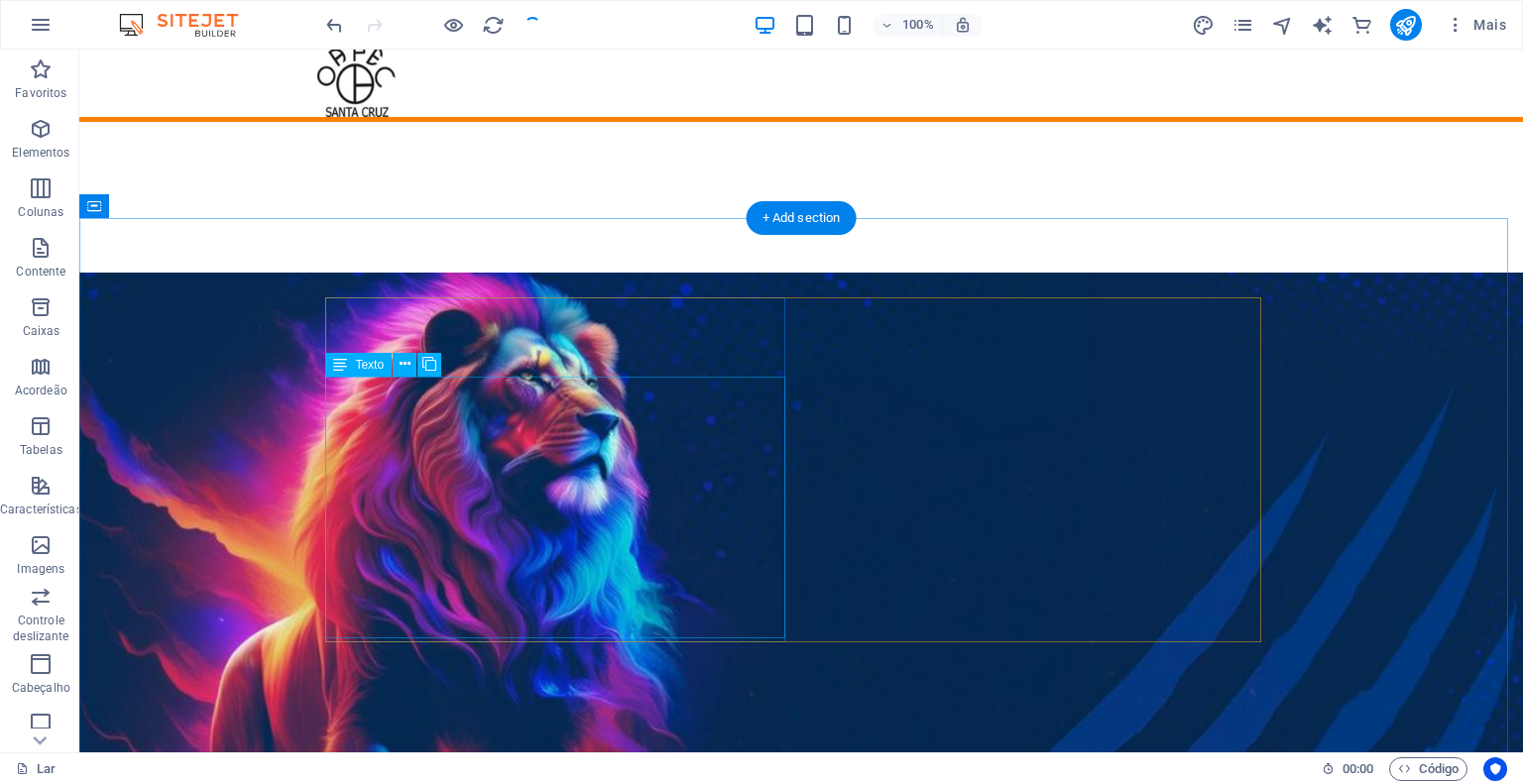 scroll, scrollTop: 496, scrollLeft: 0, axis: vertical 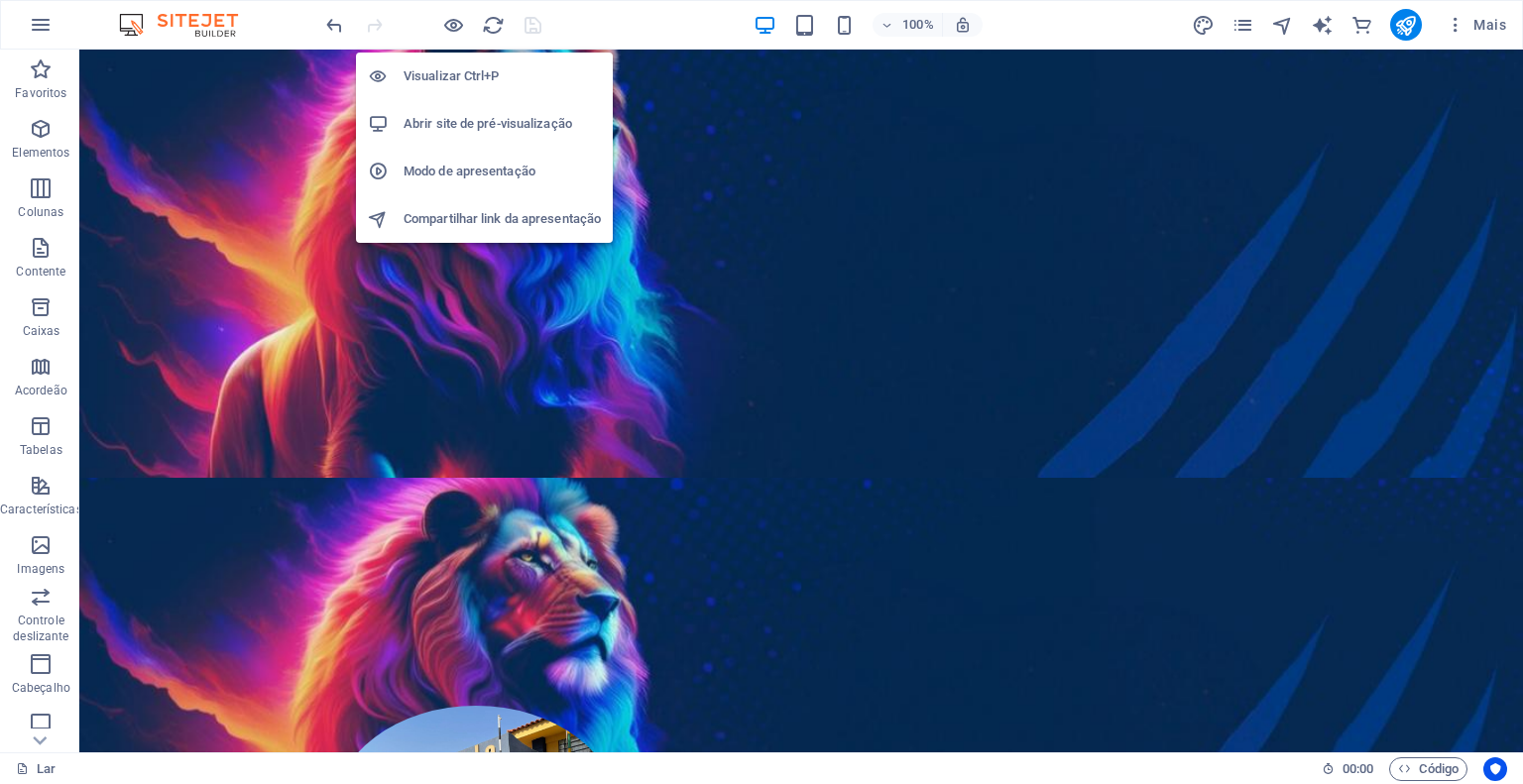 click on "Abrir site de pré-visualização" at bounding box center (488, 123) 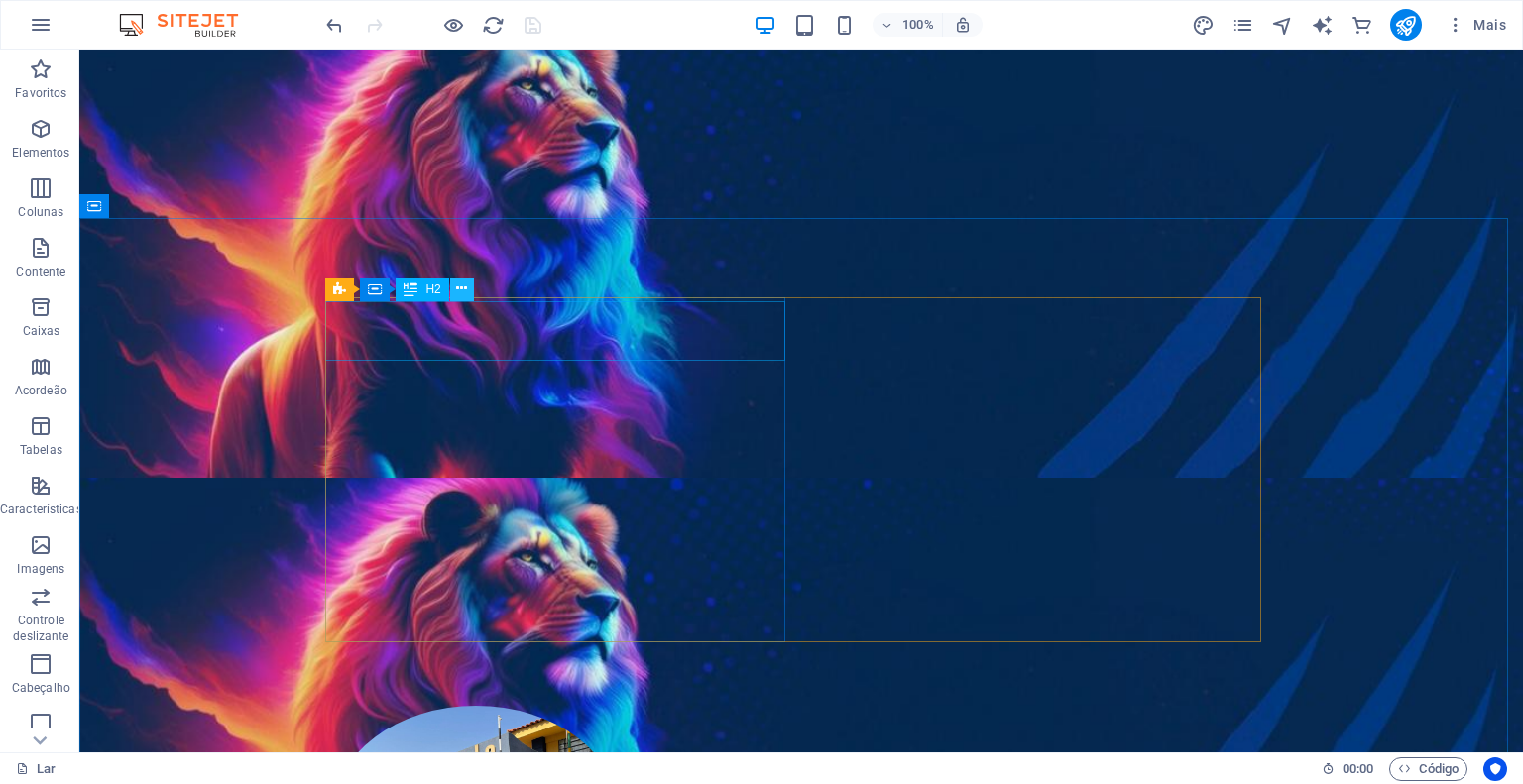 click at bounding box center [461, 288] 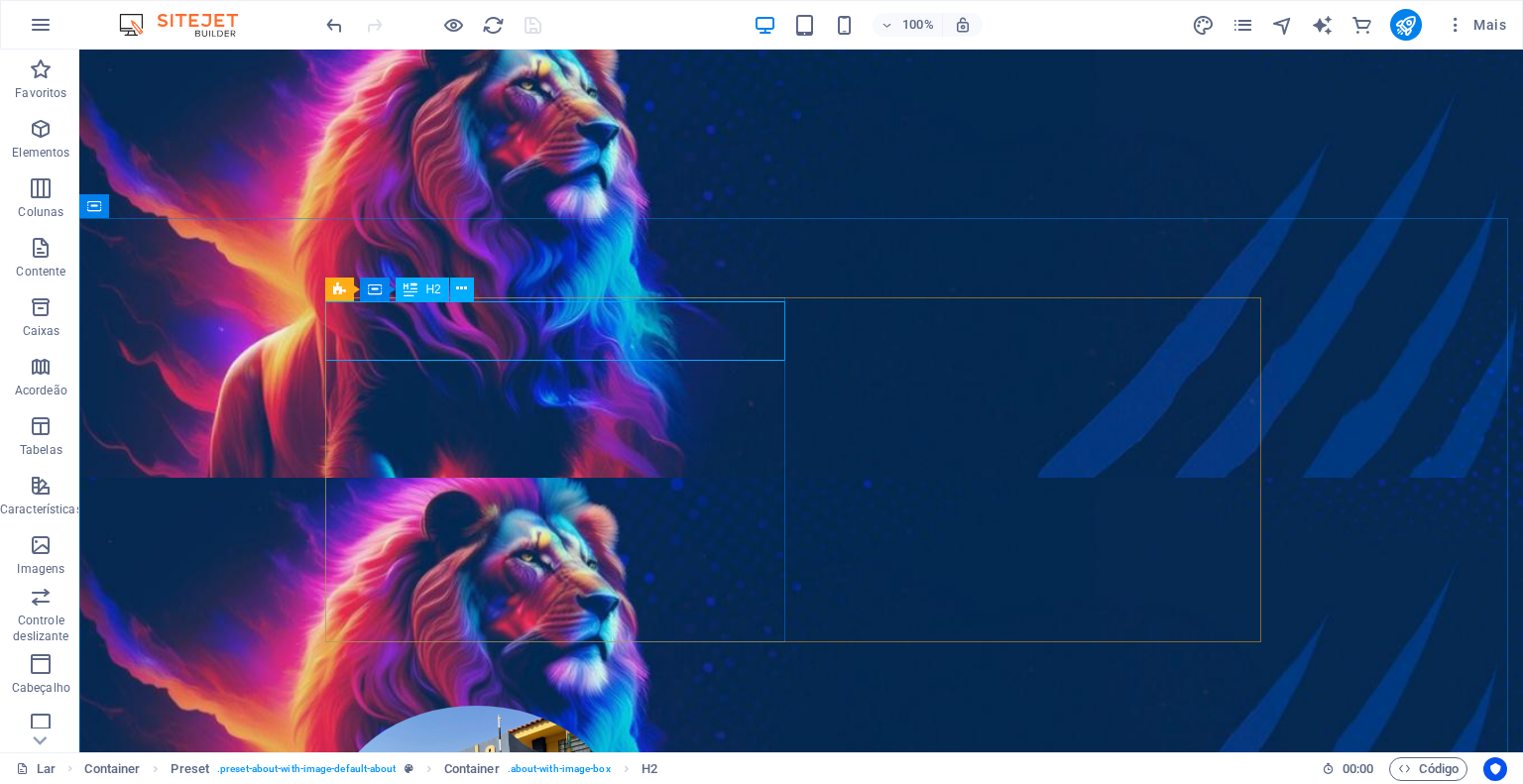 click on "H2" at bounding box center (432, 289) 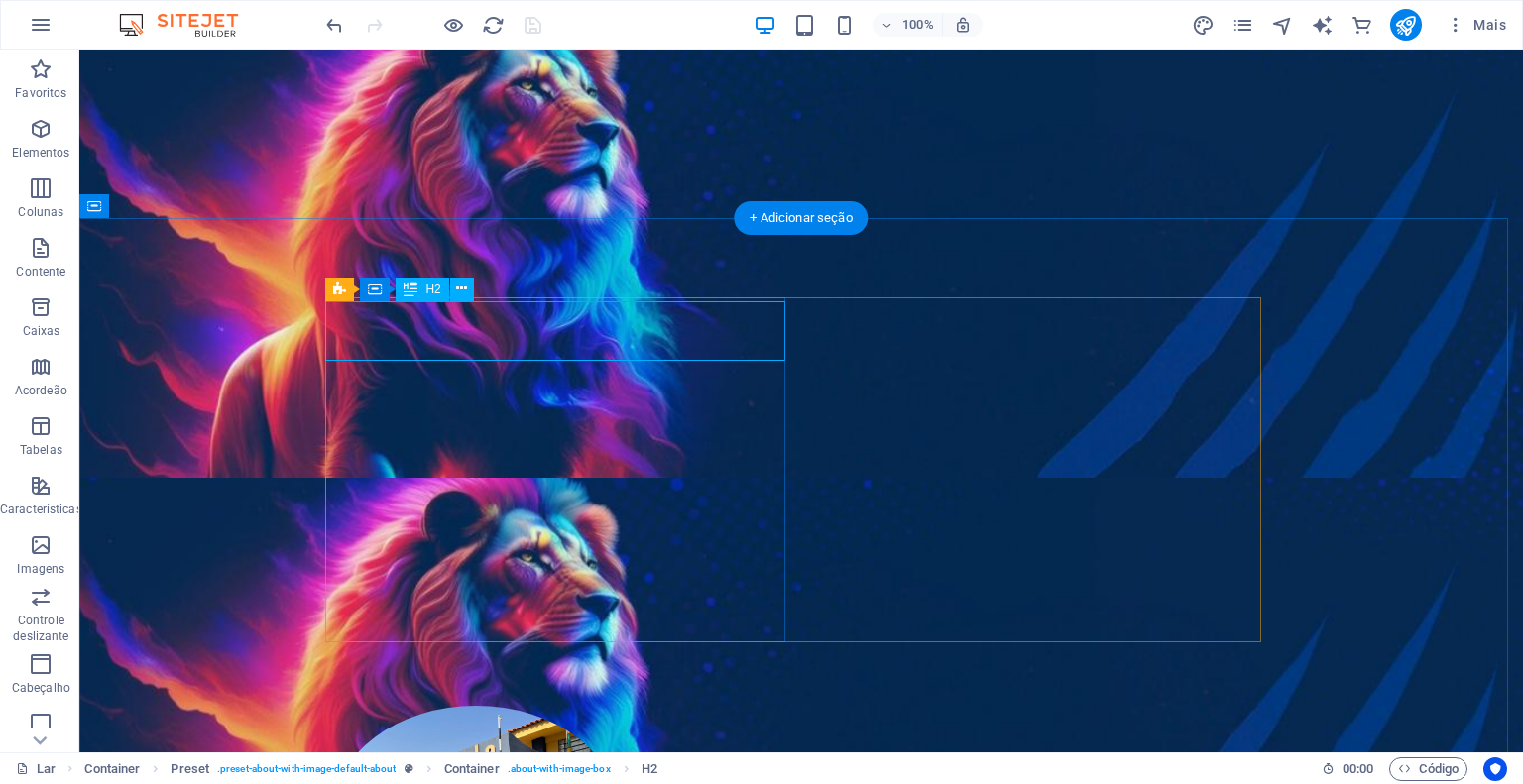 click on "Nossa História" at bounding box center (801, 486) 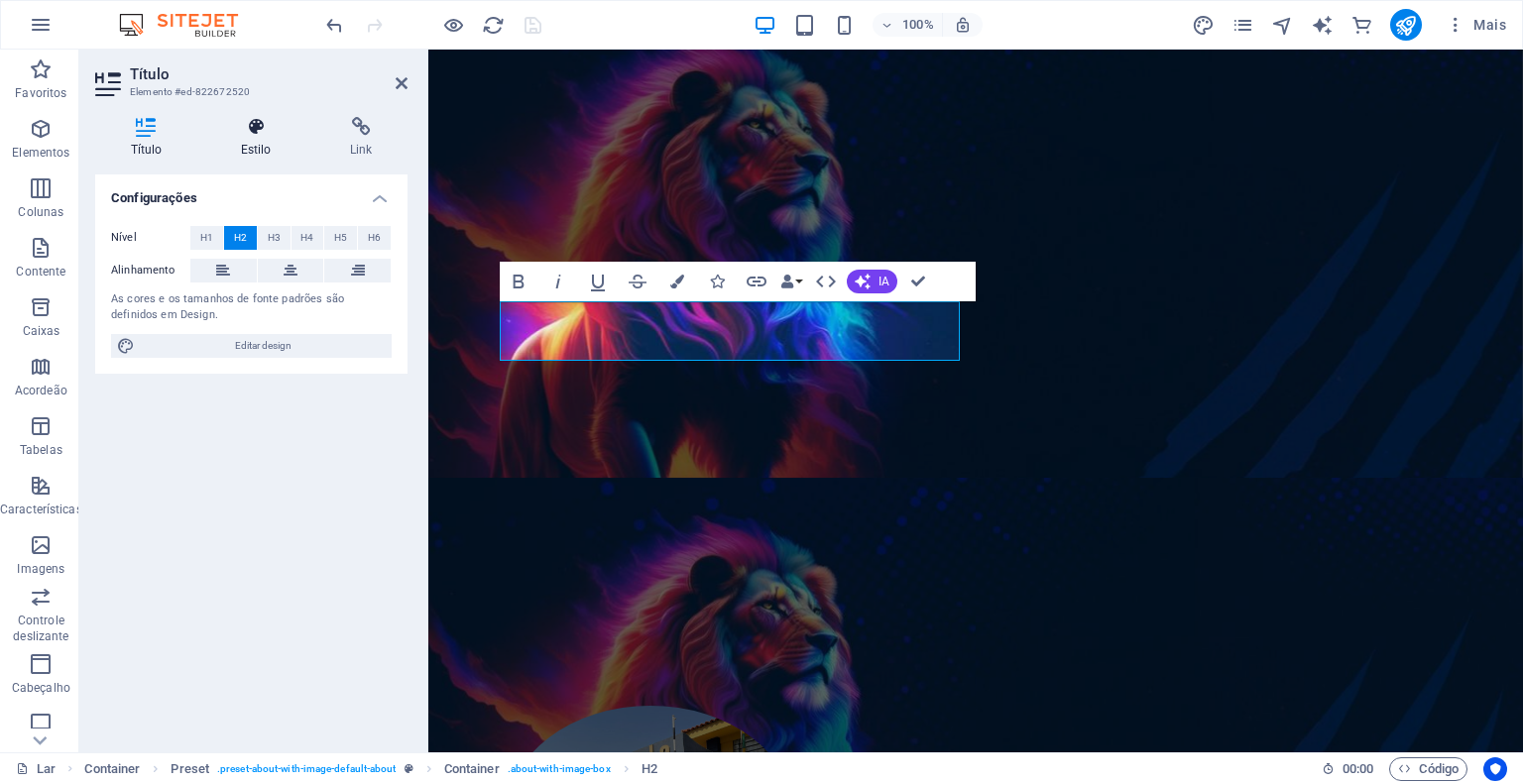 click on "Estilo" at bounding box center [260, 138] 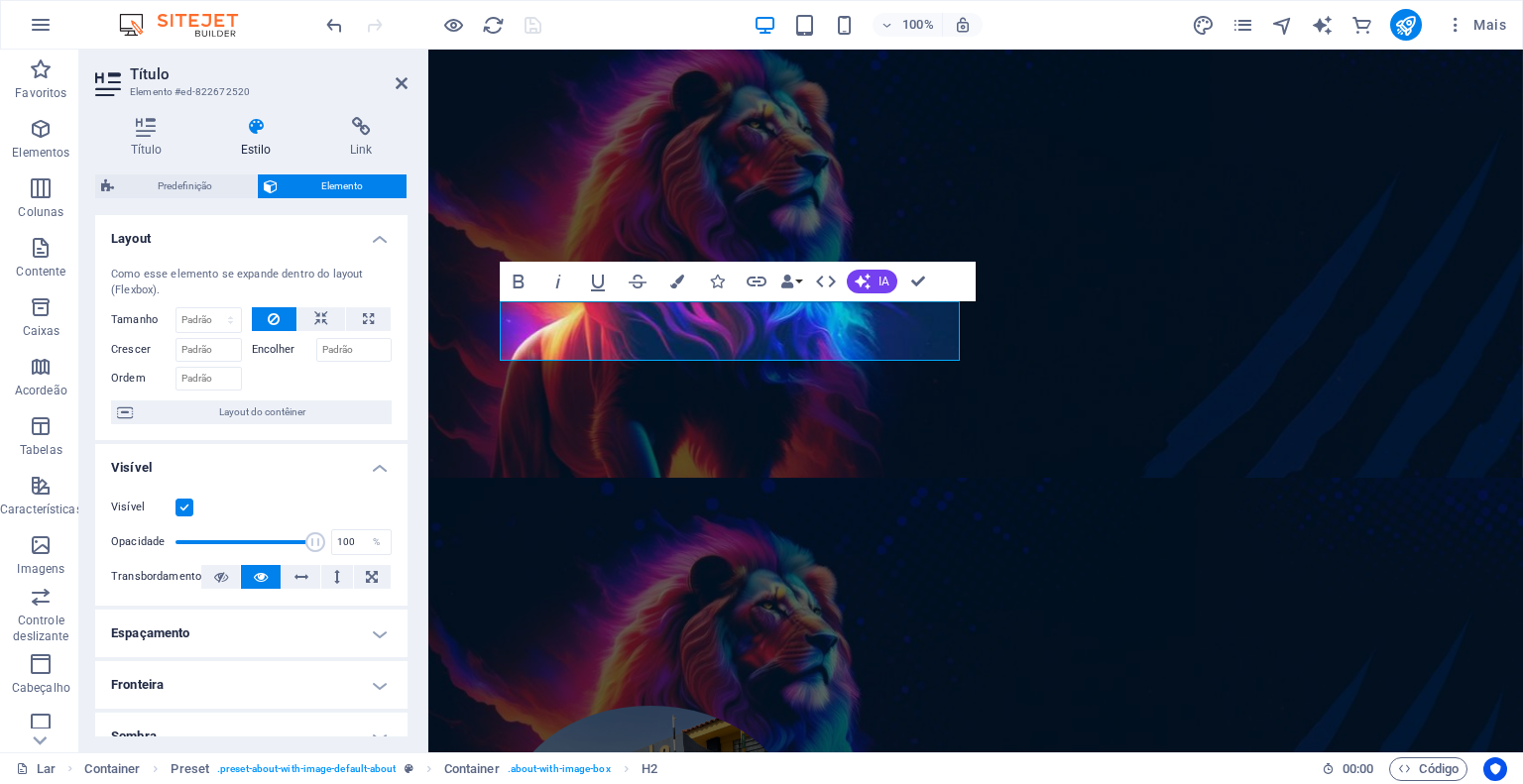 click at bounding box center [256, 127] 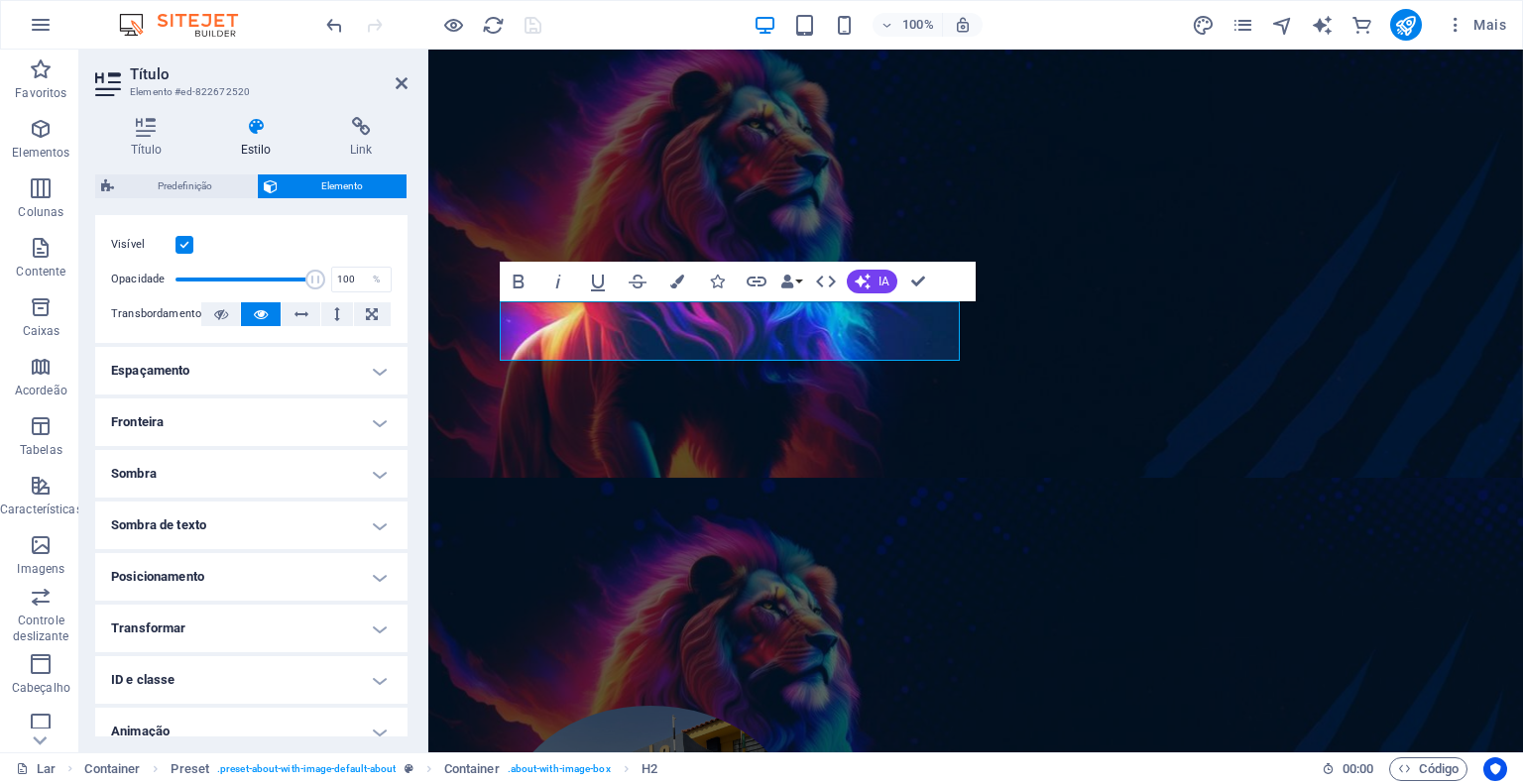 scroll, scrollTop: 297, scrollLeft: 0, axis: vertical 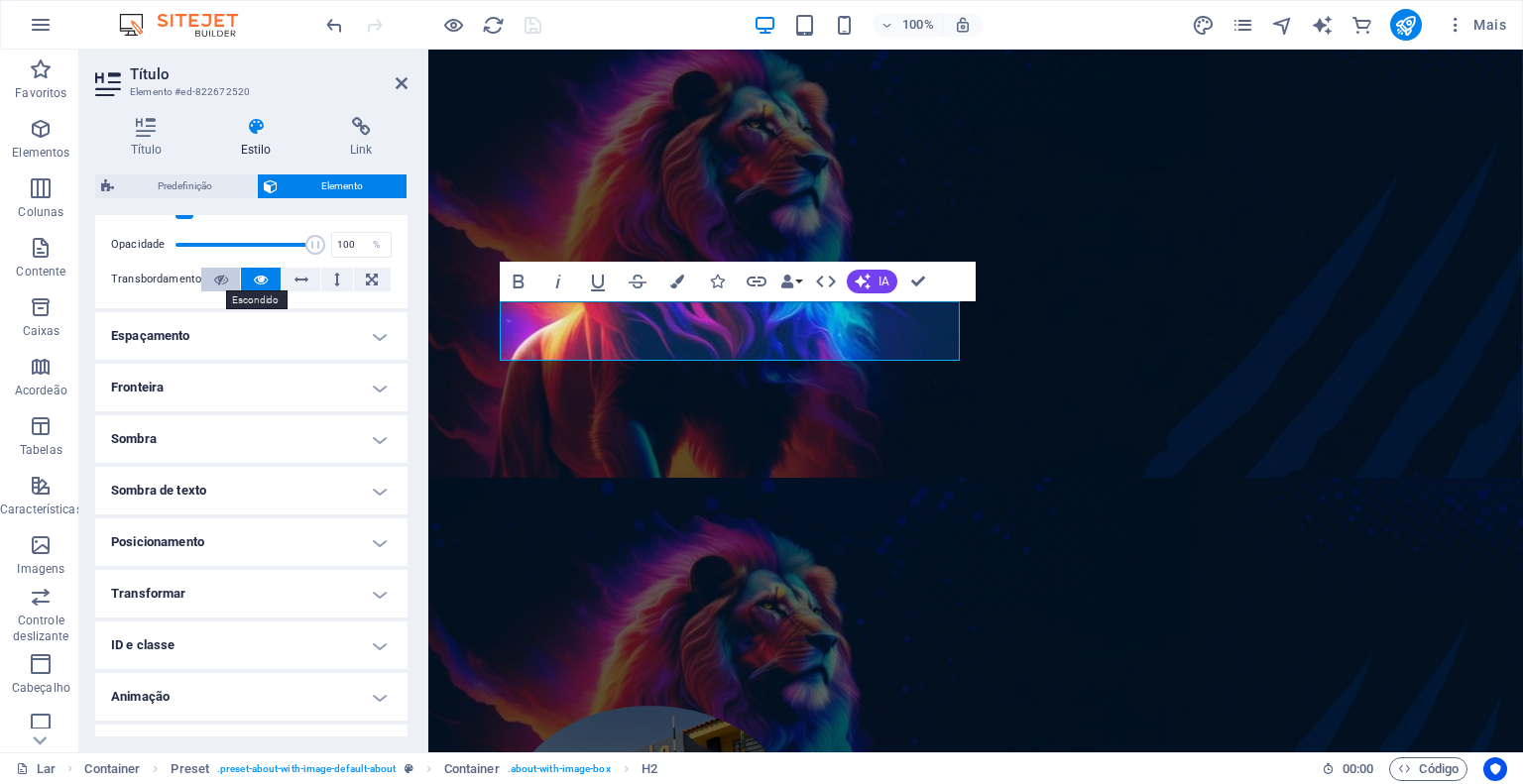 click at bounding box center [221, 280] 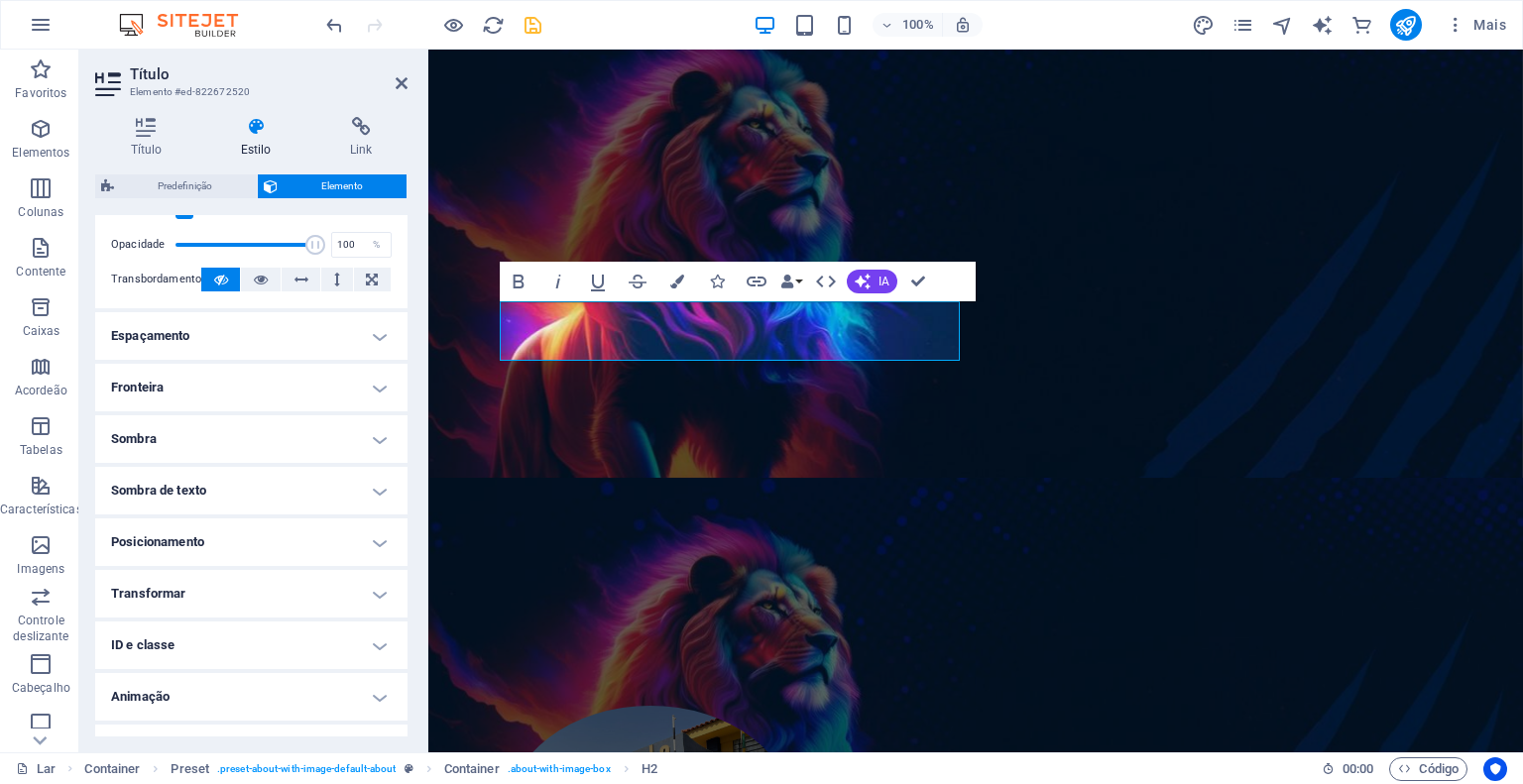 click at bounding box center (221, 280) 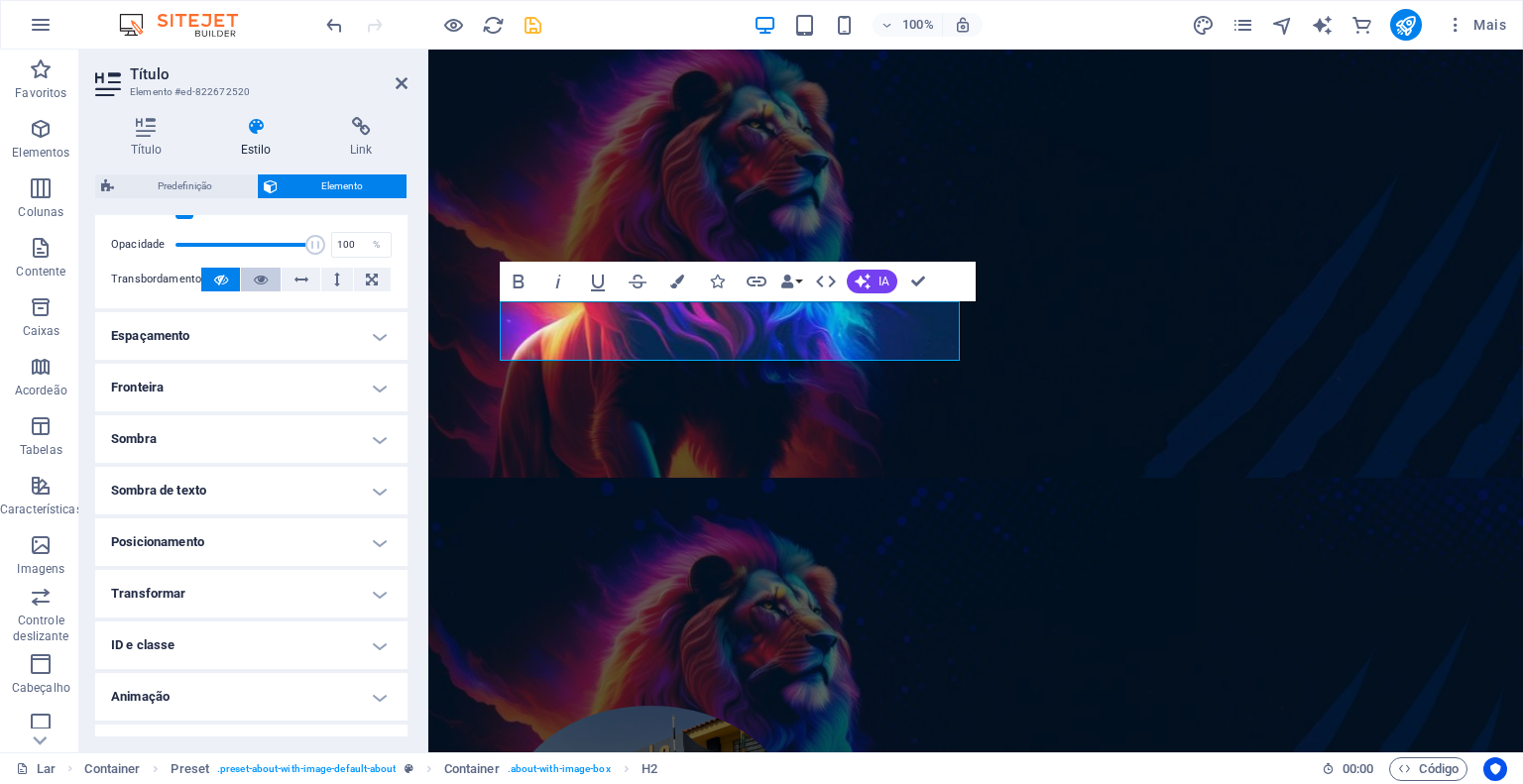 click at bounding box center [260, 280] 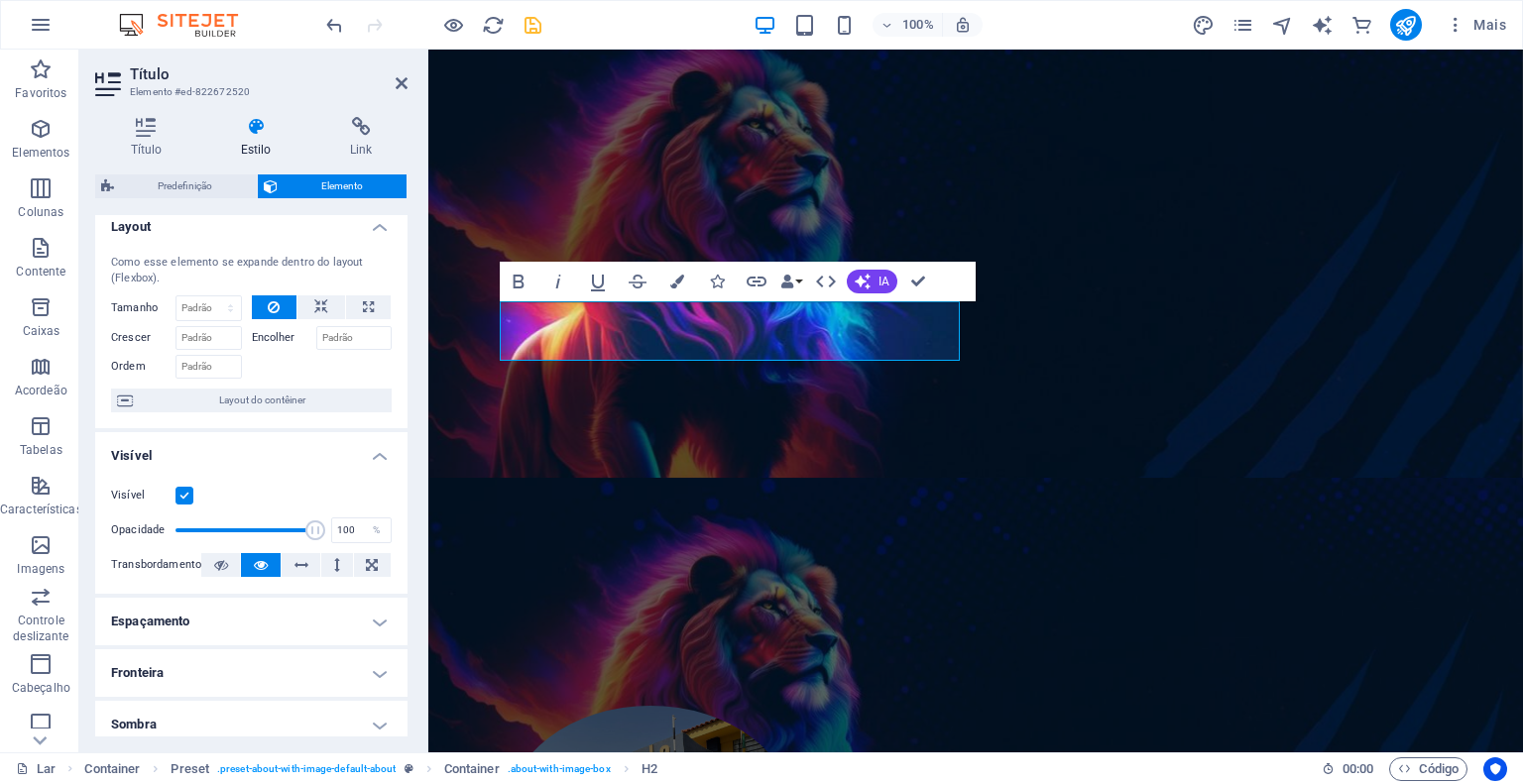 scroll, scrollTop: 0, scrollLeft: 0, axis: both 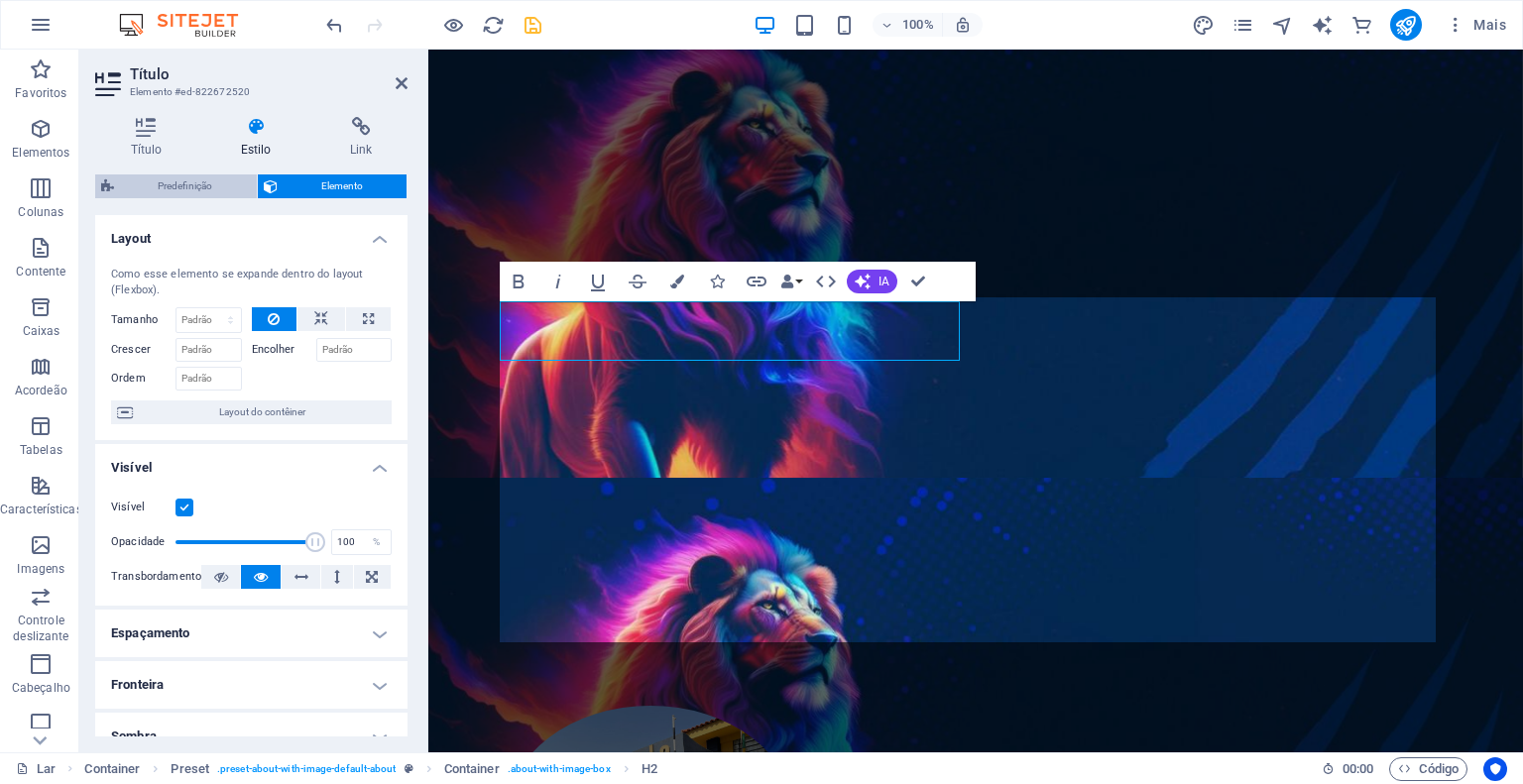click on "Predefinição" at bounding box center (184, 185) 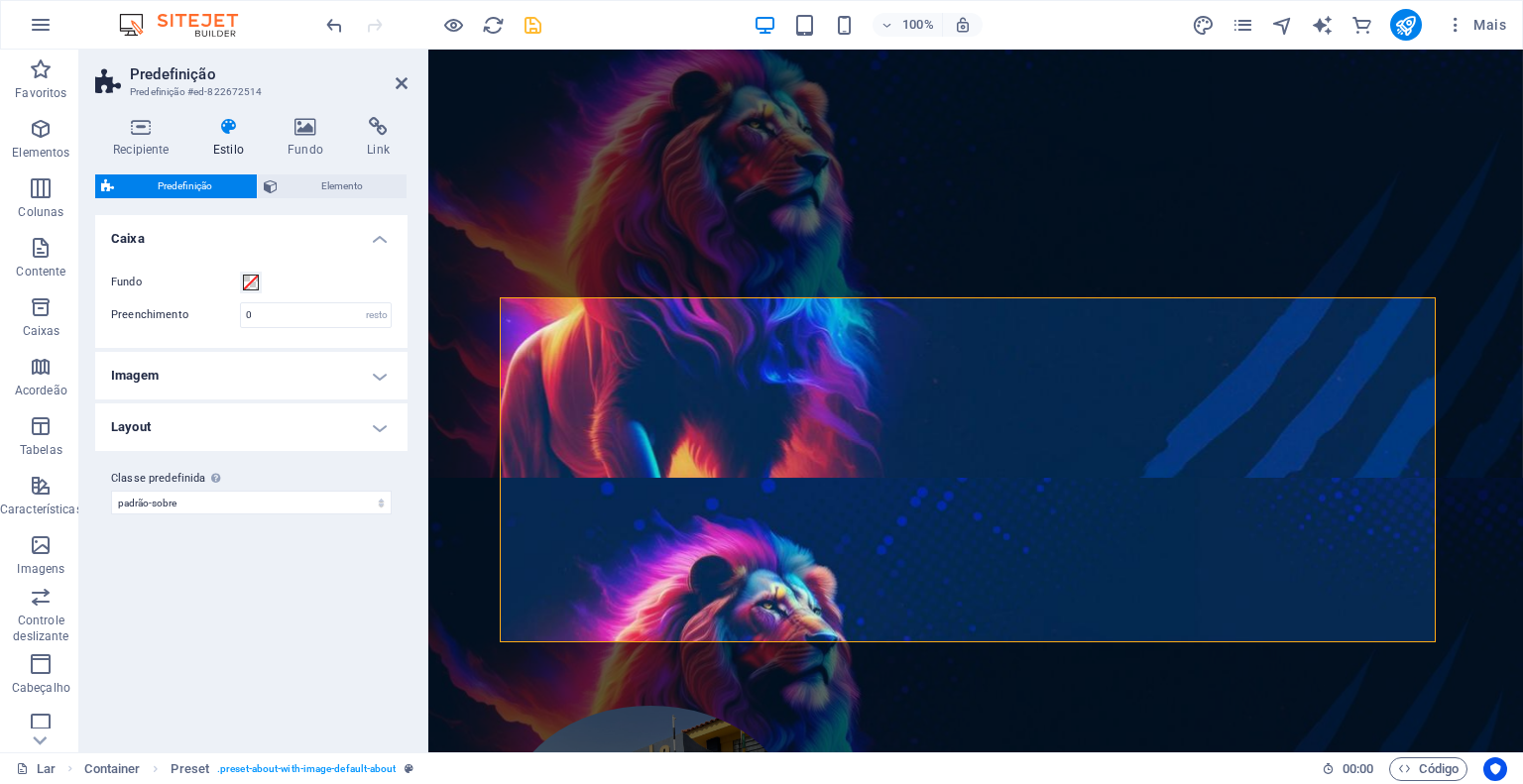 click on "Imagem" at bounding box center [251, 376] 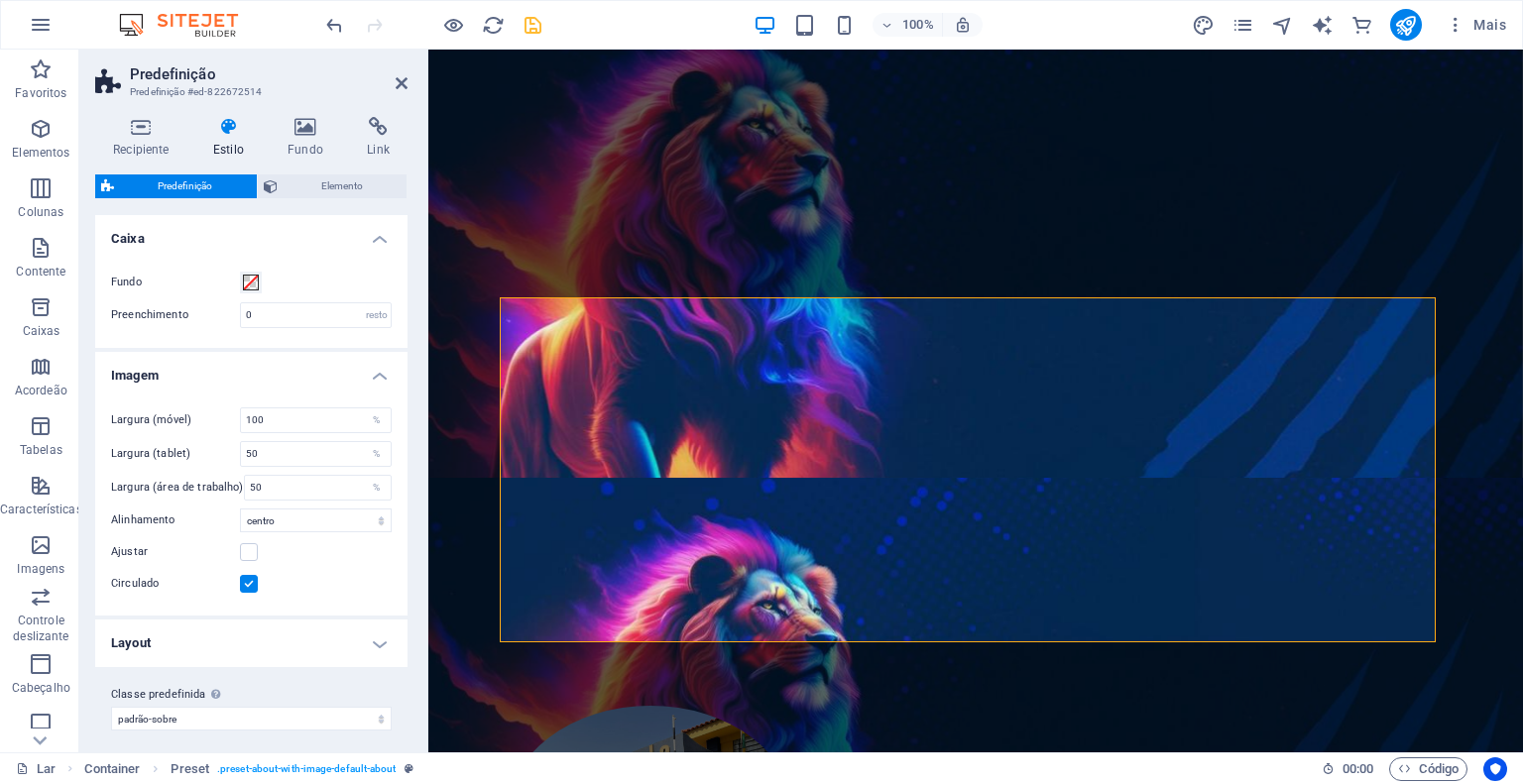 click on "Imagem" at bounding box center (251, 370) 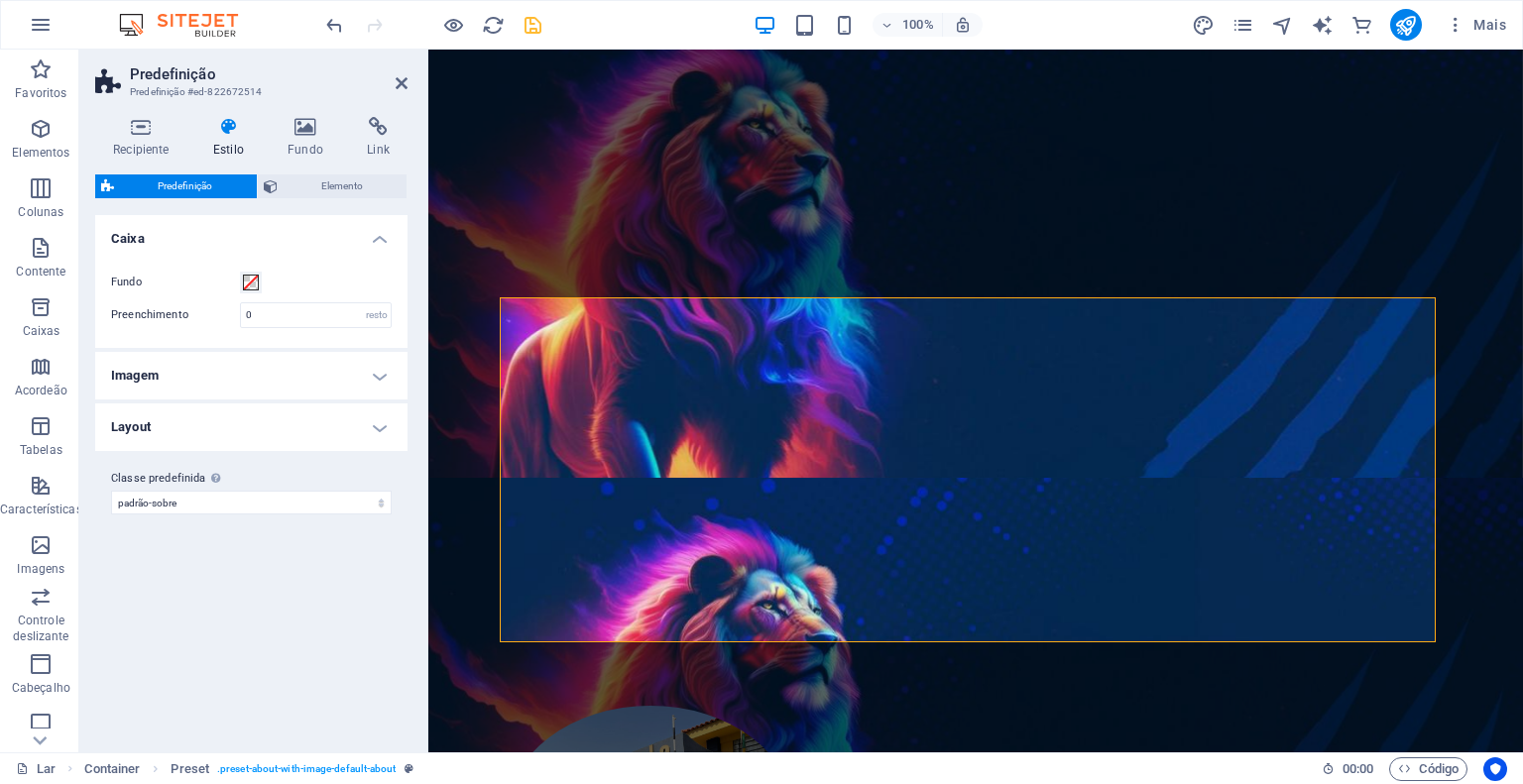 click on "Imagem" at bounding box center (251, 376) 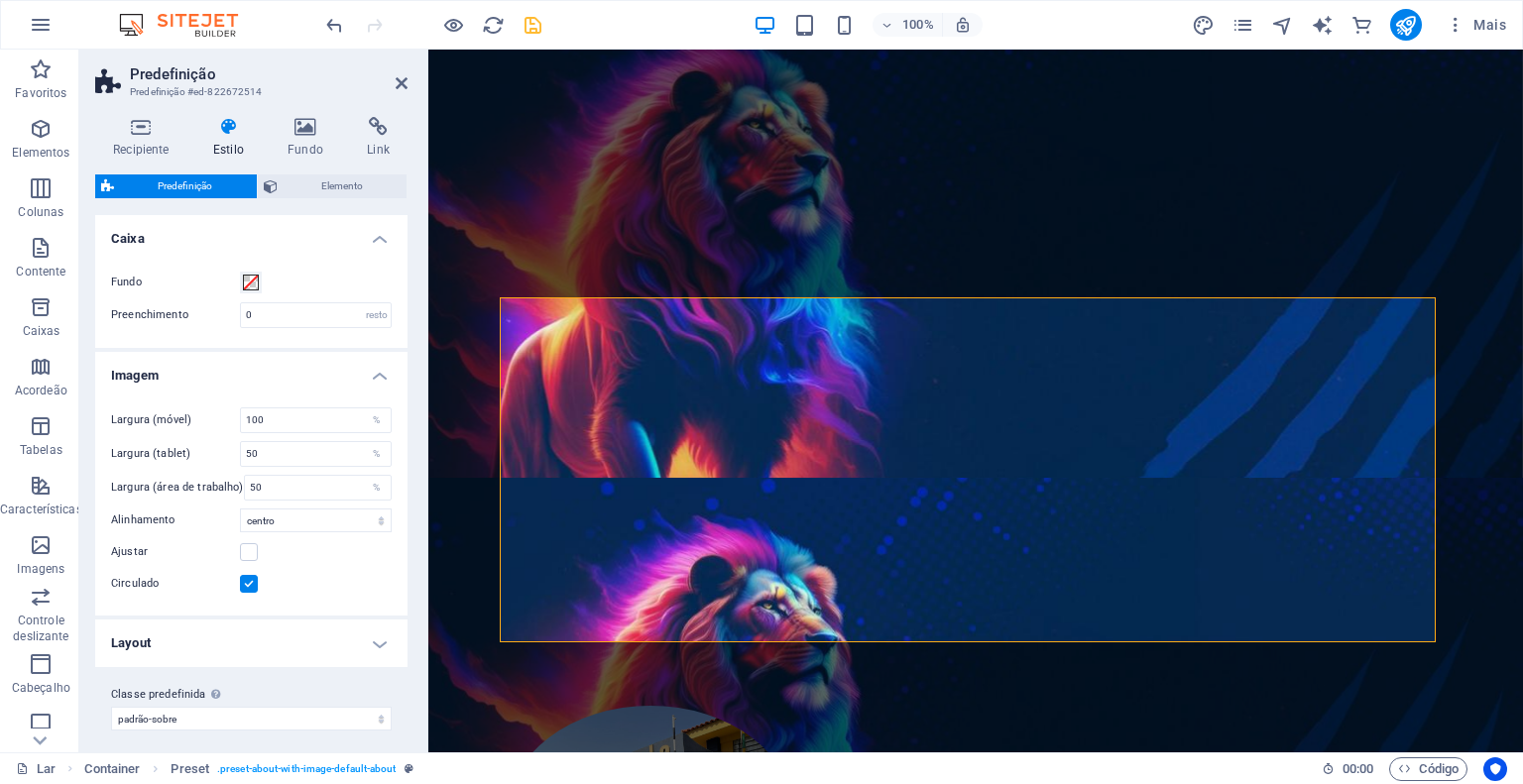 click on "Imagem" at bounding box center (251, 370) 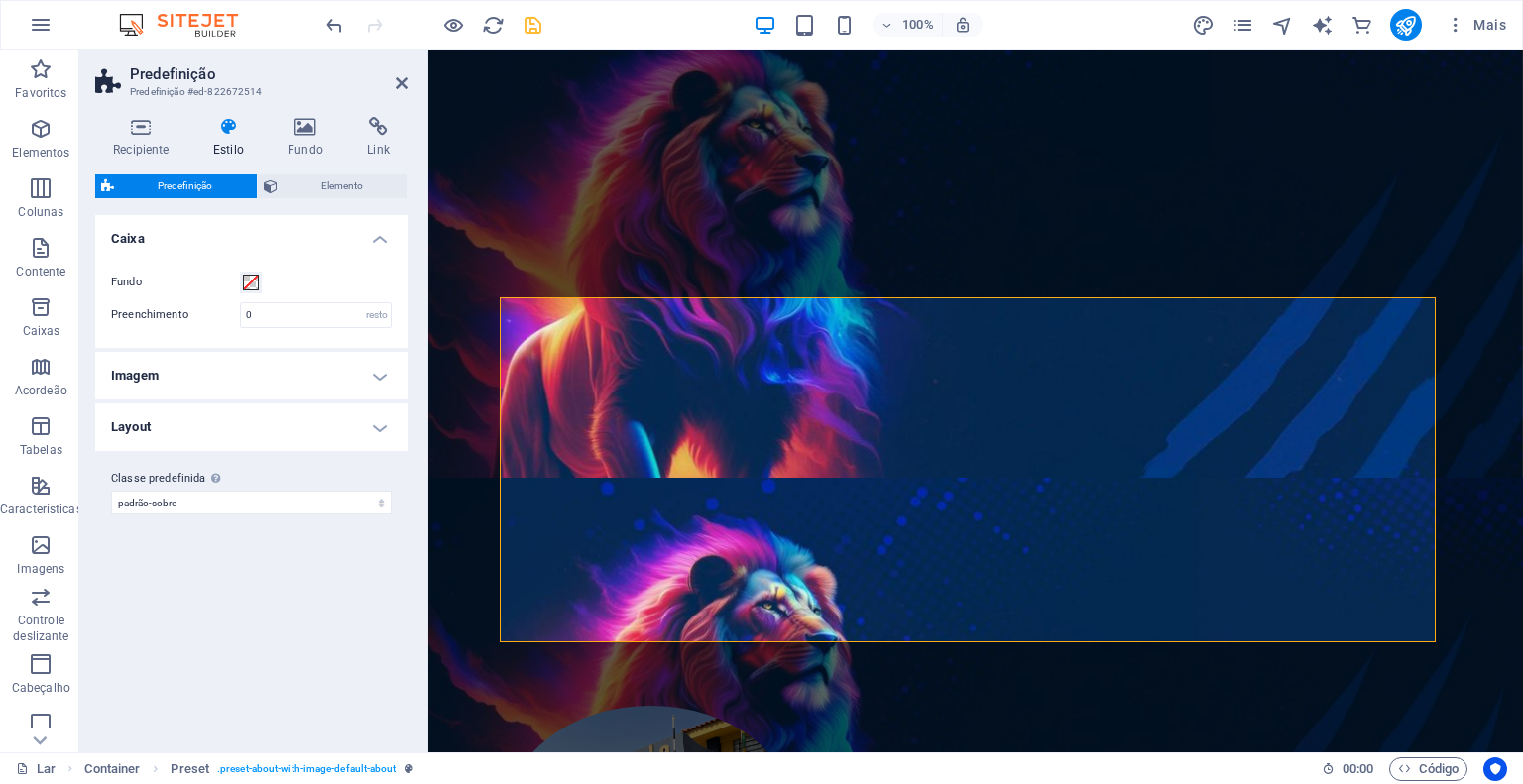 click on "Layout" at bounding box center [251, 427] 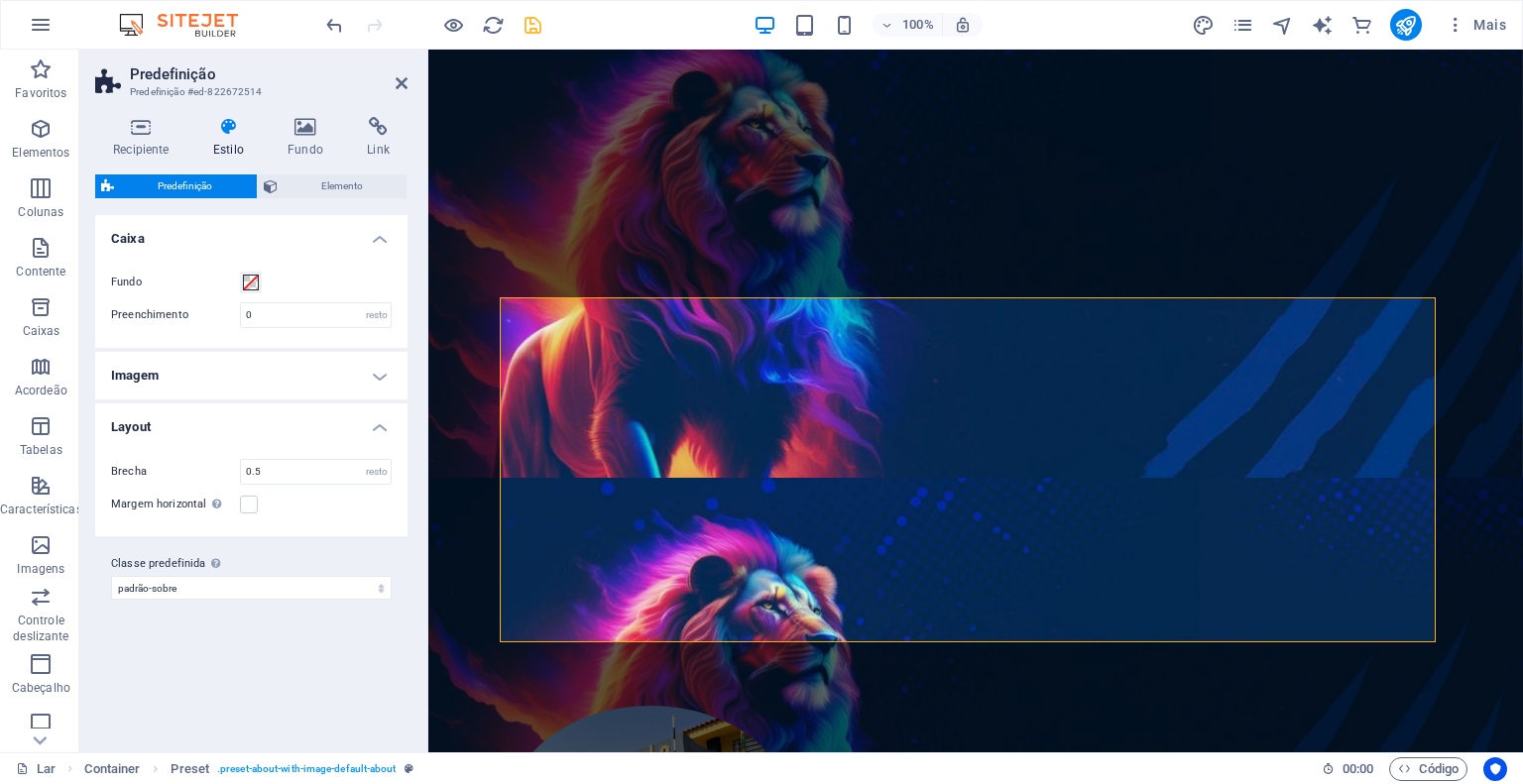 click on "Layout" at bounding box center [251, 421] 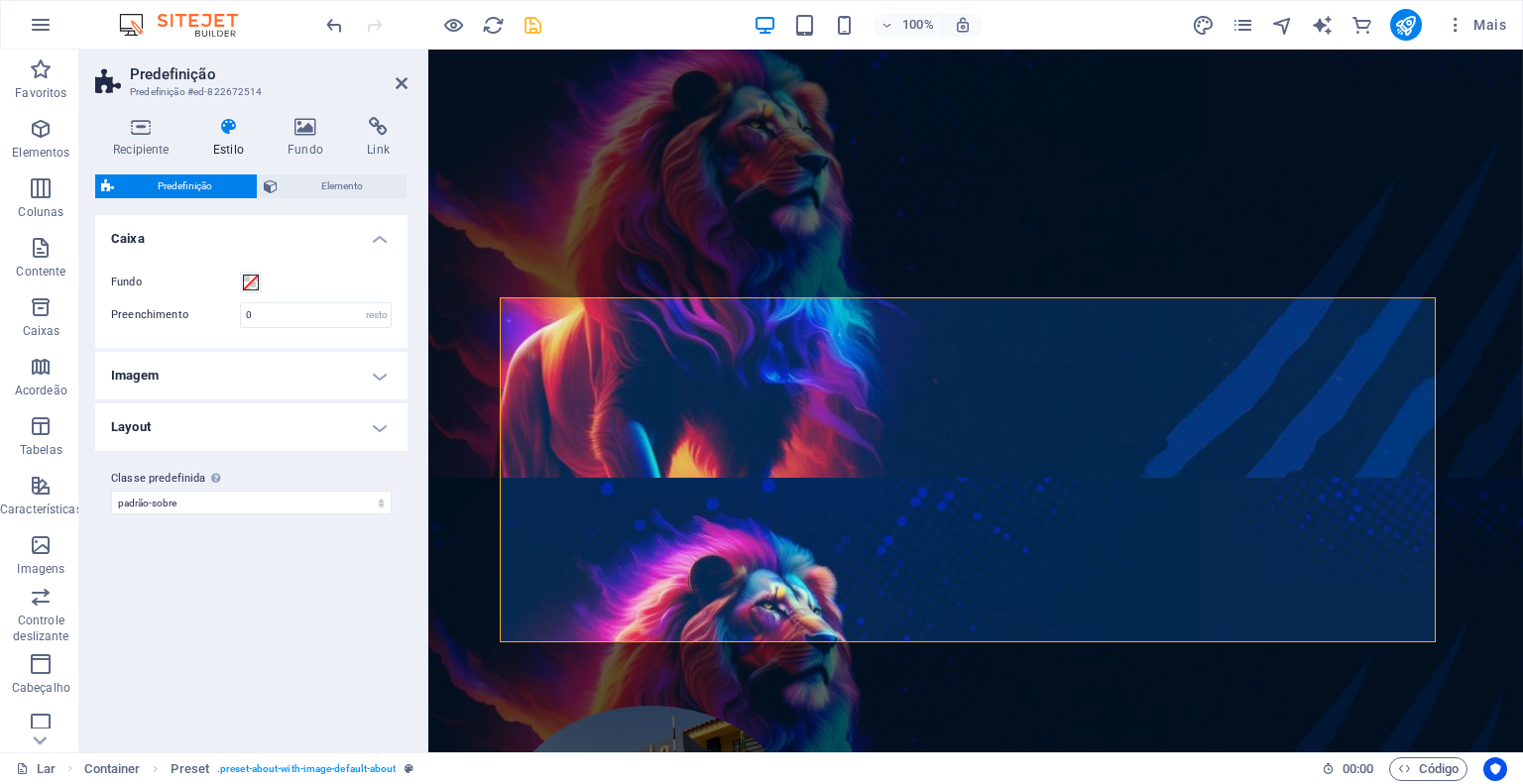 click on "Variantes Padrão Caixa Fundo Preenchimento 0 resto Imagem Largura (móvel) 100 % Largura (tablet) 50 % Largura (área de trabalho) 50 % Alinhamento canto superior esquerdo centro superior canto superior direito centro-esquerda centro centro direita canto inferior esquerdo centro inferior canto inferior direito Ajustar Circulado Layout Brecha 0.5 resto Margem horizontal Somente se a "Largura do conteúdo" dos contêineres não estiver definida como "Padrão" Classe predefinida A variante e as configurações escolhidas acima afetam todos os elementos que carregam esta classe predefinida. padrão-sobre professores encaixotados Adicionar classe predefinida" at bounding box center [251, 476] 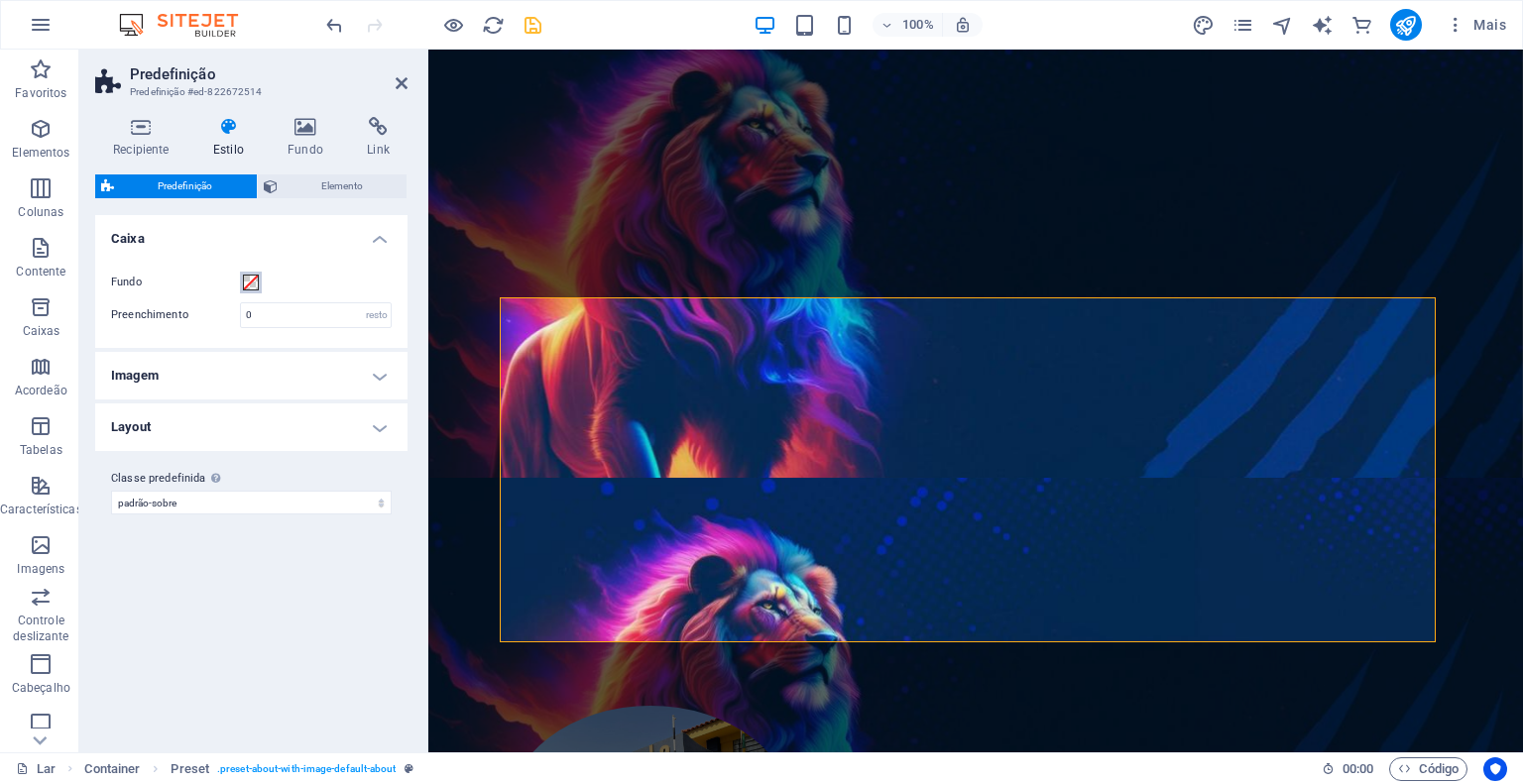 click at bounding box center (251, 282) 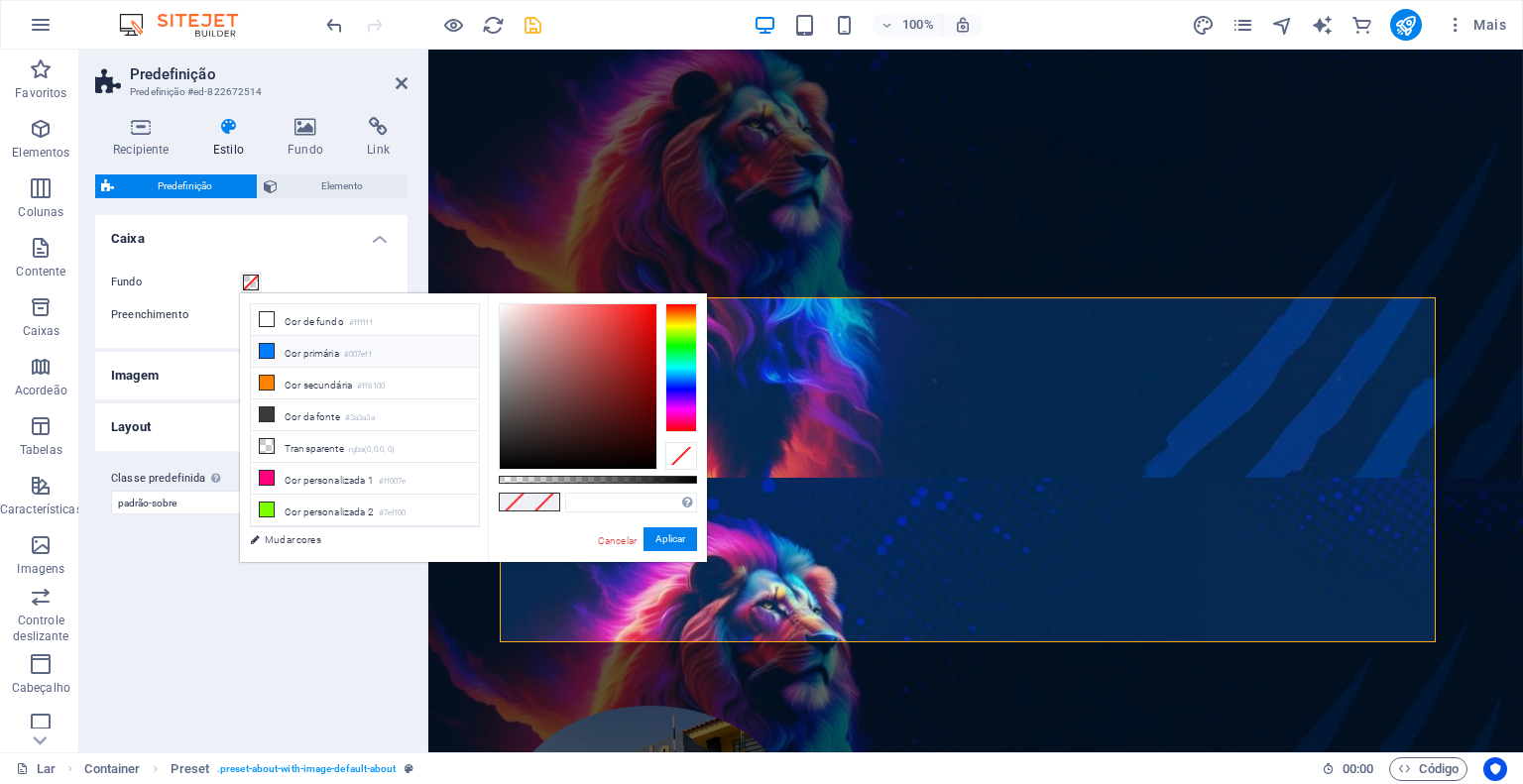click at bounding box center (267, 351) 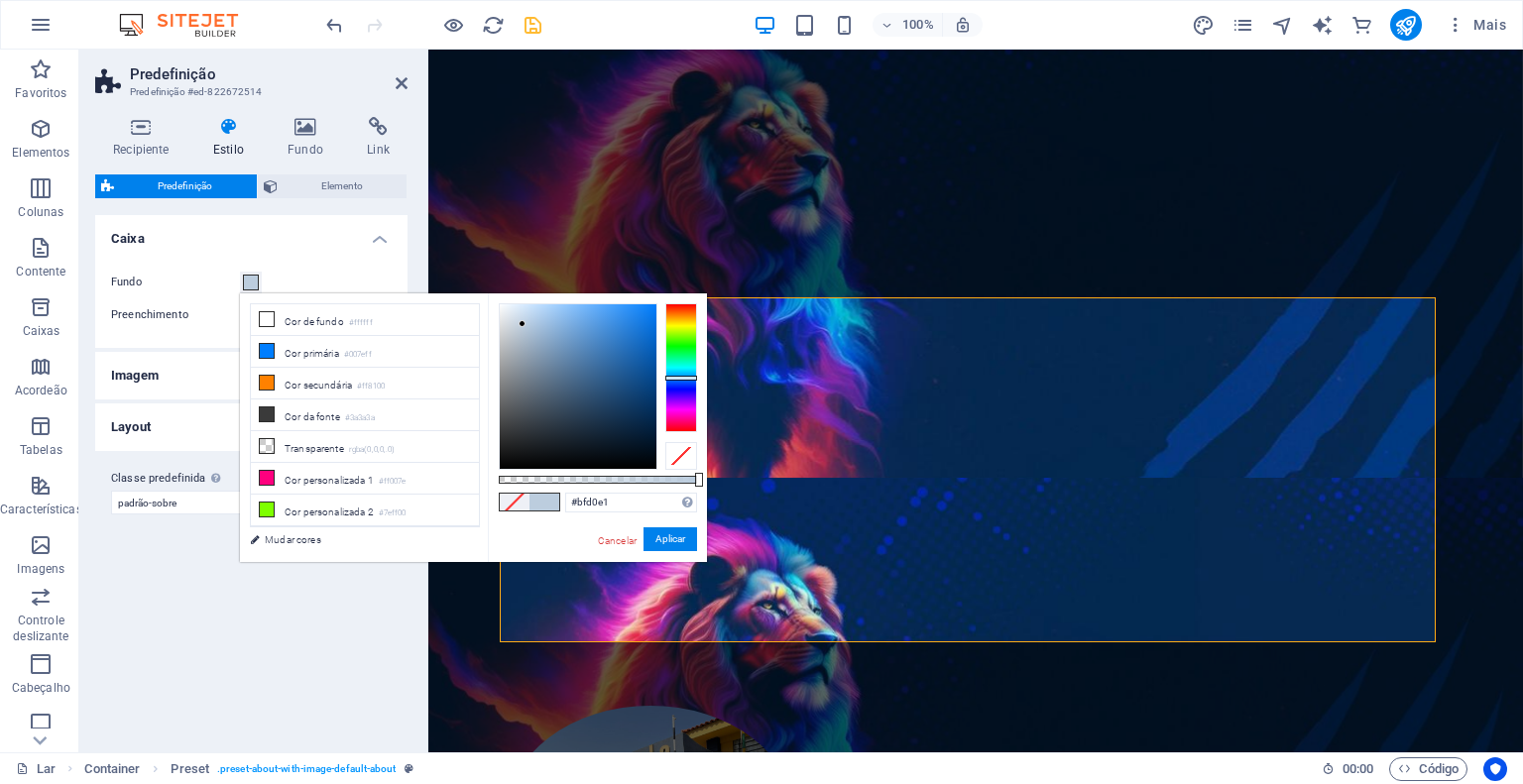 type on "#c1d3e4" 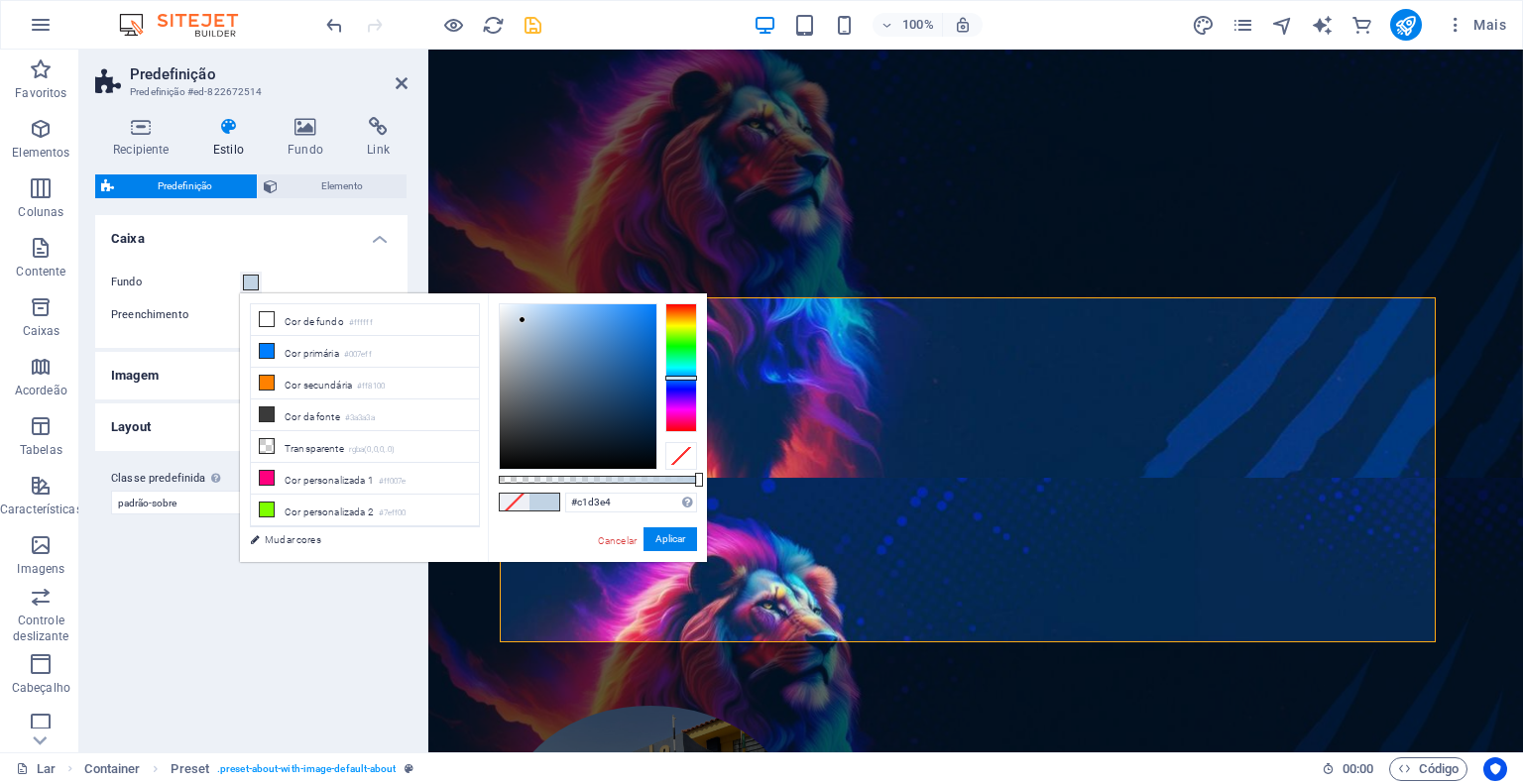 drag, startPoint x: 536, startPoint y: 368, endPoint x: 523, endPoint y: 320, distance: 50 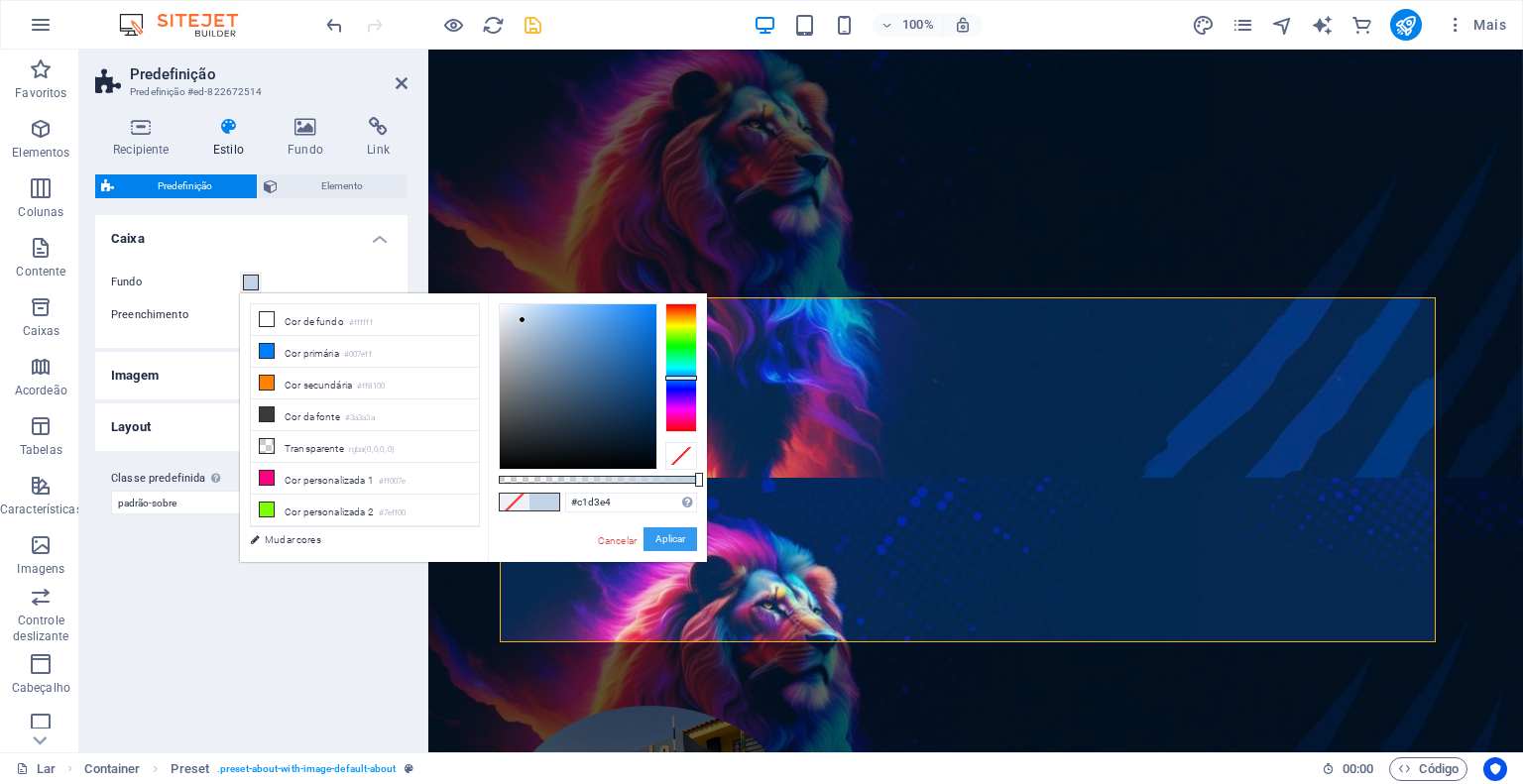 click on "Aplicar" at bounding box center (670, 538) 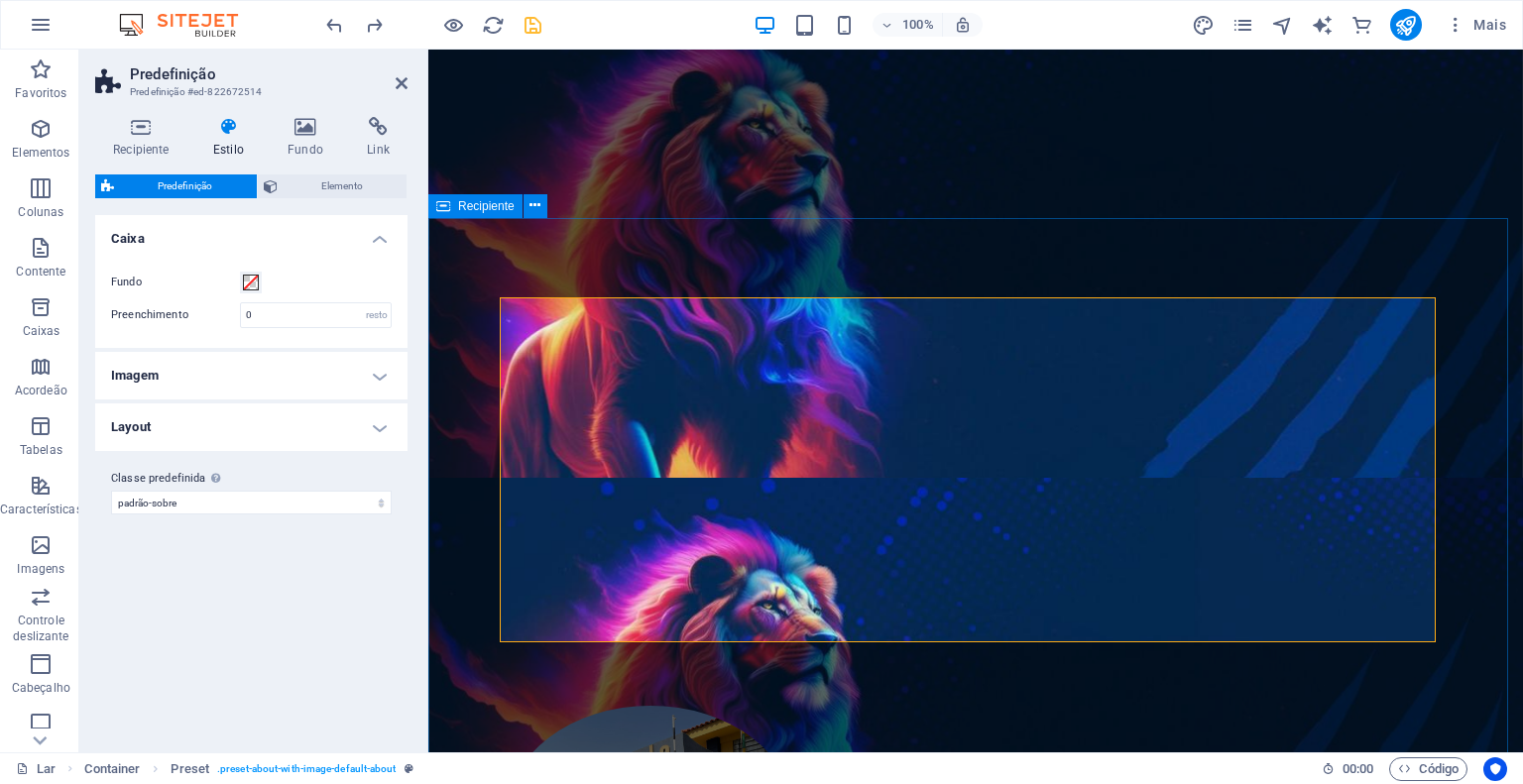 click on "Nossa História Lorem ipsum dolor sit amet, consectetur adipisicing elit. Repellat, maiores, a libero atque assumenda praesentium cum magni odio dolor accusantium explicabo. Lorem ipsum dolor sit amet, consectetur adipisicing elit. Repellat, maiores, a libero atque assumenda praesentium cum magni odio dolor accusantium explicabo repudiandae molestiae itaque provident sit debitis aspernatur soluta deserunt incidunt ad cumque ex laboriosam. Distinctio, mollitia, molestias excepturi voluptatem veritatis iusto nam nulla.  Aprendizagem e diversão Lorem ipsum dolor sit amet, consectetur adipisicing elit. Veritatis, dolorem! Lugar Amigável Lorem ipsum dolor sit amet, consectetur adipisicing elit. Veritatis, dolorem! Segurança infantil Lorem ipsum dolor sit amet, consectetur adipisicing elit. Veritatis, dolorem! Refeições Frescas e Saudáveis Lorem ipsum dolor sit amet, consectetur adipisicing elit. Veritatis, dolorem! Veja nossos Cursos" at bounding box center [976, 1109] 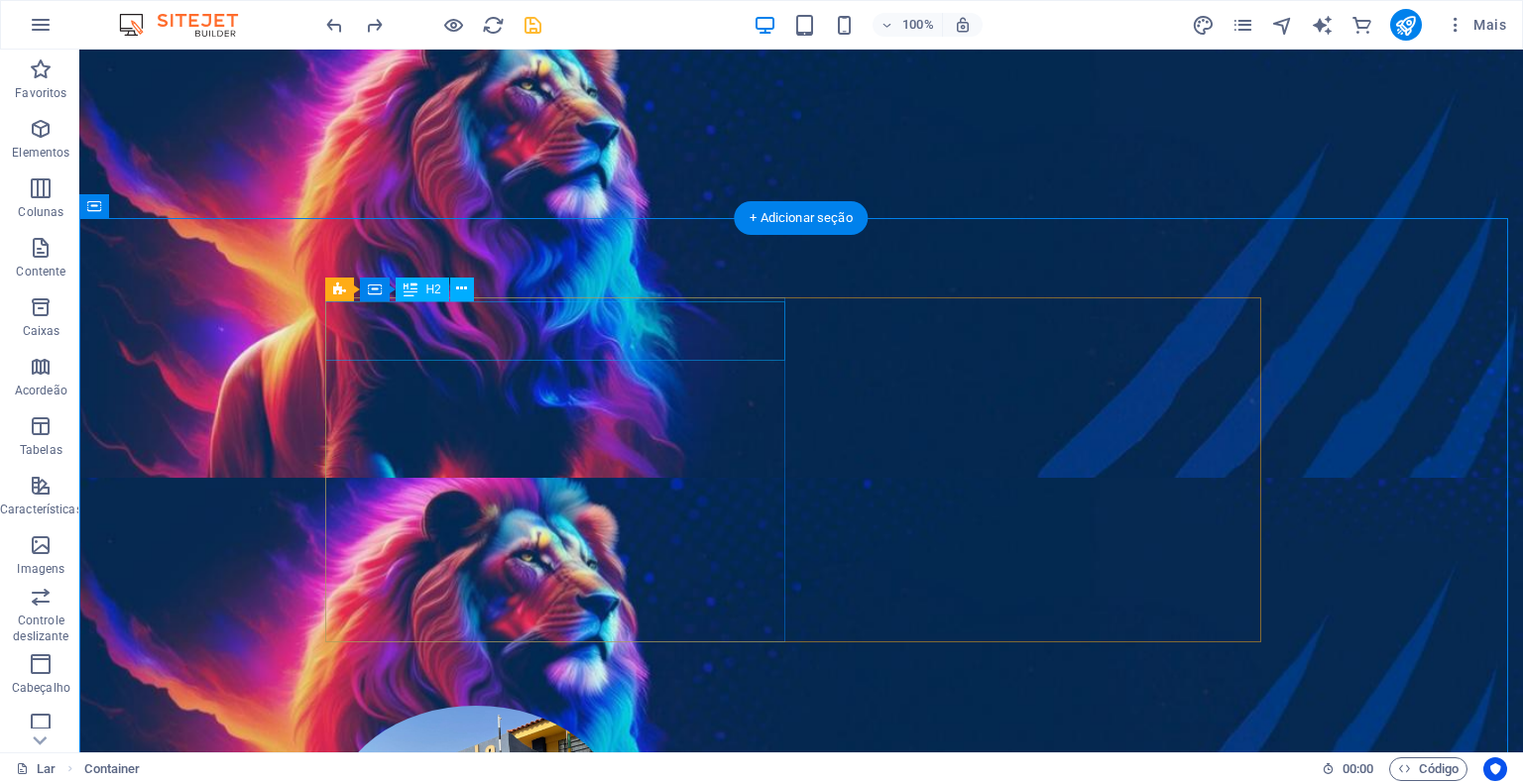 click on "Nossa História" at bounding box center [801, 486] 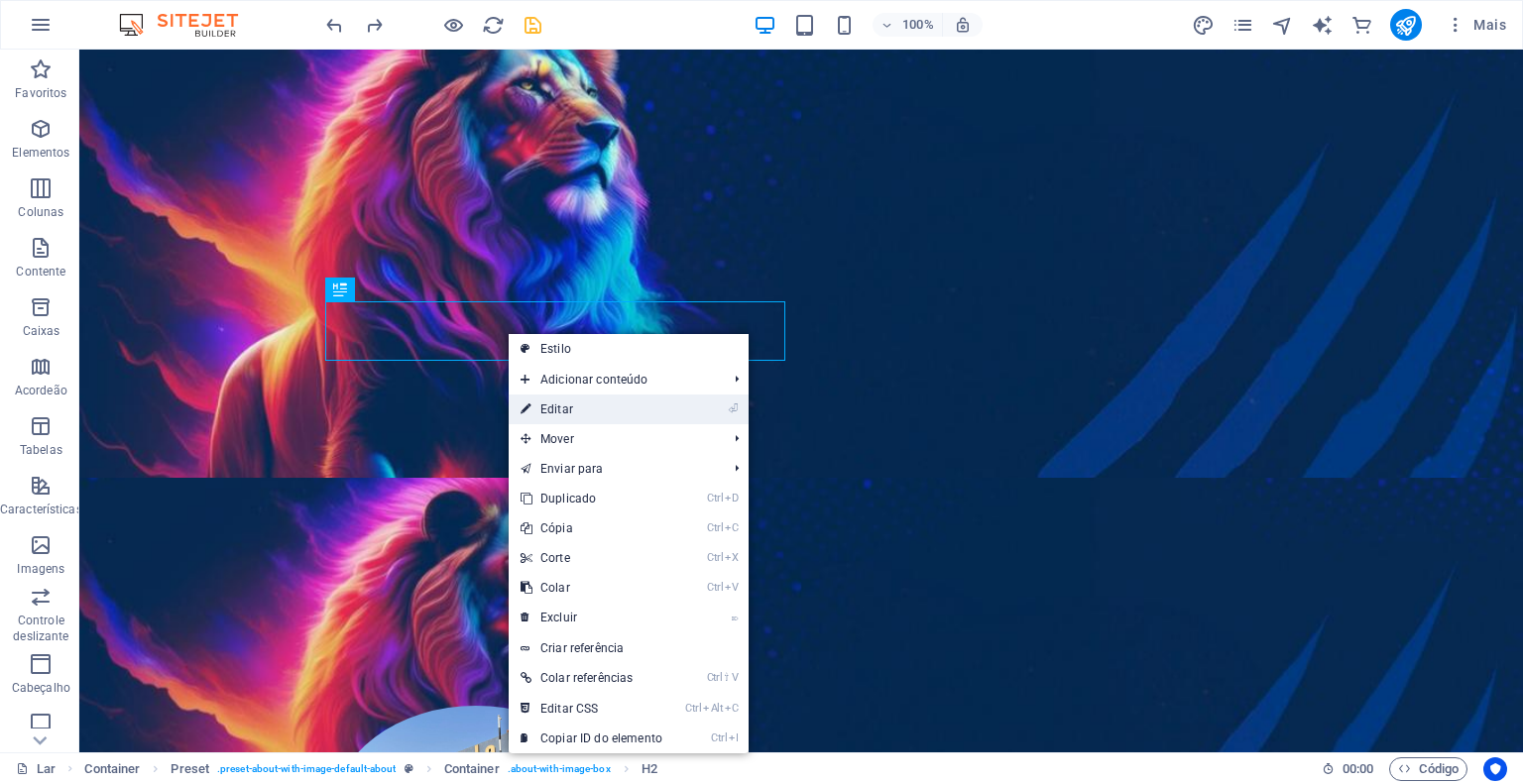 click on "Editar" at bounding box center (556, 409) 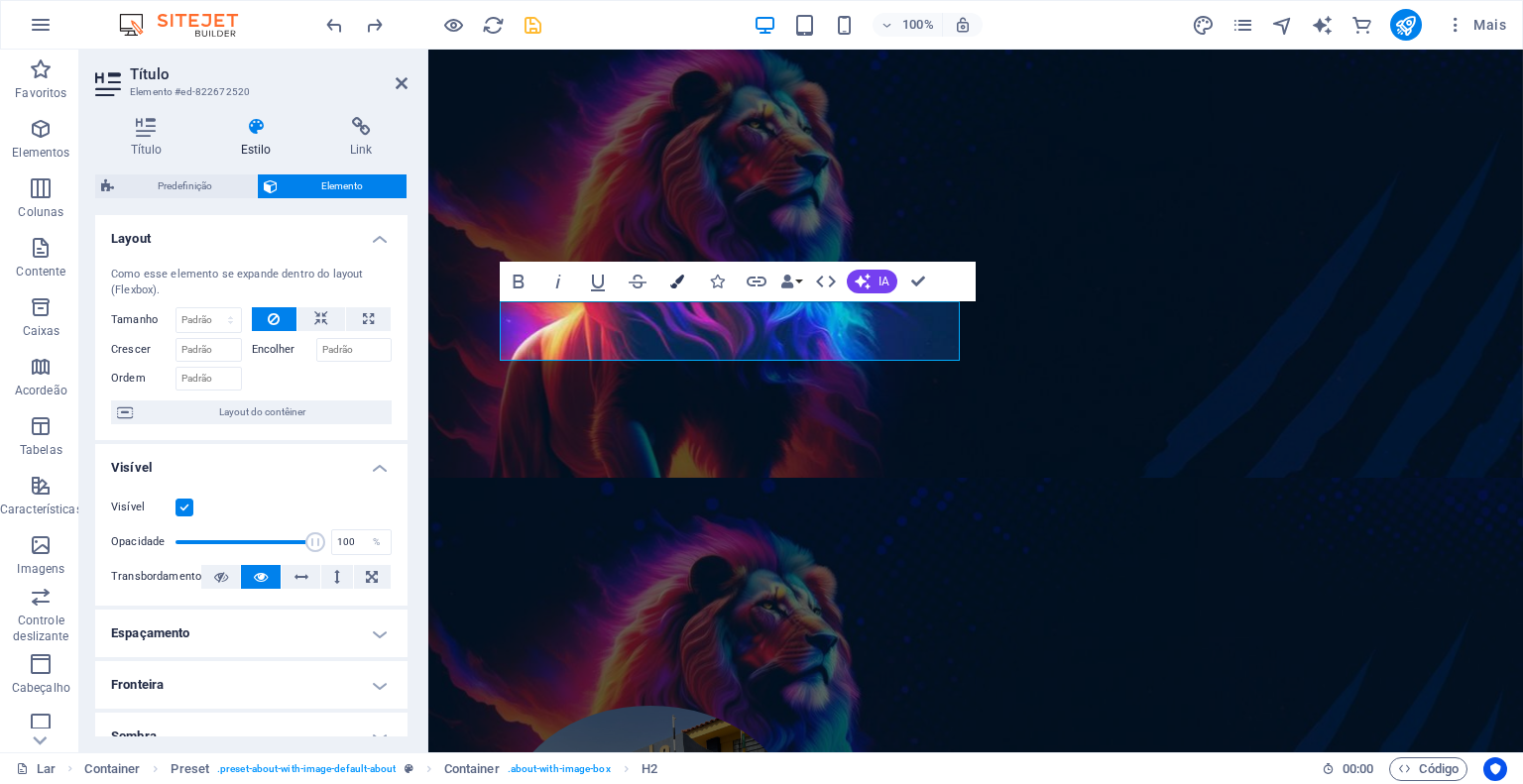 click at bounding box center [677, 281] 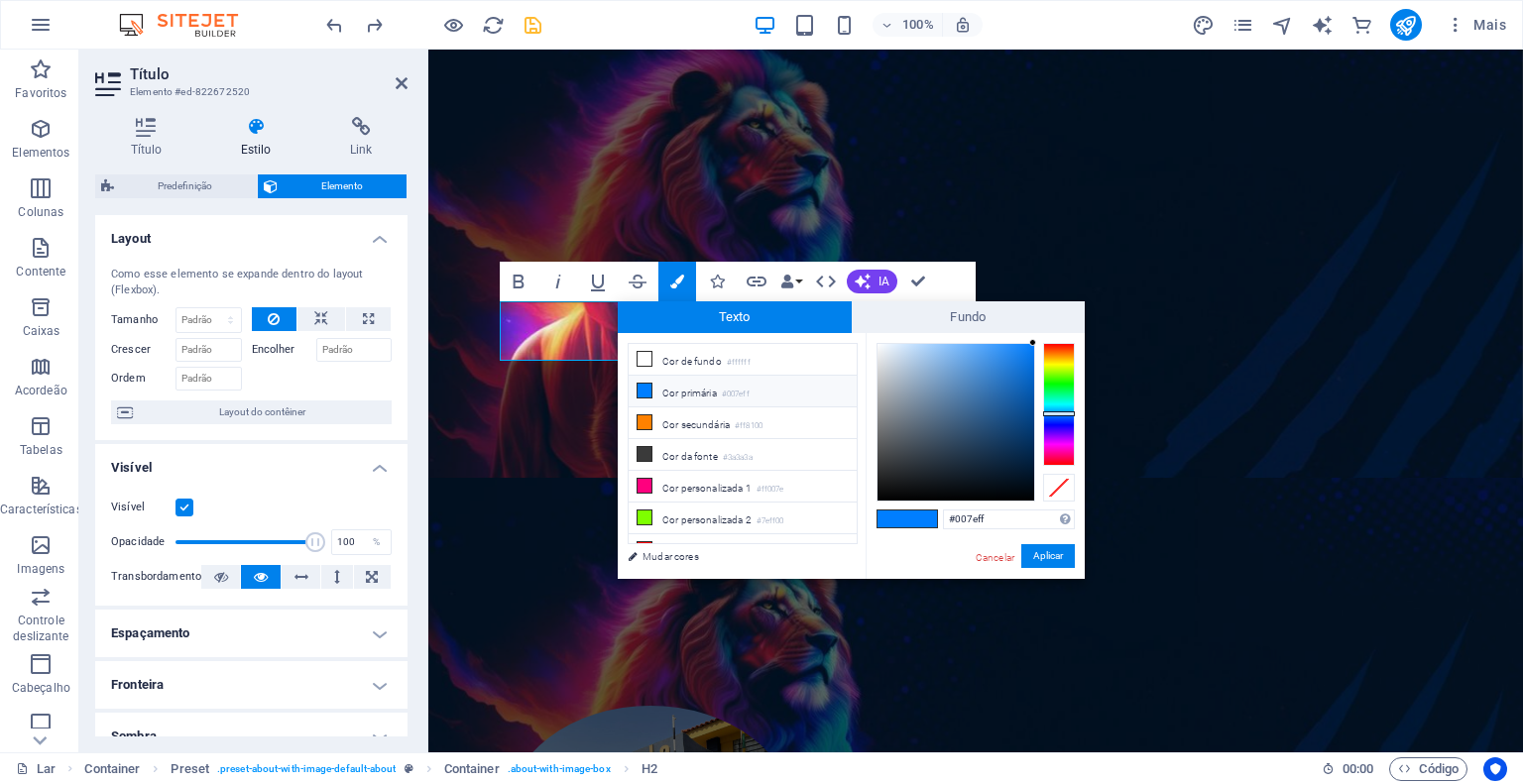 drag, startPoint x: 995, startPoint y: 511, endPoint x: 933, endPoint y: 519, distance: 62.514 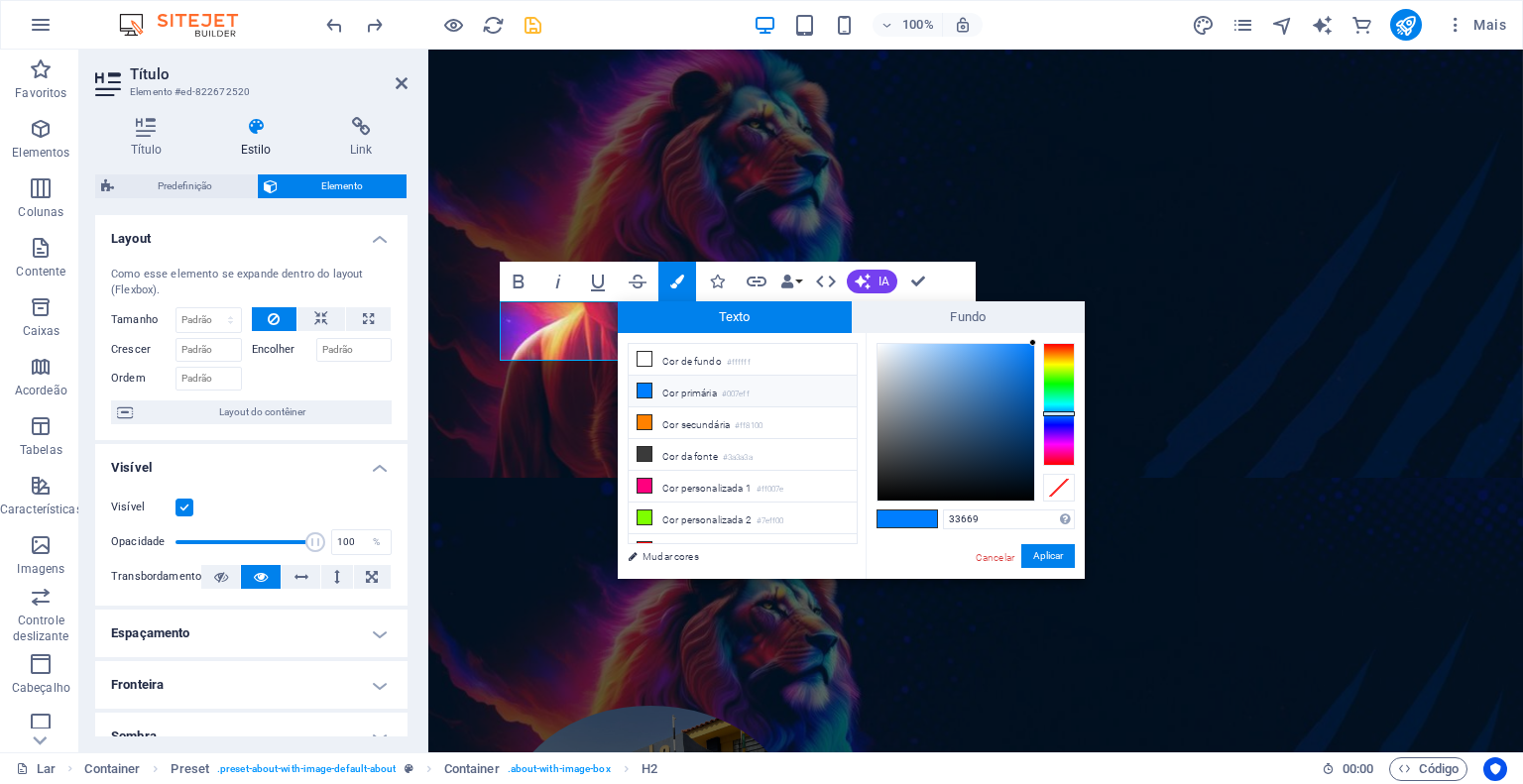 type on "336699" 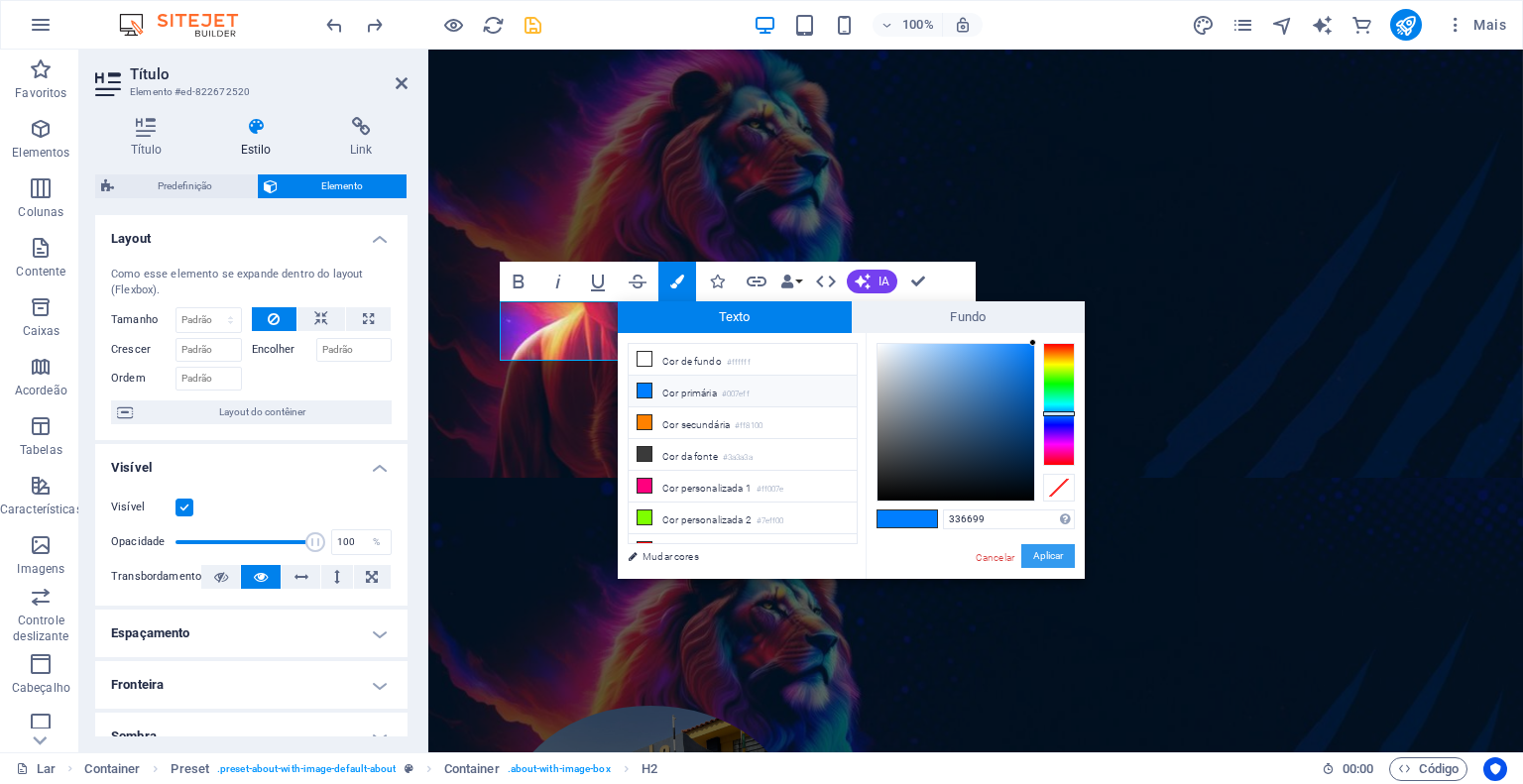click on "Aplicar" at bounding box center [1048, 555] 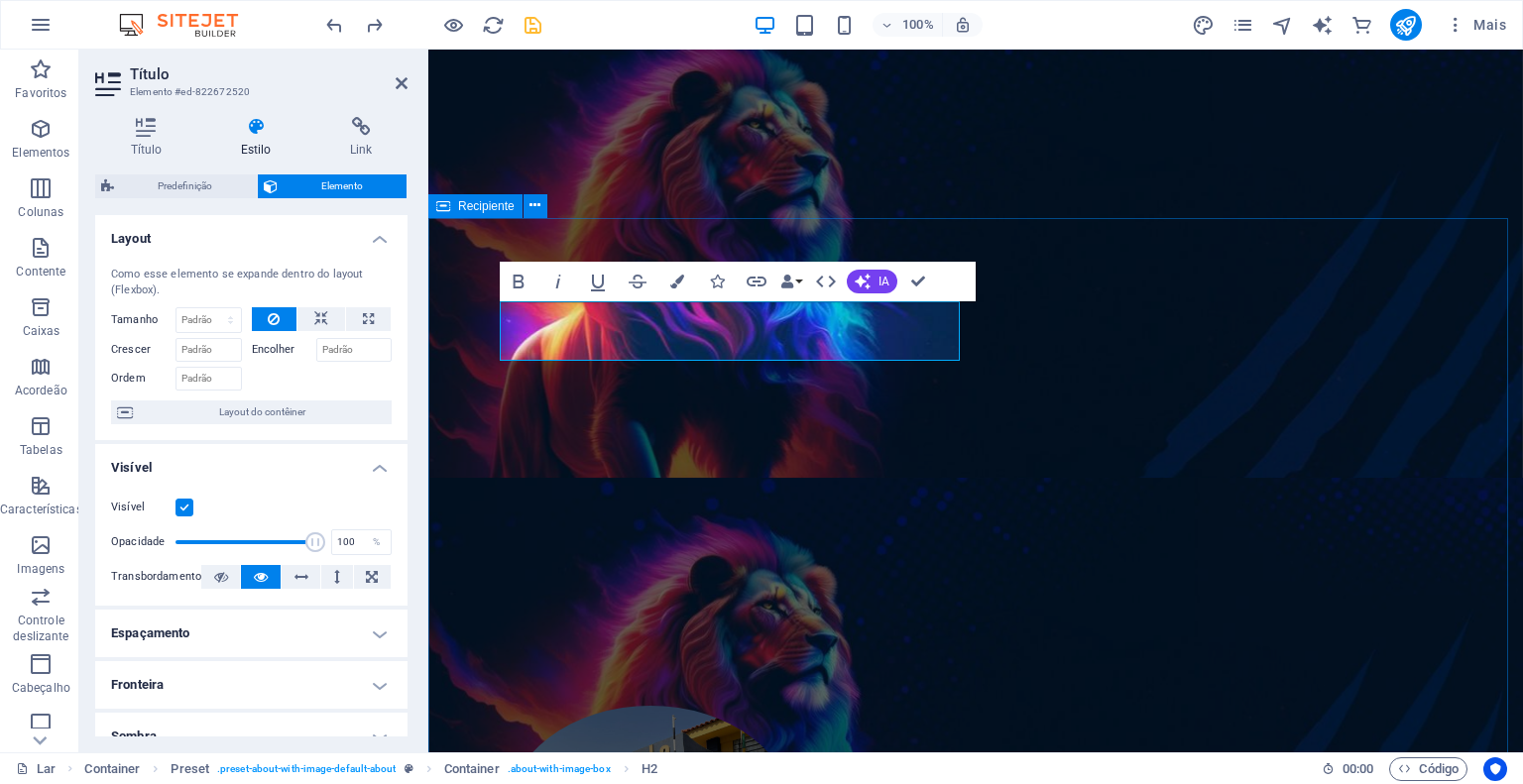 click on "Nossa História ​​ Lorem ipsum dolor sit amet, consectetur adipisicing elit. Repellat, maiores, a libero atque assumenda praesentium cum magni odio dolor accusantium explicabo. Lorem ipsum dolor sit amet, consectetur adipisicing elit. Repellat, maiores, a libero atque assumenda praesentium cum magni odio dolor accusantium explicabo repudiandae molestiae itaque provident sit debitis aspernatur soluta deserunt incidunt ad cumque ex laboriosam. Distinctio, mollitia, molestias excepturi voluptatem veritatis iusto nam nulla.  Aprendizagem e diversão Lorem ipsum dolor sit amet, consectetur adipisicing elit. Veritatis, dolorem! Lugar Amigável Lorem ipsum dolor sit amet, consectetur adipisicing elit. Veritatis, dolorem! Segurança infantil Lorem ipsum dolor sit amet, consectetur adipisicing elit. Veritatis, dolorem! Refeições Frescas e Saudáveis Lorem ipsum dolor sit amet, consectetur adipisicing elit. Veritatis, dolorem! Veja nossos Cursos" at bounding box center (976, 1109) 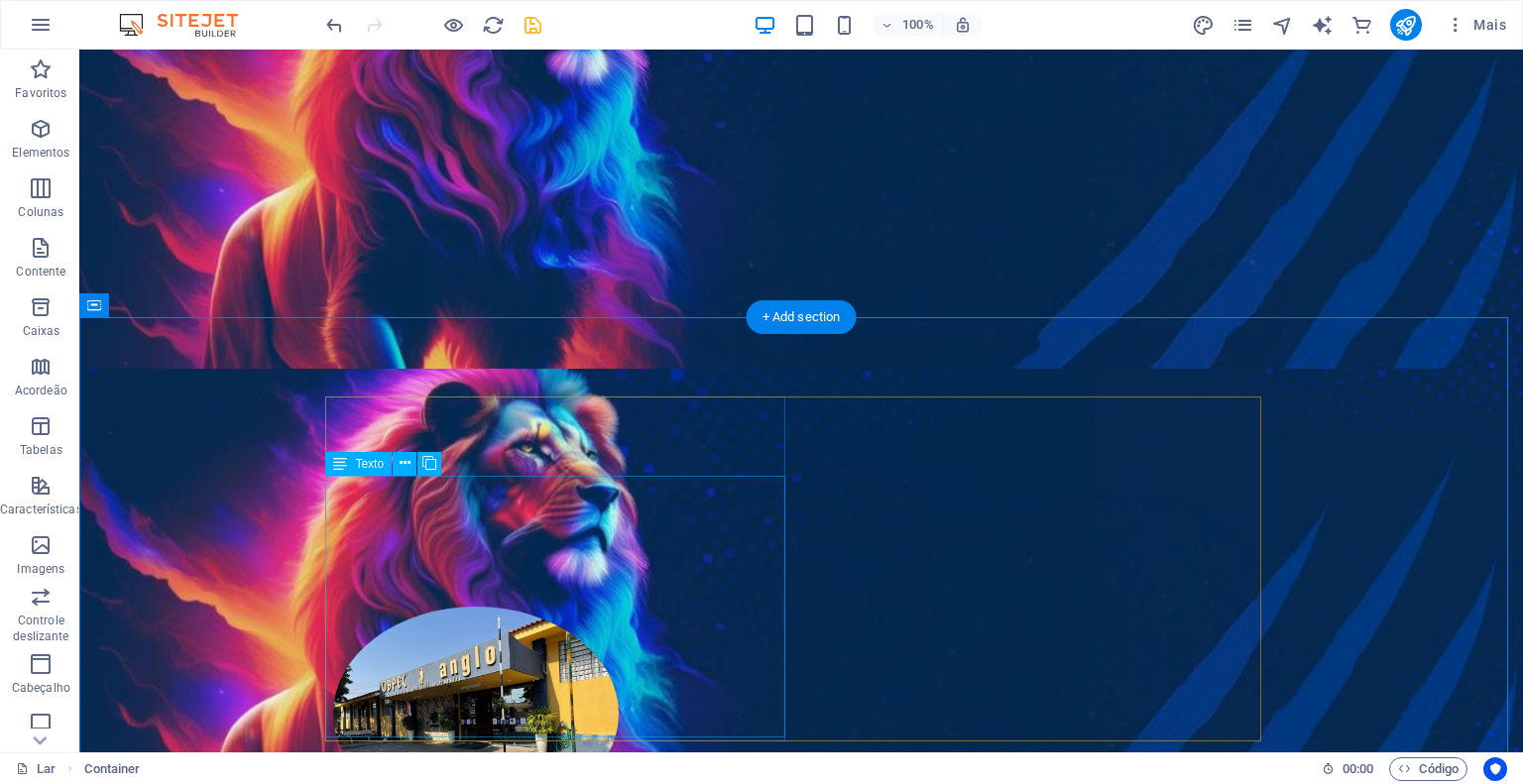 scroll, scrollTop: 396, scrollLeft: 0, axis: vertical 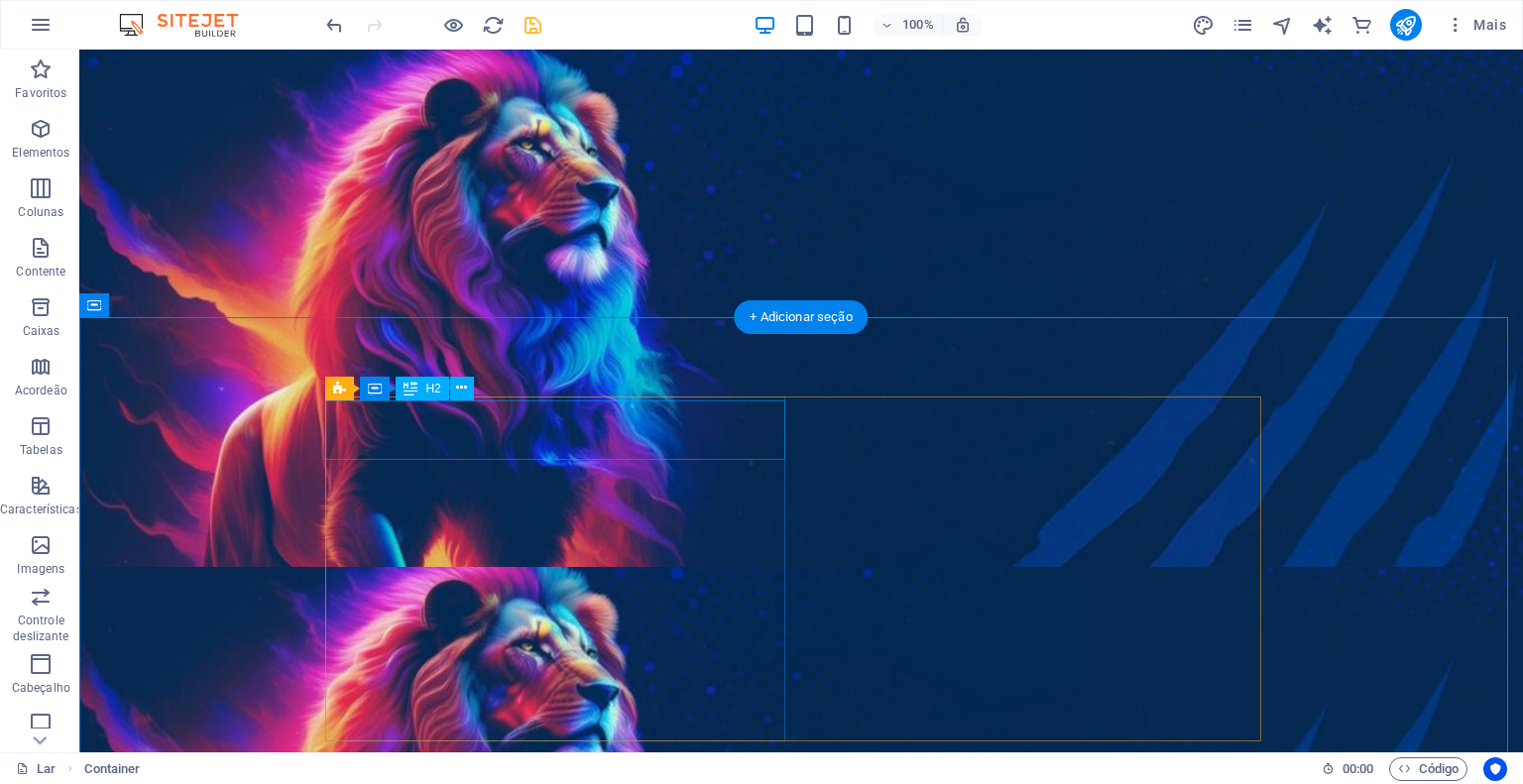 click on "Nossa História" at bounding box center [801, 585] 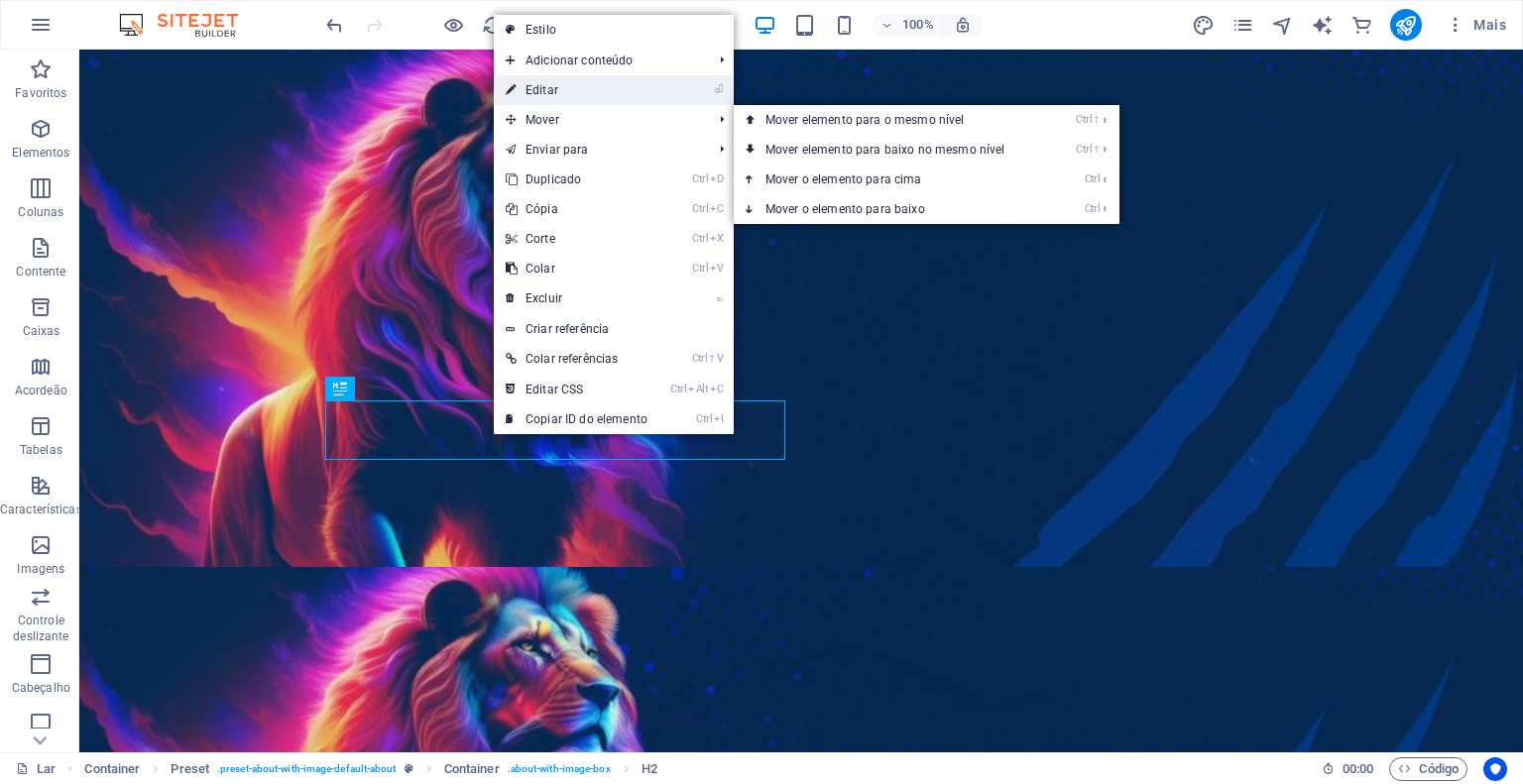 click on "Editar" at bounding box center [541, 90] 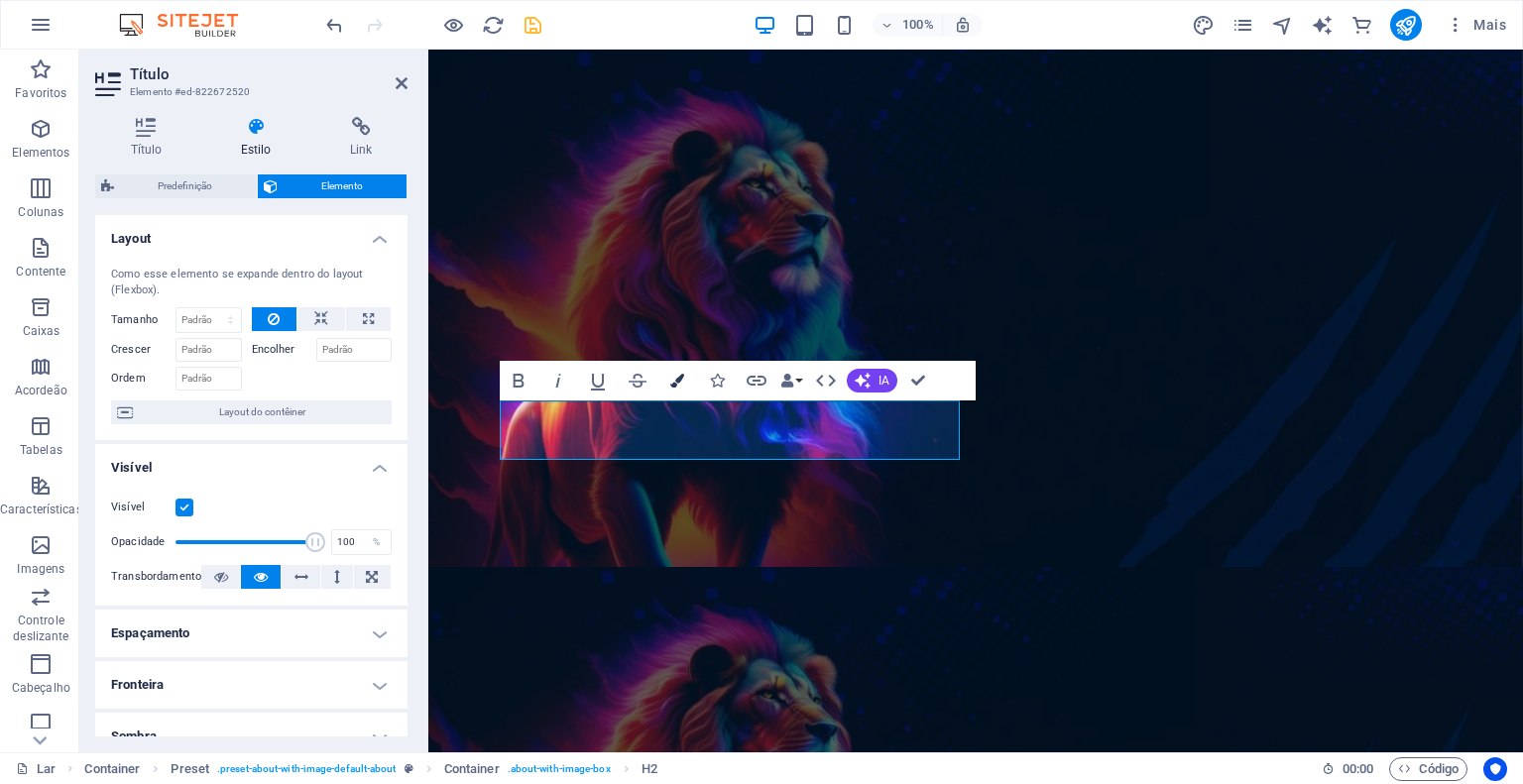 click at bounding box center (677, 381) 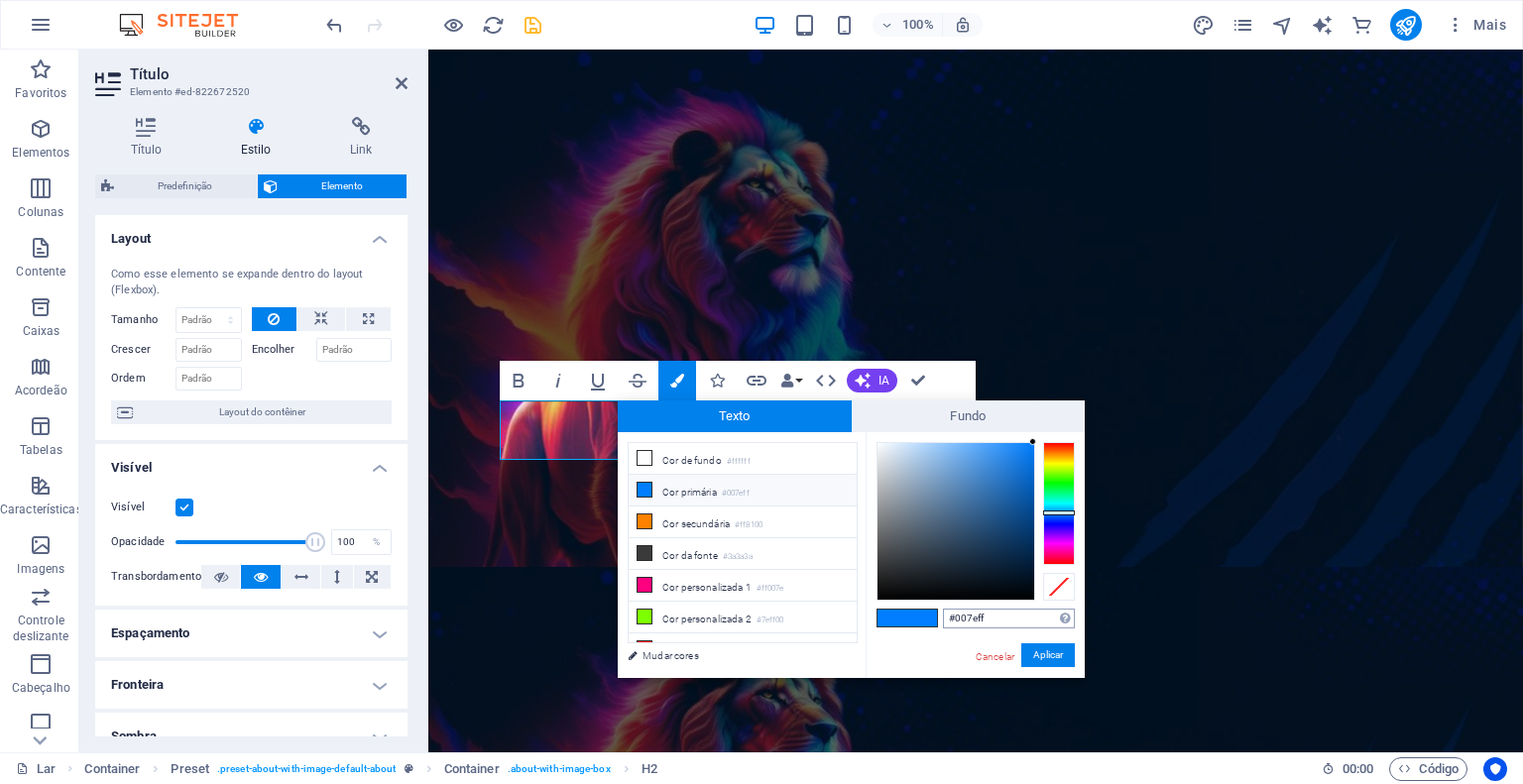 click on "#007eff" at bounding box center [1008, 618] 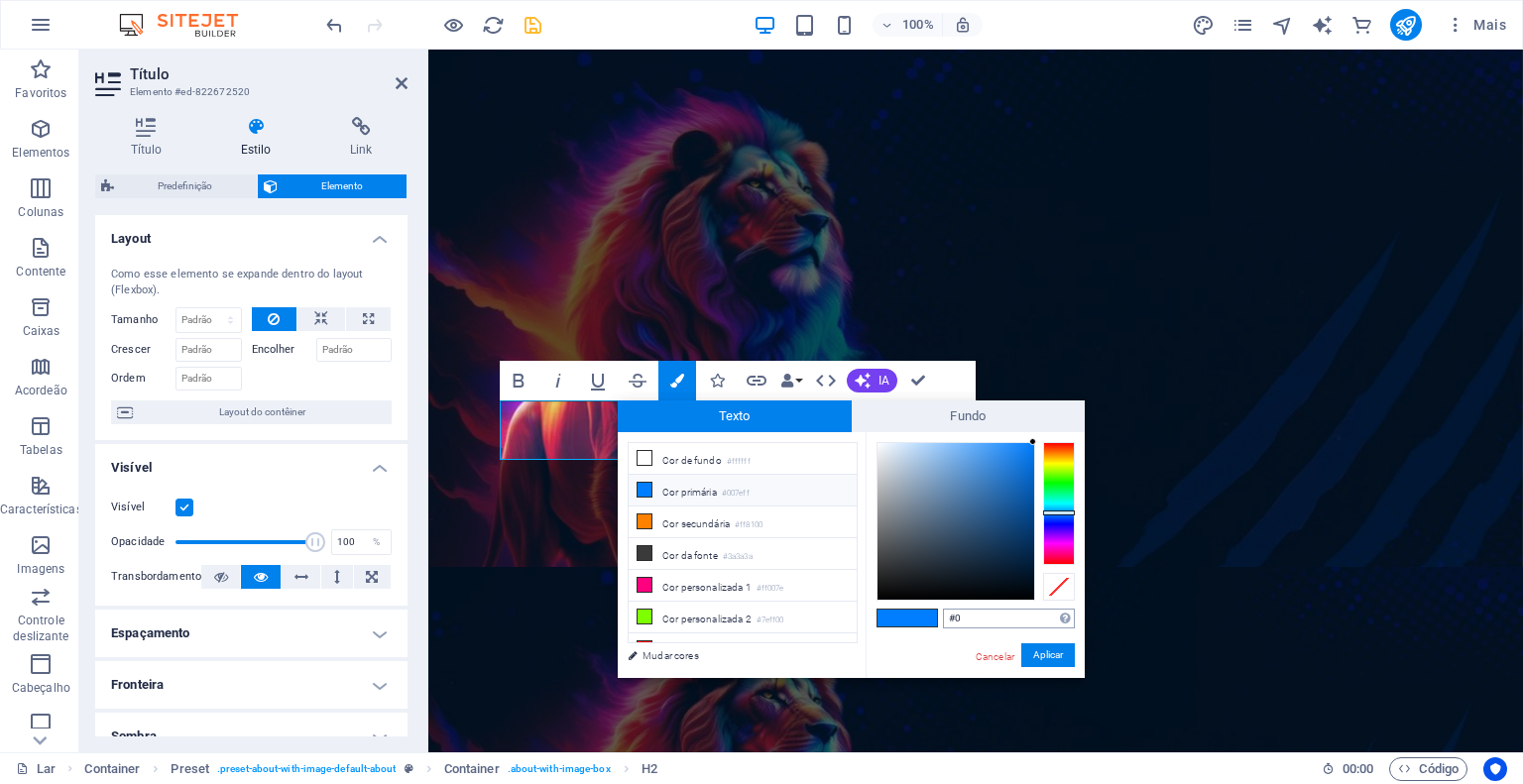 type on "#" 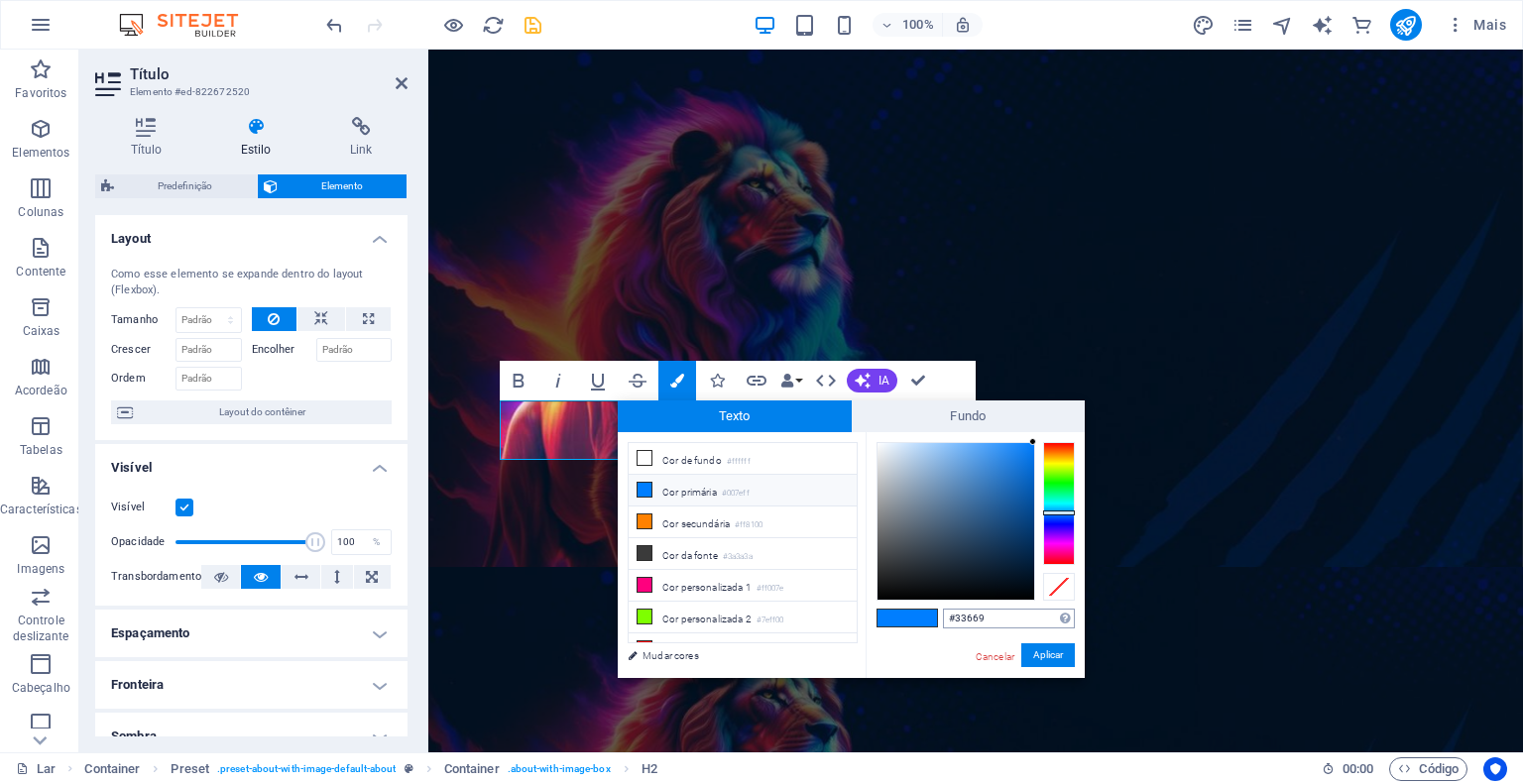 type on "#336699" 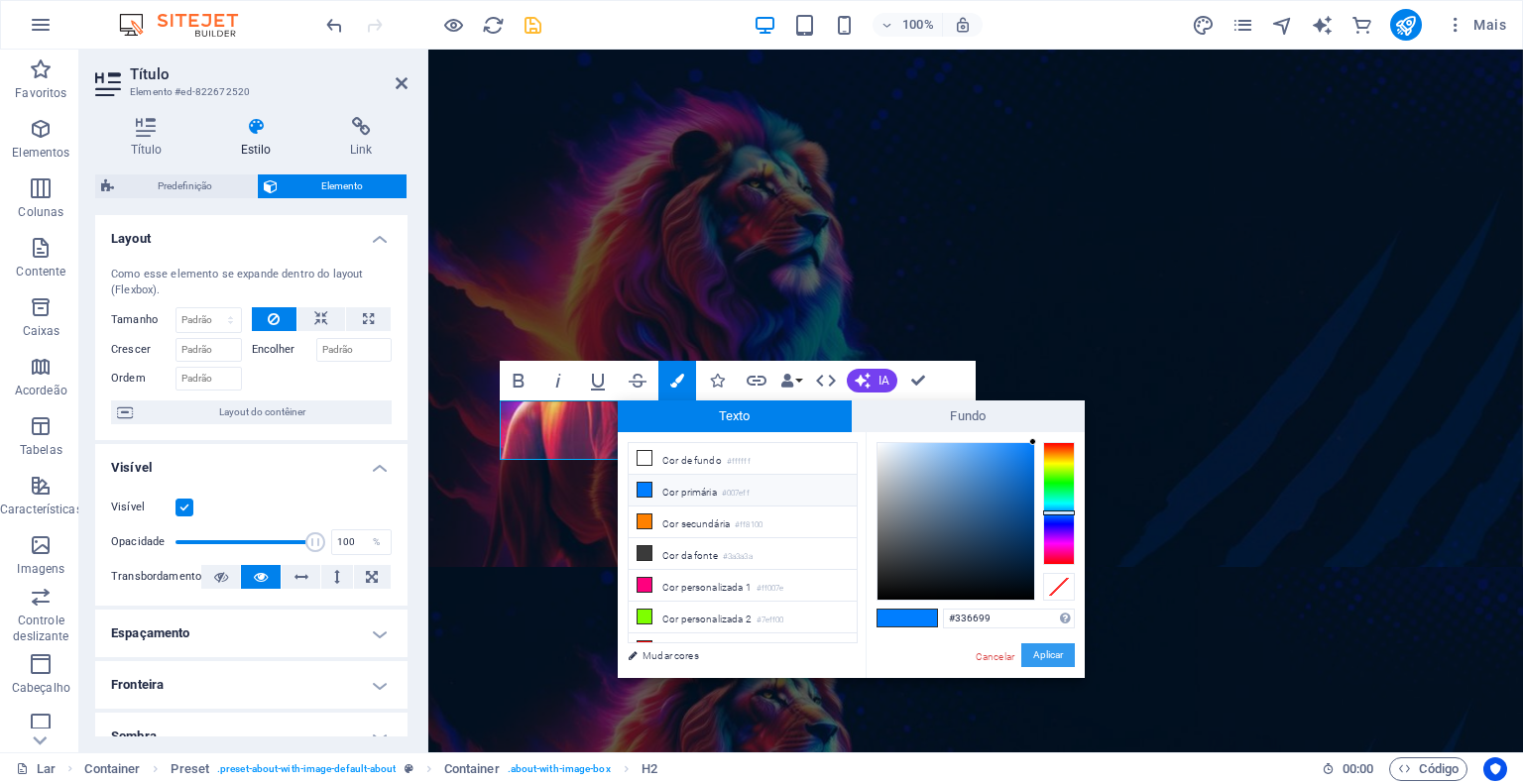 click on "Aplicar" at bounding box center (1048, 654) 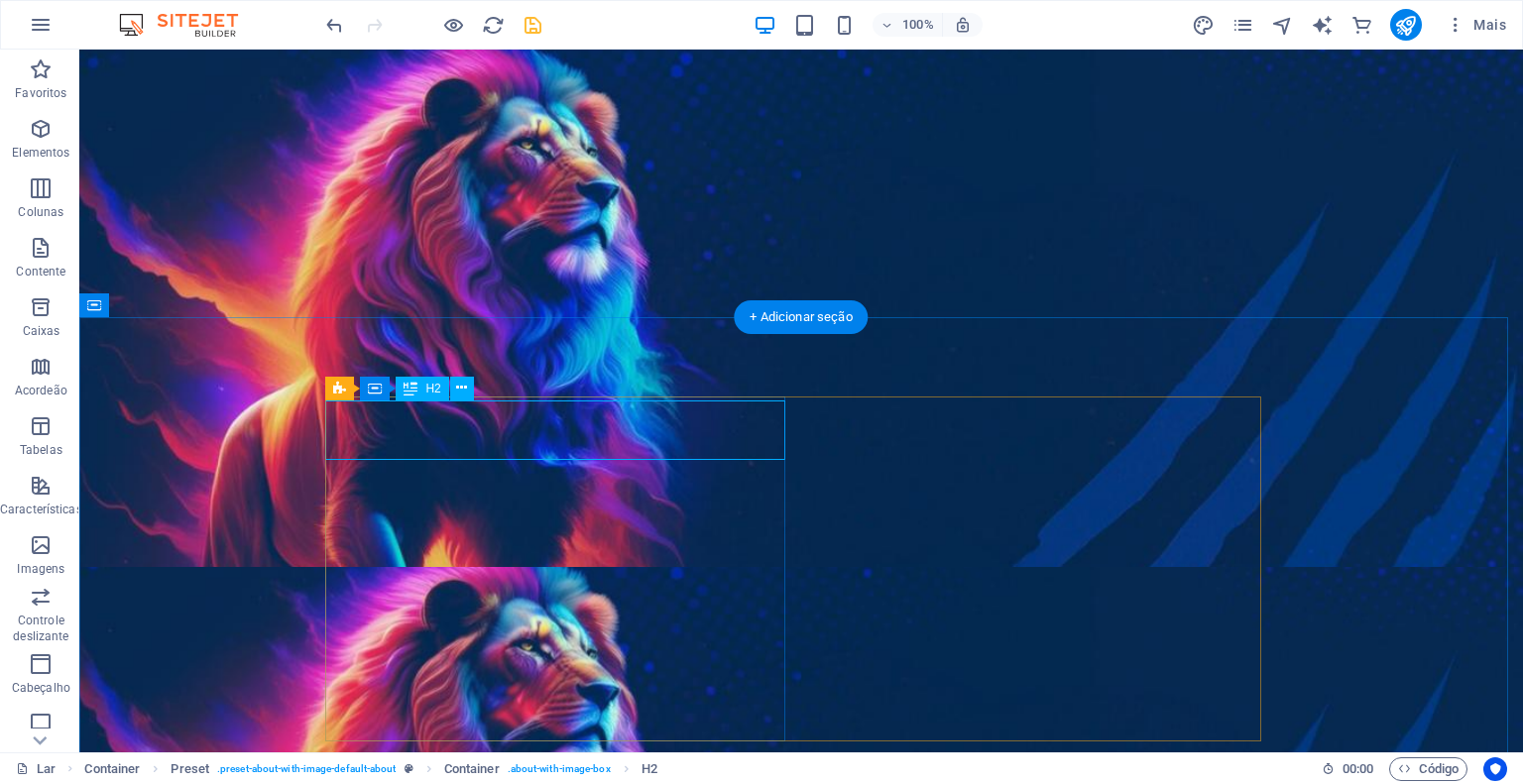 click on "Nossa História" at bounding box center (801, 585) 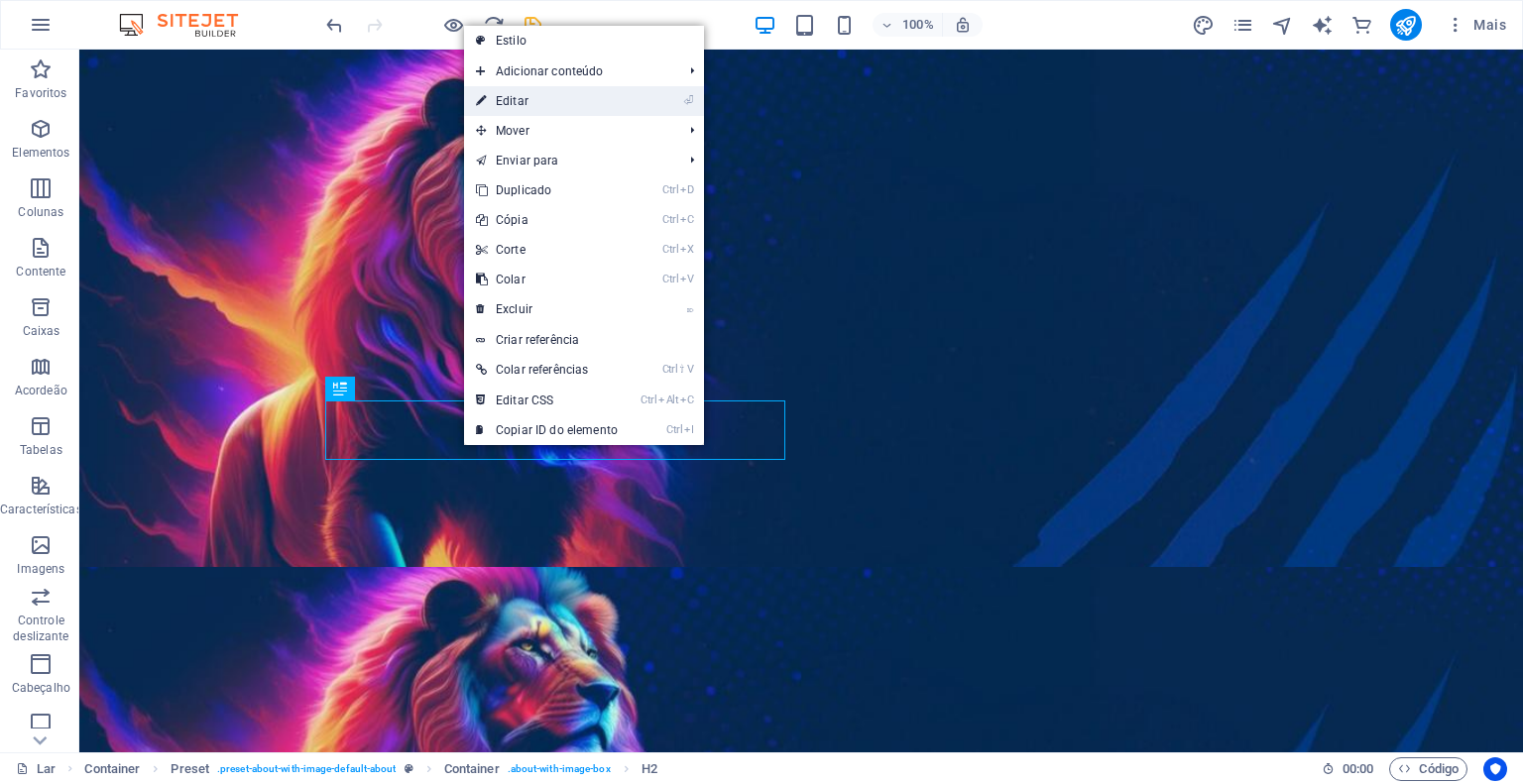 click on "Editar" at bounding box center (512, 101) 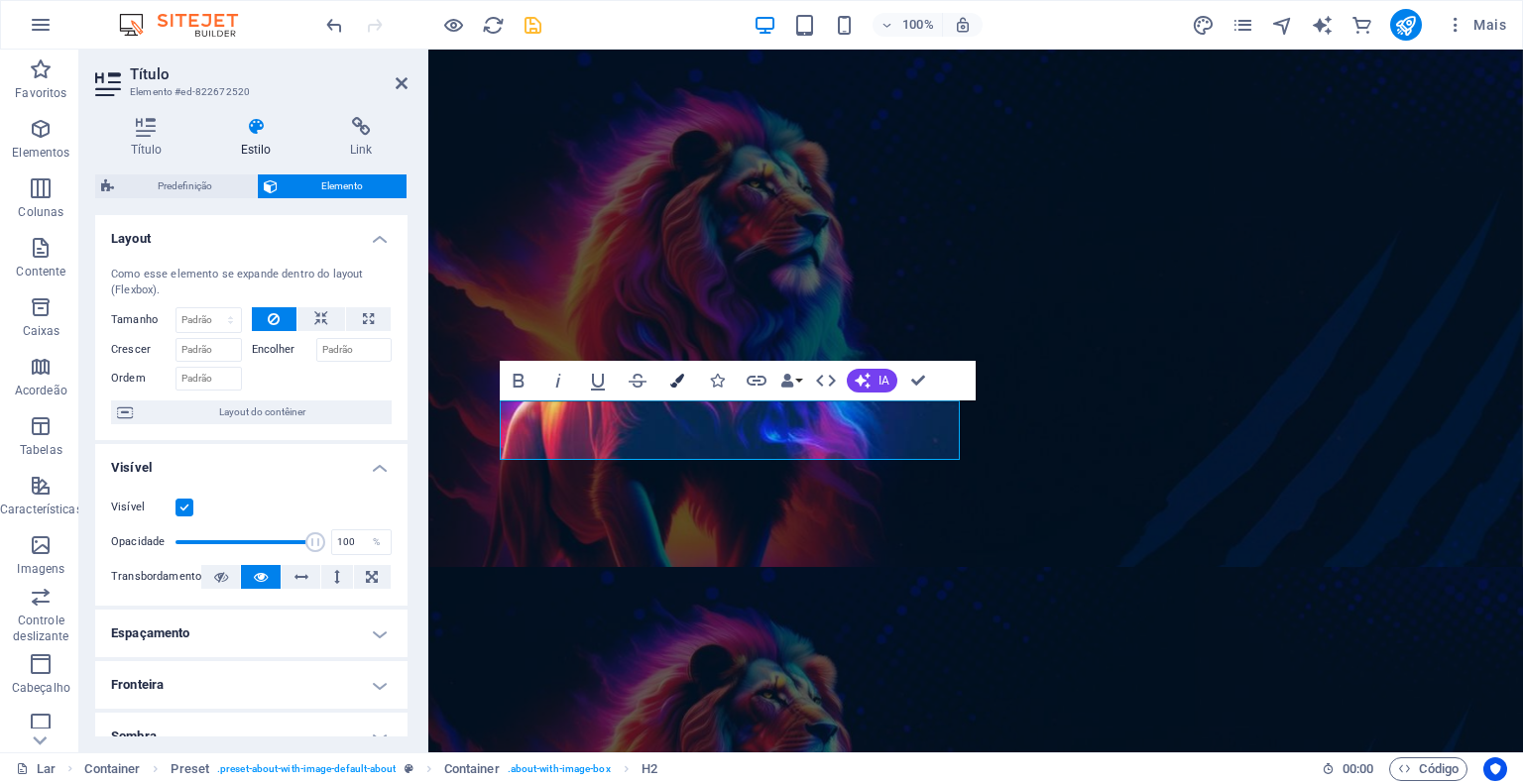 click on "Cores" at bounding box center (677, 381) 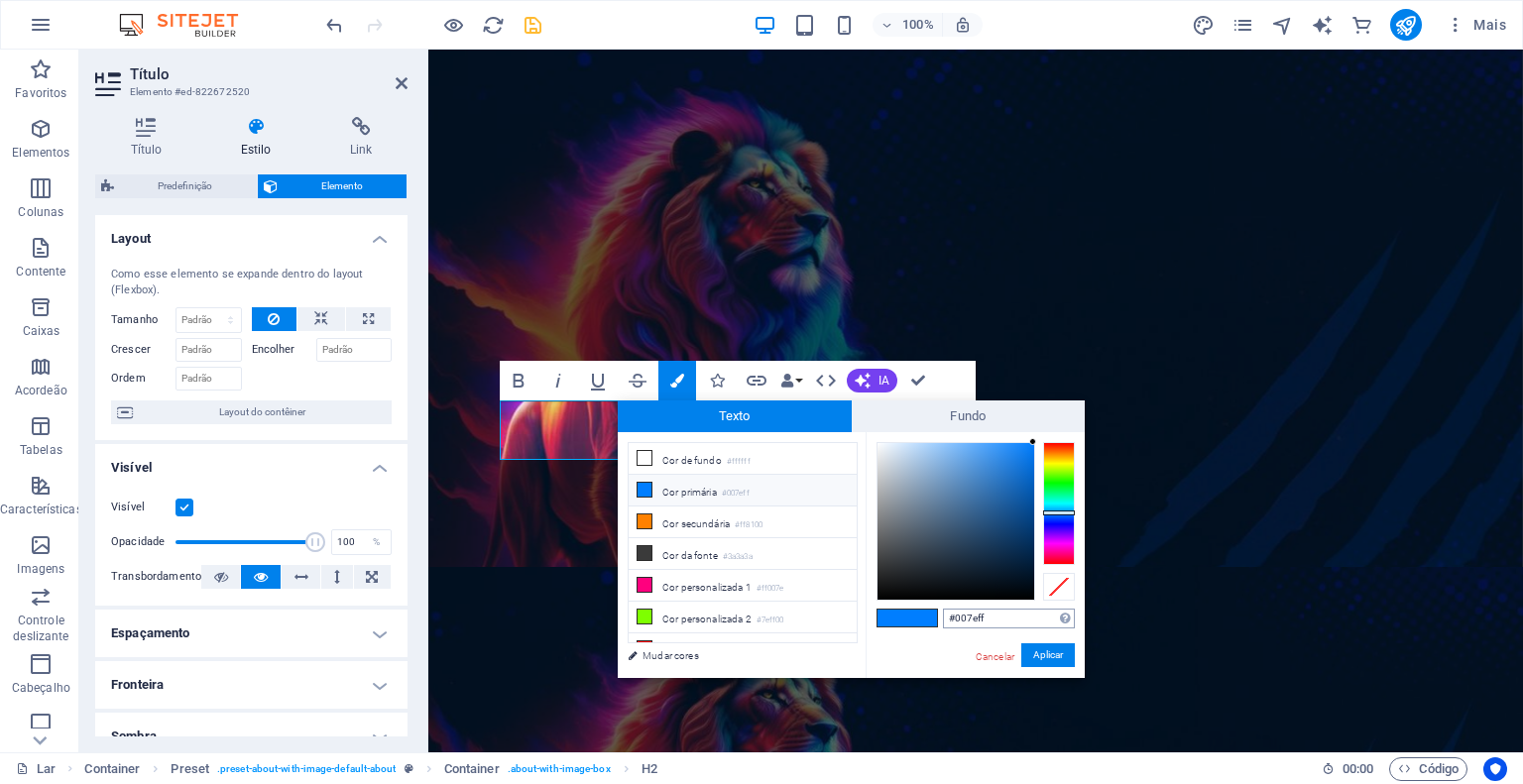 click on "#007eff" at bounding box center (1008, 618) 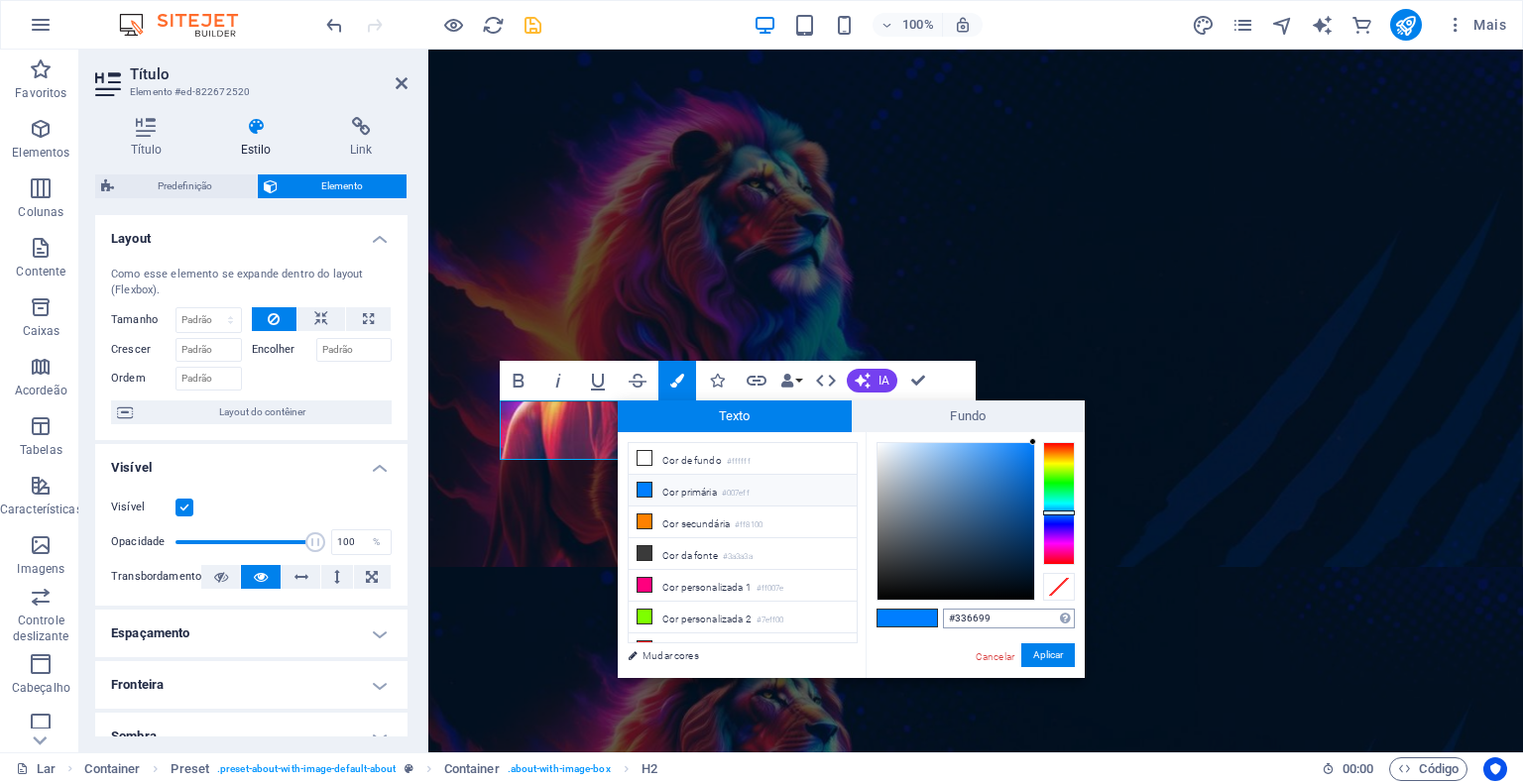 type on "#336699" 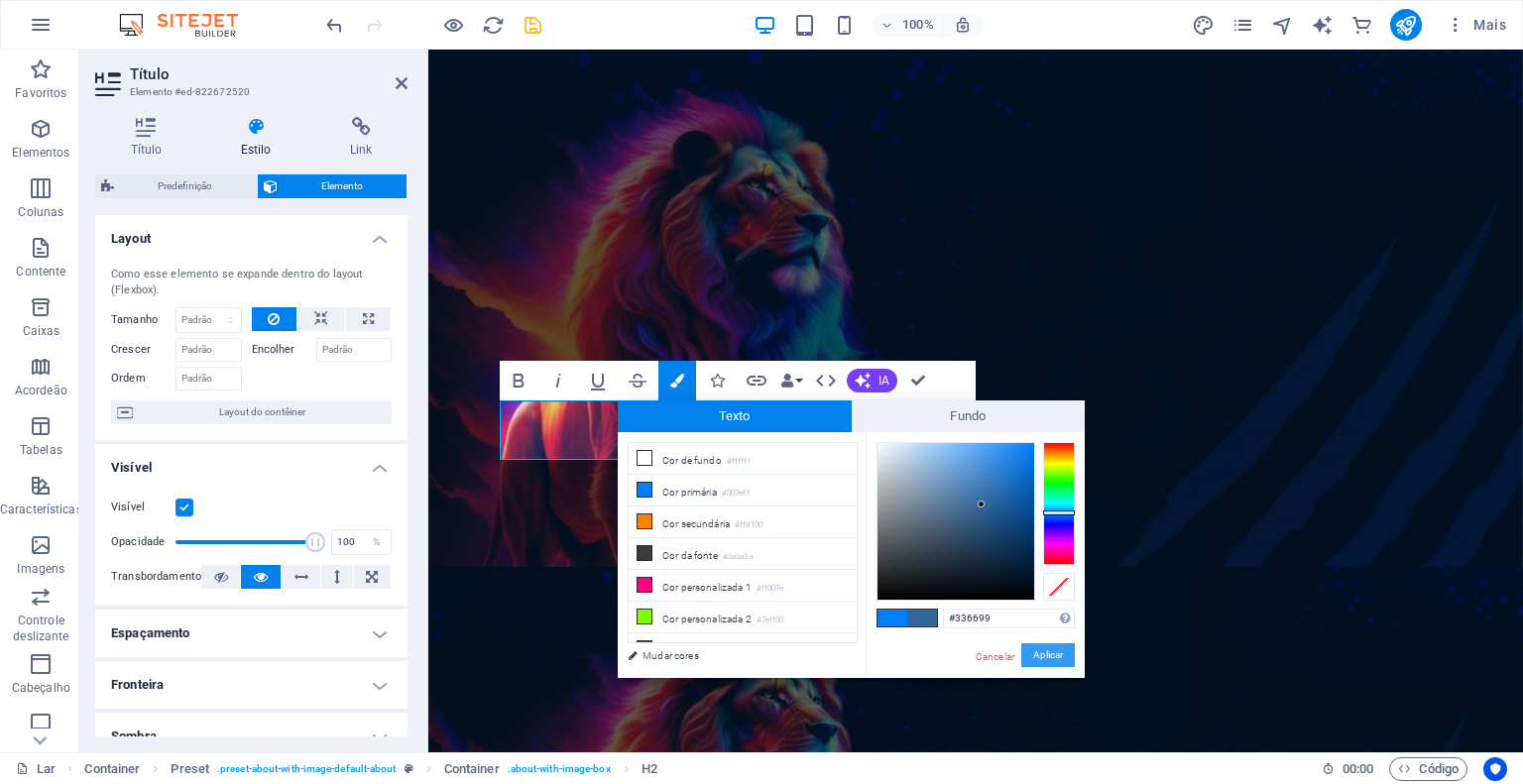 click on "Aplicar" at bounding box center (1048, 654) 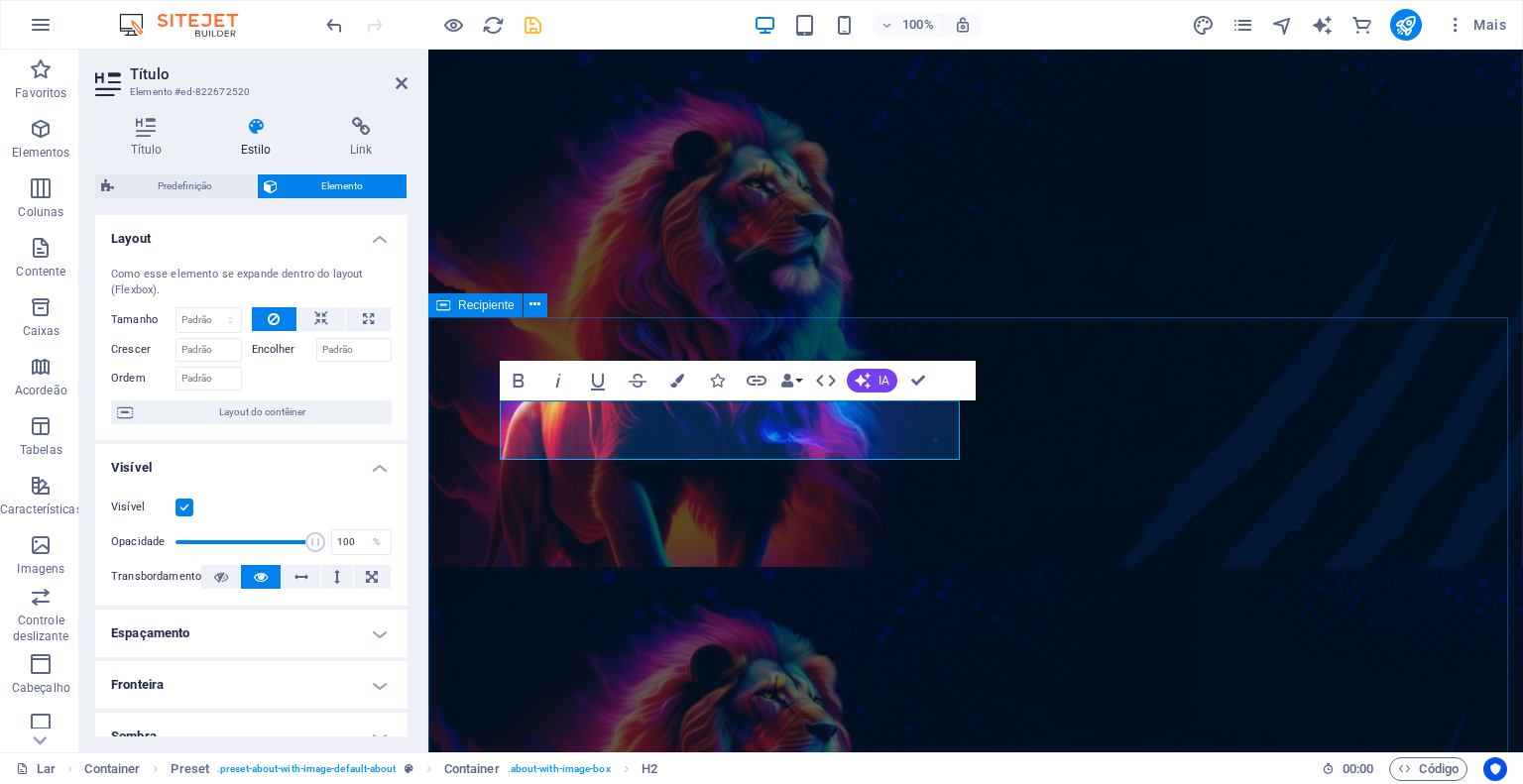 click on "Nossa História ​​ Lorem ipsum dolor sit amet, consectetur adipisicing elit. Repellat, maiores, a libero atque assumenda praesentium cum magni odio dolor accusantium explicabo. Lorem ipsum dolor sit amet, consectetur adipisicing elit. Repellat, maiores, a libero atque assumenda praesentium cum magni odio dolor accusantium explicabo repudiandae molestiae itaque provident sit debitis aspernatur soluta deserunt incidunt ad cumque ex laboriosam. Distinctio, mollitia, molestias excepturi voluptatem veritatis iusto nam nulla.  Aprendizagem e diversão Lorem ipsum dolor sit amet, consectetur adipisicing elit. Veritatis, dolorem! Lugar Amigável Lorem ipsum dolor sit amet, consectetur adipisicing elit. Veritatis, dolorem! Segurança infantil Lorem ipsum dolor sit amet, consectetur adipisicing elit. Veritatis, dolorem! Refeições Frescas e Saudáveis Lorem ipsum dolor sit amet, consectetur adipisicing elit. Veritatis, dolorem! Veja nossos Cursos" at bounding box center [976, 1208] 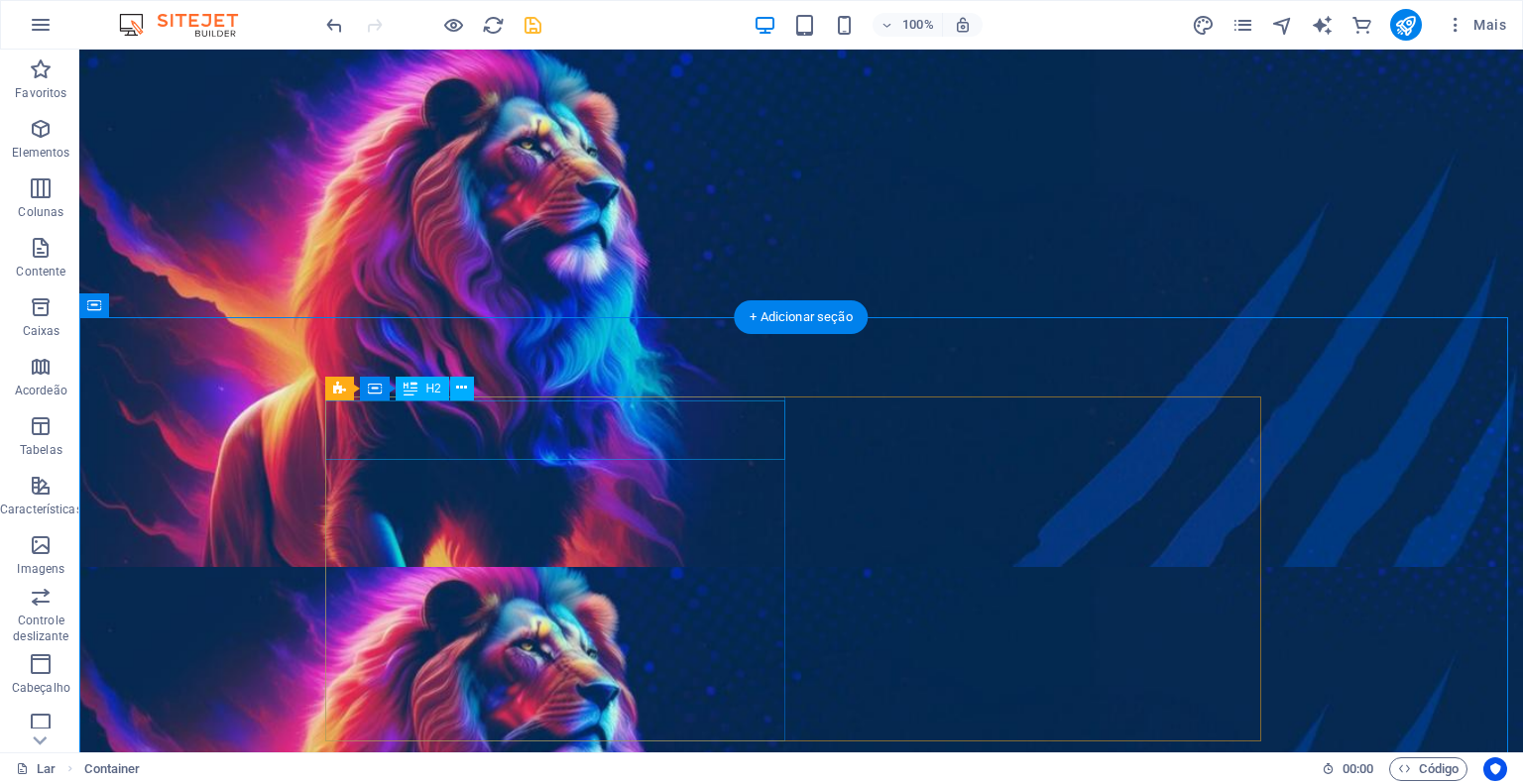click on "Nossa História" at bounding box center (801, 585) 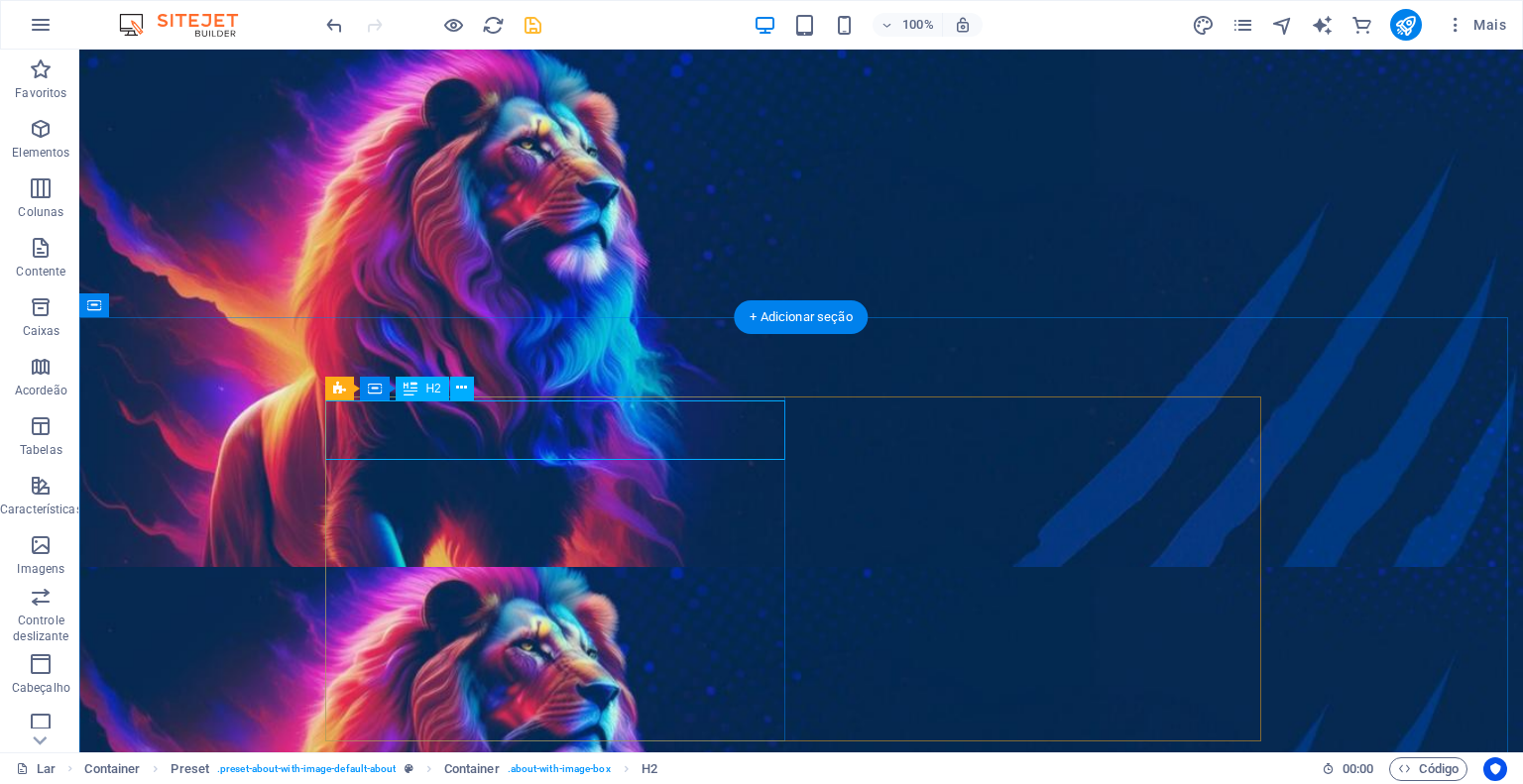 click on "Nossa História" at bounding box center (801, 585) 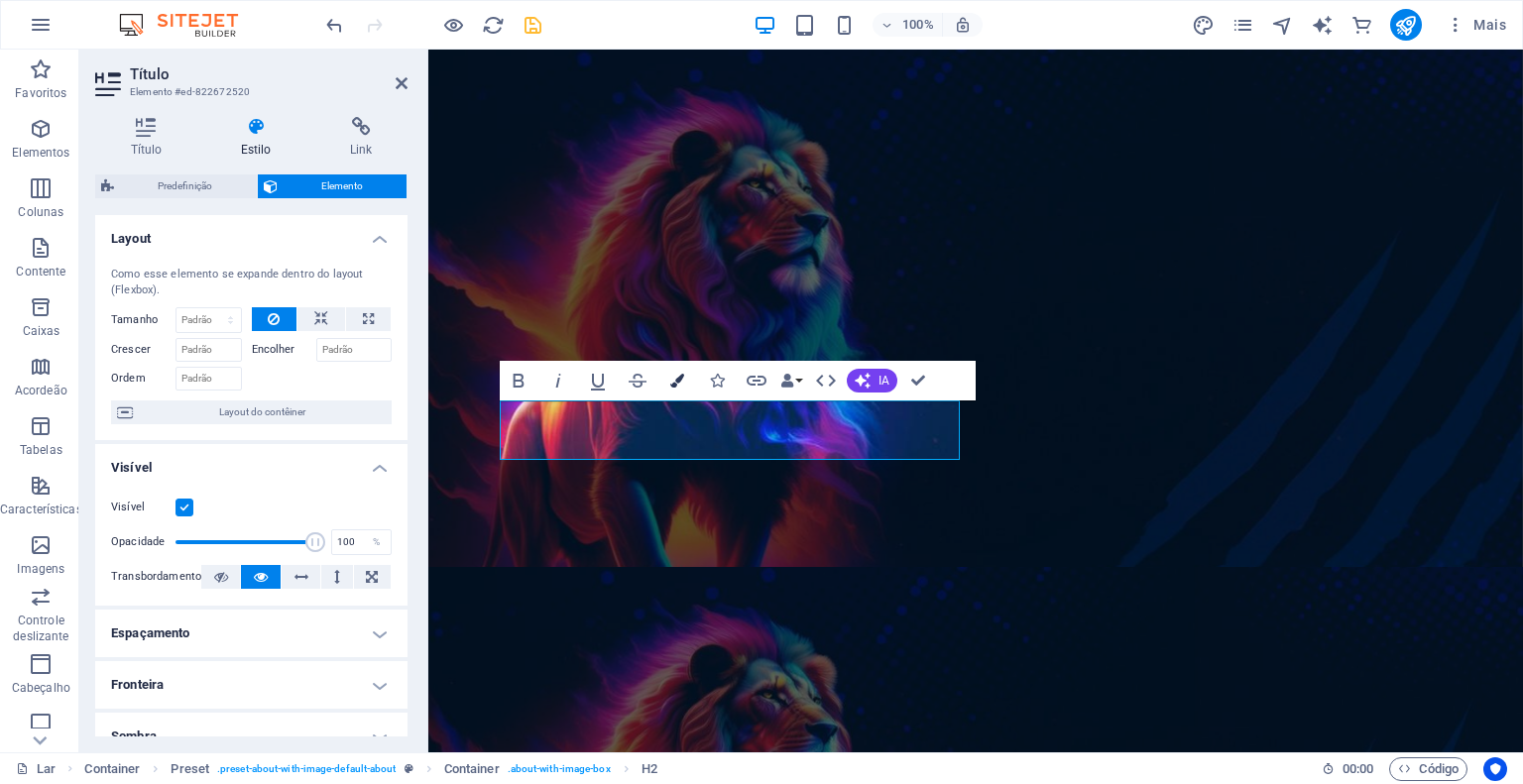 click at bounding box center (677, 381) 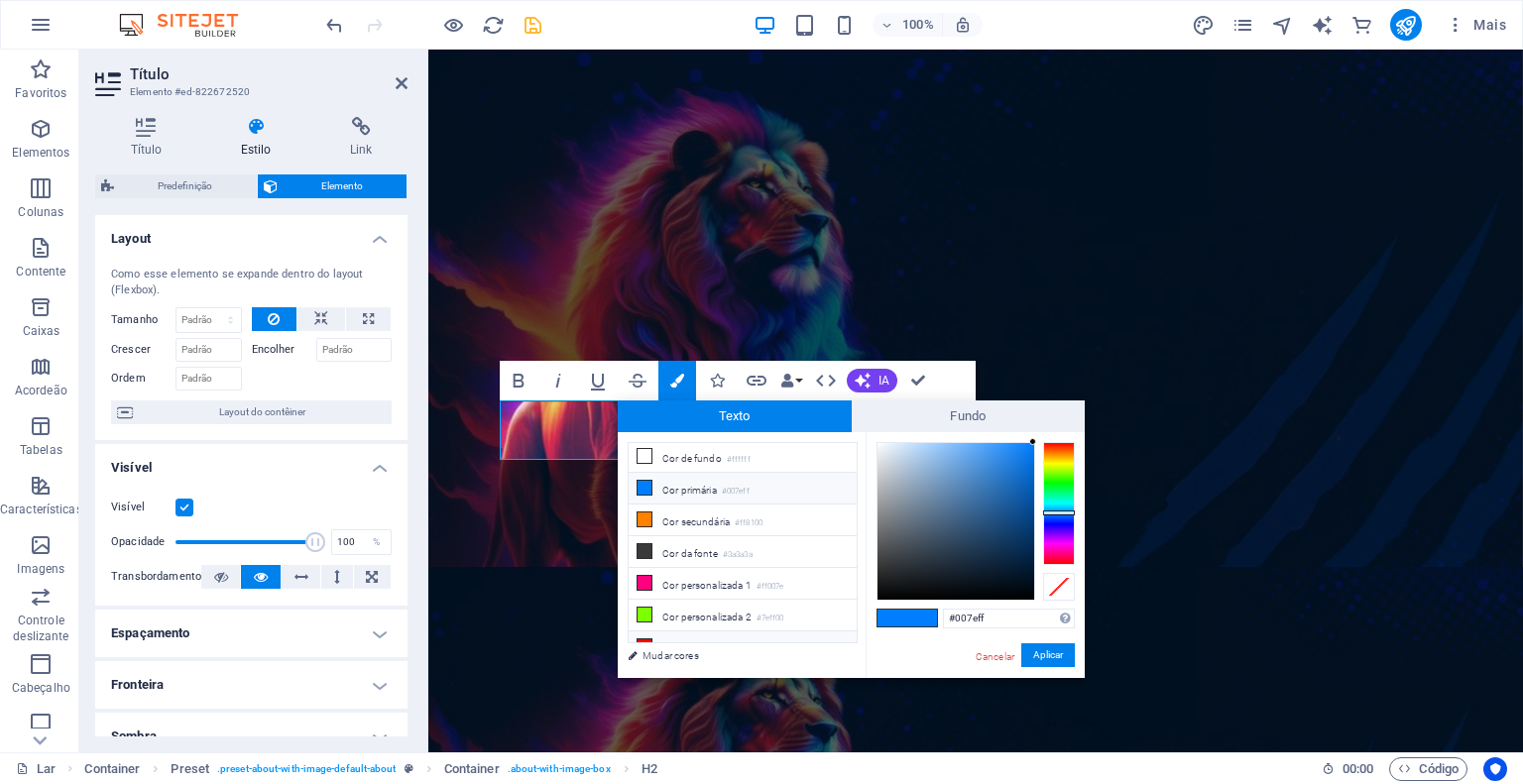 scroll, scrollTop: 0, scrollLeft: 0, axis: both 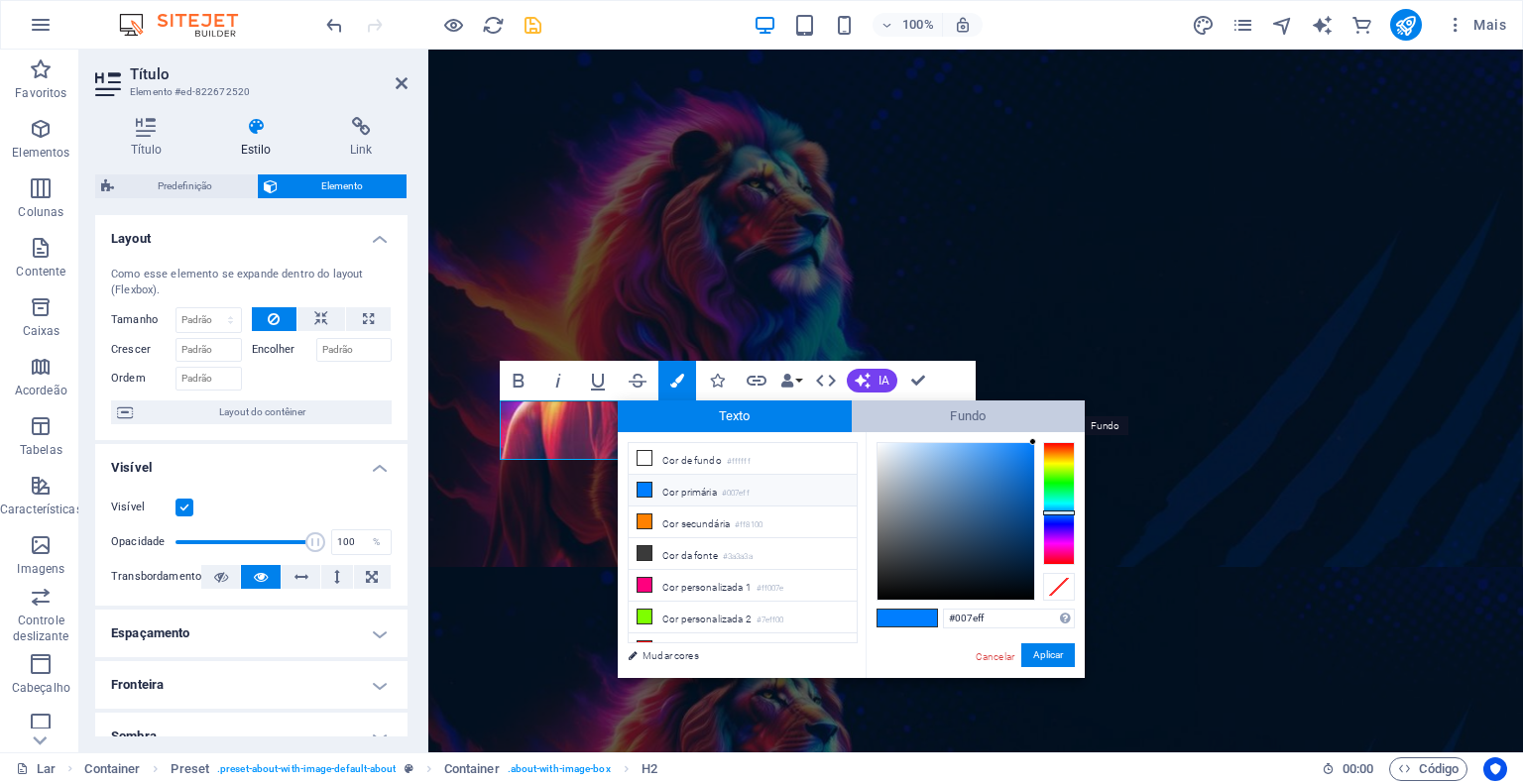 click on "Fundo" at bounding box center [969, 416] 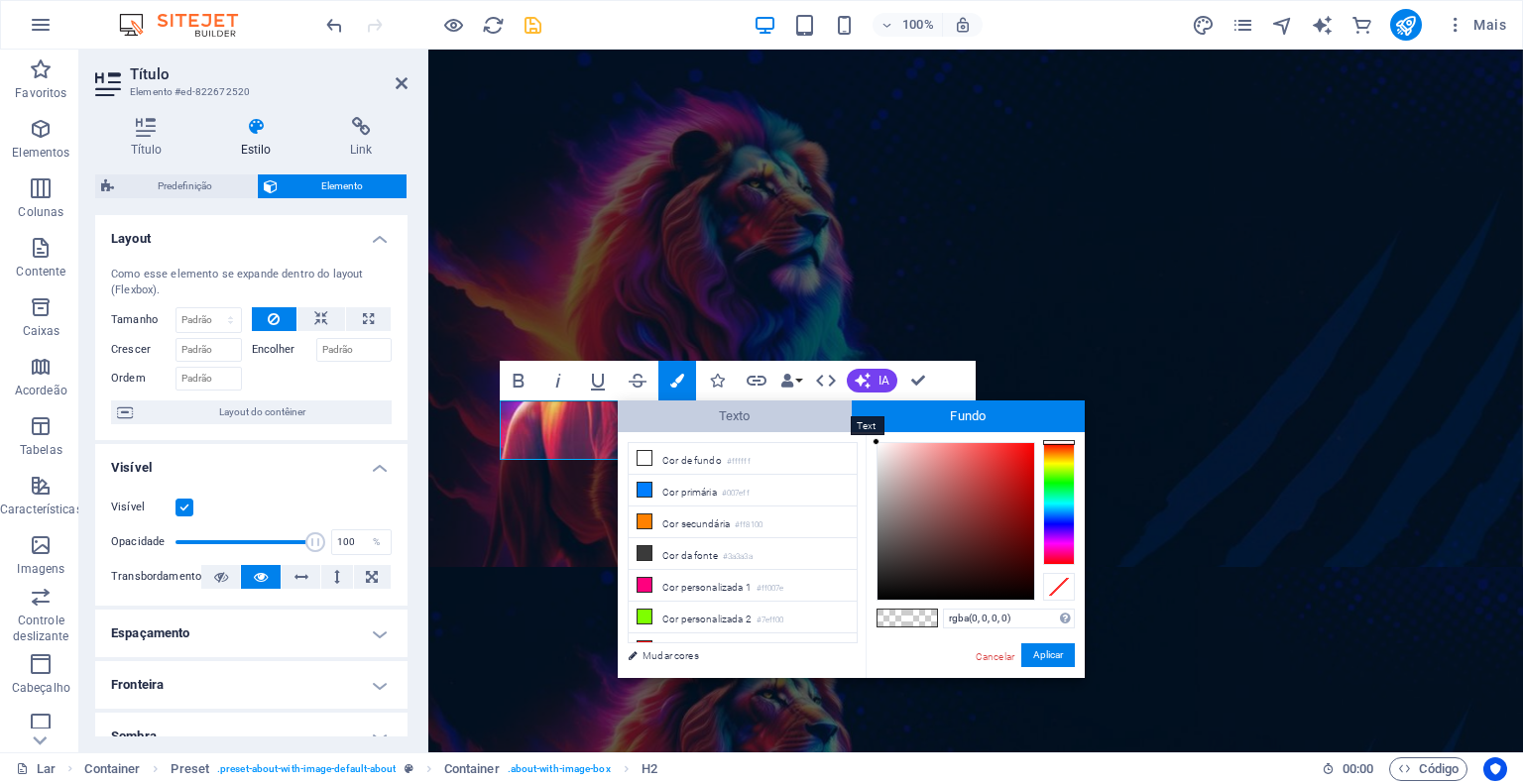 click on "Texto" at bounding box center [735, 415] 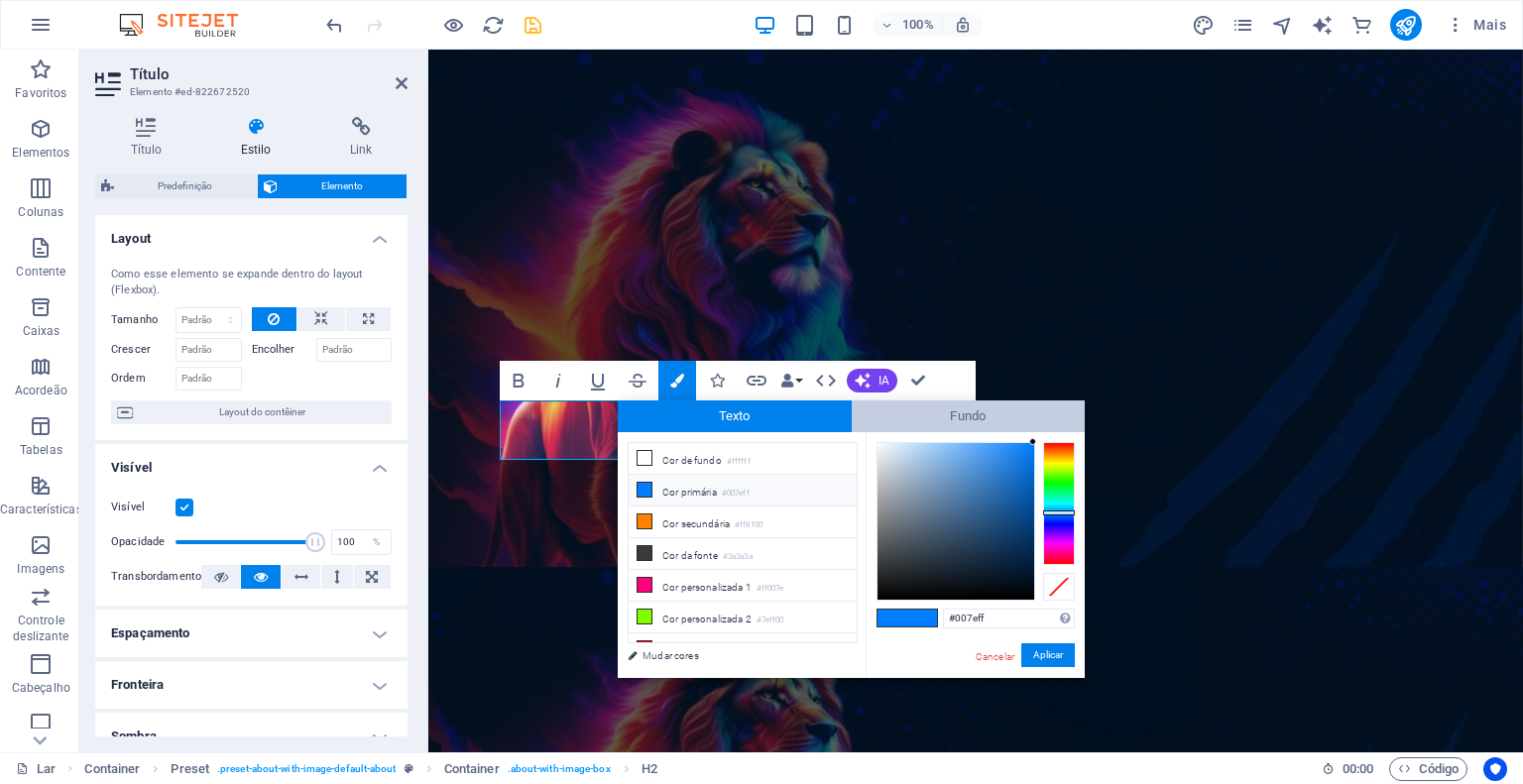 click on "Fundo" at bounding box center [969, 416] 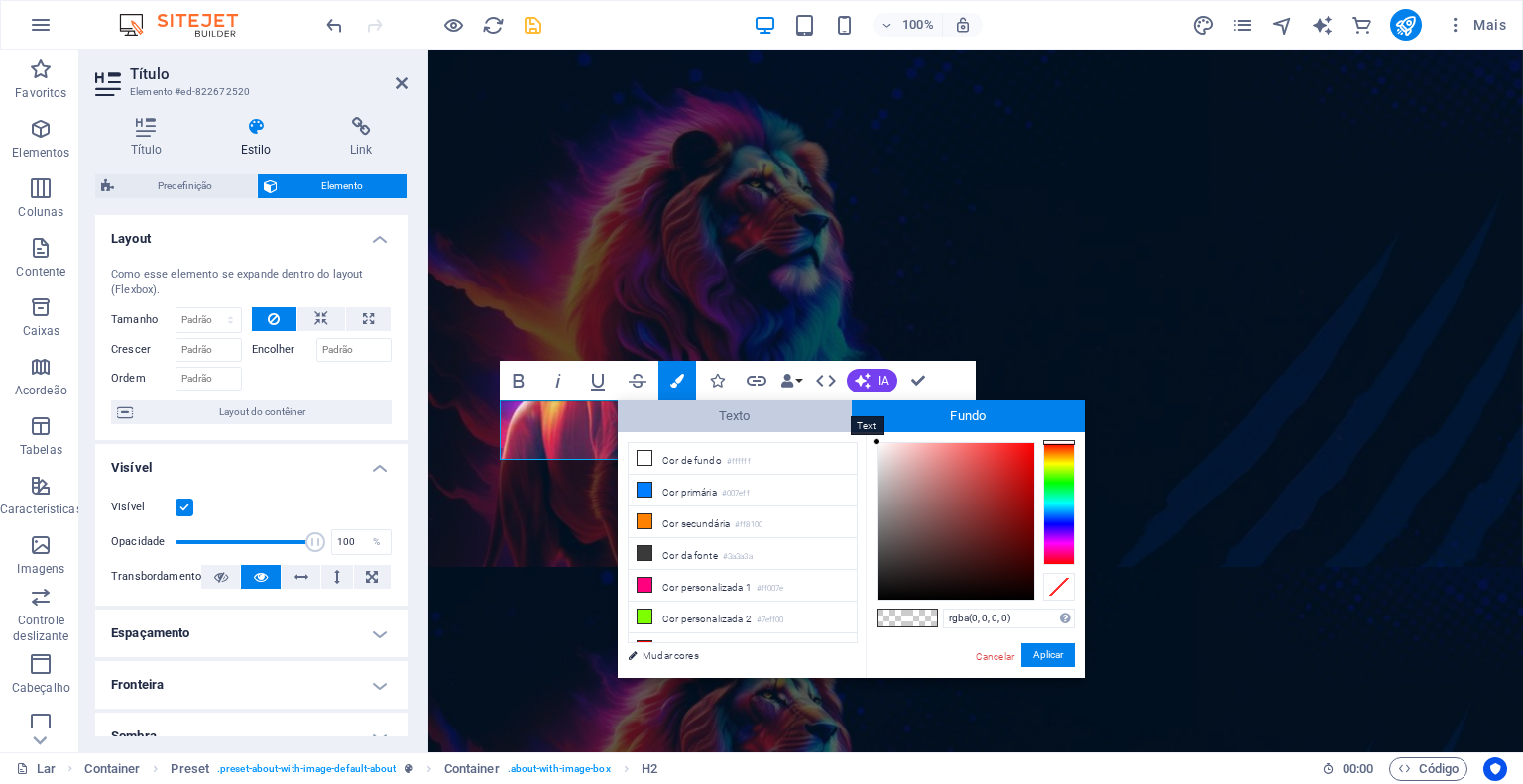 click on "Texto" at bounding box center [735, 415] 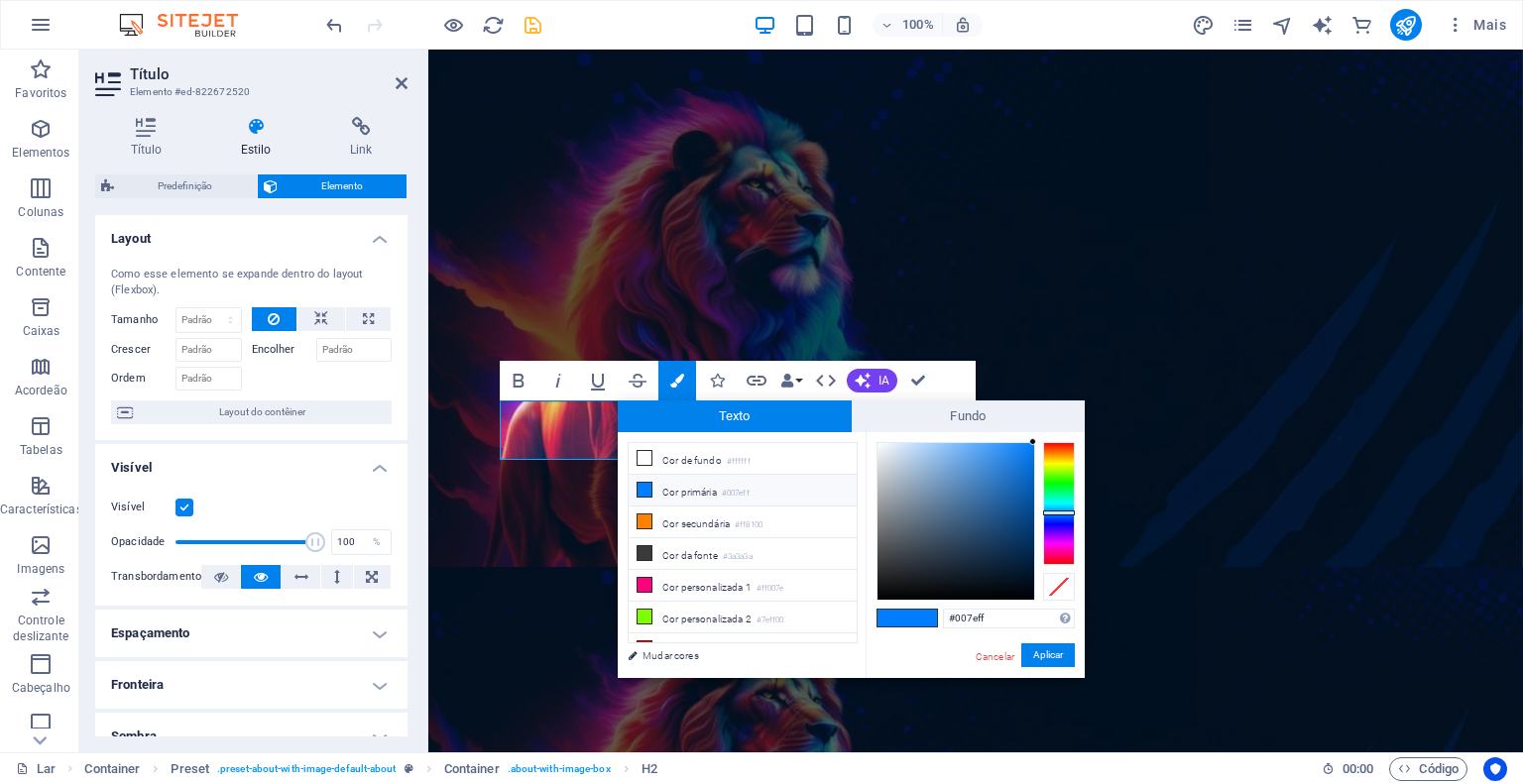 click at bounding box center (922, 617) 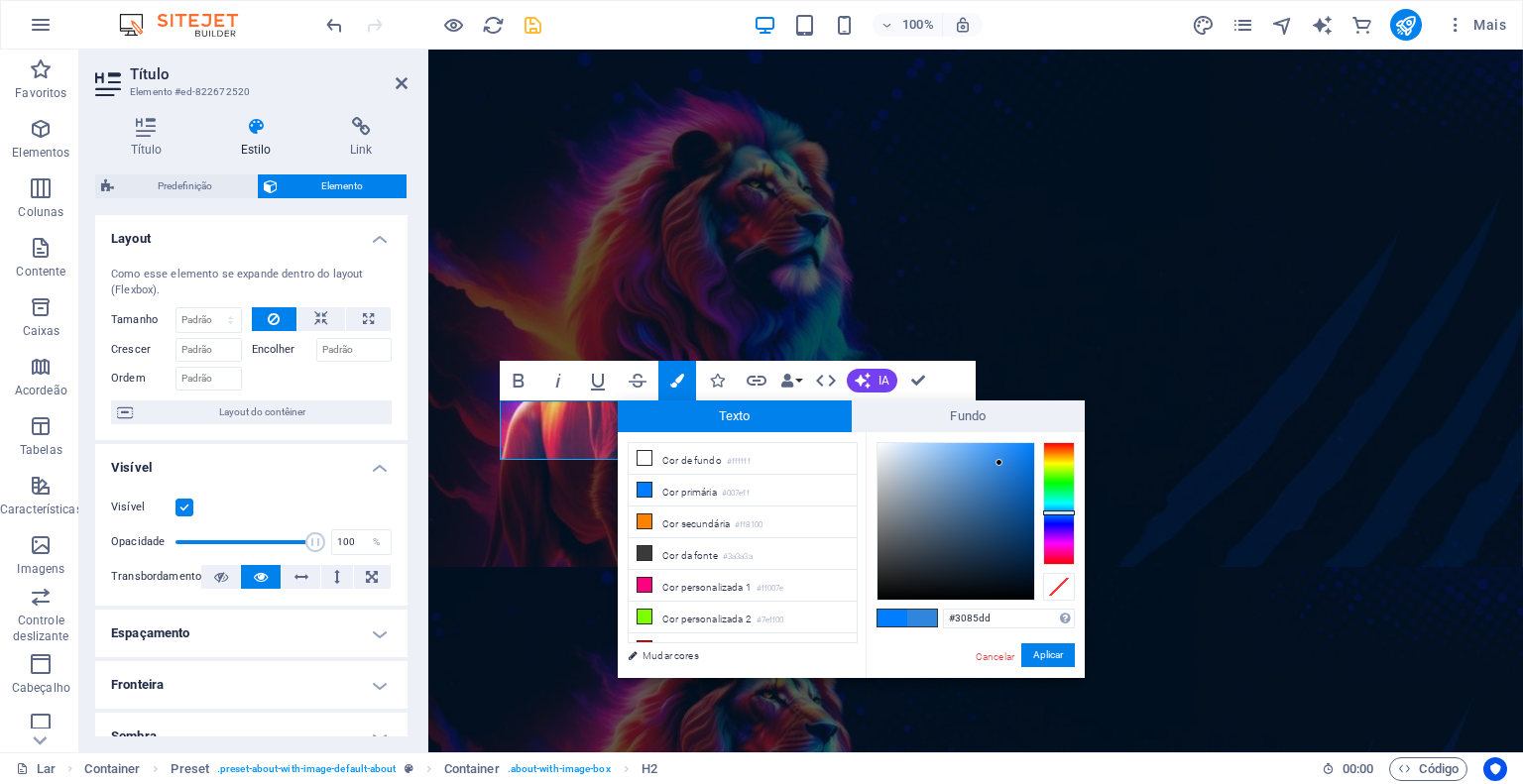 drag, startPoint x: 975, startPoint y: 528, endPoint x: 999, endPoint y: 463, distance: 69.2892 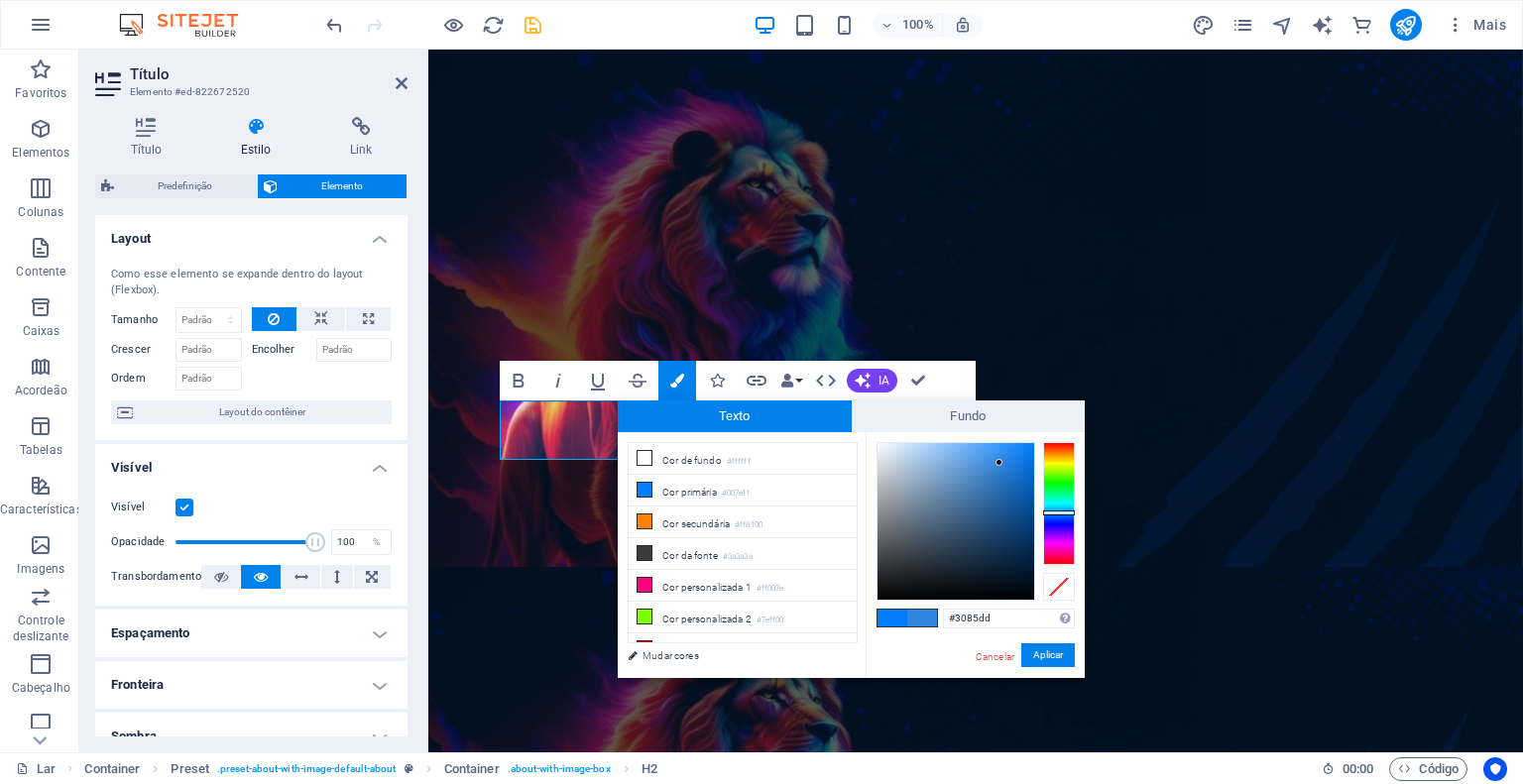 click at bounding box center [956, 521] 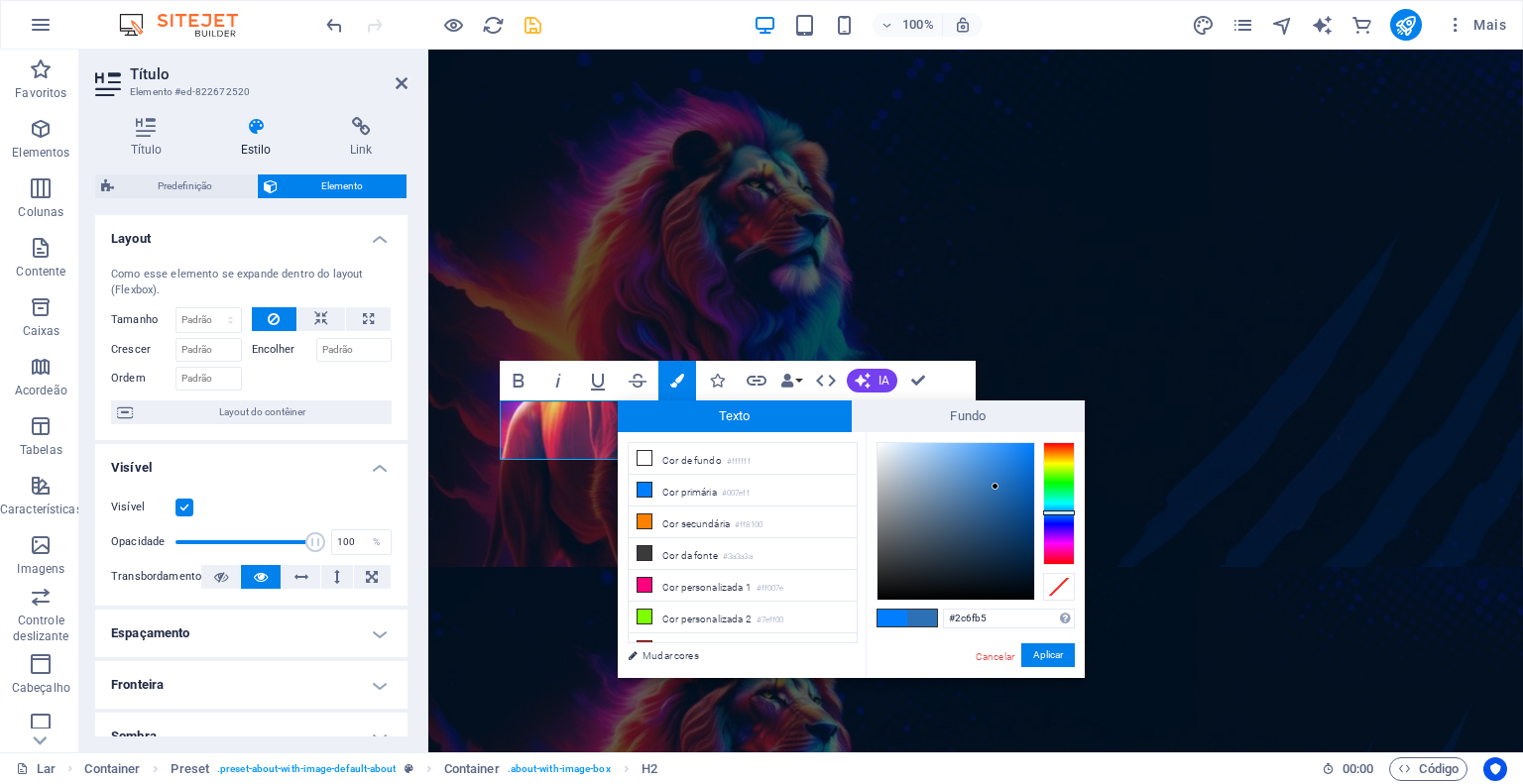 drag, startPoint x: 999, startPoint y: 464, endPoint x: 996, endPoint y: 489, distance: 25.179357 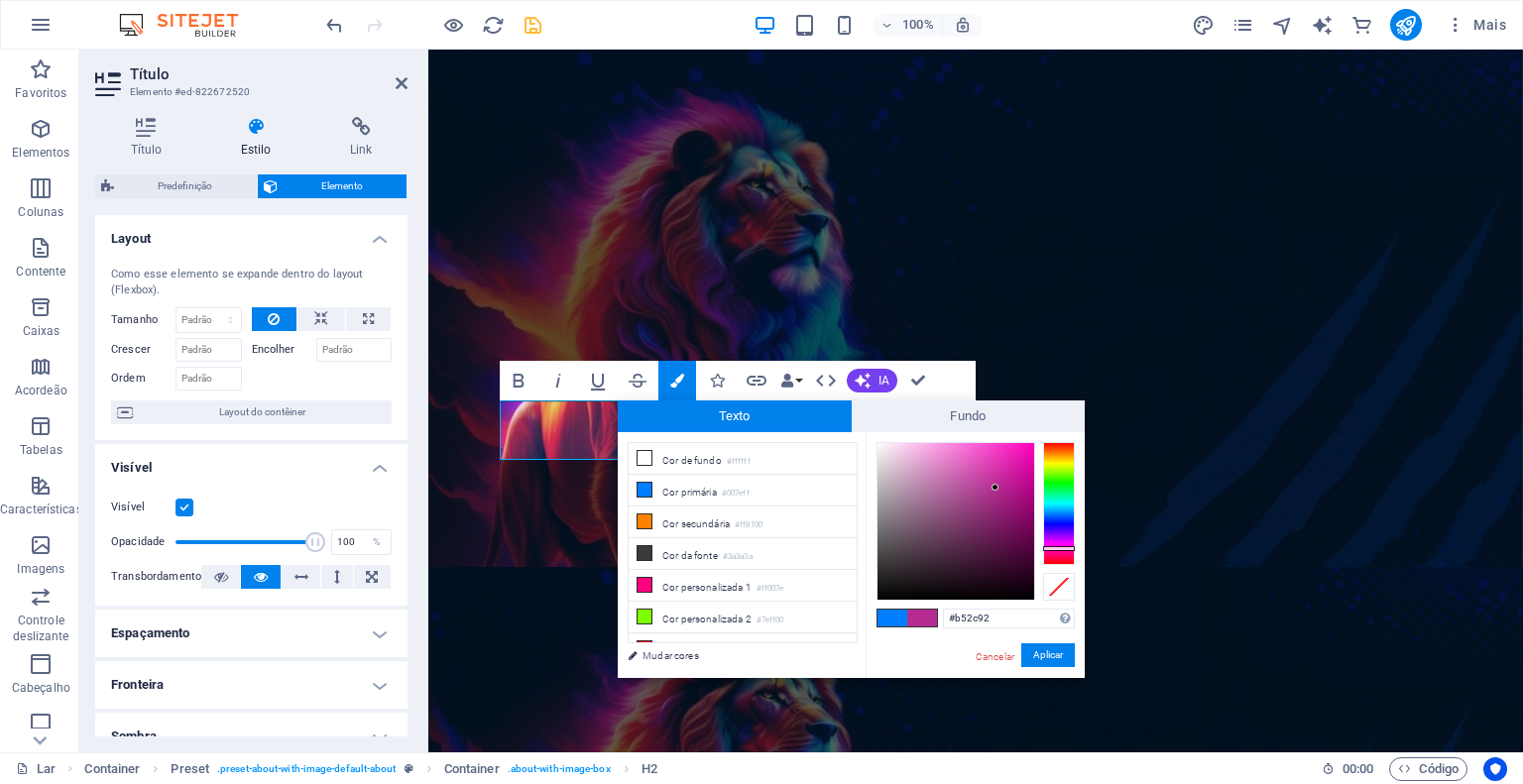 click at bounding box center (1059, 504) 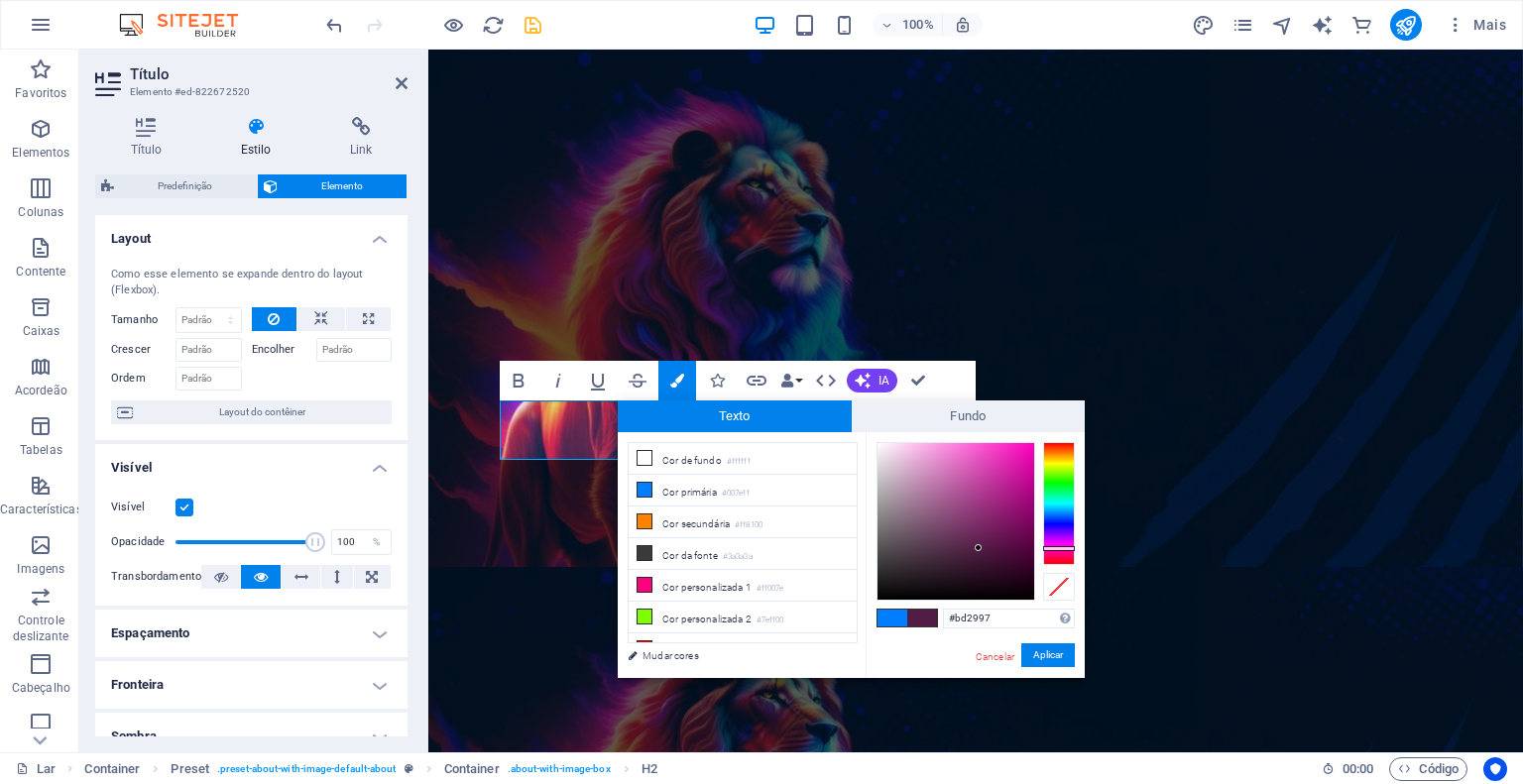 type on "#c32a9c" 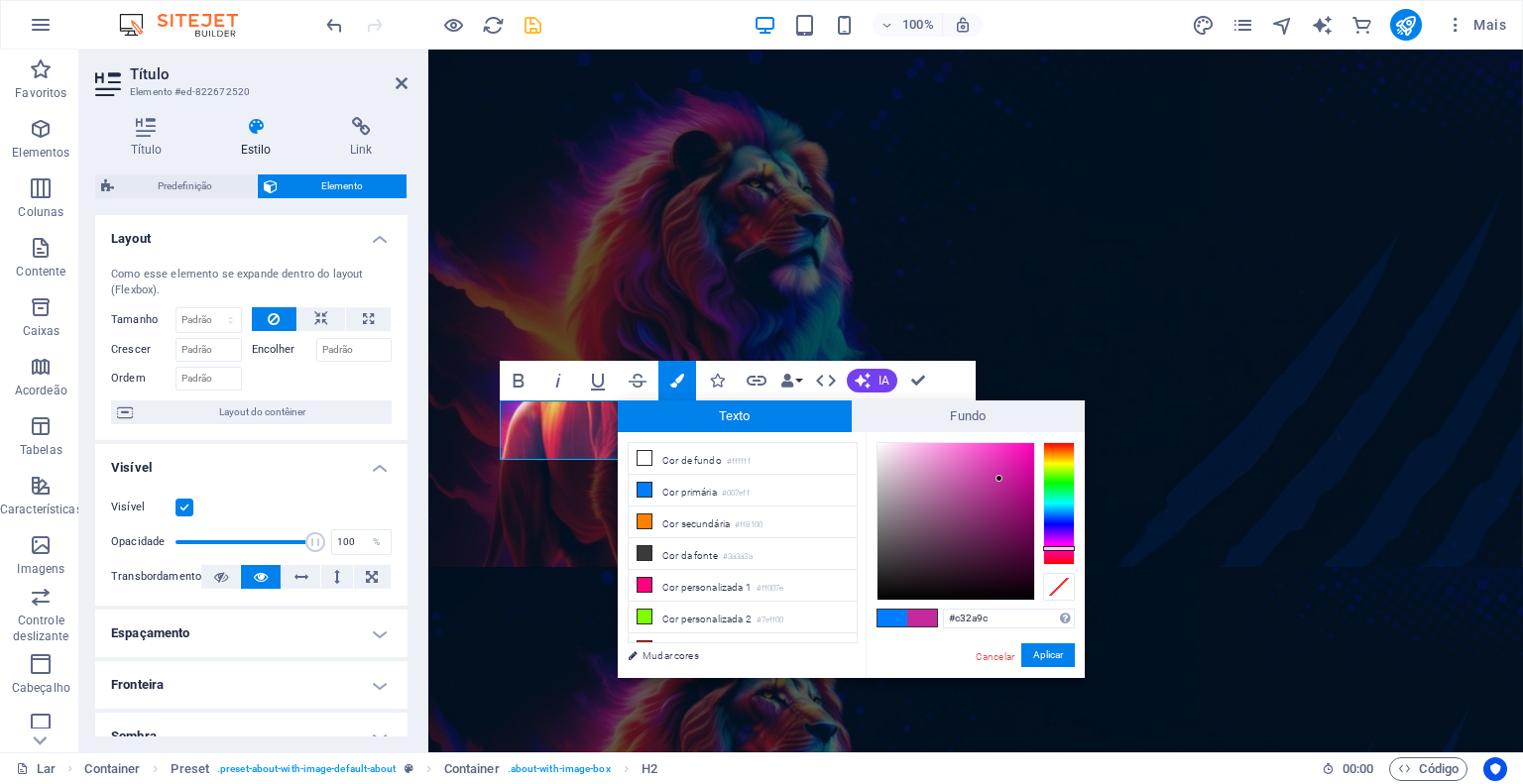 drag, startPoint x: 979, startPoint y: 548, endPoint x: 999, endPoint y: 479, distance: 71.8401 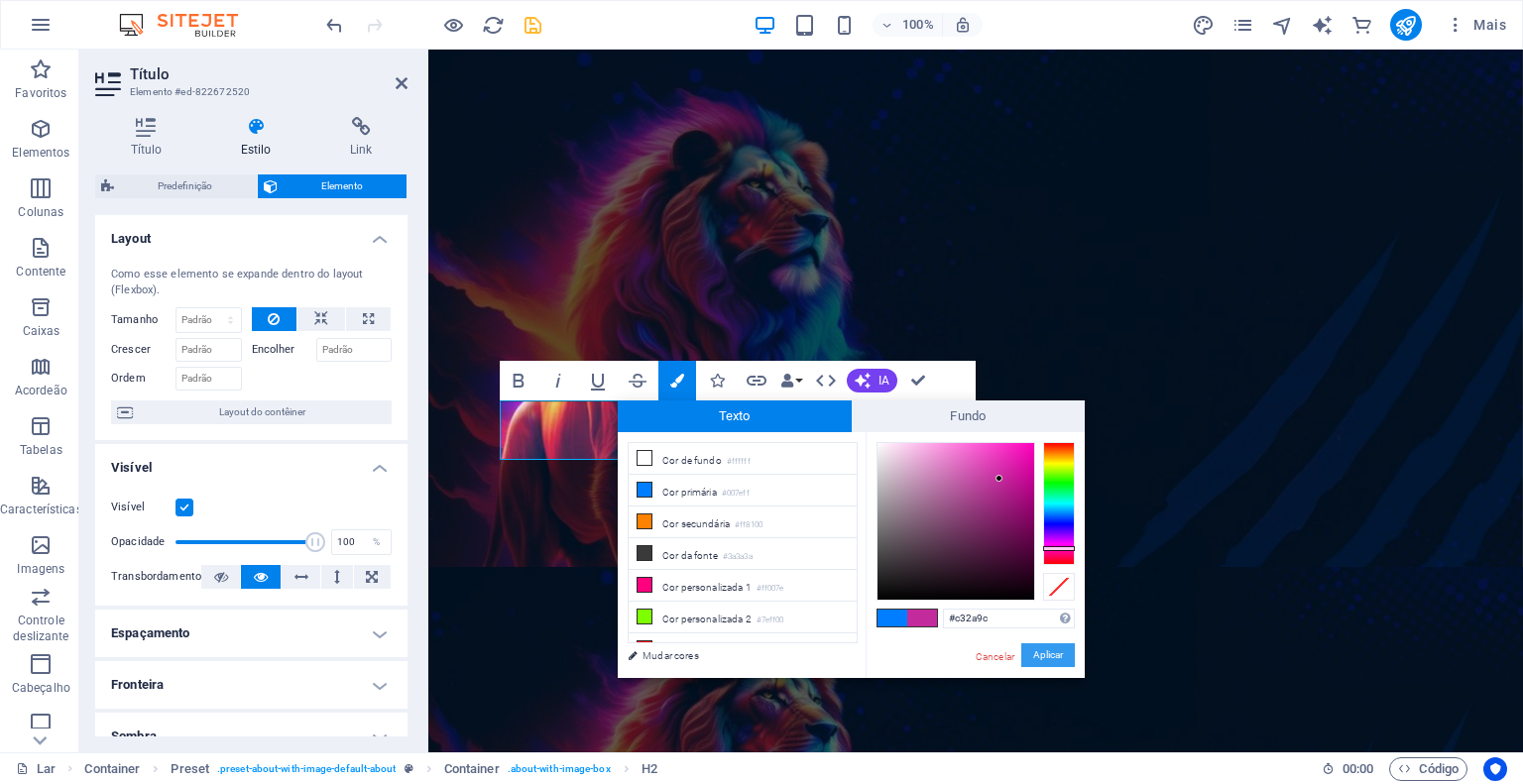 click on "Aplicar" at bounding box center (1048, 654) 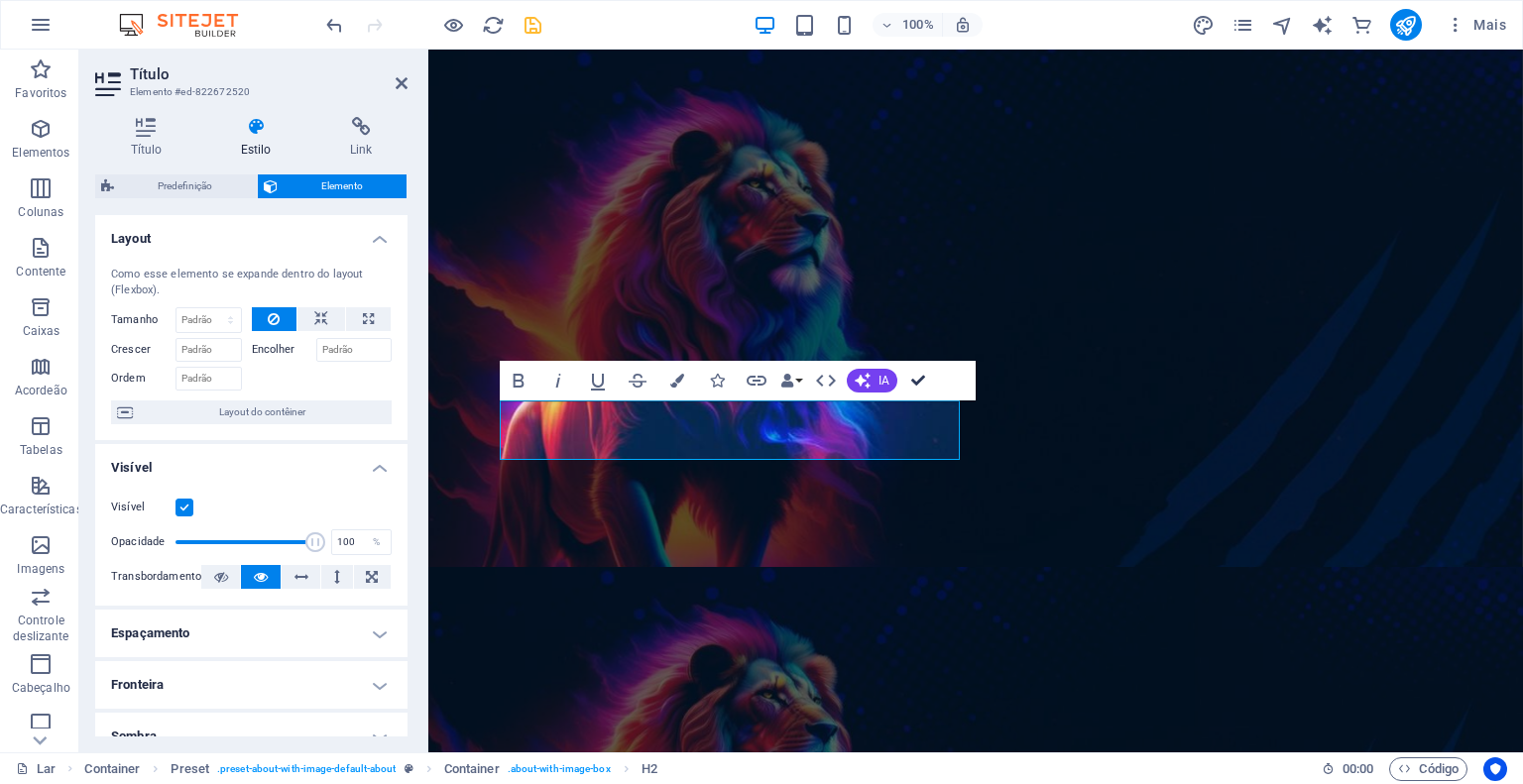 drag, startPoint x: 915, startPoint y: 380, endPoint x: 832, endPoint y: 333, distance: 95.38344 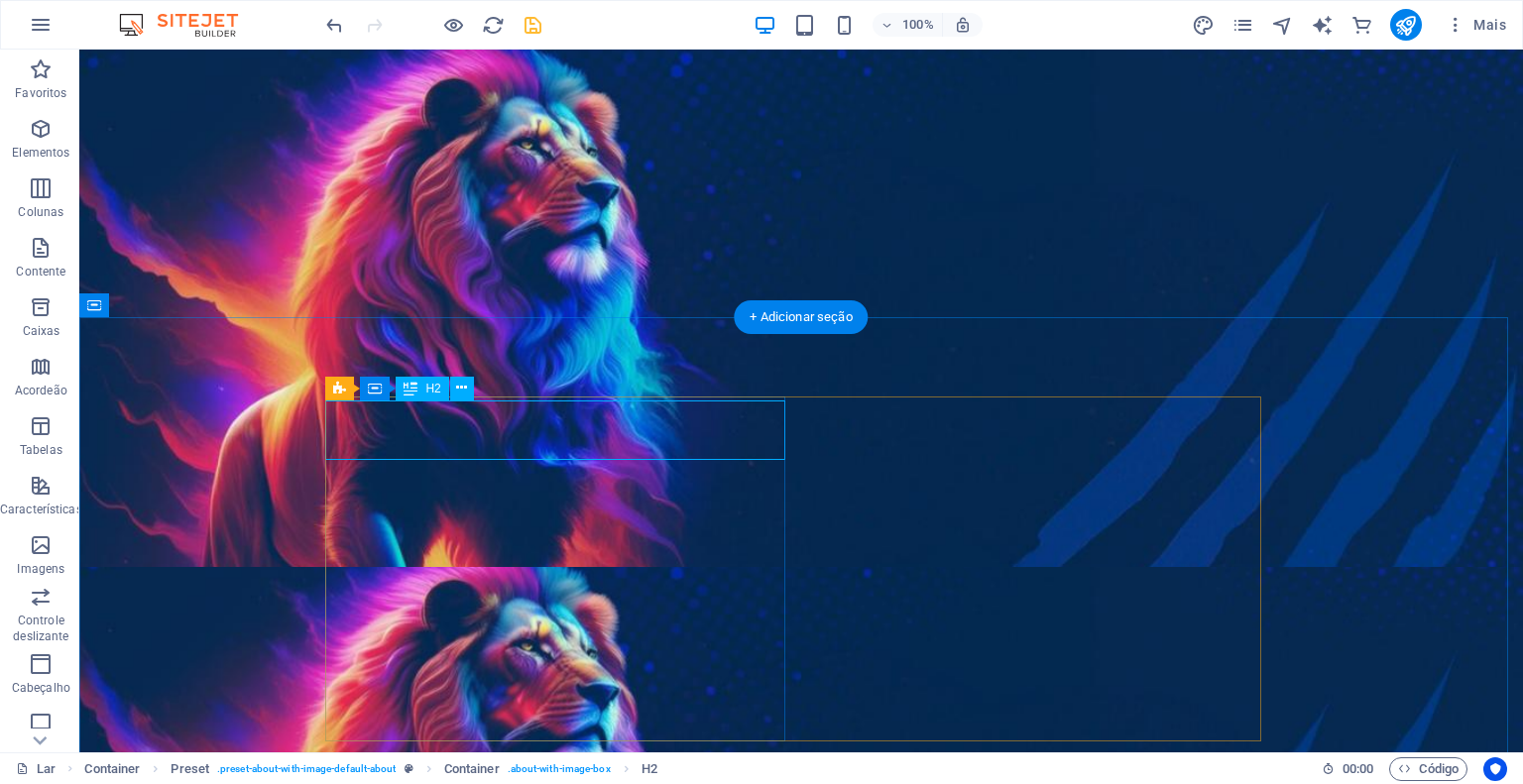 click on "Nossa História" at bounding box center [801, 585] 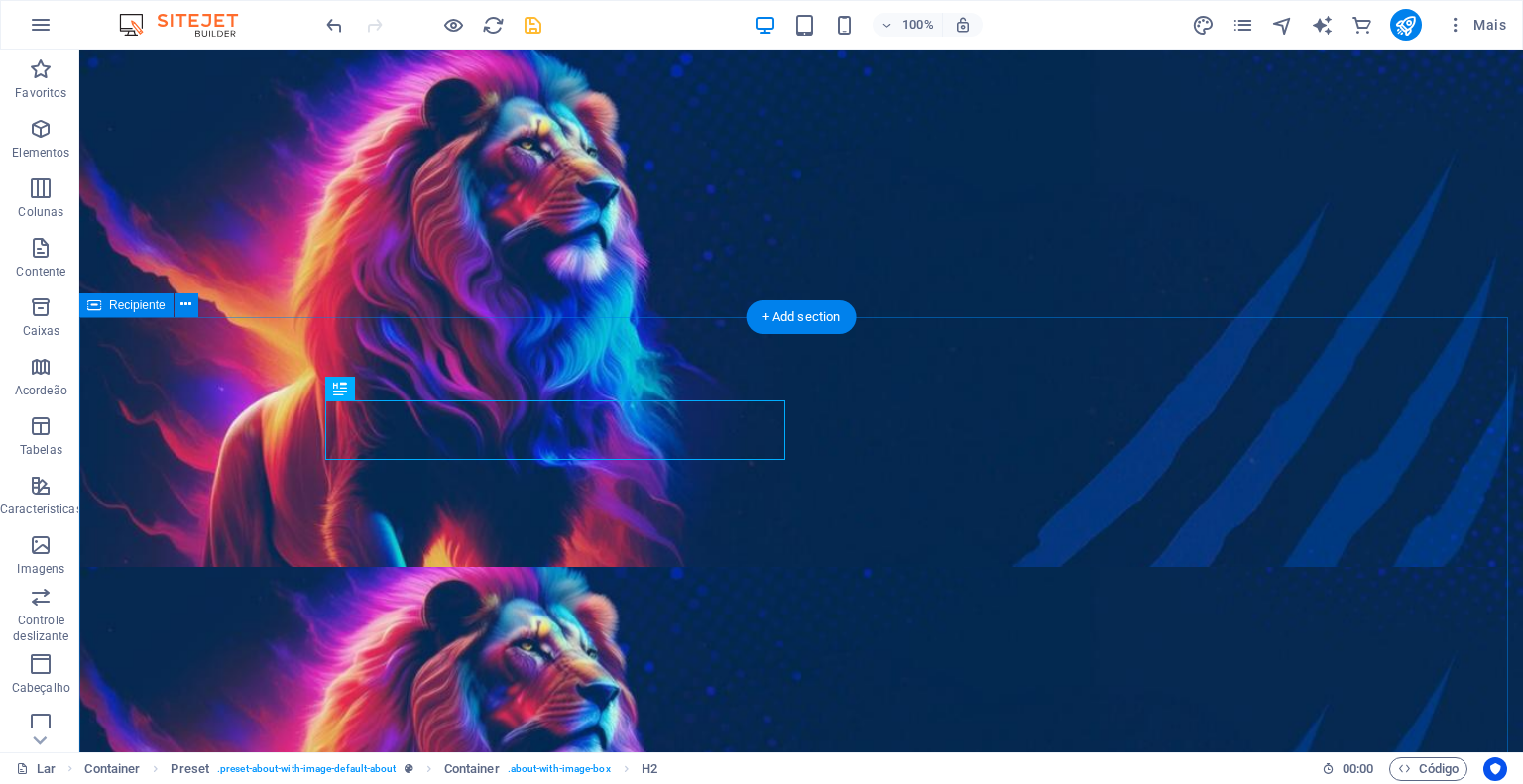 click on "Nossa História Lorem ipsum dolor sit amet, consectetur adipisicing elit. Repellat, maiores, a libero atque assumenda praesentium cum magni odio dolor accusantium explicabo. Lorem ipsum dolor sit amet, consectetur adipisicing elit. Repellat, maiores, a libero atque assumenda praesentium cum magni odio dolor accusantium explicabo repudiandae molestiae itaque provident sit debitis aspernatur soluta deserunt incidunt ad cumque ex laboriosam. Distinctio, mollitia, molestias excepturi voluptatem veritatis iusto nam nulla.  Aprendizagem e diversão Lorem ipsum dolor sit amet, consectetur adipisicing elit. Veritatis, dolorem! Lugar Amigável Lorem ipsum dolor sit amet, consectetur adipisicing elit. Veritatis, dolorem! Segurança infantil Lorem ipsum dolor sit amet, consectetur adipisicing elit. Veritatis, dolorem! Refeições Frescas e Saudáveis Lorem ipsum dolor sit amet, consectetur adipisicing elit. Veritatis, dolorem! Veja nossos Cursos" at bounding box center [801, 1208] 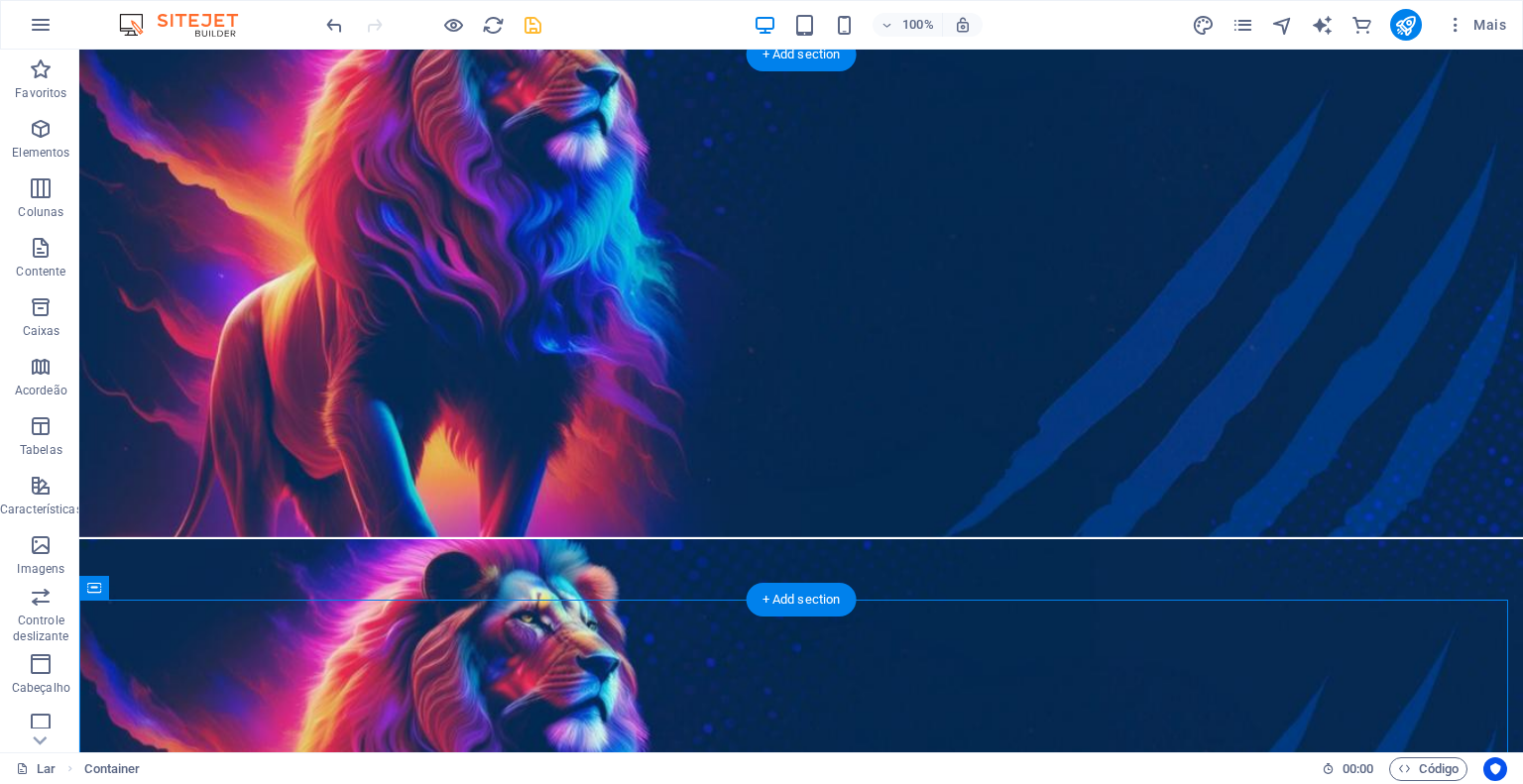 scroll, scrollTop: 0, scrollLeft: 0, axis: both 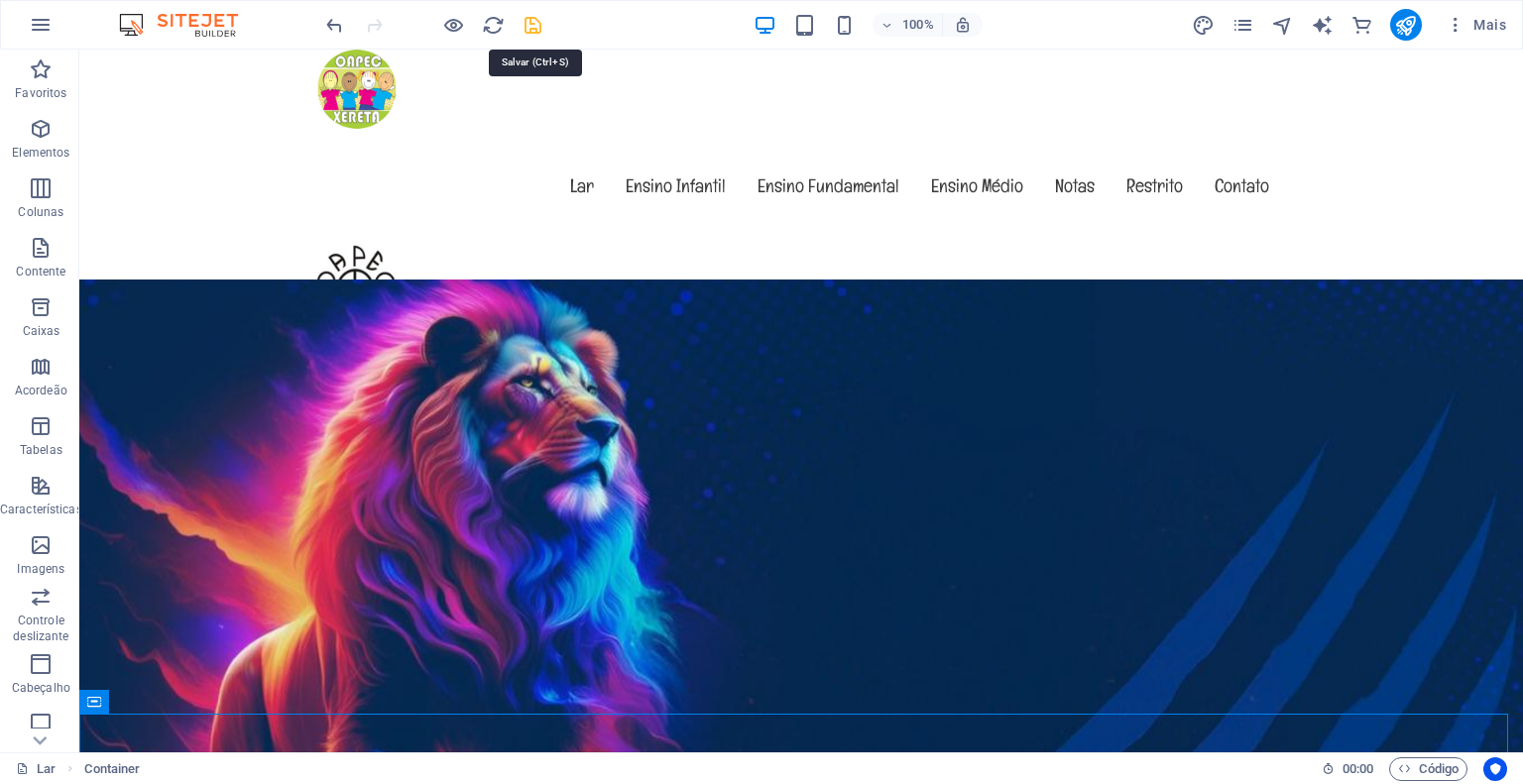 drag, startPoint x: 541, startPoint y: 27, endPoint x: 401, endPoint y: 102, distance: 158.8238 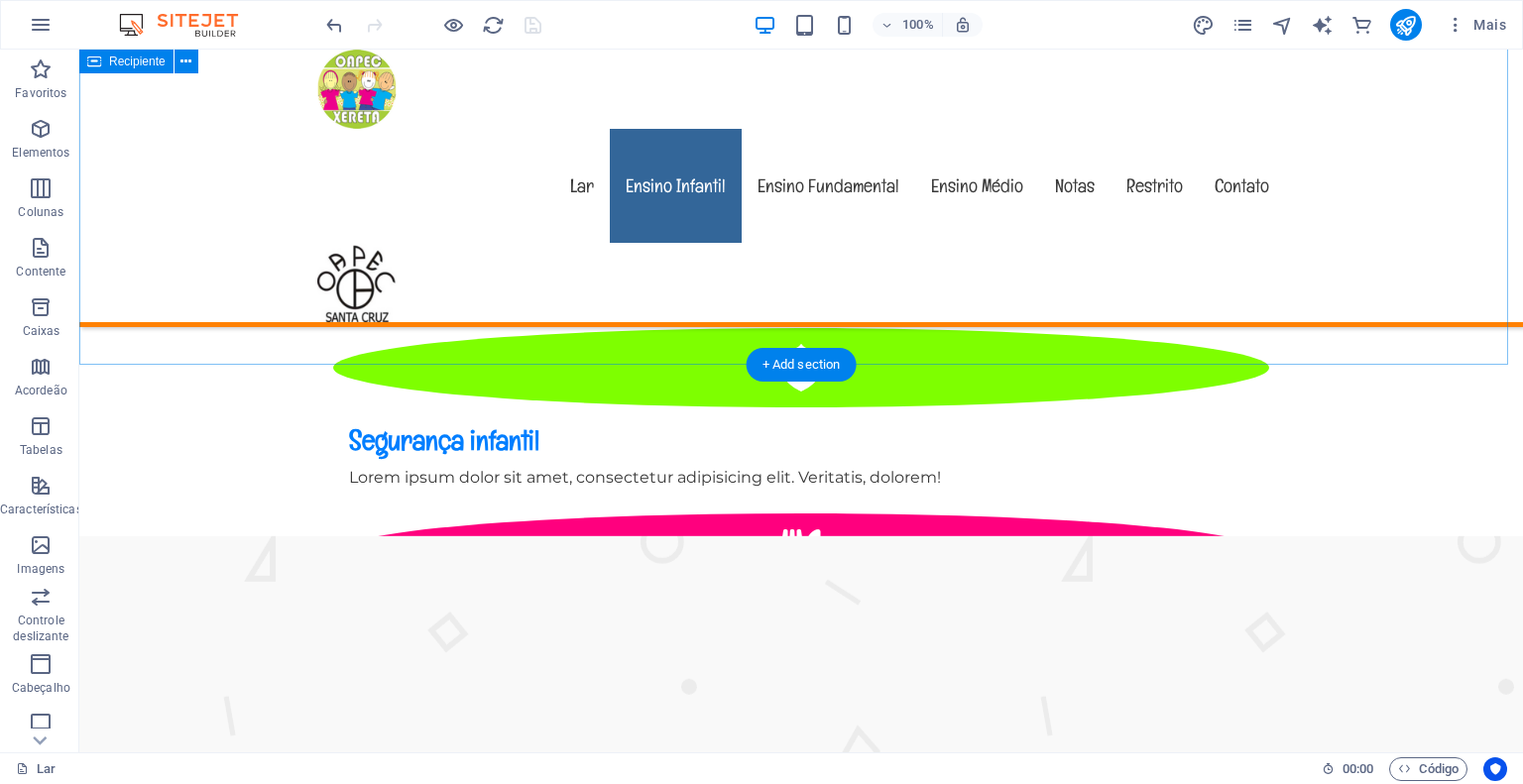 scroll, scrollTop: 1090, scrollLeft: 0, axis: vertical 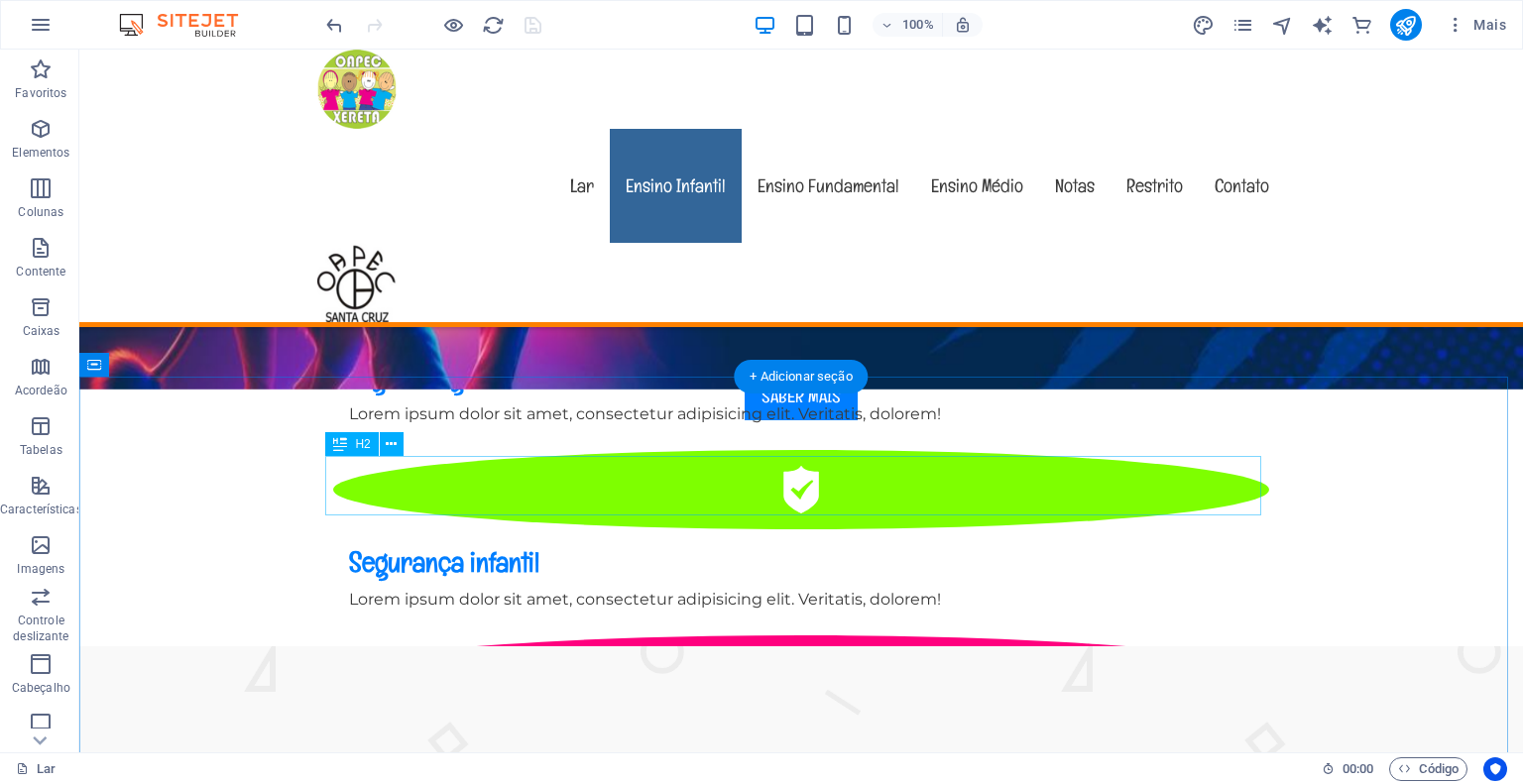 click on "Aulas    Extras" at bounding box center [801, 1789] 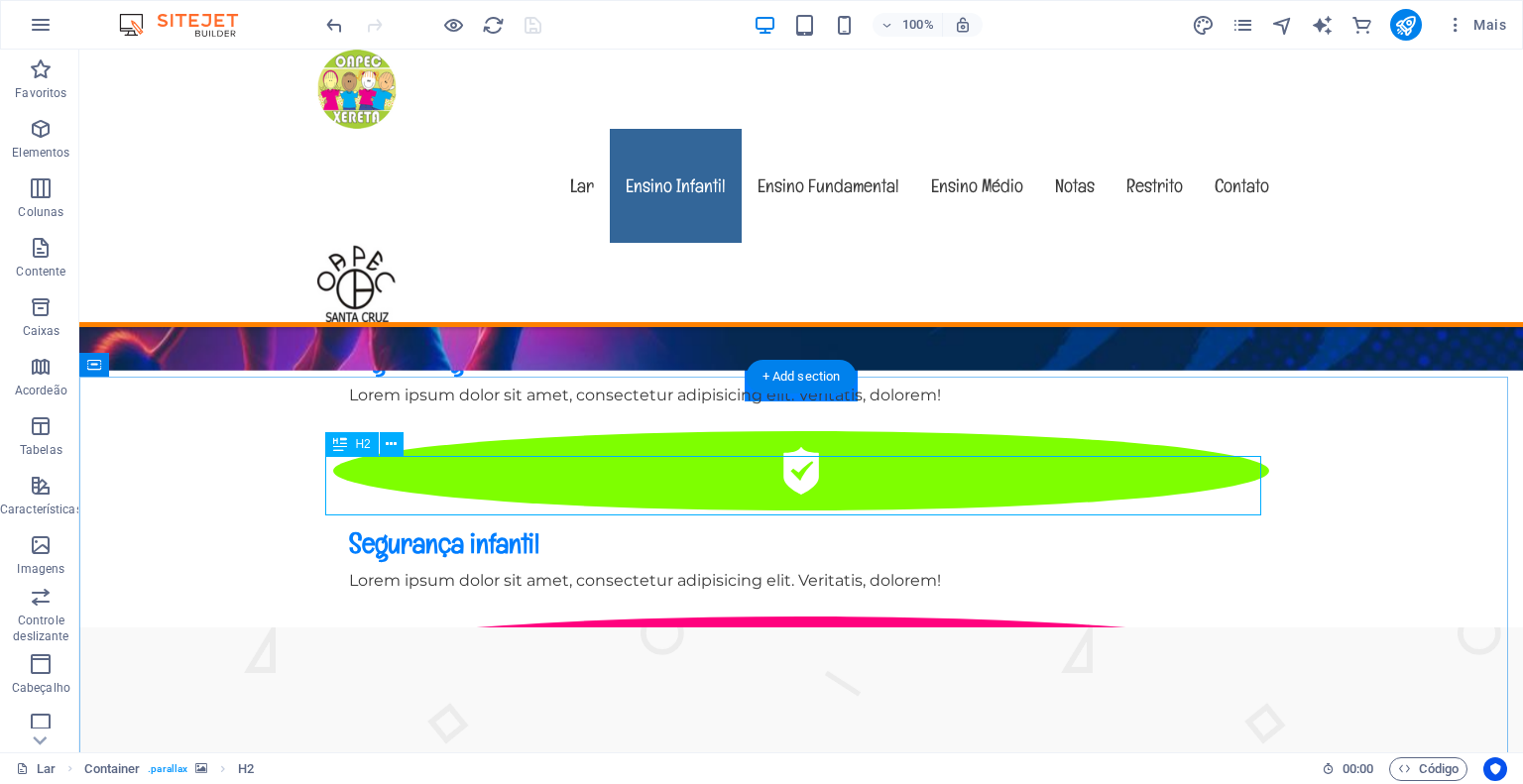 scroll, scrollTop: 1090, scrollLeft: 0, axis: vertical 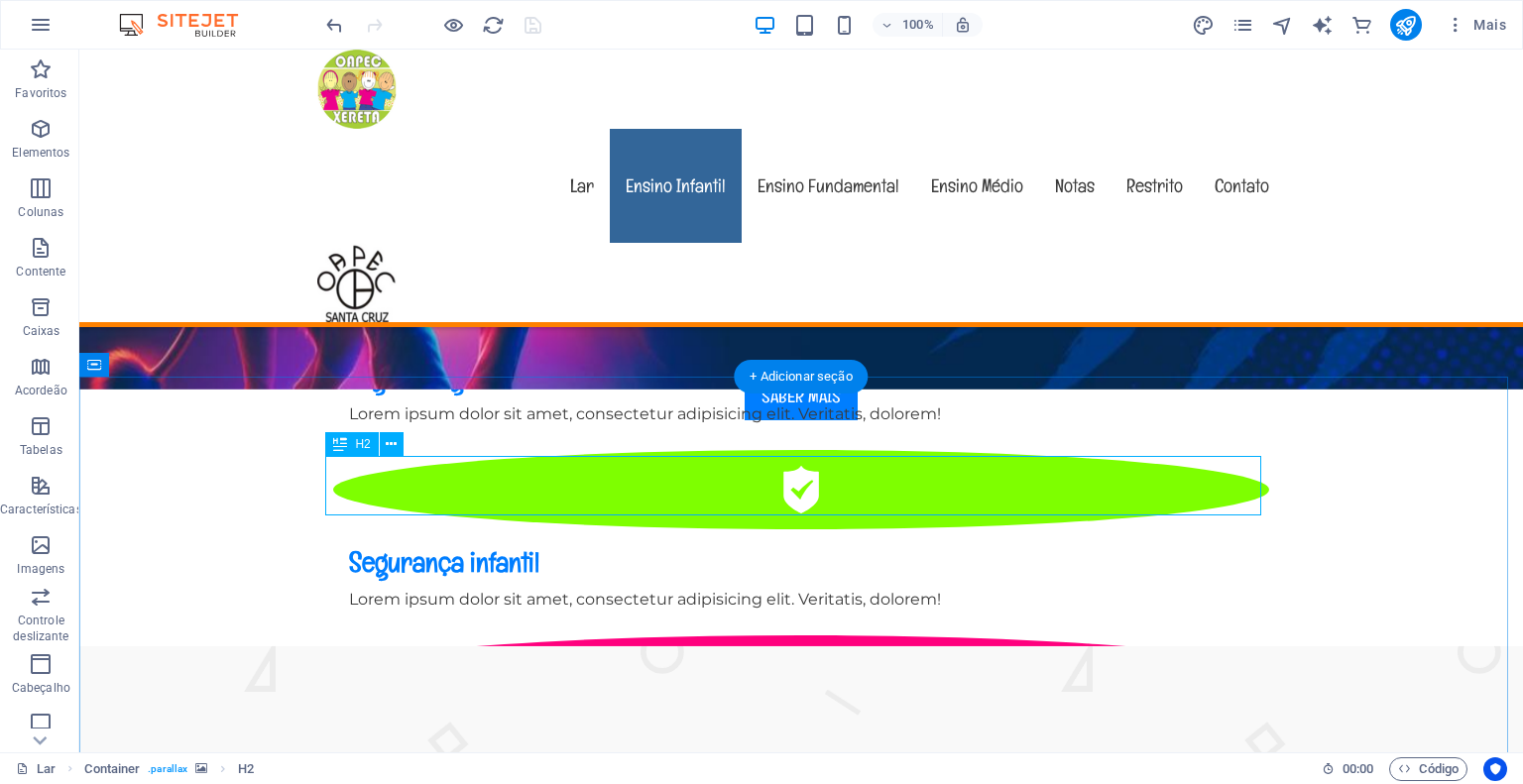 click on "Aulas    Extras" at bounding box center (801, 1789) 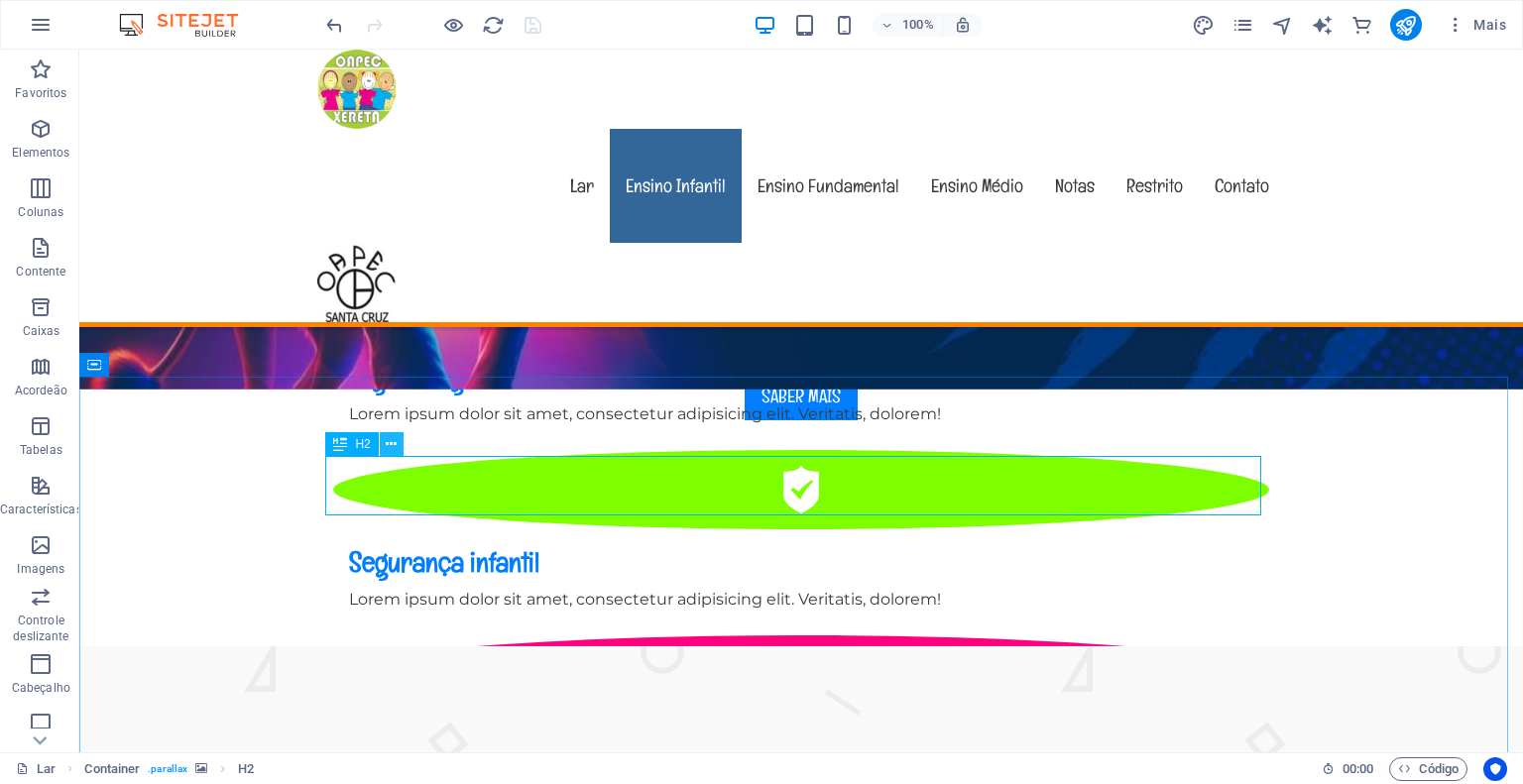 click at bounding box center [391, 444] 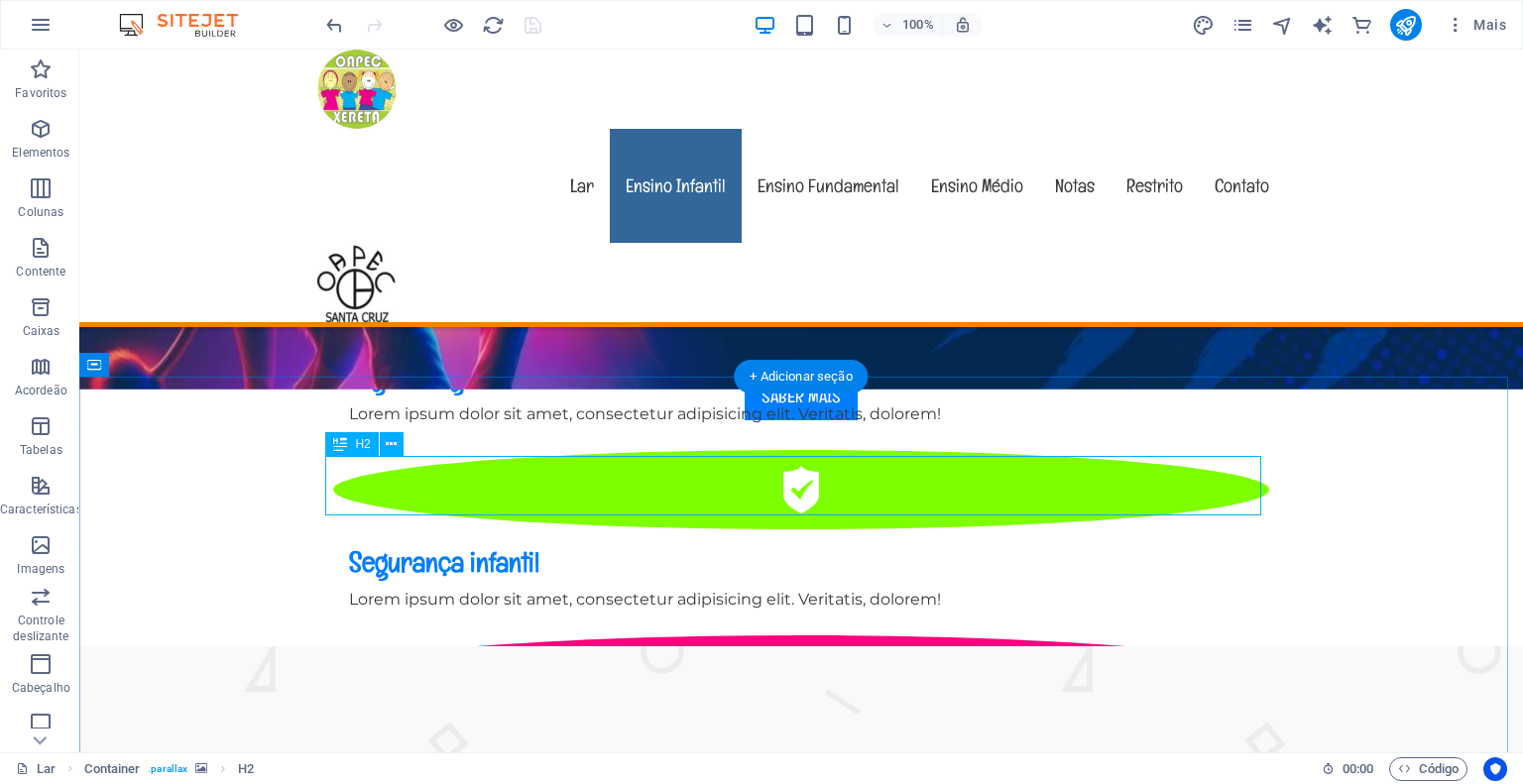click on "Aulas    Extras" at bounding box center (801, 1789) 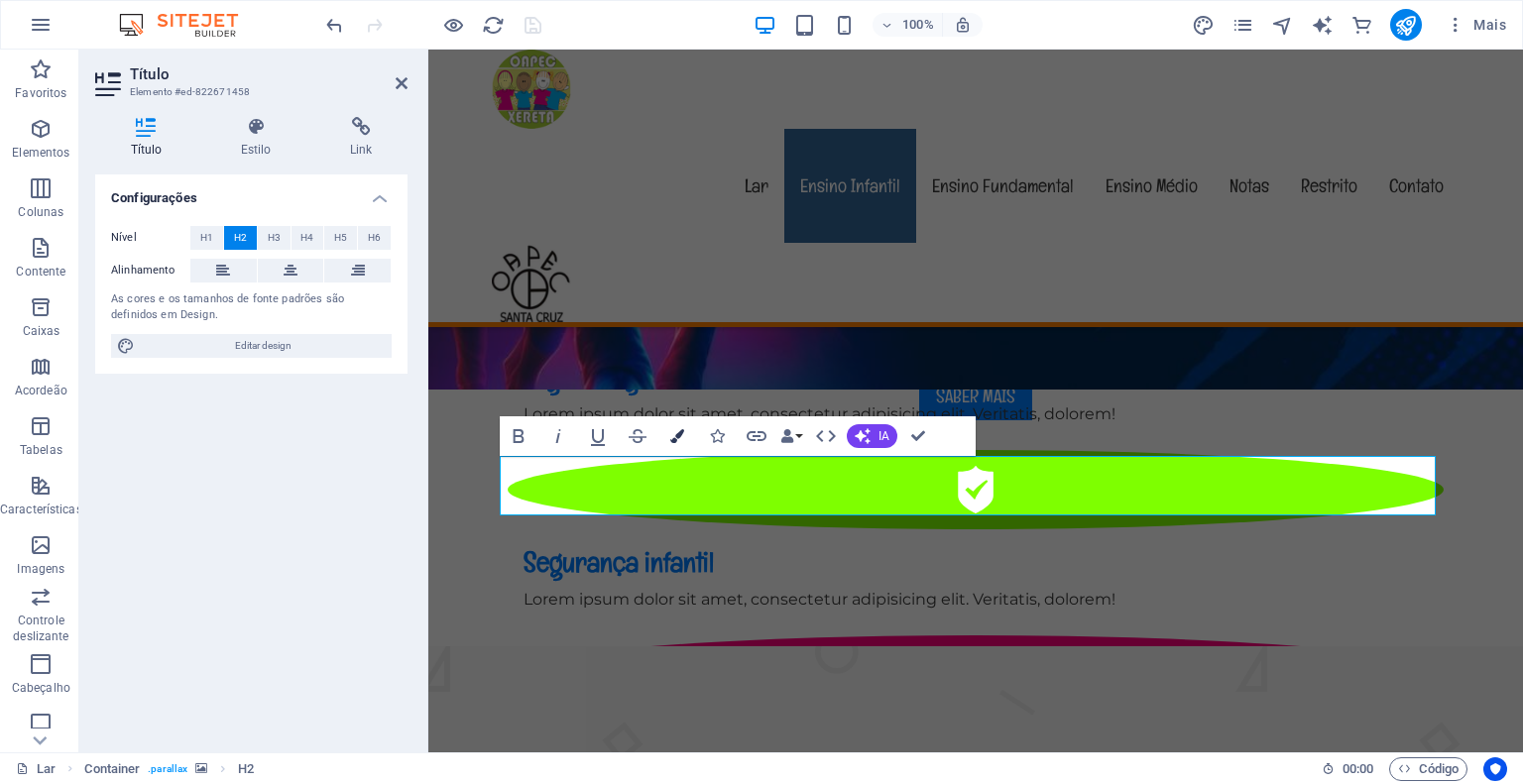 click at bounding box center (677, 436) 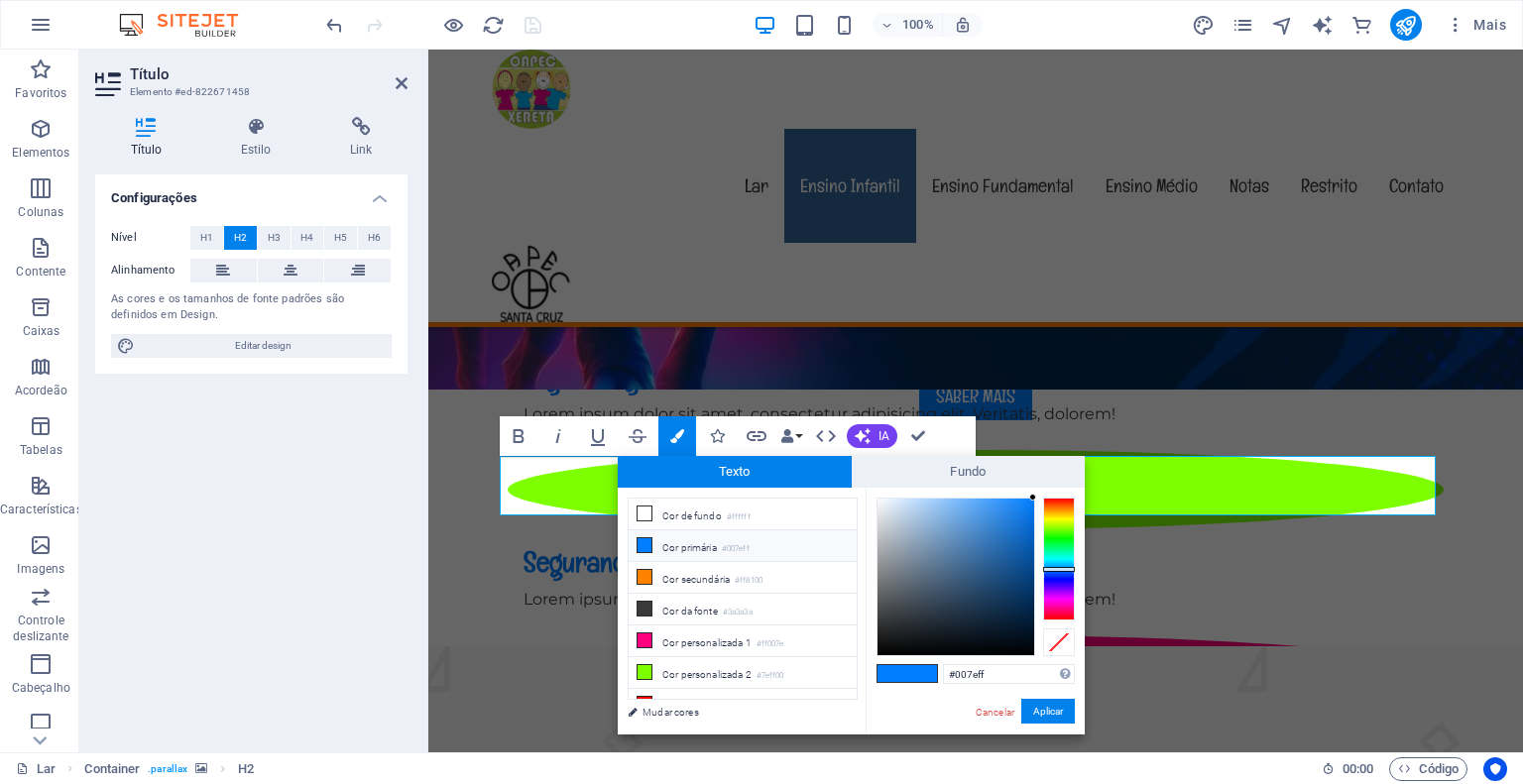 click at bounding box center (644, 545) 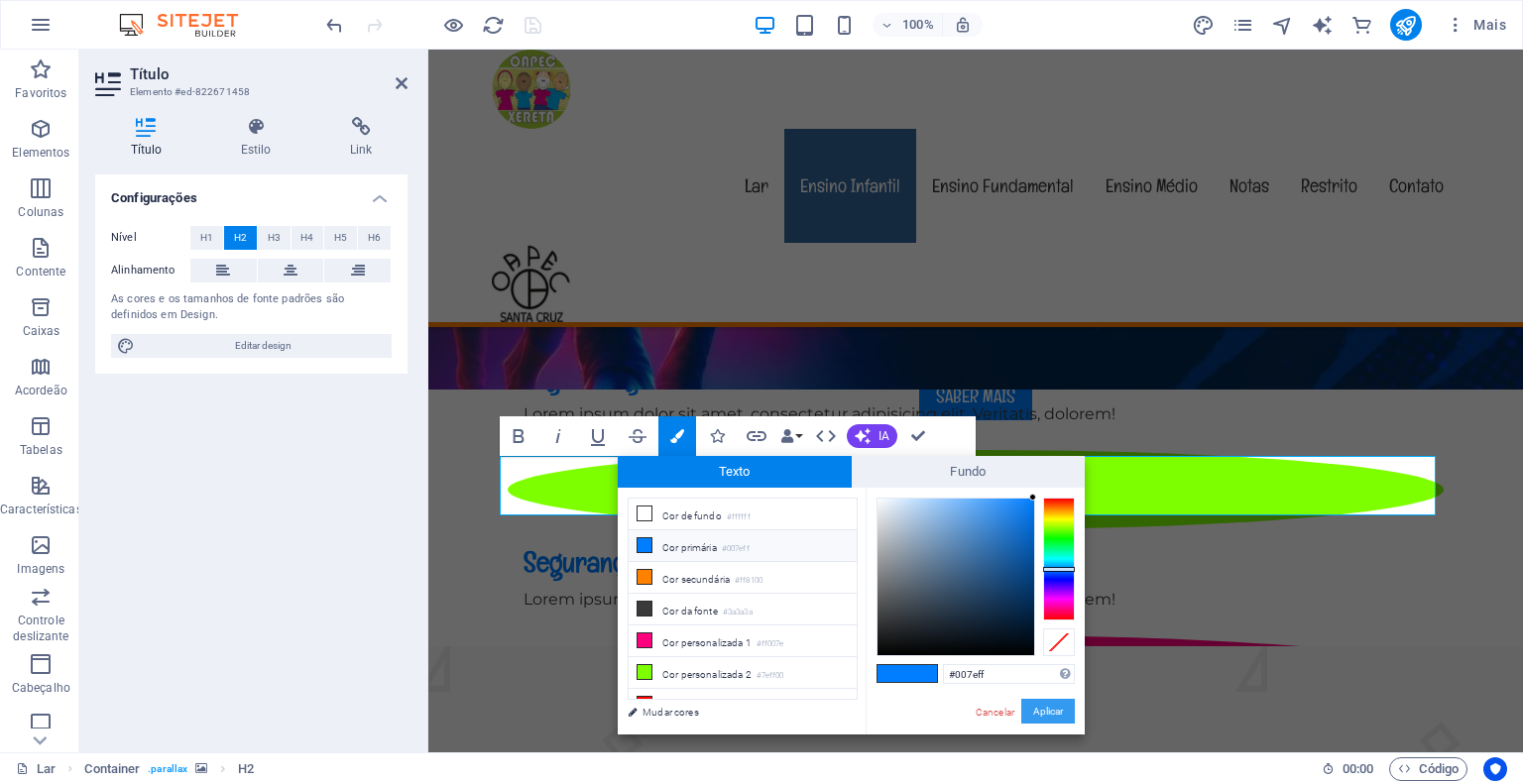 drag, startPoint x: 1055, startPoint y: 711, endPoint x: 627, endPoint y: 662, distance: 430.79578 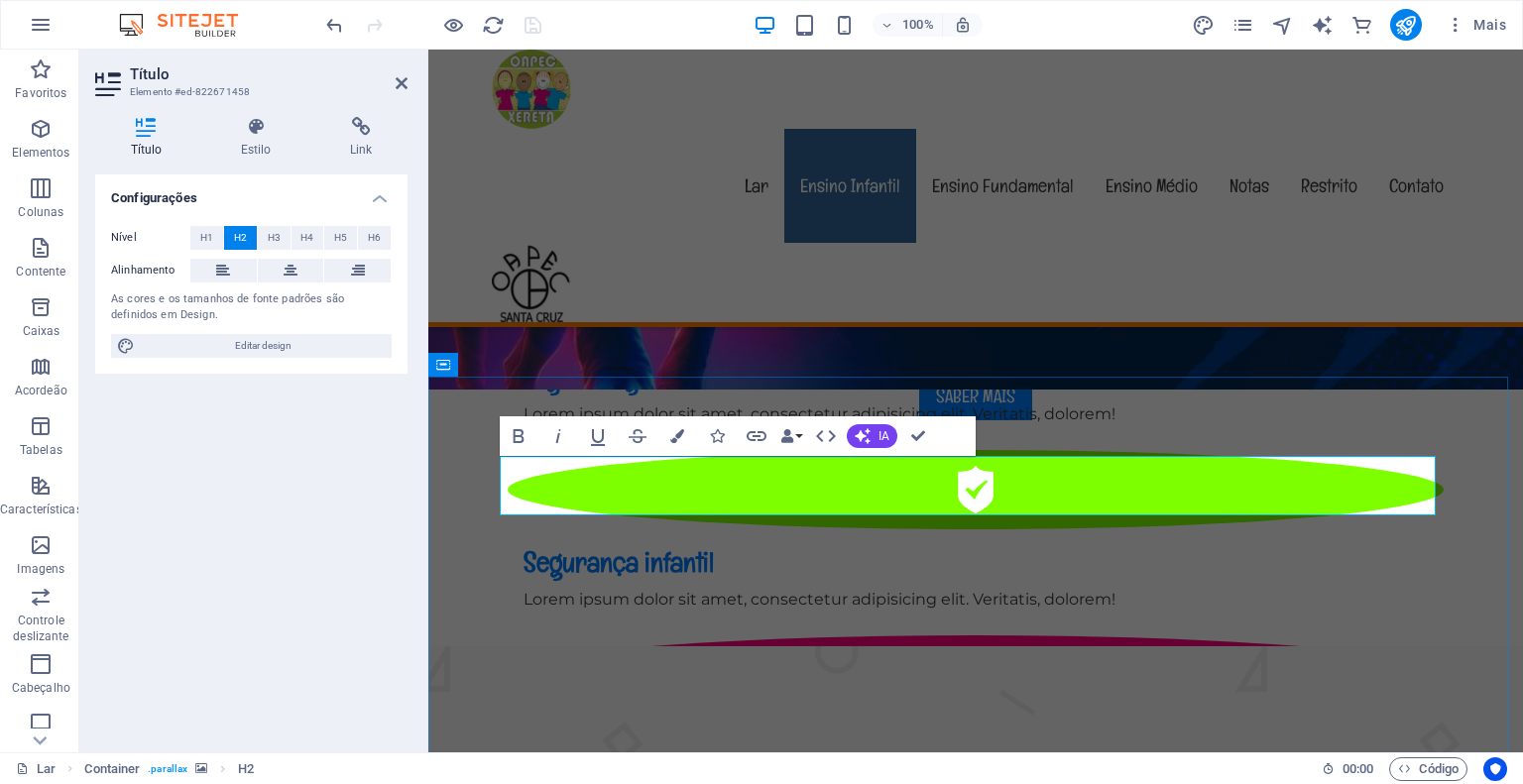 click on "Extras" at bounding box center [660, 1789] 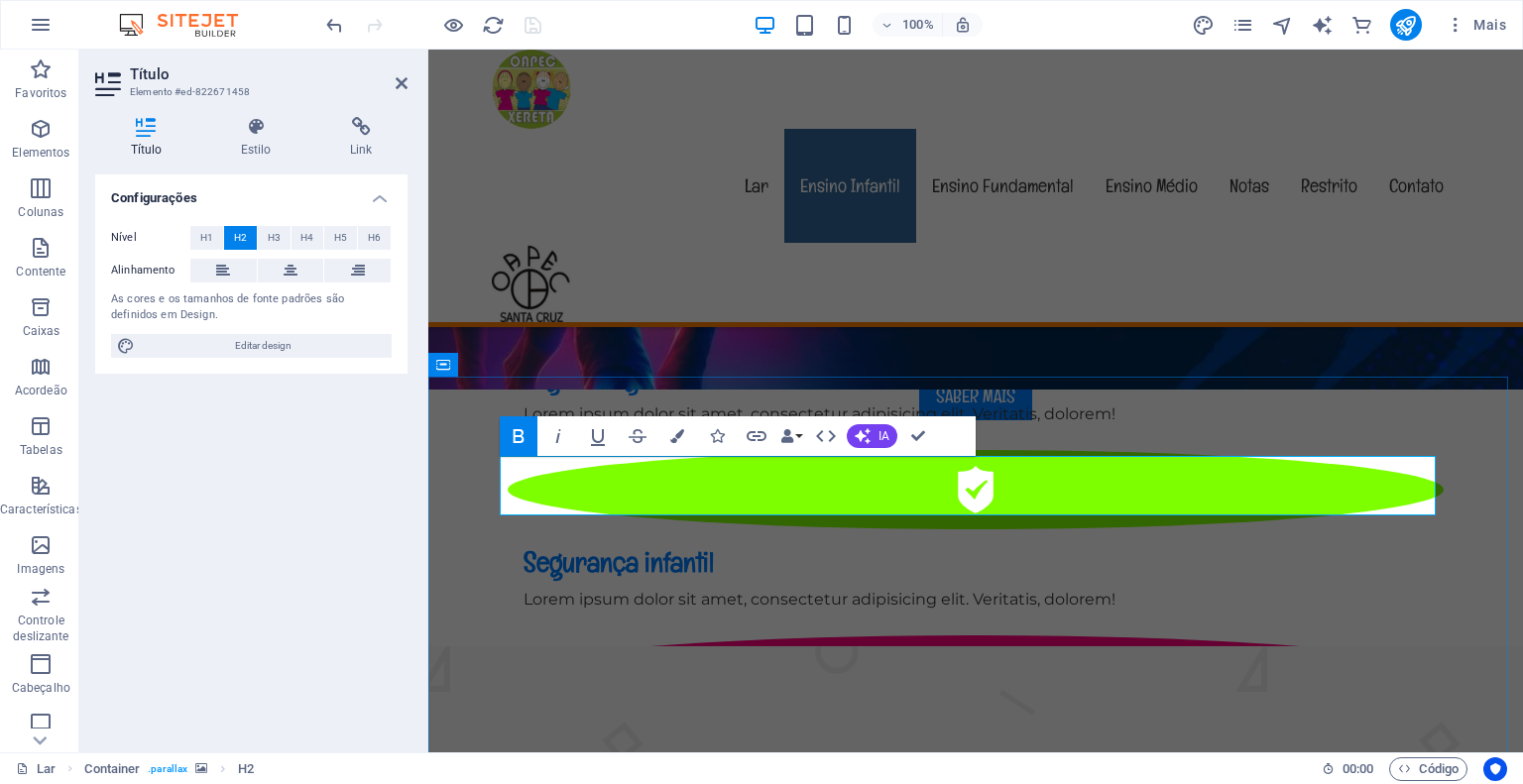 drag, startPoint x: 732, startPoint y: 491, endPoint x: 619, endPoint y: 496, distance: 113.1106 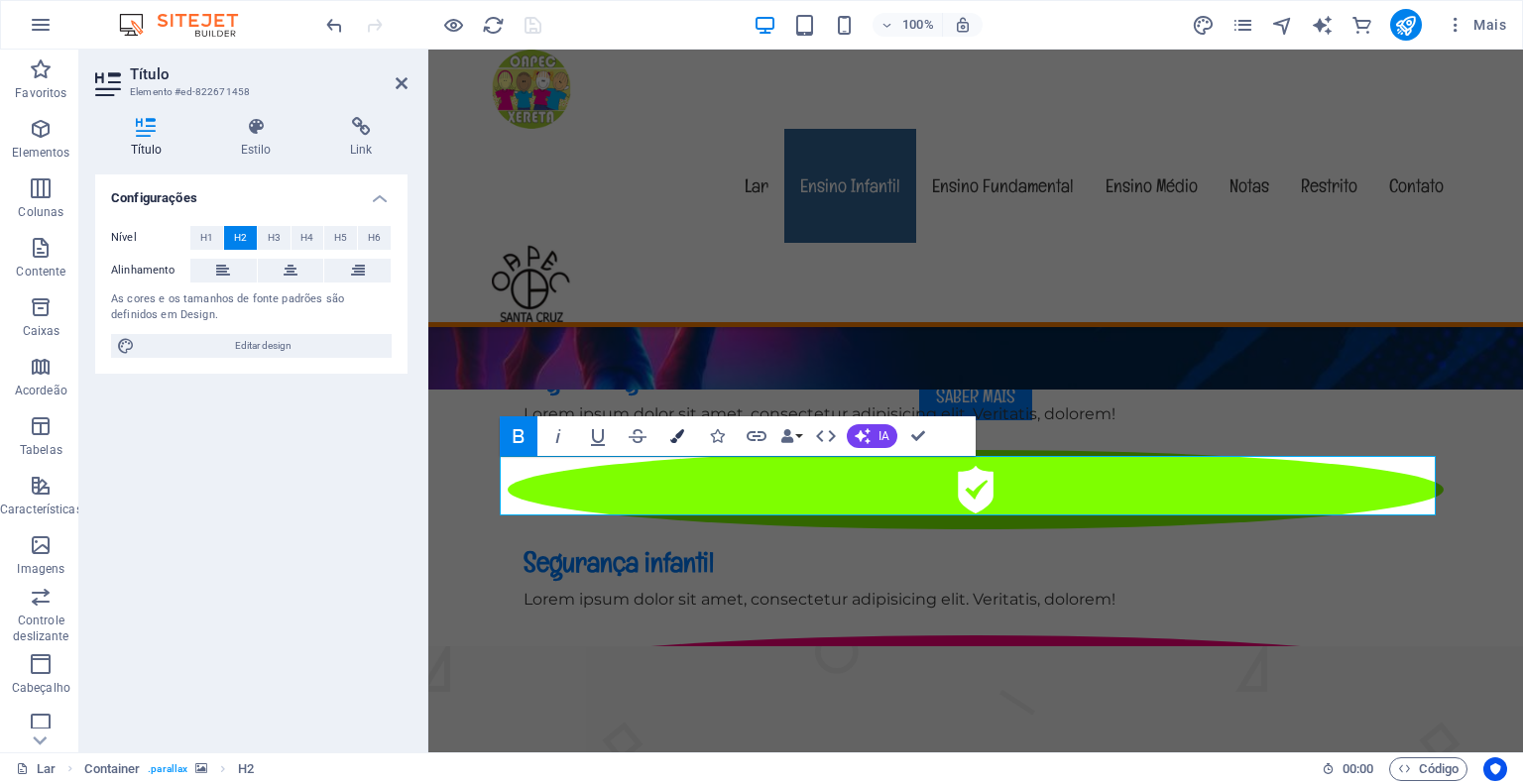 click at bounding box center (677, 436) 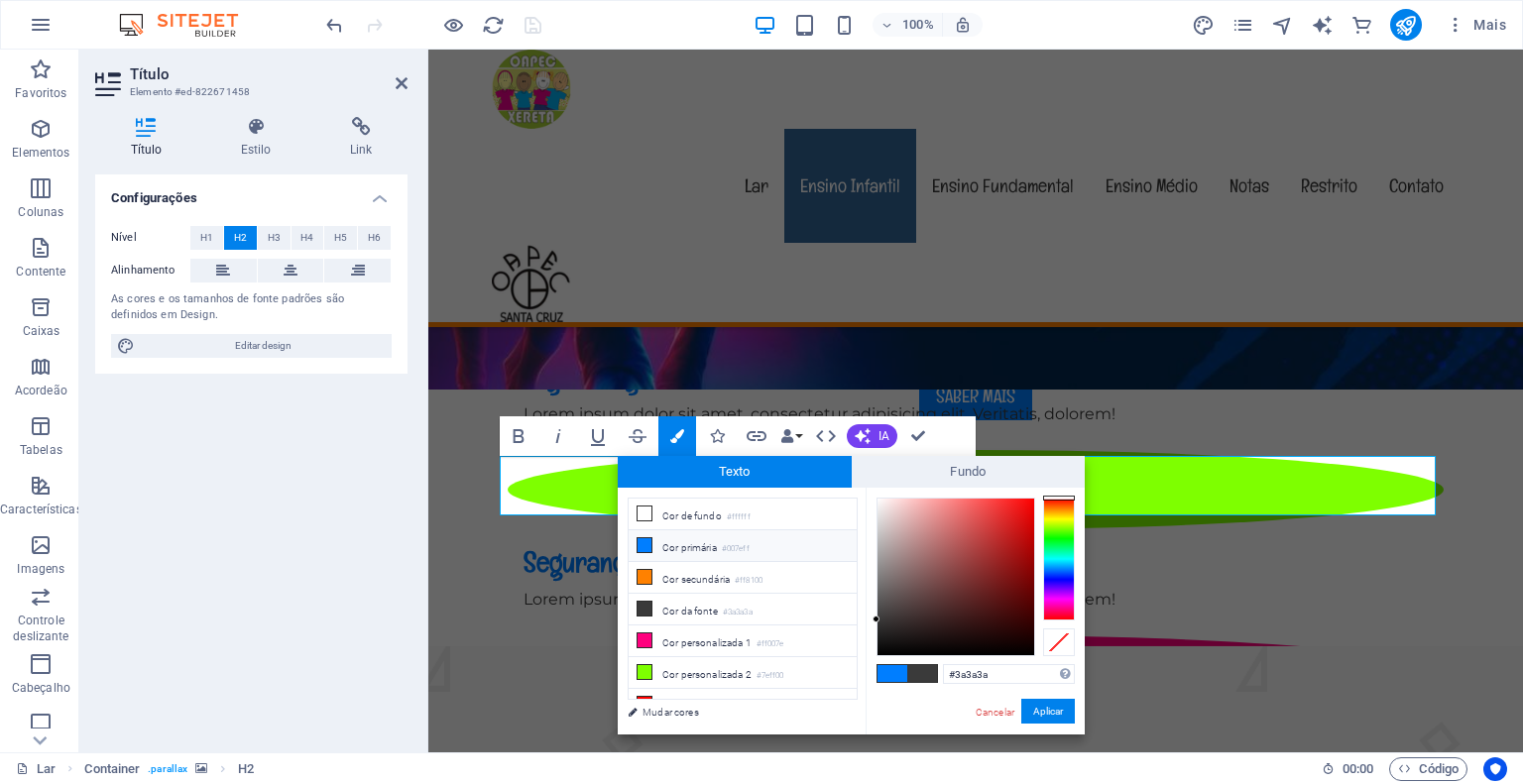click at bounding box center (892, 673) 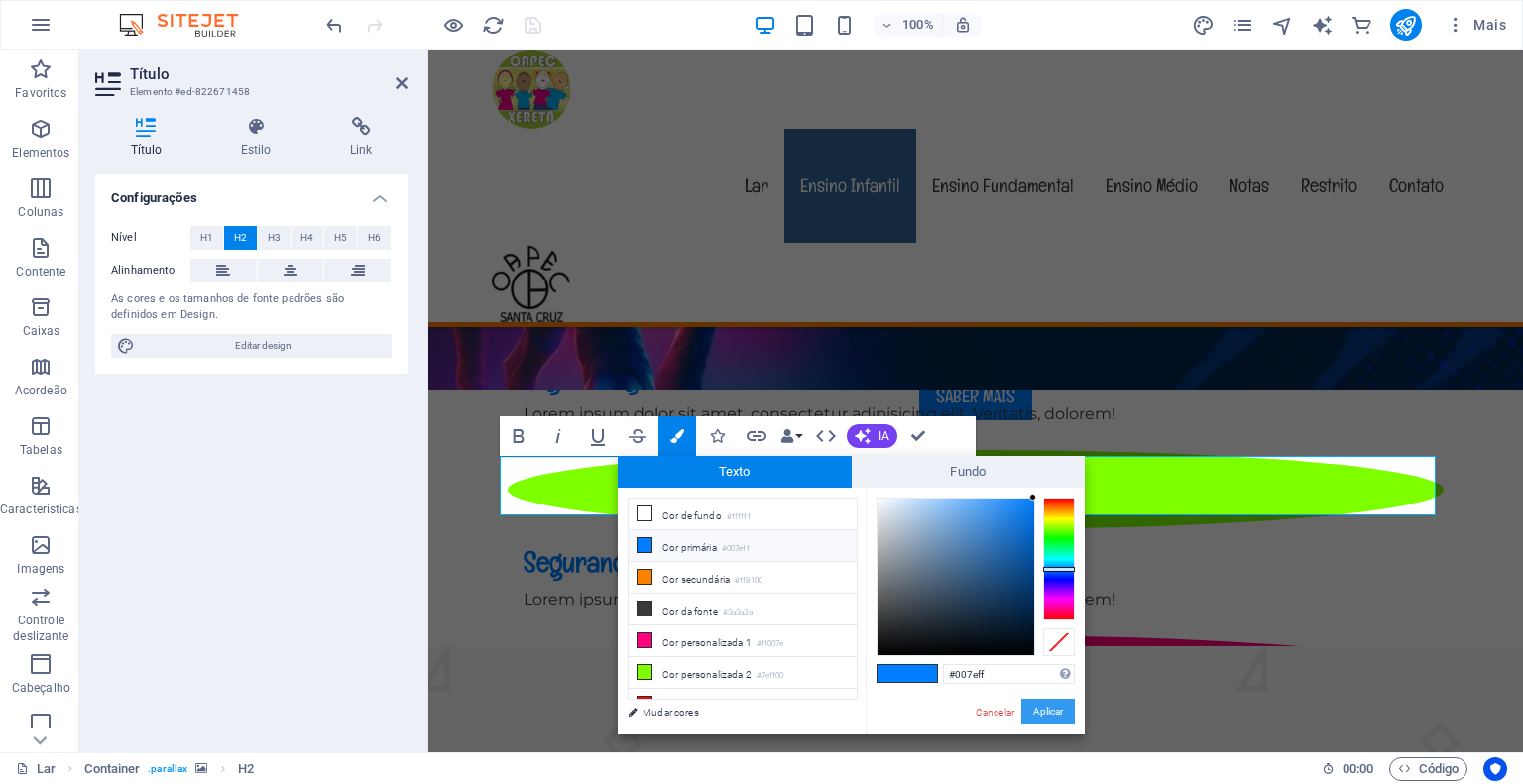 click on "Aplicar" at bounding box center (1048, 711) 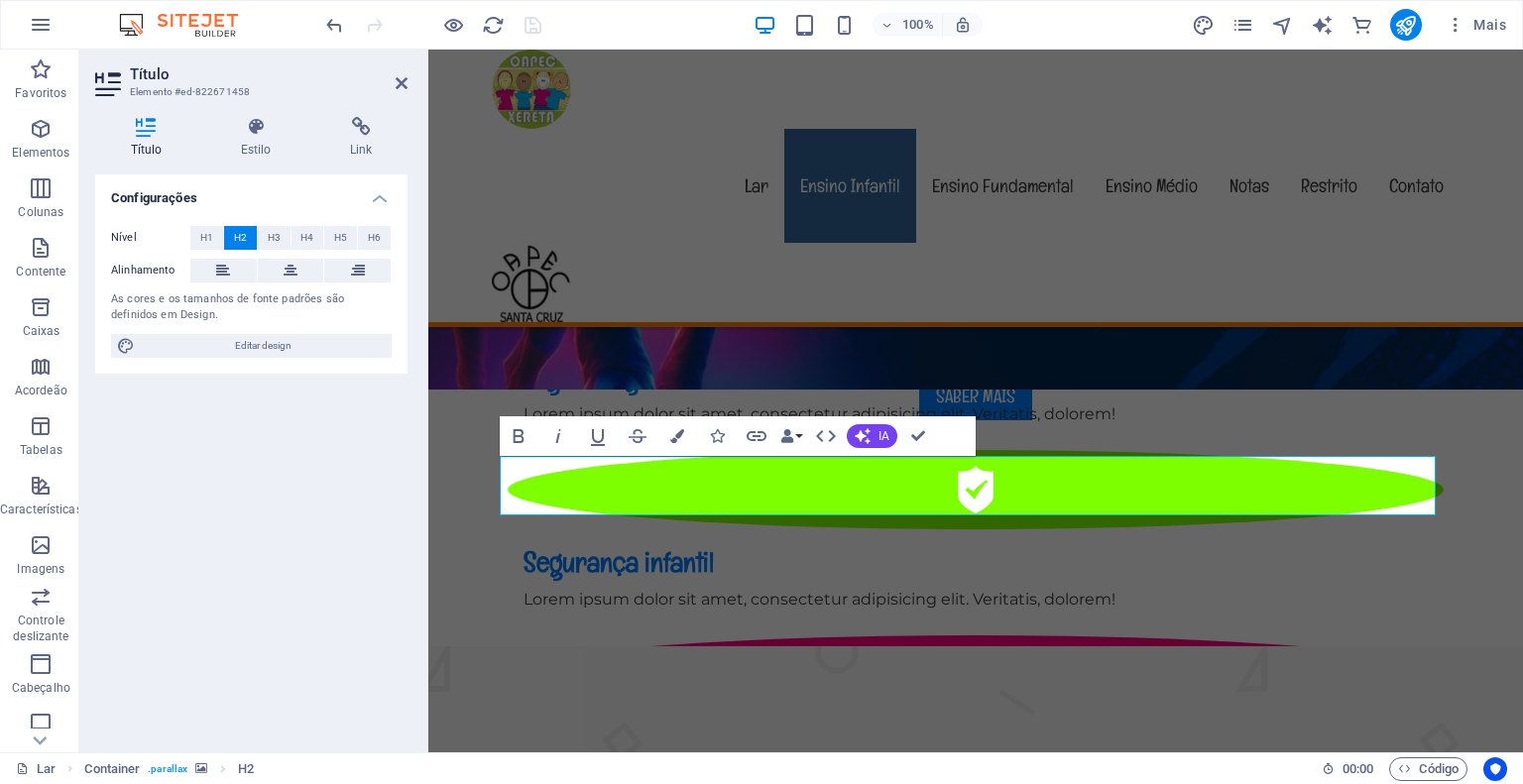 click at bounding box center (976, 1001) 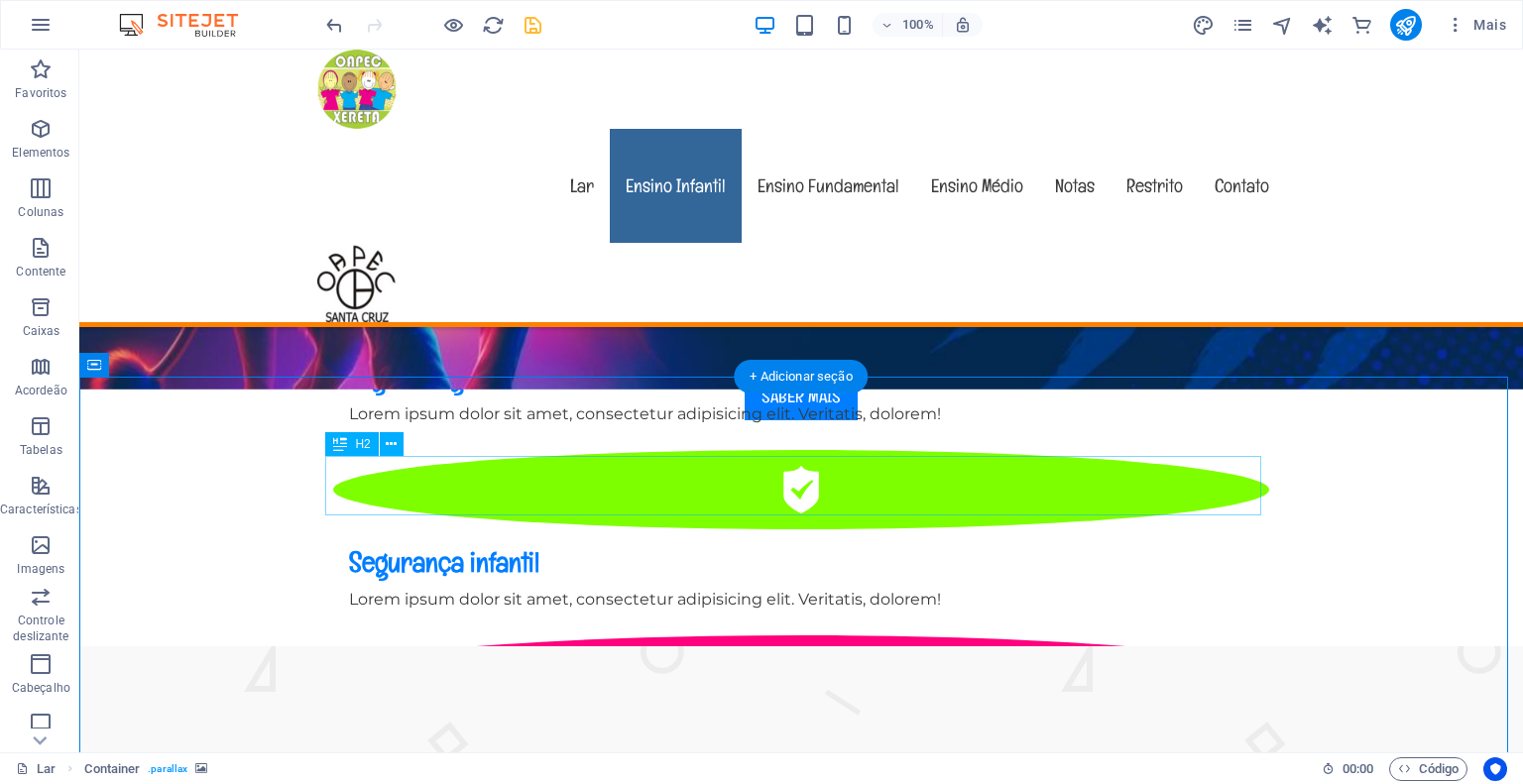 click on "Aulas     Extras" at bounding box center (801, 1789) 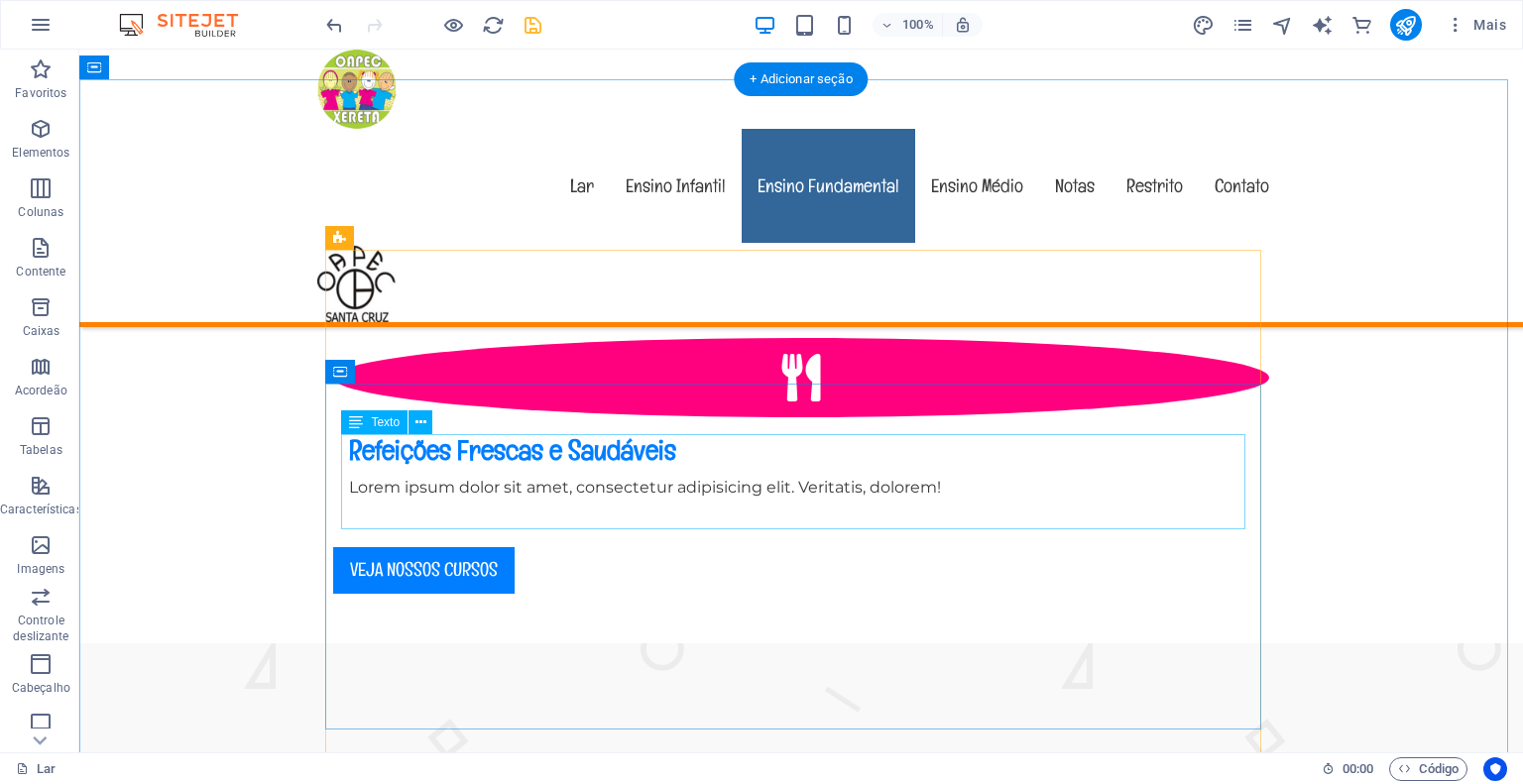 scroll, scrollTop: 1388, scrollLeft: 0, axis: vertical 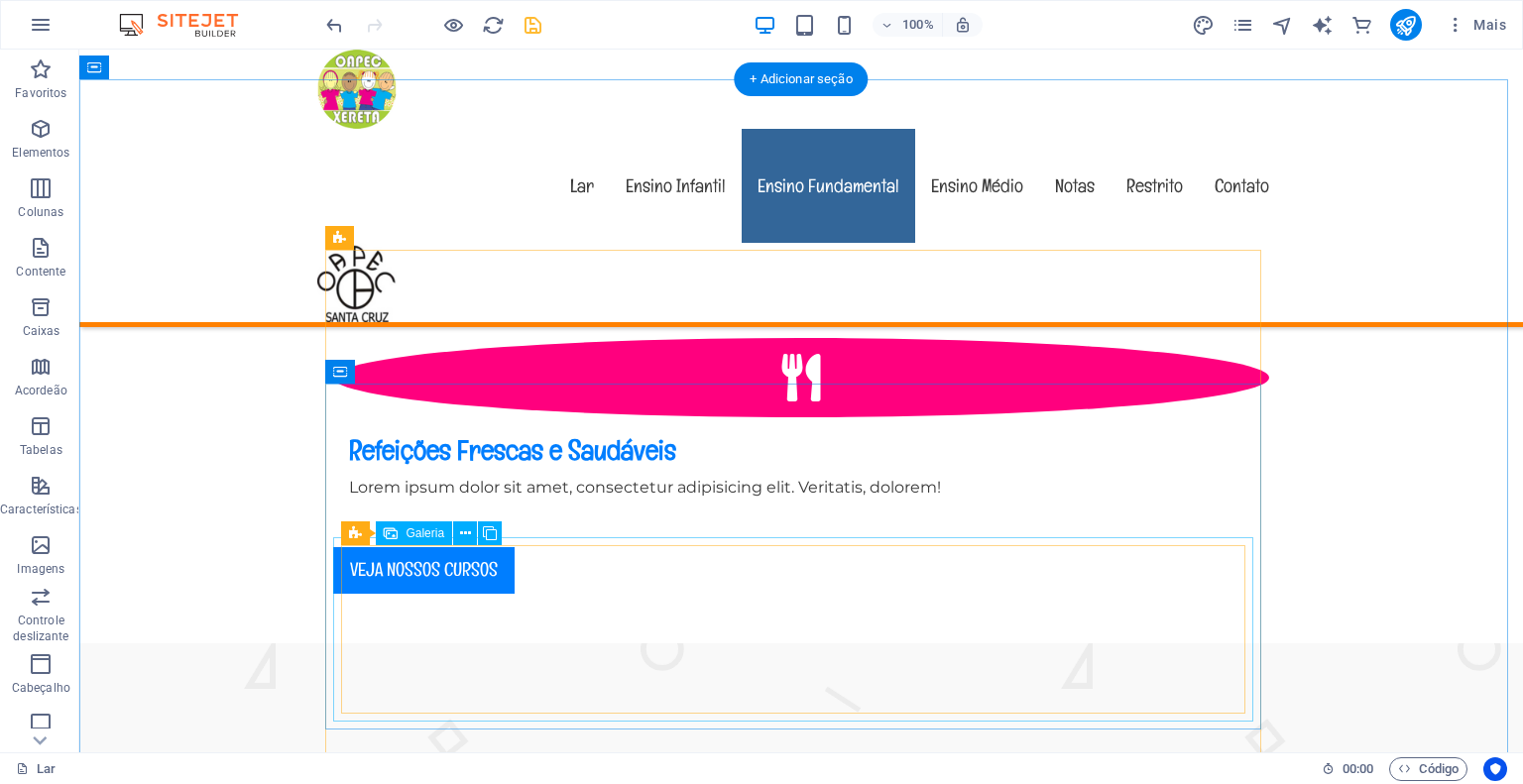 click at bounding box center (433, 1941) 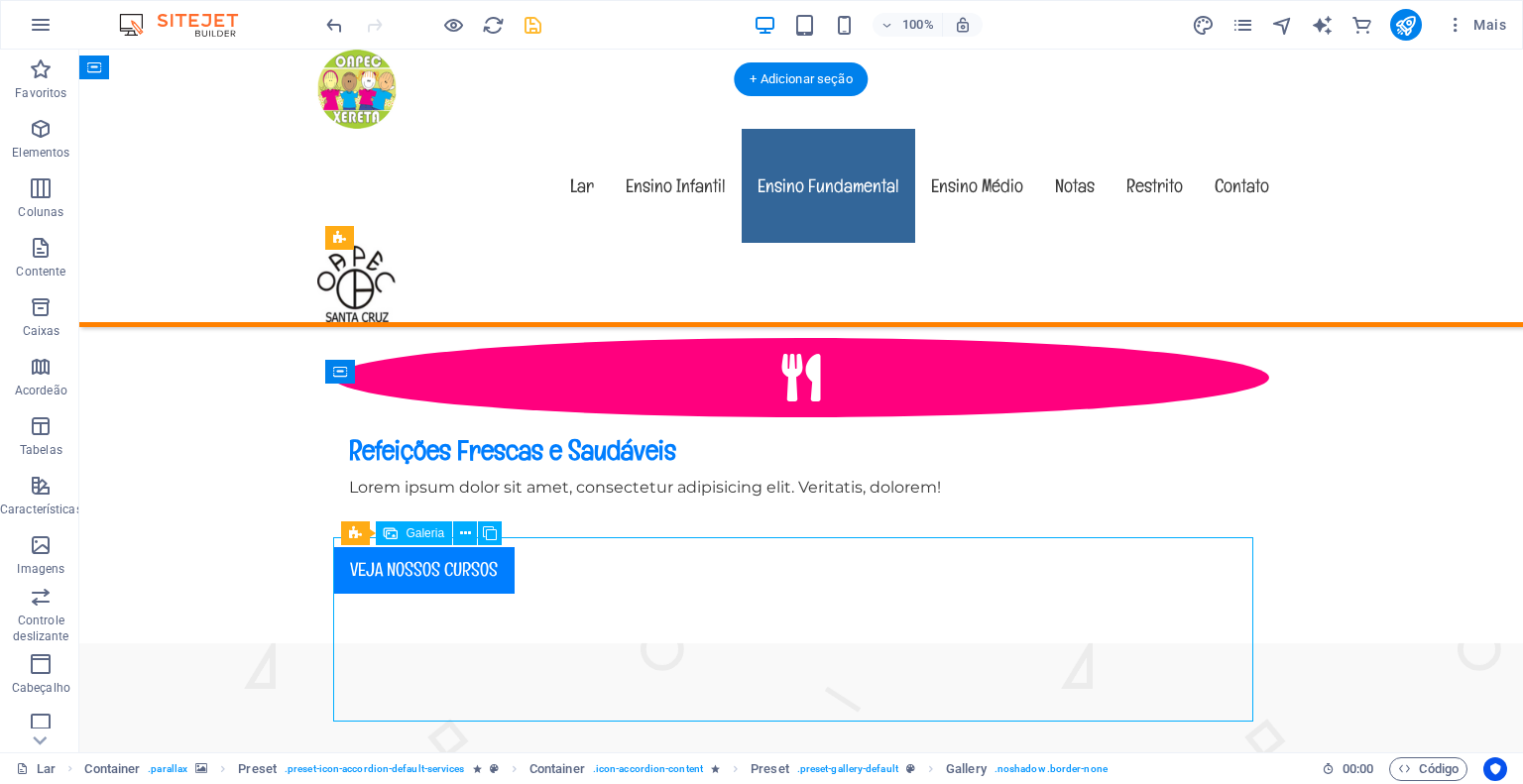 click at bounding box center (433, 1941) 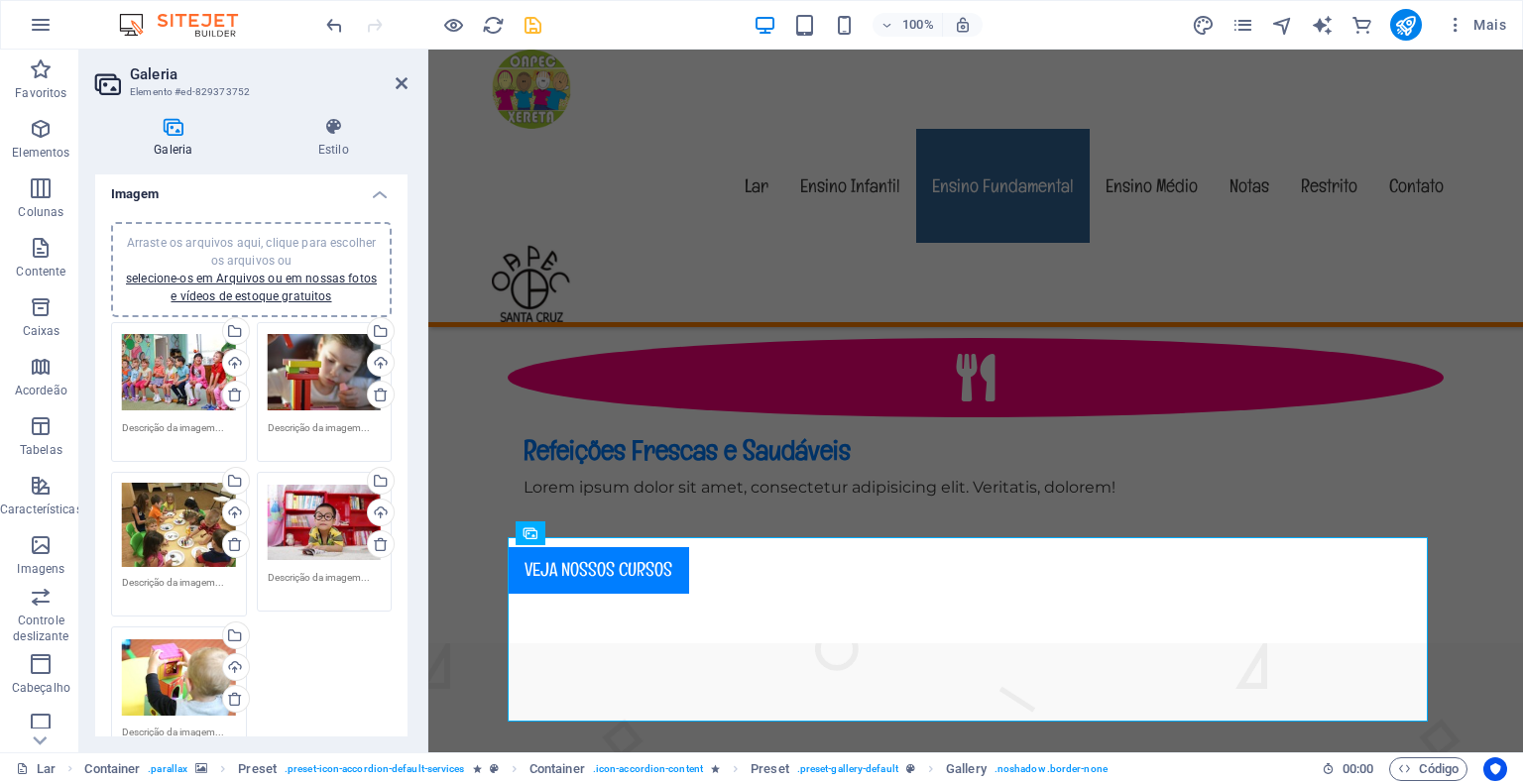 scroll, scrollTop: 0, scrollLeft: 0, axis: both 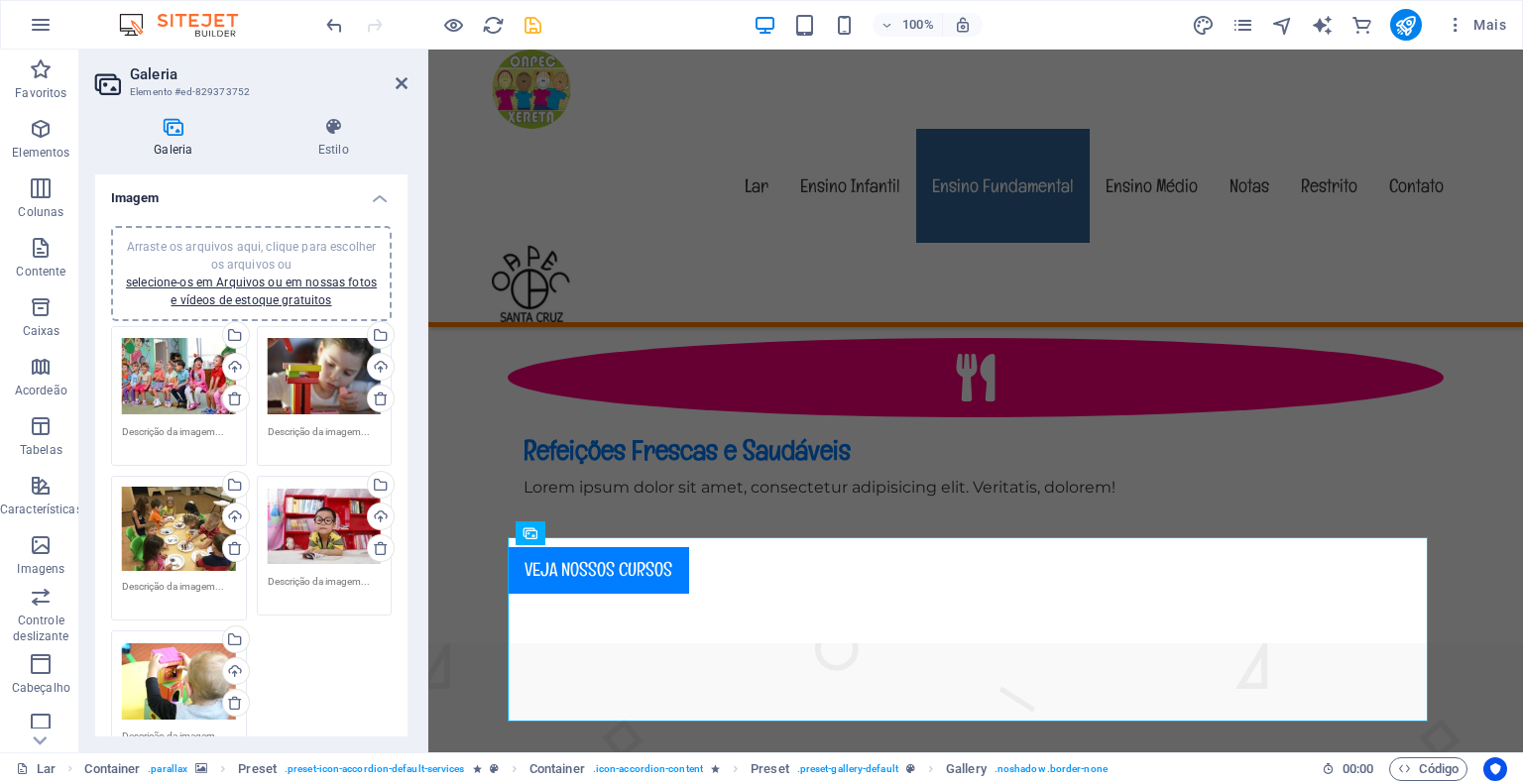 click at bounding box center [976, 998] 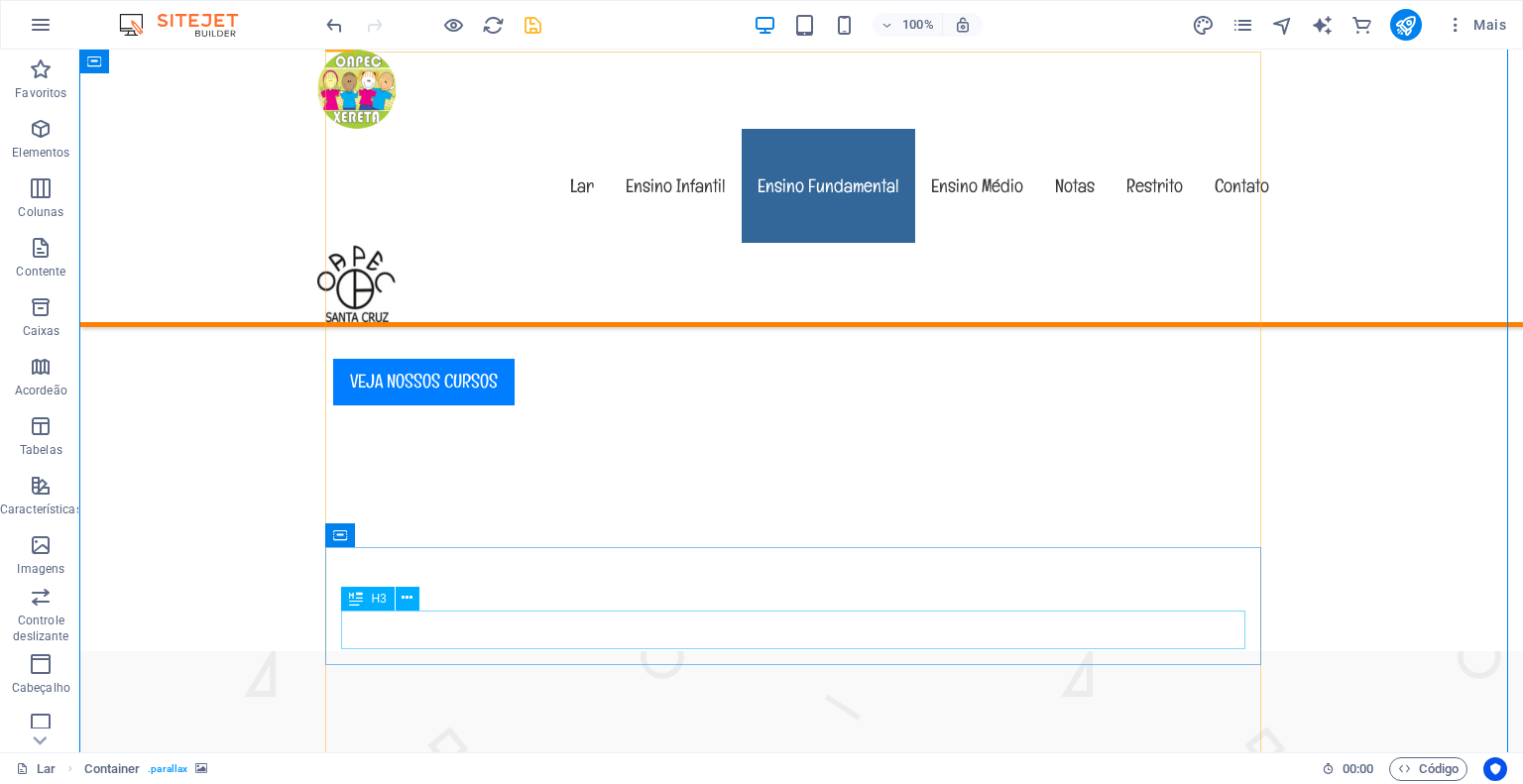 scroll, scrollTop: 1586, scrollLeft: 0, axis: vertical 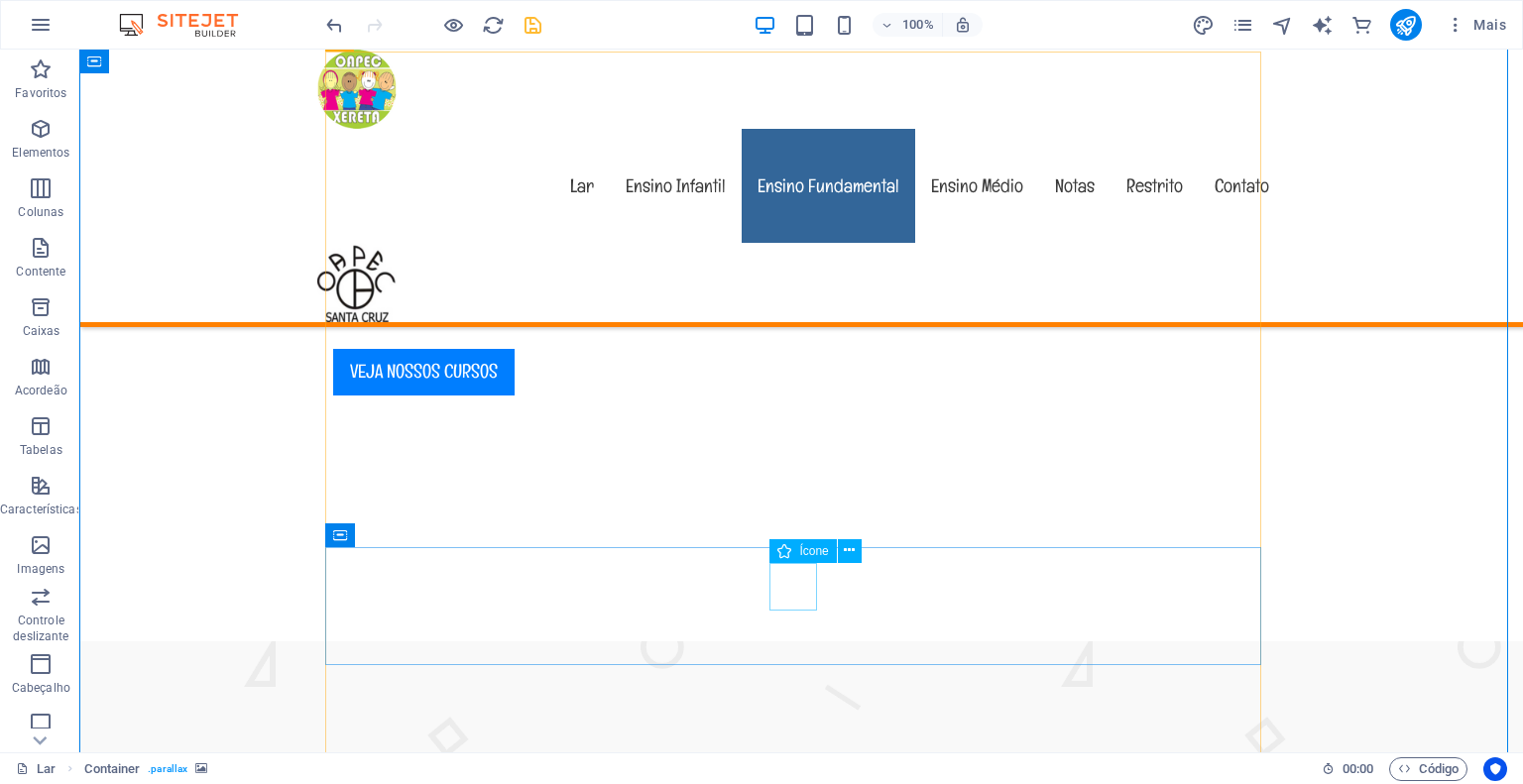 click at bounding box center (801, 1897) 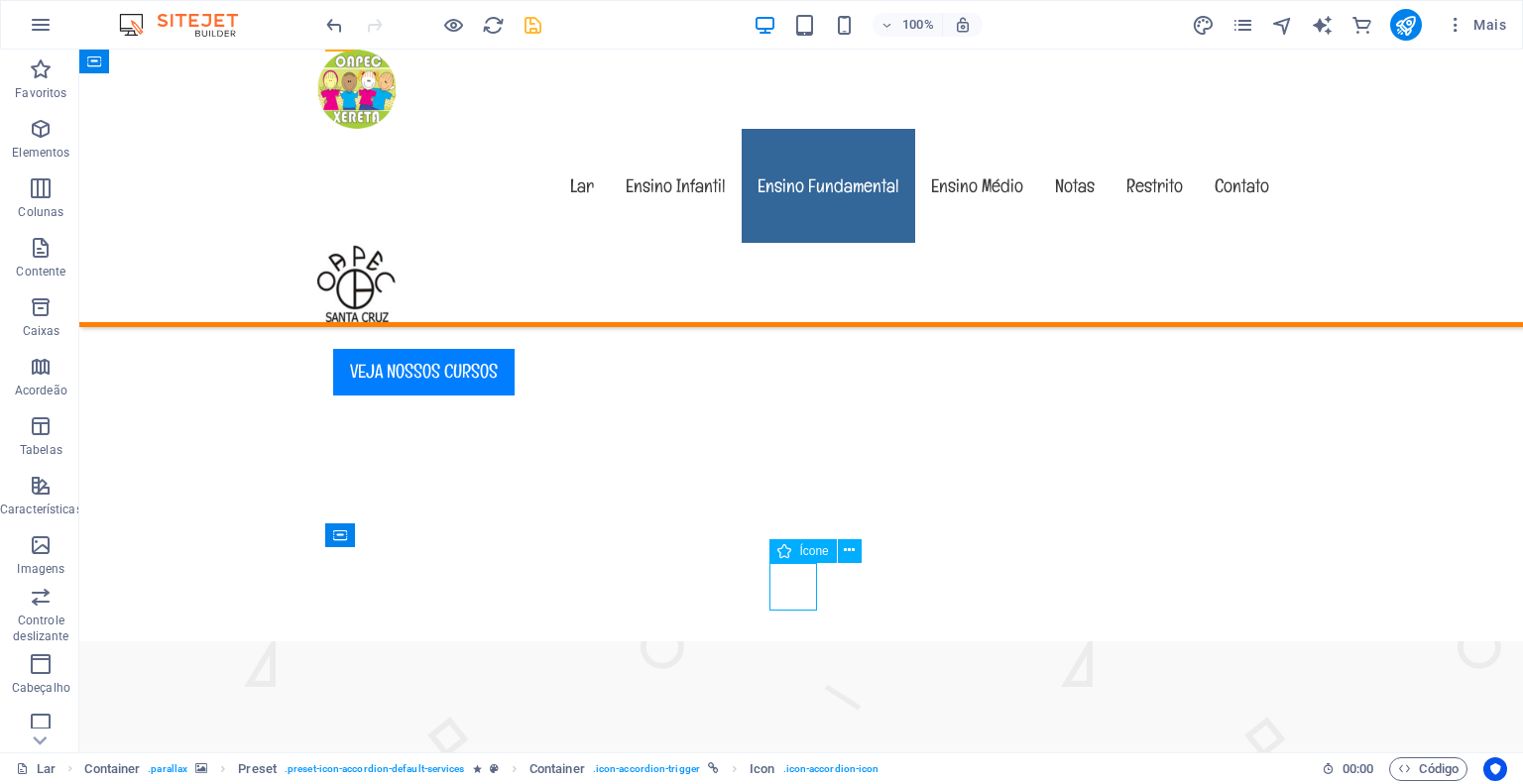click at bounding box center [801, 1897] 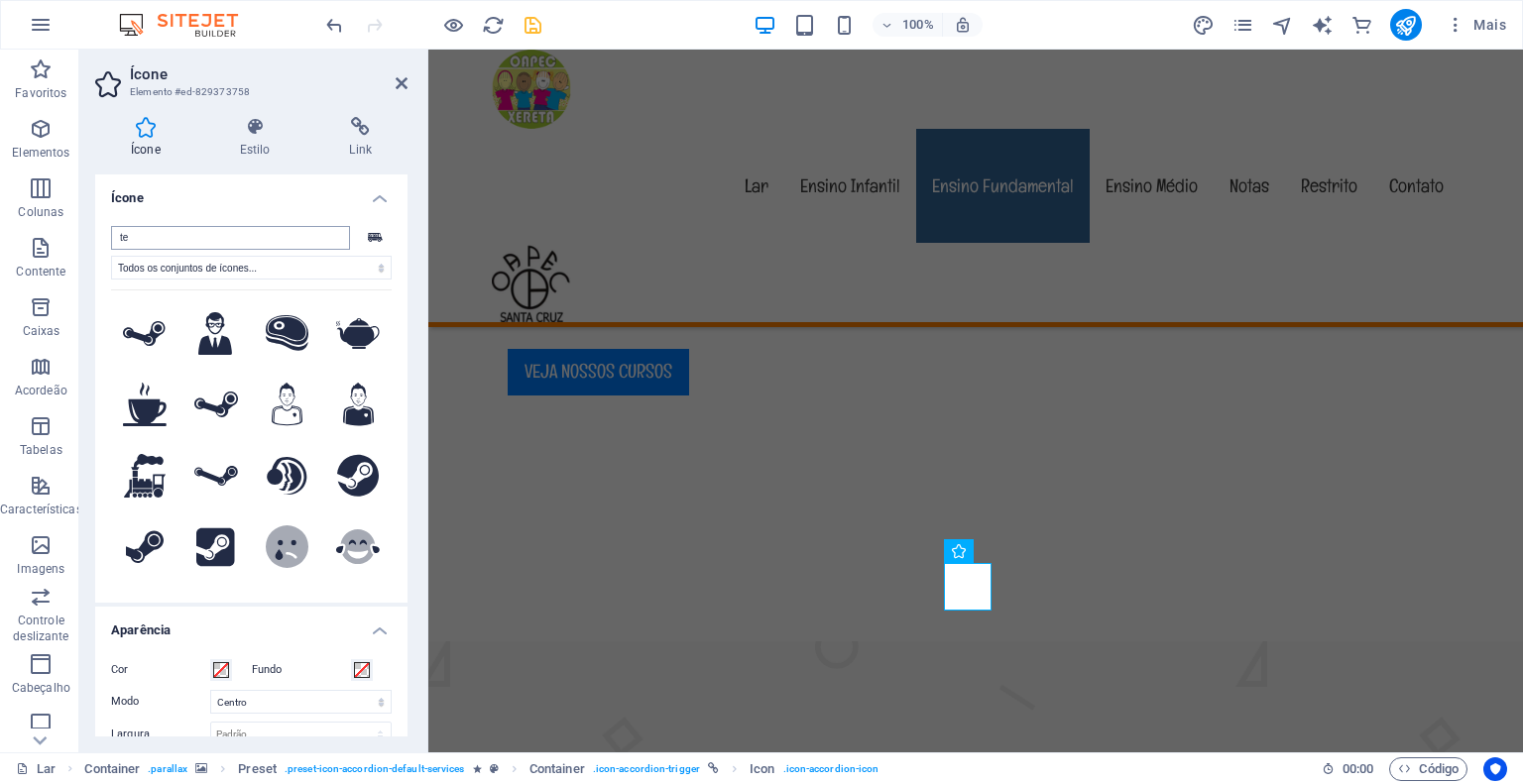 type on "t" 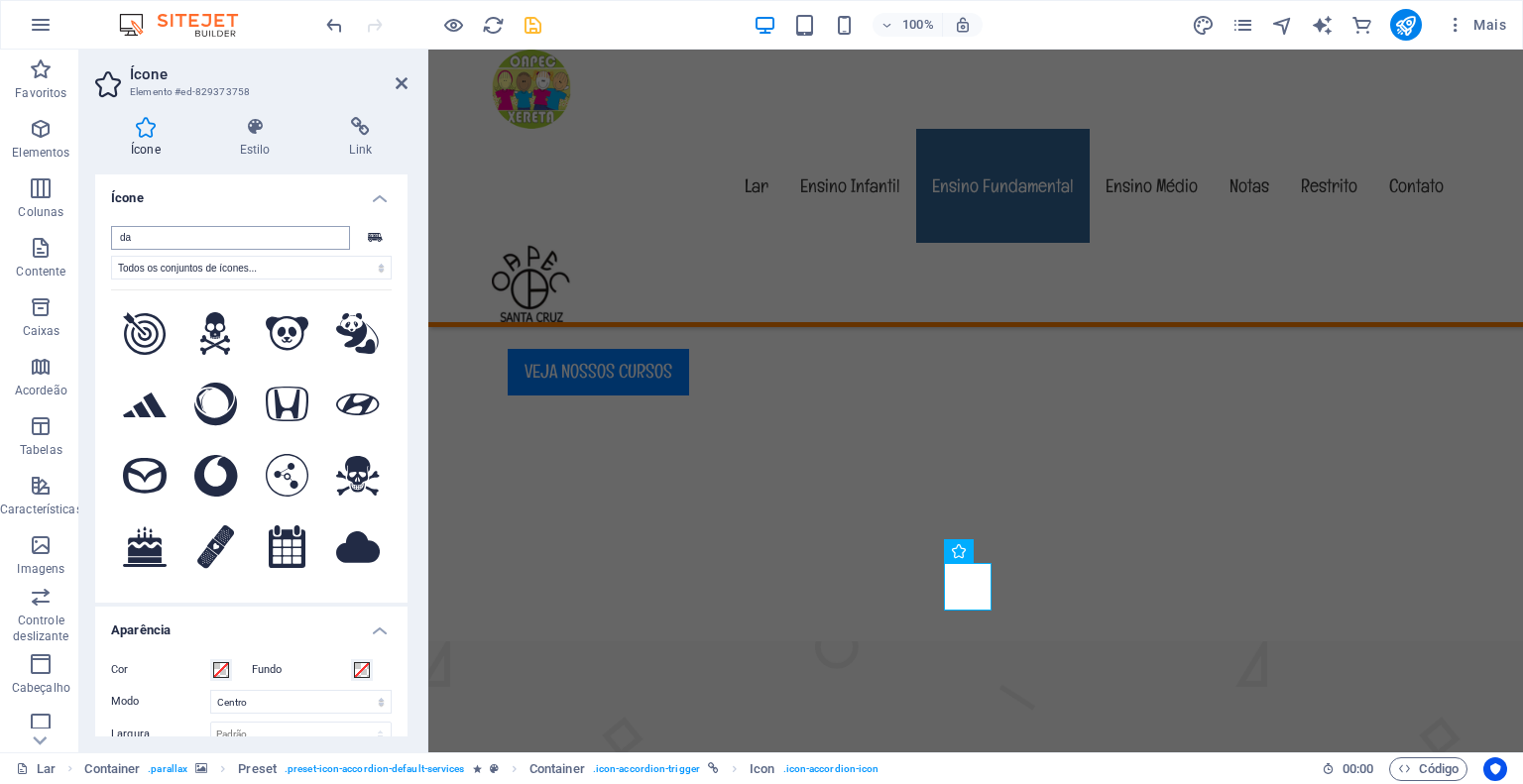 type on "d" 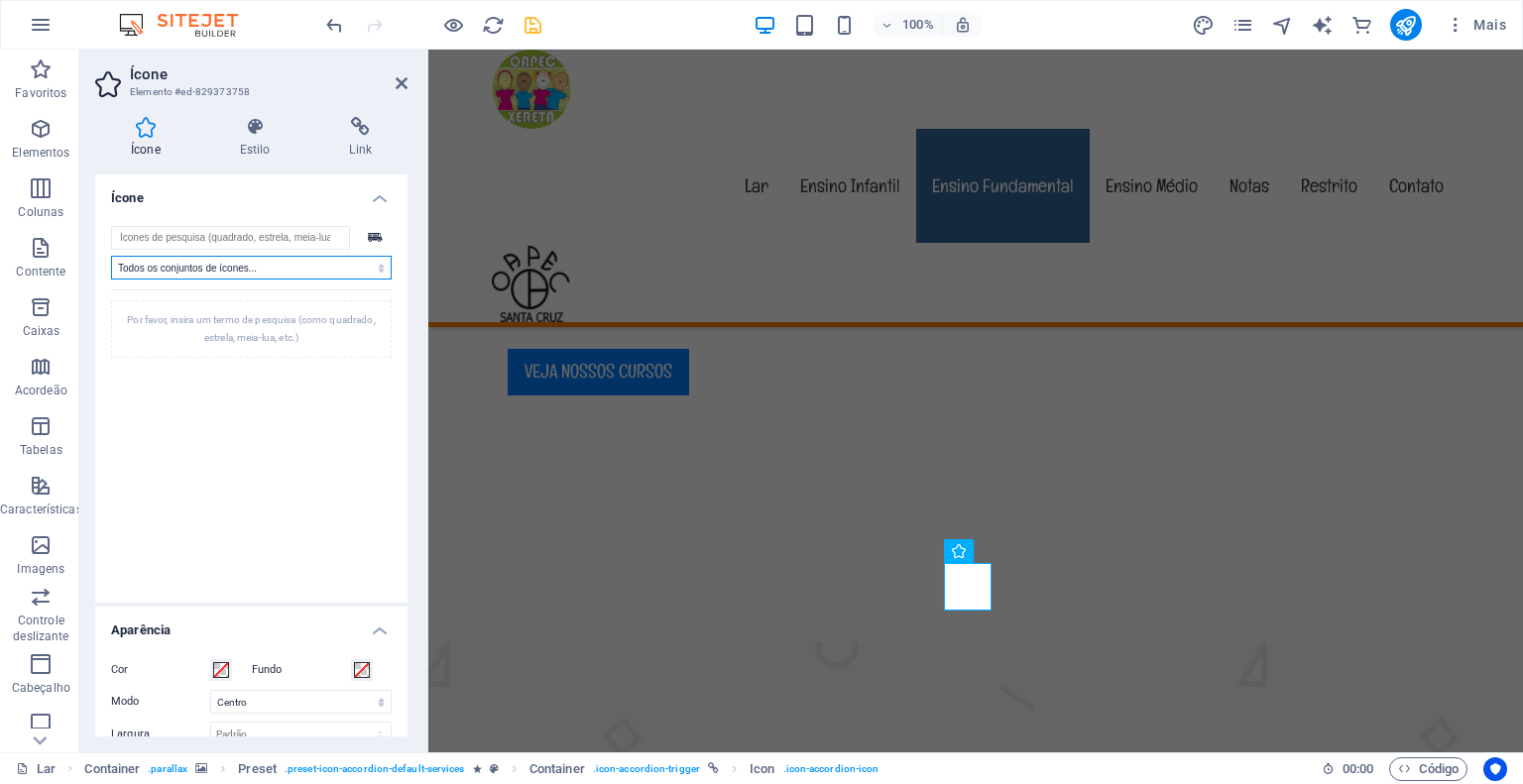 click on "Todos os conjuntos de ícones... IcoFont Ionicons Marcas FontAwesome FontAwesome Duotone FontAwesome Sólido FontAwesome Regular FontAwesome Light FontAwesome Fino FontAwesome Sharp Sólido FontAwesome Sharp Regular FontAwesome Sharp Light FontAwesome Nítido Fino" at bounding box center [251, 268] 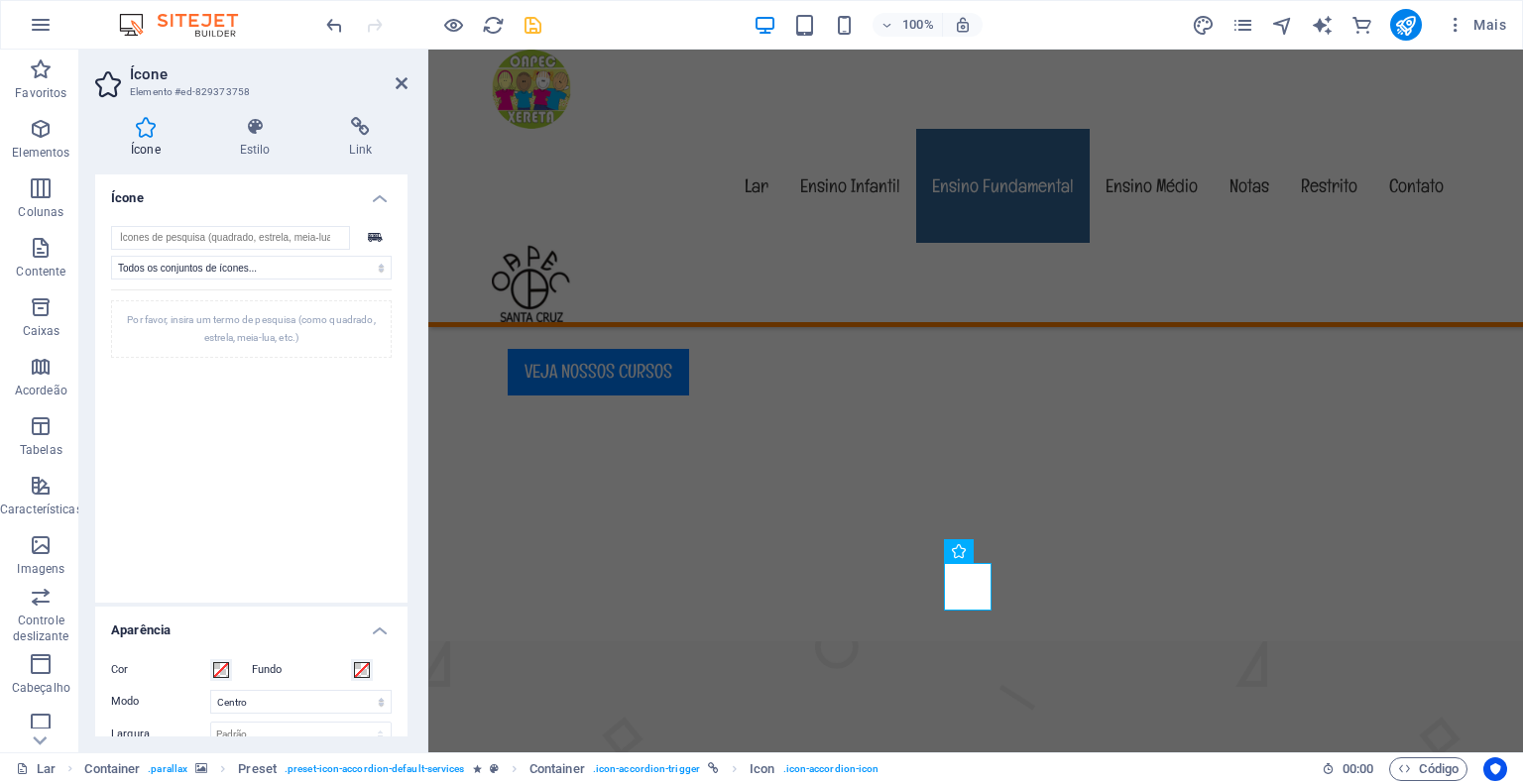 click on "Todos os conjuntos de ícones... IcoFont Ionicons Marcas FontAwesome FontAwesome Duotone FontAwesome Sólido FontAwesome Regular FontAwesome Light FontAwesome Fino FontAwesome Sharp Sólido FontAwesome Sharp Regular FontAwesome Sharp Light FontAwesome Nítido Fino Por favor, insira um termo de pesquisa (como quadrado, estrela, meia-lua, etc.)" at bounding box center [251, 406] 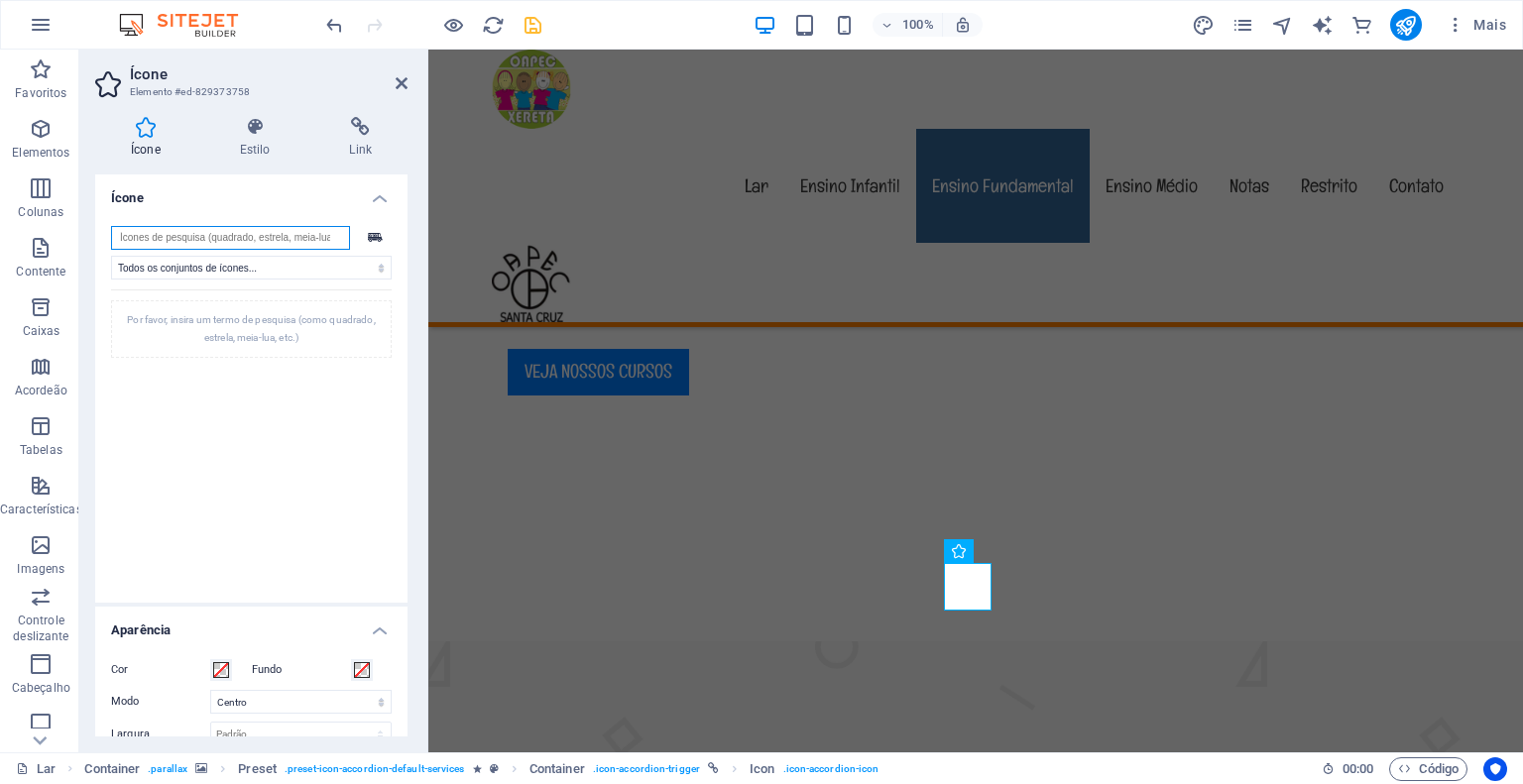 click at bounding box center [230, 238] 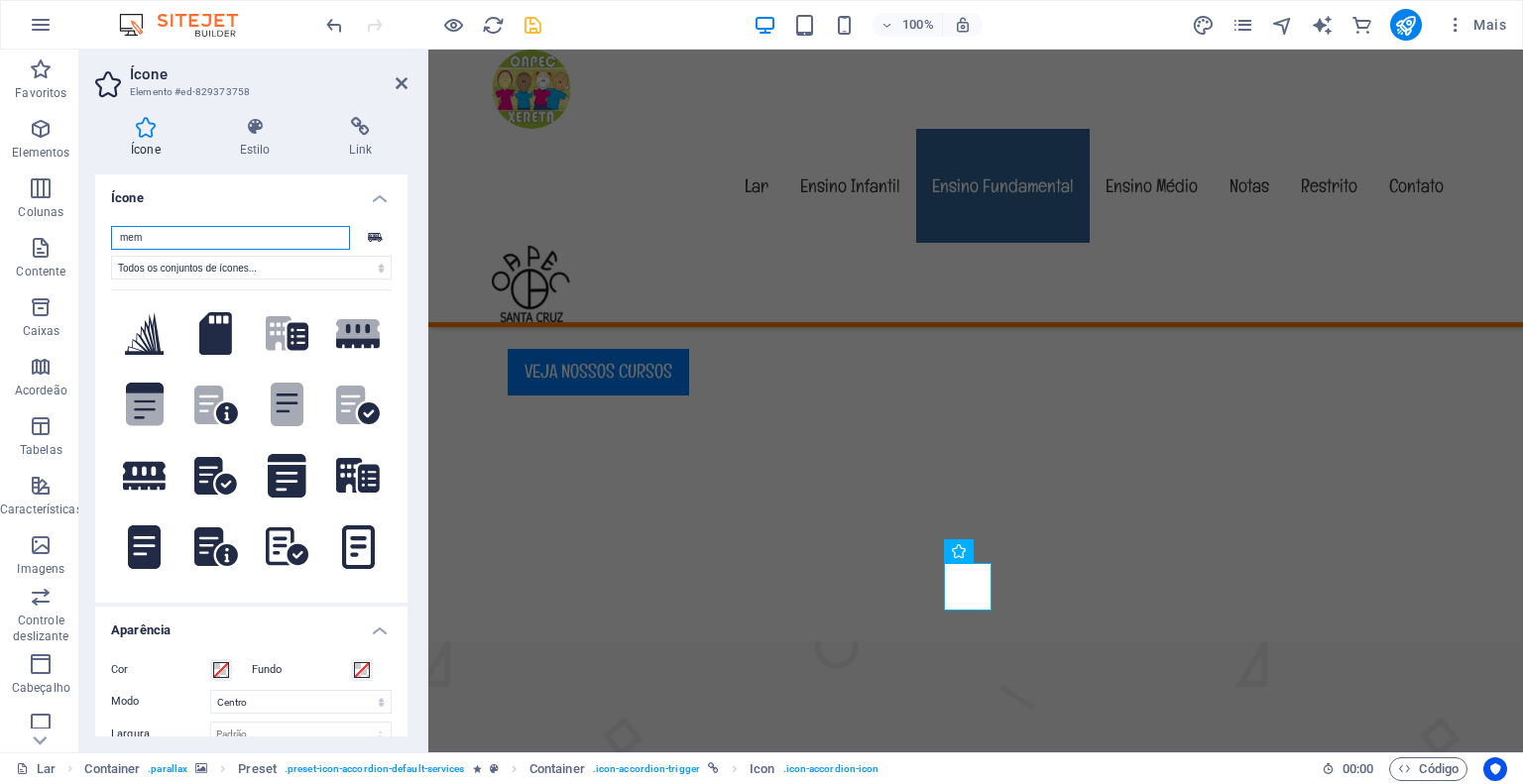 type on "me" 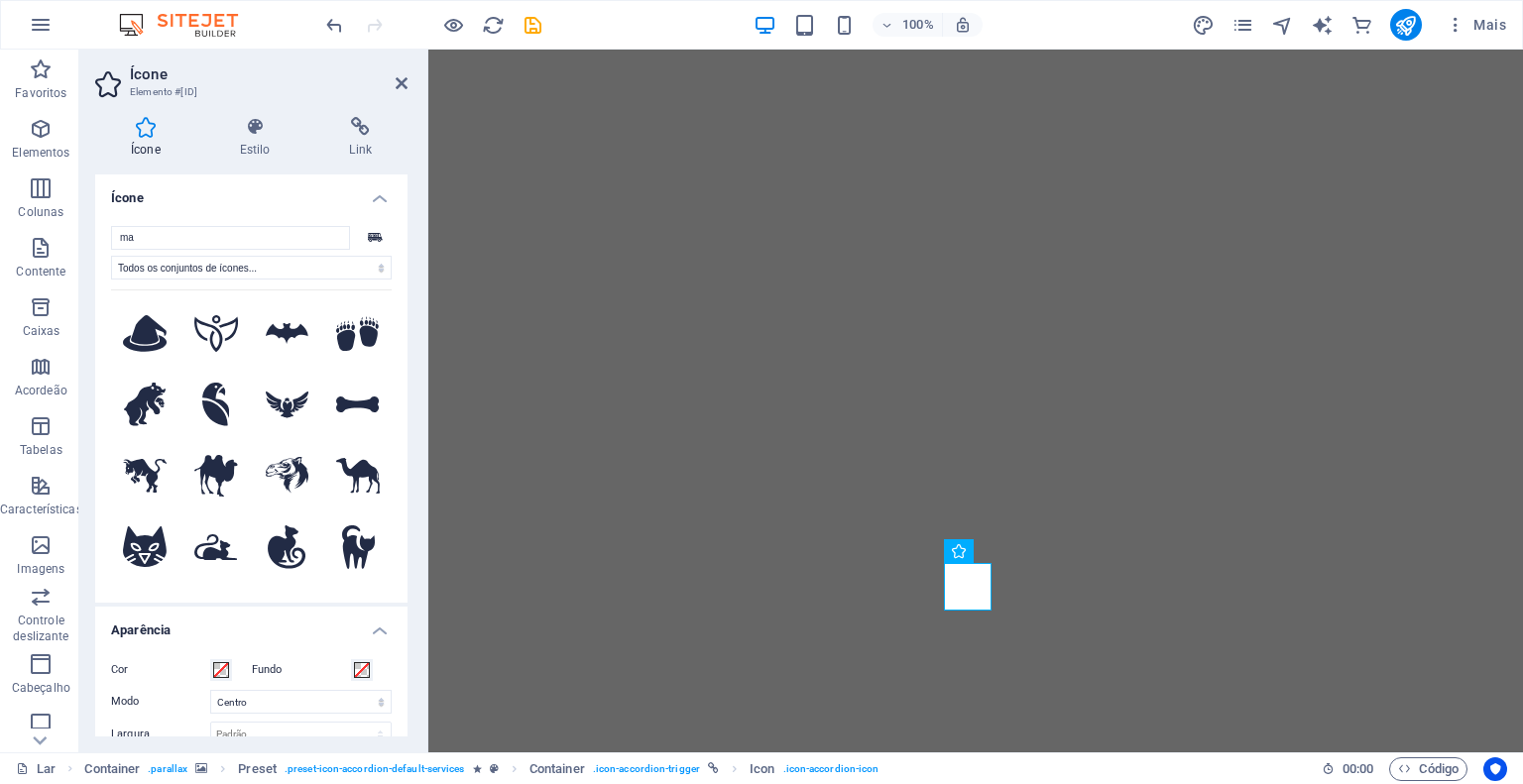select on "xMidYMid" 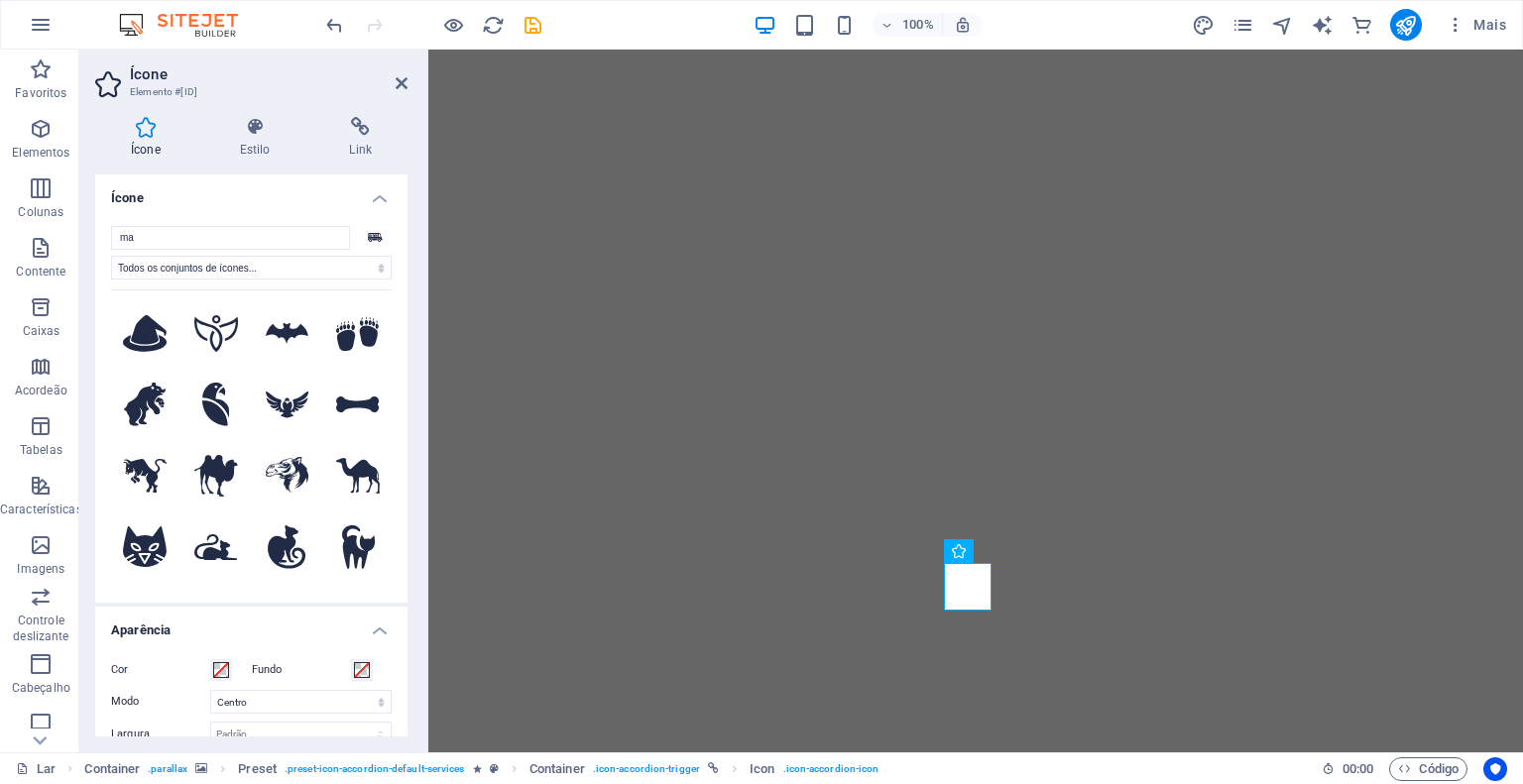 scroll, scrollTop: 0, scrollLeft: 0, axis: both 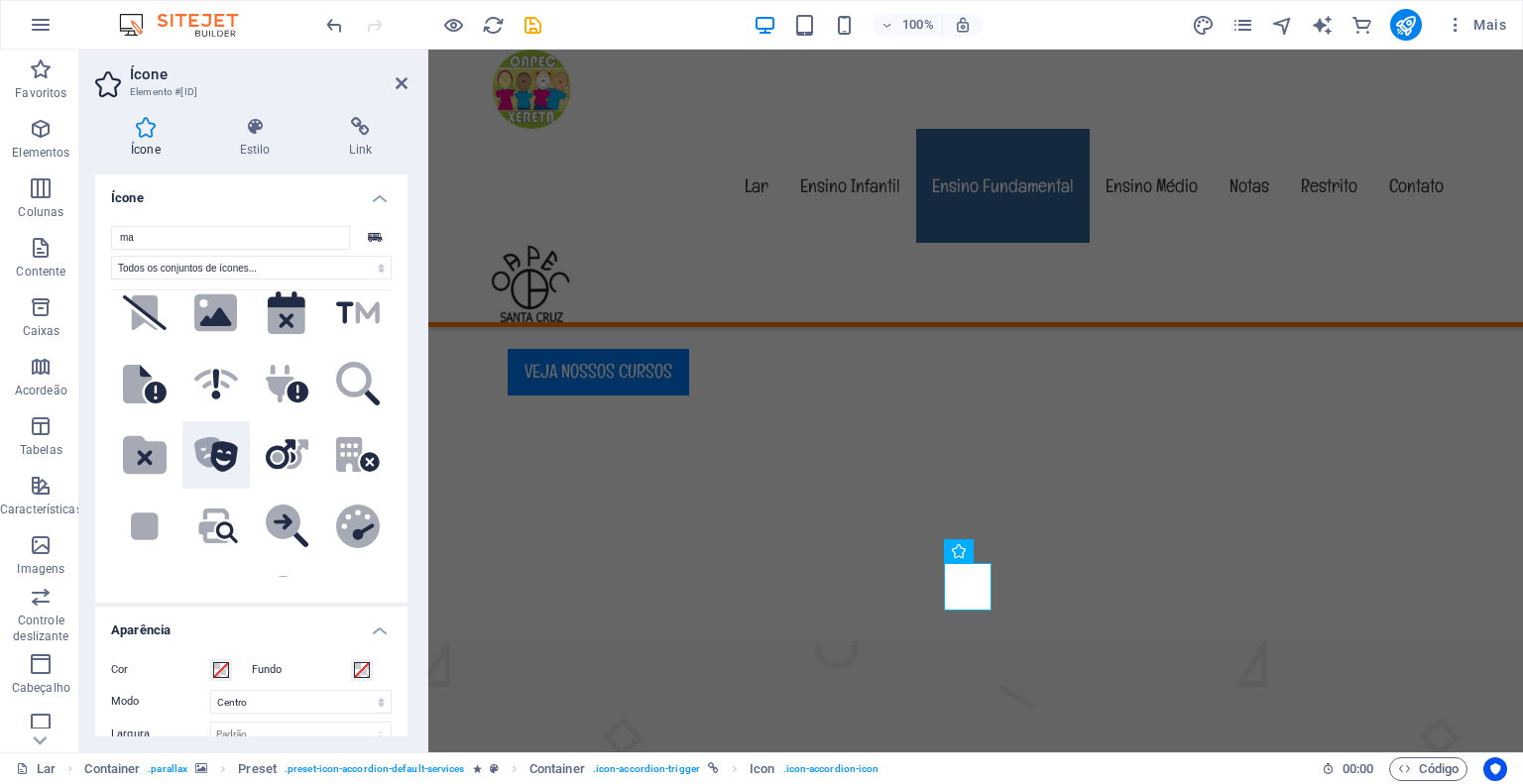 type on "ma" 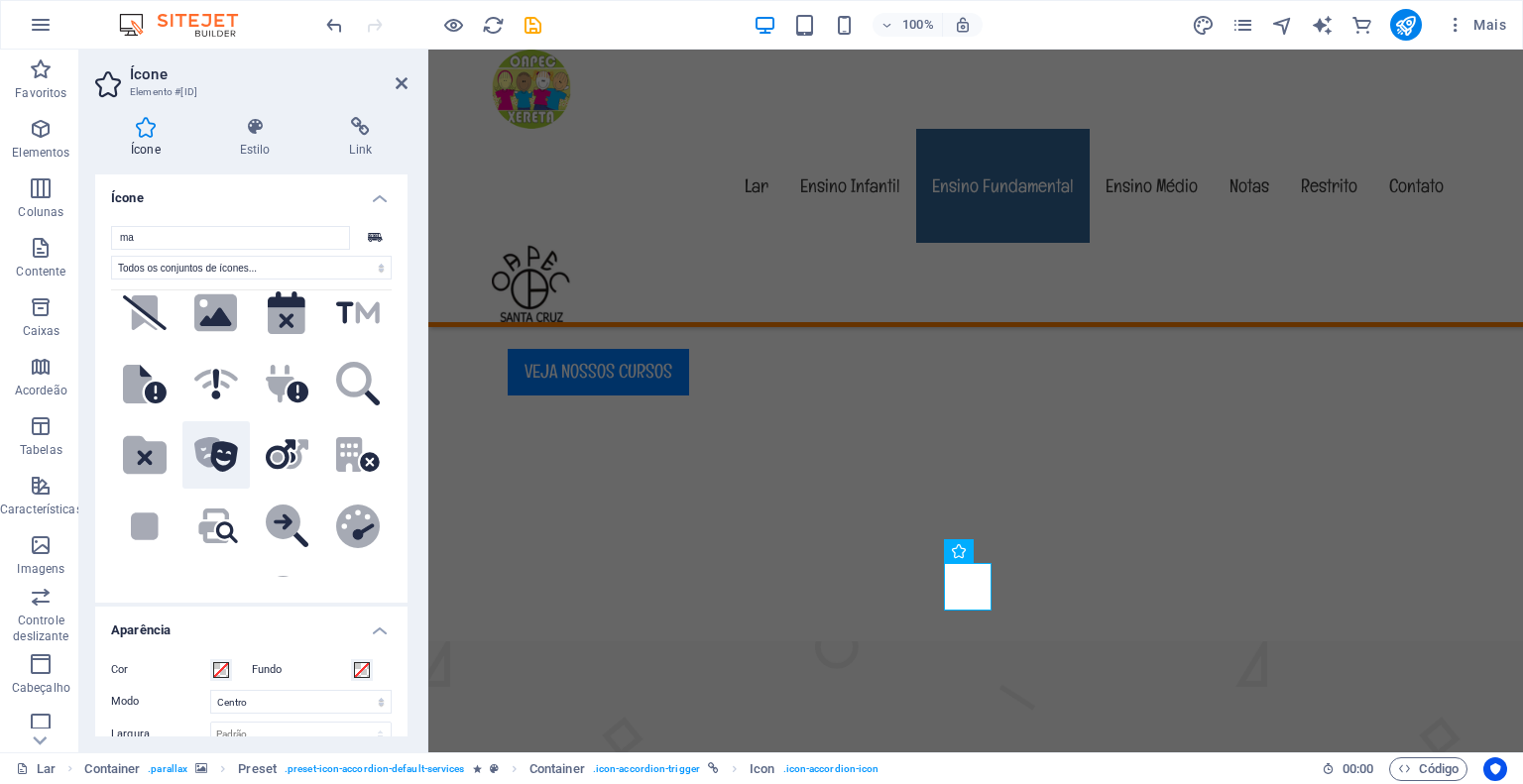 click 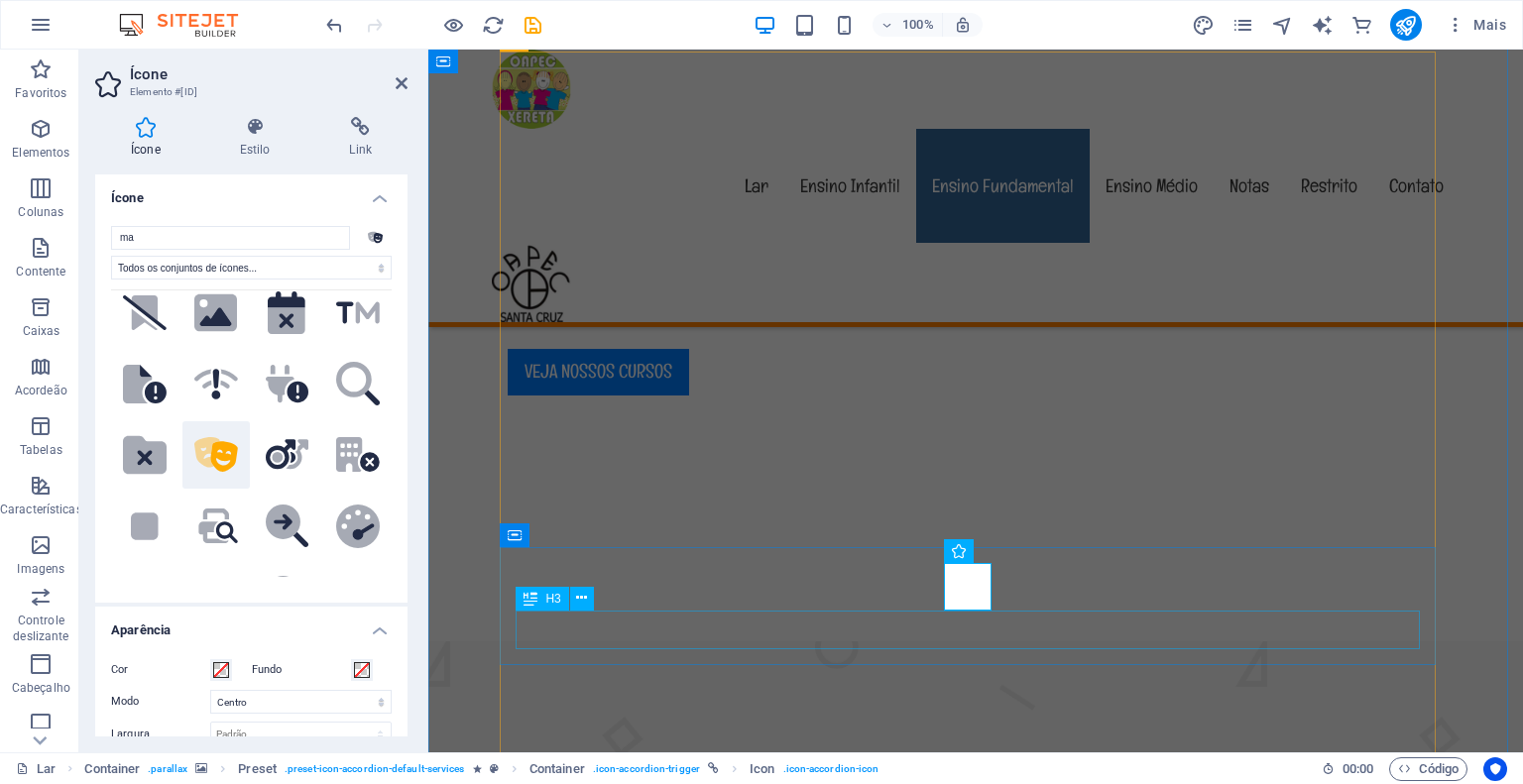 click on "Serviços de ônibus" at bounding box center (976, 1944) 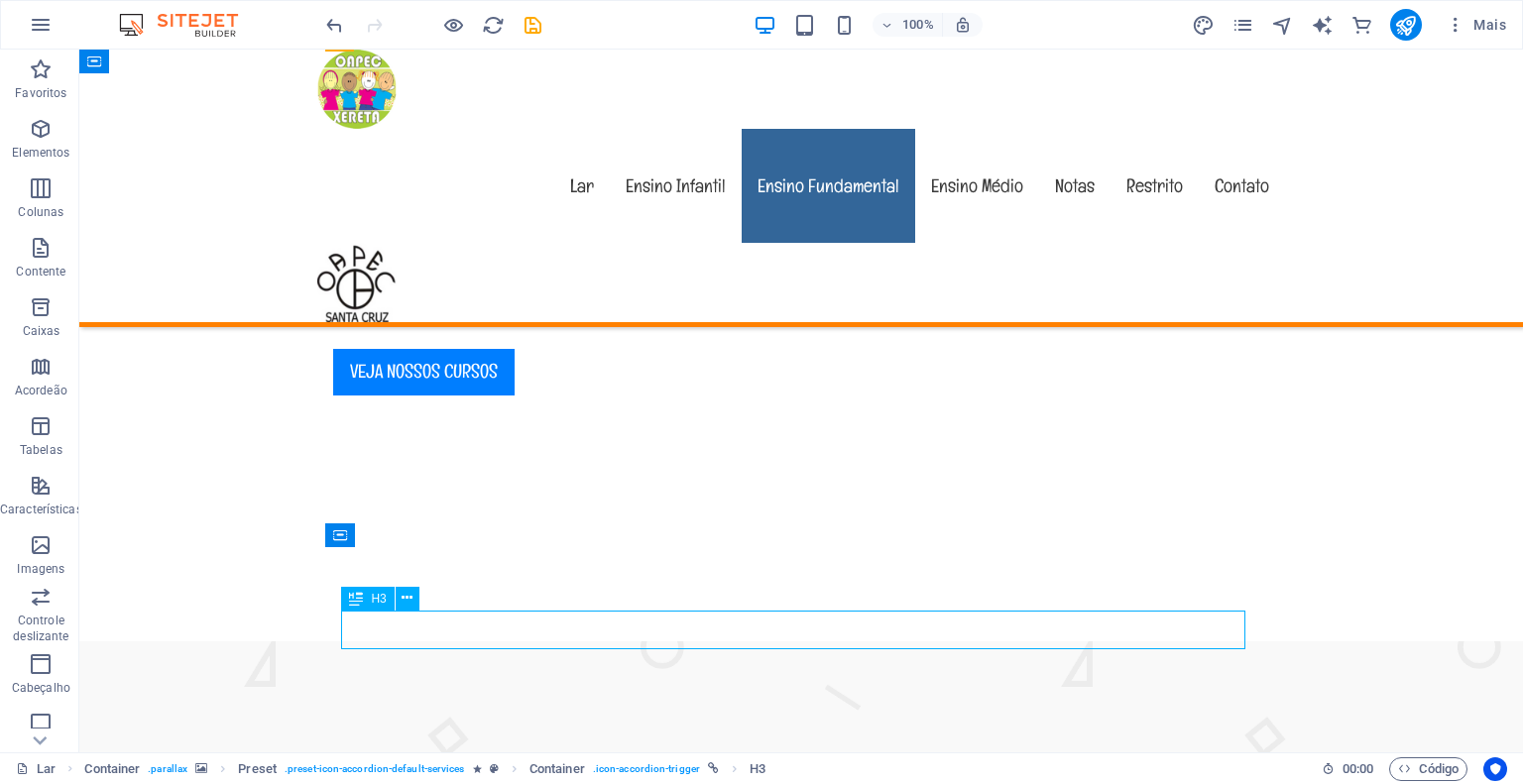 click on "Serviços de ônibus" at bounding box center [801, 1944] 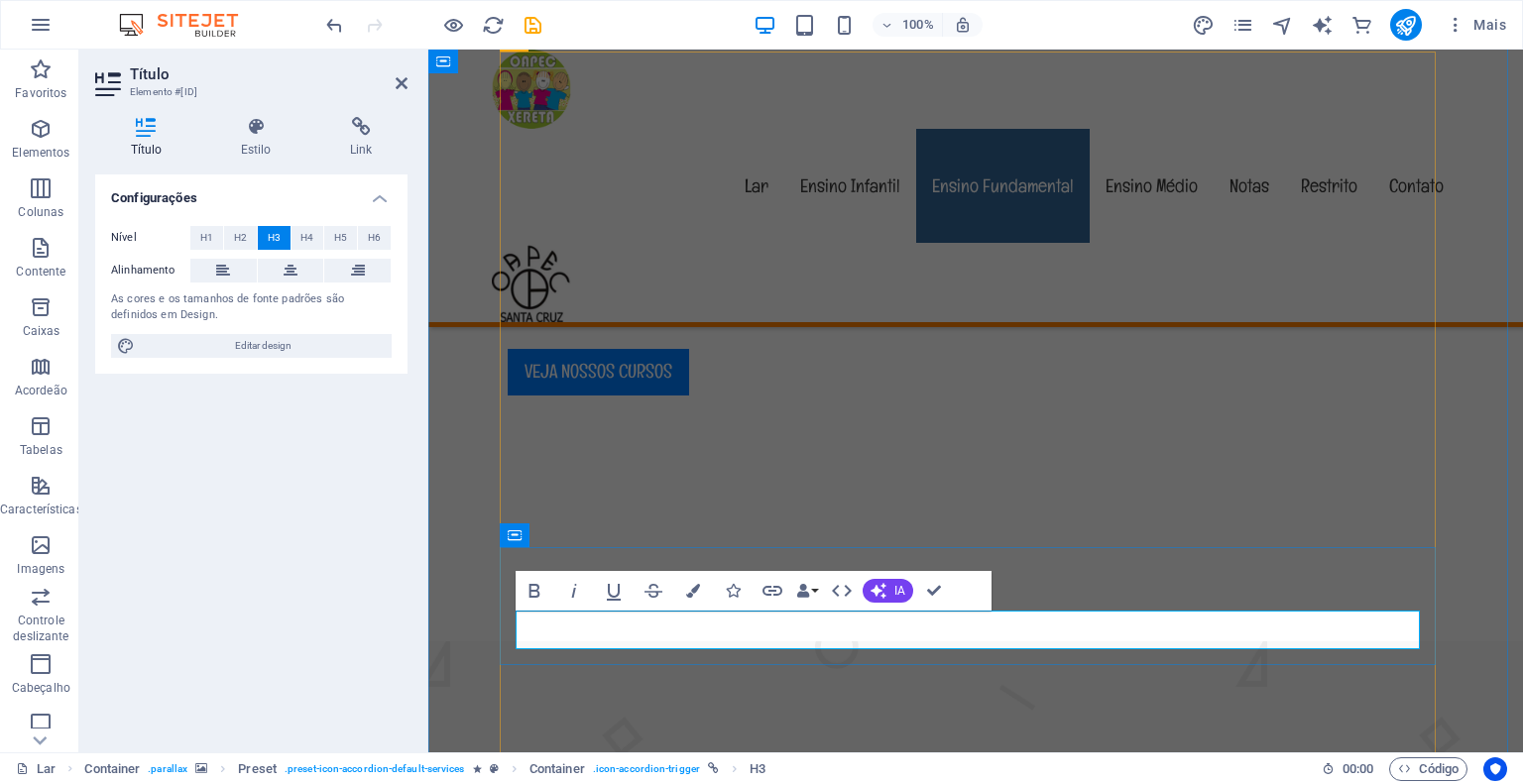type 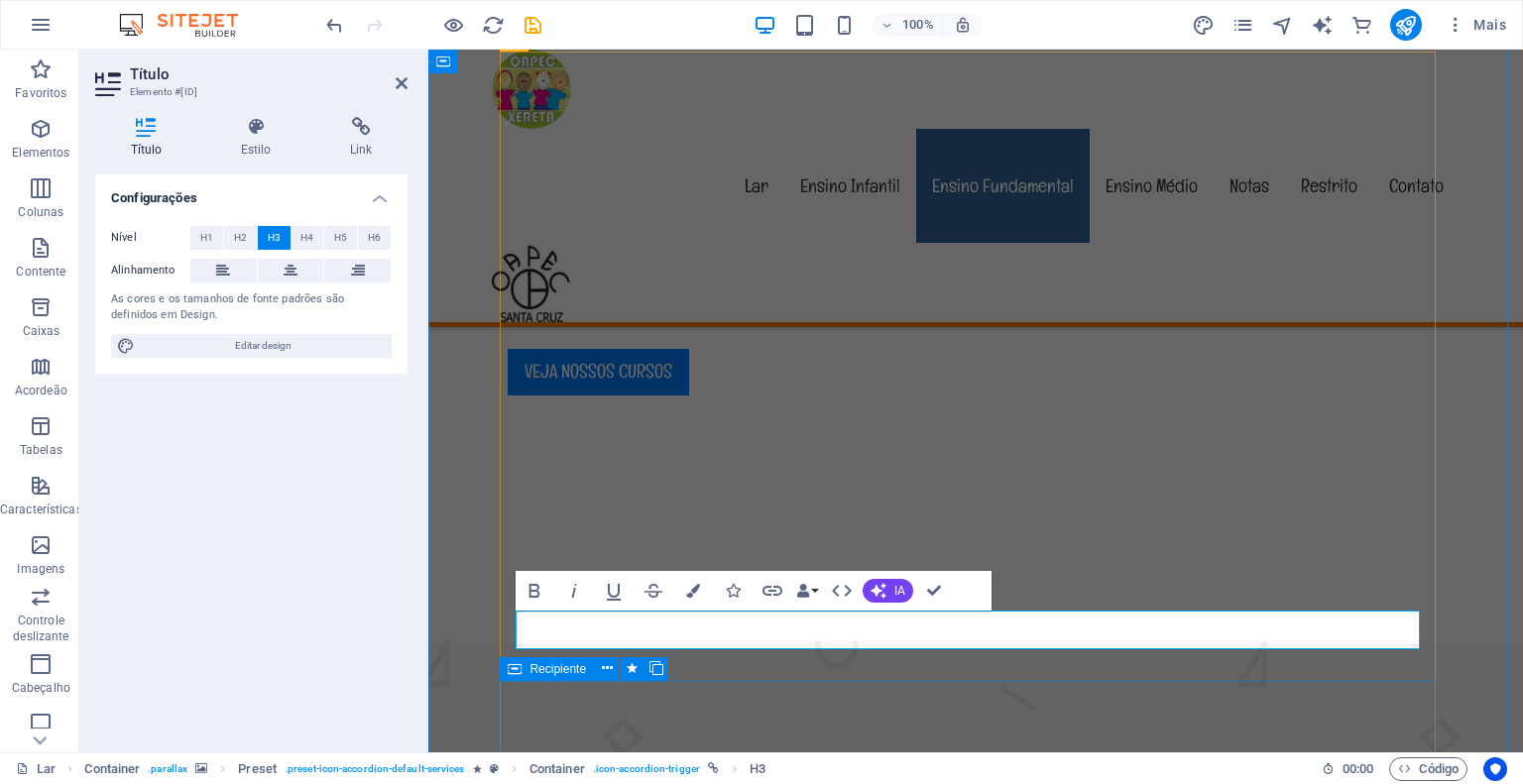 click on "Serviços de ônibus Lorem ipsum dolor sit amet, consectetur adipisicing elit. Natus, dolores, at, nisi eligendi repellat voluptatem minima officia veritatis quasi animi porro laudantium dicta dolor voluptate non maiores ipsum reprehenderit odio fugiat reiciendis consectetur fuga pariatur libero accusantium quod minus odit debitis cumque quo adipisci vel vitae aliquid corrupti perferendis volúpia." at bounding box center (976, 2164) 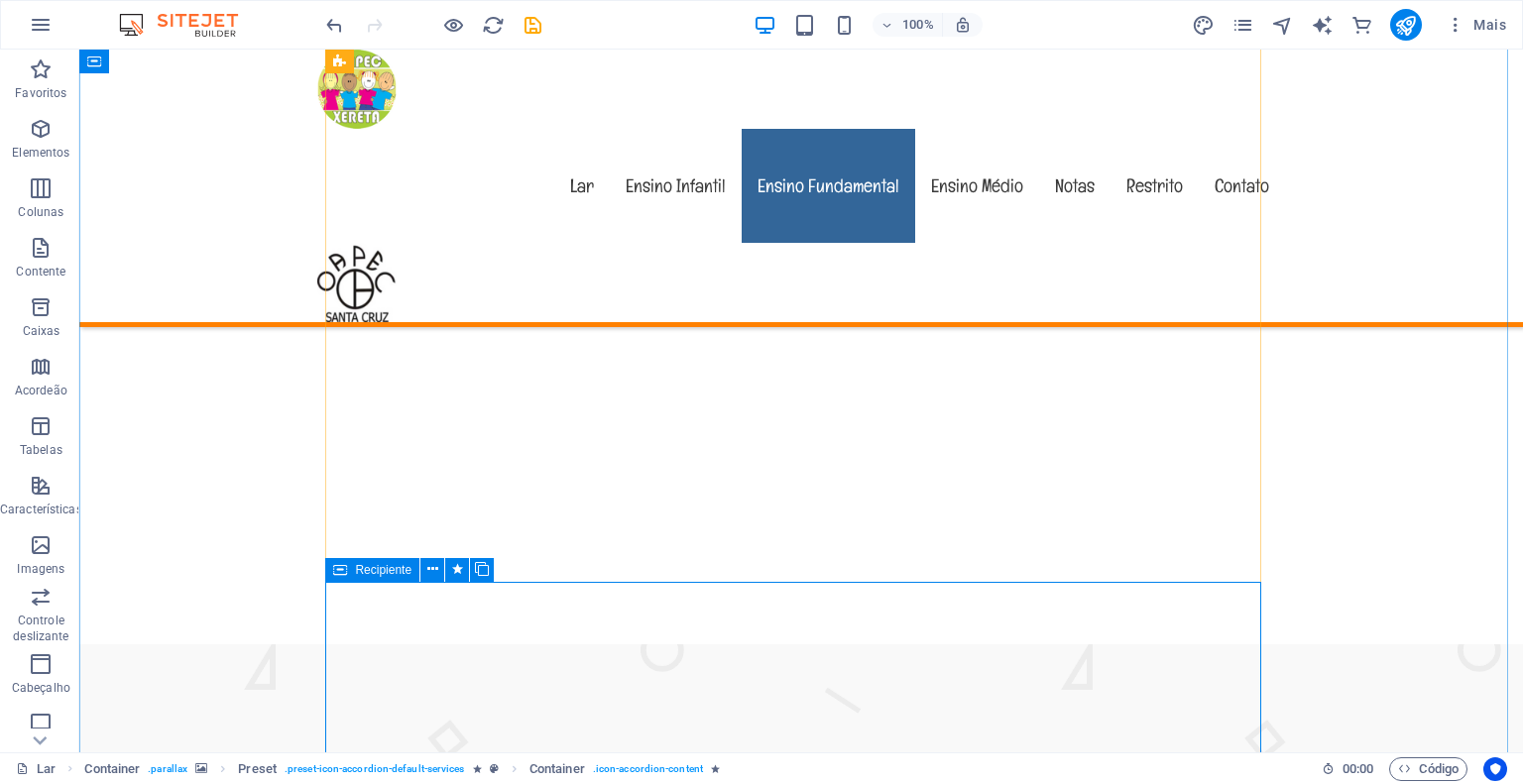 scroll, scrollTop: 1685, scrollLeft: 0, axis: vertical 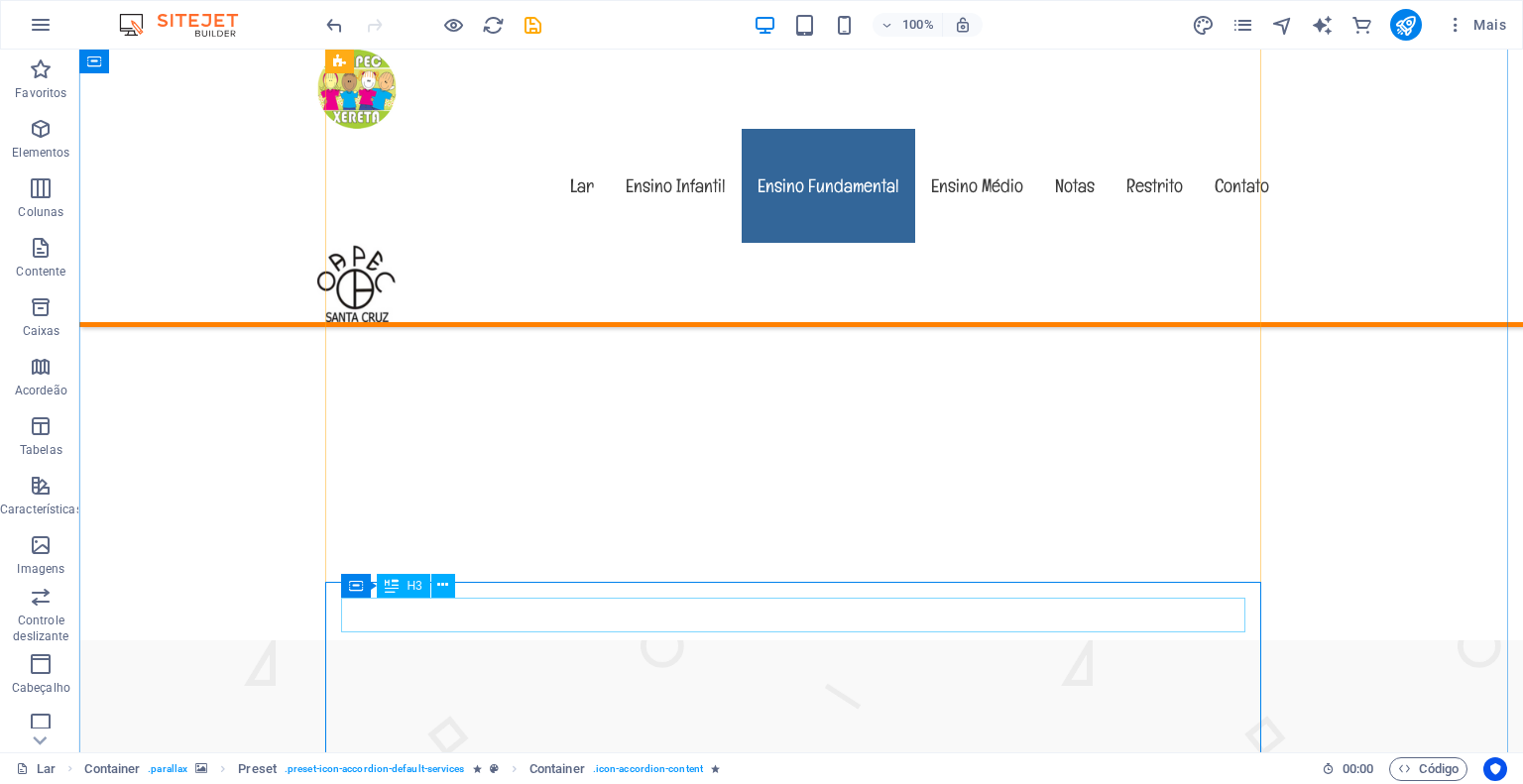 click on "Serviços de ônibus" at bounding box center (801, 1925) 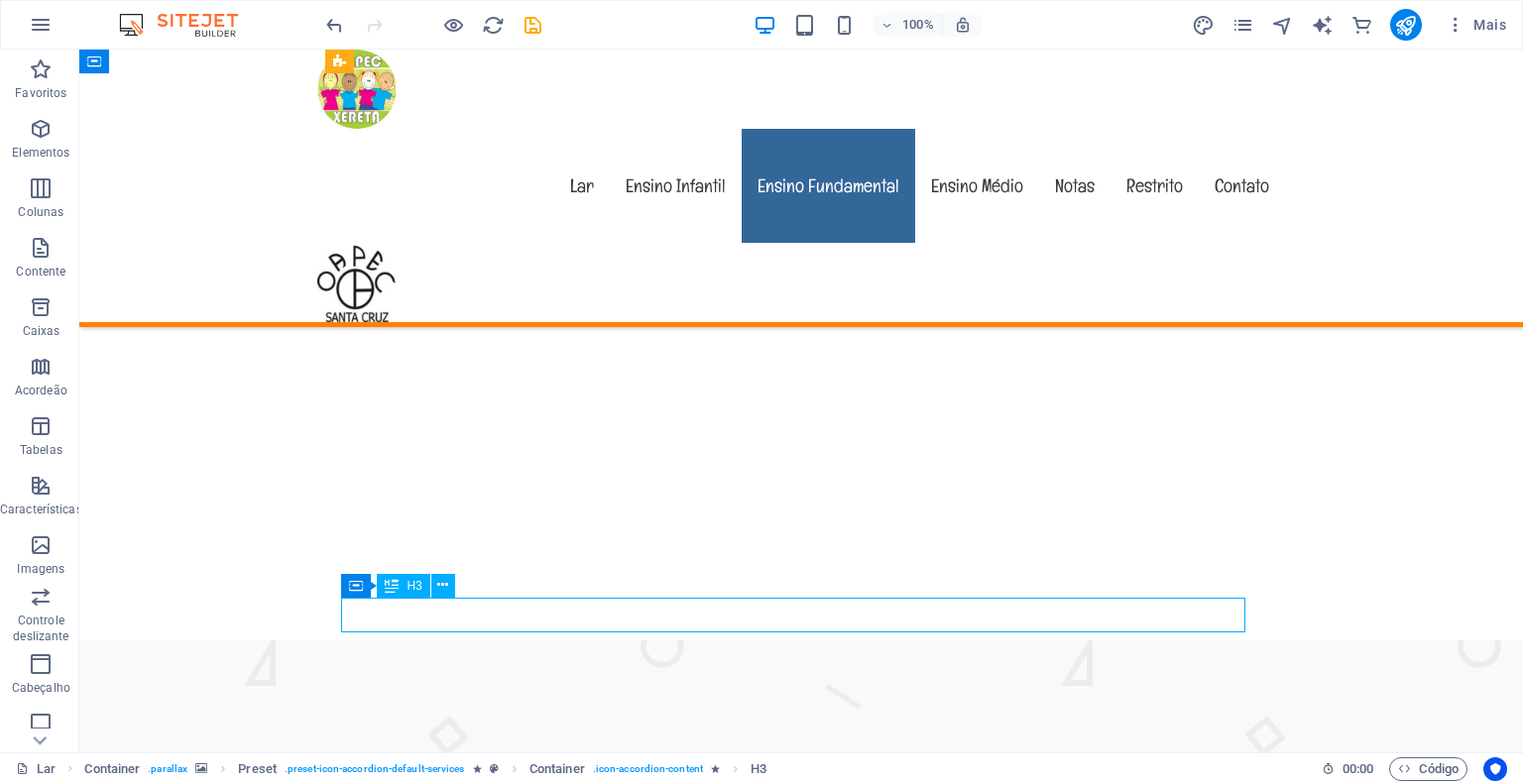 click on "Serviços de ônibus" at bounding box center [801, 1925] 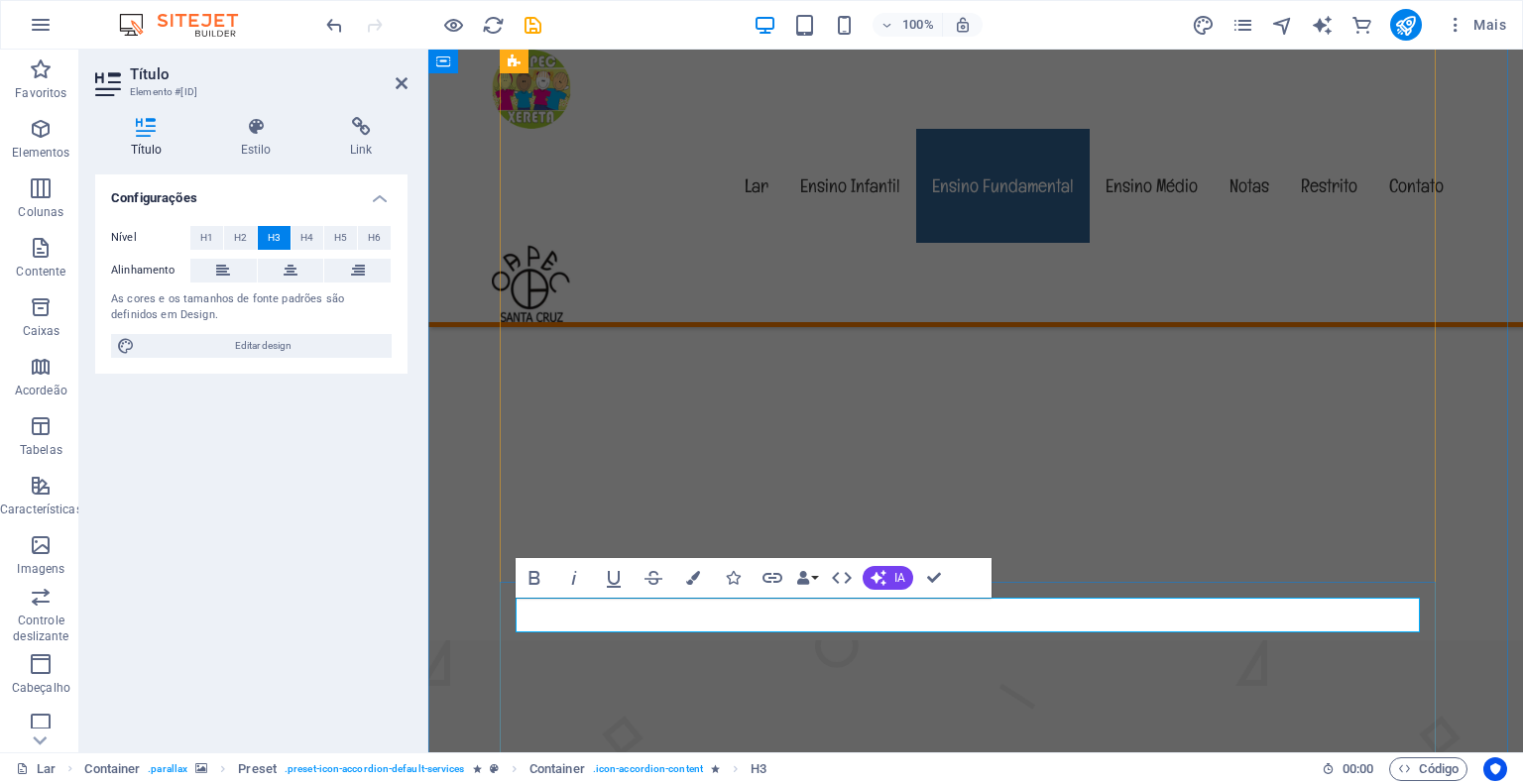 click on "Serviços de ônibus" at bounding box center [976, 1925] 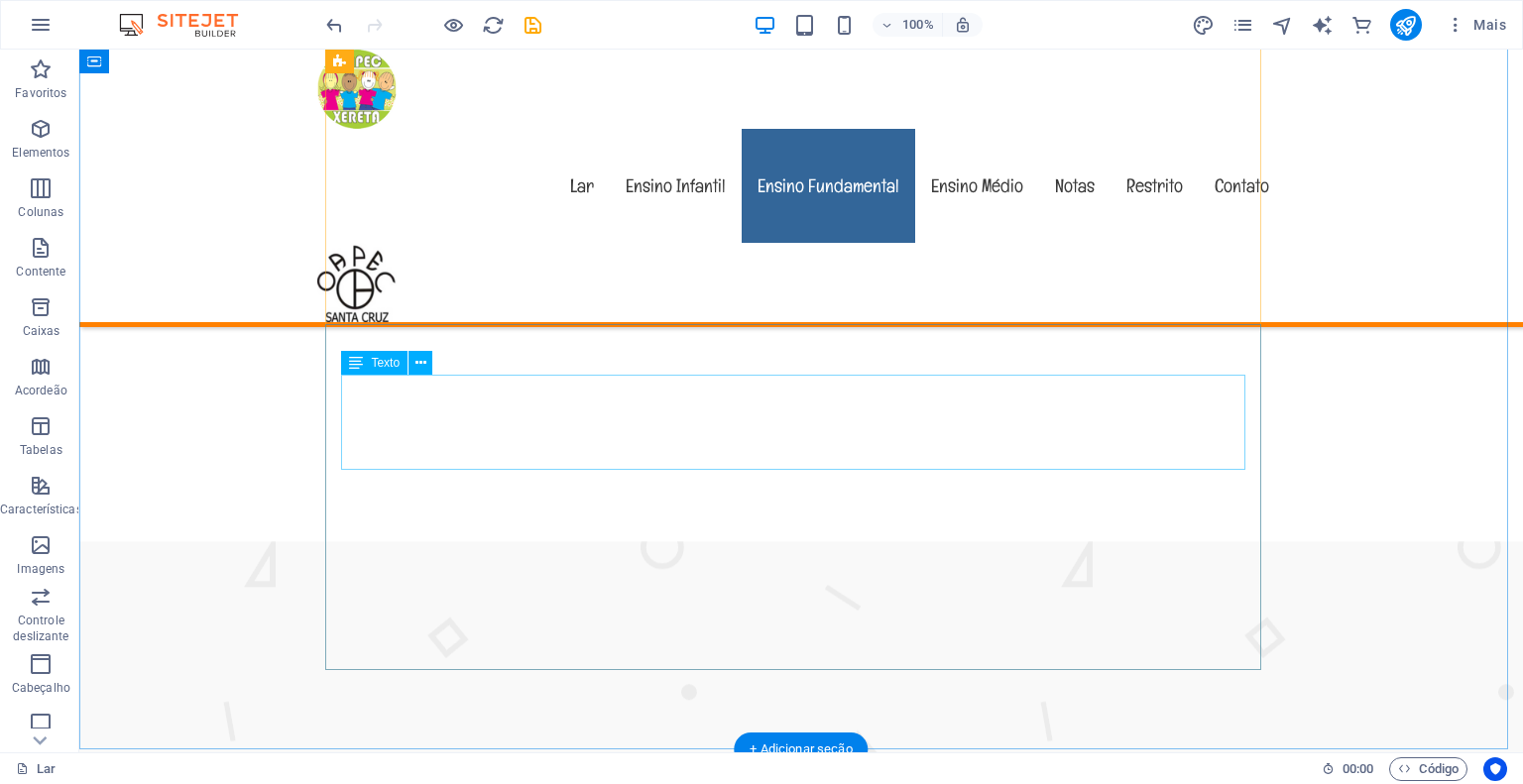 scroll, scrollTop: 1883, scrollLeft: 0, axis: vertical 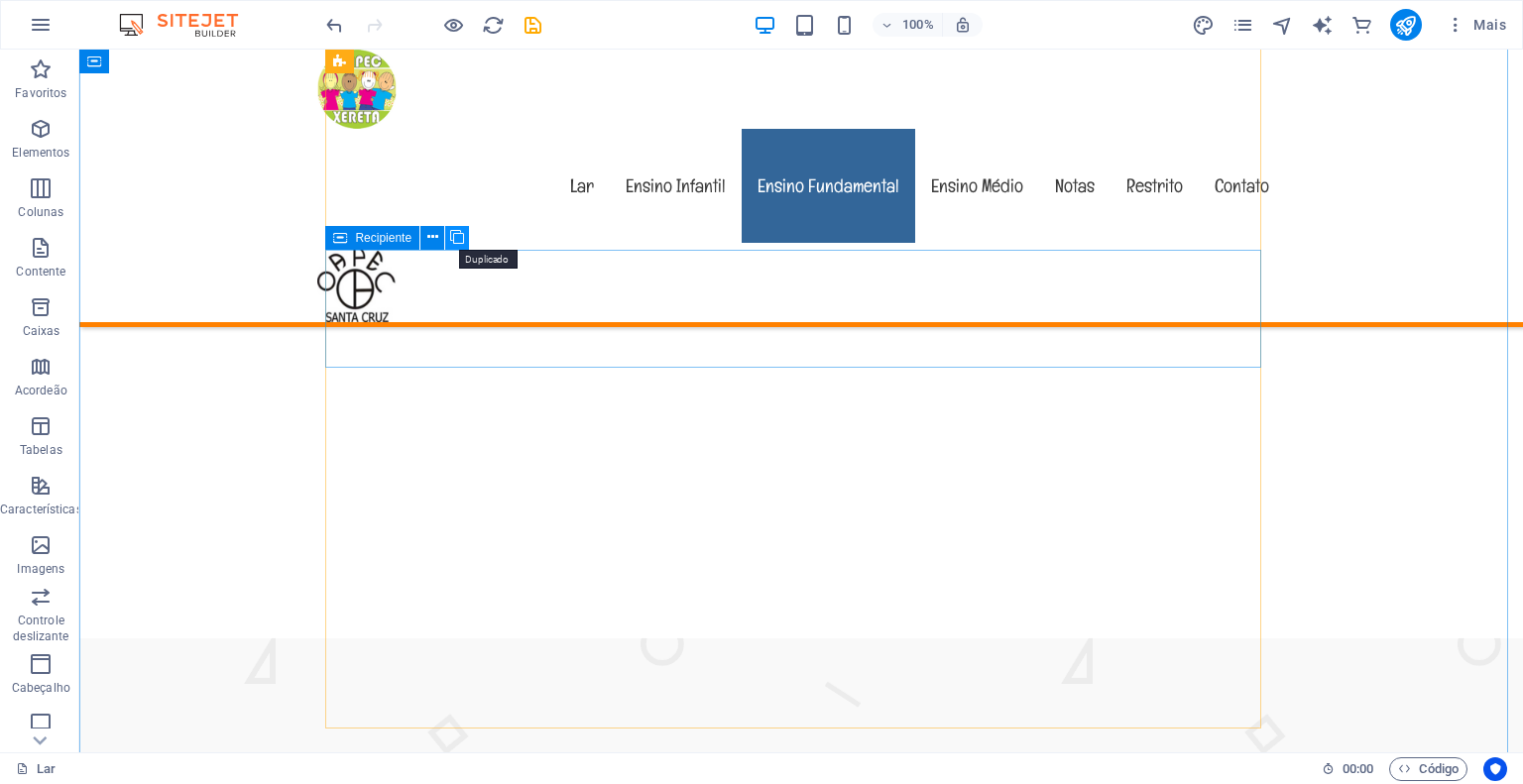 click at bounding box center (457, 237) 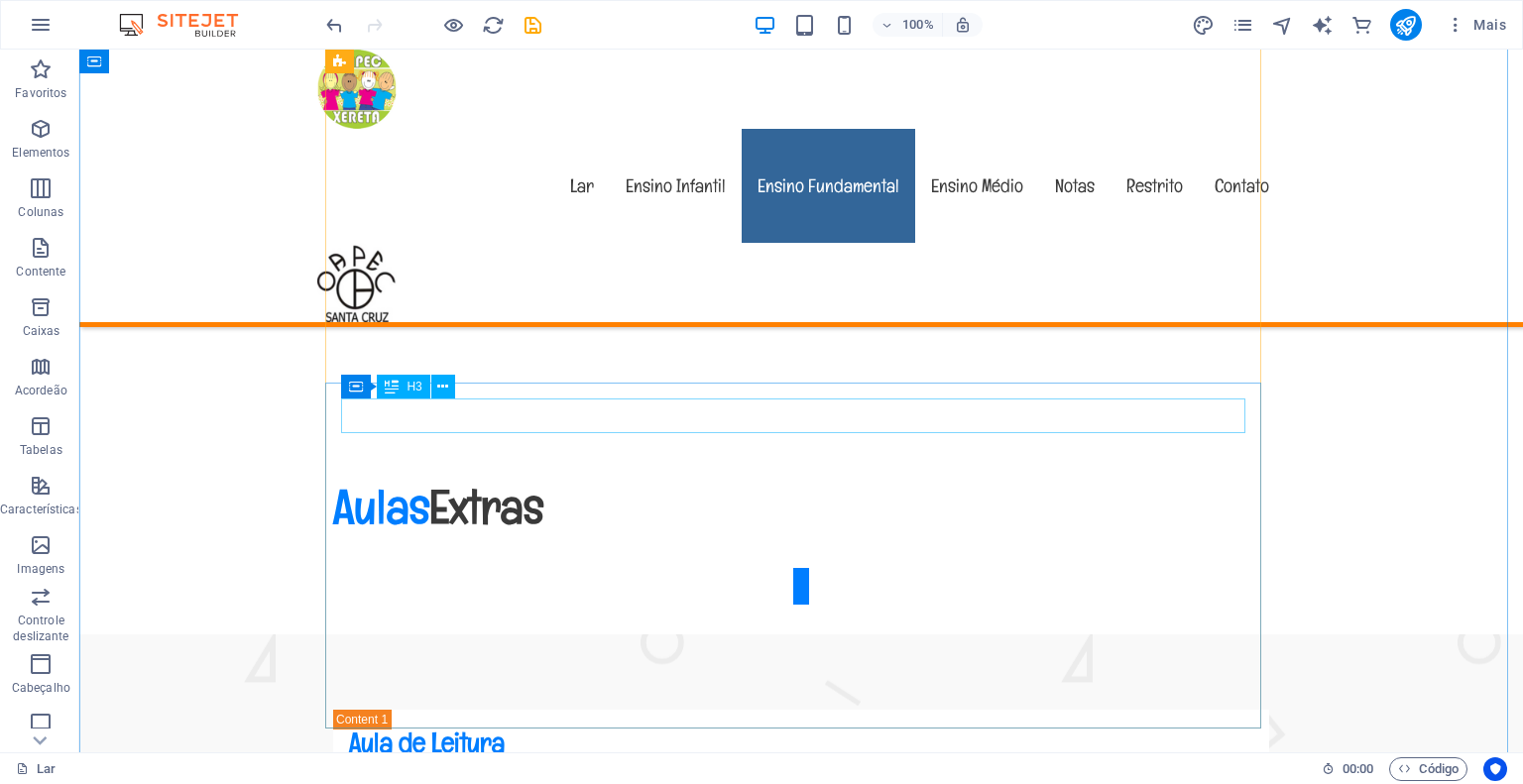 scroll, scrollTop: 2379, scrollLeft: 0, axis: vertical 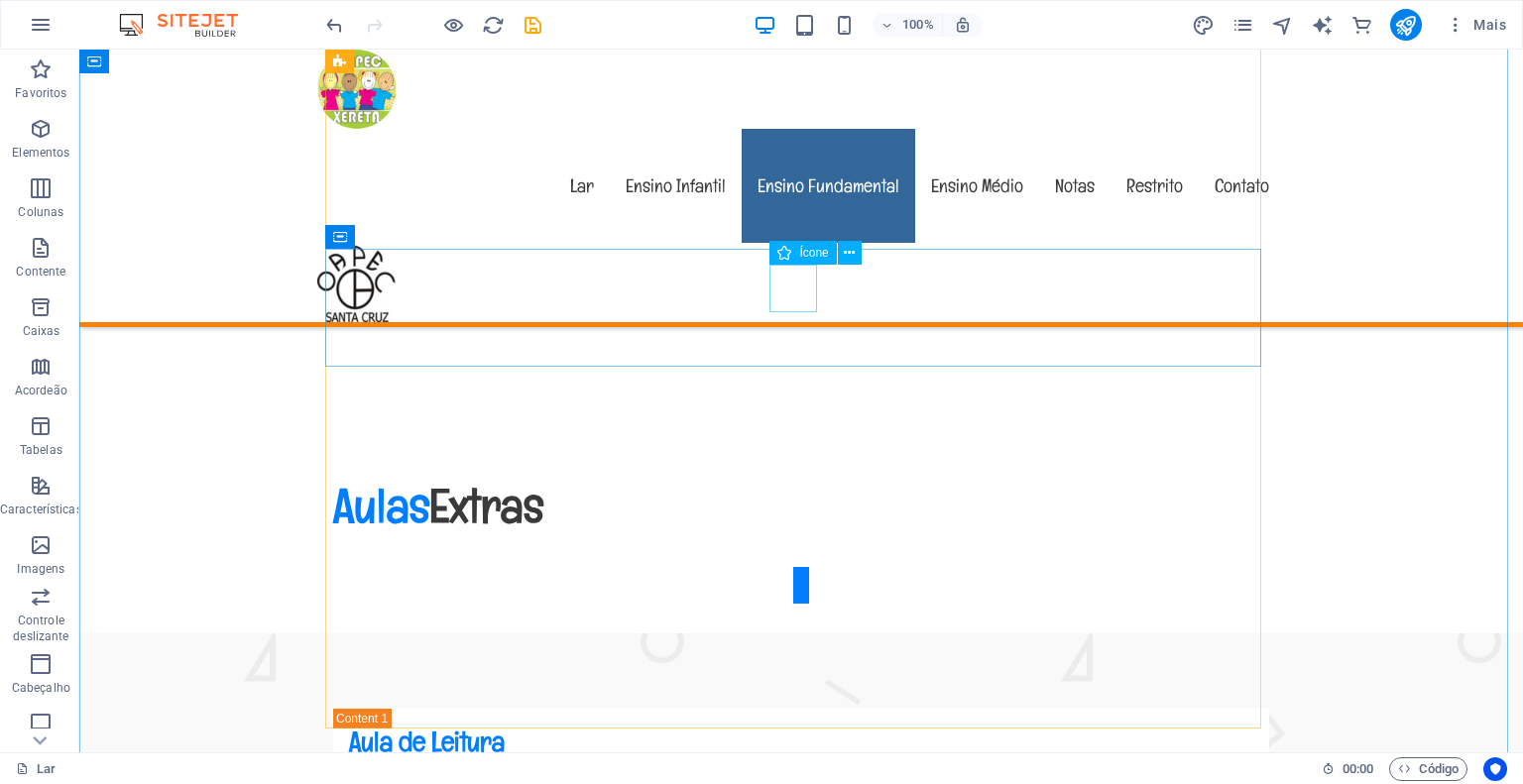 click on ".fa-secondary{opacity:.4}" at bounding box center [801, 1605] 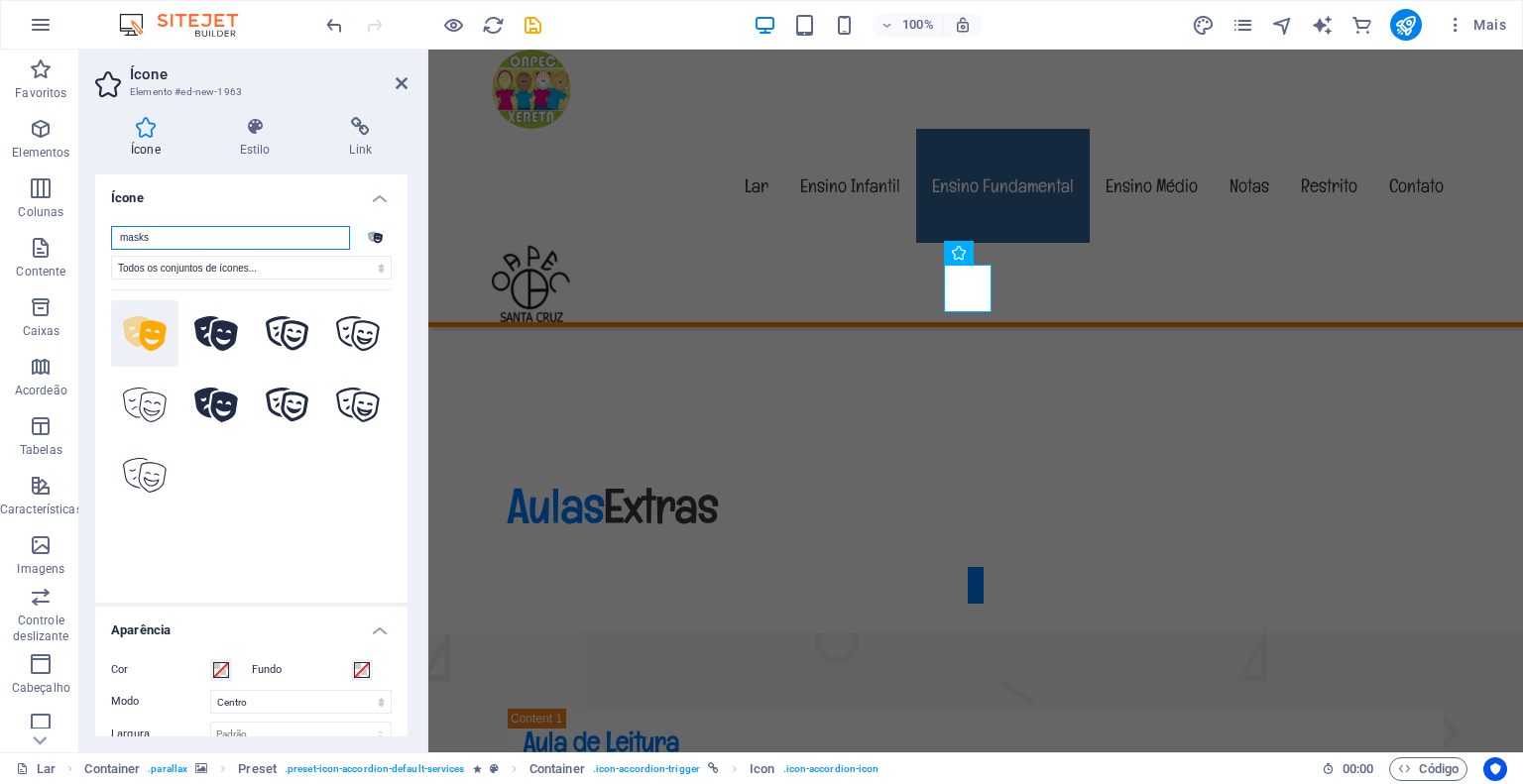 click on "masks" at bounding box center [230, 238] 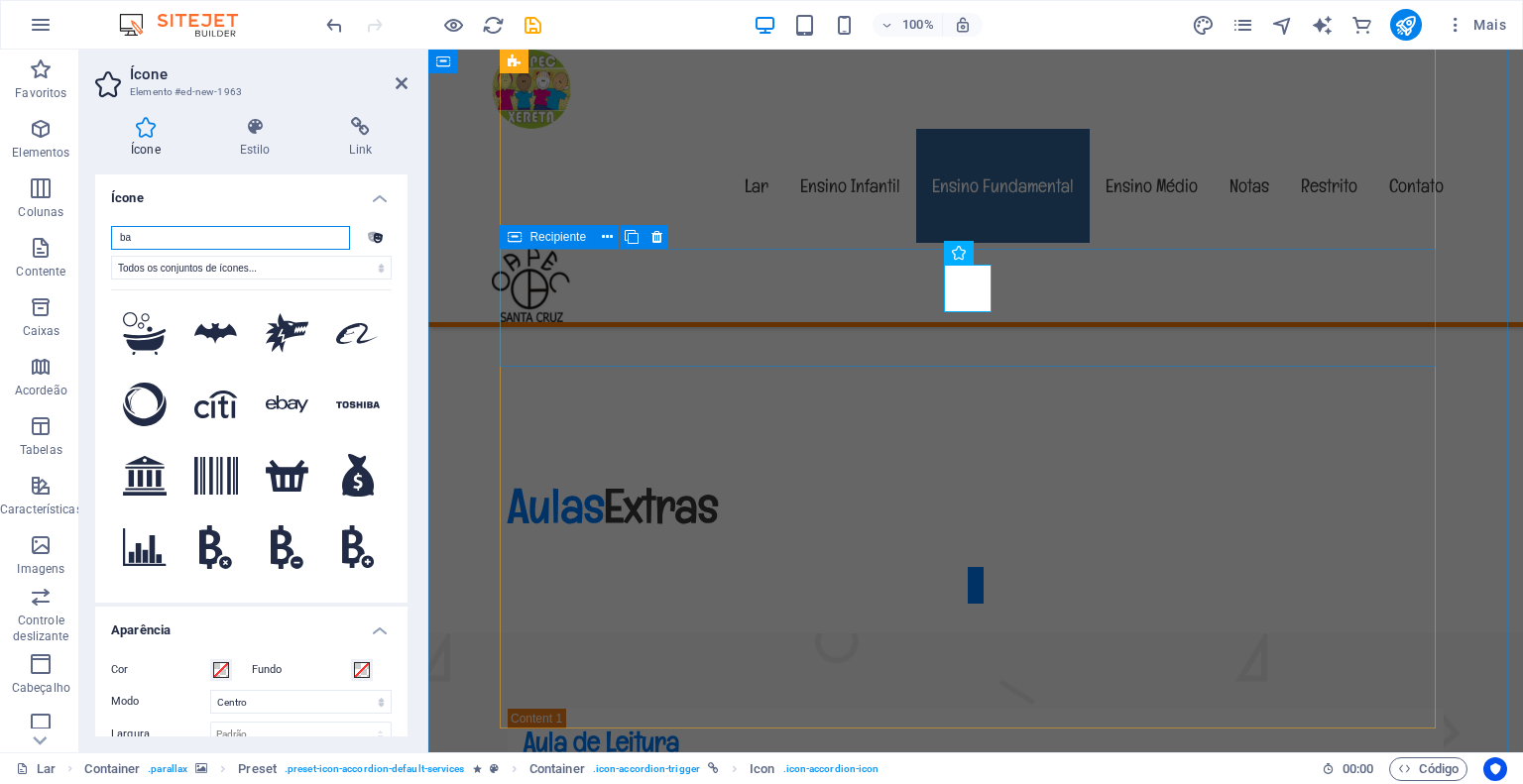 type on "b" 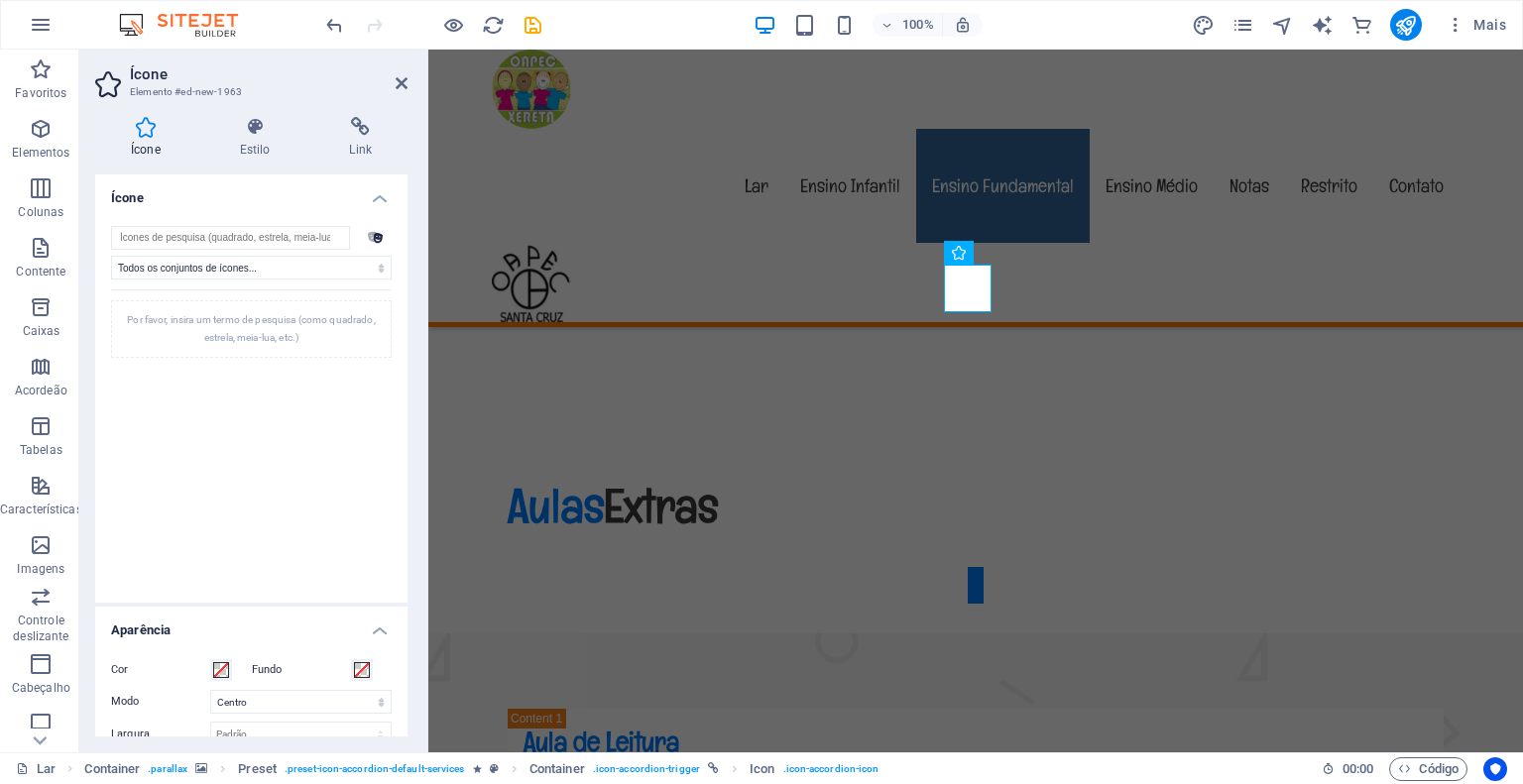 click on ".fa-secondary{opacity:.4}" 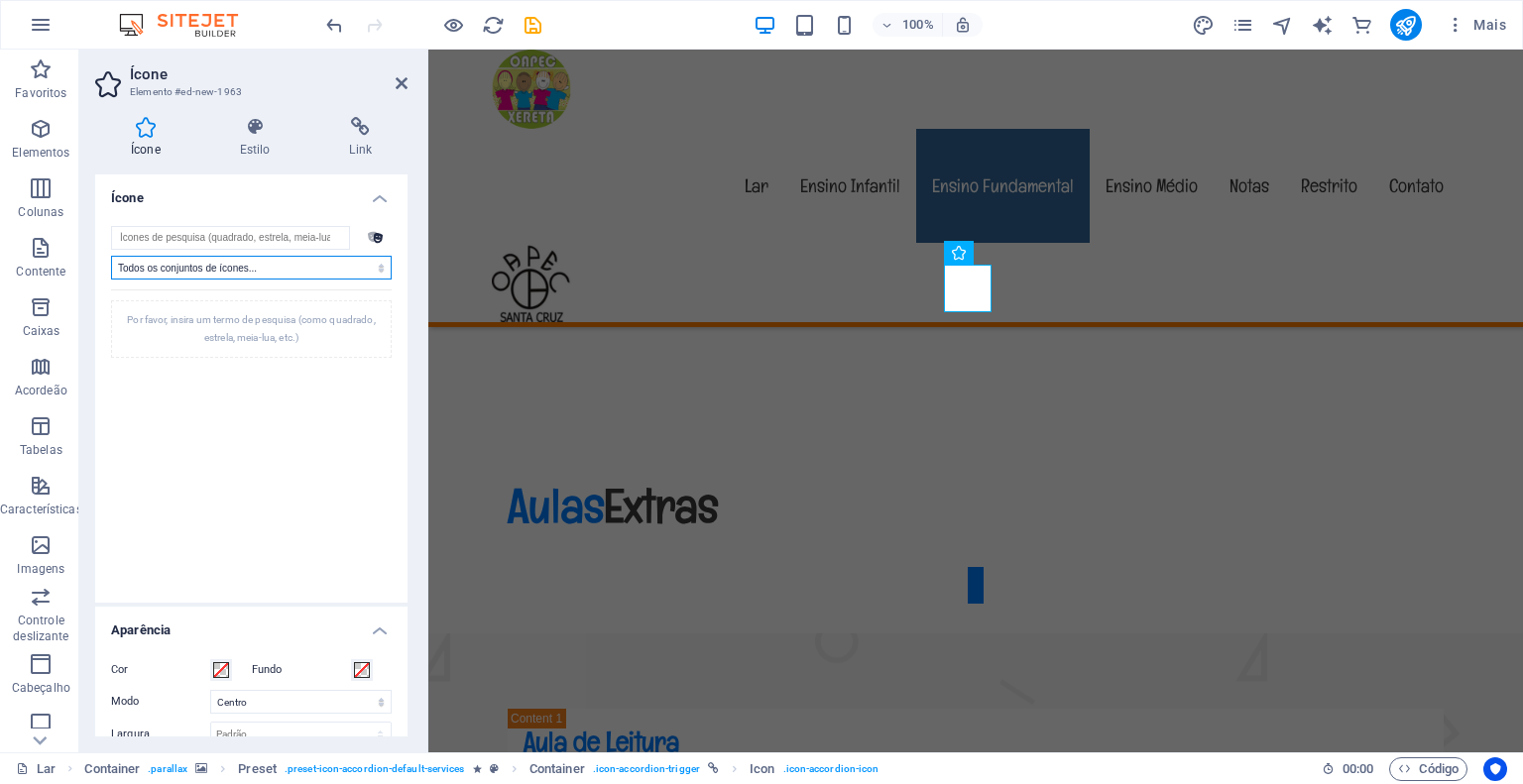 click on "Todos os conjuntos de ícones... IcoFont Ionicons Marcas FontAwesome FontAwesome Duotone FontAwesome Sólido FontAwesome Regular FontAwesome Light FontAwesome Fino FontAwesome Sharp Sólido FontAwesome Sharp Regular FontAwesome Sharp Light FontAwesome Nítido Fino" at bounding box center (251, 268) 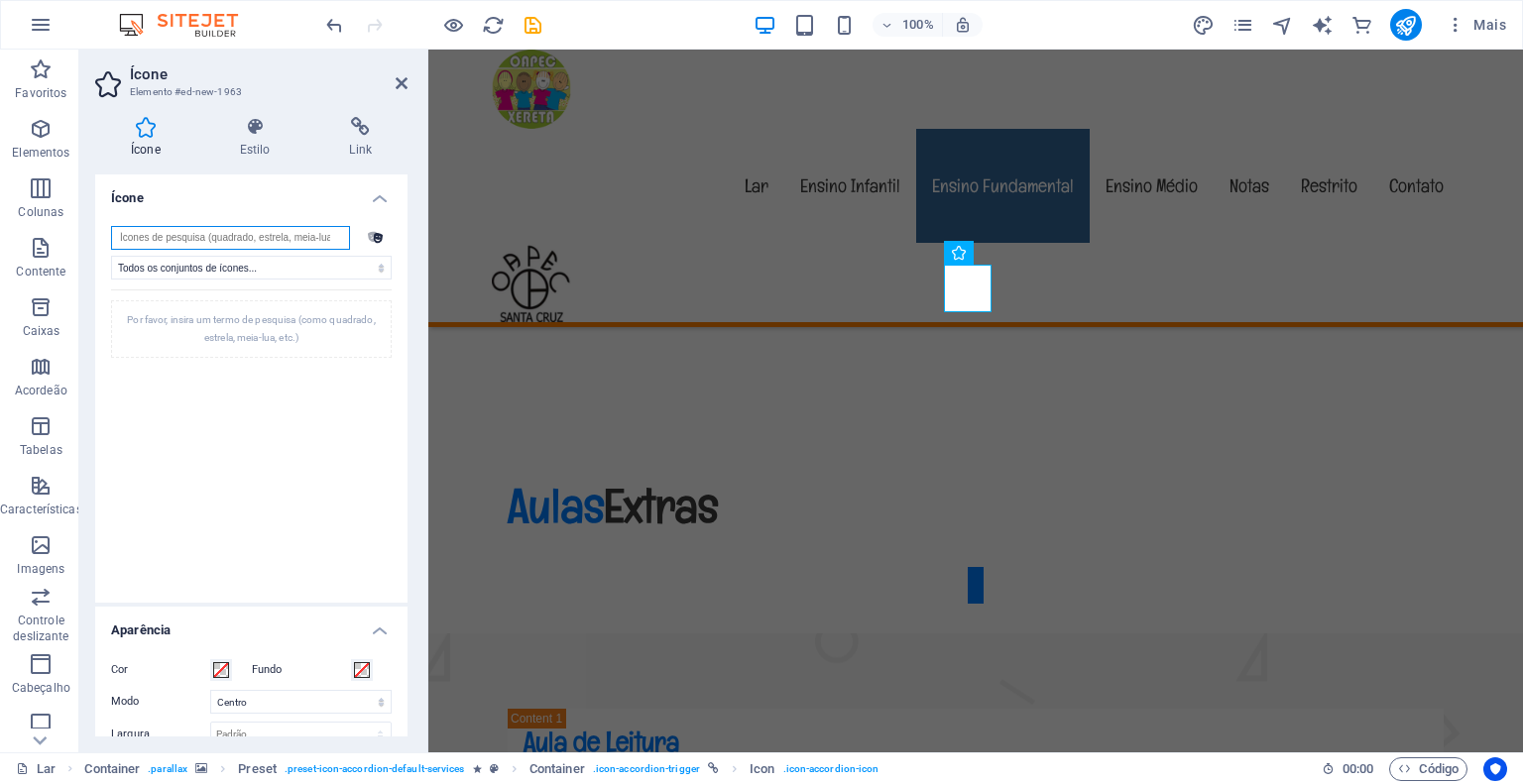click at bounding box center (230, 238) 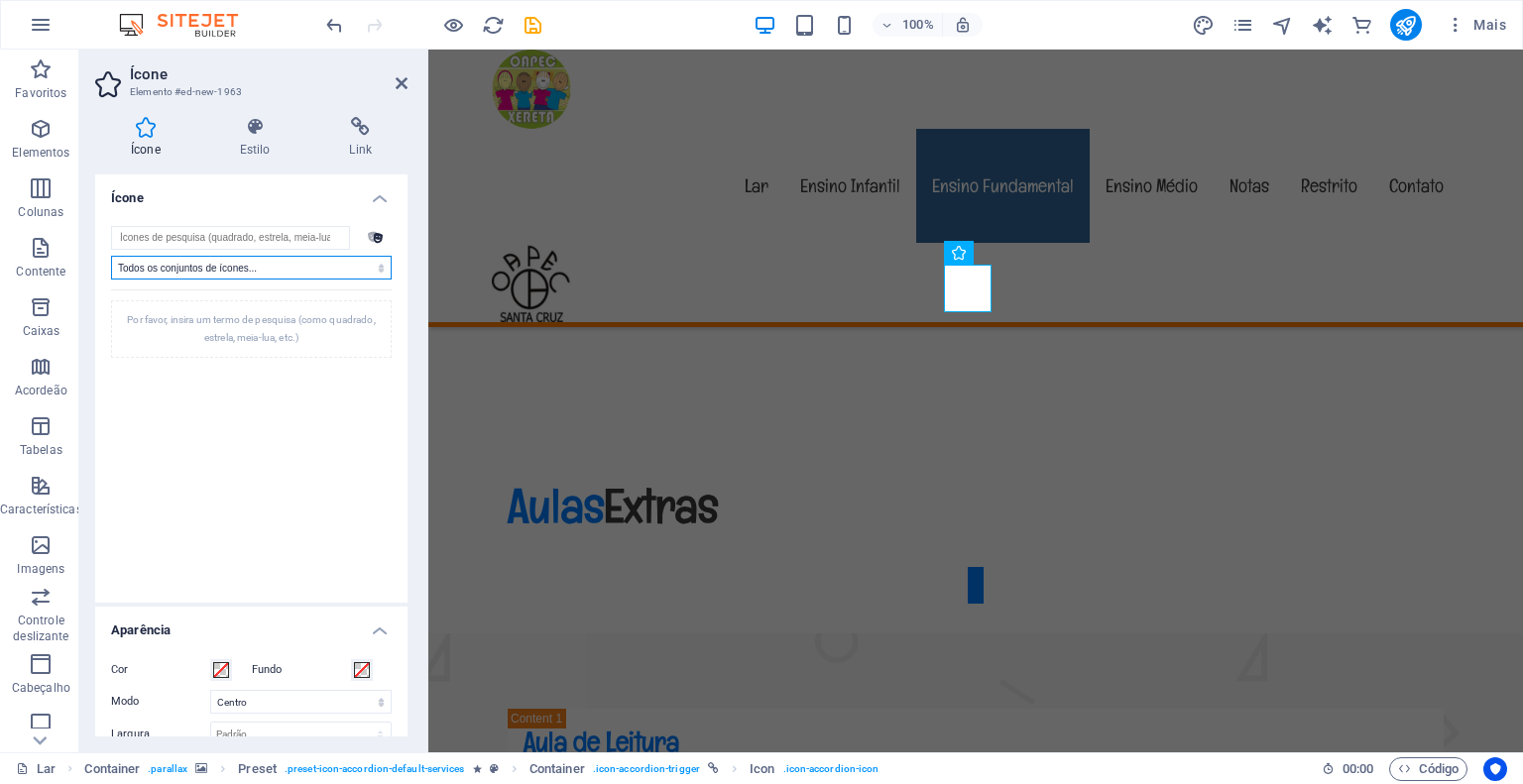 click on "Todos os conjuntos de ícones... IcoFont Ionicons Marcas FontAwesome FontAwesome Duotone FontAwesome Sólido FontAwesome Regular FontAwesome Light FontAwesome Fino FontAwesome Sharp Sólido FontAwesome Sharp Regular FontAwesome Sharp Light FontAwesome Nítido Fino" at bounding box center (251, 268) 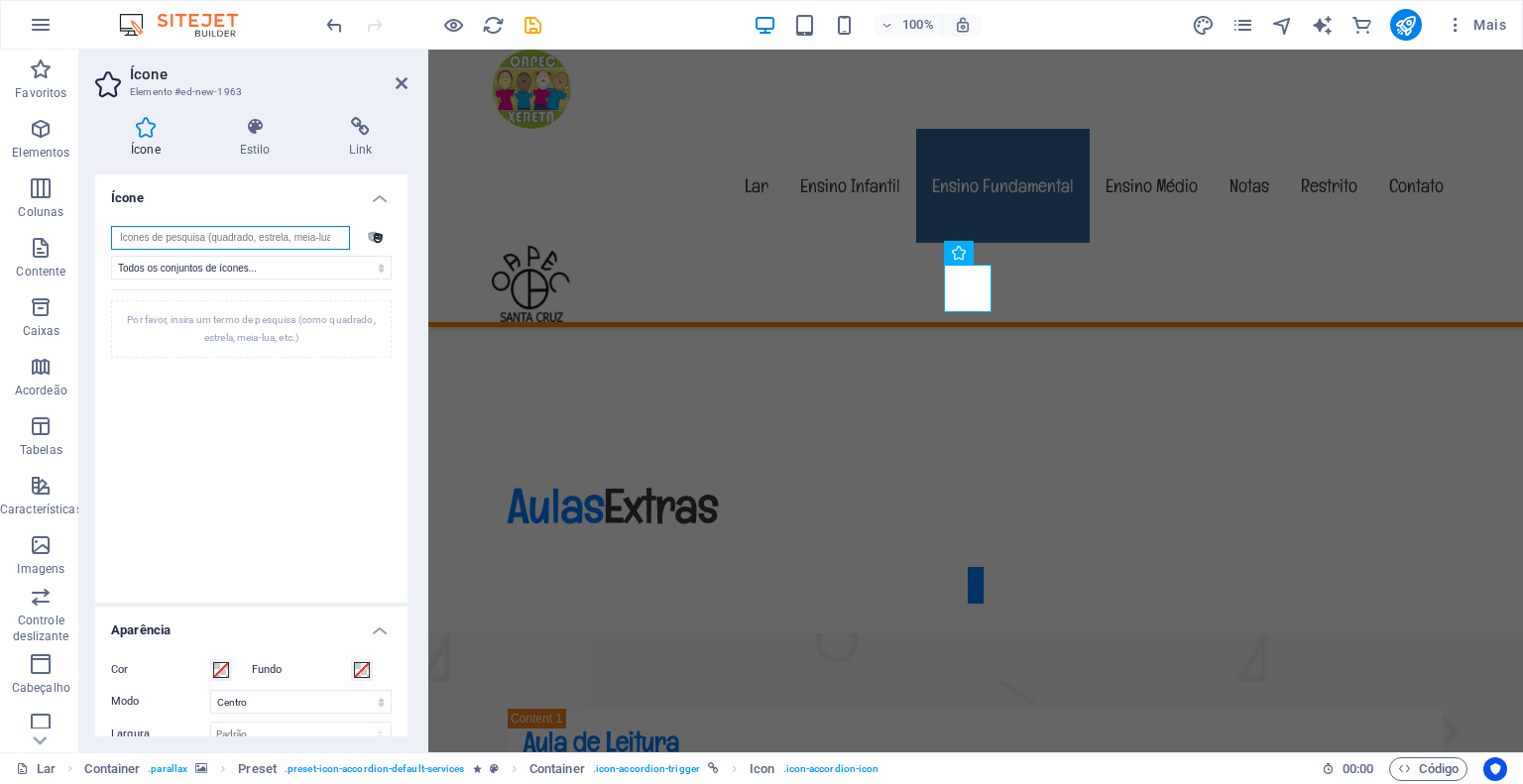 click at bounding box center [230, 238] 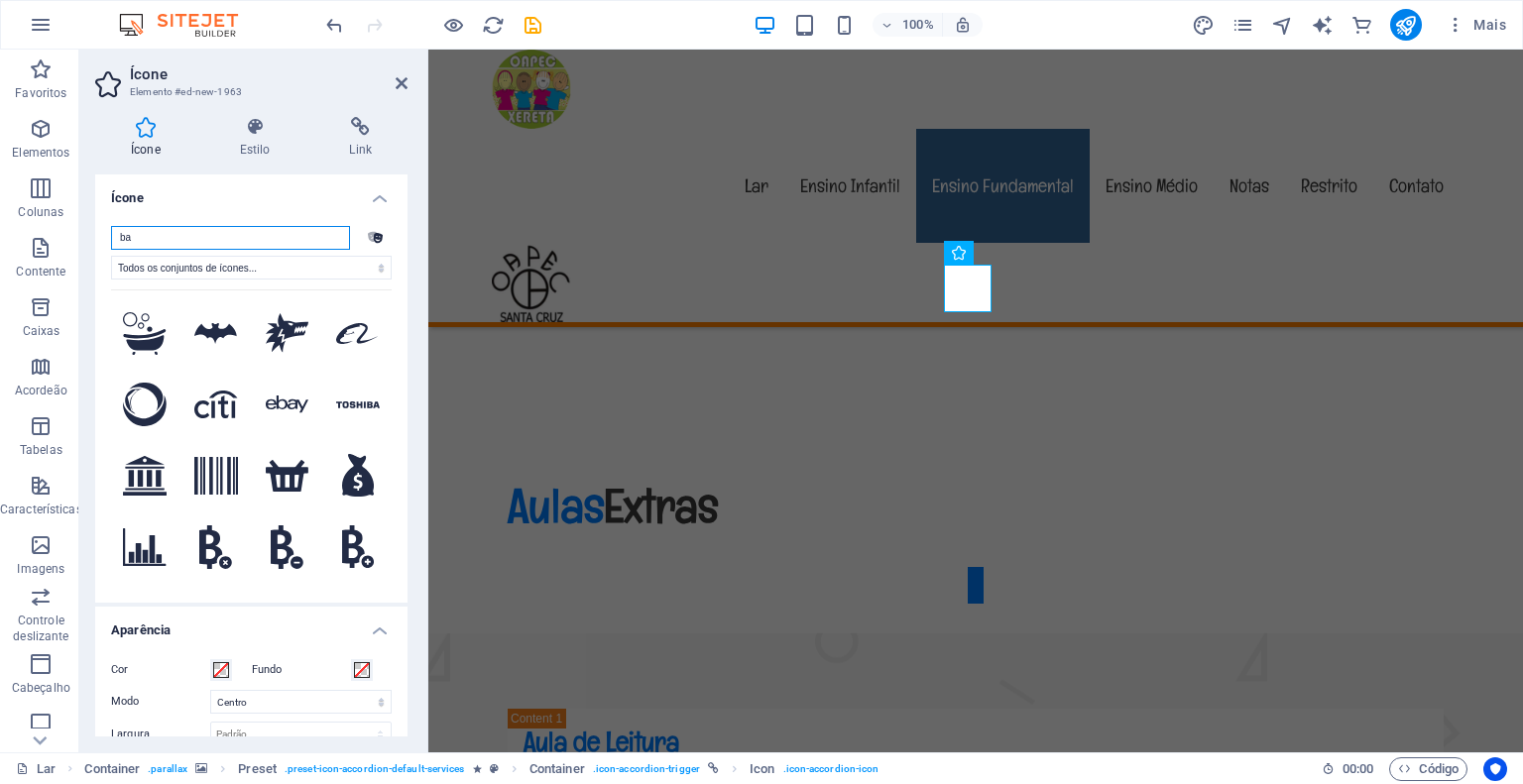 type on "b" 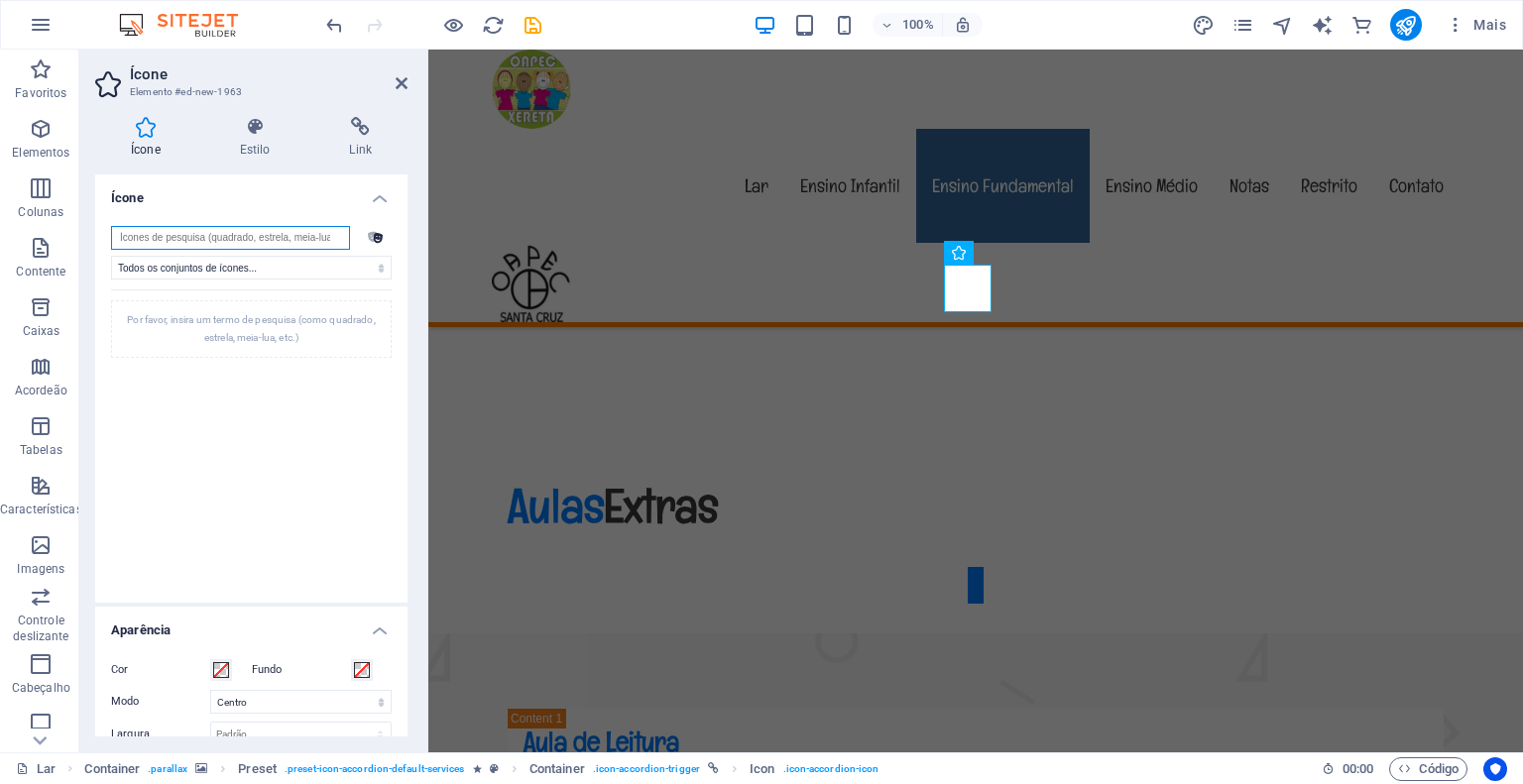 type on "d" 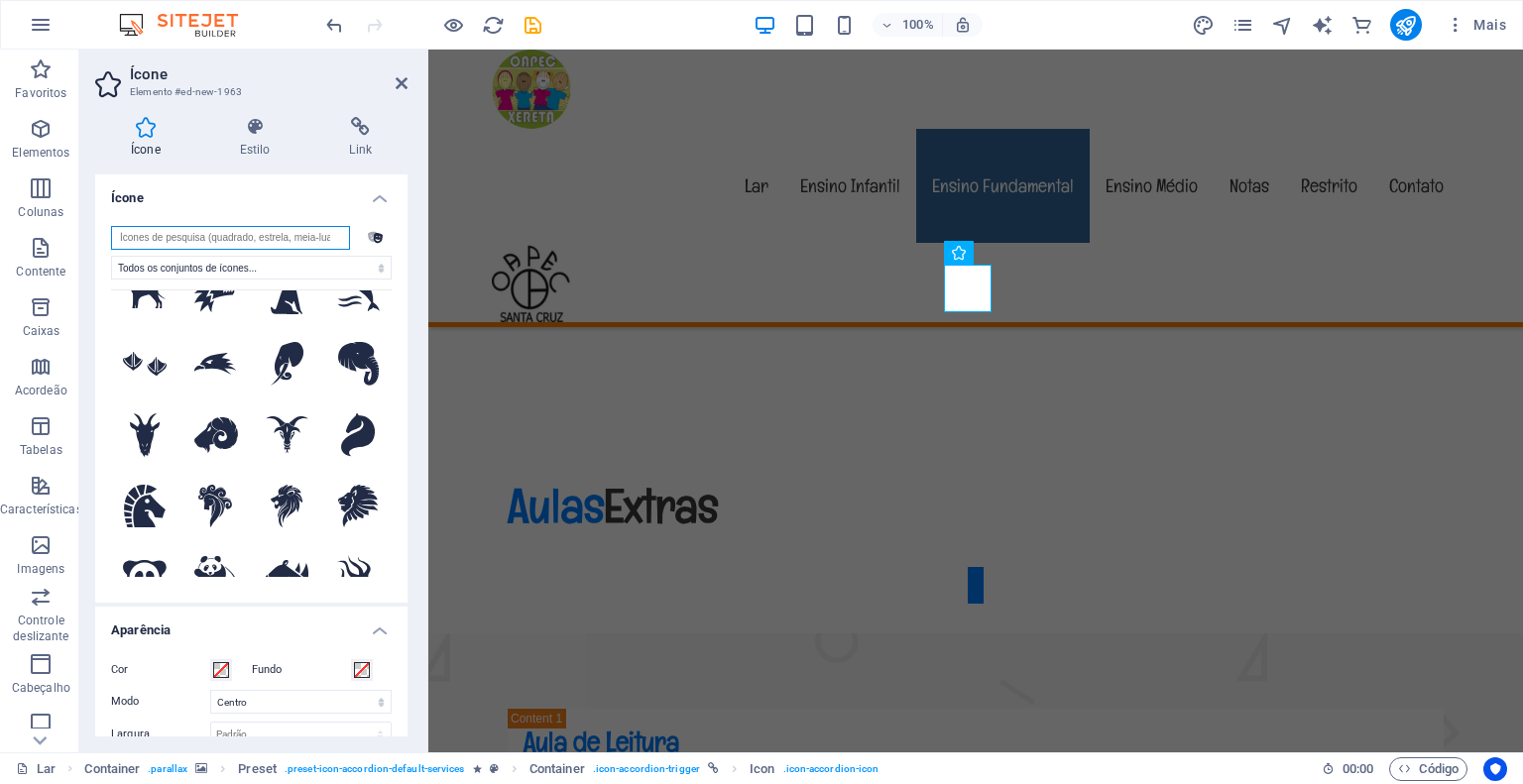 scroll, scrollTop: 0, scrollLeft: 0, axis: both 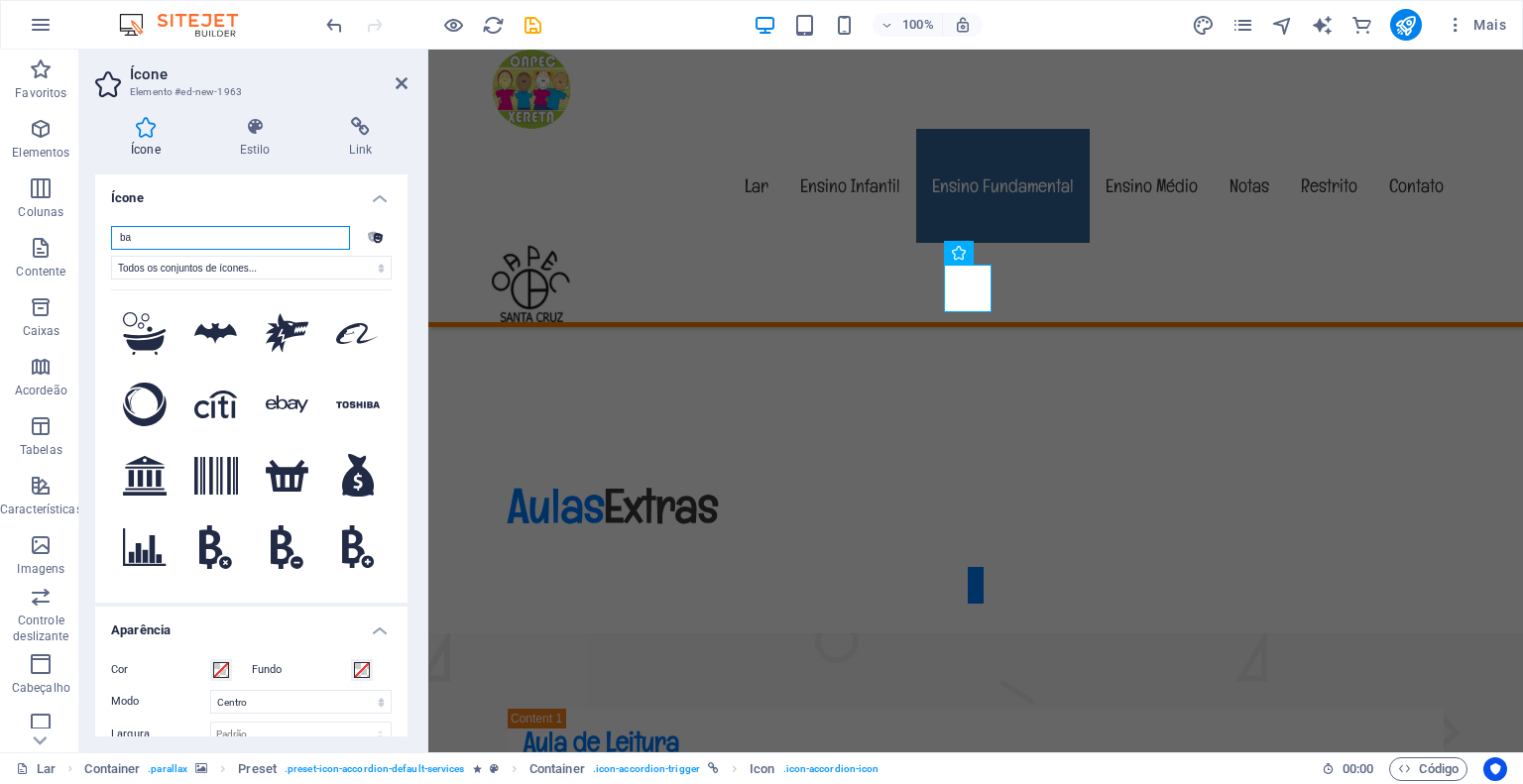 type on "b" 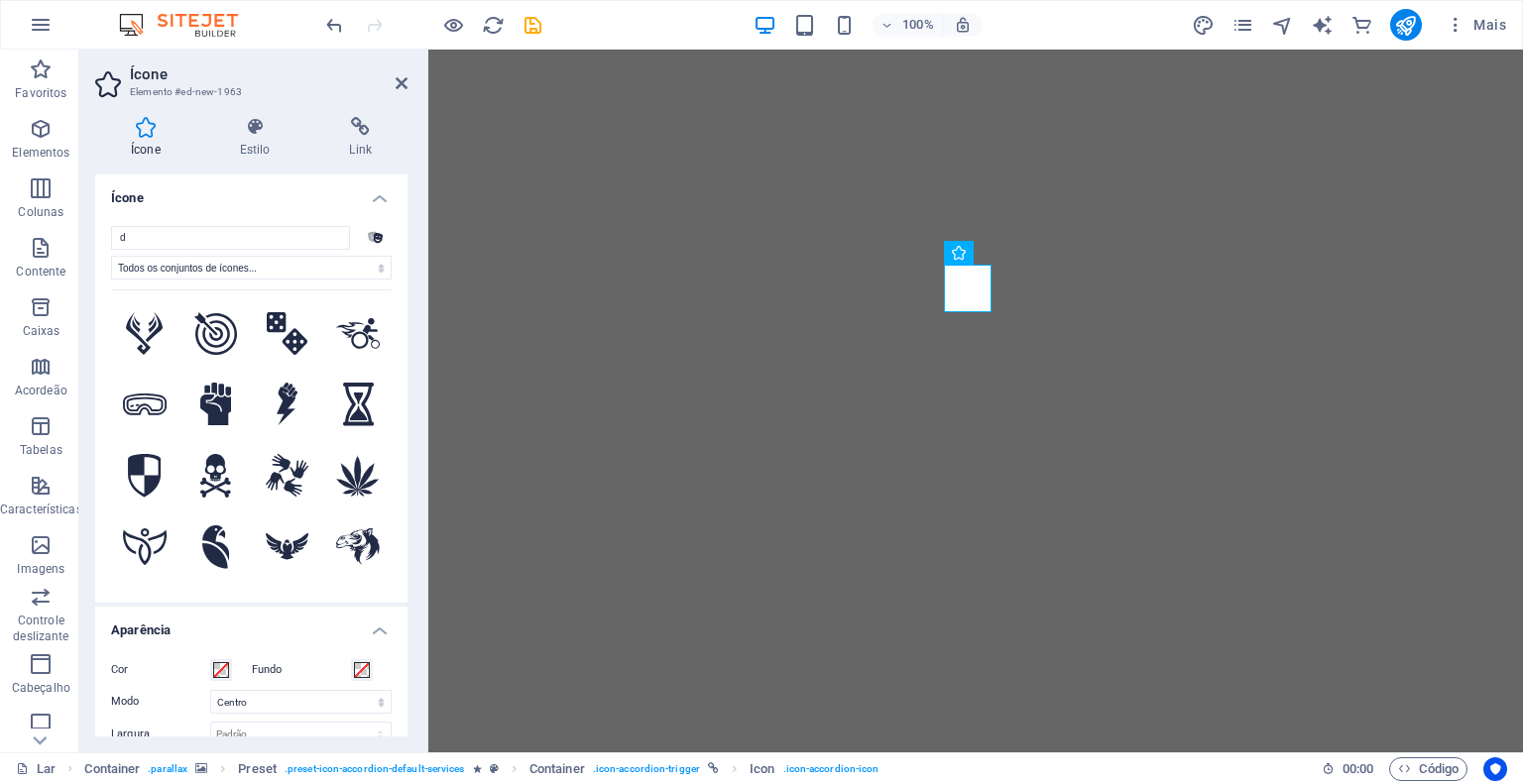 select on "xMidYMid" 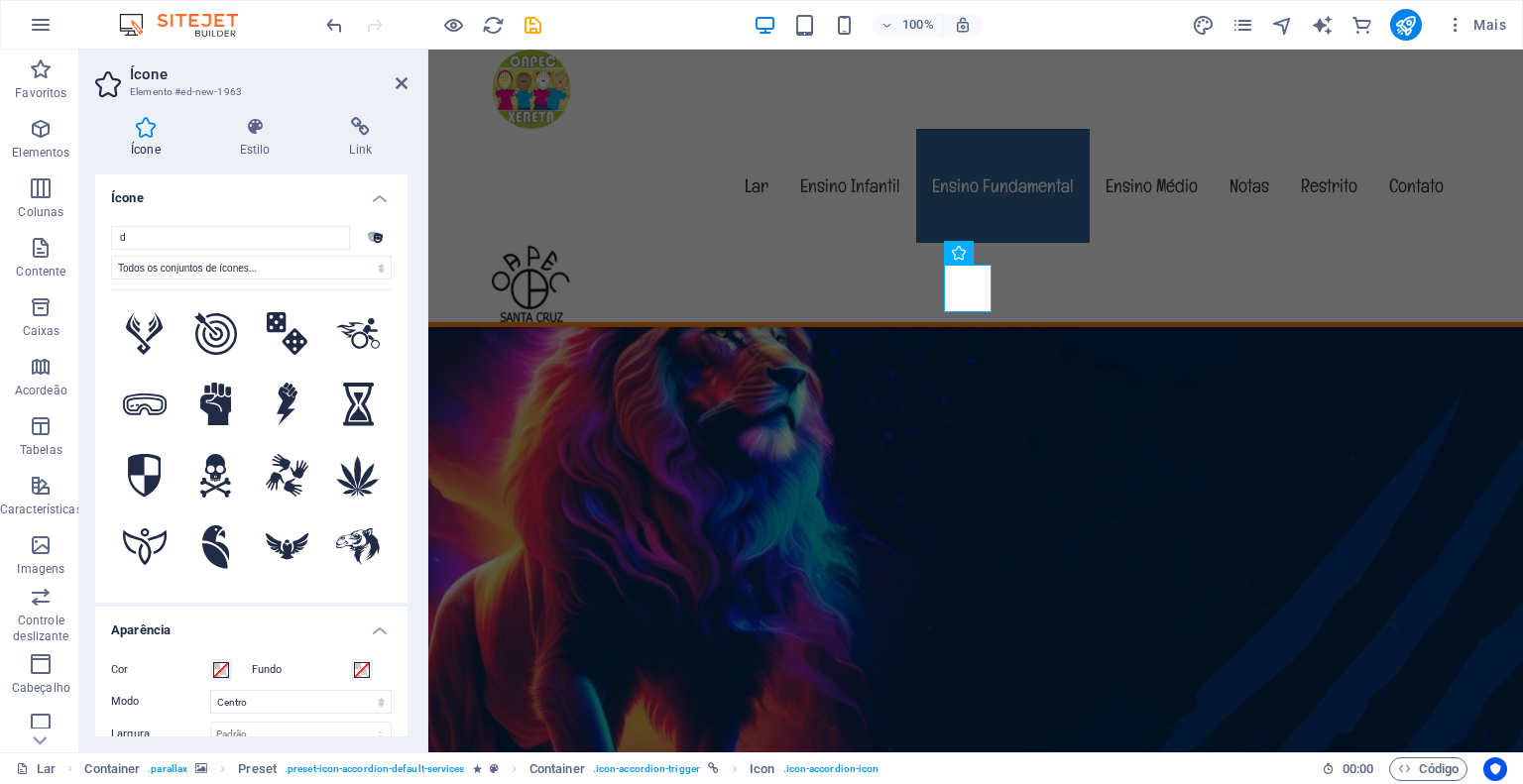 scroll, scrollTop: 6145, scrollLeft: 0, axis: vertical 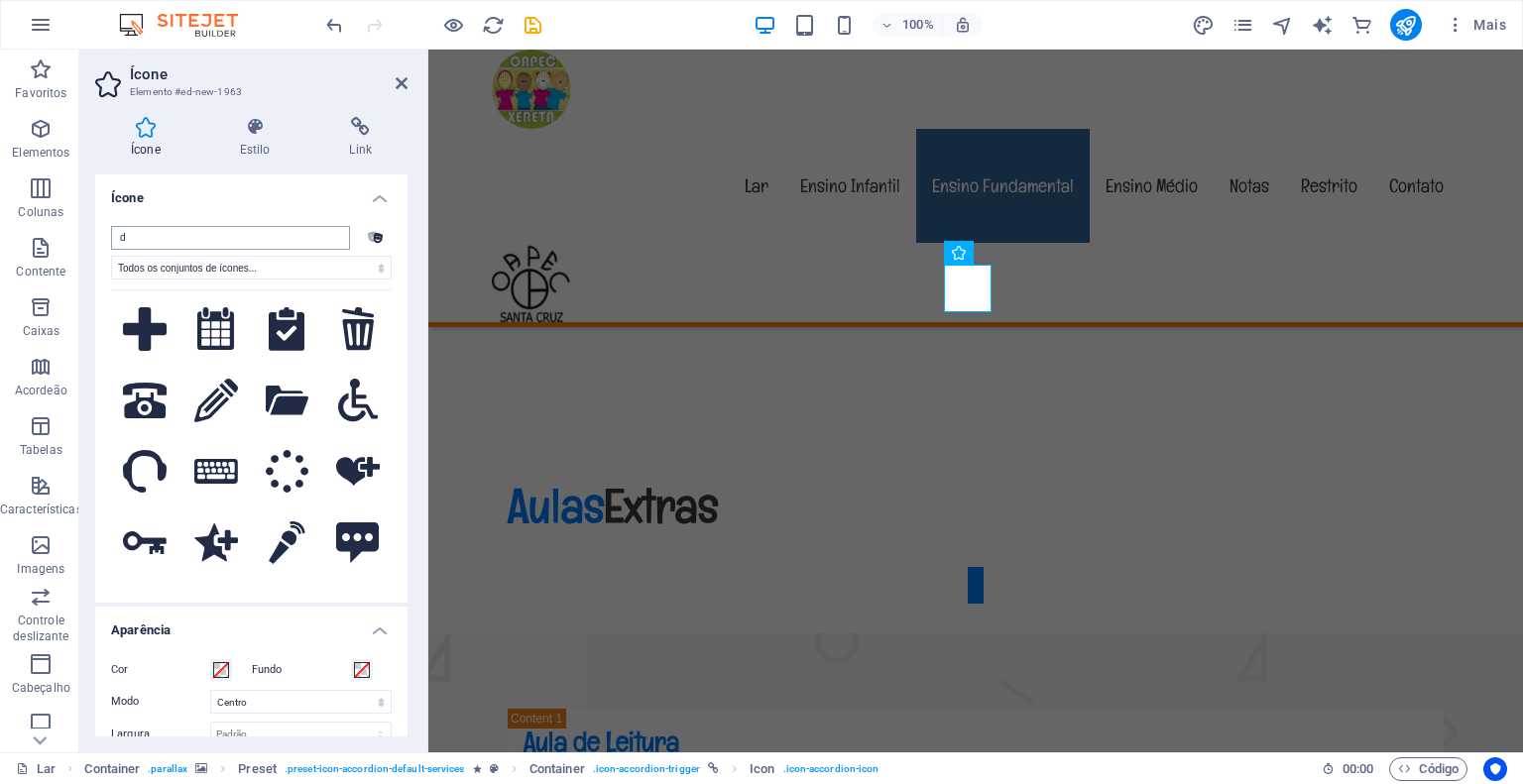 click on "d" at bounding box center (230, 238) 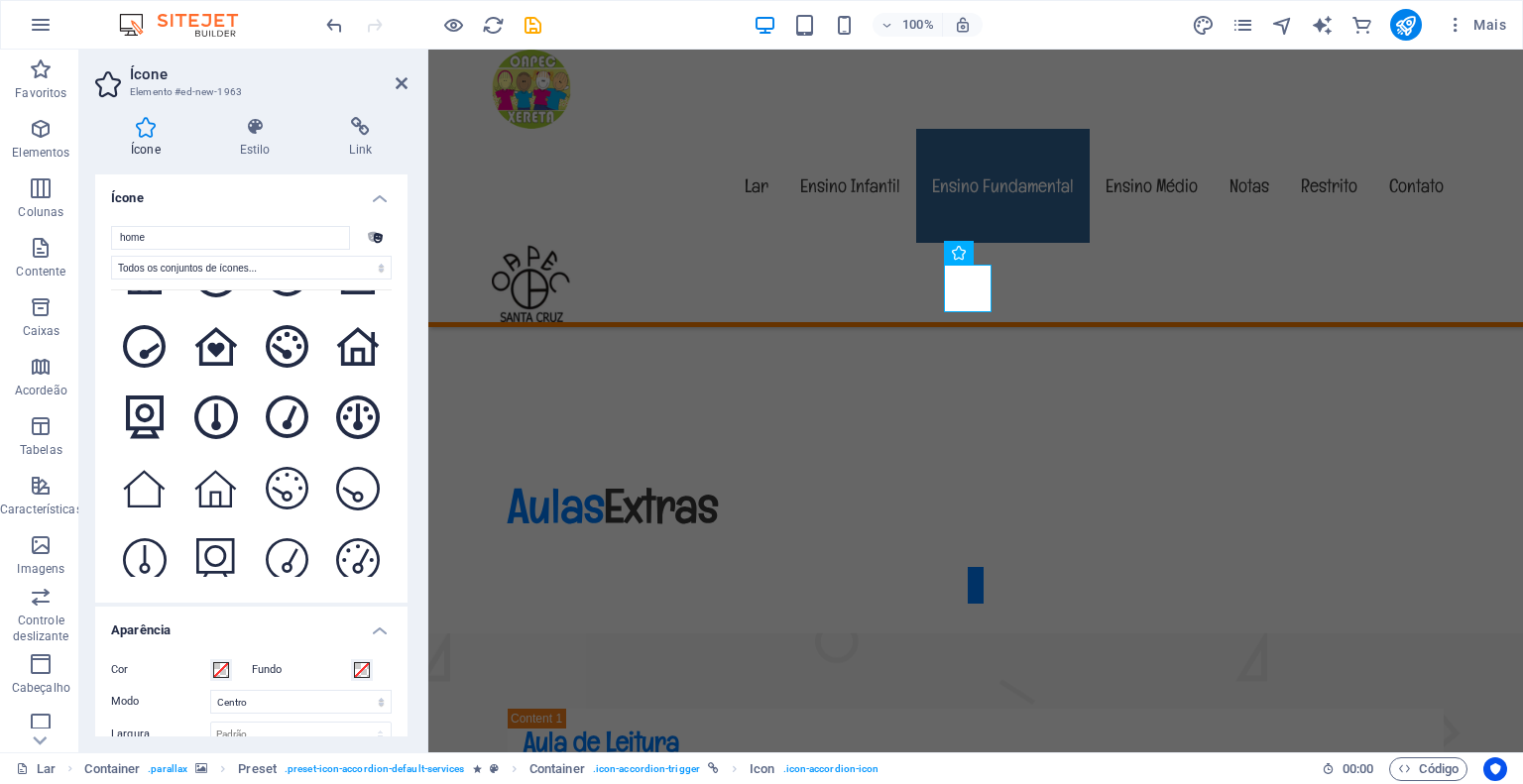 scroll, scrollTop: 1555, scrollLeft: 0, axis: vertical 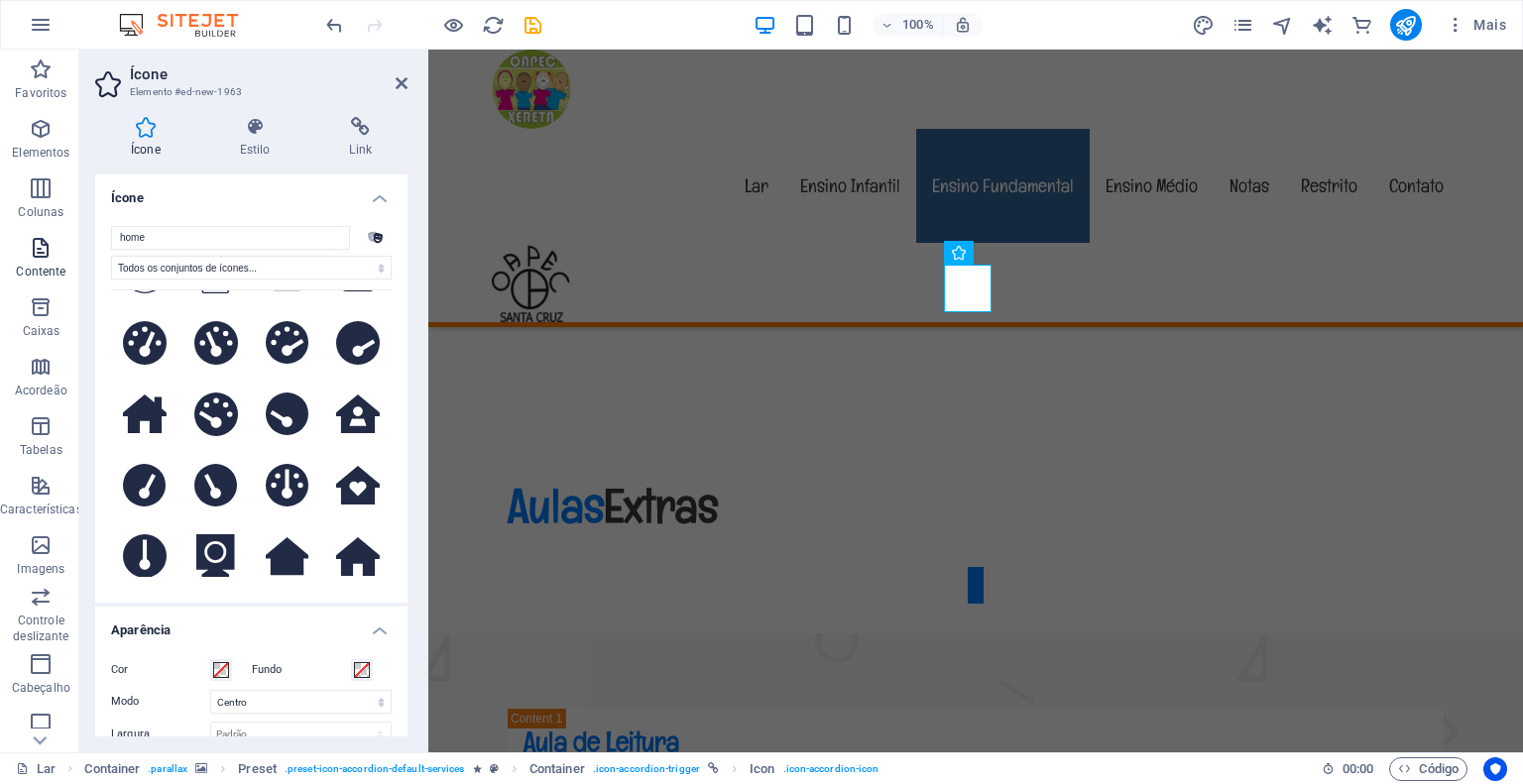 drag, startPoint x: 227, startPoint y: 232, endPoint x: 52, endPoint y: 227, distance: 175.0714 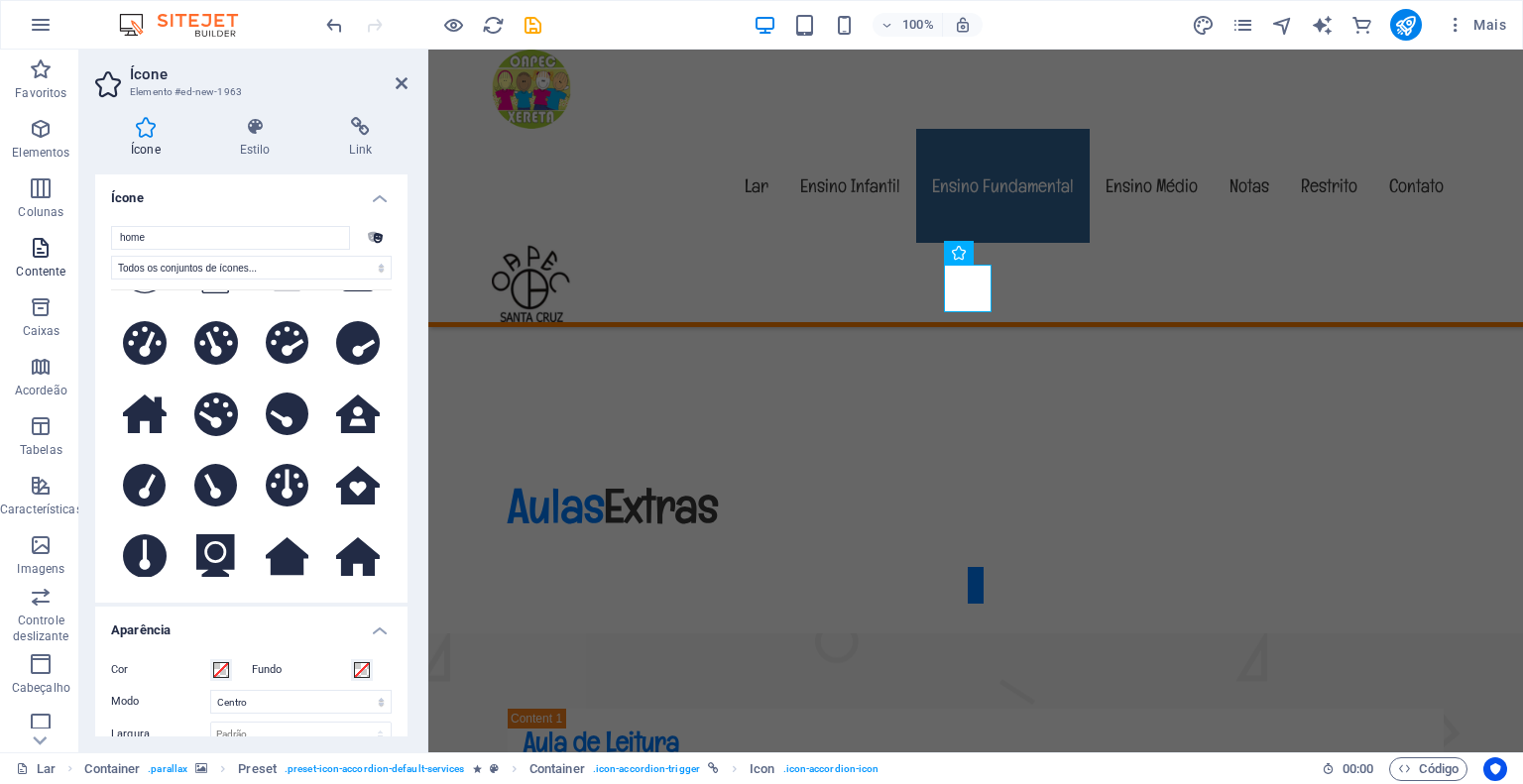 click on "Favoritos Elementos Colunas Contente Caixas Acordeão Tabelas Características Imagens Controle deslizante Cabeçalho Rodapé Formulários Marketing Coleções Comércio Ícone Elemento #ed-new-1963 Ícone Estilo Link Ícone home .fa-secondary{opacity:.4} Todos os conjuntos de ícones... IcoFont Ionicons Marcas FontAwesome FontAwesome Duotone FontAwesome Sólido FontAwesome Regular FontAwesome Light FontAwesome Fino FontAwesome Sharp Sólido FontAwesome Sharp Regular FontAwesome Sharp Light FontAwesome Nítido Fino .fa-secondary{opacity:.4} .fa-secondary{opacity:.4} .fa-secondary{opacity:.4} .fa-secondary{opacity:.4} .fa-secondary{opacity:.4} .fa-secondary{opacity:.4} .fa-secondary{opacity:.4} .fa-secondary{opacity:.4} .fa-secondary{opacity:.4} .fa-secondary{opacity:.4} .fa-secondary{opacity:.4} .fa-secondary{opacity:.4} .fa-secondary{opacity:.4} .fa-secondary{opacity:.4} .fa-secondary{opacity:.4} .fa-secondary{opacity:.4} Não conseguimos encontrar nenhum ícone para o seu termo de pesquisa. Aparência Cor %" at bounding box center [762, 400] 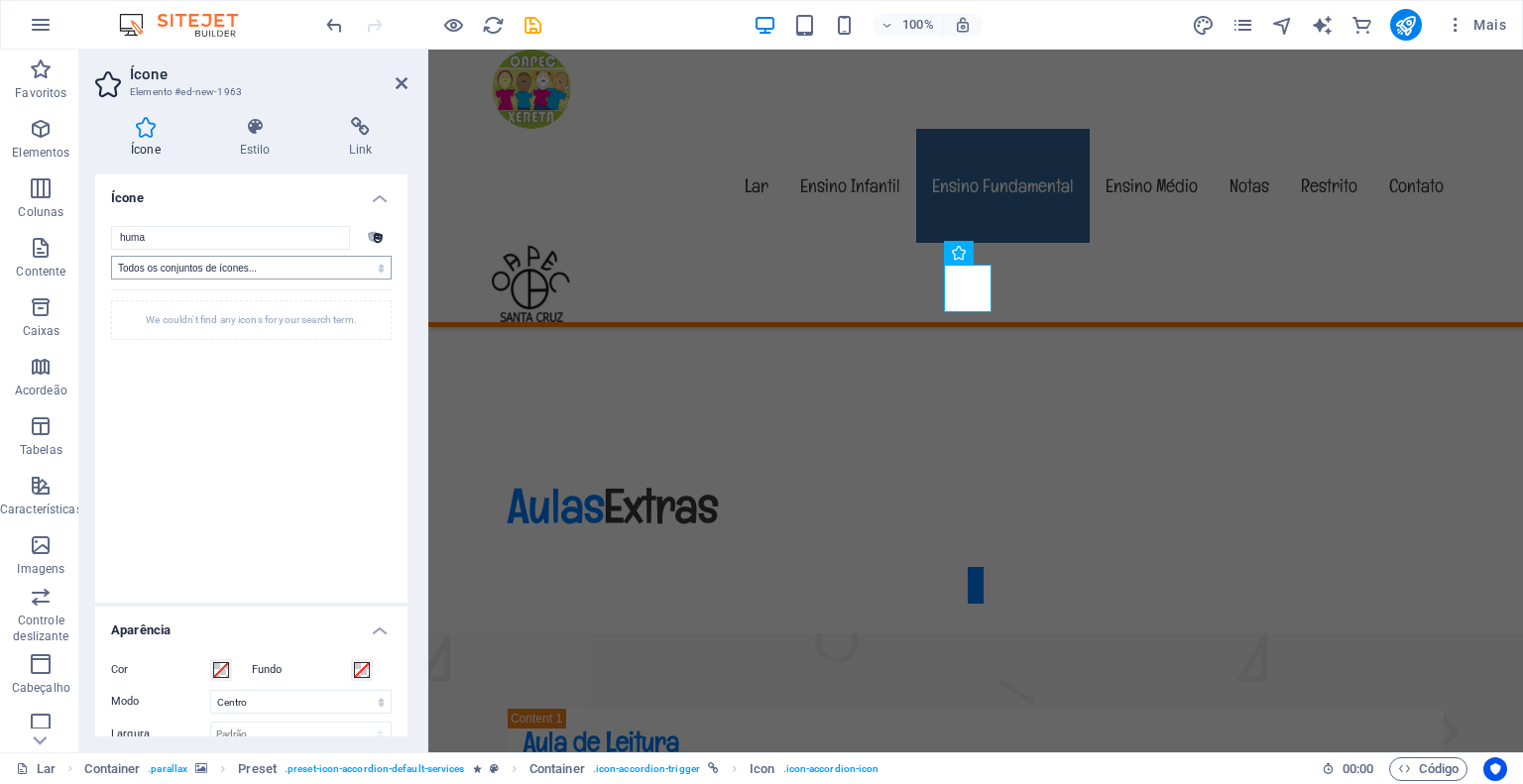scroll, scrollTop: 0, scrollLeft: 0, axis: both 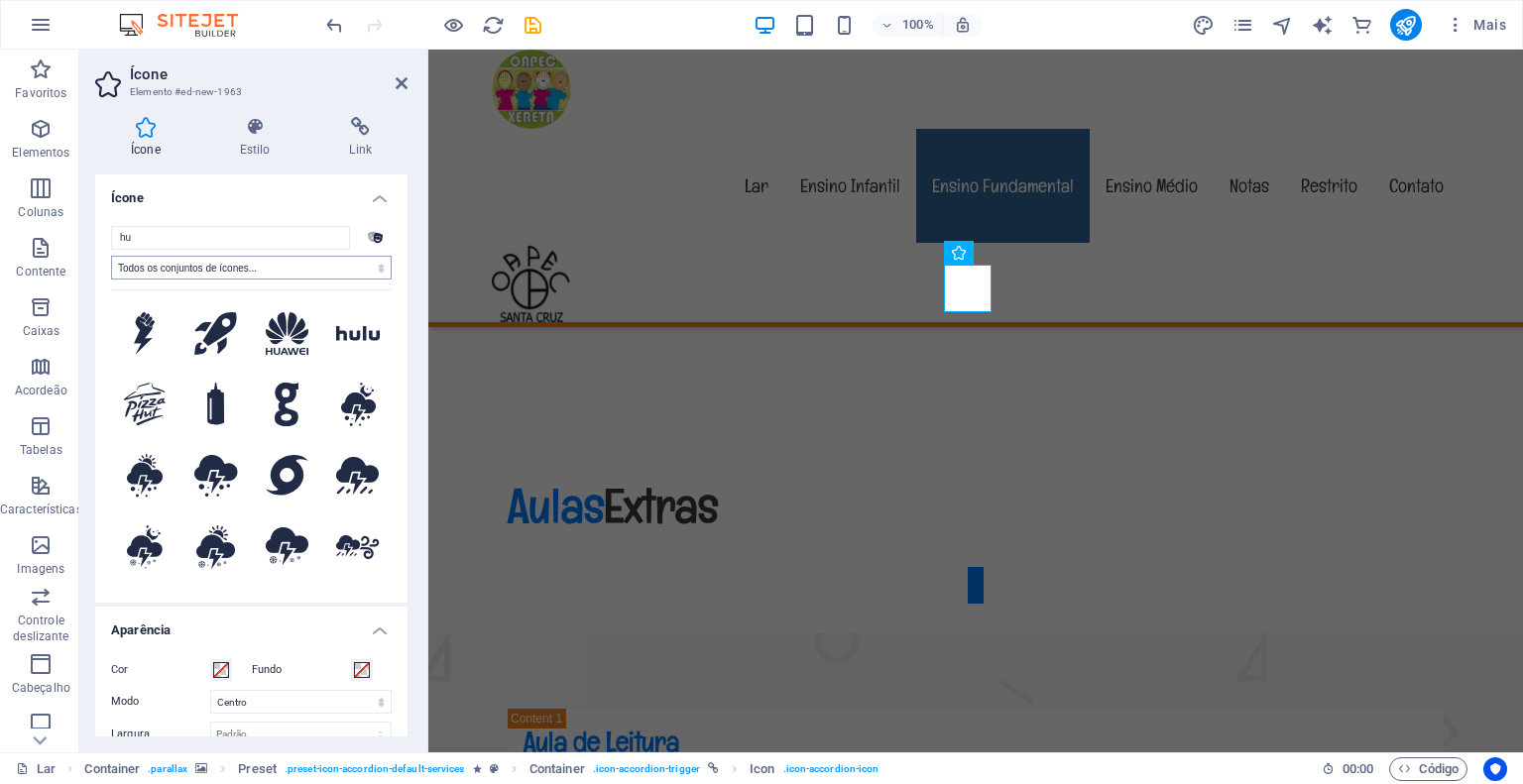 type on "h" 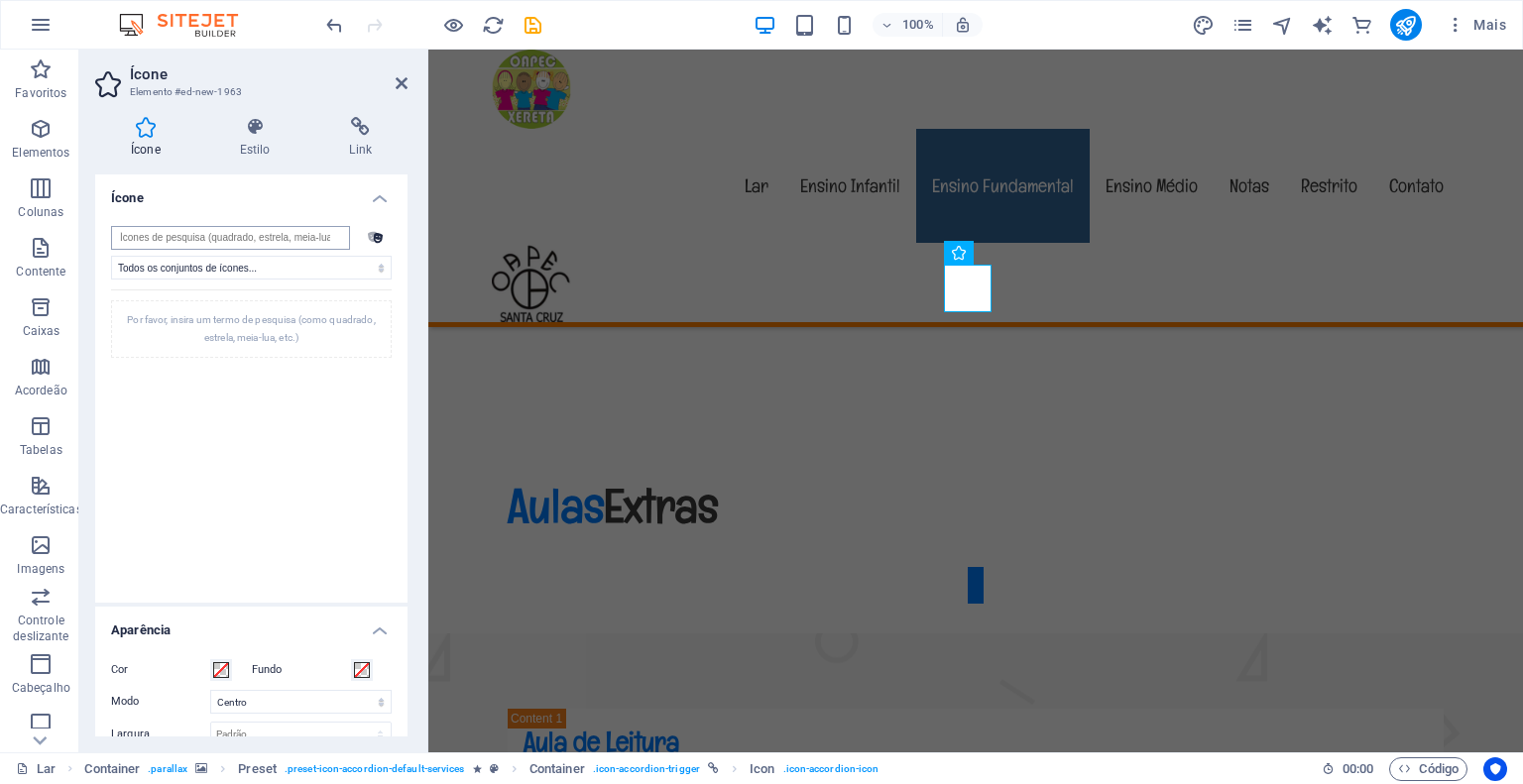 click at bounding box center [230, 238] 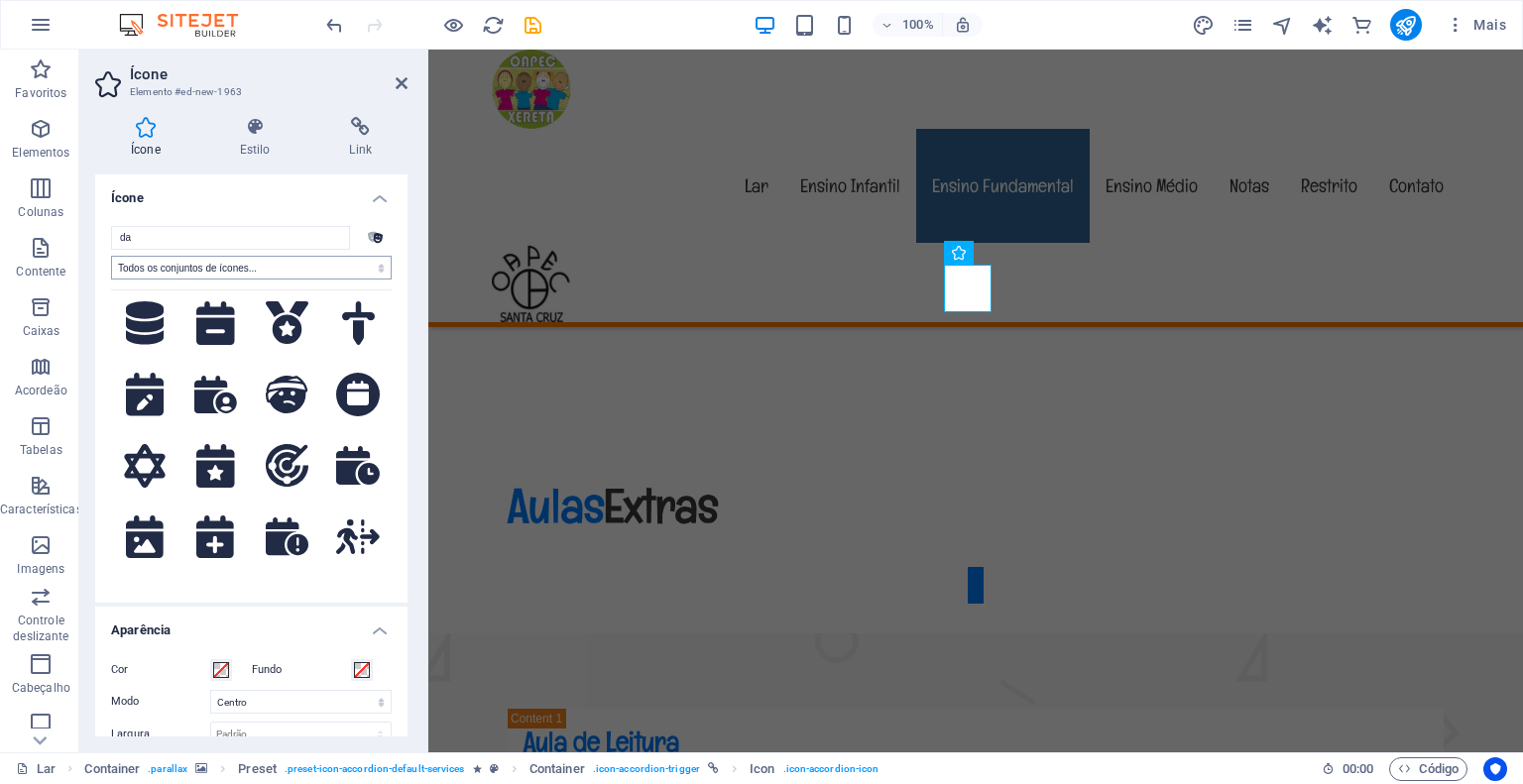 scroll, scrollTop: 2081, scrollLeft: 0, axis: vertical 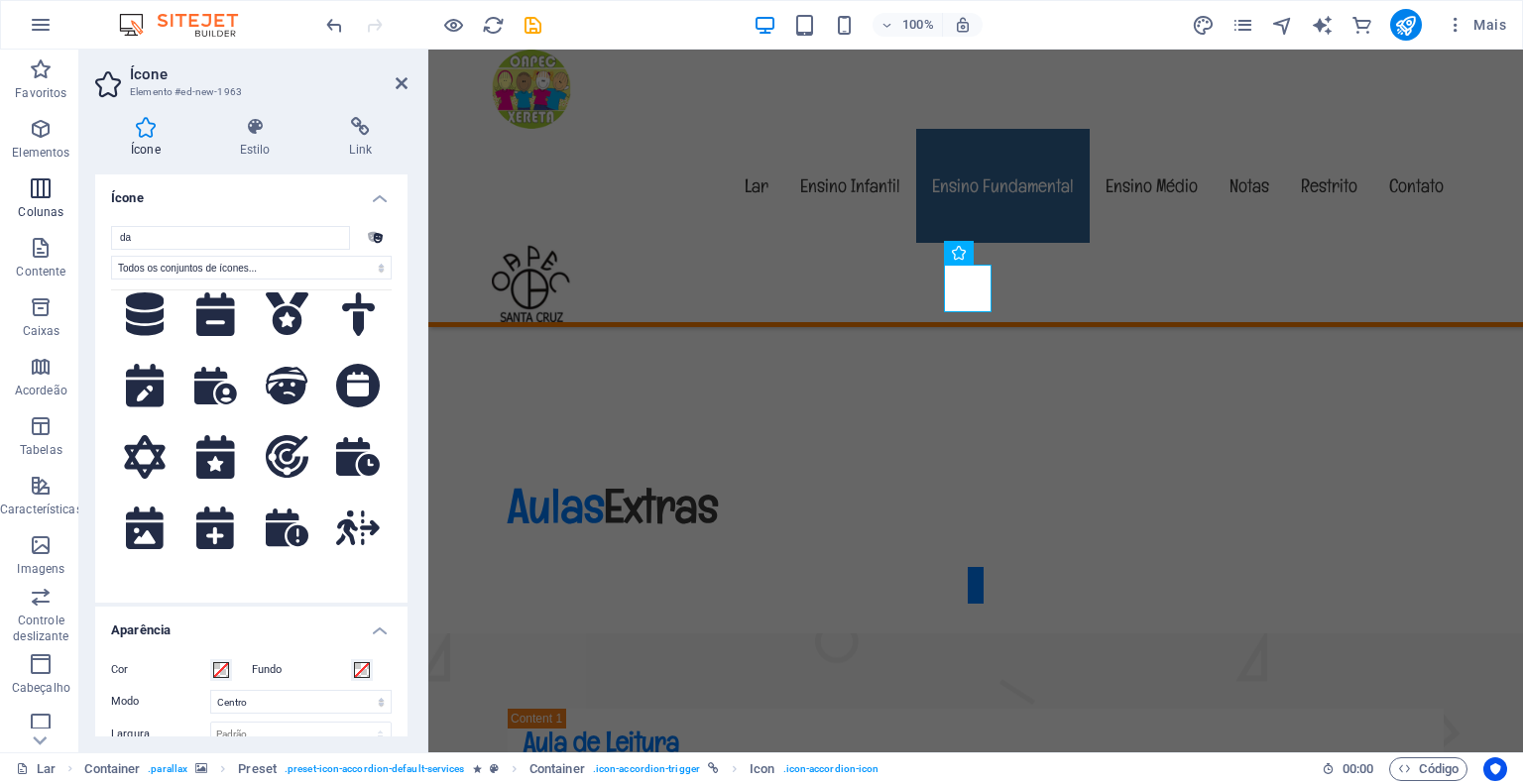 drag, startPoint x: 198, startPoint y: 241, endPoint x: 42, endPoint y: 220, distance: 157.40712 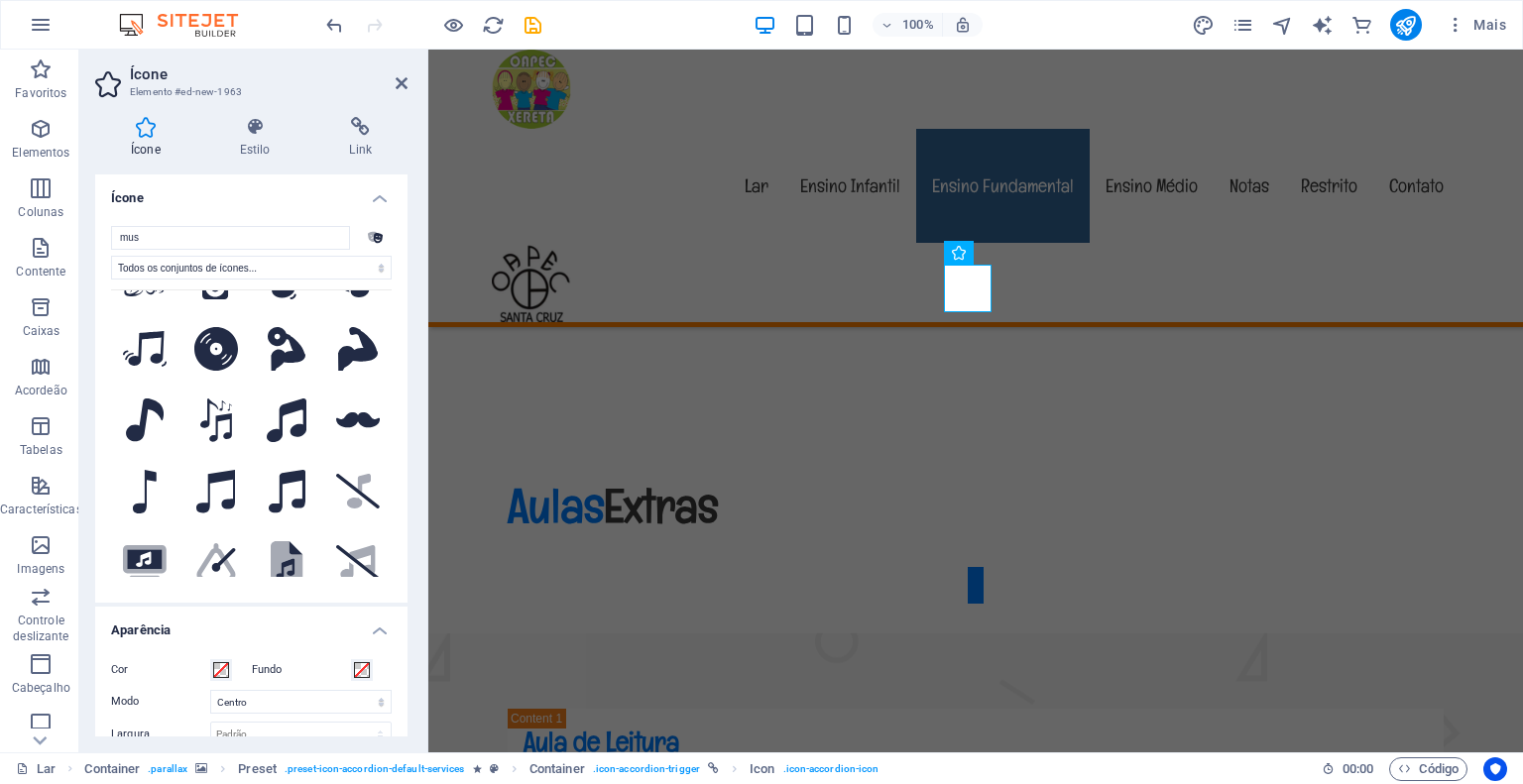 scroll, scrollTop: 0, scrollLeft: 0, axis: both 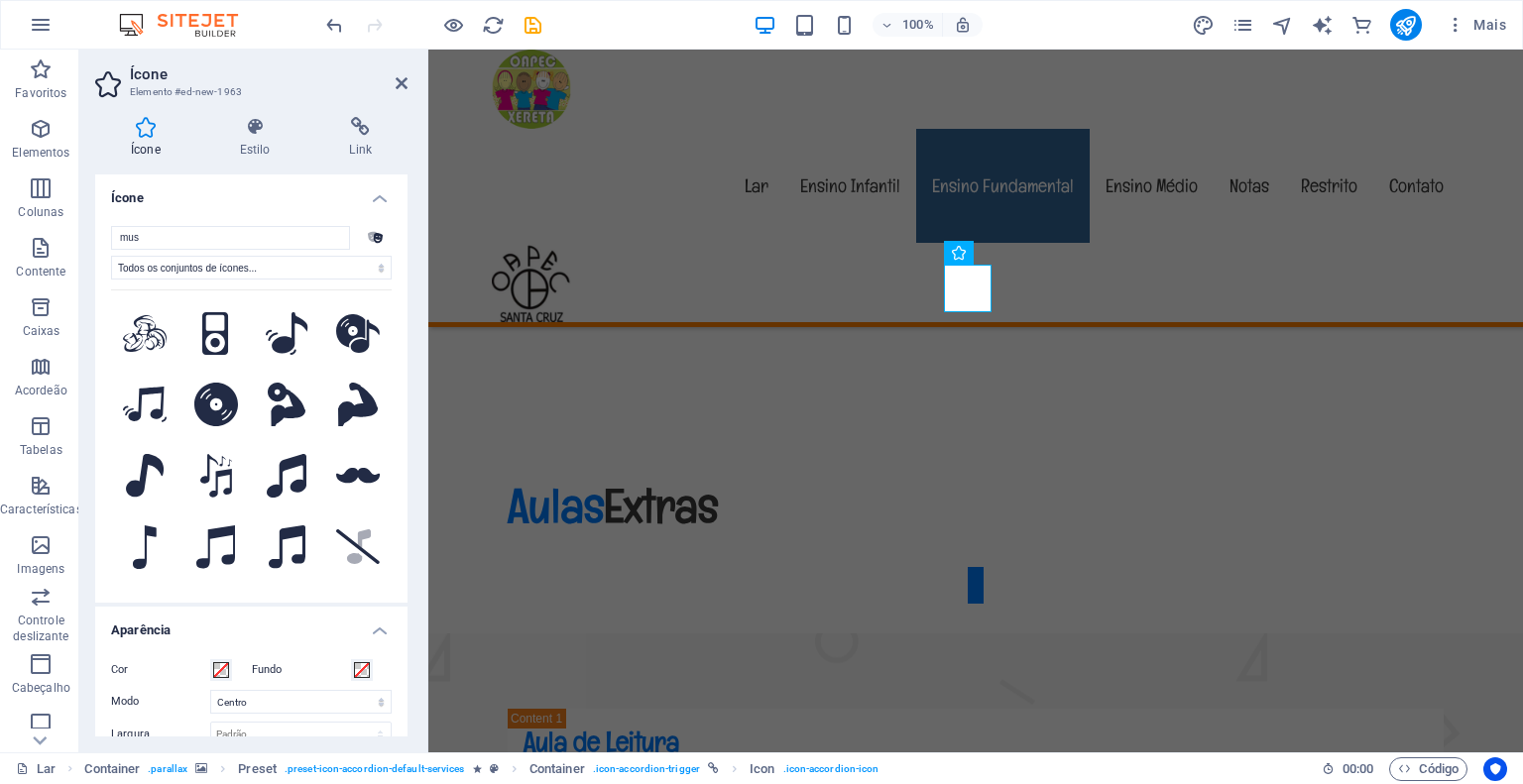 drag, startPoint x: 205, startPoint y: 235, endPoint x: 88, endPoint y: 246, distance: 117.515956 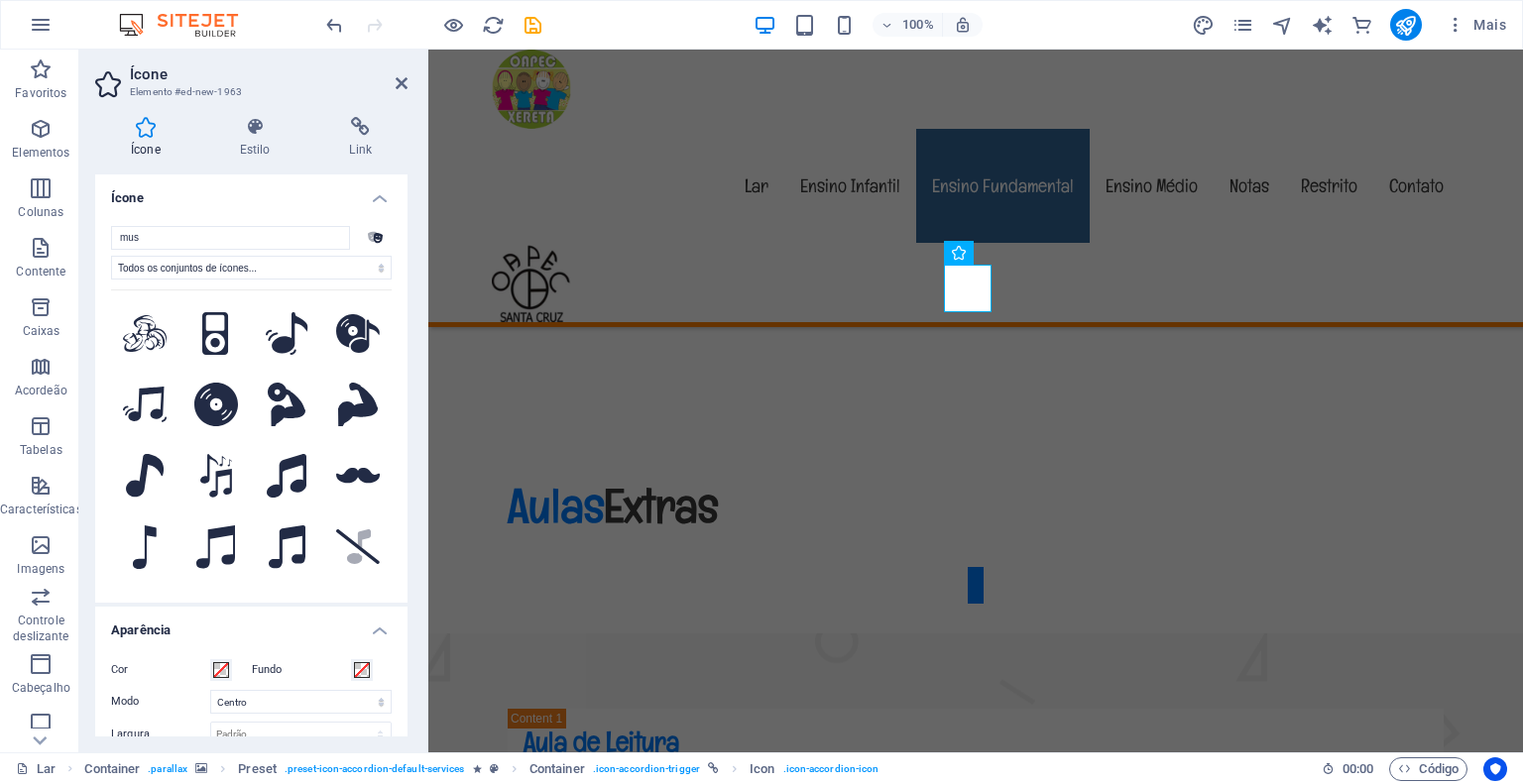 click on "Ícone Estilo Link Ícone mus .fa-secondary{opacity:.4} Todos os conjuntos de ícones... IcoFont Ionicons Marcas FontAwesome FontAwesome Duotone FontAwesome Sólido FontAwesome Regular FontAwesome Light FontAwesome Fino FontAwesome Sharp Sólido FontAwesome Sharp Regular FontAwesome Sharp Light FontAwesome Nítido Fino .fa-secondary{opacity:.4} .fa-secondary{opacity:.4} .fa-secondary{opacity:.4} .fa-secondary{opacity:.4} .fa-secondary{opacity:.4} .fa-secondary{opacity:.4} .fa-secondary{opacity:.4} .fa-secondary{opacity:.4} .fa-secondary{opacity:.4} .fa-secondary{opacity:.4} .fa-secondary{opacity:.4} .fa-secondary{opacity:.4} .fa-secondary{opacity:.4} .fa-secondary{opacity:.4} .fa-secondary{opacity:.4} .fa-secondary{opacity:.4} .fa-secondary{opacity:.4} .fa-secondary{opacity:.4} .fa-secondary{opacity:.4} .fa-secondary{opacity:.4} .fa-secondary{opacity:.4} Sua busca retornou mais ícones do que conseguimos exibir. Por favor, refine sua busca. Aparência Cor Fundo Modo Escala Esquerda Centro Certo Largura auto %" at bounding box center [251, 426] 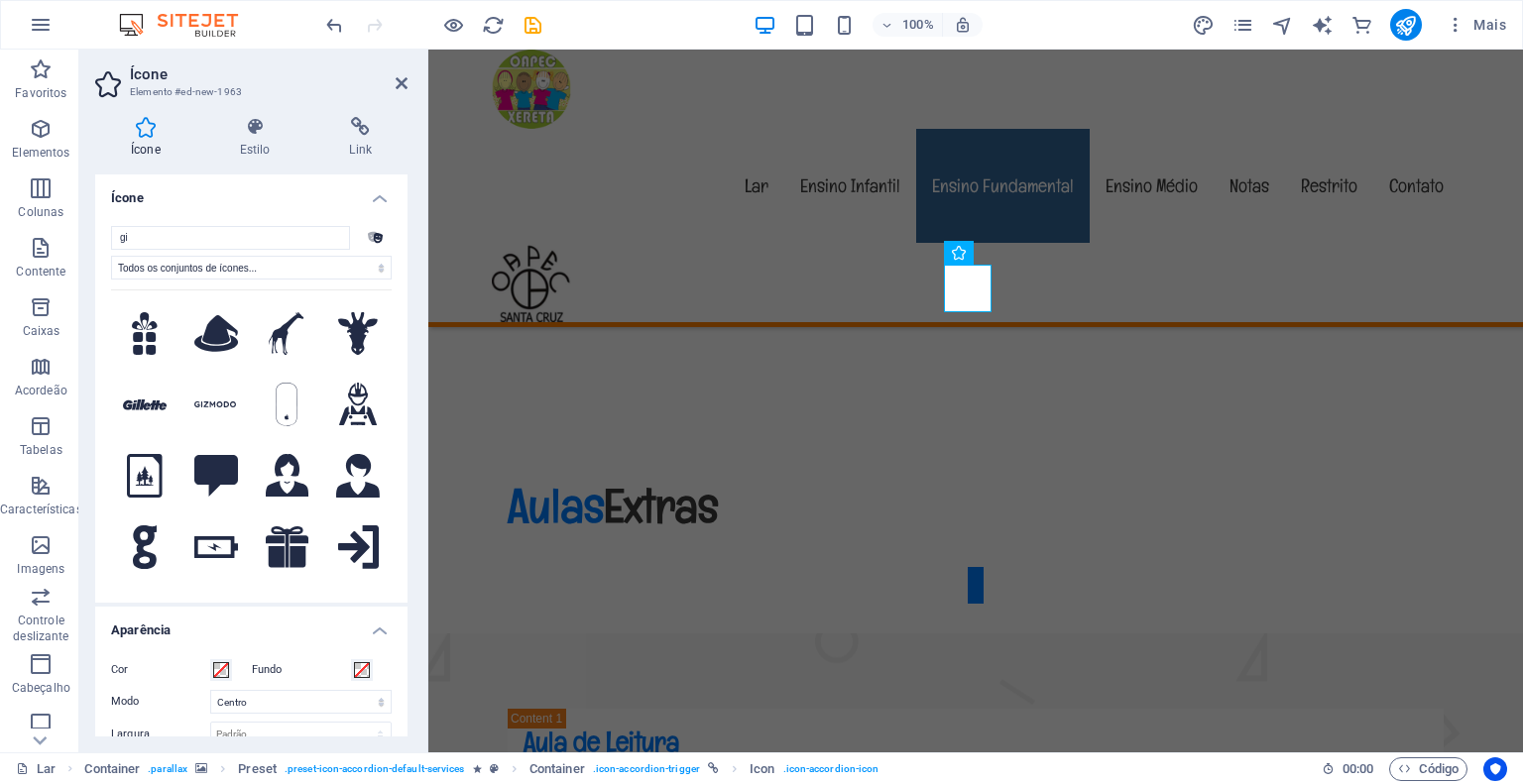 type on "g" 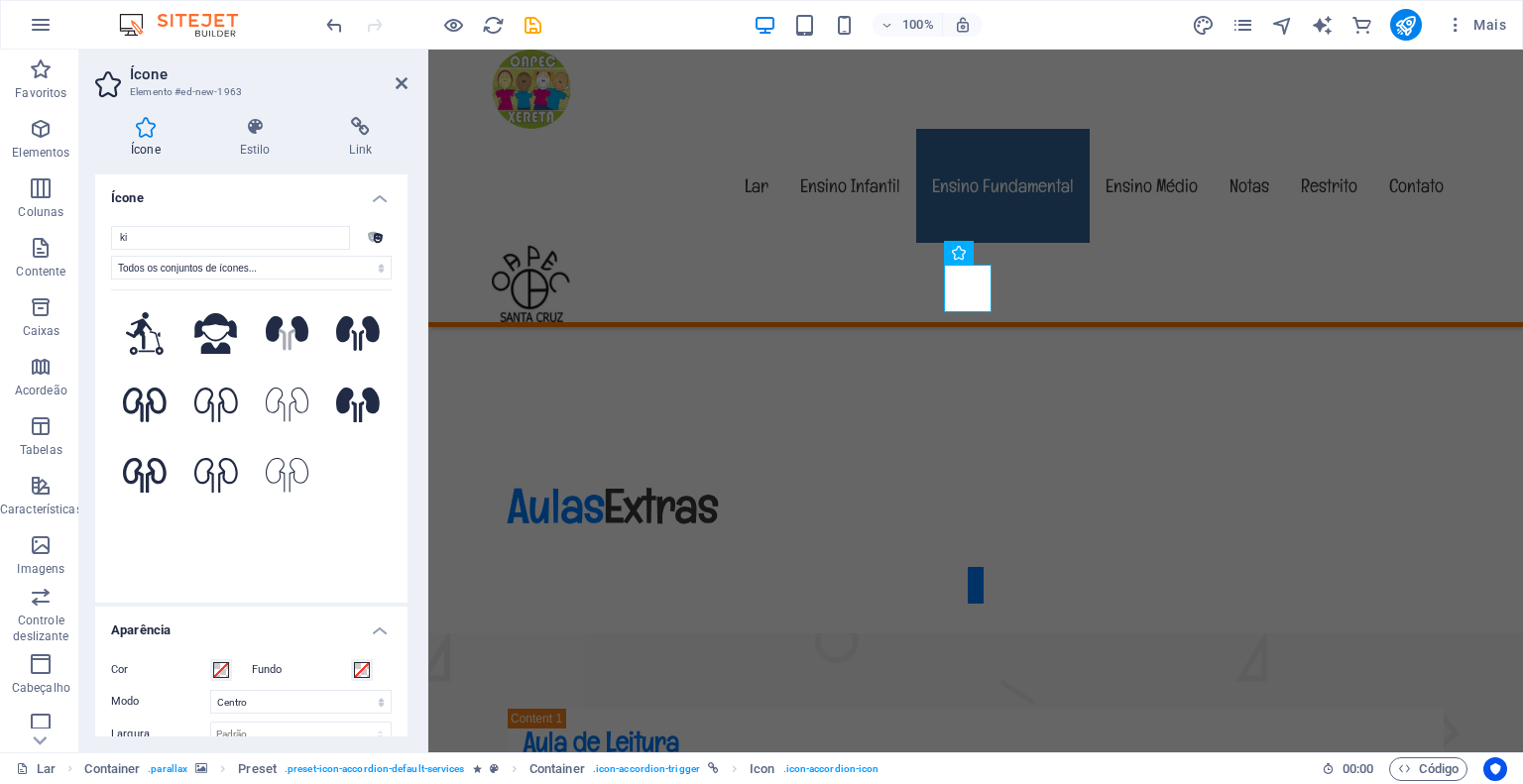 type on "k" 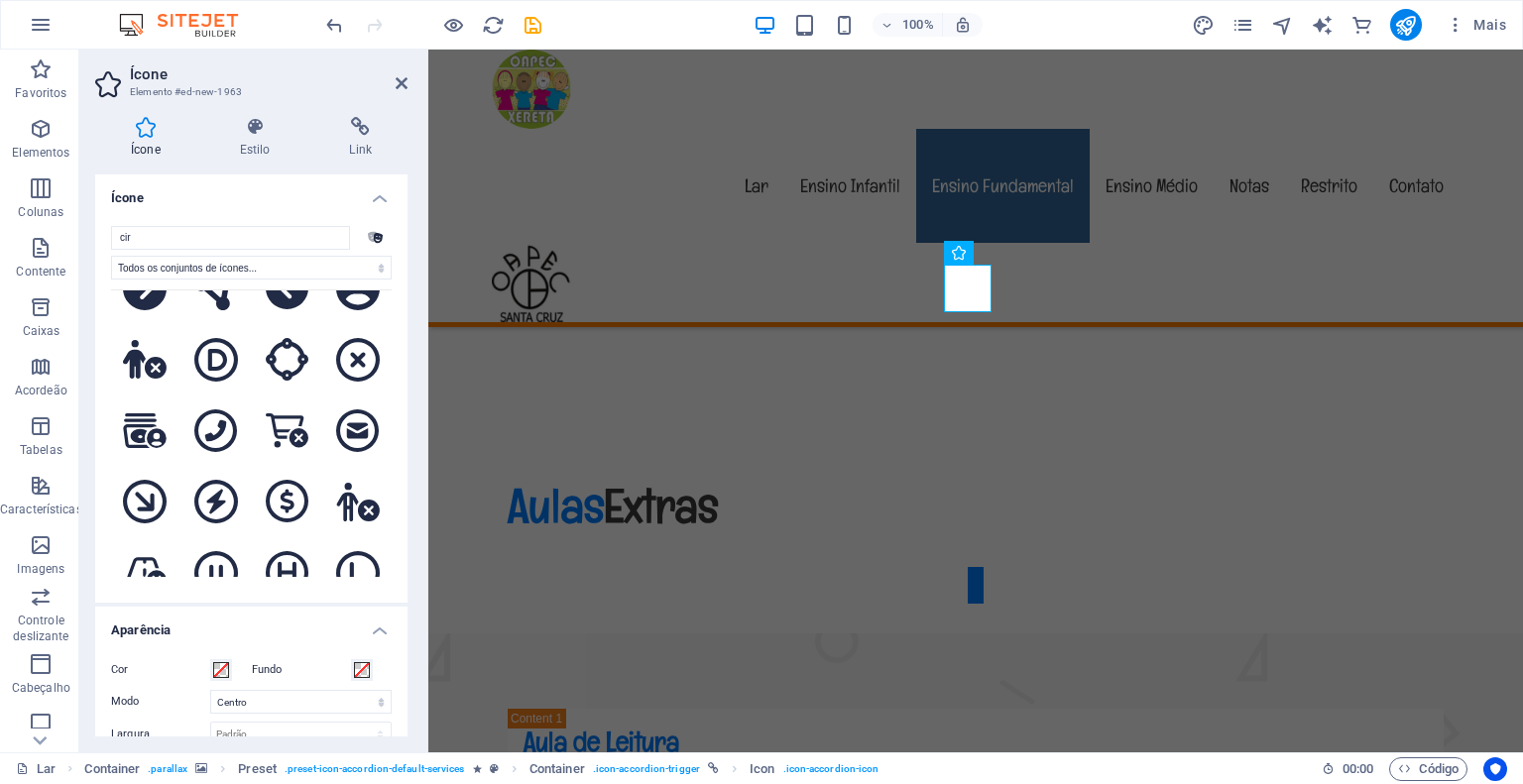 scroll, scrollTop: 8437, scrollLeft: 0, axis: vertical 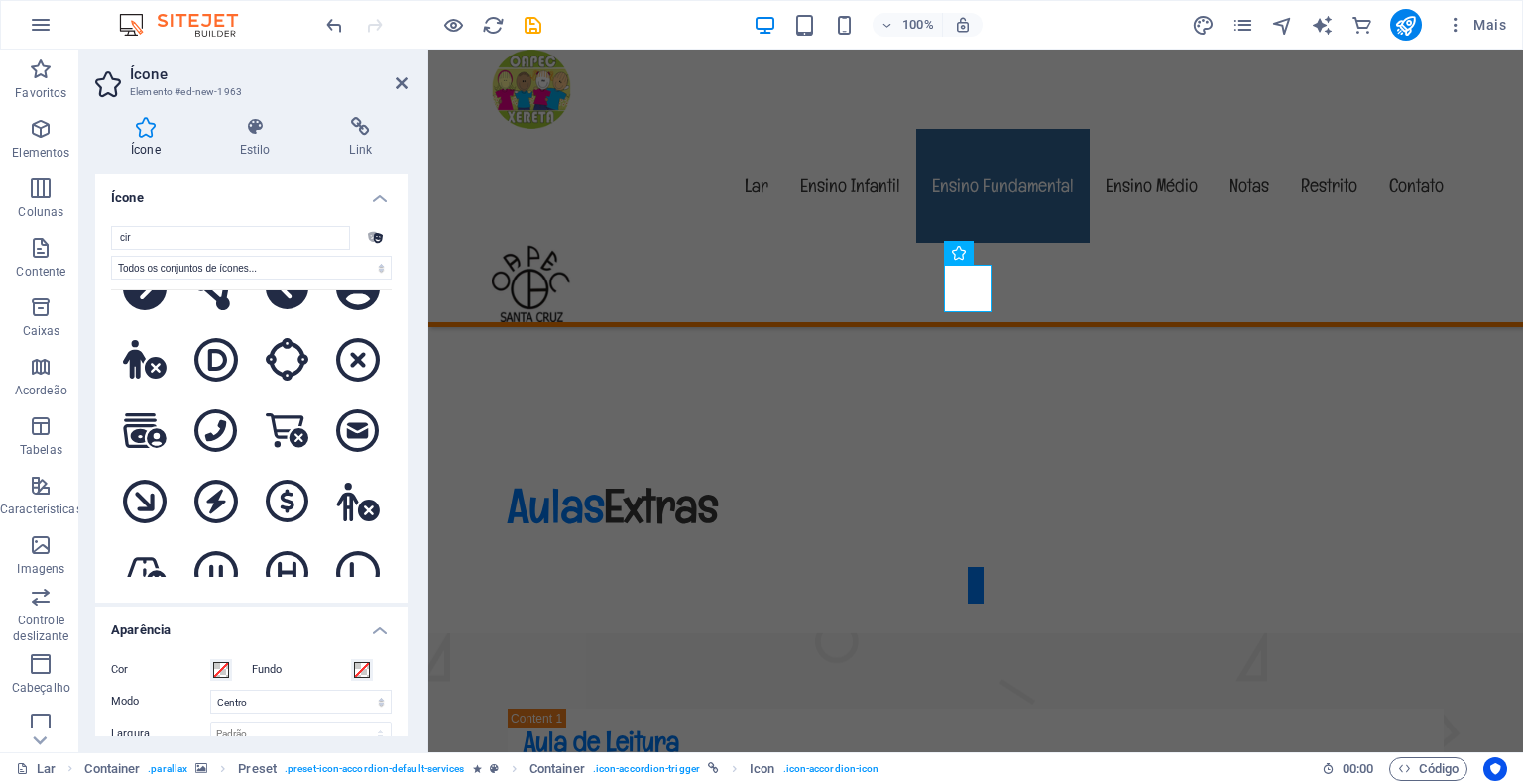 drag, startPoint x: 250, startPoint y: 241, endPoint x: 90, endPoint y: 240, distance: 160.00312 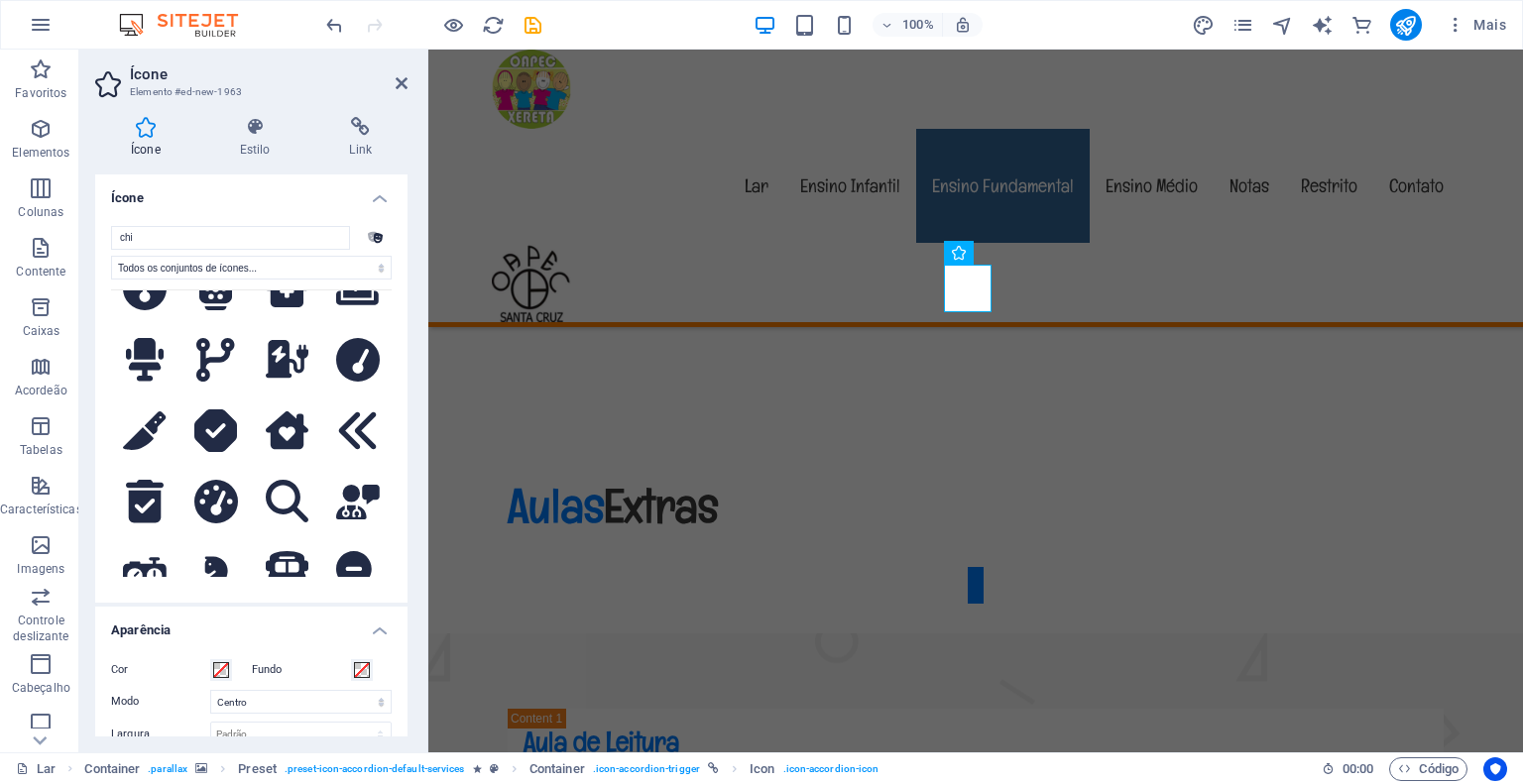 scroll, scrollTop: 3108, scrollLeft: 0, axis: vertical 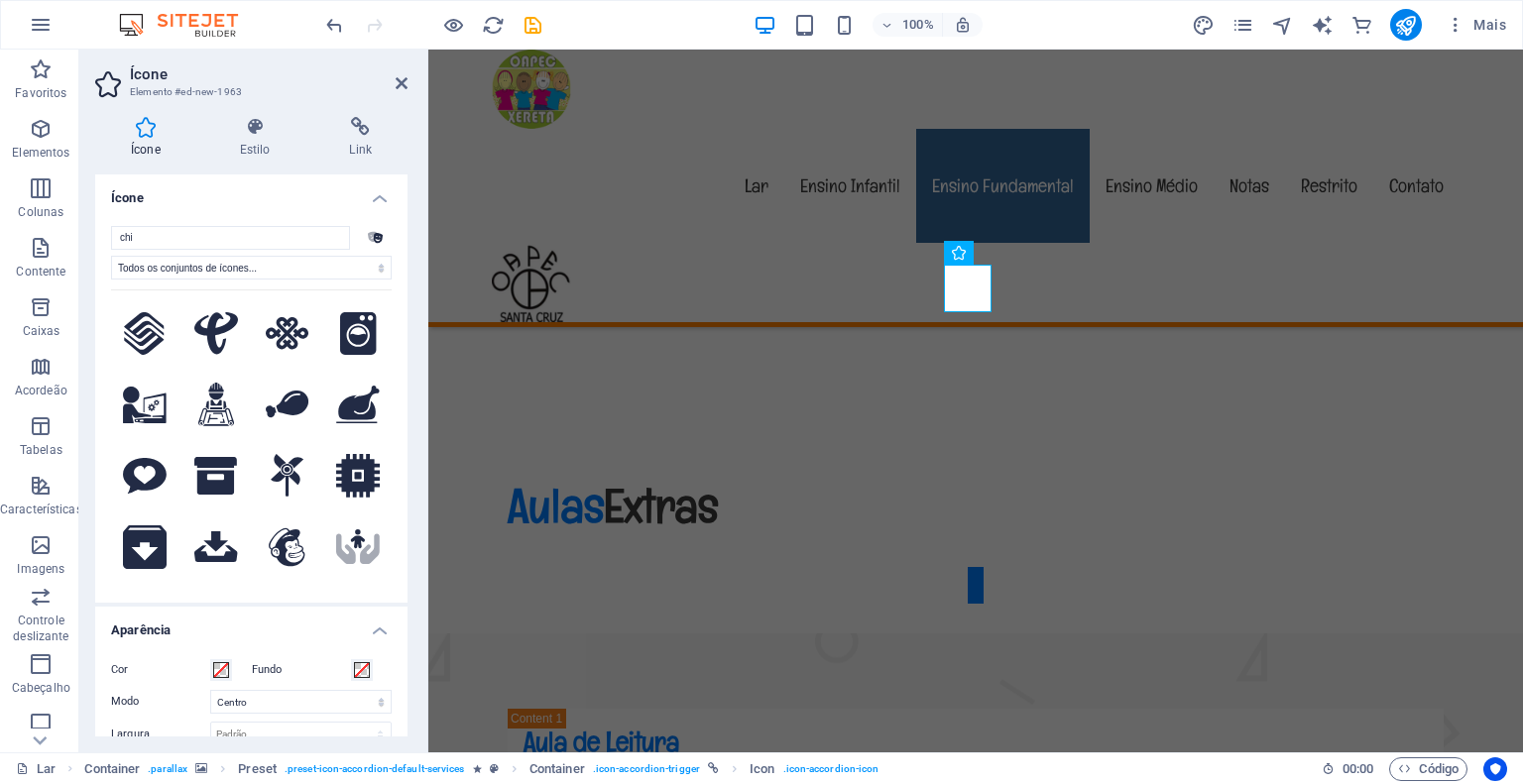 drag, startPoint x: 214, startPoint y: 233, endPoint x: 101, endPoint y: 255, distance: 115.1217 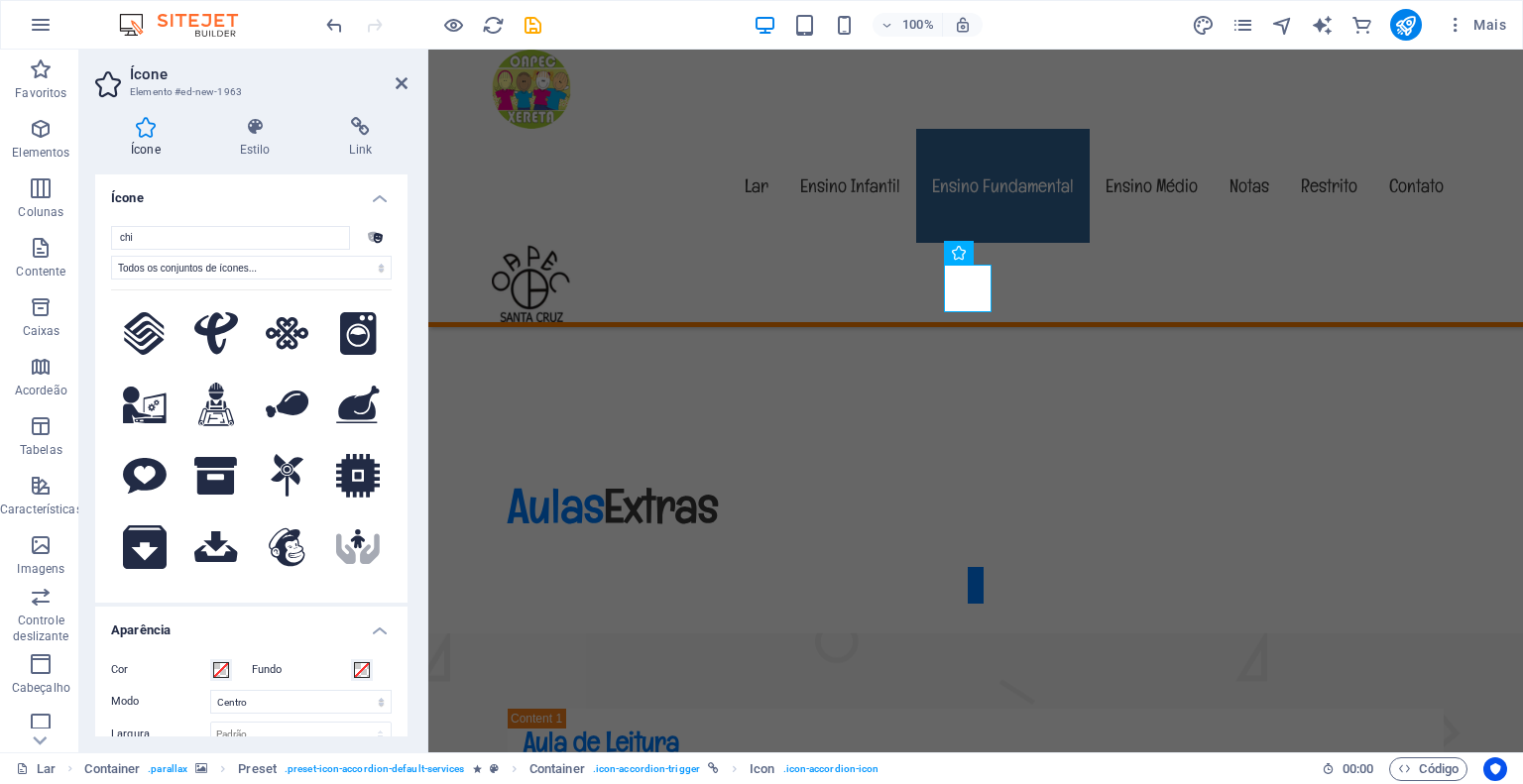 click on "chi .fa-secondary{opacity:.4} Todos os conjuntos de ícones... IcoFont Ionicons Marcas FontAwesome FontAwesome Duotone FontAwesome Sólido FontAwesome Regular FontAwesome Light FontAwesome Fino FontAwesome Sharp Sólido FontAwesome Sharp Regular FontAwesome Sharp Light FontAwesome Nítido Fino .fa-secondary{opacity:.4} .fa-secondary{opacity:.4} .fa-secondary{opacity:.4} .fa-secondary{opacity:.4} .fa-secondary{opacity:.4} .fa-secondary{opacity:.4} .fa-secondary{opacity:.4} .fa-secondary{opacity:.4} .fa-secondary{opacity:.4} .fa-secondary{opacity:.4} .fa-secondary{opacity:.4} .fa-secondary{opacity:.4} .fa-secondary{opacity:.4} .fa-secondary{opacity:.4} .fa-secondary{opacity:.4} .fa-secondary{opacity:.4} .fa-secondary{opacity:.4} .fa-secondary{opacity:.4} .fa-secondary{opacity:.4} .fa-secondary{opacity:.4} Sua busca retornou mais ícones do que conseguimos exibir. Por favor, refine sua busca." at bounding box center (251, 406) 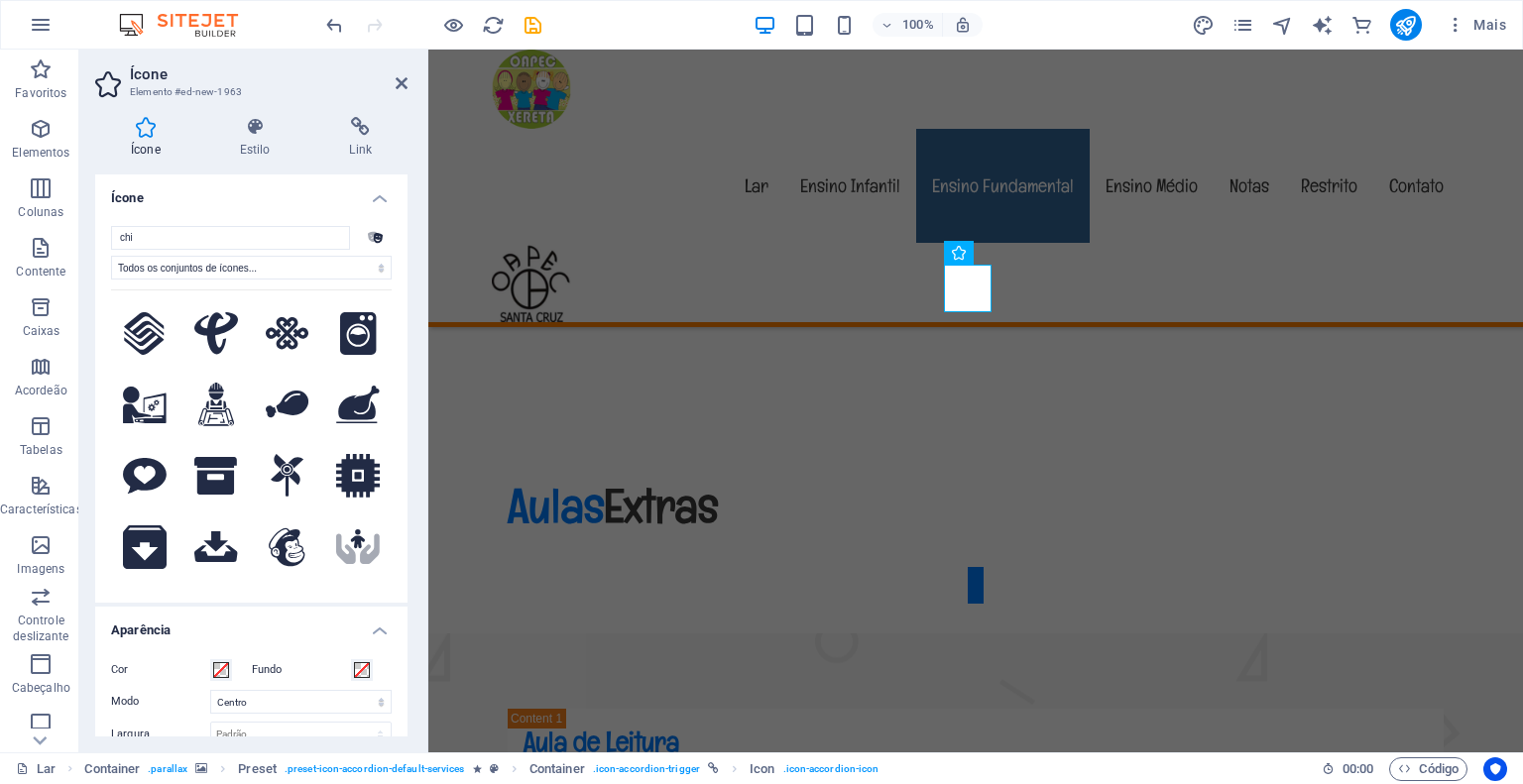 type on "m" 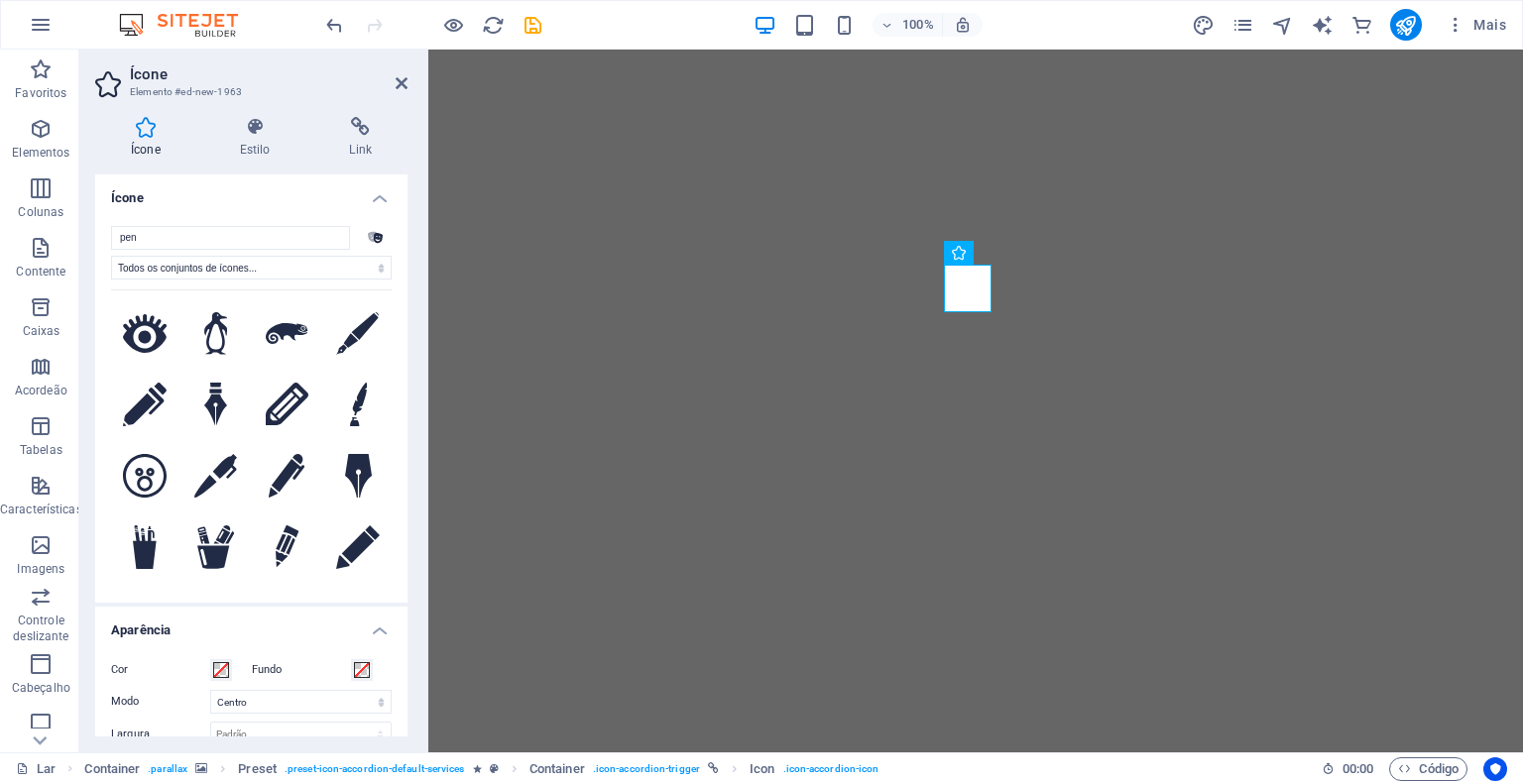 select on "xMidYMid" 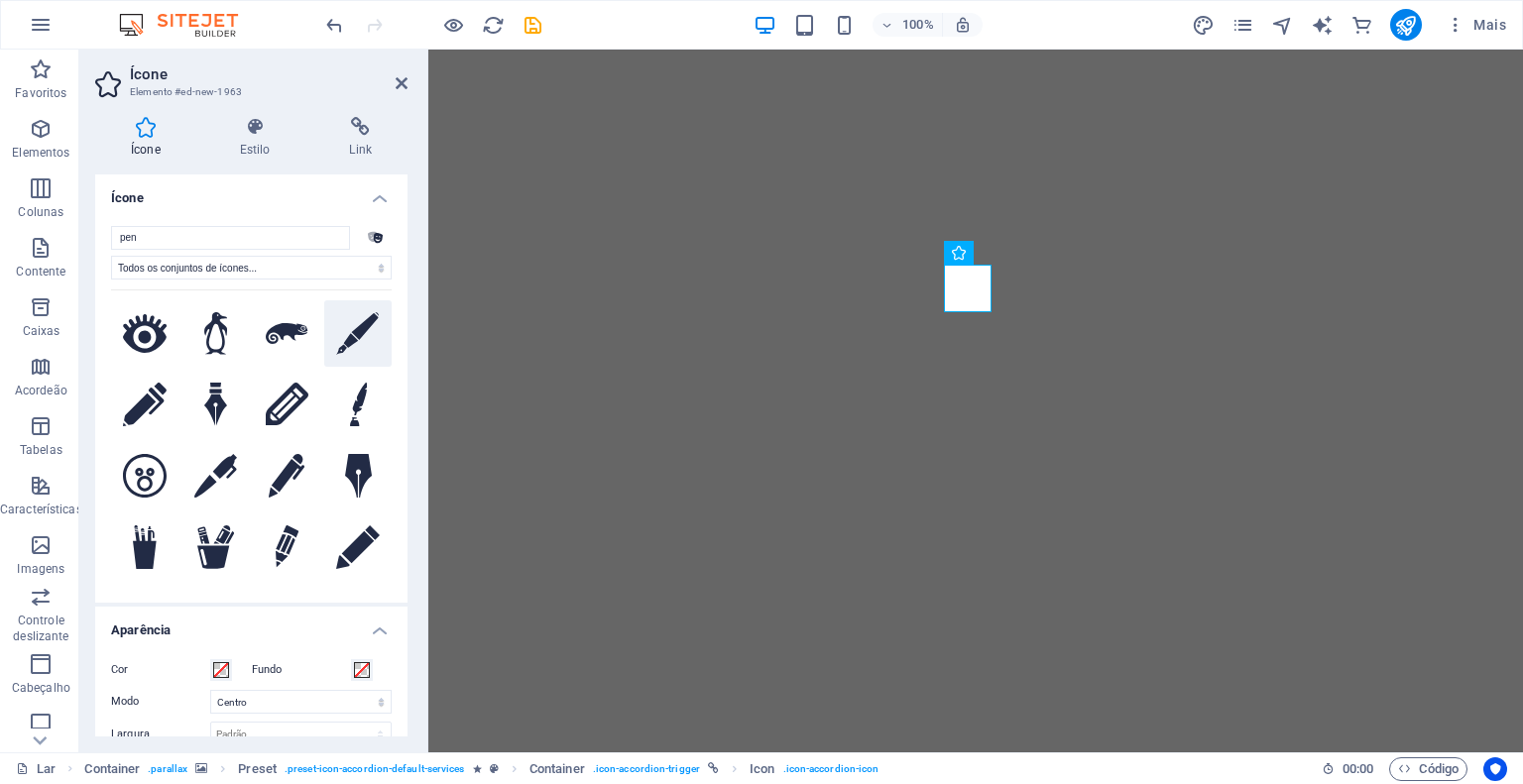 scroll, scrollTop: 0, scrollLeft: 0, axis: both 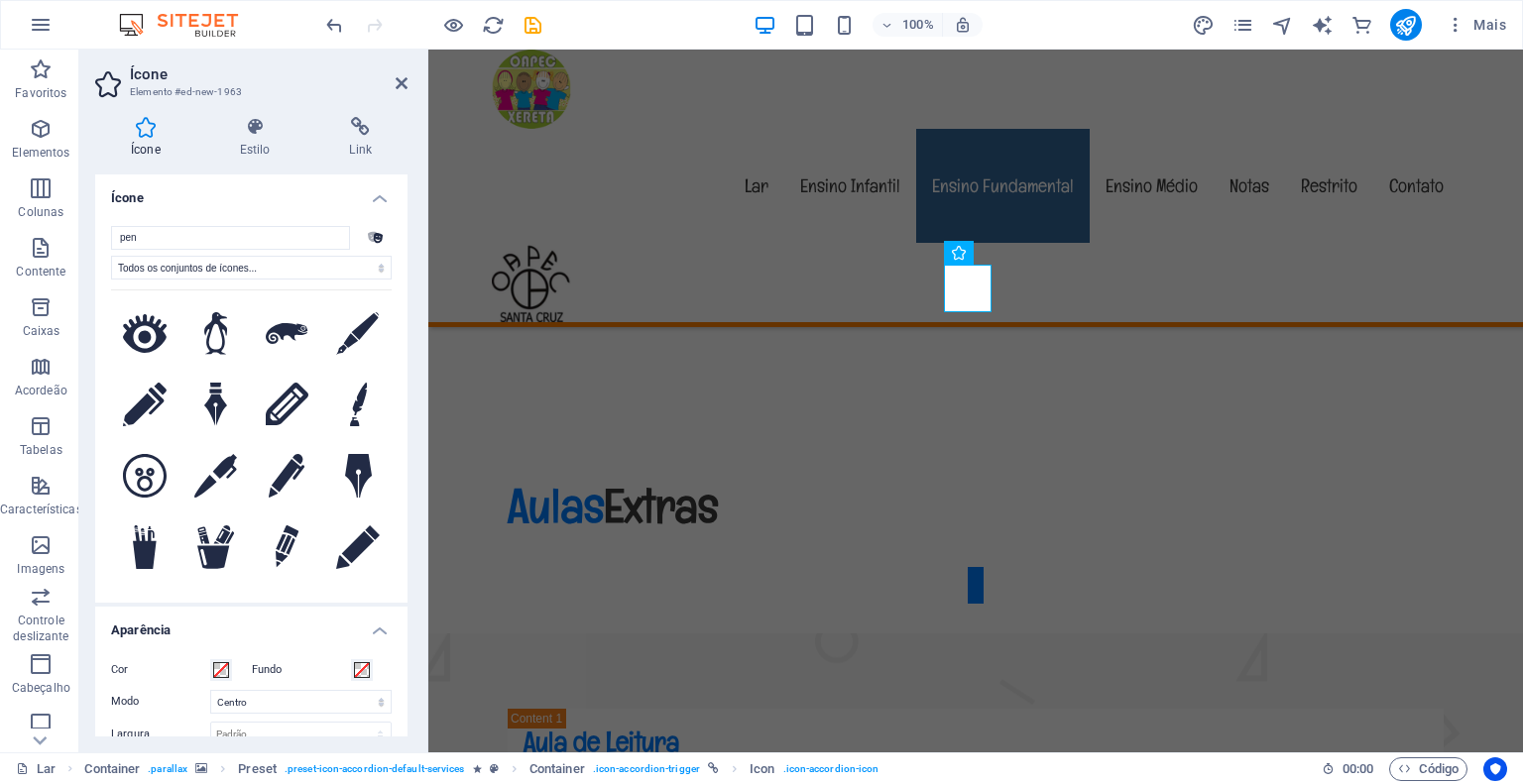 drag, startPoint x: 219, startPoint y: 239, endPoint x: 110, endPoint y: 242, distance: 109.0413 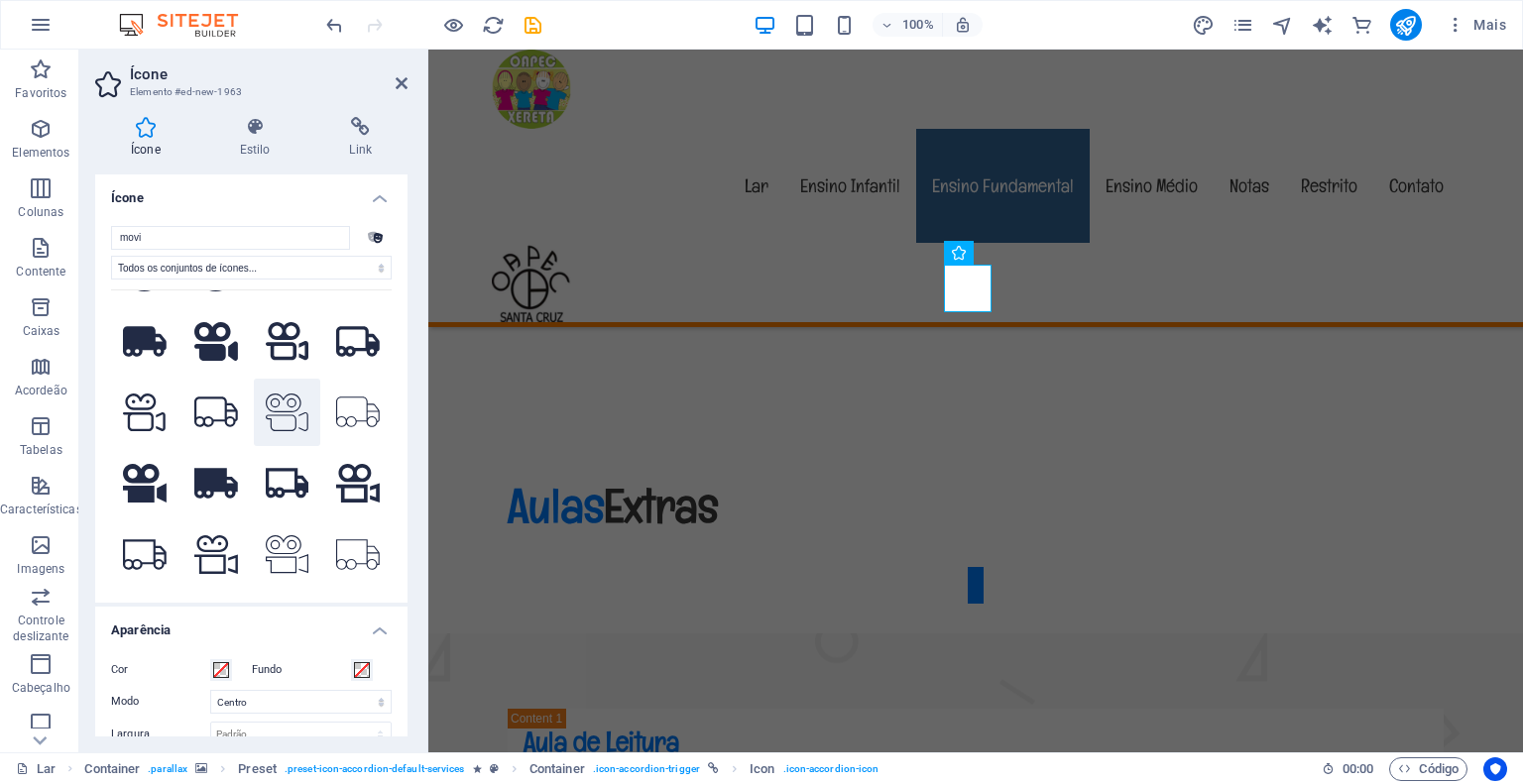 scroll, scrollTop: 64, scrollLeft: 0, axis: vertical 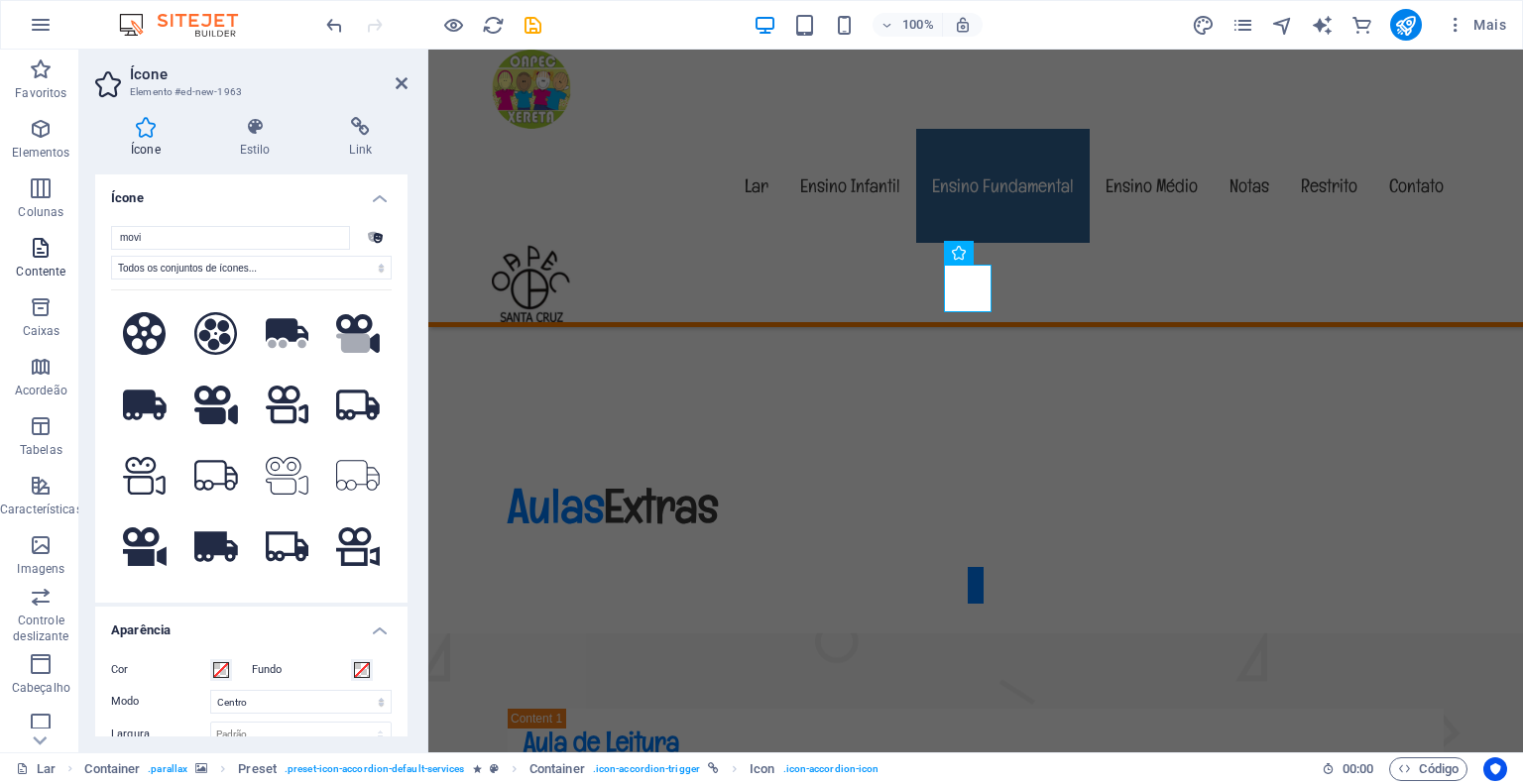 drag, startPoint x: 243, startPoint y: 237, endPoint x: 53, endPoint y: 235, distance: 190.01053 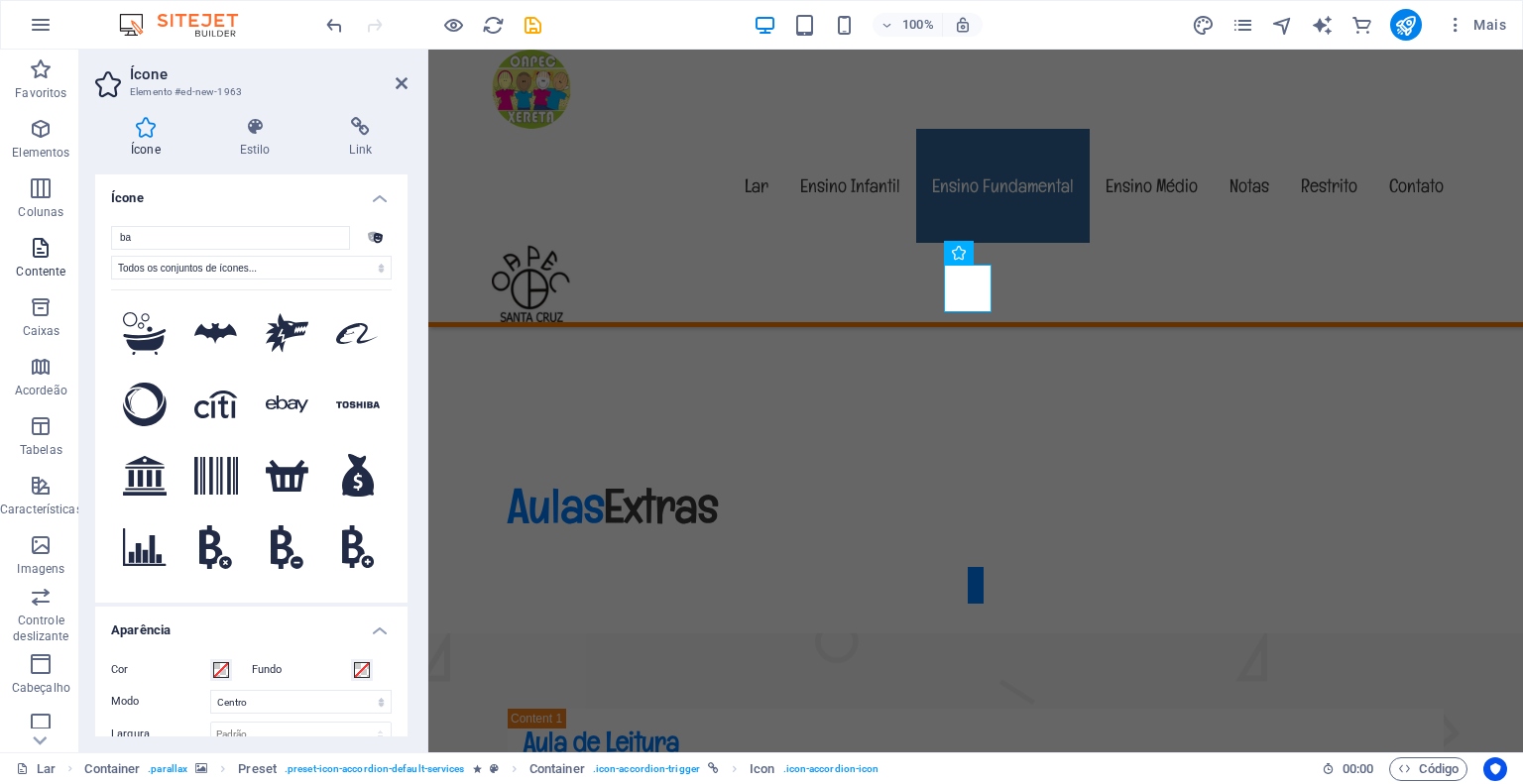 type on "b" 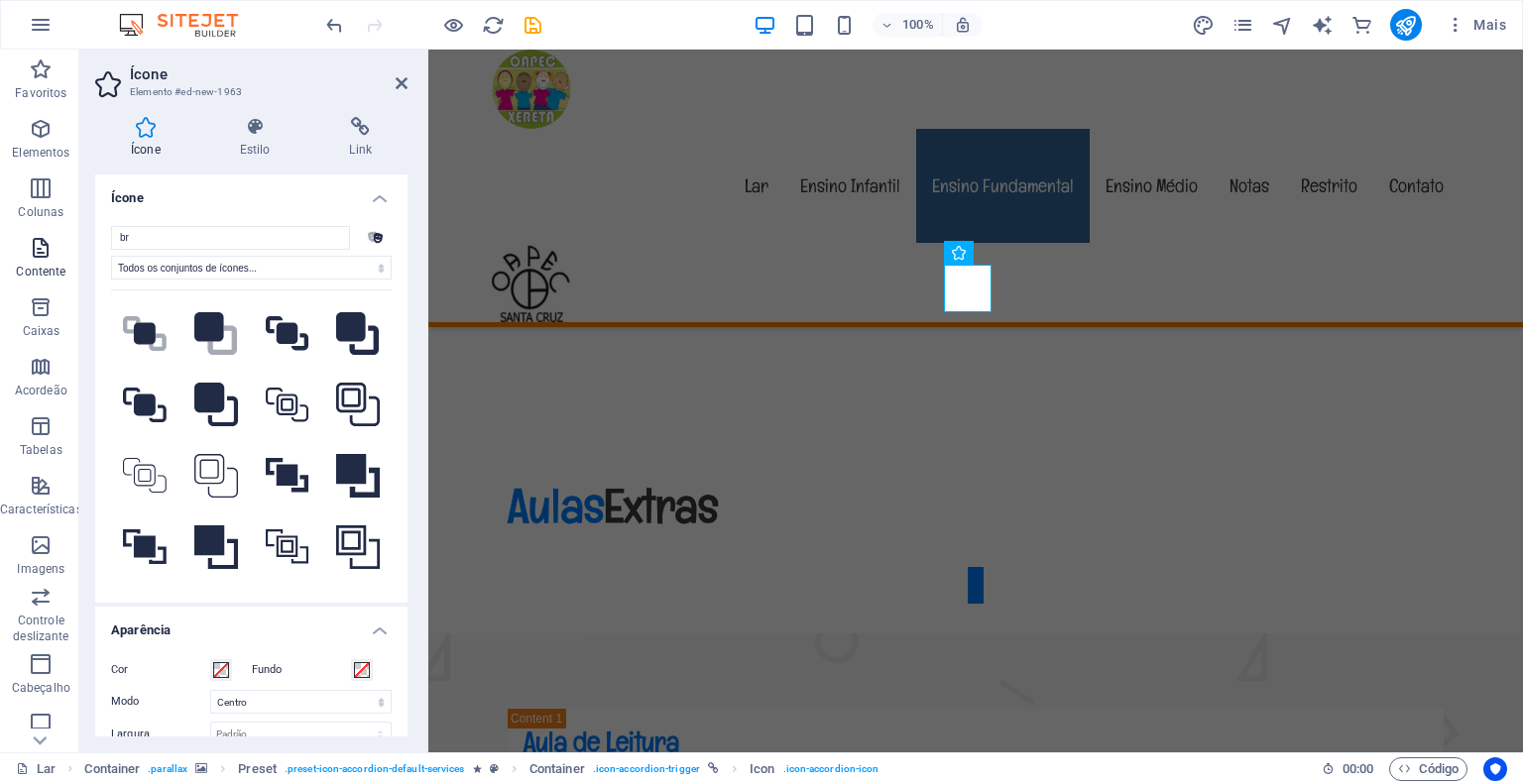type on "b" 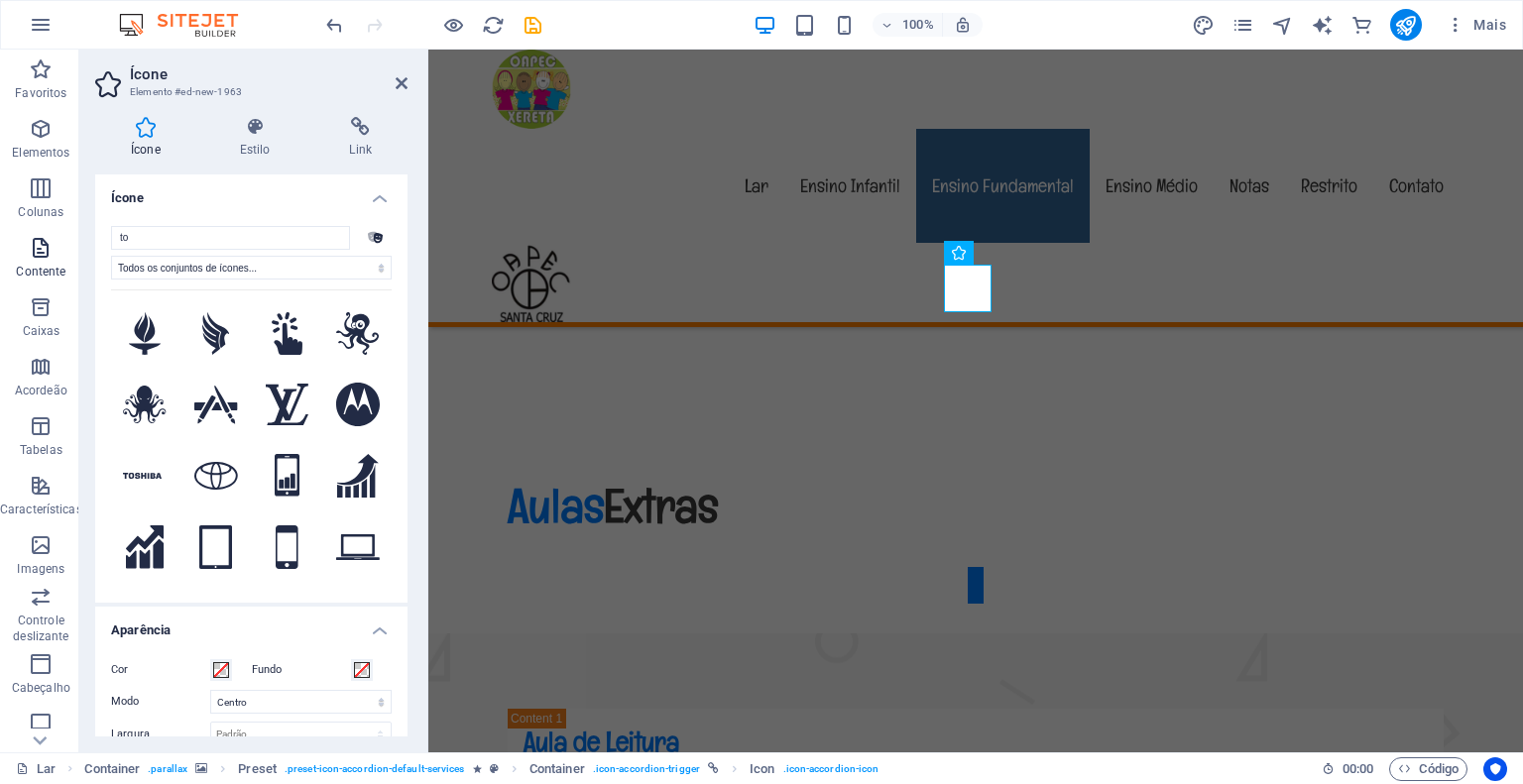type on "t" 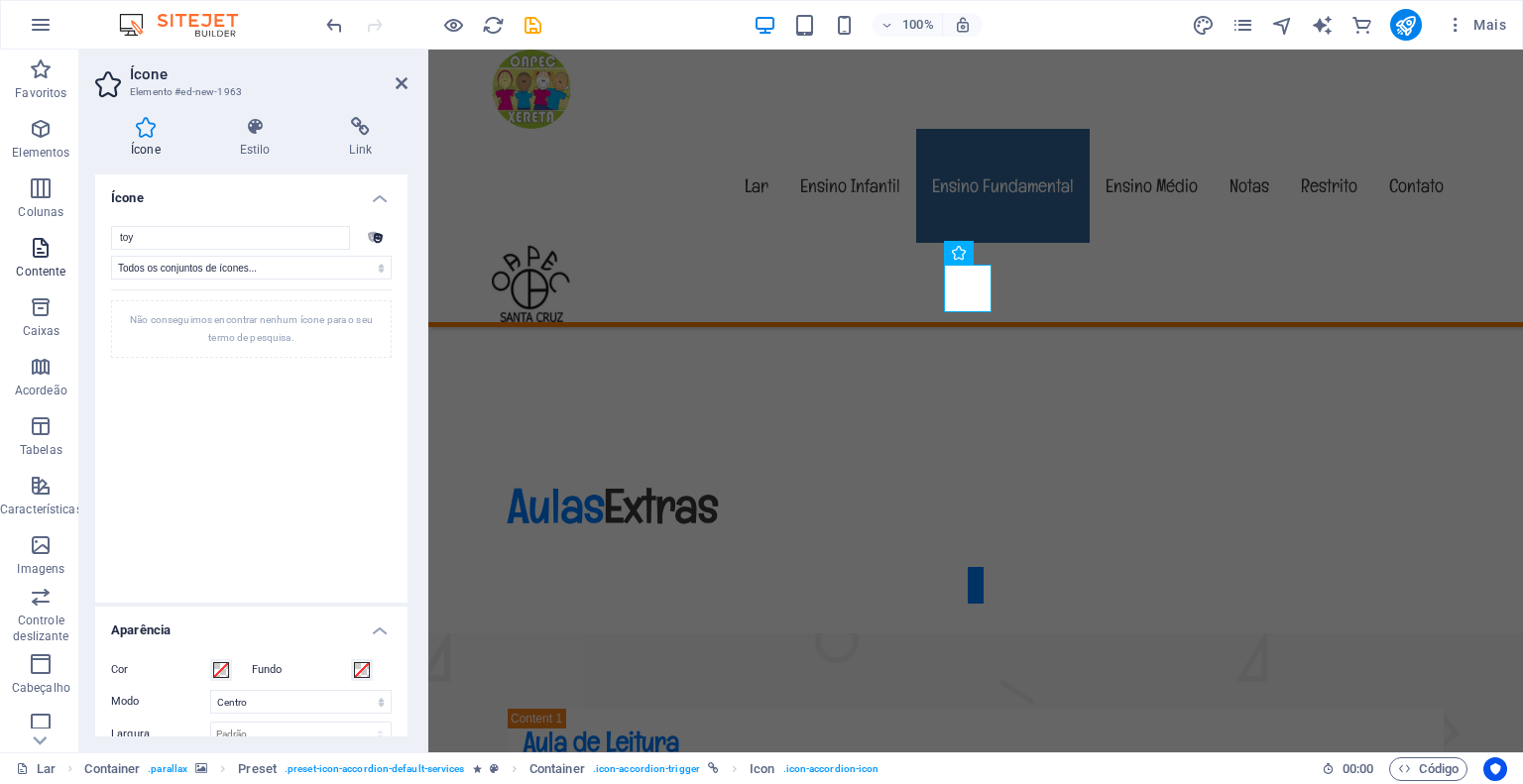 type on "to" 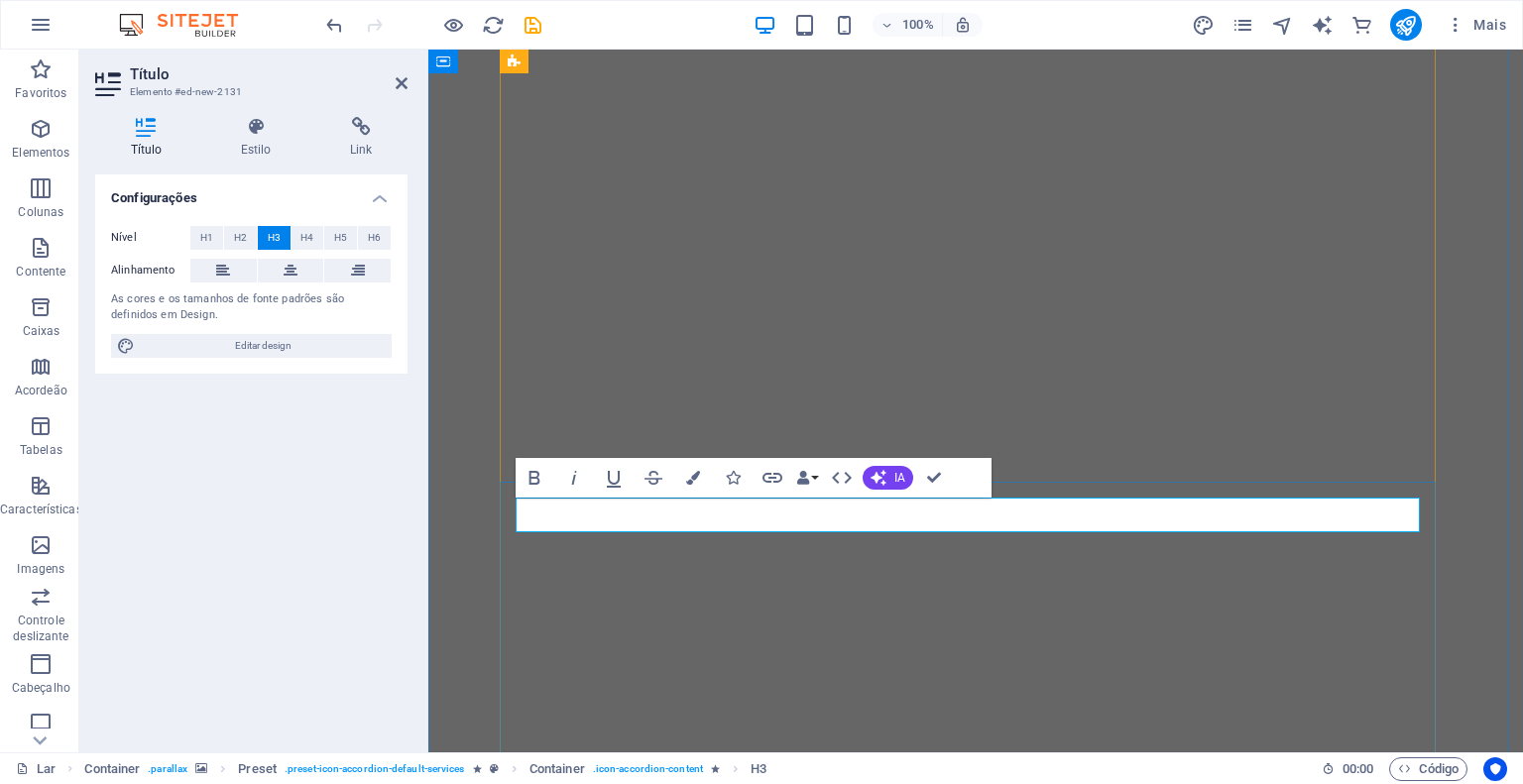 scroll, scrollTop: 0, scrollLeft: 0, axis: both 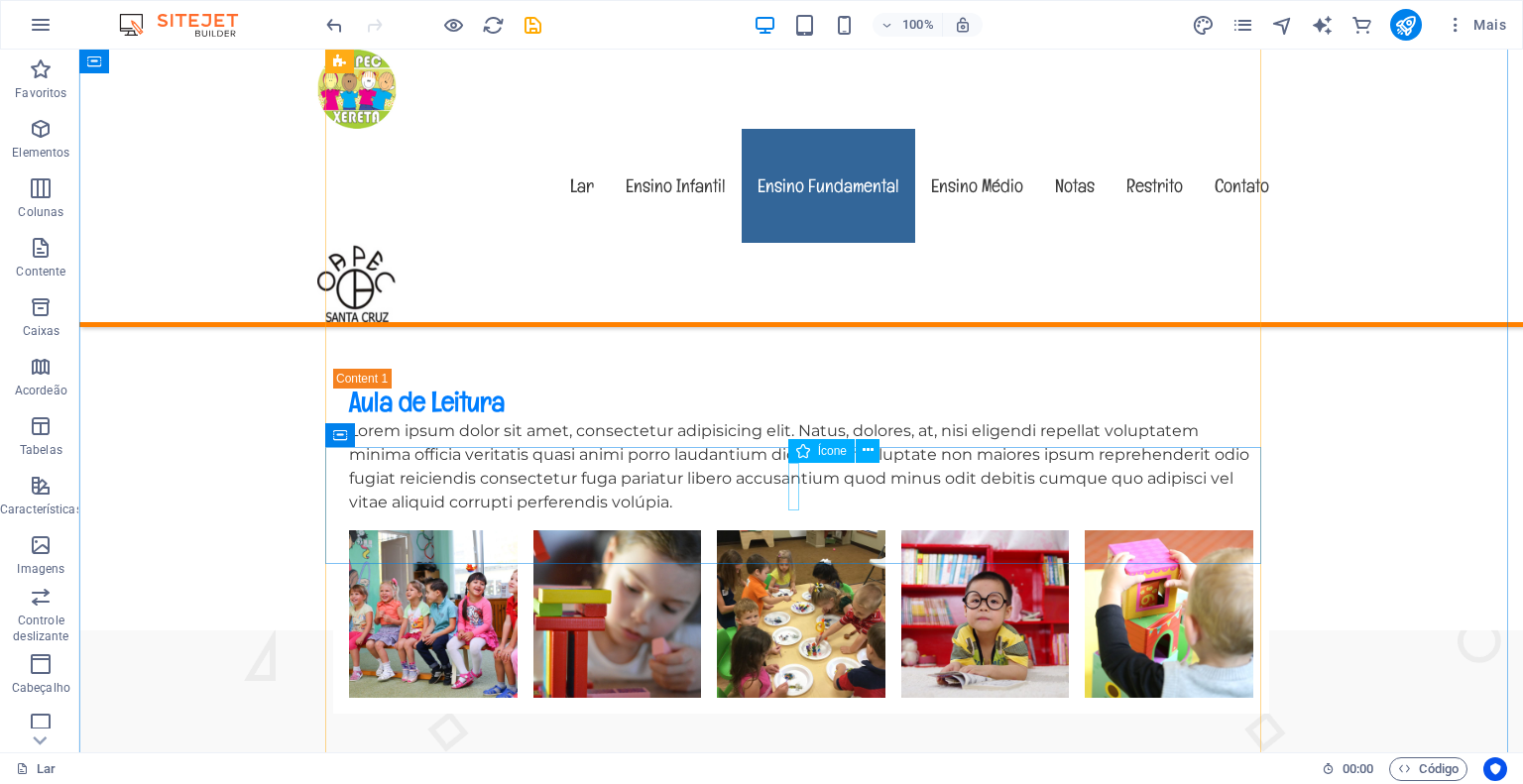 click on ".fa-secondary{opacity:.4}" at bounding box center [801, 1664] 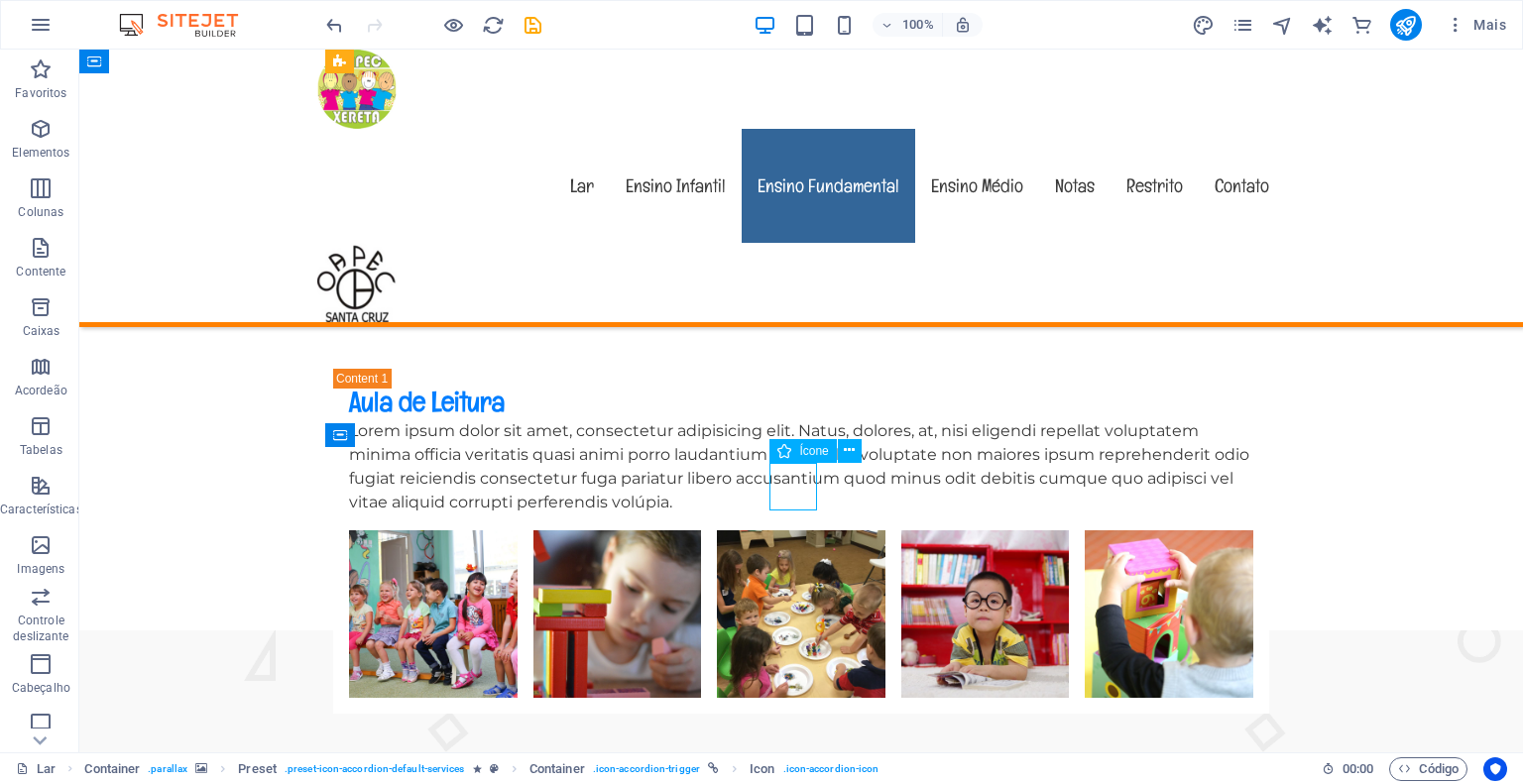 click on ".fa-secondary{opacity:.4}" at bounding box center [801, 1664] 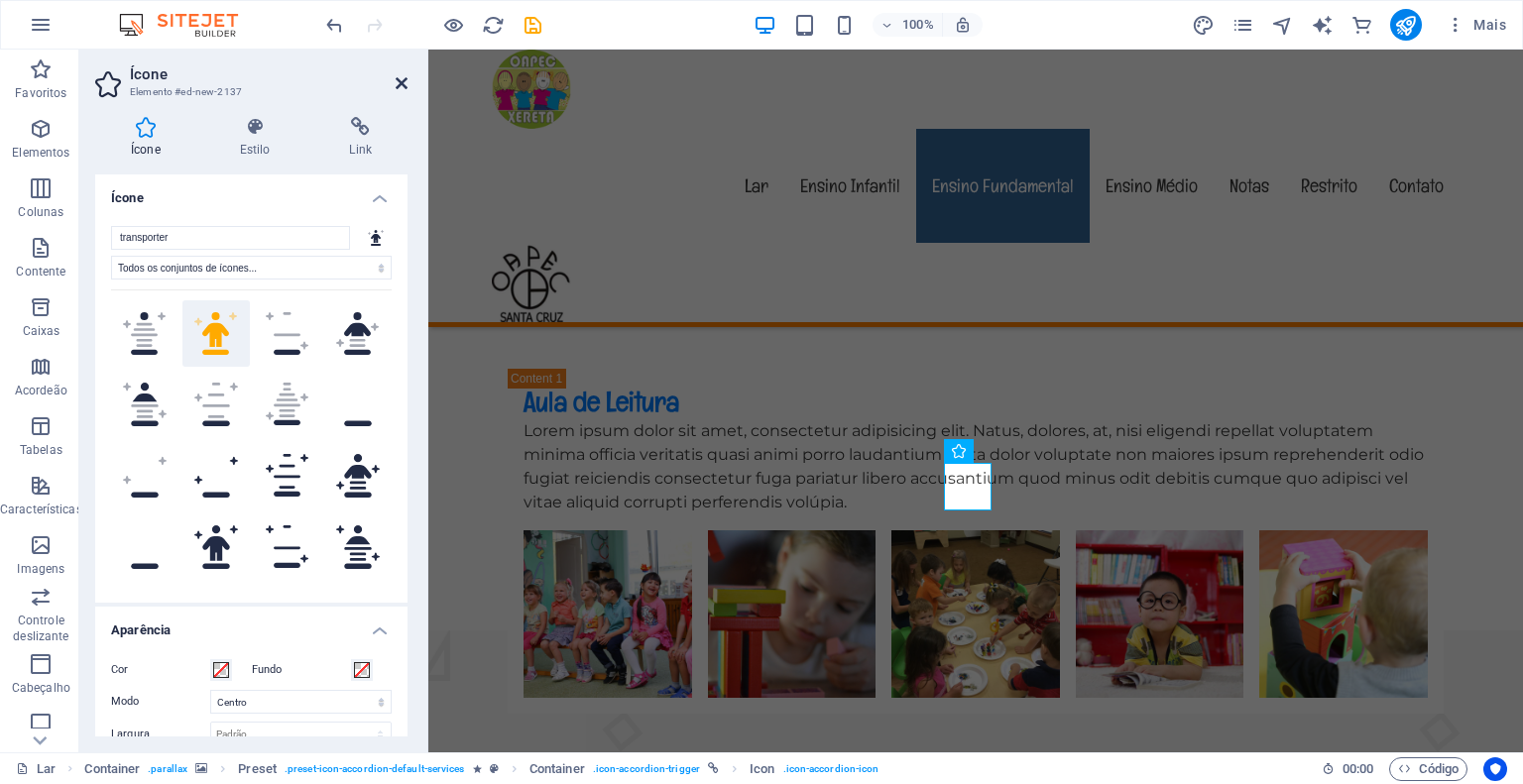 click at bounding box center (402, 83) 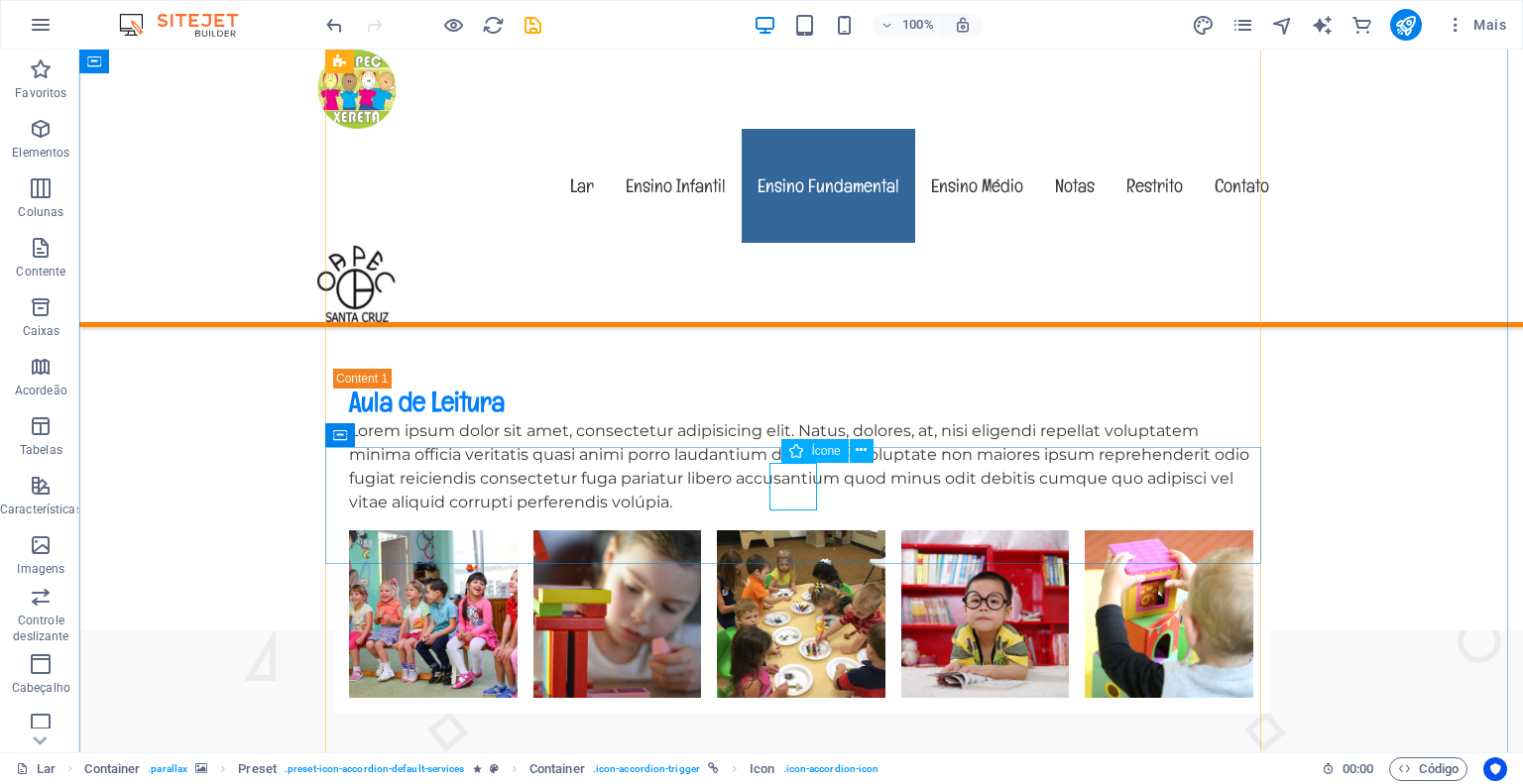 click on ".fa-secondary{opacity:.4}" at bounding box center (801, 1664) 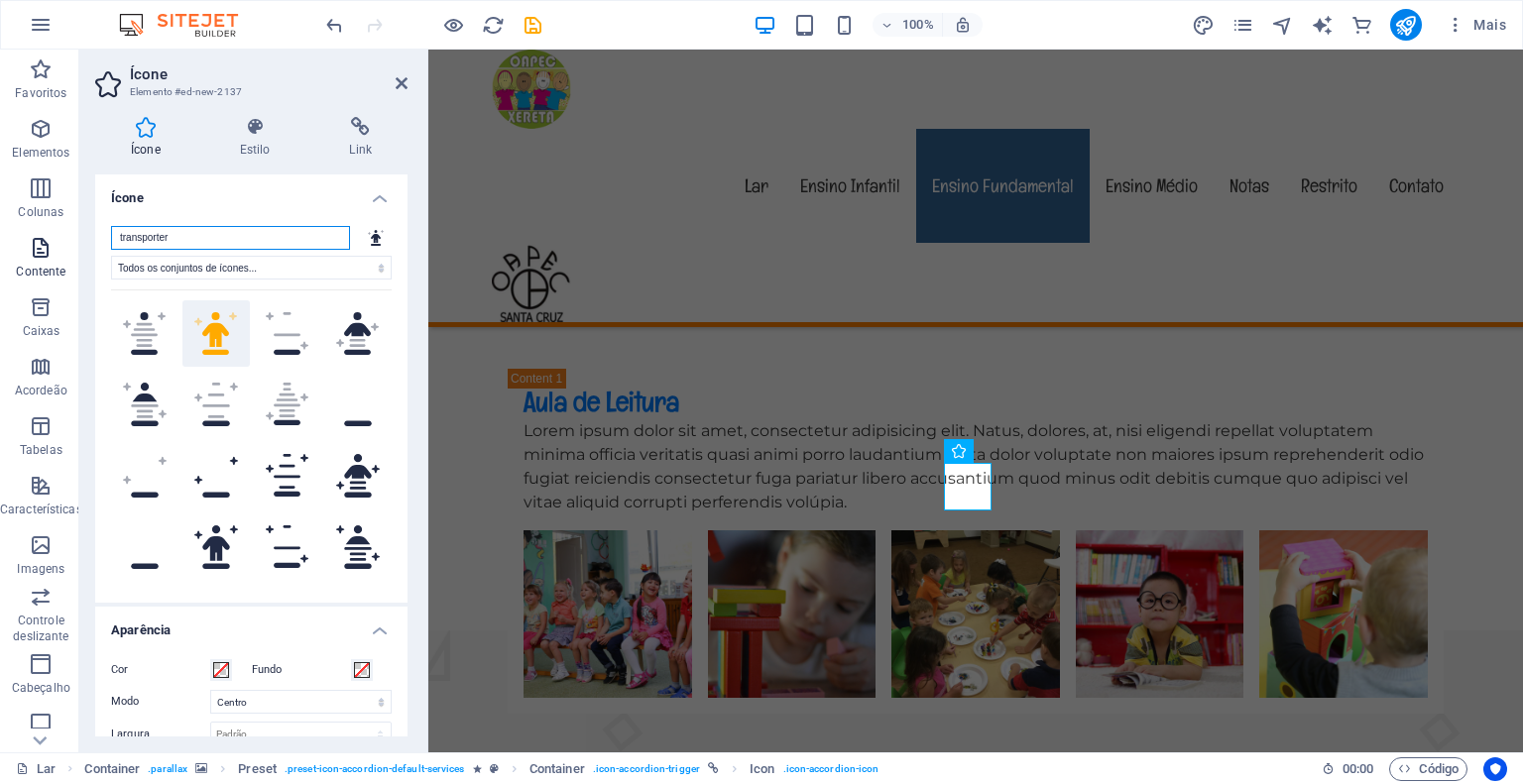 drag, startPoint x: 178, startPoint y: 237, endPoint x: 0, endPoint y: 284, distance: 184.1005 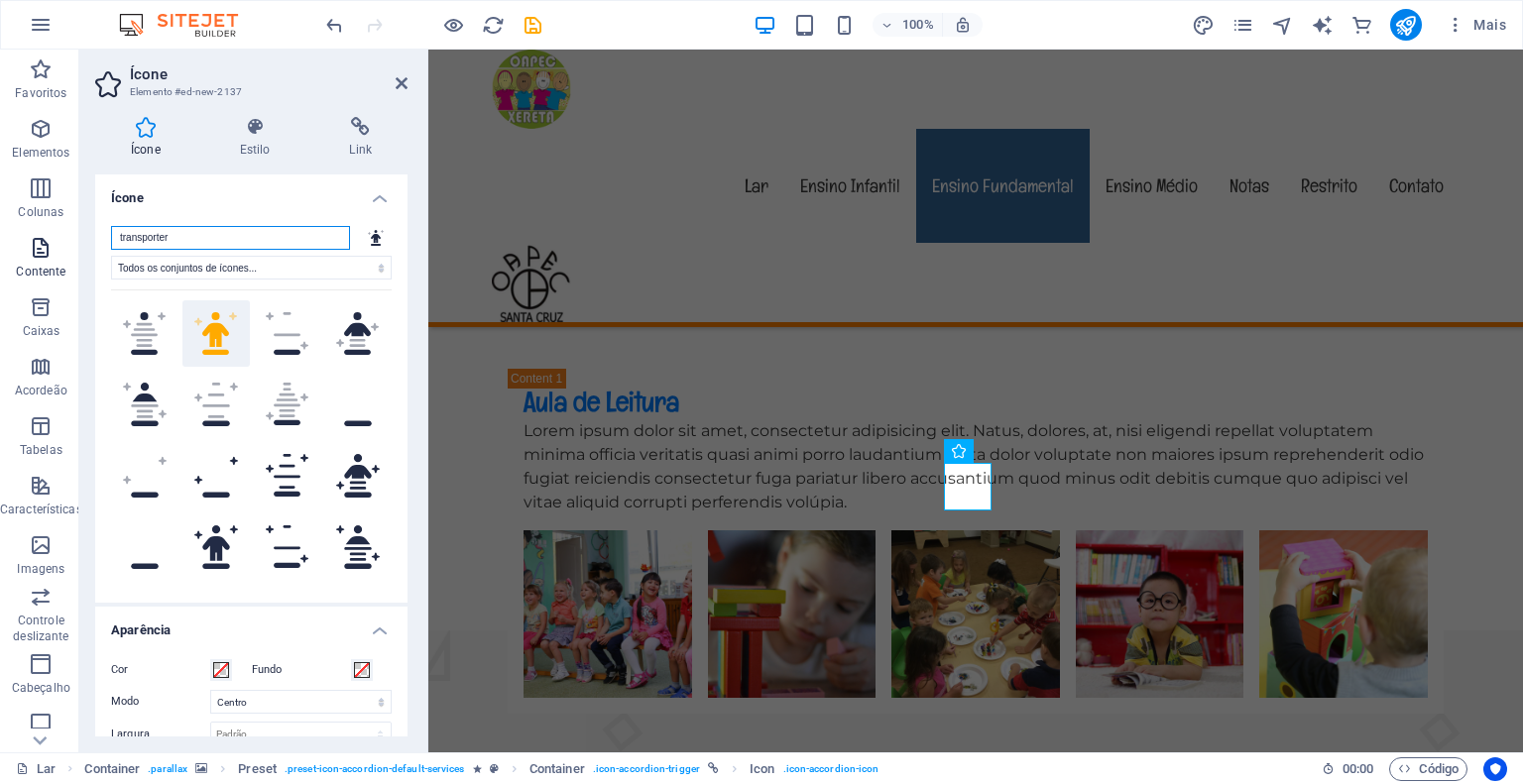 click on "Favoritos Elementos Colunas Contente Caixas Acordeão Tabelas Características Imagens Controle deslizante Cabeçalho Rodapé Formulários Marketing Coleções Comércio Ícone Elemento #ed-new-2137 Ícone Estilo Link Ícone transporter .fa-secondary{opacity:.4} Todos os conjuntos de ícones... IcoFont Ionicons Marcas FontAwesome FontAwesome Duotone FontAwesome Sólido FontAwesome Regular FontAwesome Light FontAwesome Fino FontAwesome Sharp Sólido FontAwesome Sharp Regular FontAwesome Sharp Light FontAwesome Nítido Fino .fa-secondary{opacity:.4} .fa-secondary{opacity:.4} .fa-secondary{opacity:.4} .fa-secondary{opacity:.4} .fa-secondary{opacity:.4} .fa-secondary{opacity:.4} .fa-secondary{opacity:.4} .fa-secondary{opacity:.4} .fa-secondary{opacity:.4} Aparência Cor Fundo Modo Escala Esquerda Centro Certo Largura Padrão auto px resto % em vh vw Altura Padrão auto px resto em vh vw Preenchimento Padrão px resto % em vh vw Largura do traço Padrão px resto % em vh vw Cor do traço Transbordamento Sombra Cor" at bounding box center (762, 400) 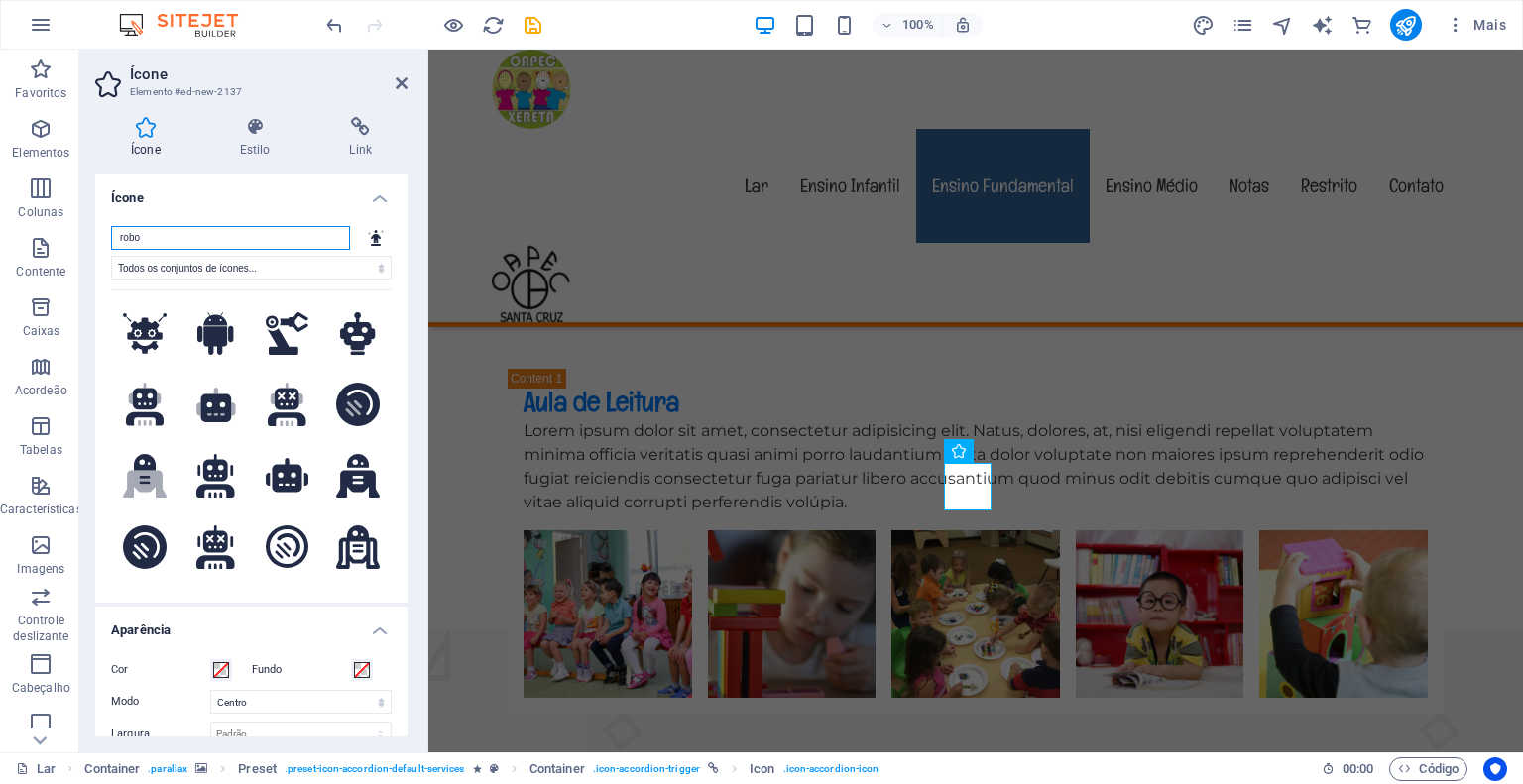 scroll, scrollTop: 0, scrollLeft: 0, axis: both 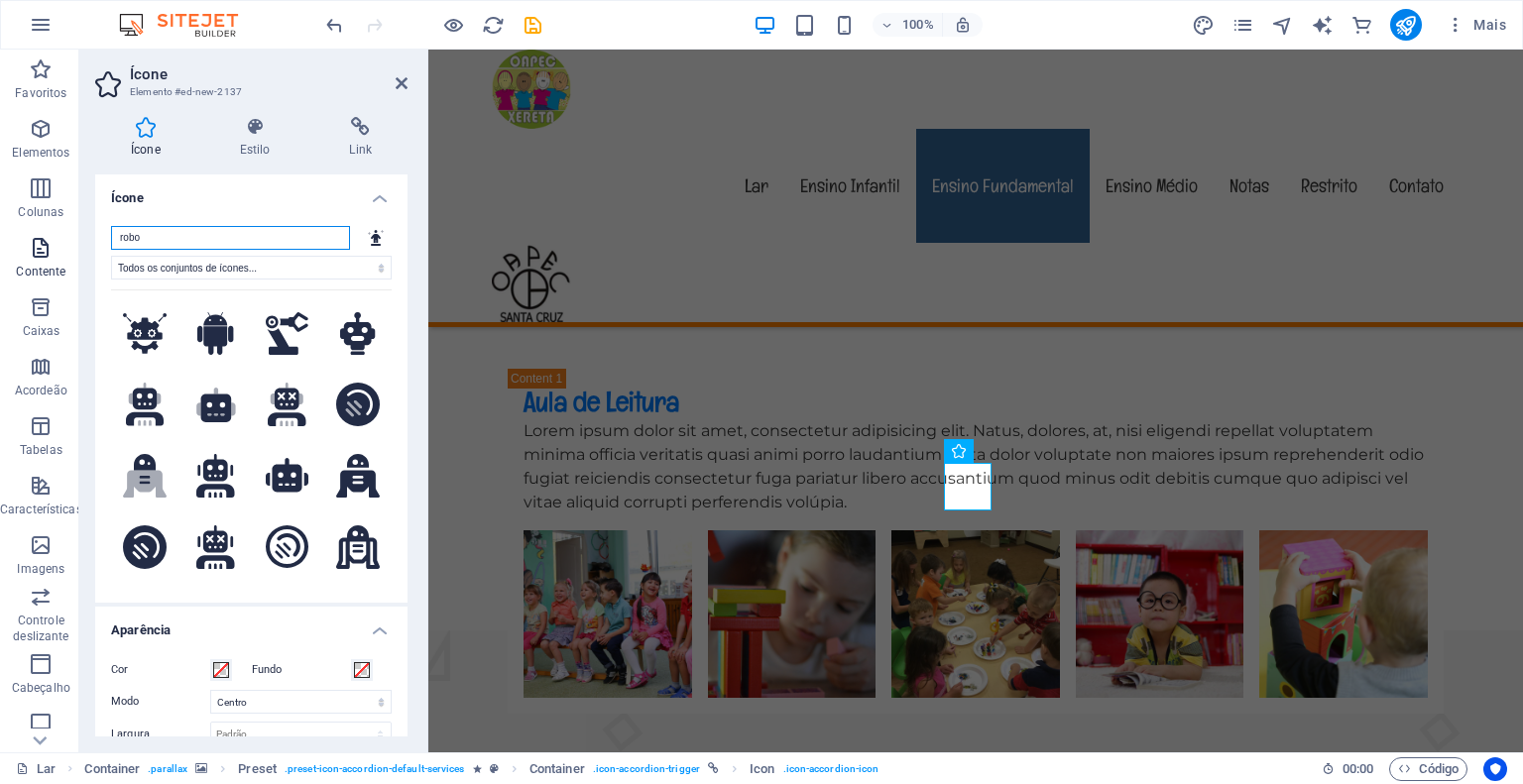 drag, startPoint x: 170, startPoint y: 241, endPoint x: 45, endPoint y: 247, distance: 125.14392 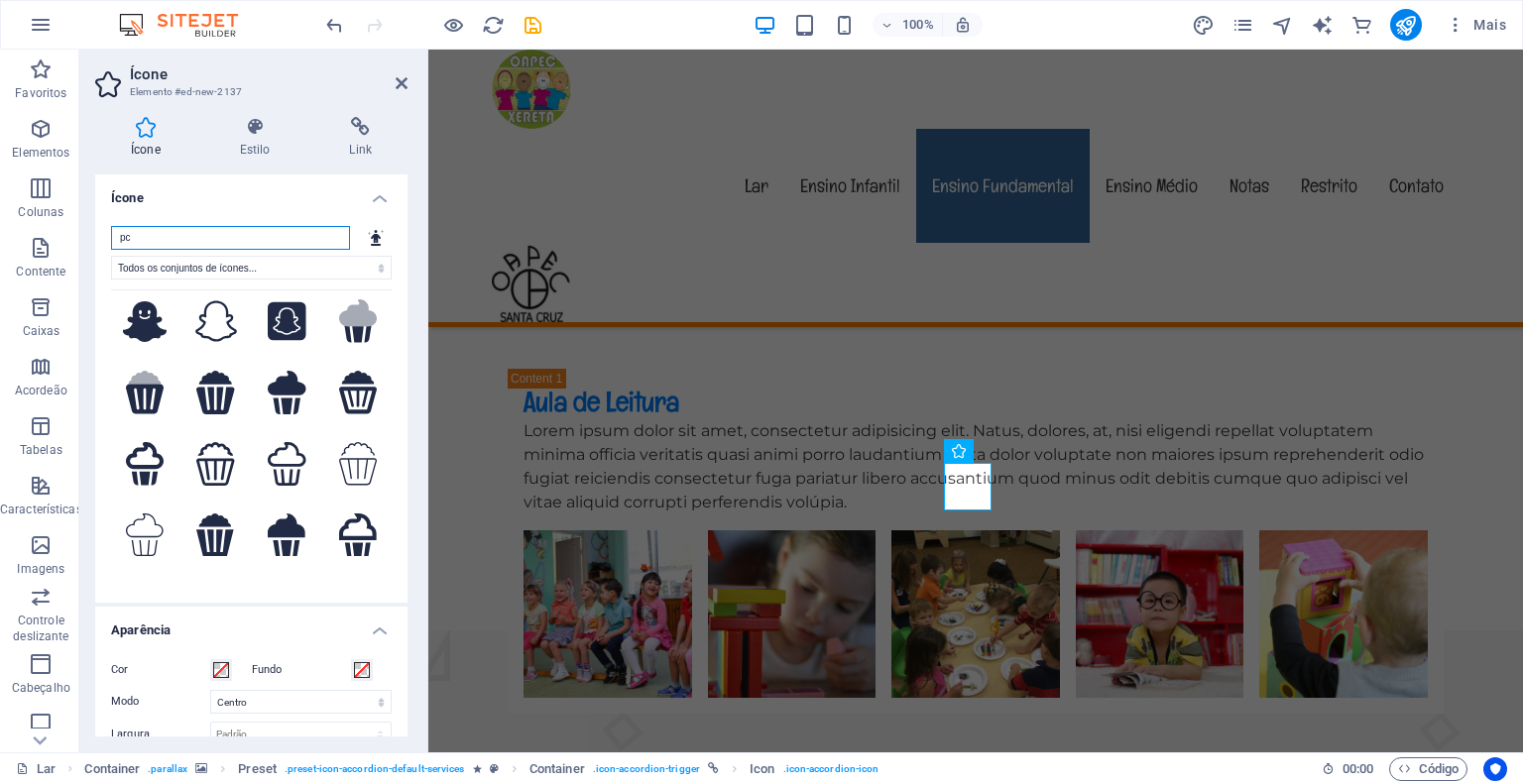 scroll, scrollTop: 0, scrollLeft: 0, axis: both 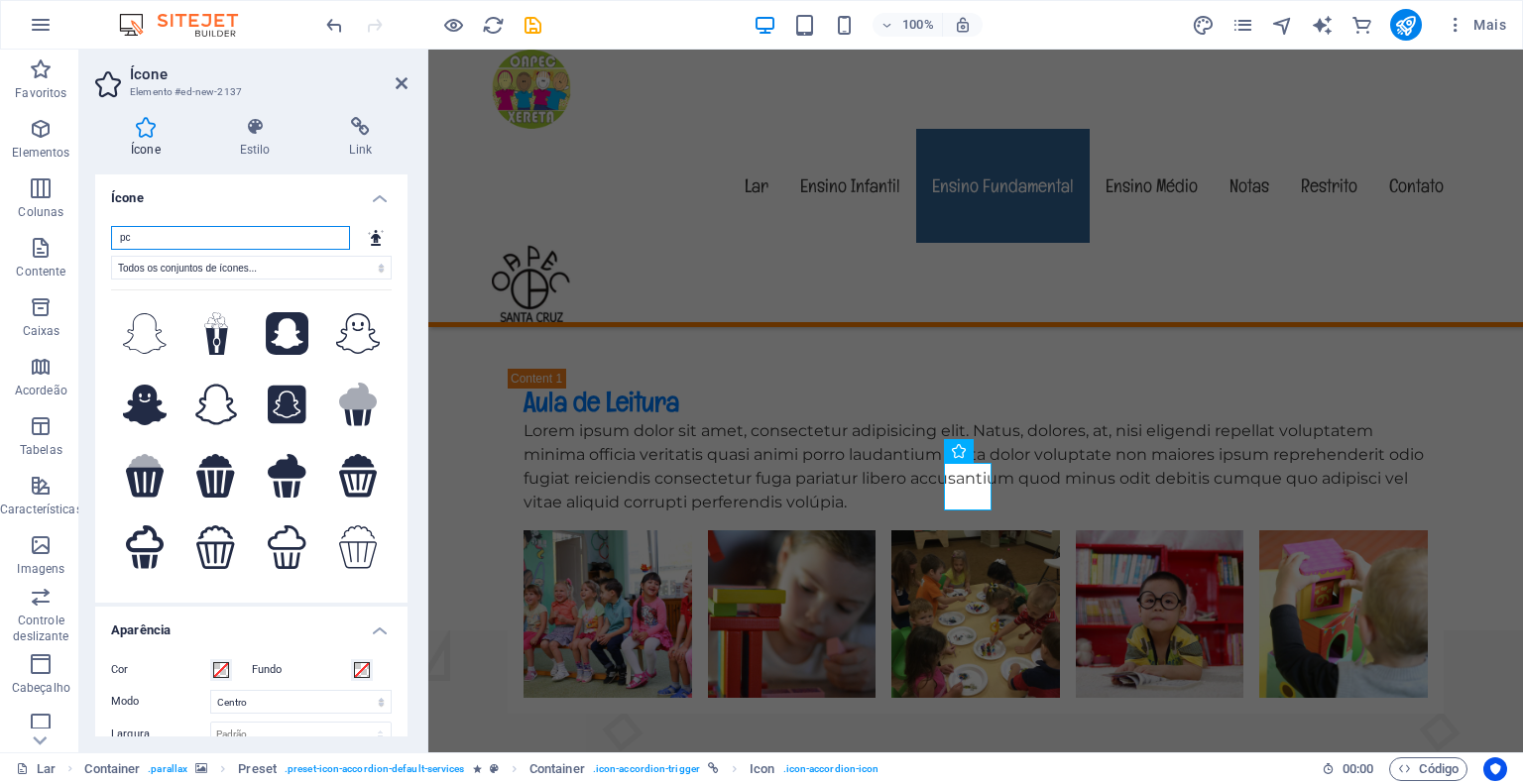drag, startPoint x: 148, startPoint y: 237, endPoint x: 78, endPoint y: 255, distance: 72.277244 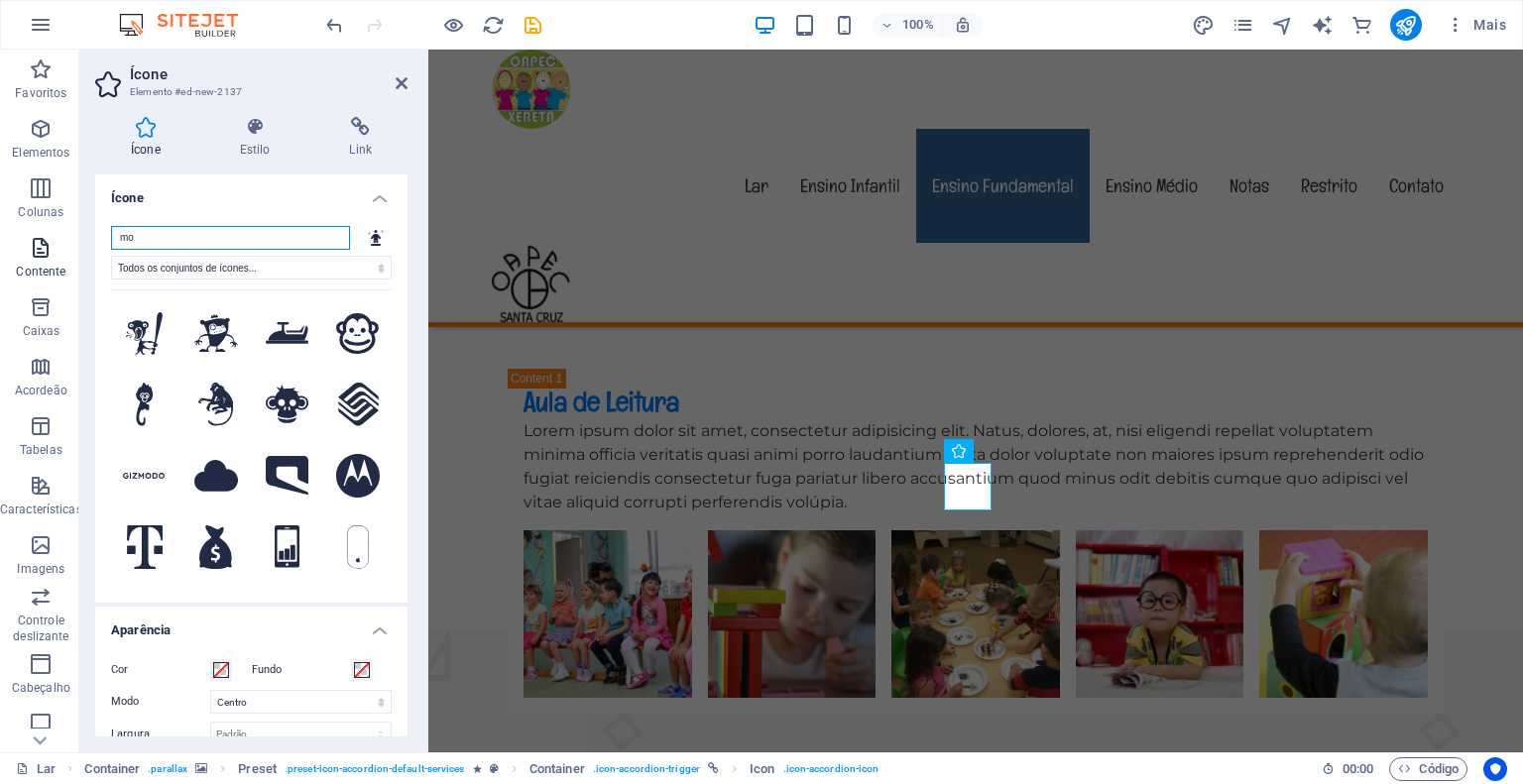 type on "m" 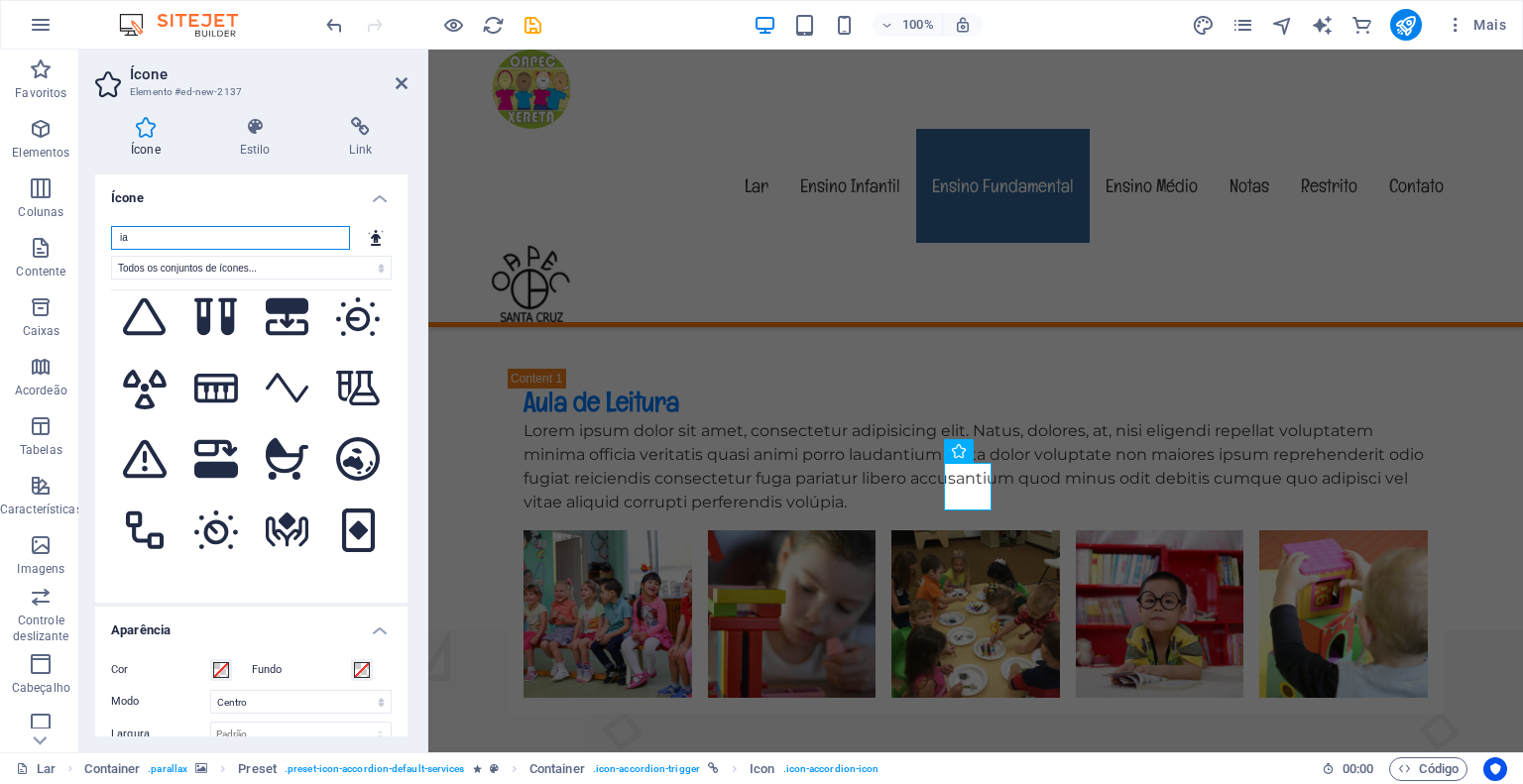 scroll, scrollTop: 6542, scrollLeft: 0, axis: vertical 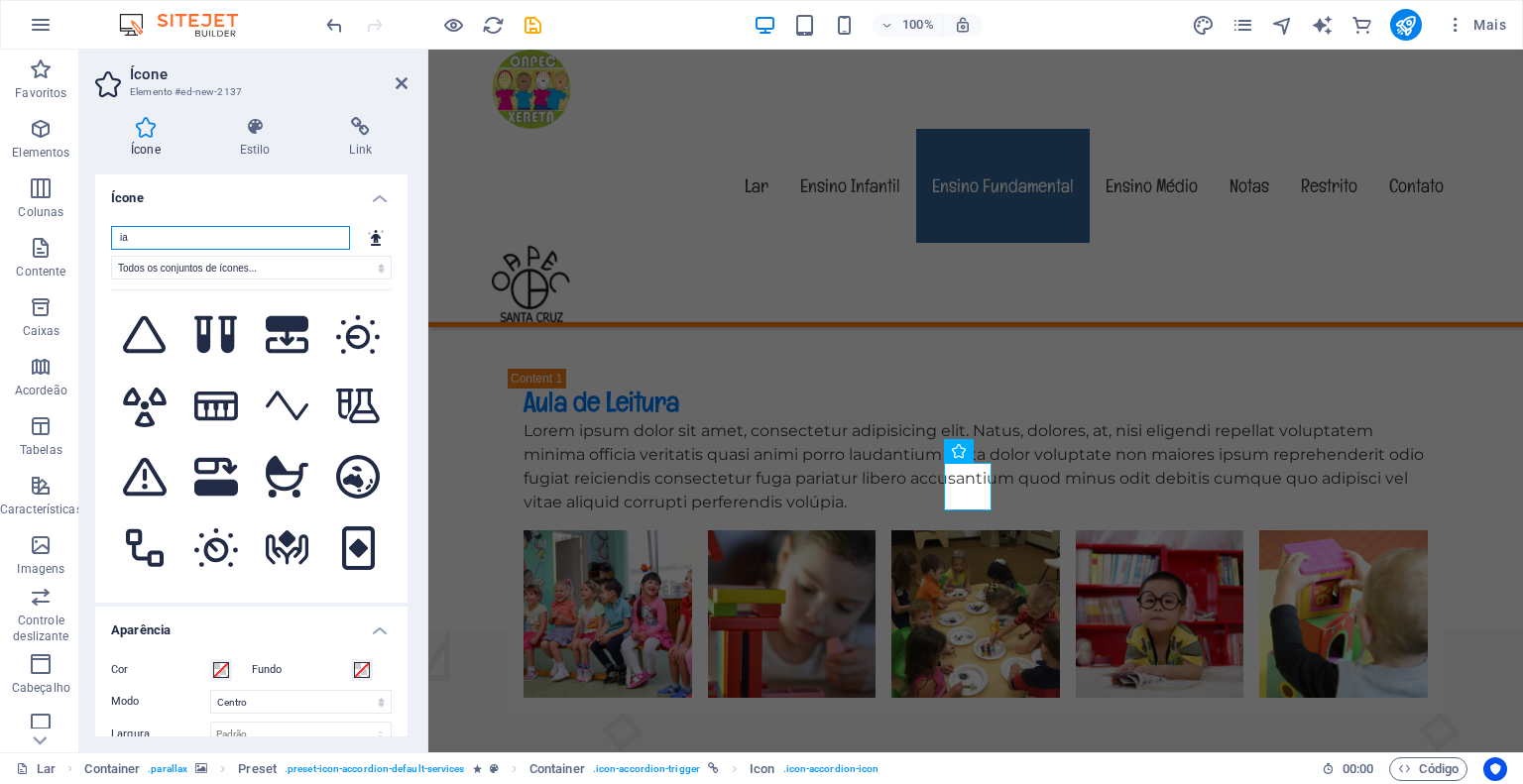 drag, startPoint x: 202, startPoint y: 237, endPoint x: 84, endPoint y: 217, distance: 119.68291 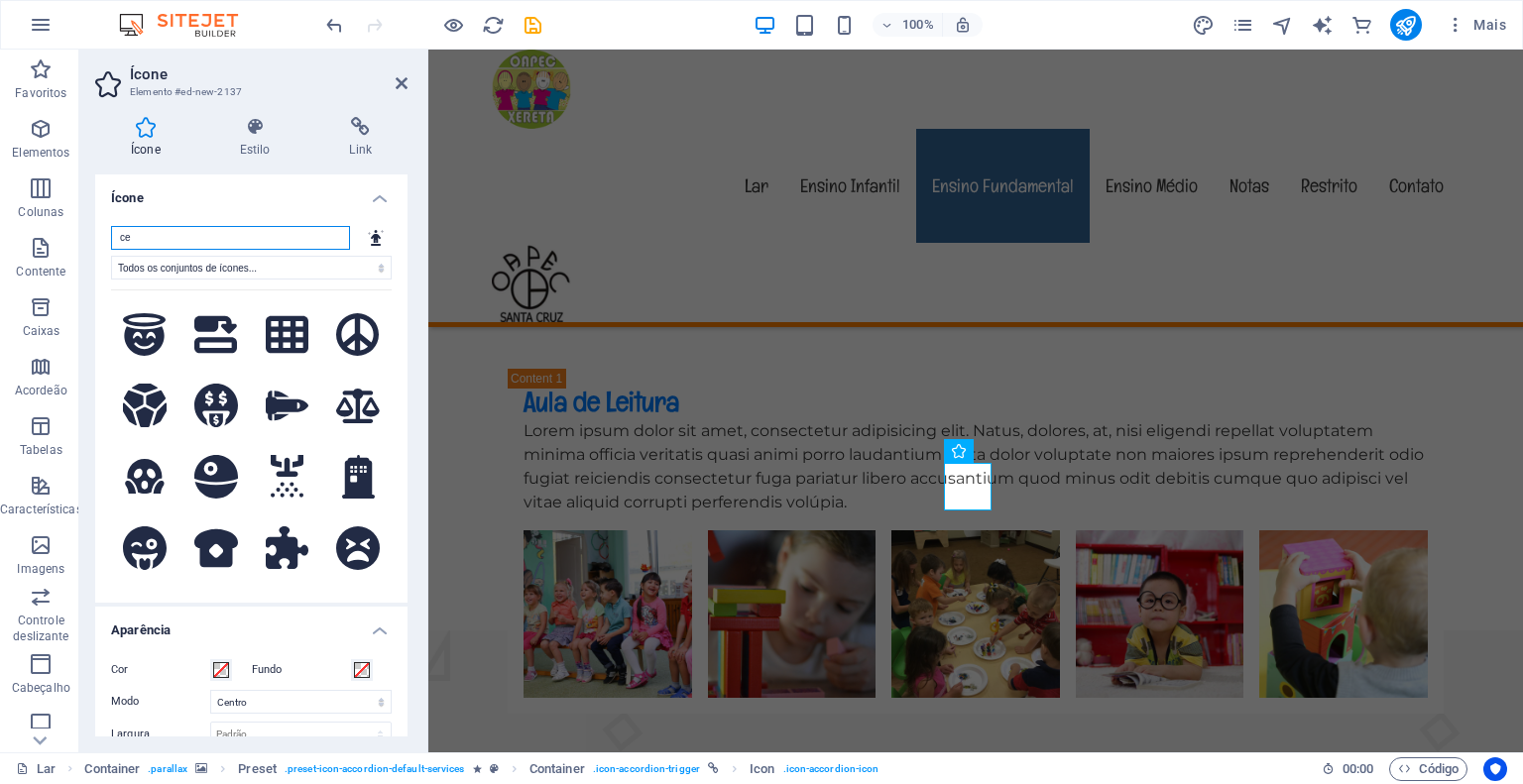 type on "c" 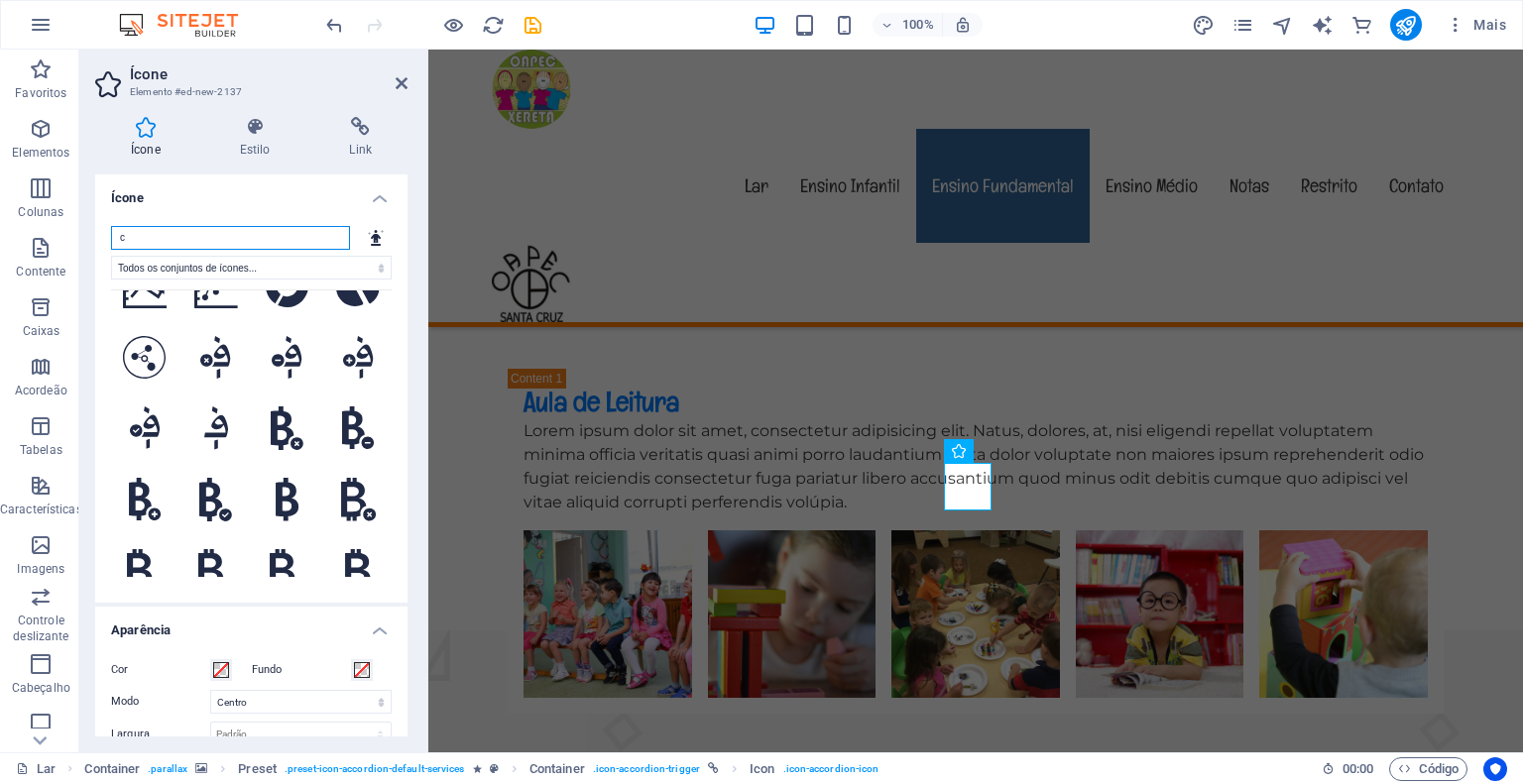 scroll, scrollTop: 7050, scrollLeft: 0, axis: vertical 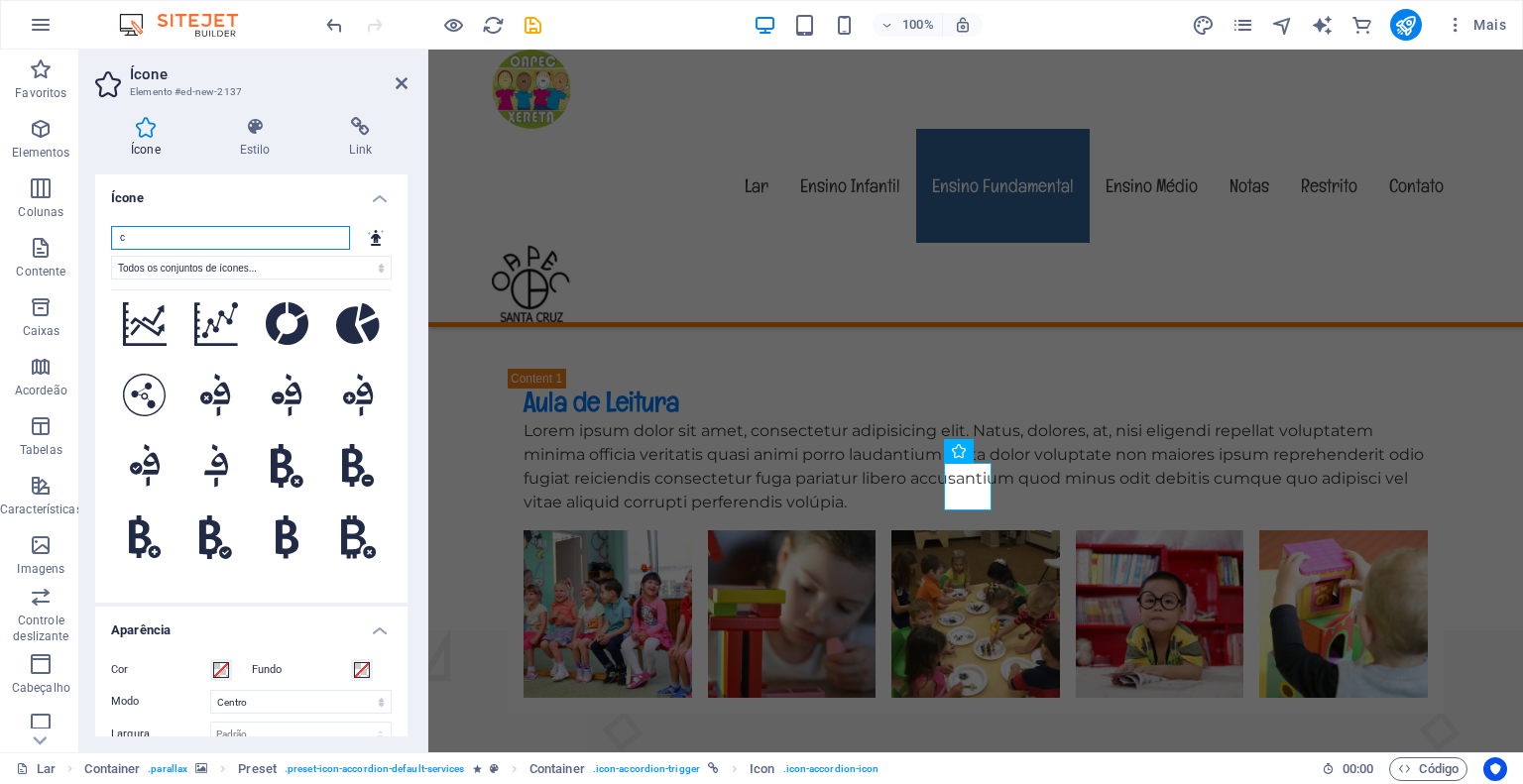 click on "c" at bounding box center (230, 238) 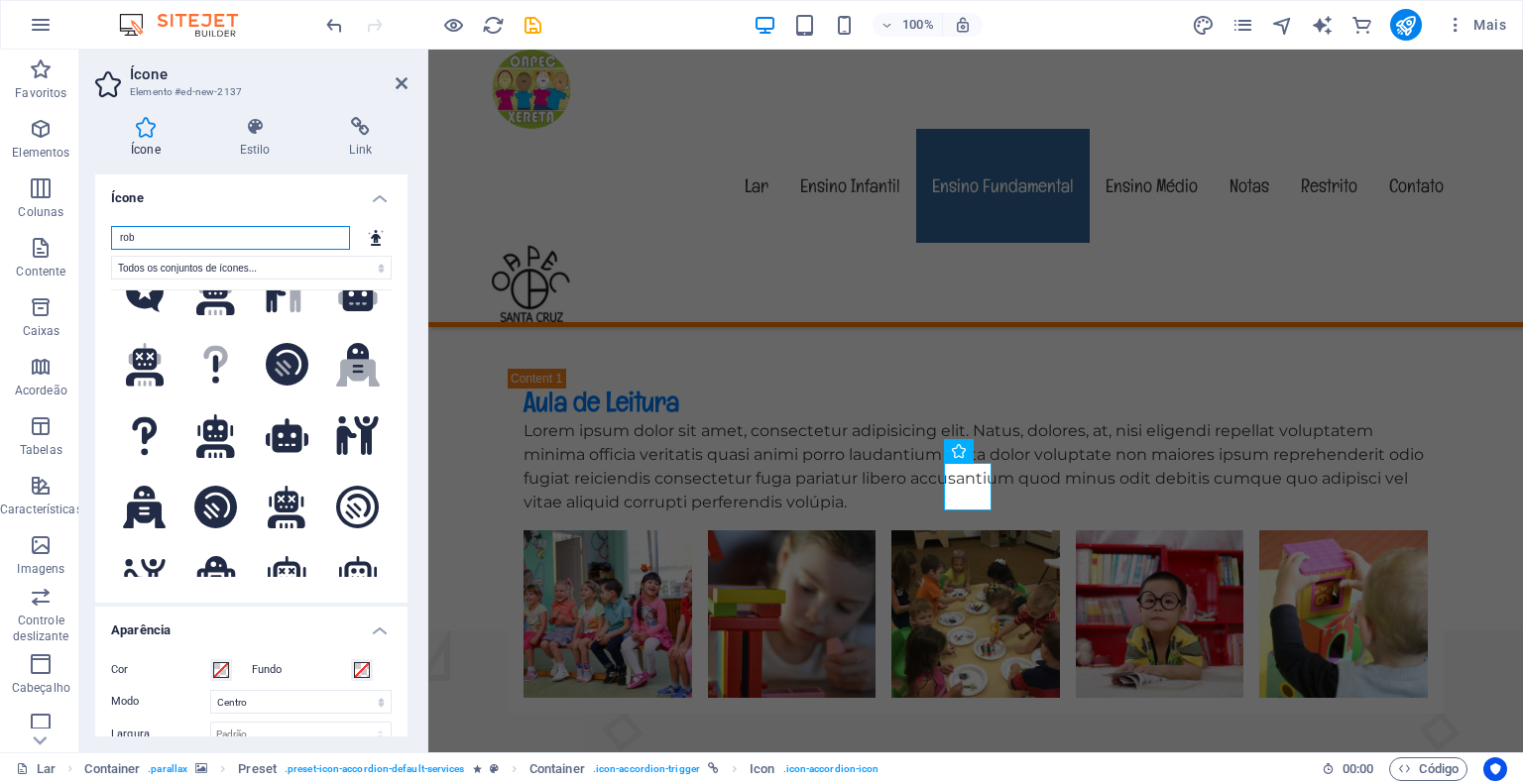 scroll, scrollTop: 0, scrollLeft: 0, axis: both 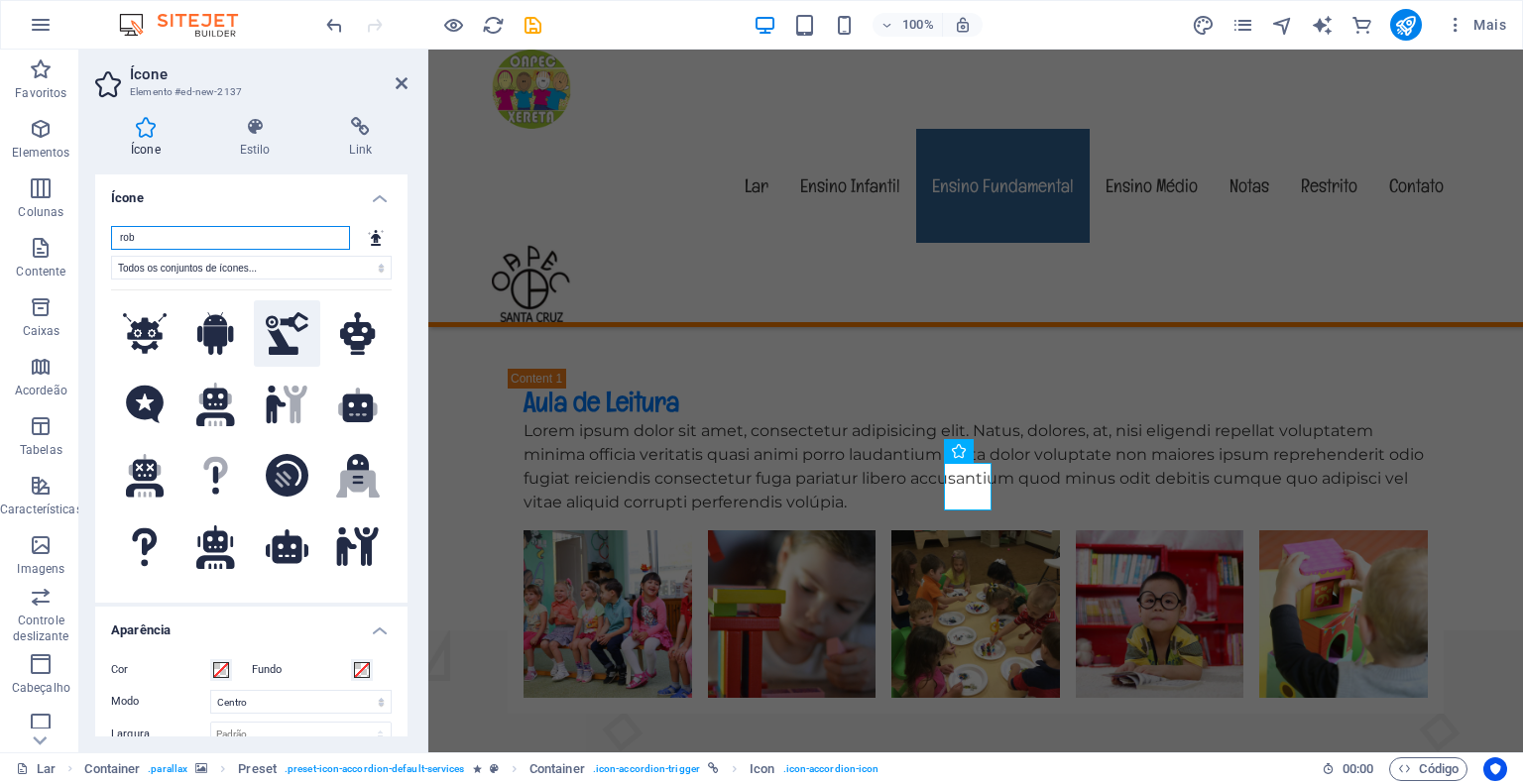 type on "rob" 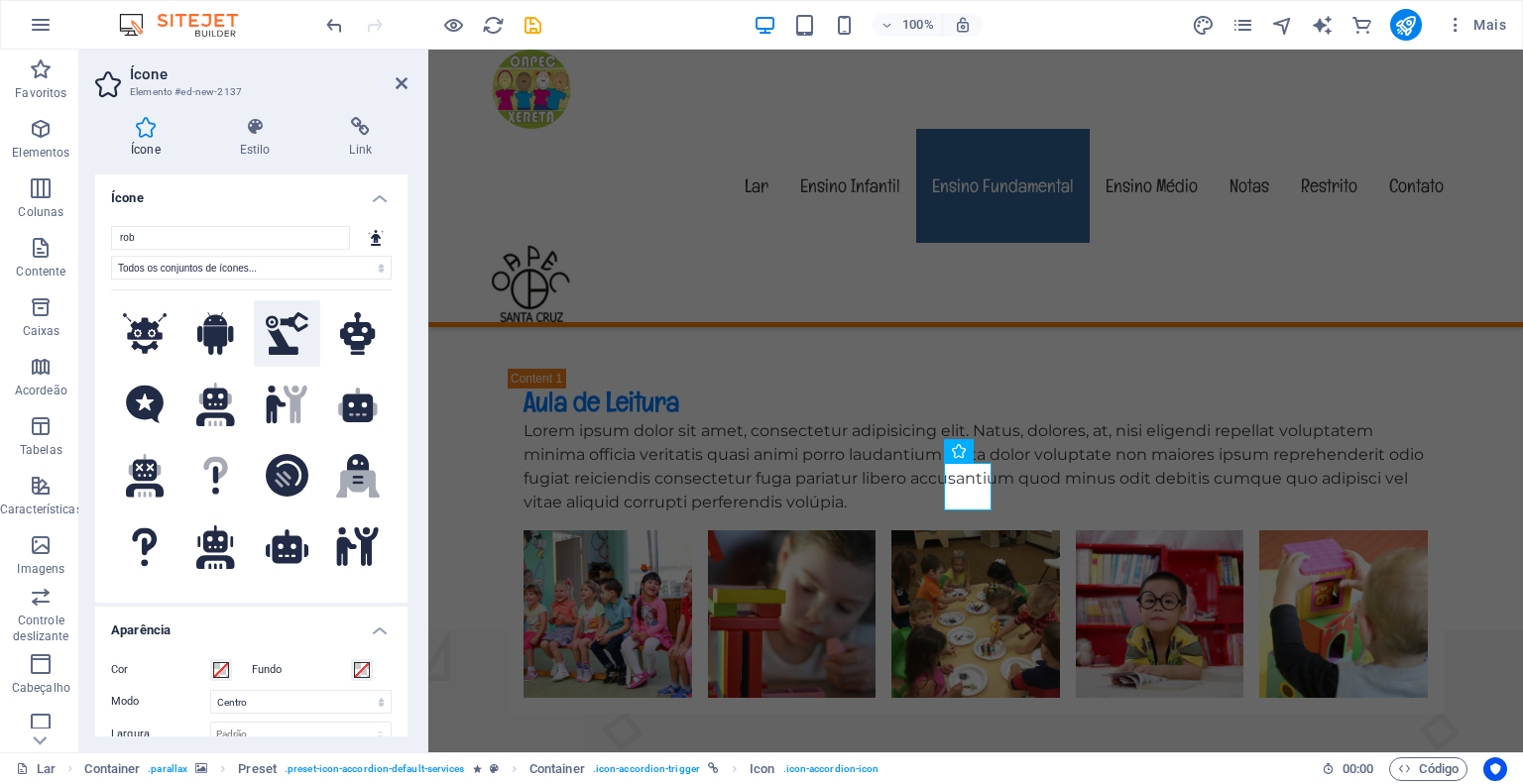 click 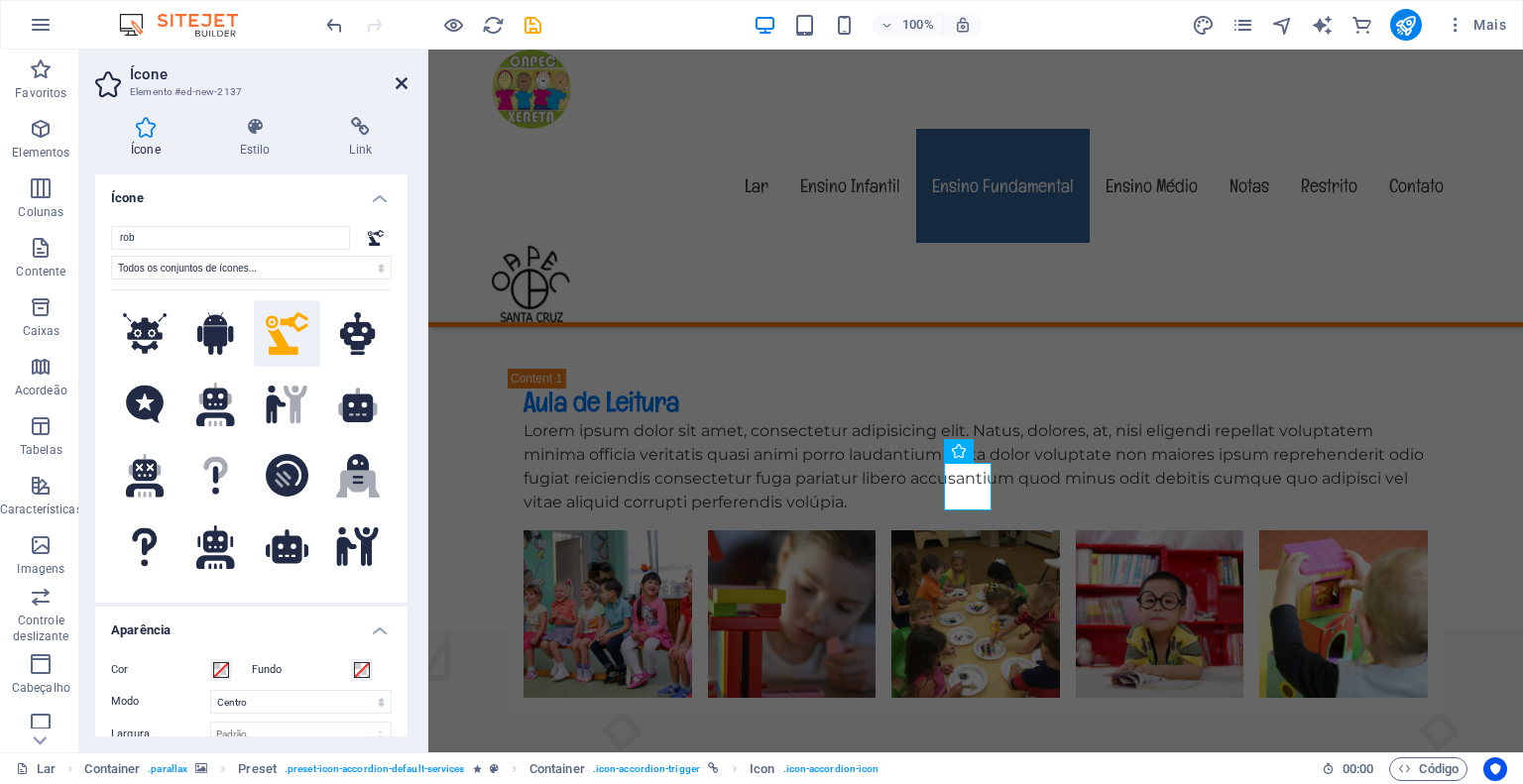 click at bounding box center [402, 83] 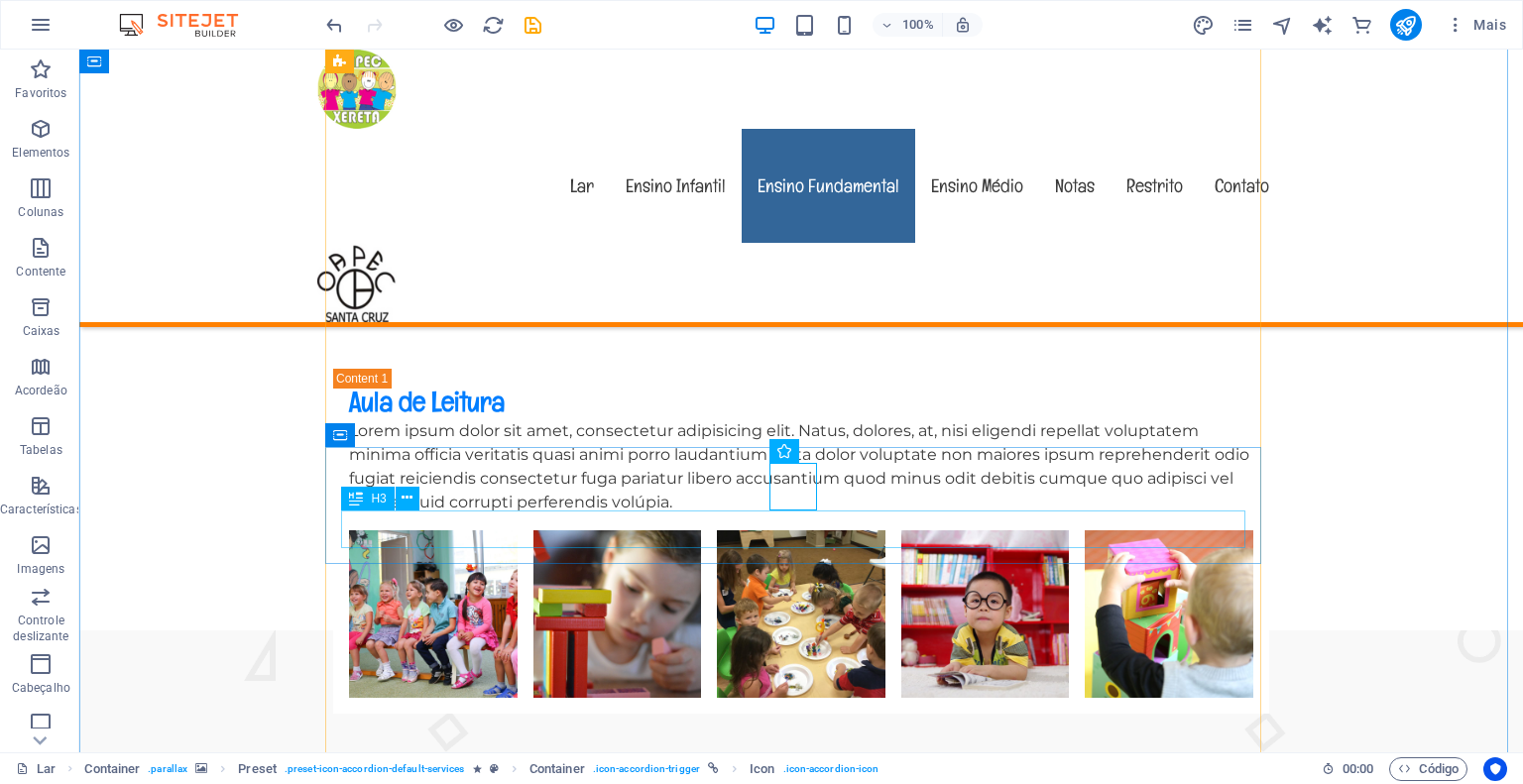 click on "Teatro / Dança" at bounding box center (801, 1711) 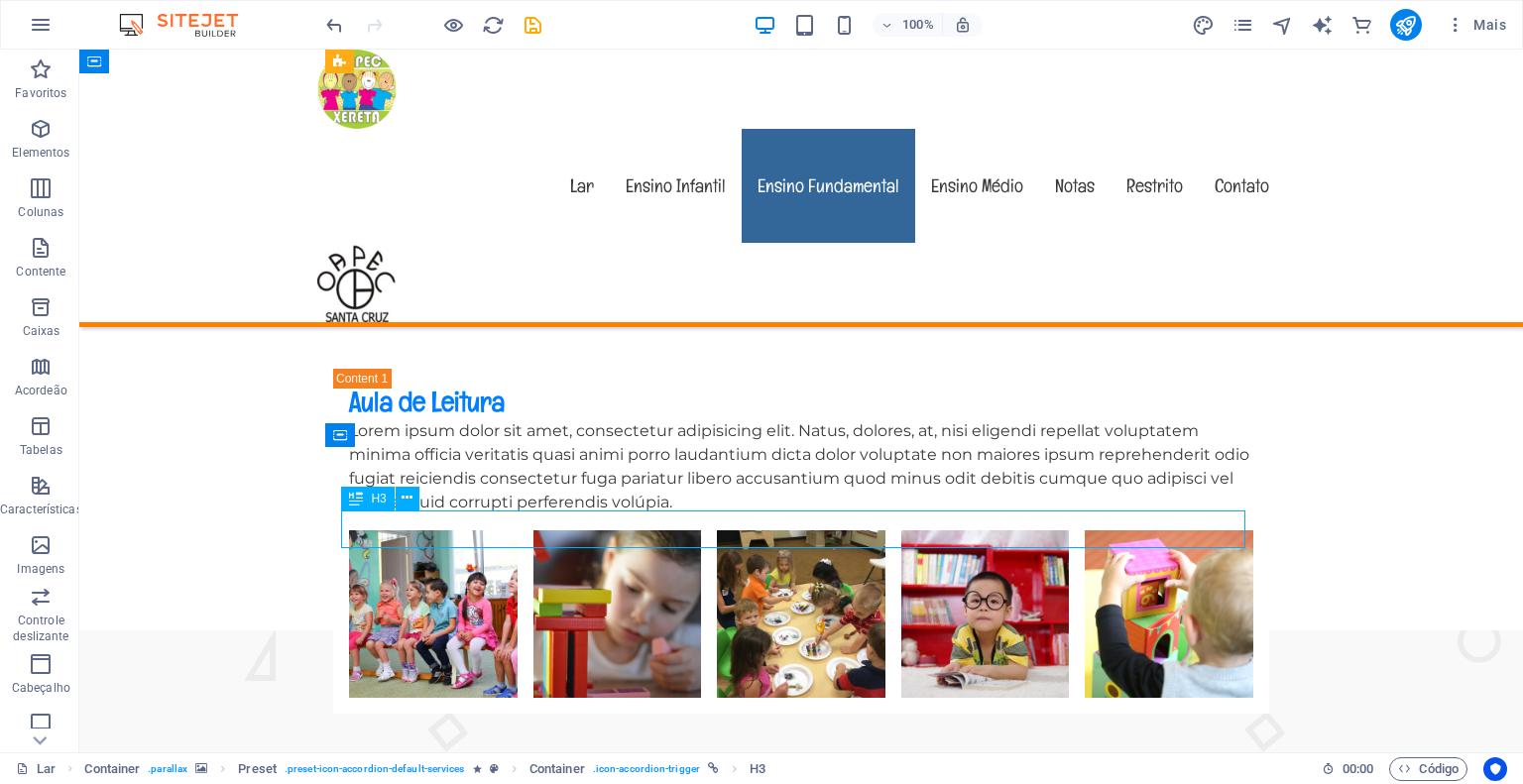 click on "Teatro / Dança" at bounding box center (801, 1711) 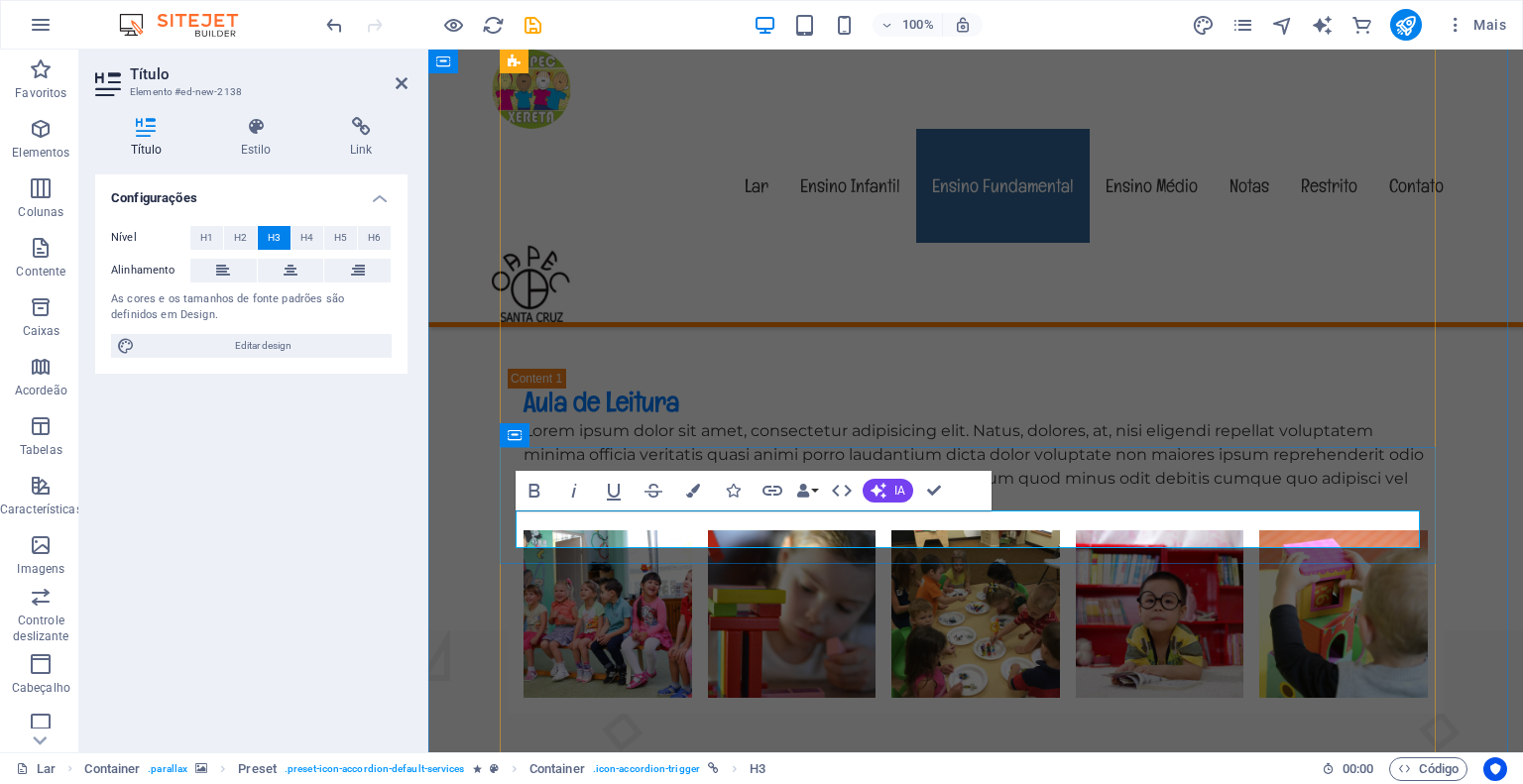 click on "Teatro / Dança" at bounding box center (976, 1711) 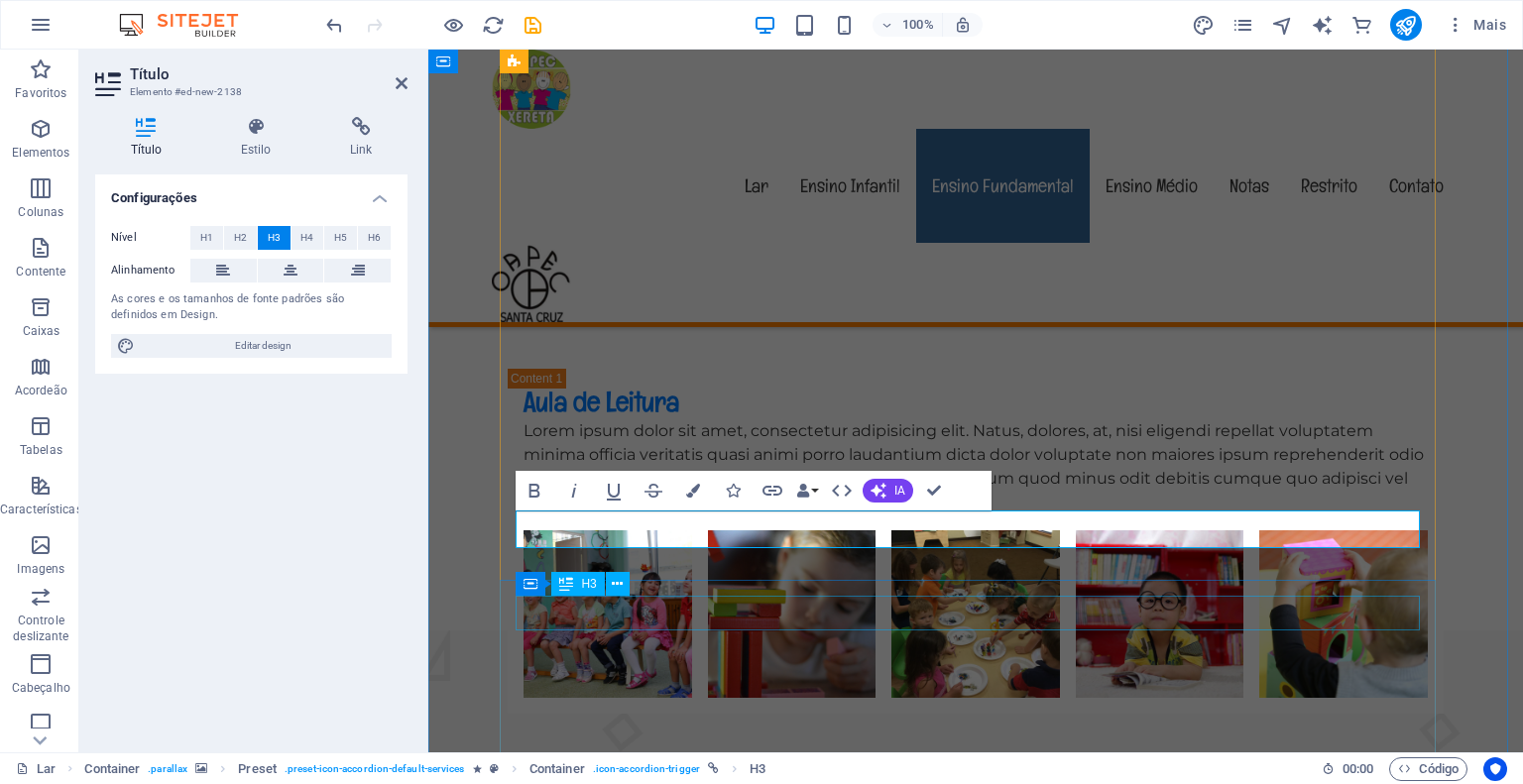 click on "Teatro / Dança" at bounding box center (976, 1791) 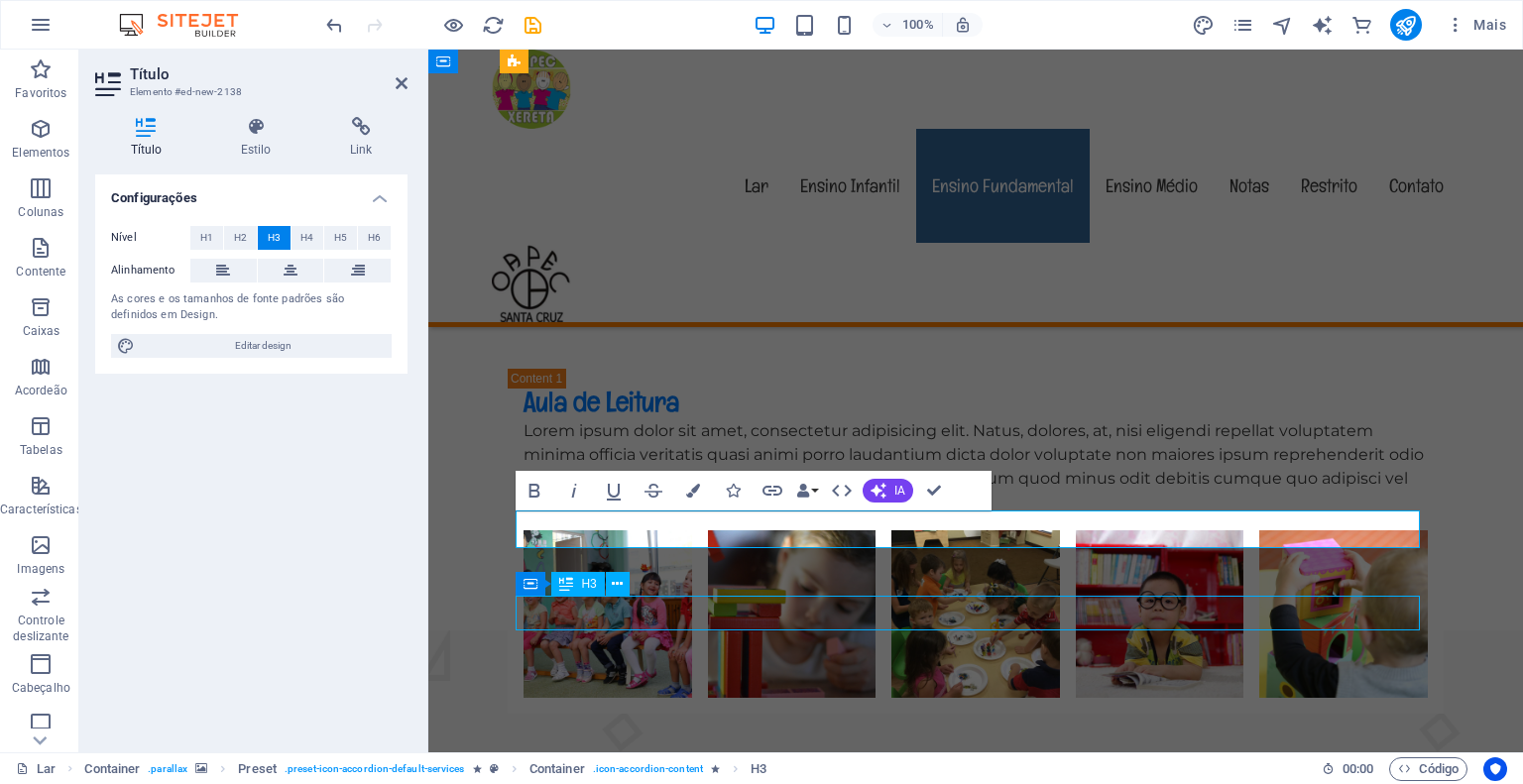 click on "Teatro / Dança" at bounding box center (976, 1791) 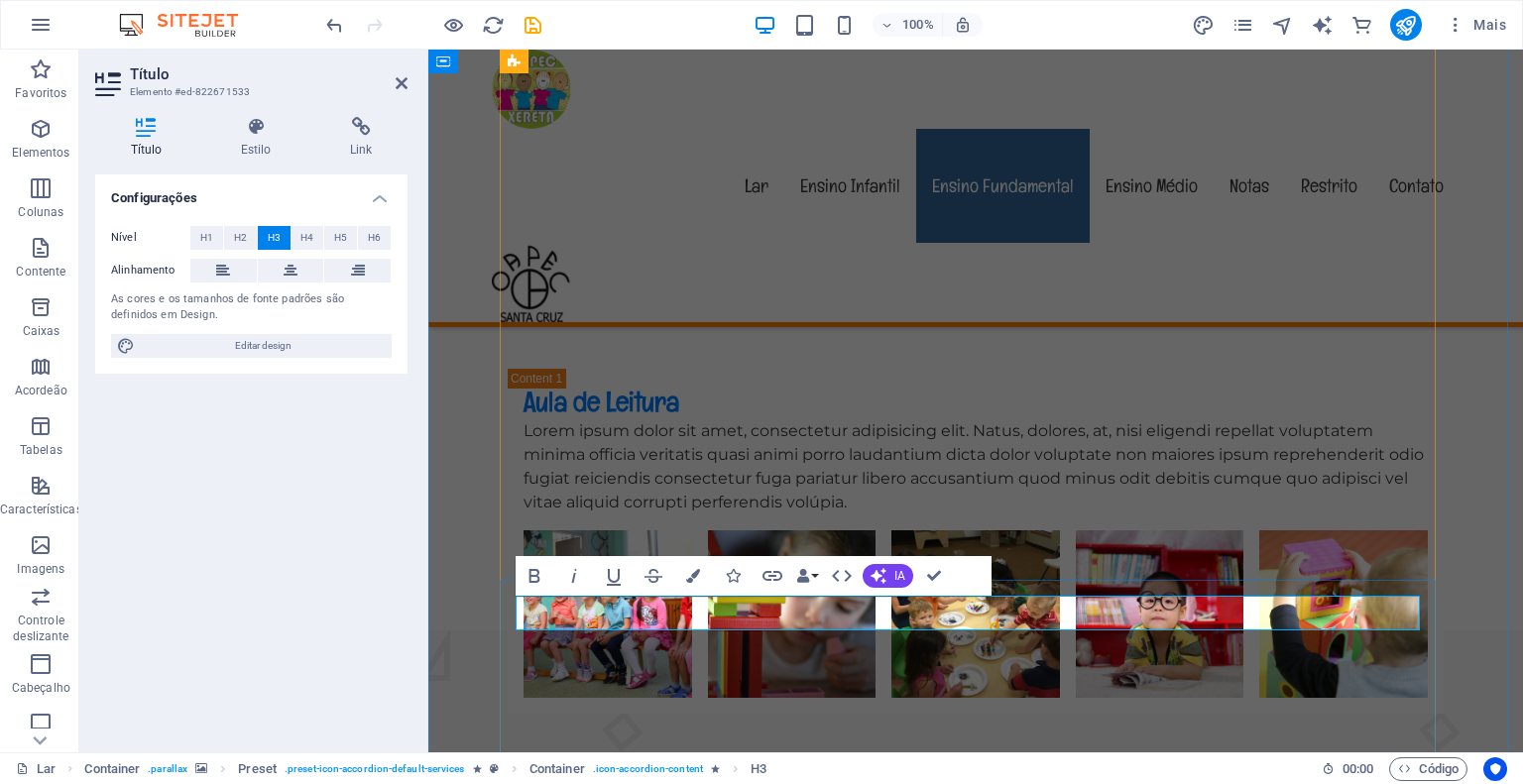 type 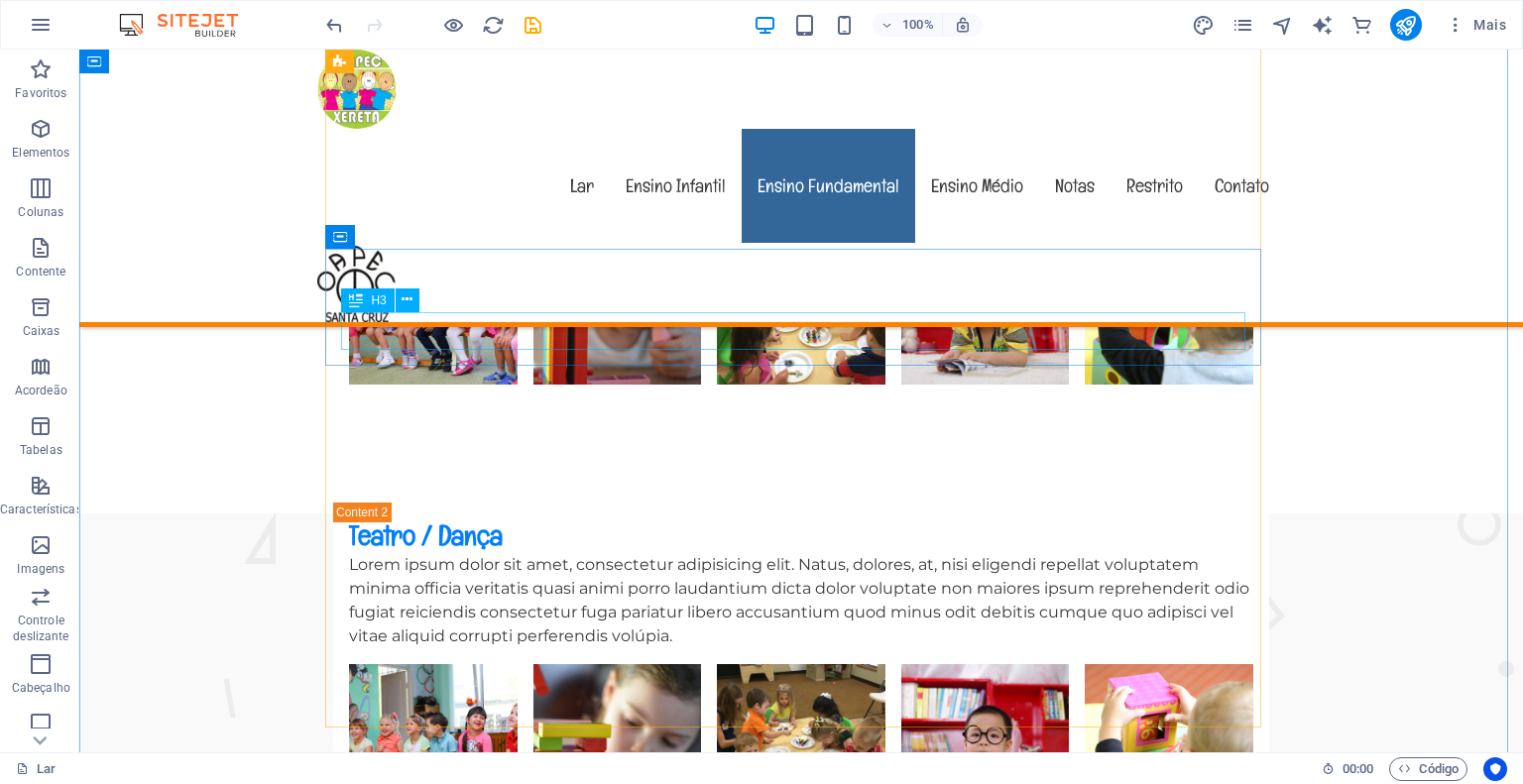 scroll, scrollTop: 2874, scrollLeft: 0, axis: vertical 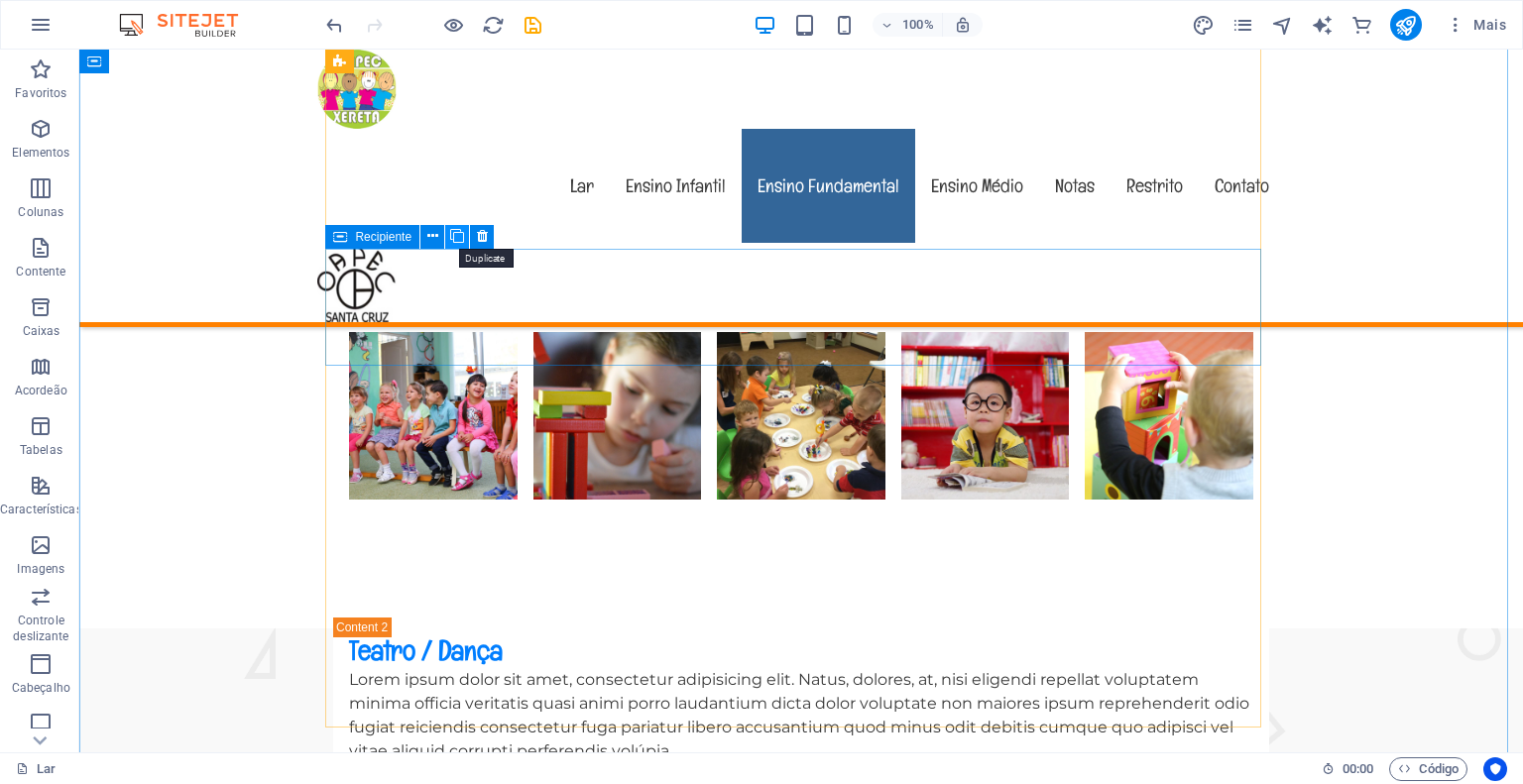 click at bounding box center [457, 236] 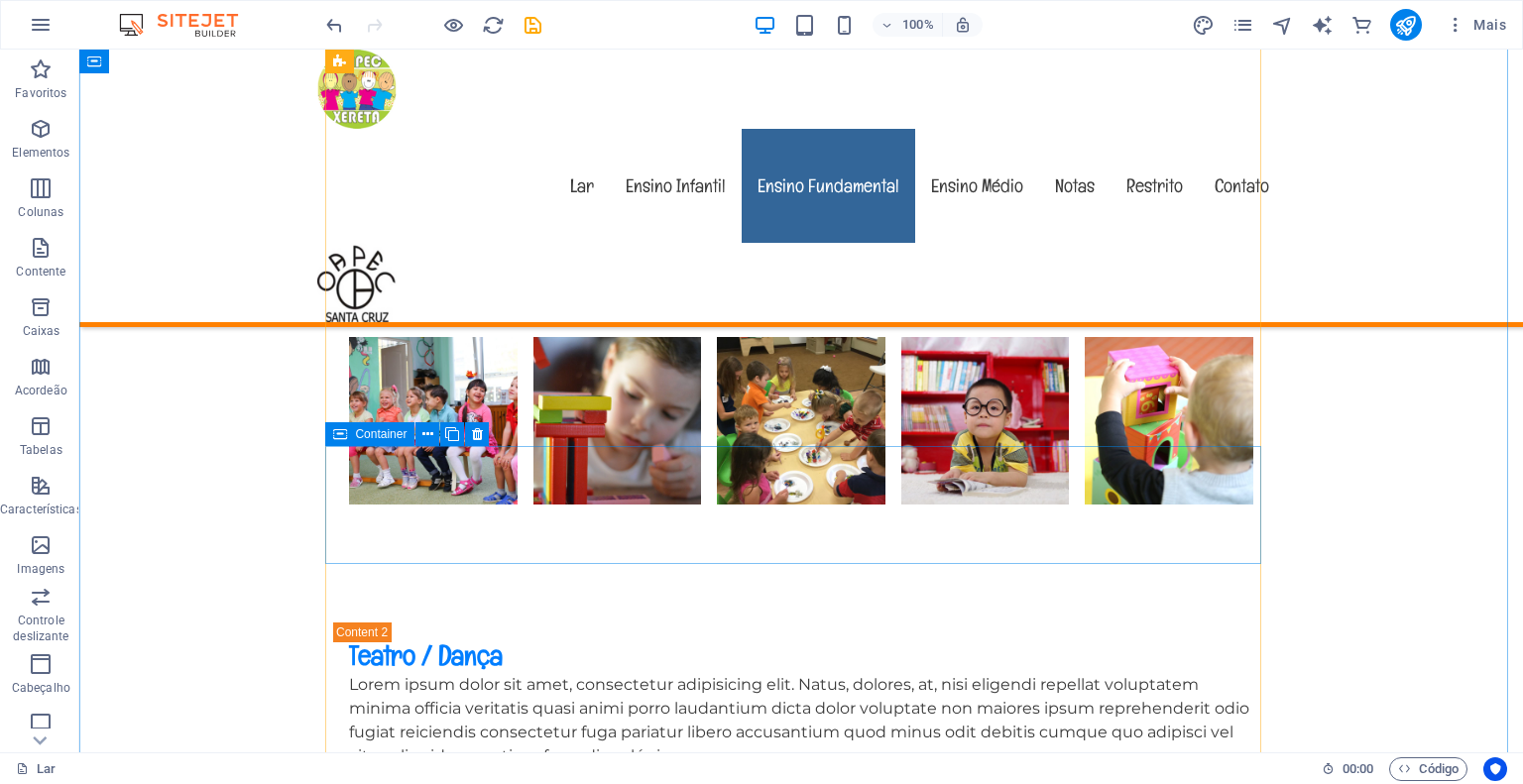 scroll, scrollTop: 3172, scrollLeft: 0, axis: vertical 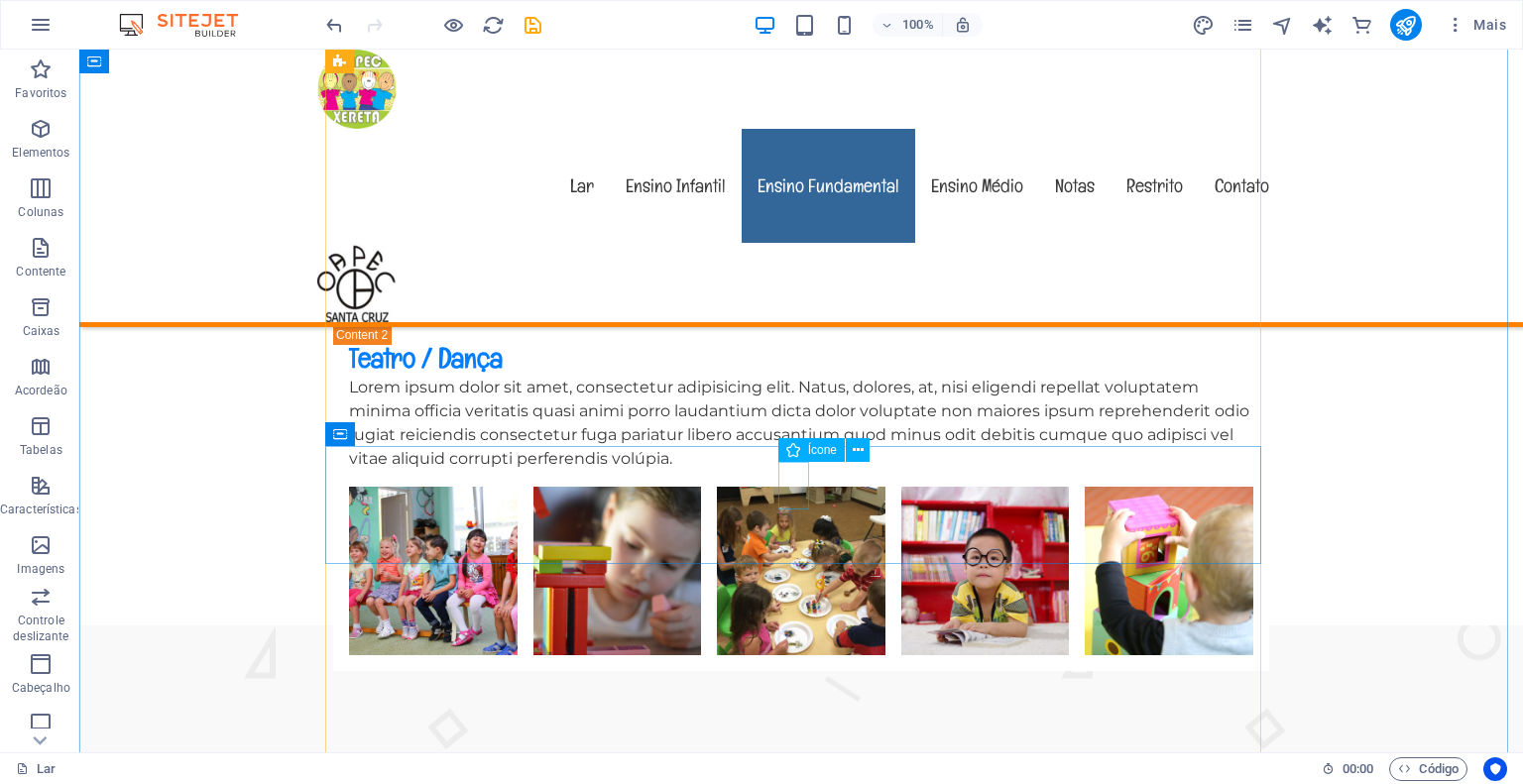 click at bounding box center (801, 1668) 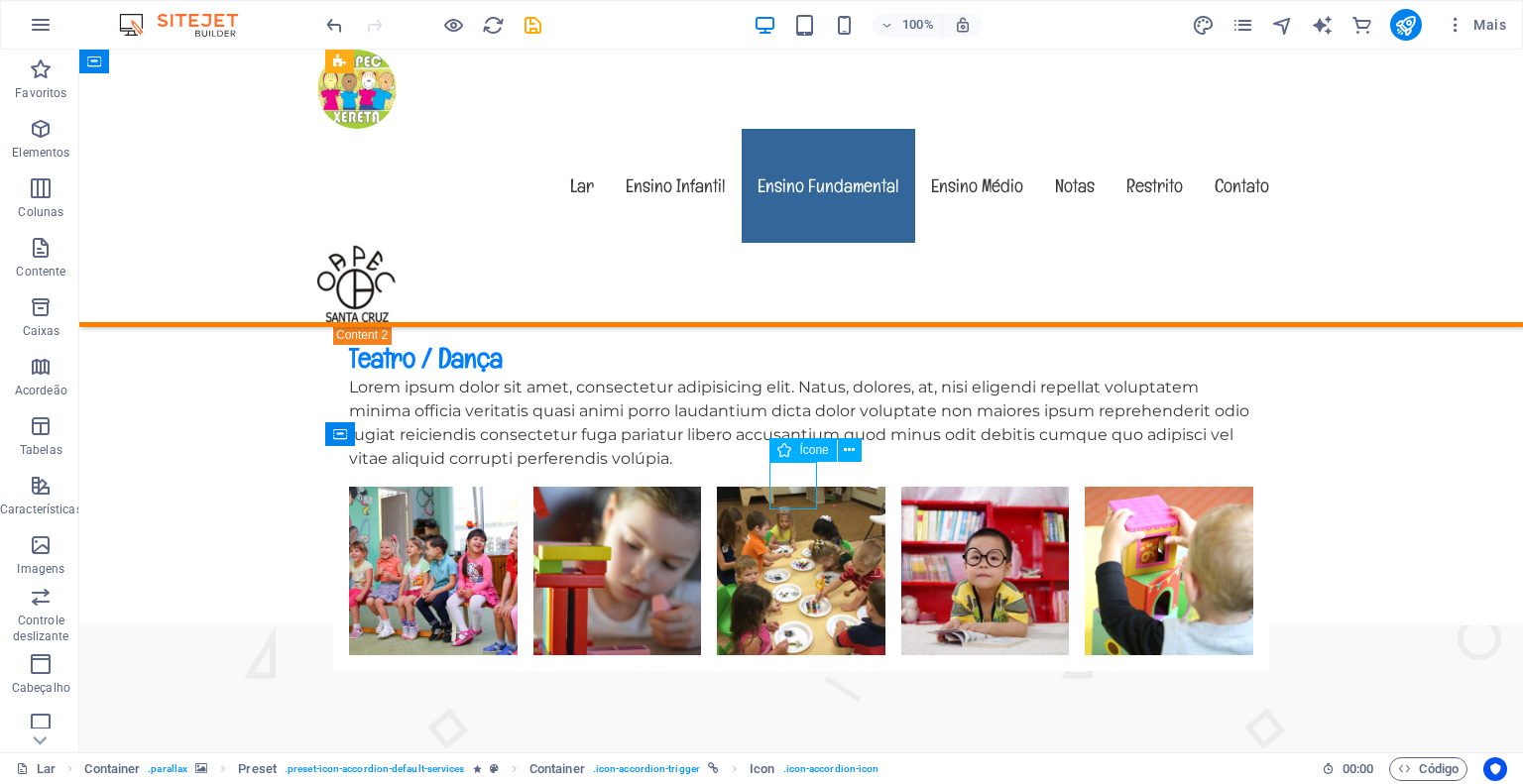 click at bounding box center [801, 1668] 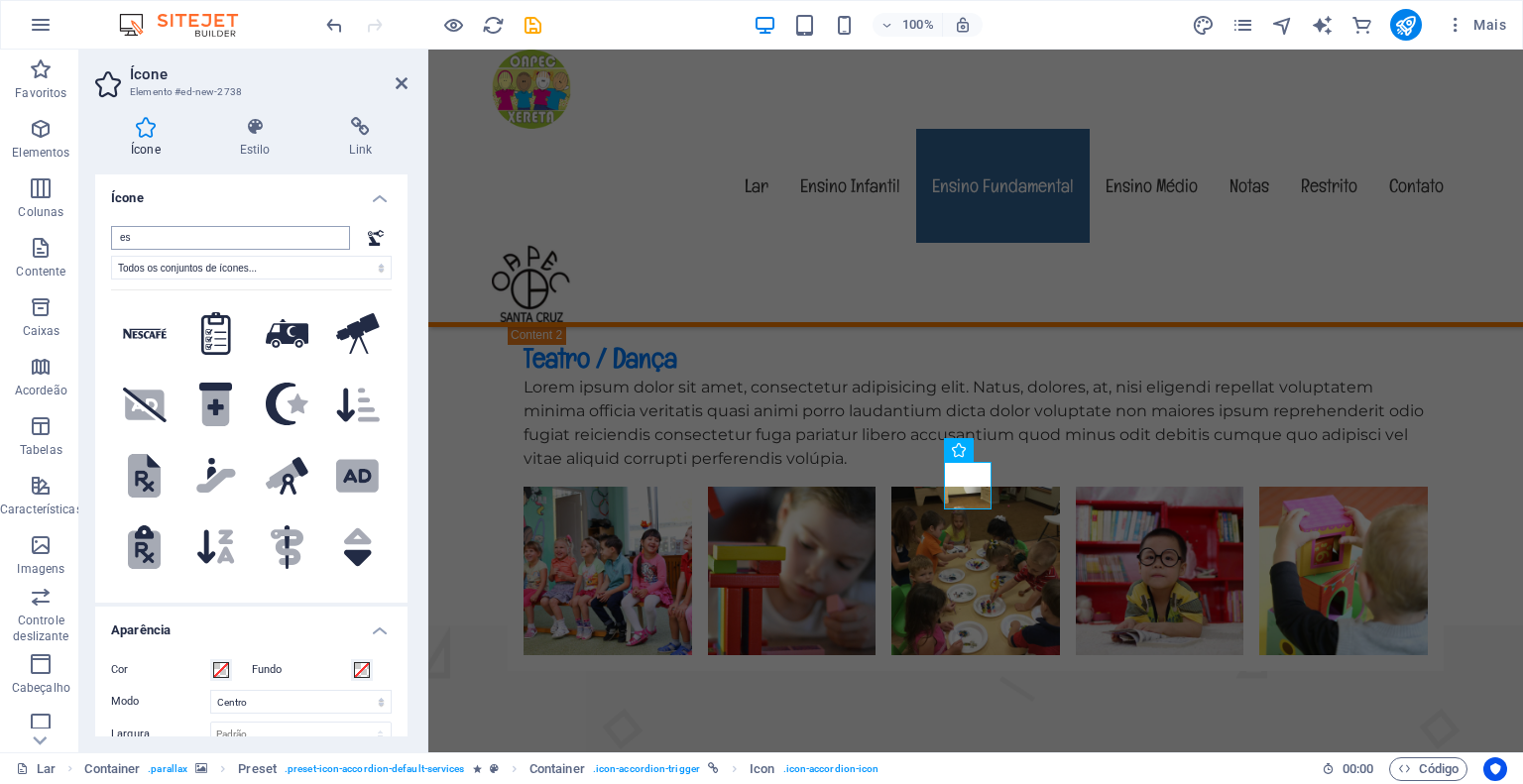 type on "e" 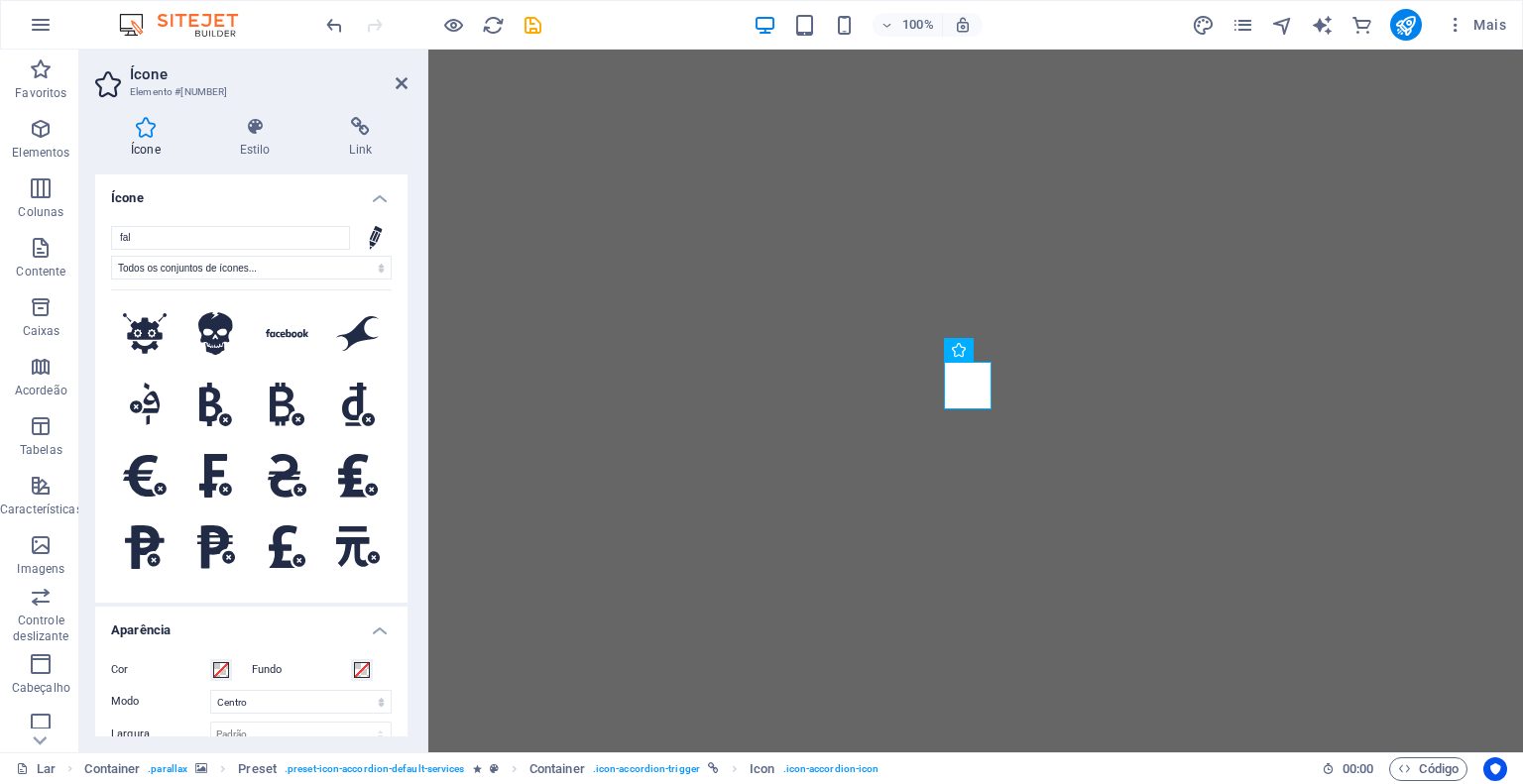 select on "xMidYMid" 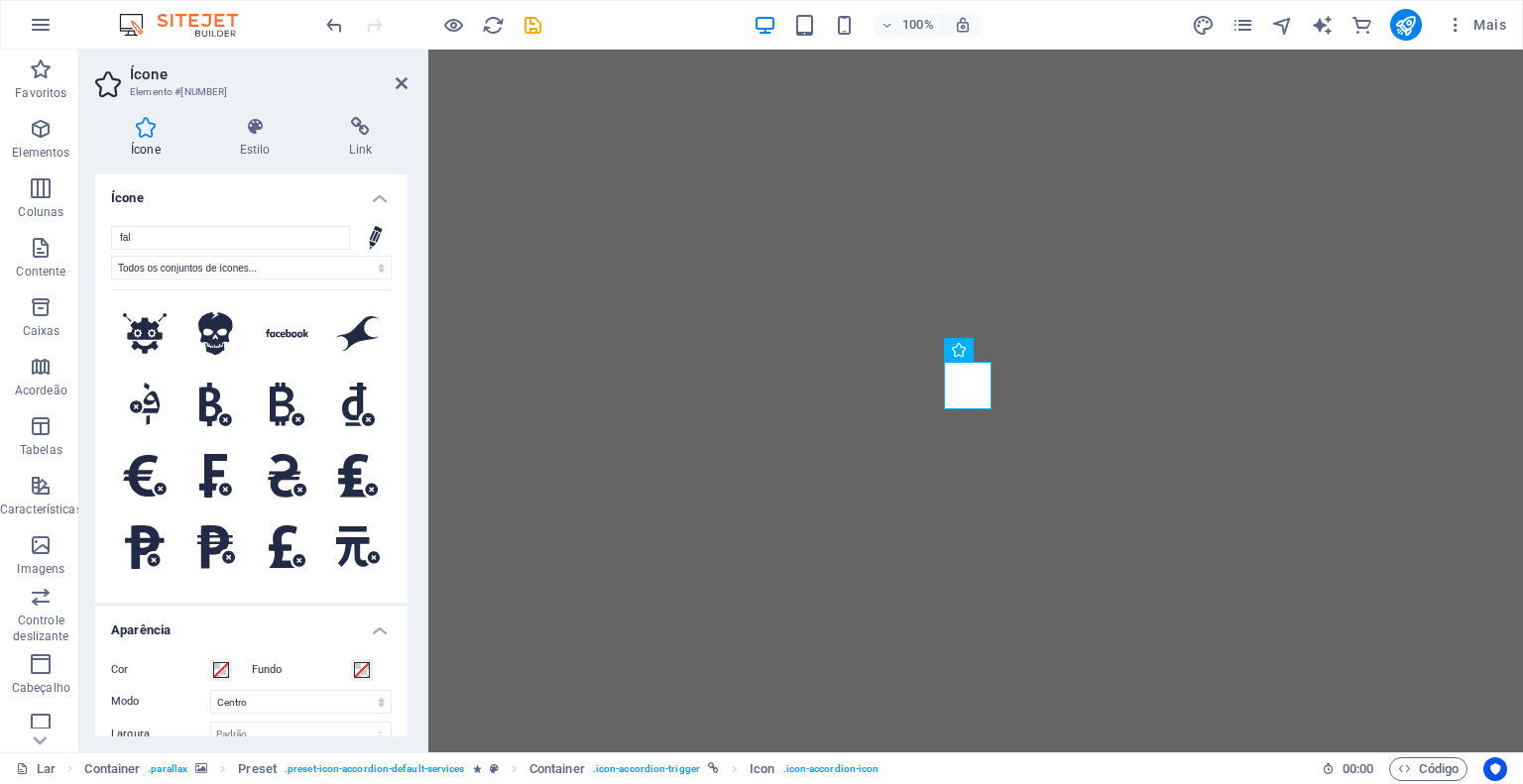scroll, scrollTop: 0, scrollLeft: 0, axis: both 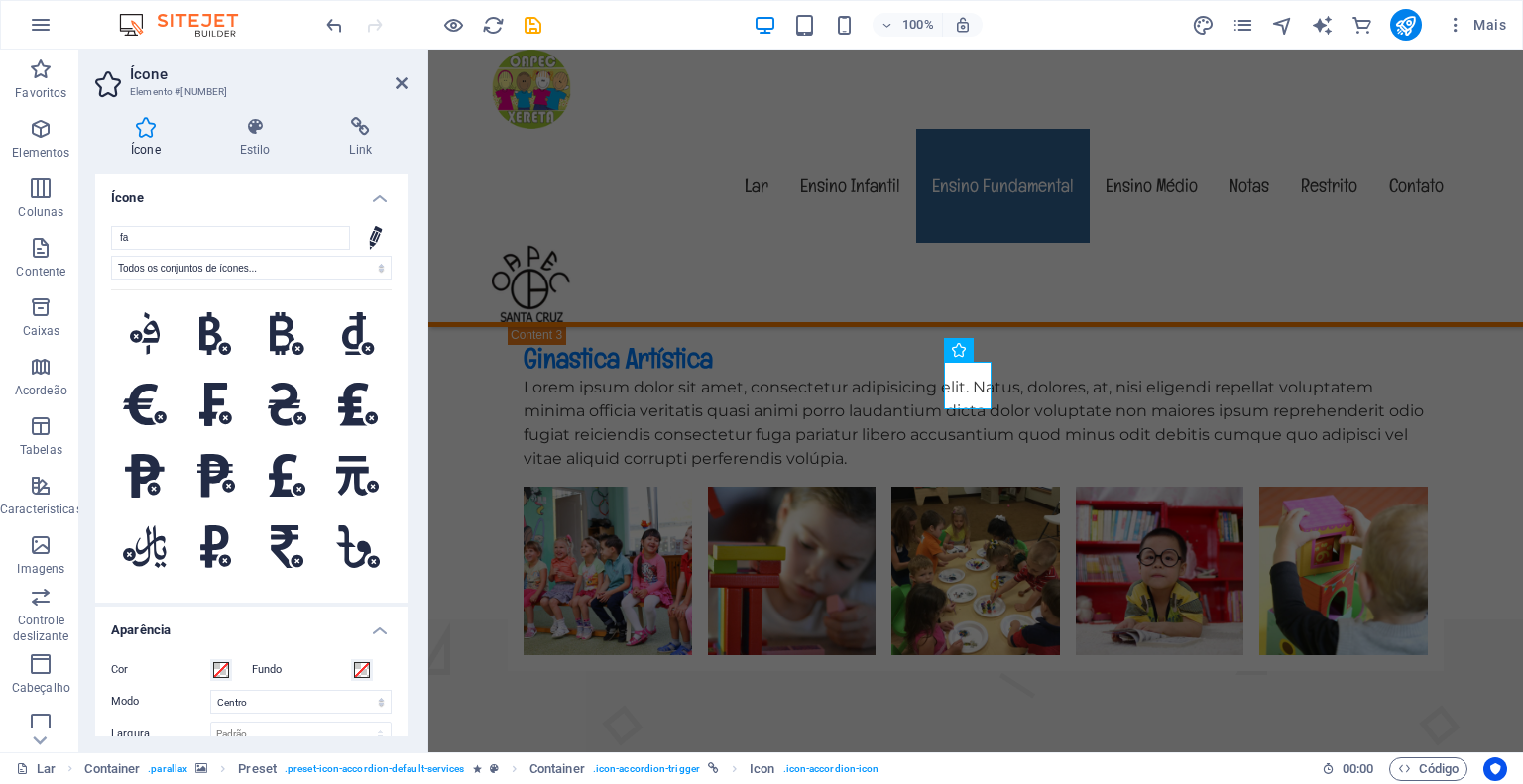 type on "f" 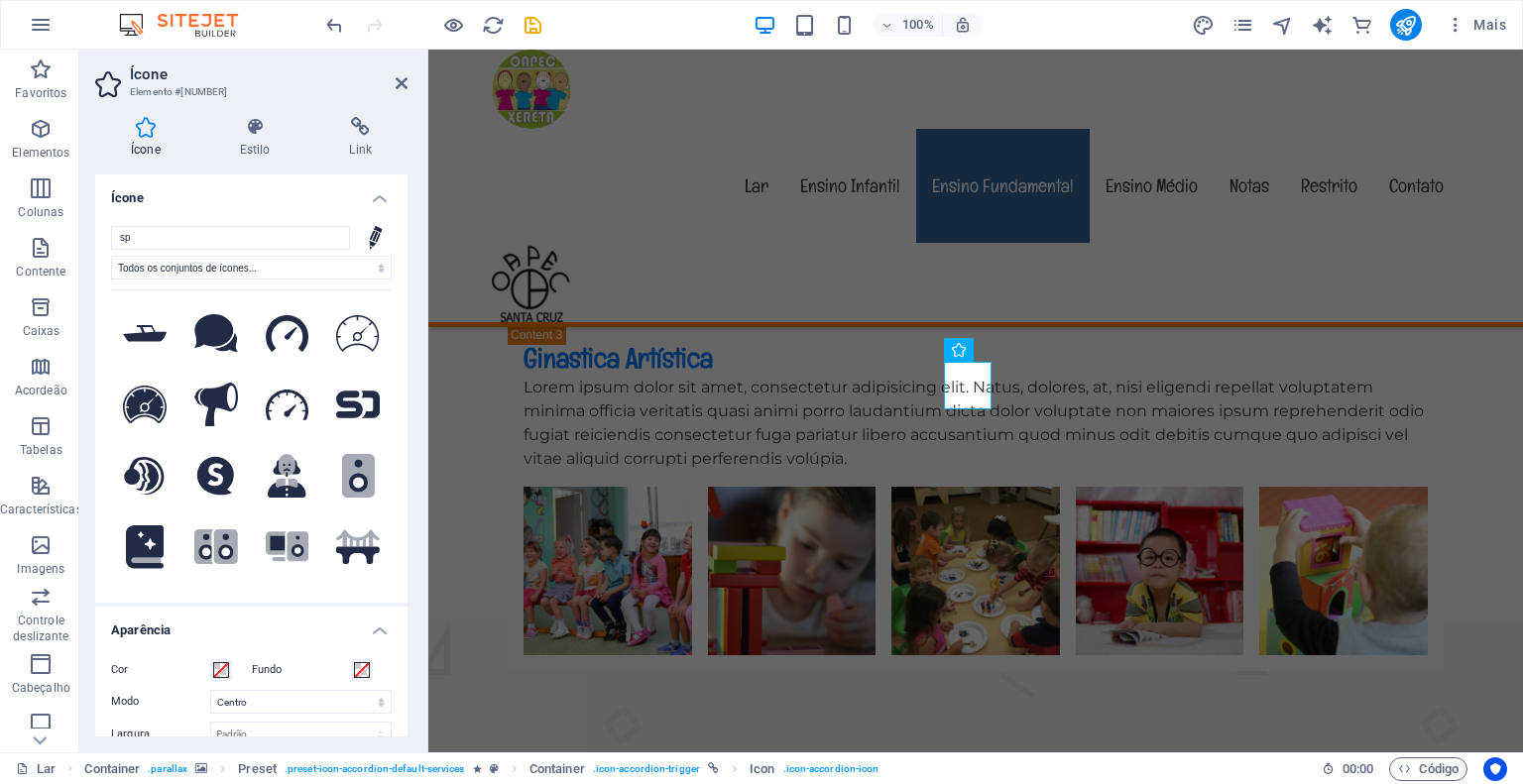 type on "s" 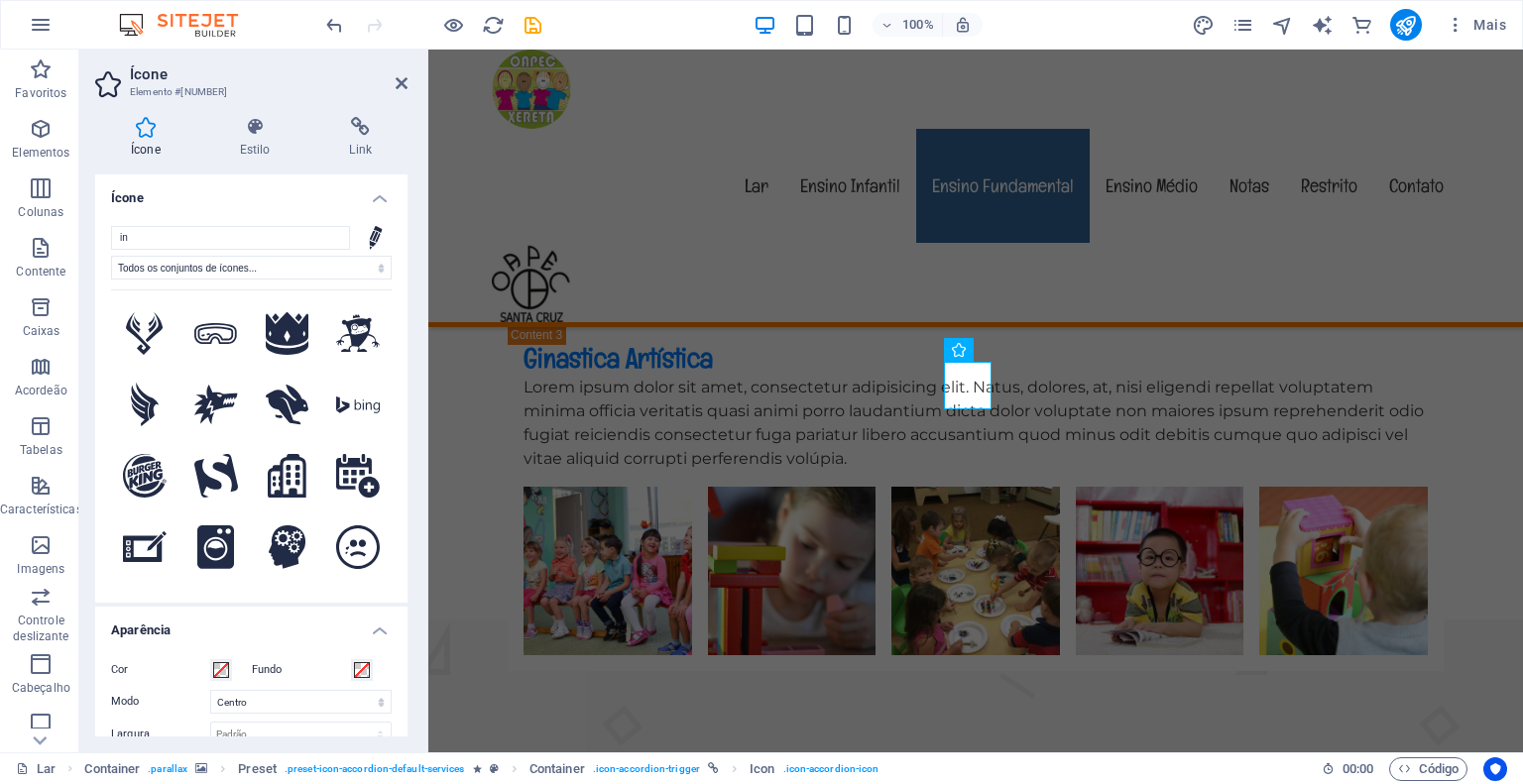 type on "i" 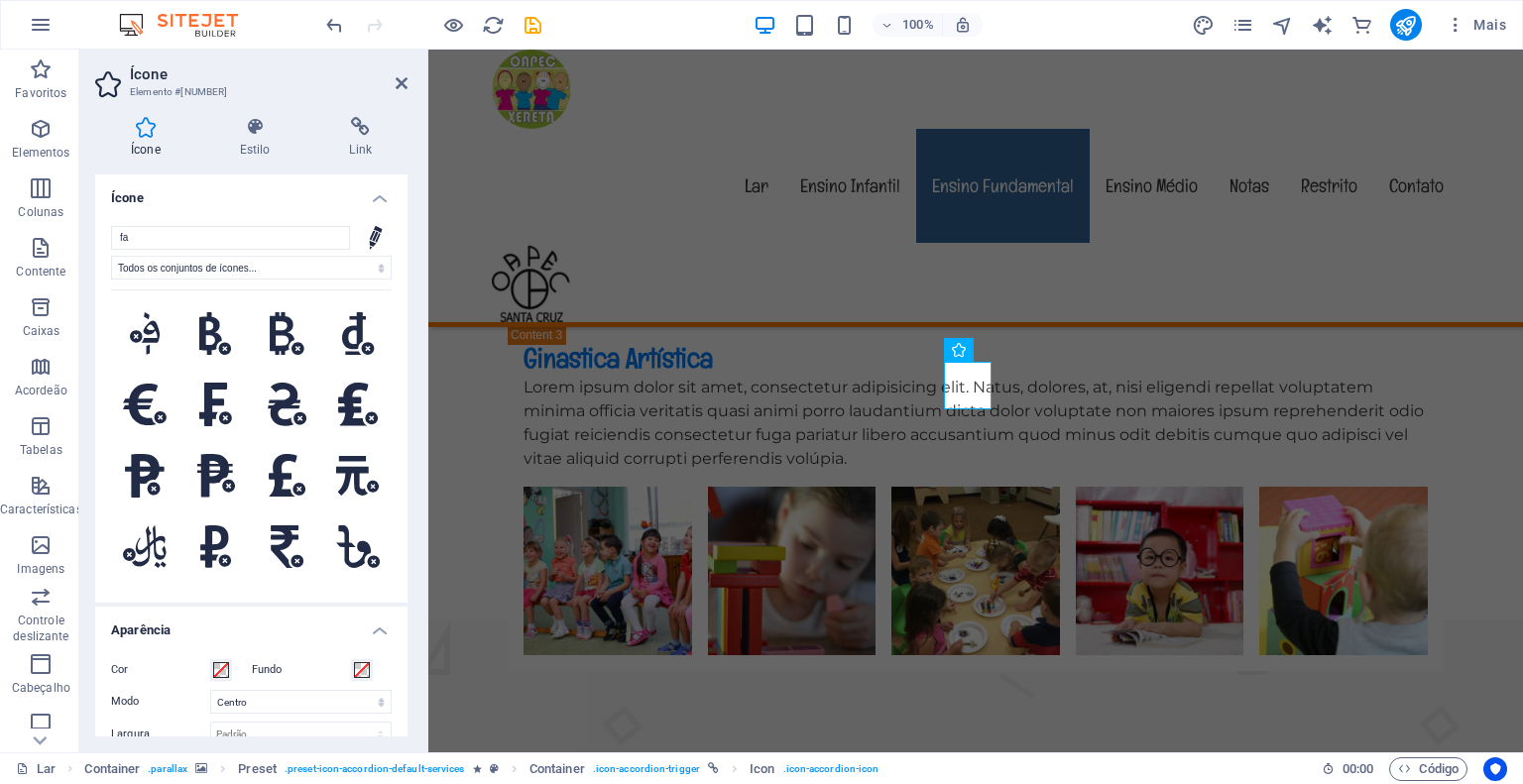 type on "f" 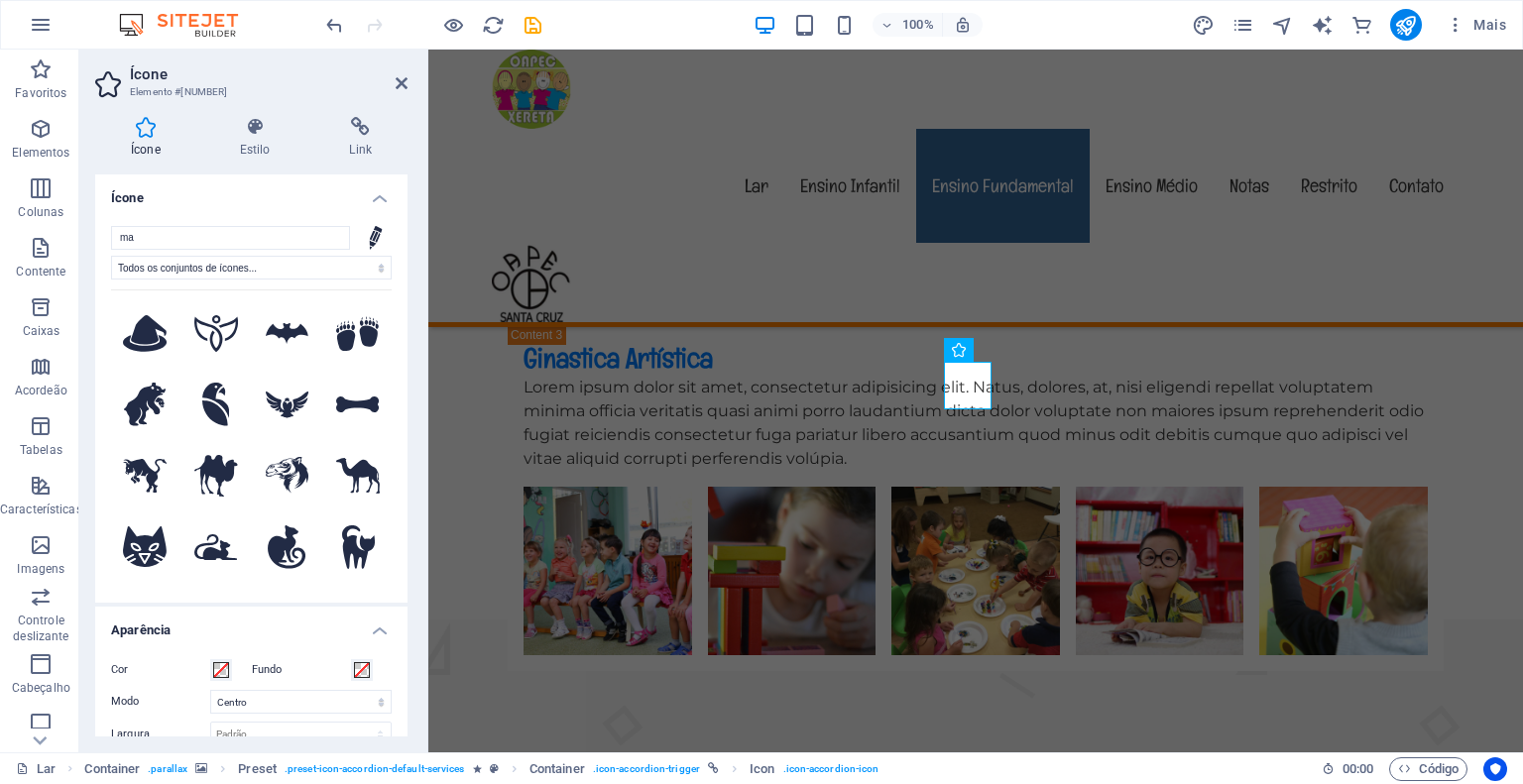 type on "m" 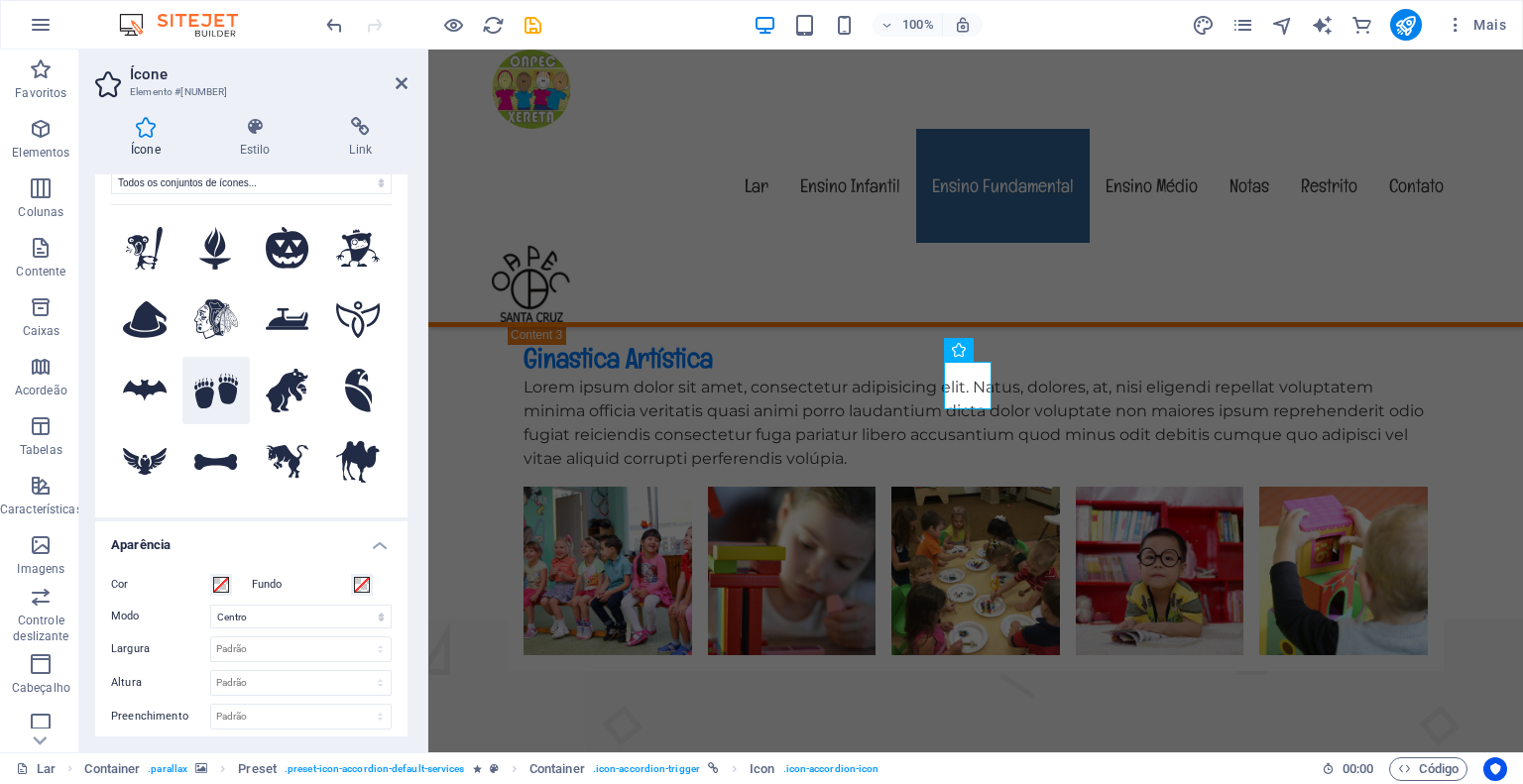 scroll, scrollTop: 0, scrollLeft: 0, axis: both 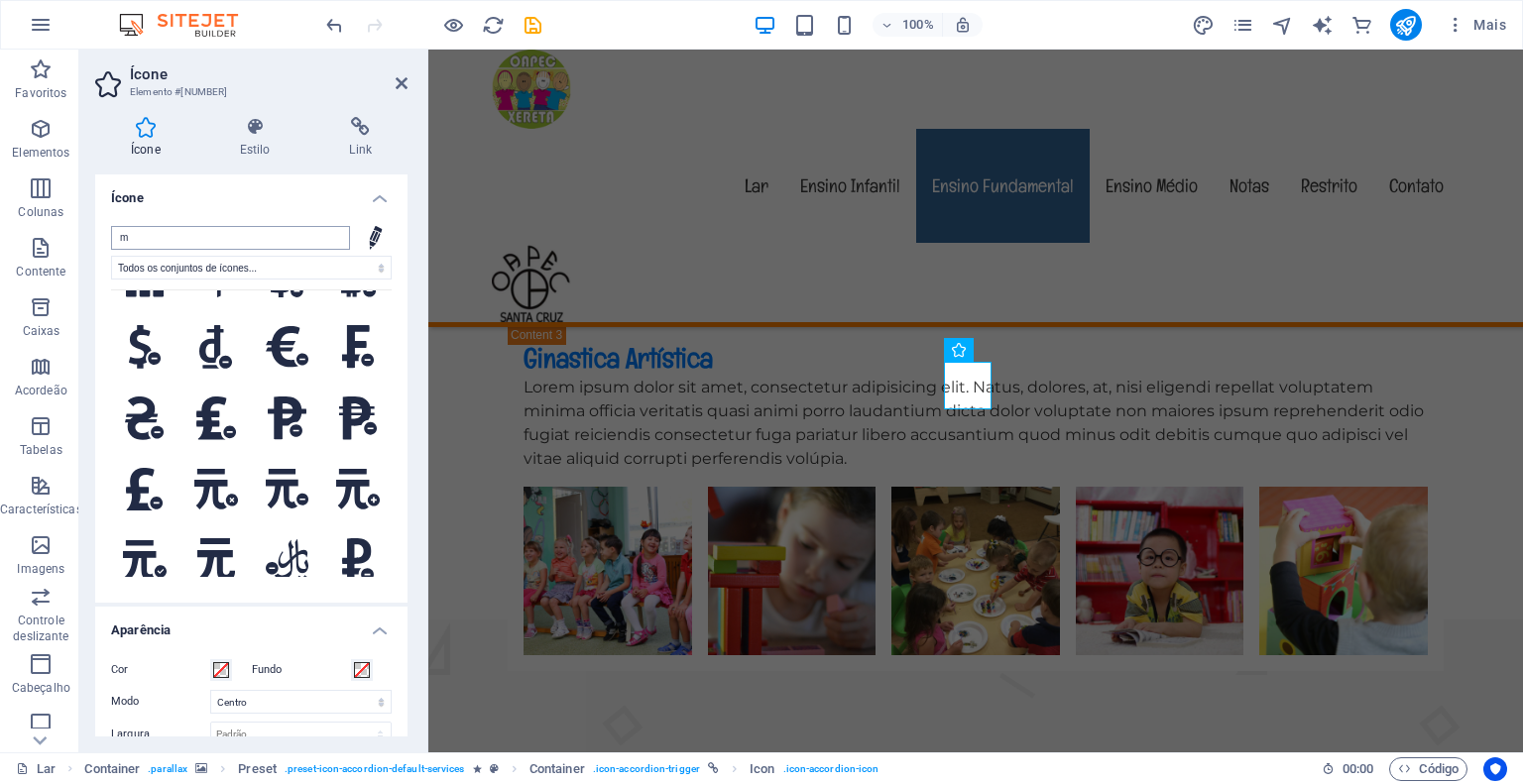 drag, startPoint x: 235, startPoint y: 240, endPoint x: 115, endPoint y: 230, distance: 120.41595 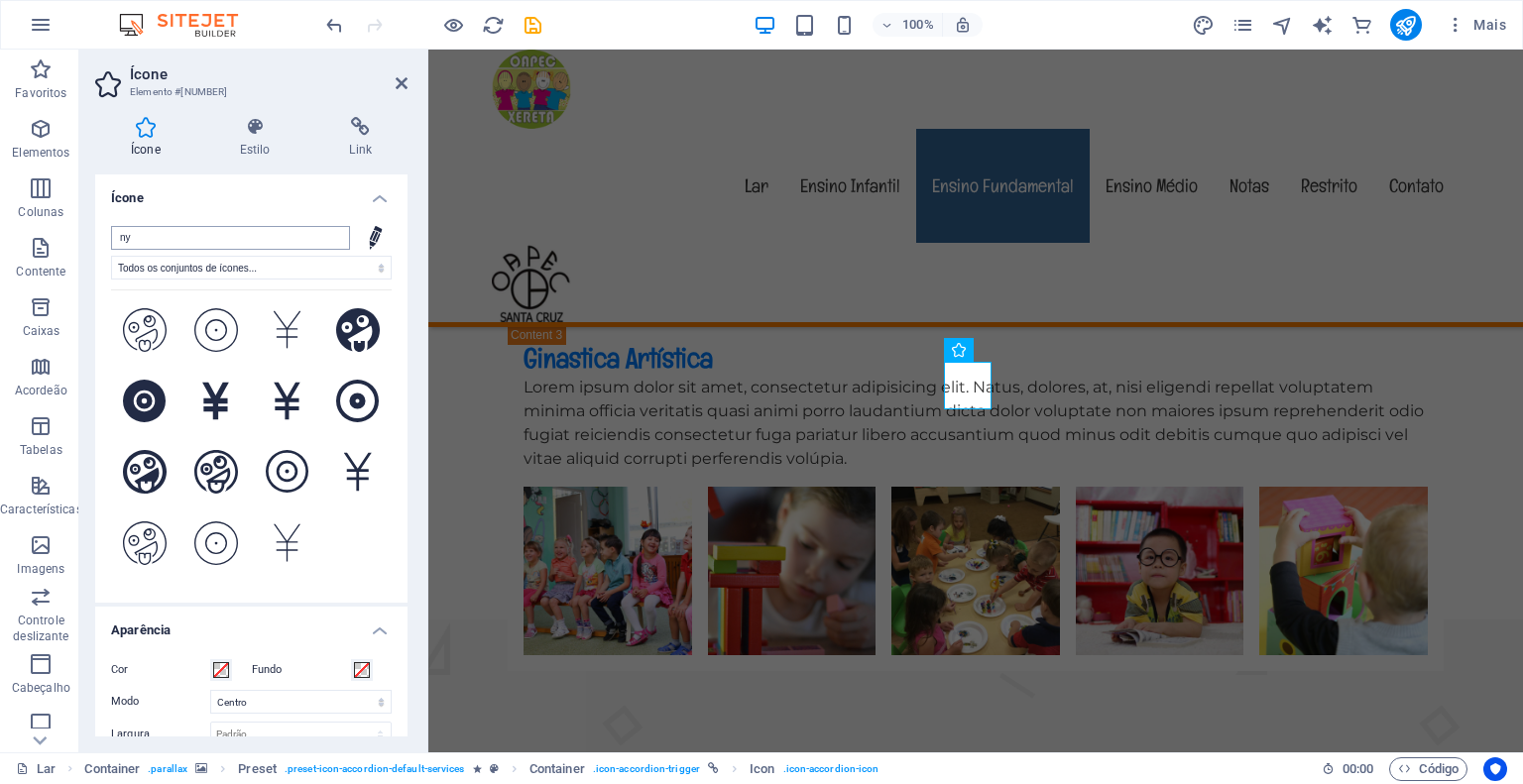 scroll, scrollTop: 756, scrollLeft: 0, axis: vertical 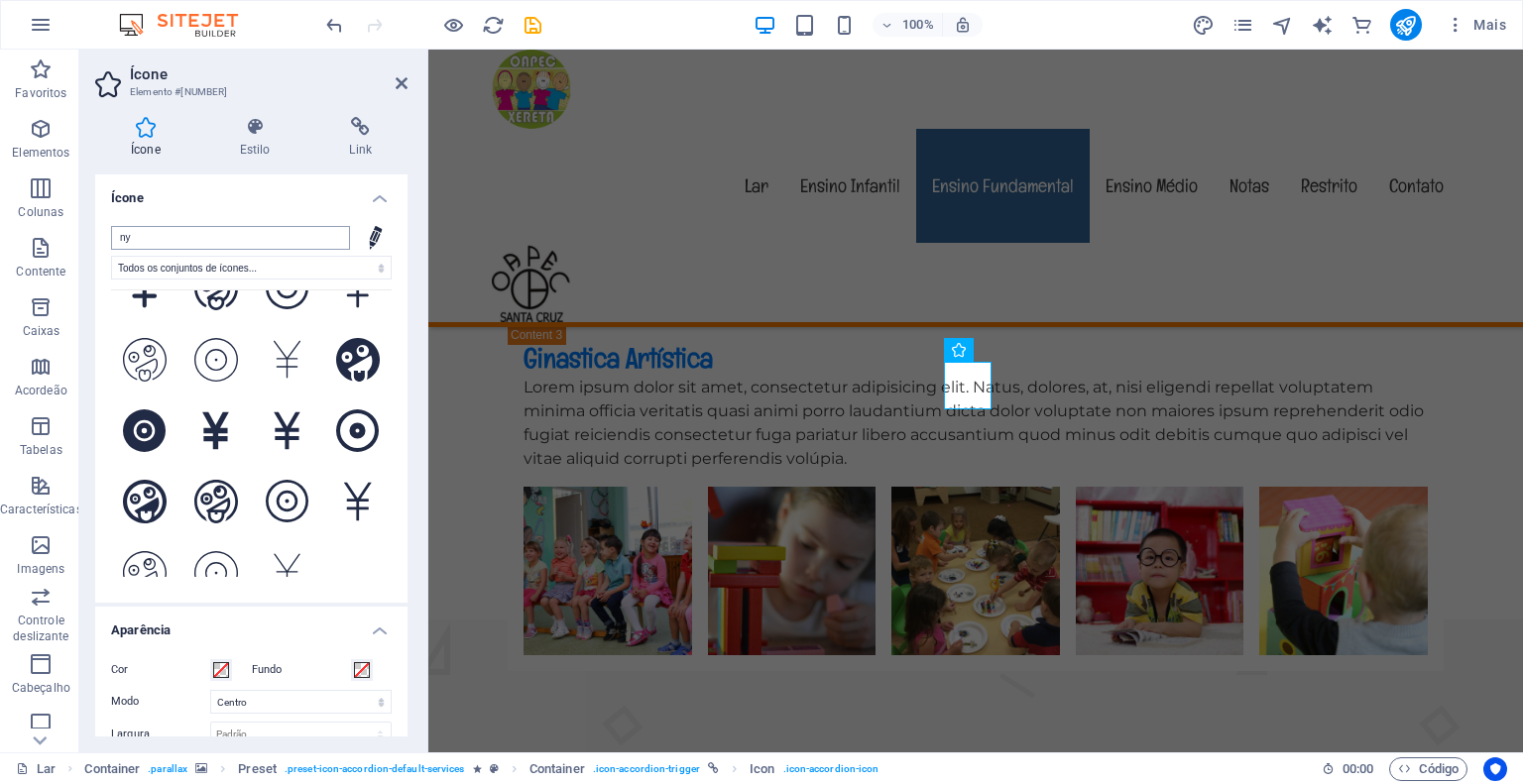 type on "n" 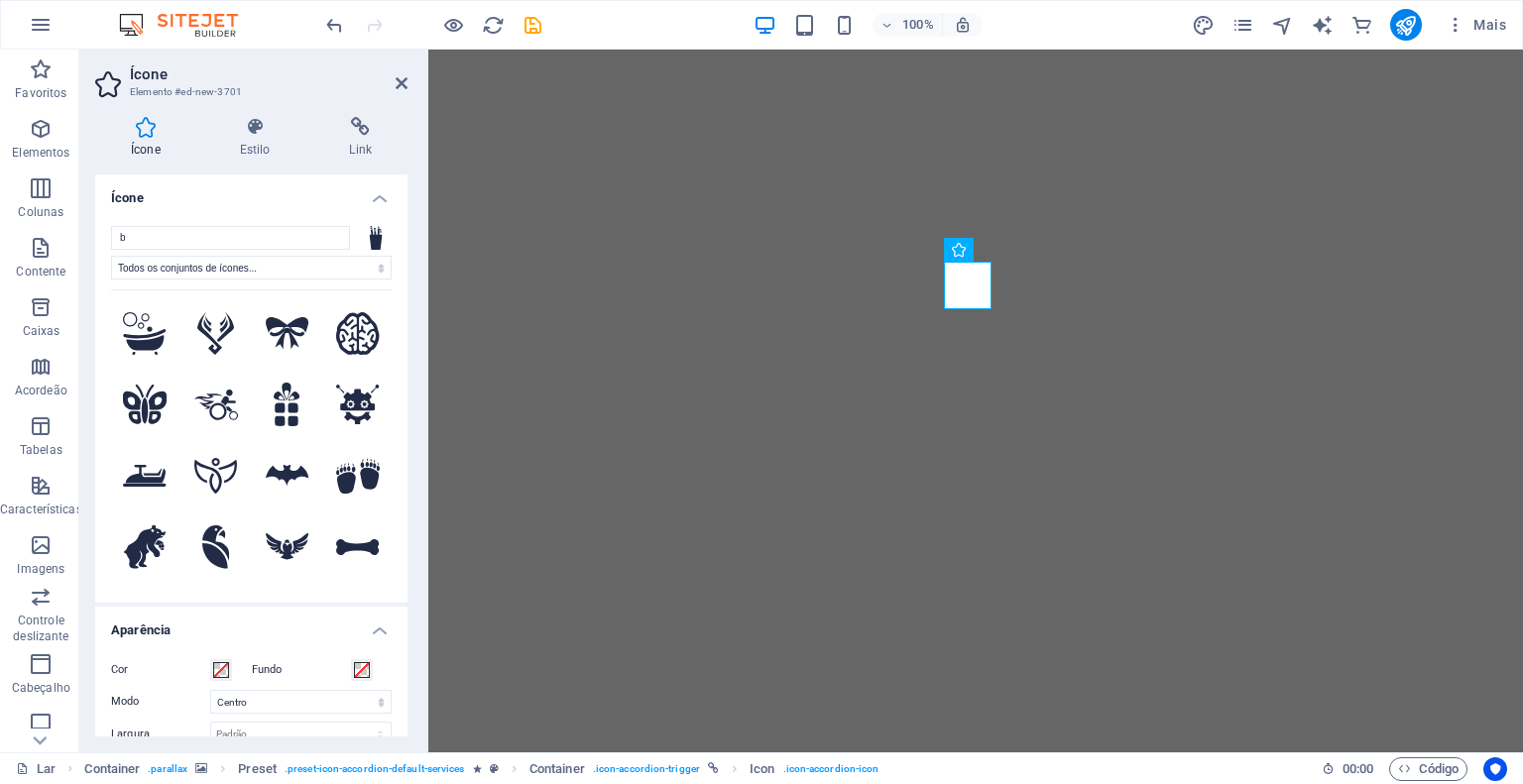select on "xMidYMid" 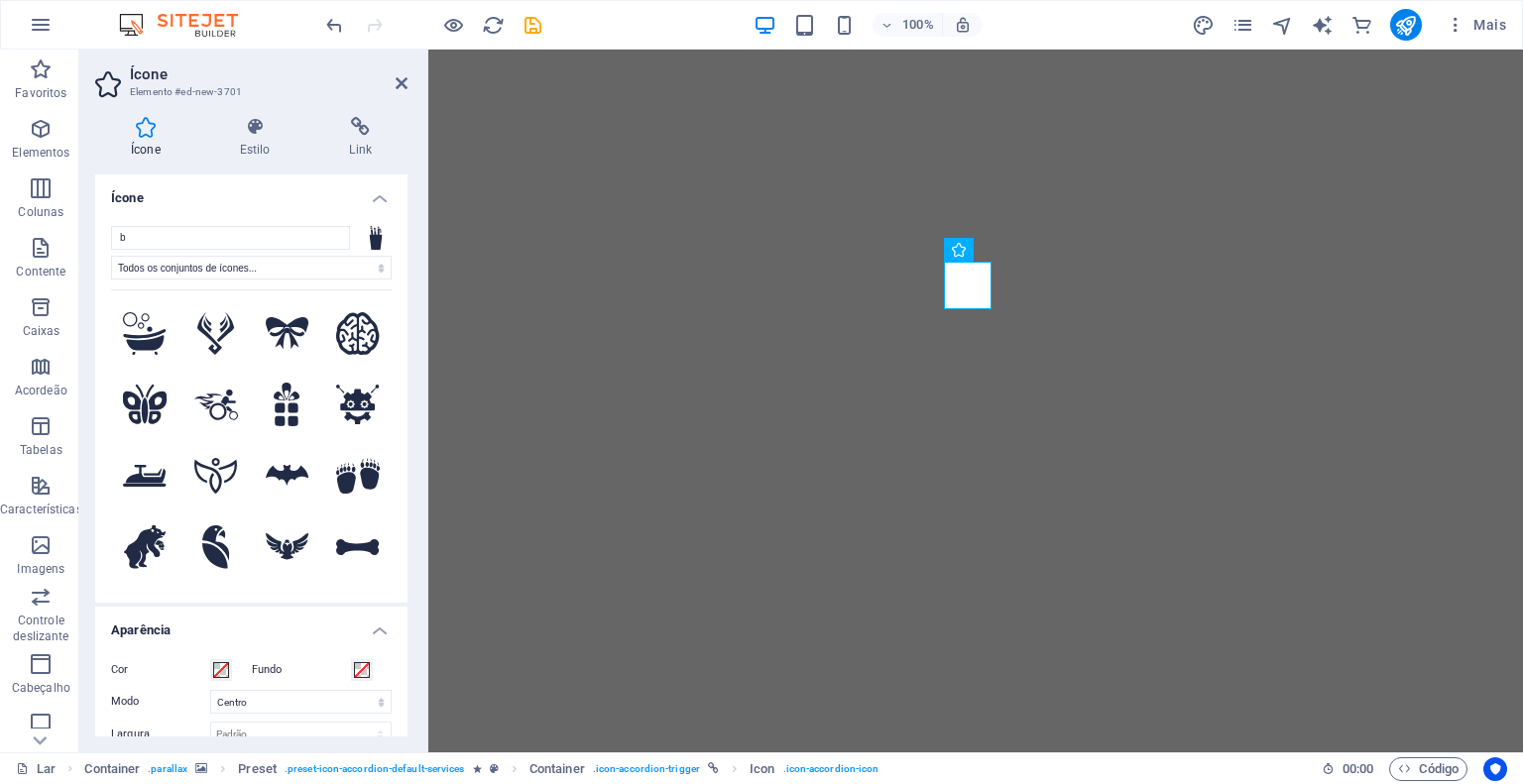 scroll, scrollTop: 0, scrollLeft: 0, axis: both 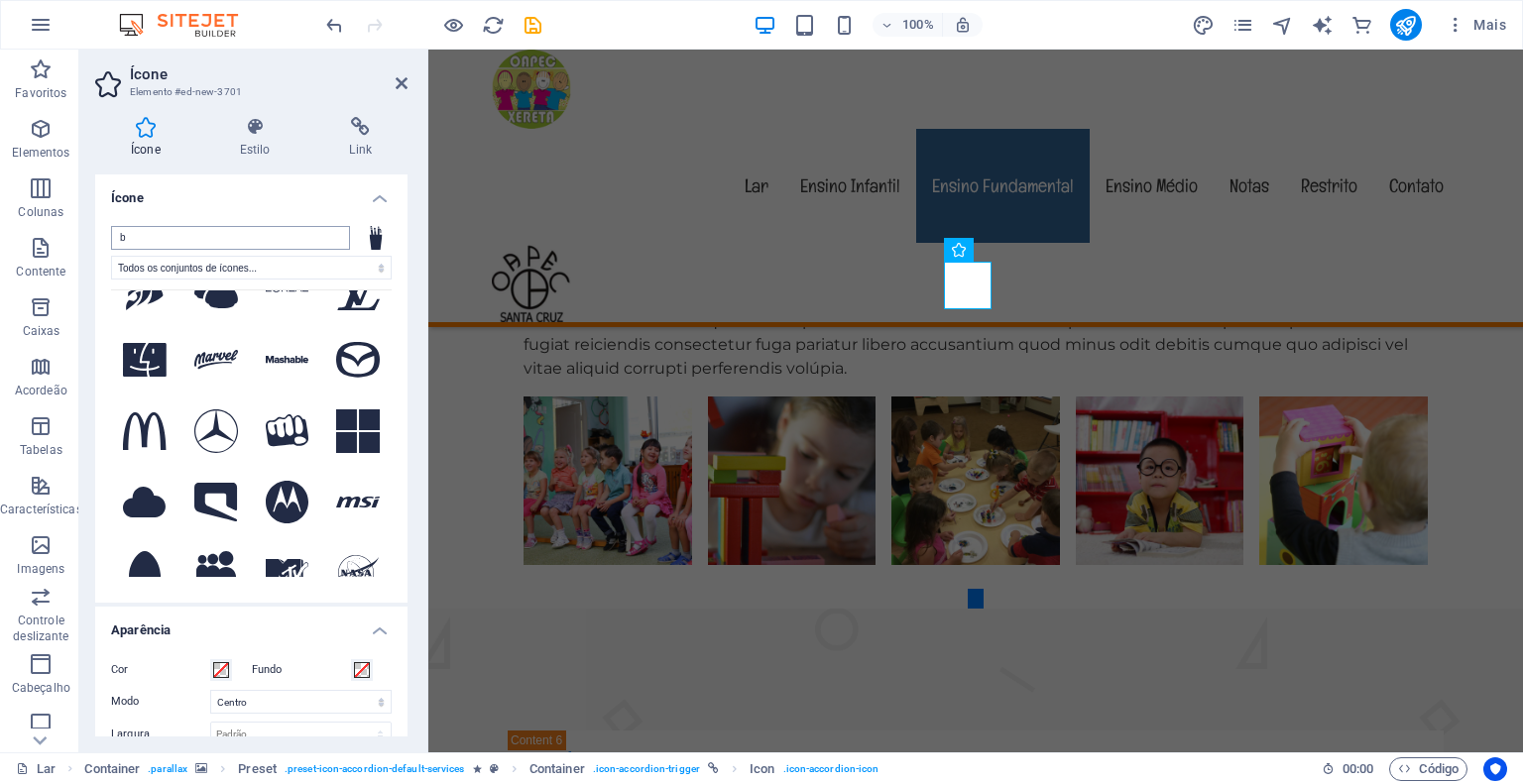 click on "b" at bounding box center [230, 238] 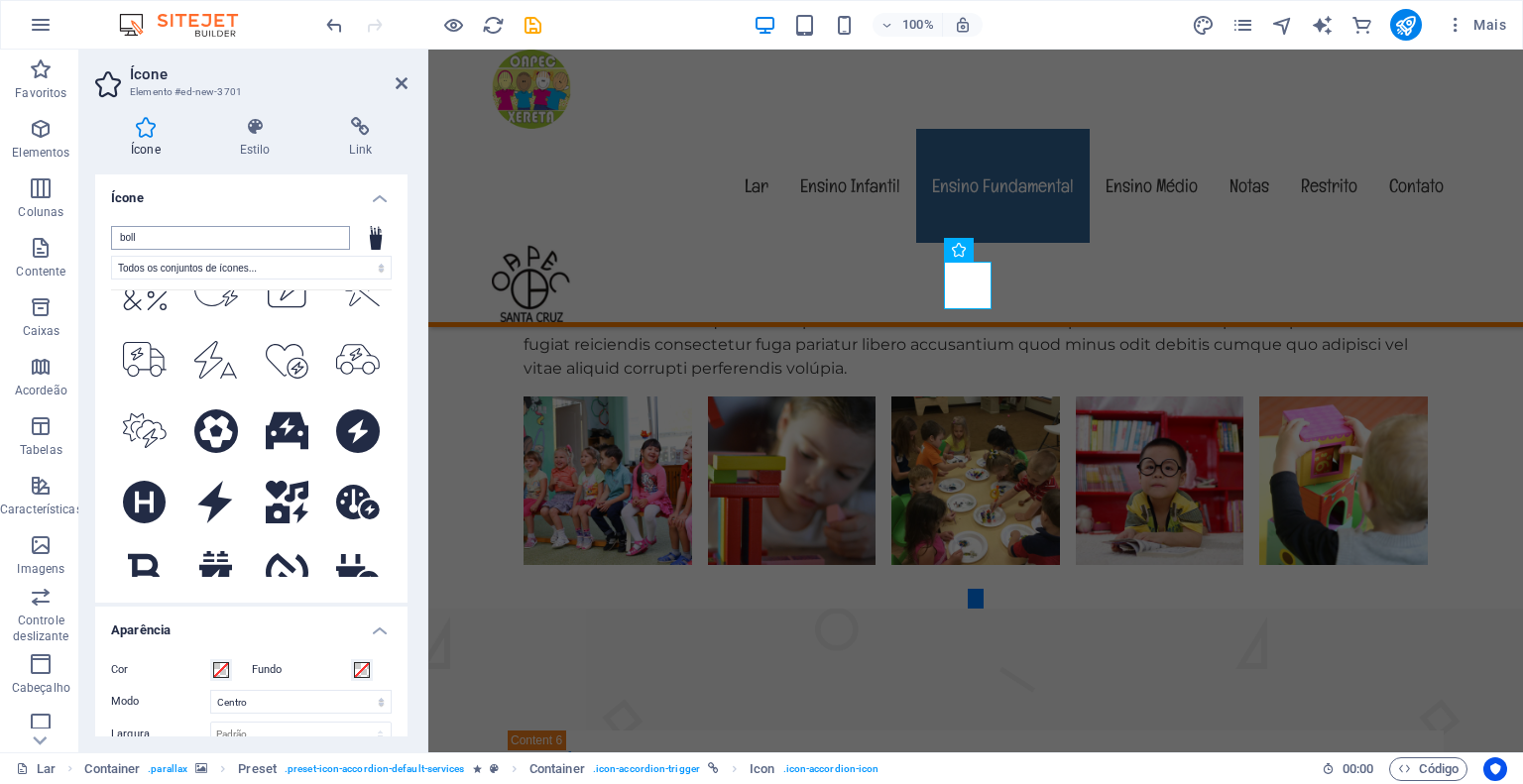 scroll, scrollTop: 0, scrollLeft: 0, axis: both 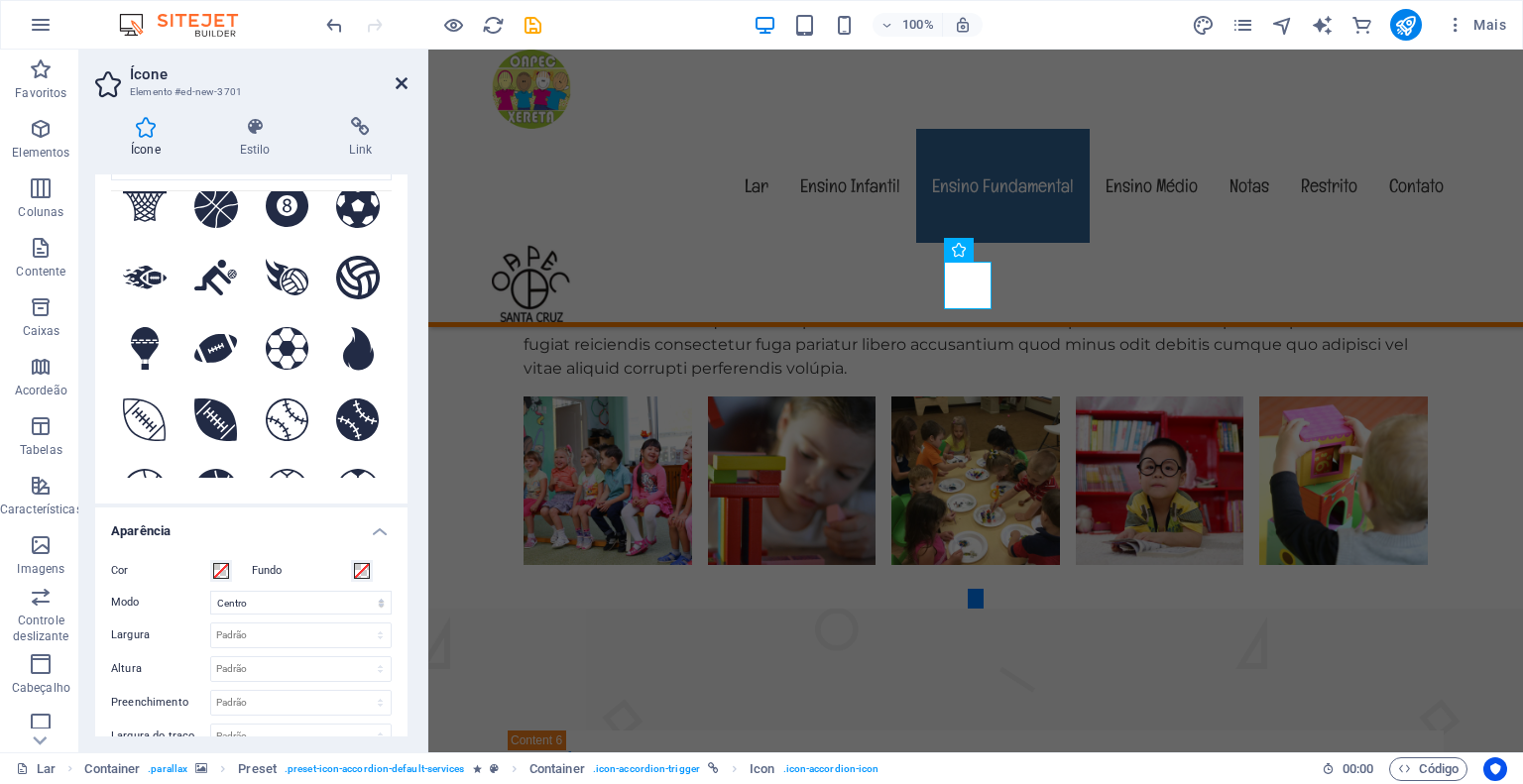 type on "bal" 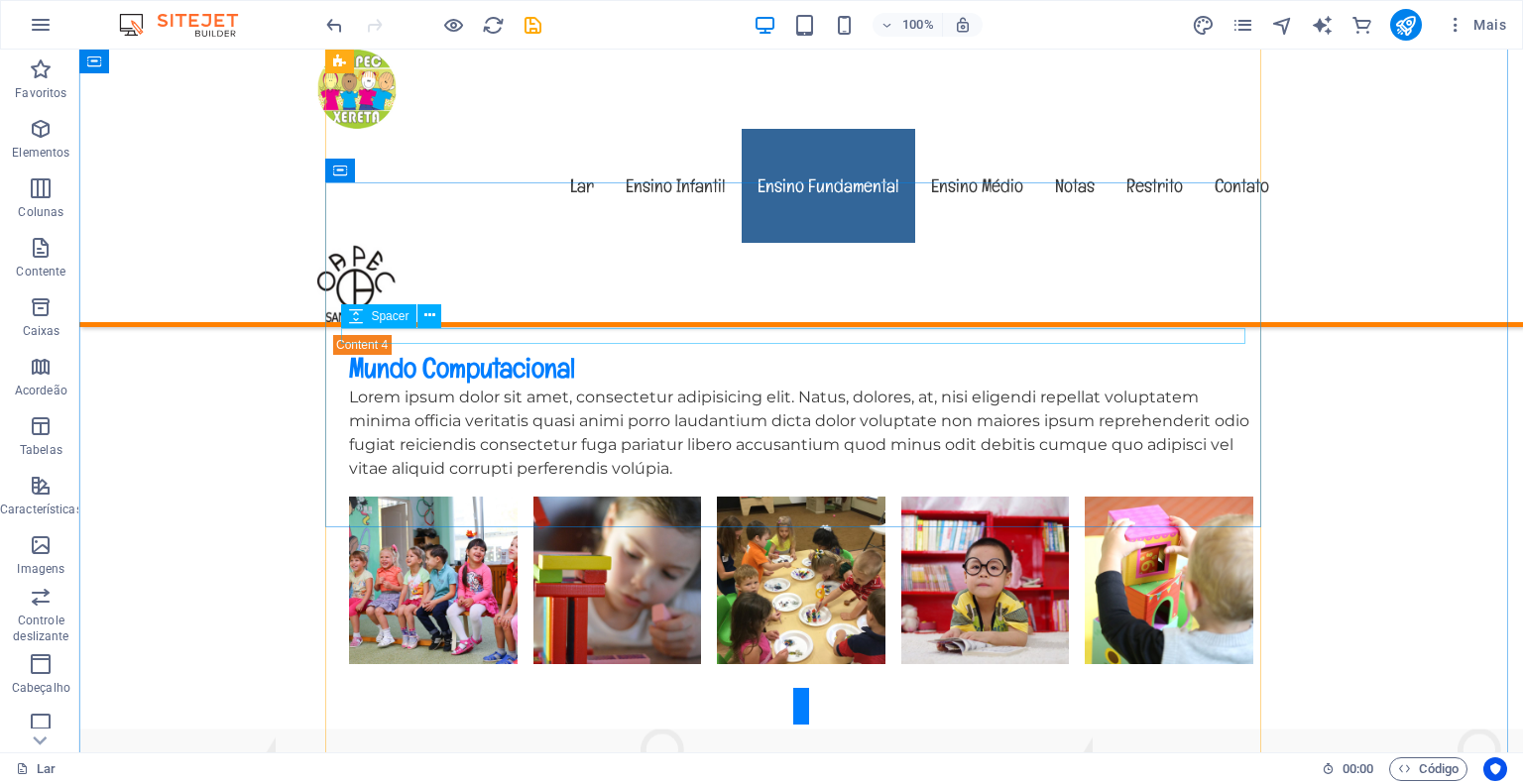 scroll, scrollTop: 4559, scrollLeft: 0, axis: vertical 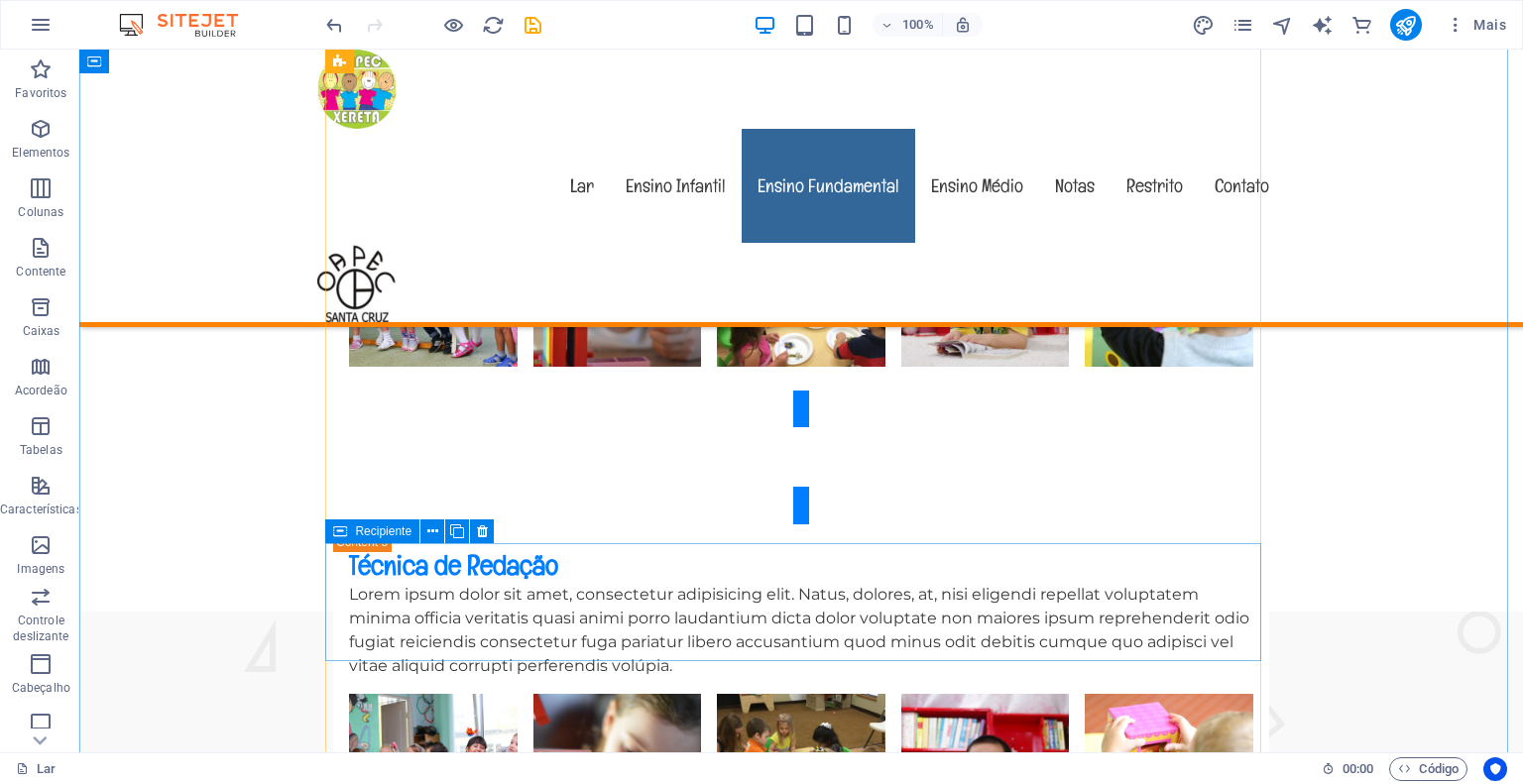 click at bounding box center (801, 1924) 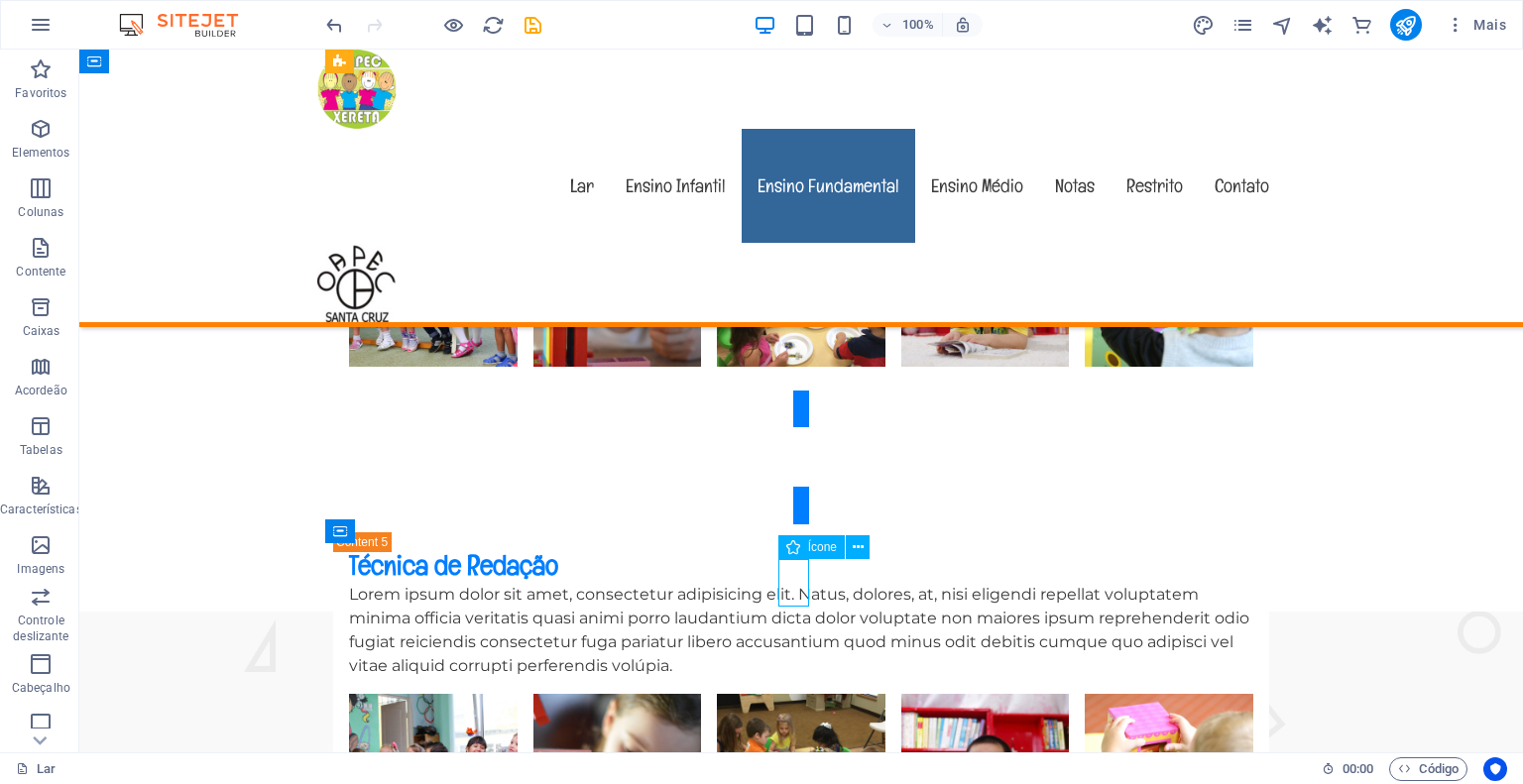 click at bounding box center [801, 1924] 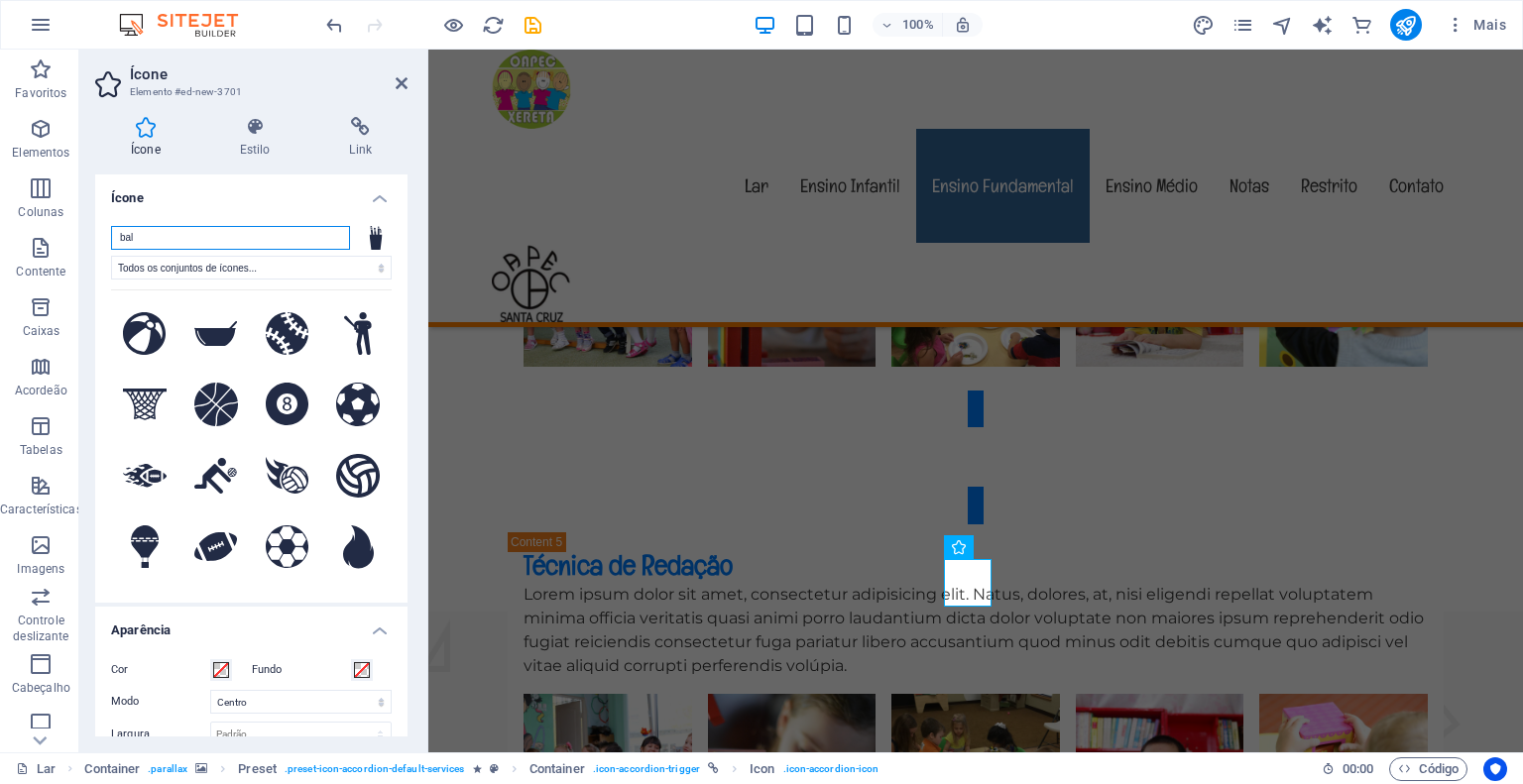 drag, startPoint x: 147, startPoint y: 235, endPoint x: 106, endPoint y: 247, distance: 42.72002 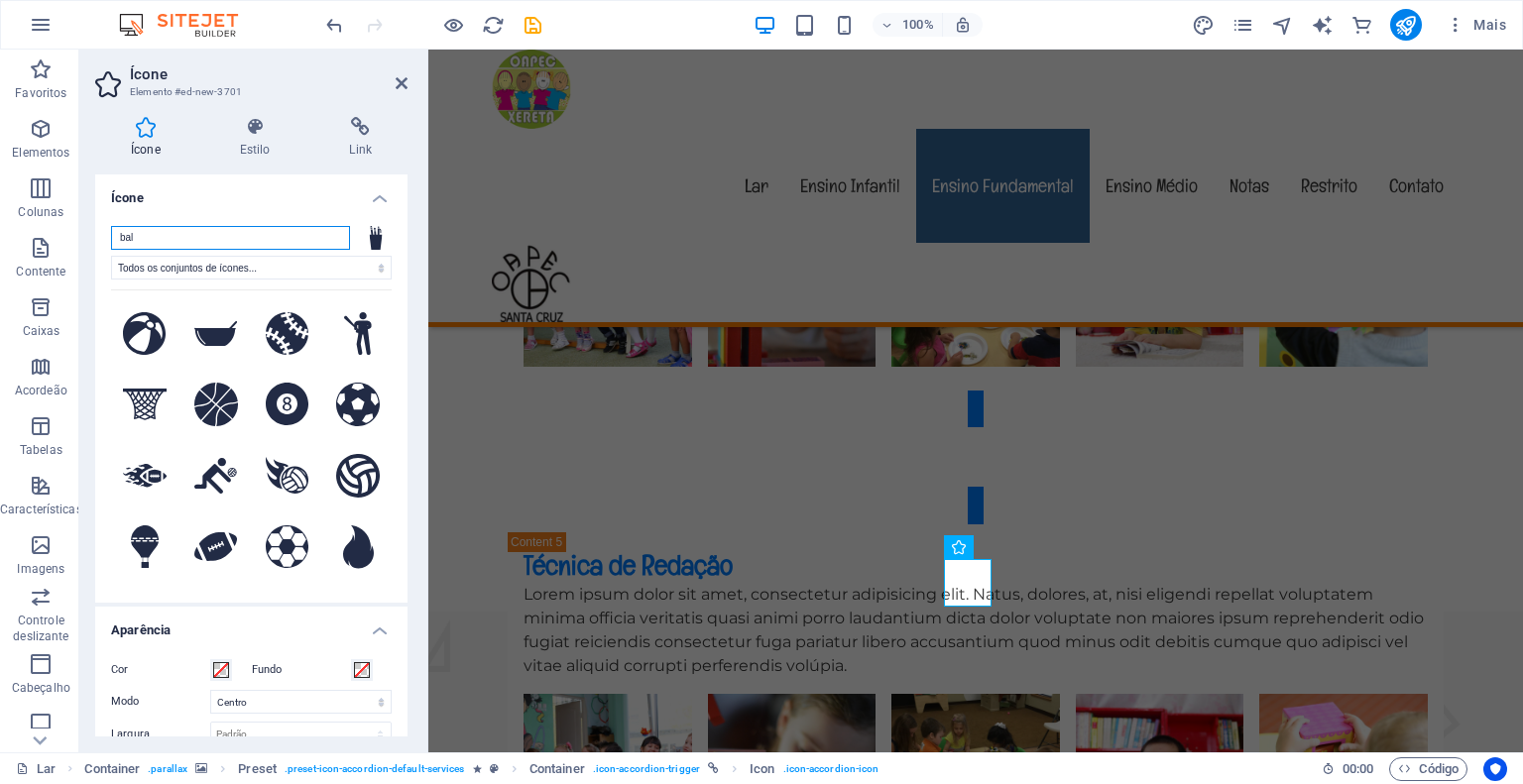 click on "bal Todos os conjuntos de ícones... IcoFont Ionicons Marcas FontAwesome FontAwesome Duotone FontAwesome Sólido FontAwesome Regular FontAwesome Light FontAwesome Fino FontAwesome Sharp Sólido FontAwesome Sharp Regular FontAwesome Sharp Light FontAwesome Nítido Fino .fa-secondary{opacity:.4} .fa-secondary{opacity:.4} .fa-secondary{opacity:.4} .fa-secondary{opacity:.4} .fa-secondary{opacity:.4} .fa-secondary{opacity:.4} .fa-secondary{opacity:.4} .fa-secondary{opacity:.4} .fa-secondary{opacity:.4} .fa-secondary{opacity:.4} .fa-secondary{opacity:.4} .fa-secondary{opacity:.4} .fa-secondary{opacity:.4} .fa-secondary{opacity:.4} .fa-secondary{opacity:.4} .fa-secondary{opacity:.4} .fa-secondary{opacity:.4} .fa-secondary{opacity:.4} .fa-secondary{opacity:.4} .fa-secondary{opacity:.4} .fa-secondary{opacity:.4} .fa-secondary{opacity:.4} .fa-secondary{opacity:.4} .fa-secondary{opacity:.4} .fa-secondary{opacity:.4} .fa-secondary{opacity:.4} .fa-secondary{opacity:.4} .fa-secondary{opacity:.4} .fa-secondary{opacity:.4}" at bounding box center [251, 406] 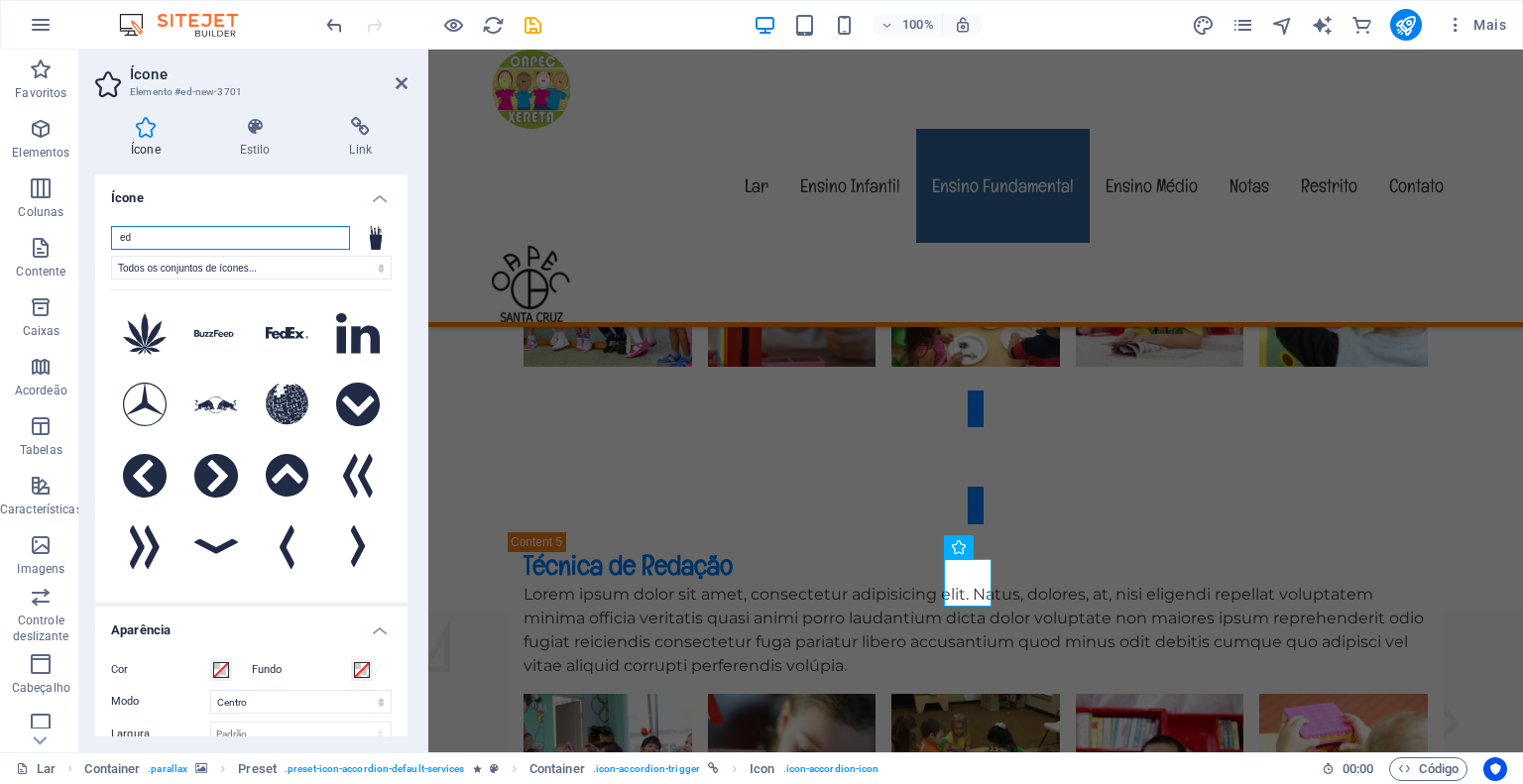 type on "e" 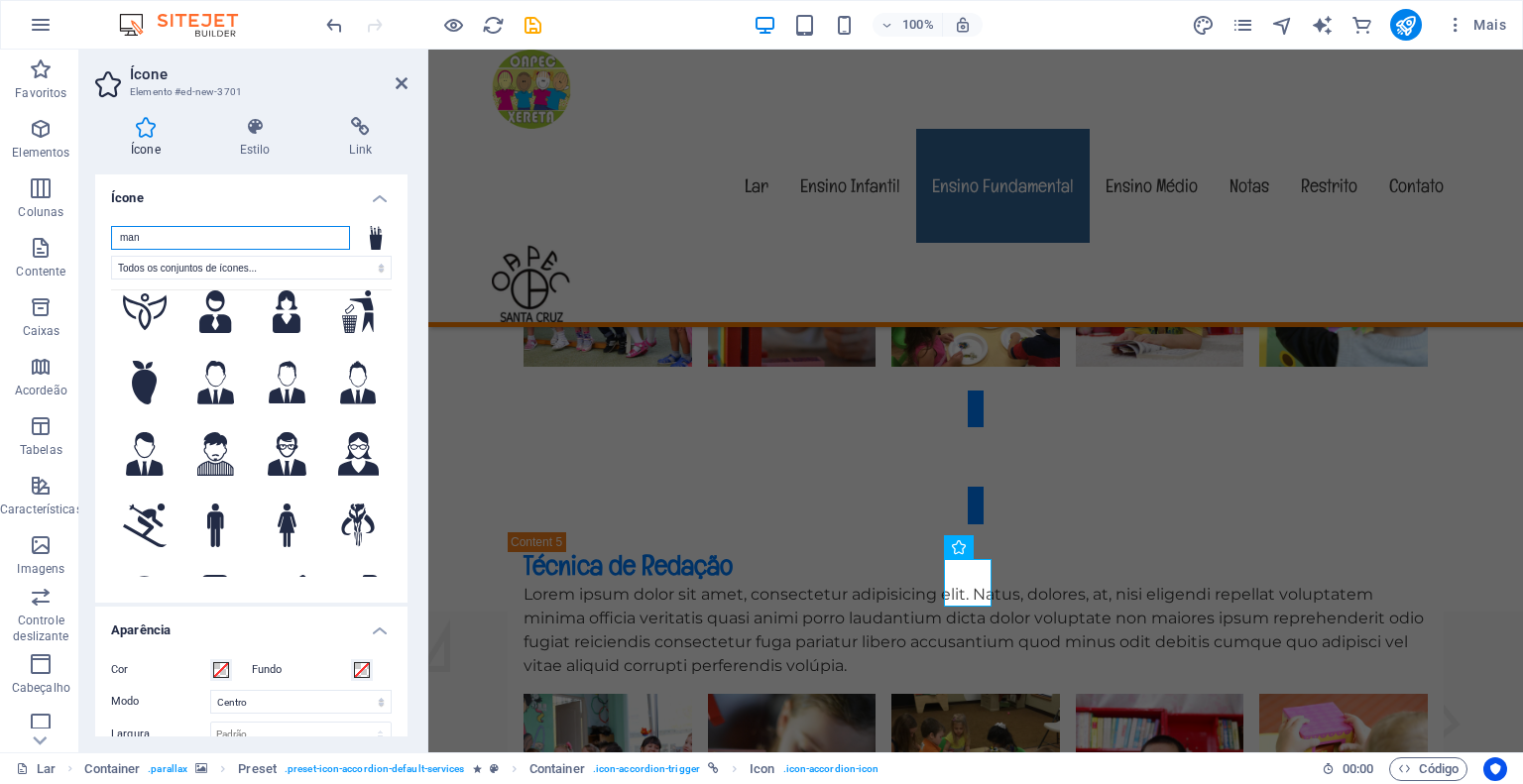 scroll, scrollTop: 0, scrollLeft: 0, axis: both 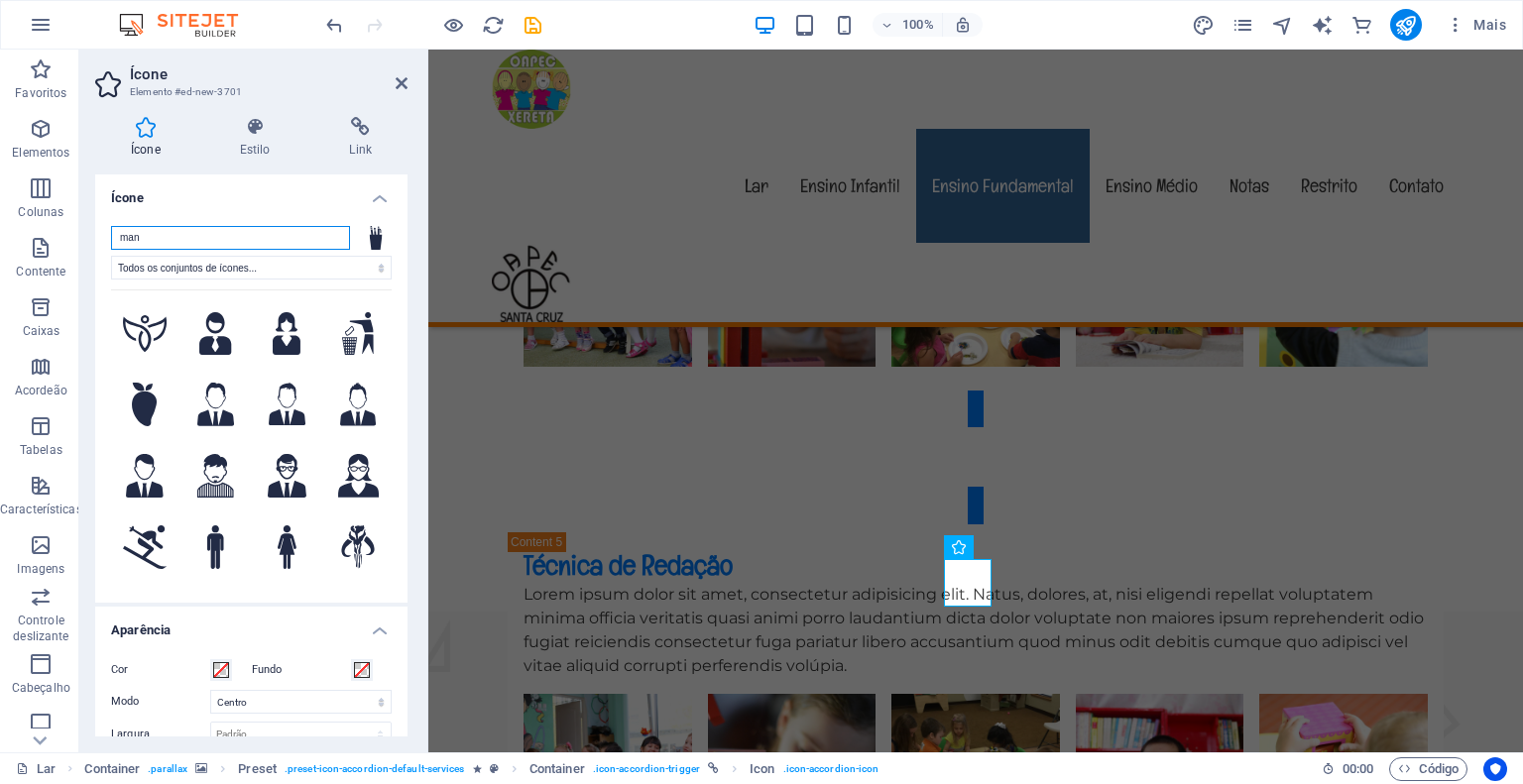 click on "man" at bounding box center (230, 238) 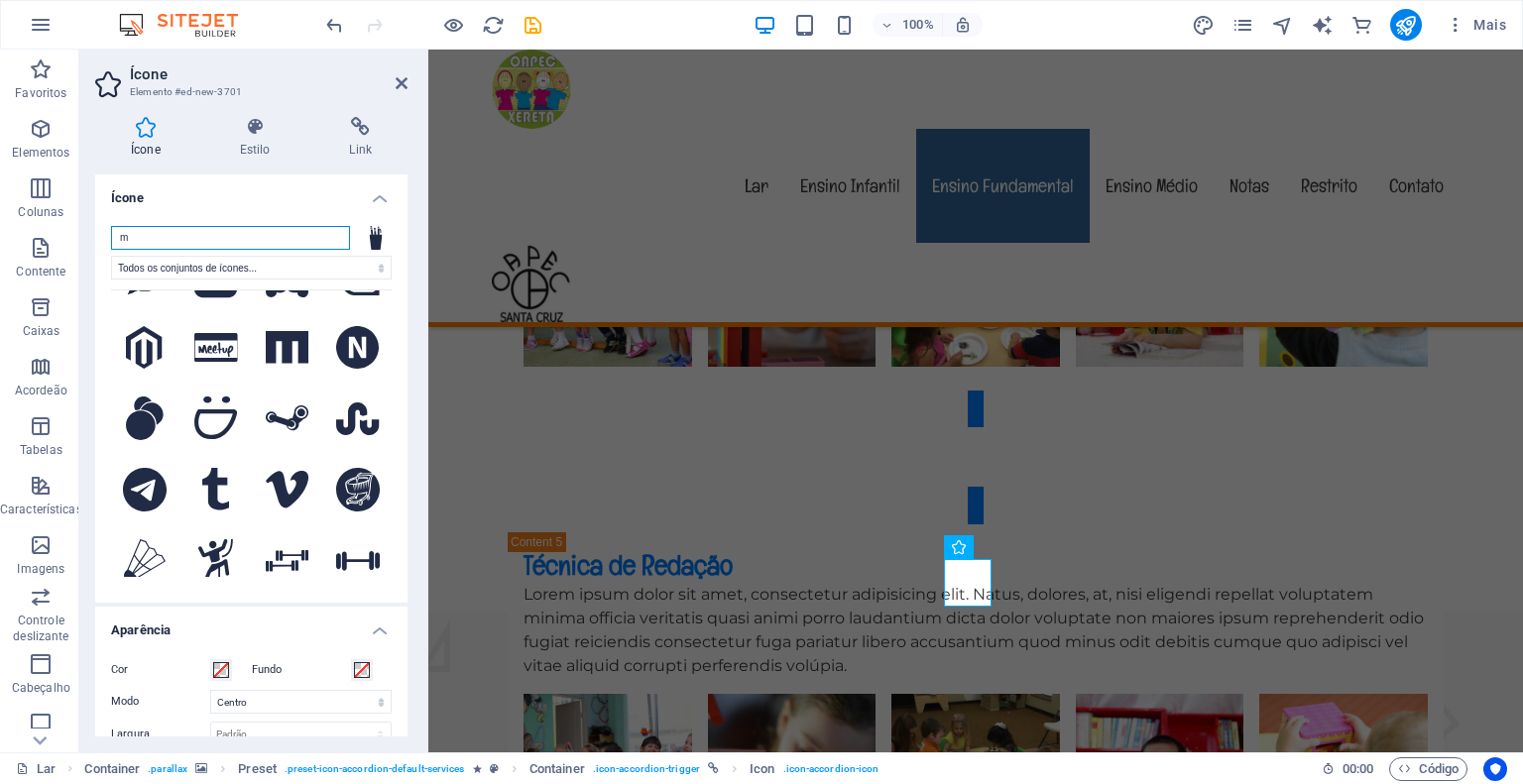 scroll, scrollTop: 6343, scrollLeft: 0, axis: vertical 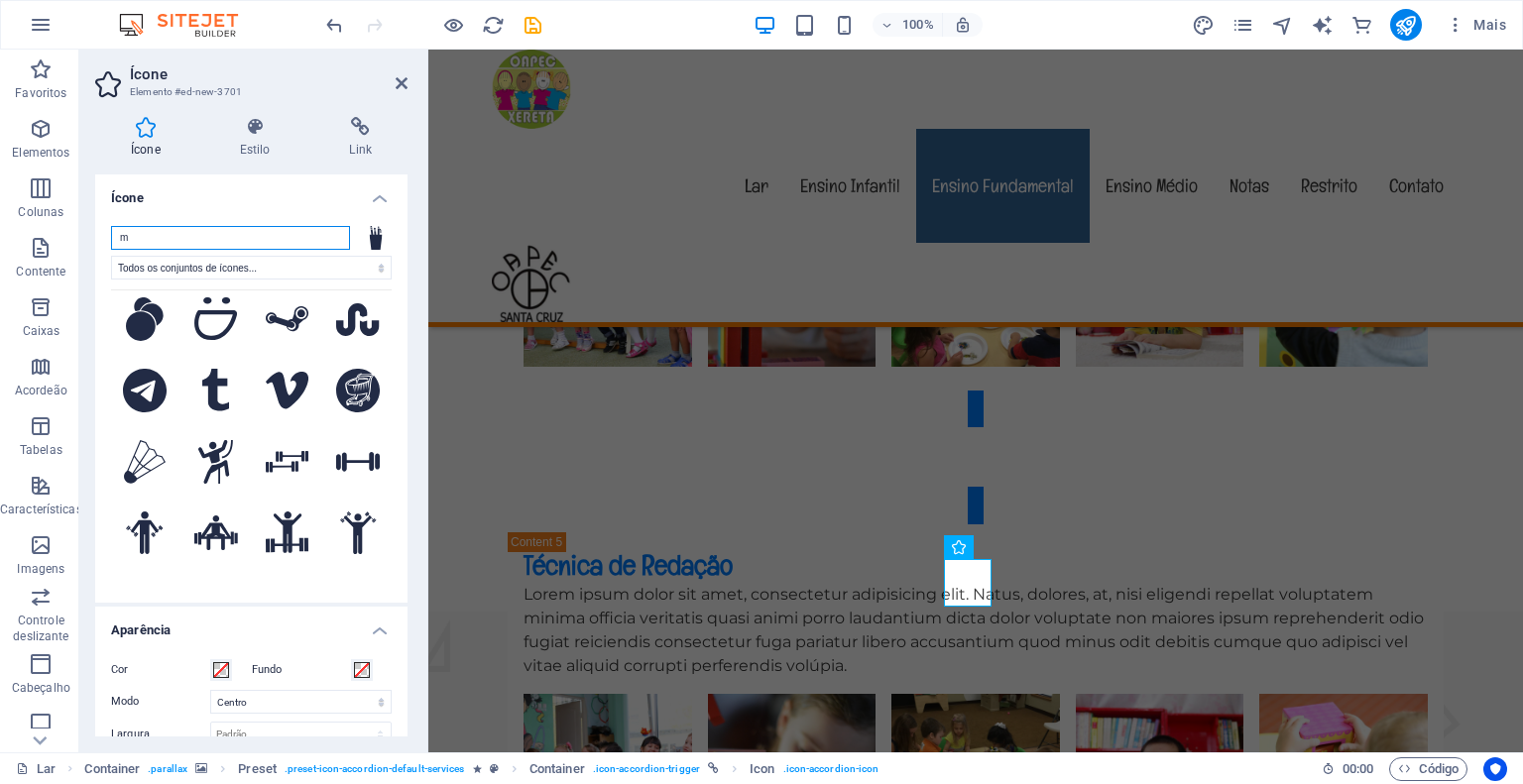 type on "m" 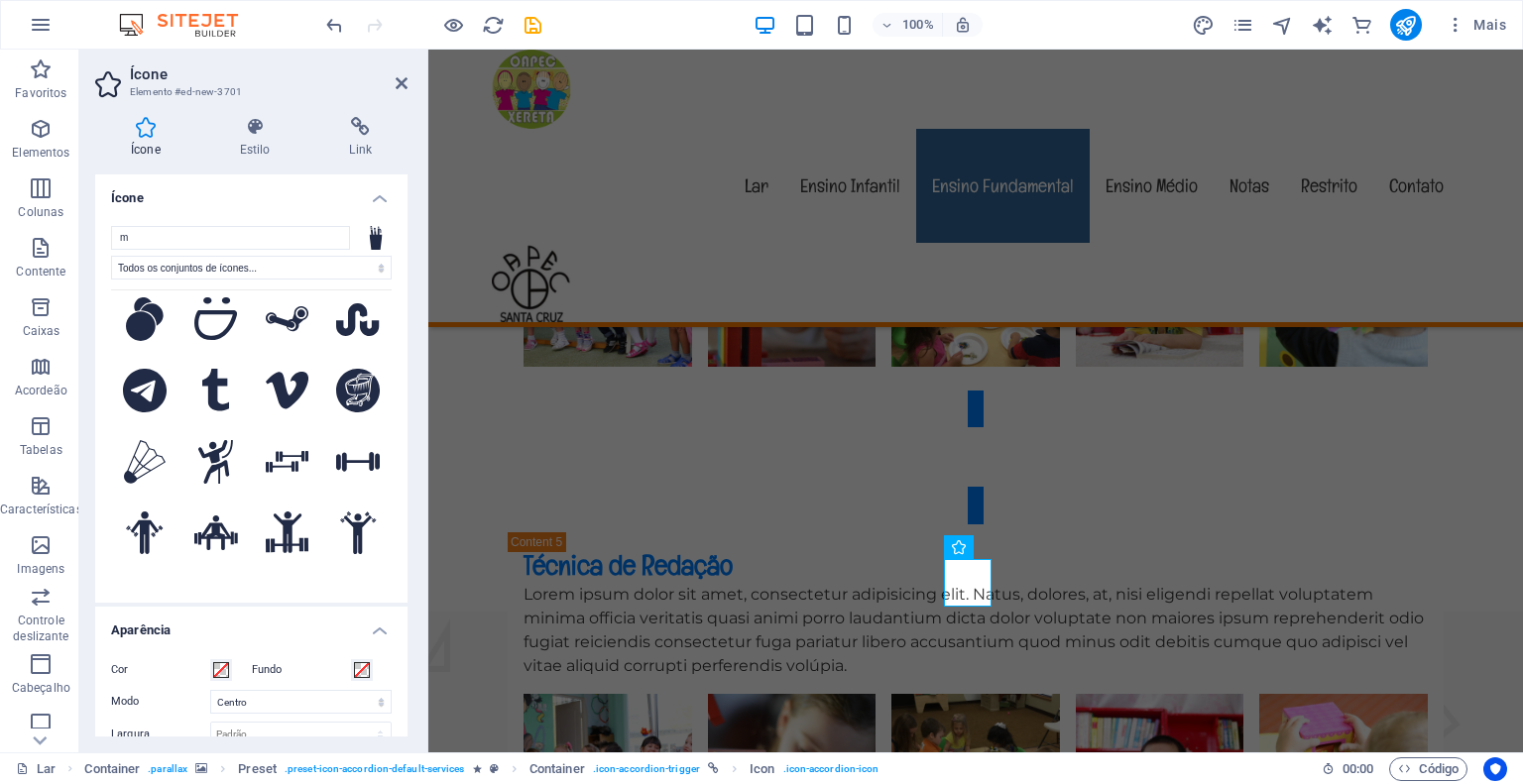 click 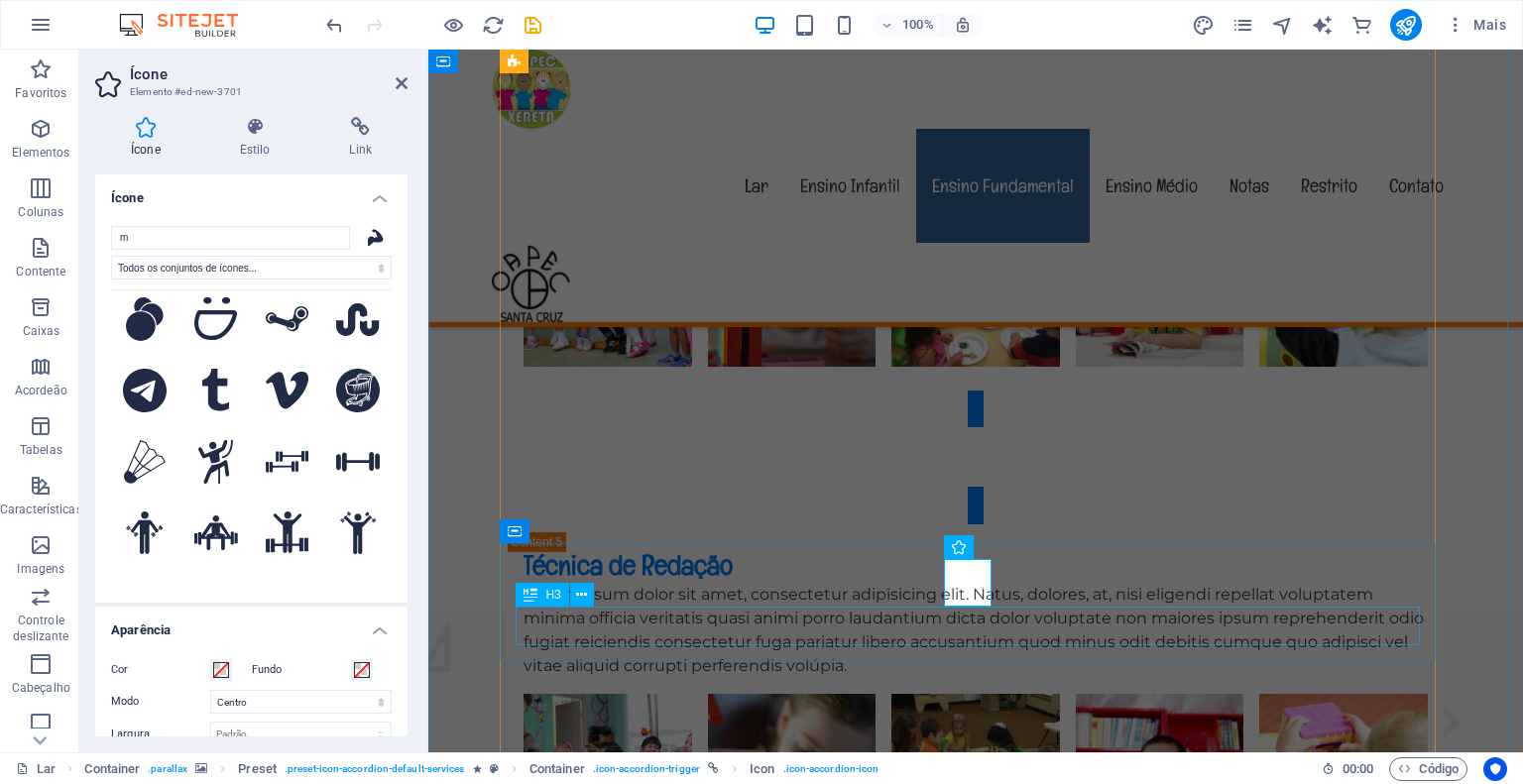 click on "Artes" at bounding box center (976, 1970) 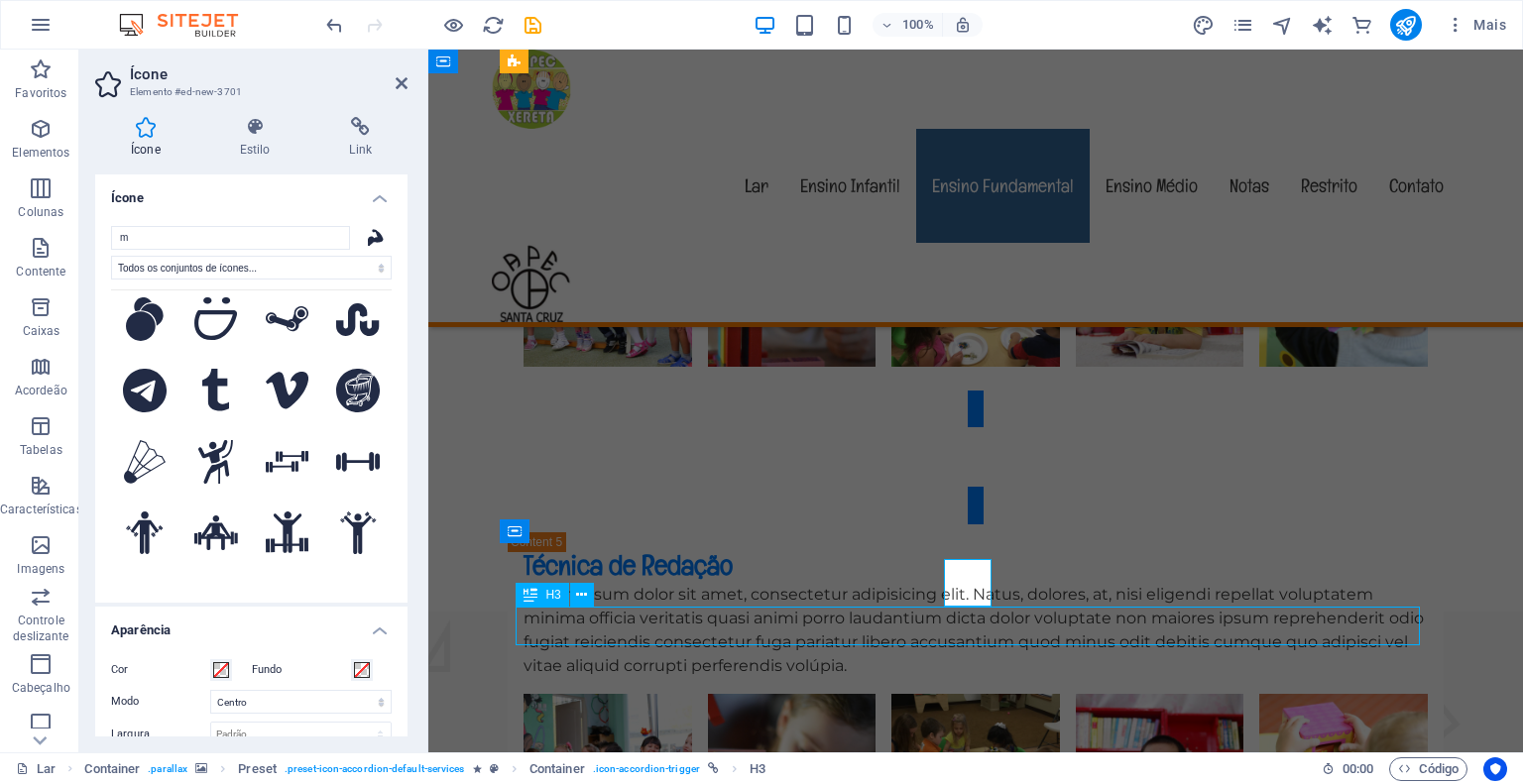 click on "Artes" at bounding box center (976, 1970) 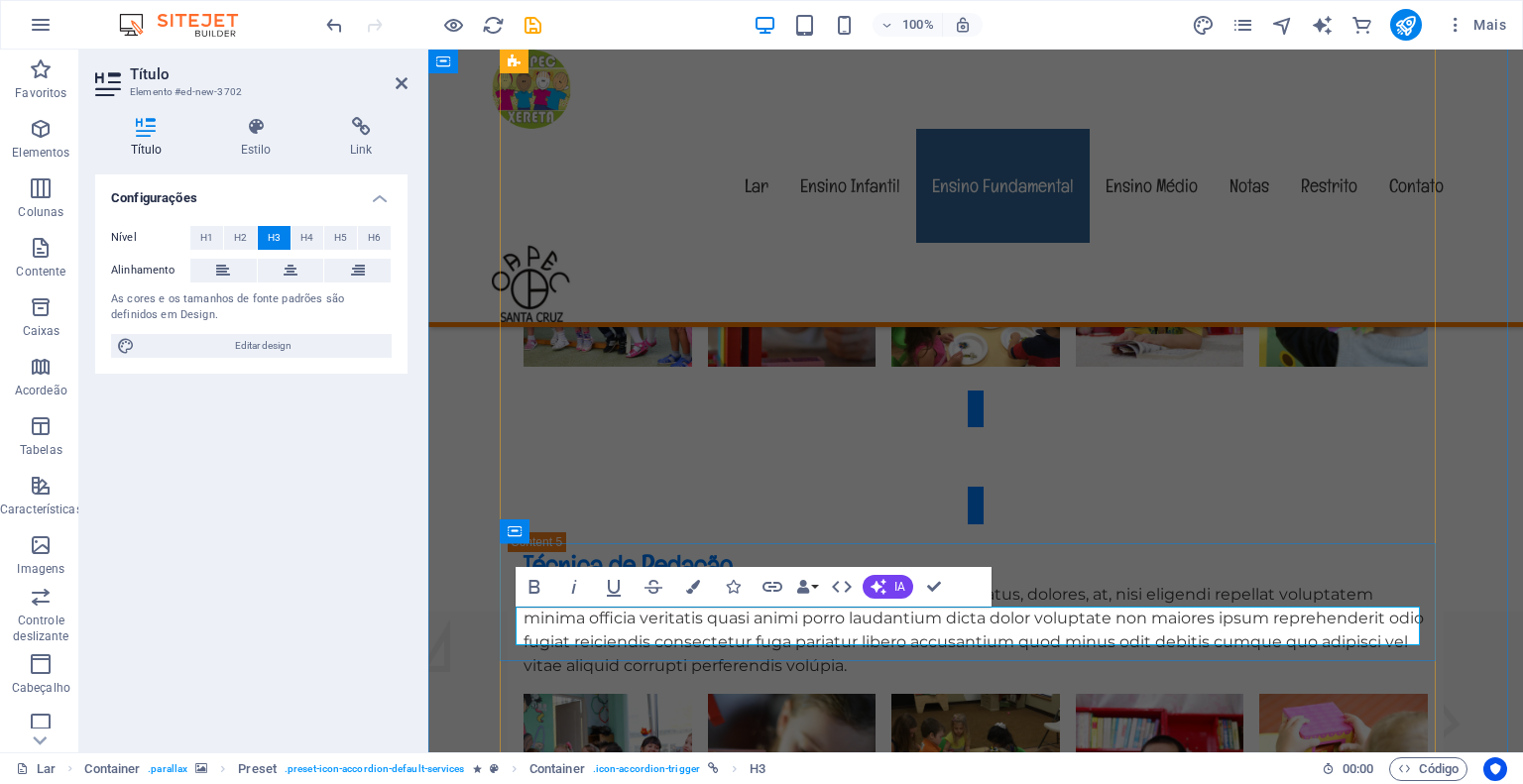 type 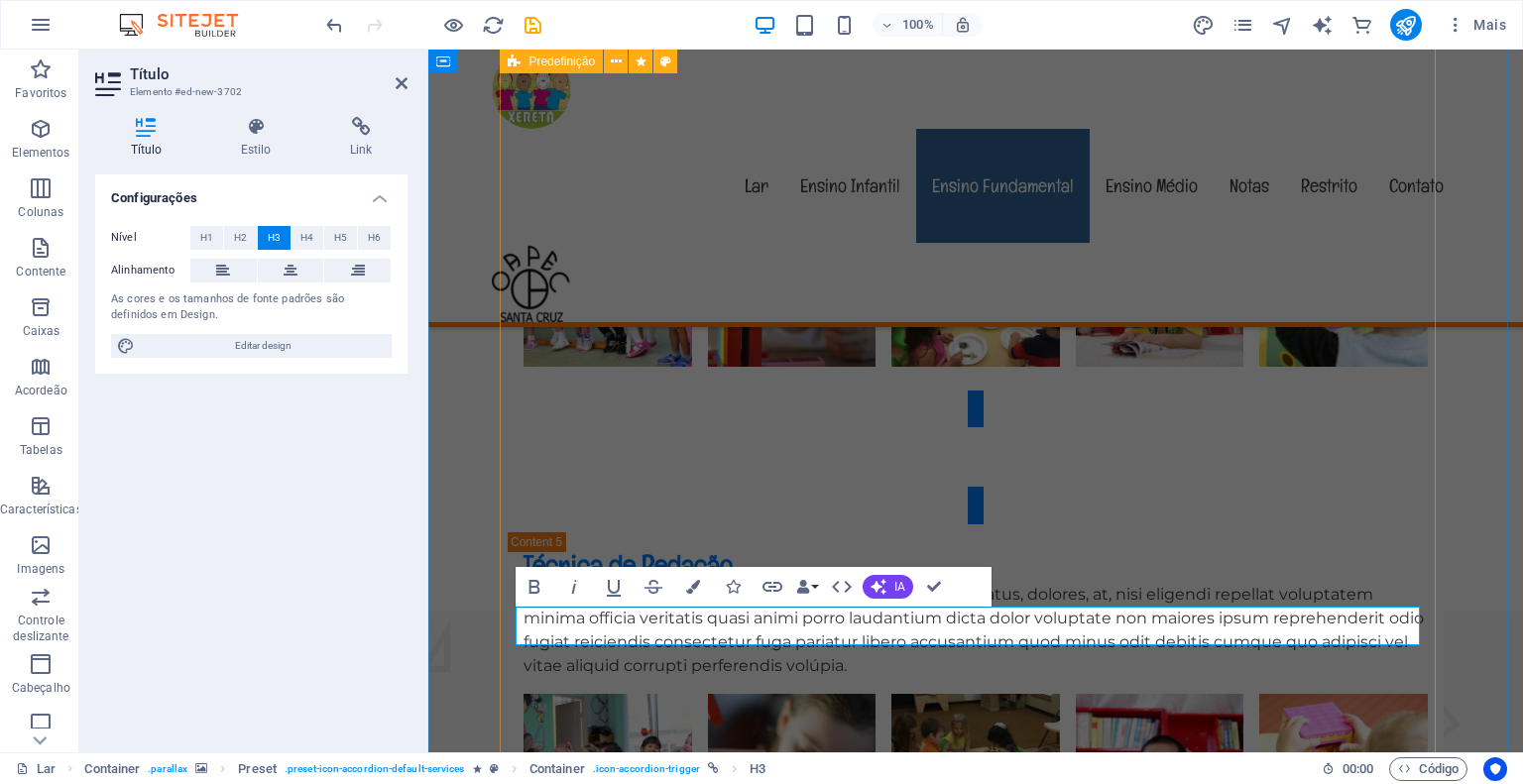 click on "Leitura Aula de Leitura Lorem ipsum dolor sit amet, consectetur adipisicing elit. Natus, dolores, at, nisi eligendi repellat voluptatem minima officia veritatis quasi animi porro laudantium dicta dolor voluptate non maiores ipsum reprehenderit odio fugiat reiciendis consectetur fuga pariatur libero accusantium quod minus odit debitis cumque quo adipisci vel vitae aliquid corrupti perferendis volúpia. .fa-secondary{opacity:.4} Teatro / Dança Teatro / Dança Lorem ipsum dolor sit amet, consectetur adipisicing elit. Natus, dolores, at, nisi eligendi repellat voluptatem minima officia veritatis quasi animi porro laudantium dicta dolor voluptate non maiores ipsum reprehenderit odio fugiat reiciendis consectetur fuga pariatur libero accusantium quod minus odit debitis cumque quo adipisci vel vitae aliquid corrupti perferendis volúpia. .fa-secondary{opacity:.4} Ginastica Artística Ginastica Artística Mundo Computacional Mundo Computacional Técnica de Redação Técnica de Redação Inglês Inglês Artes Artes" at bounding box center (976, 387) 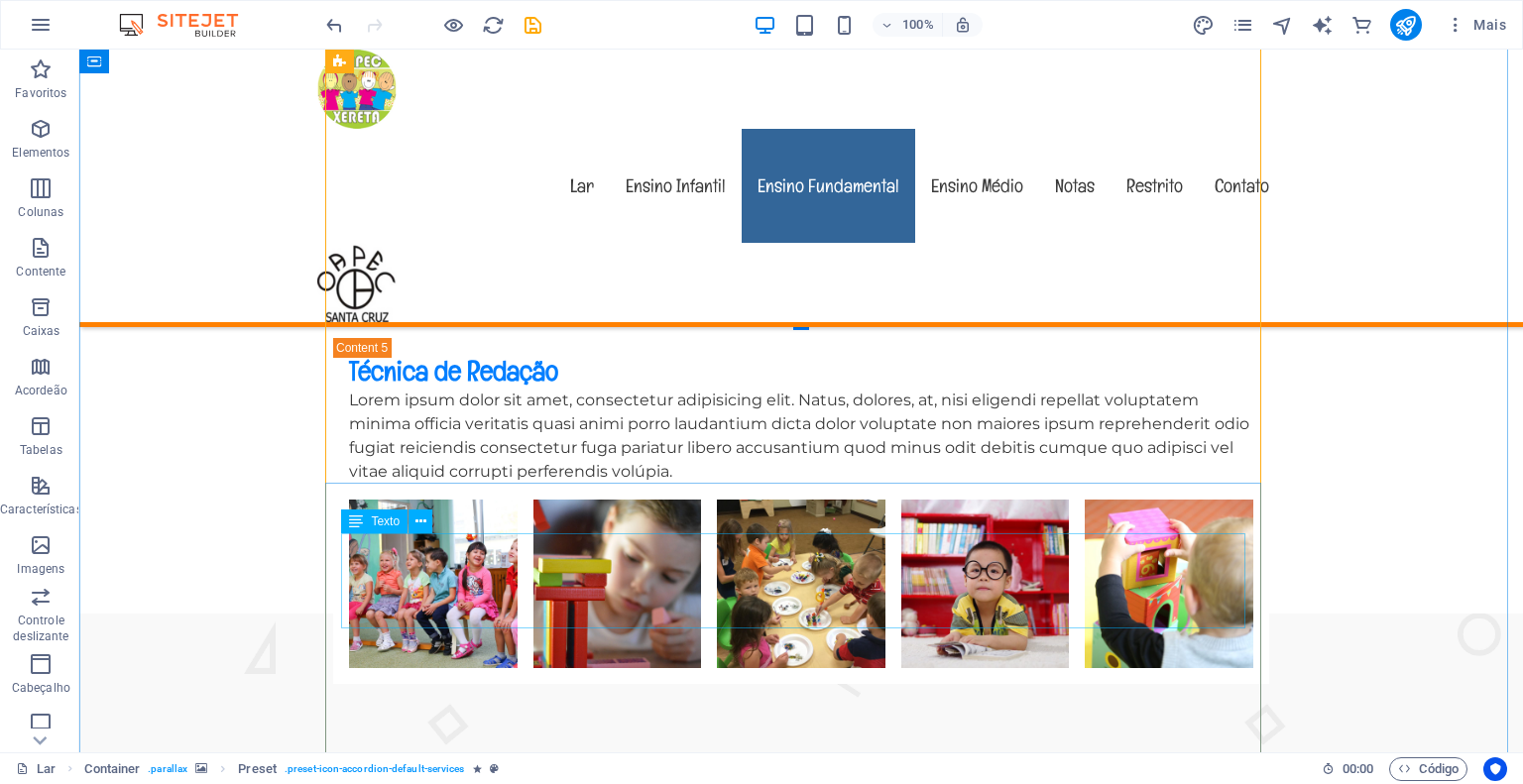 scroll, scrollTop: 4758, scrollLeft: 0, axis: vertical 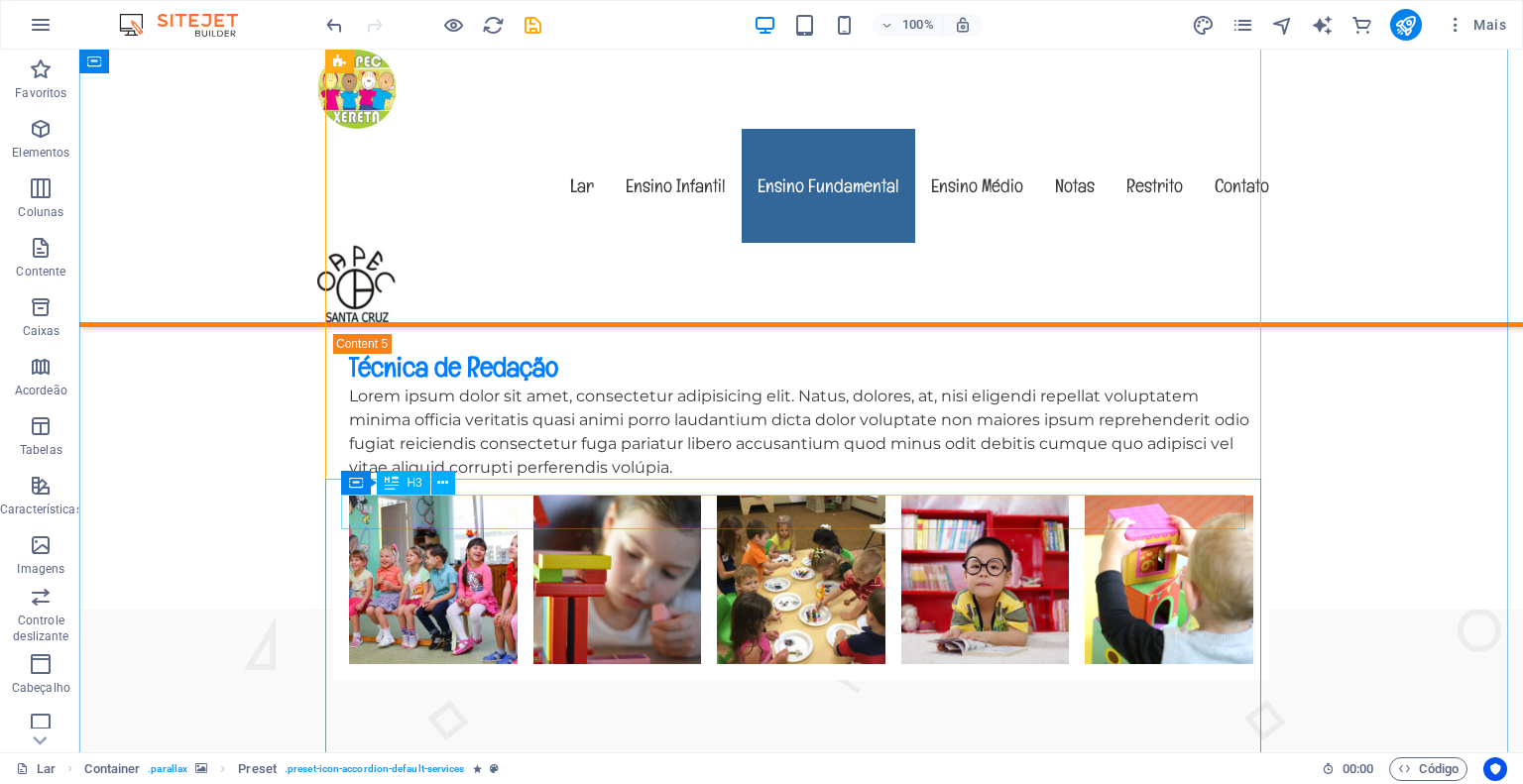 click on "Artes" at bounding box center [801, 1851] 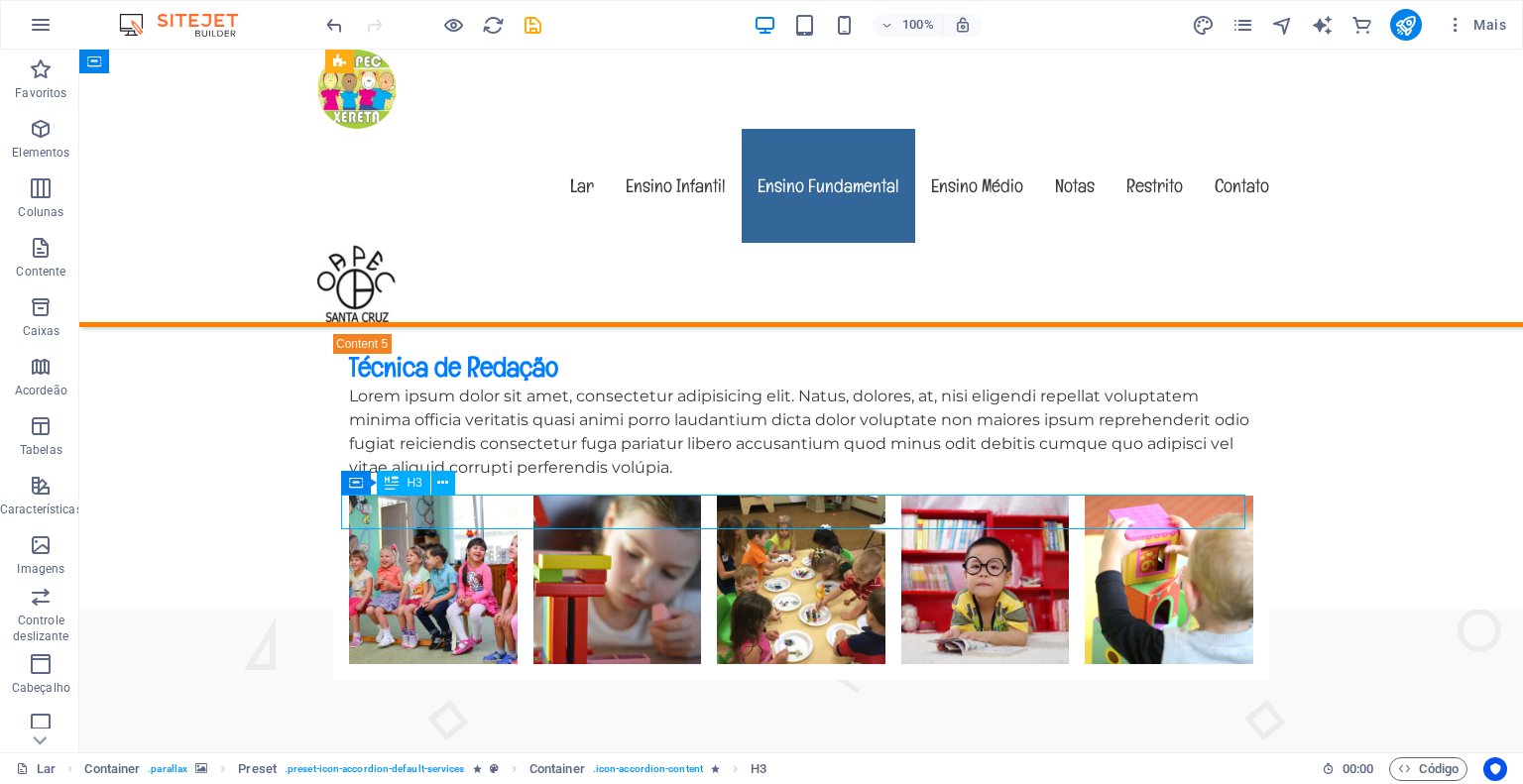 click on "Artes" at bounding box center [801, 1851] 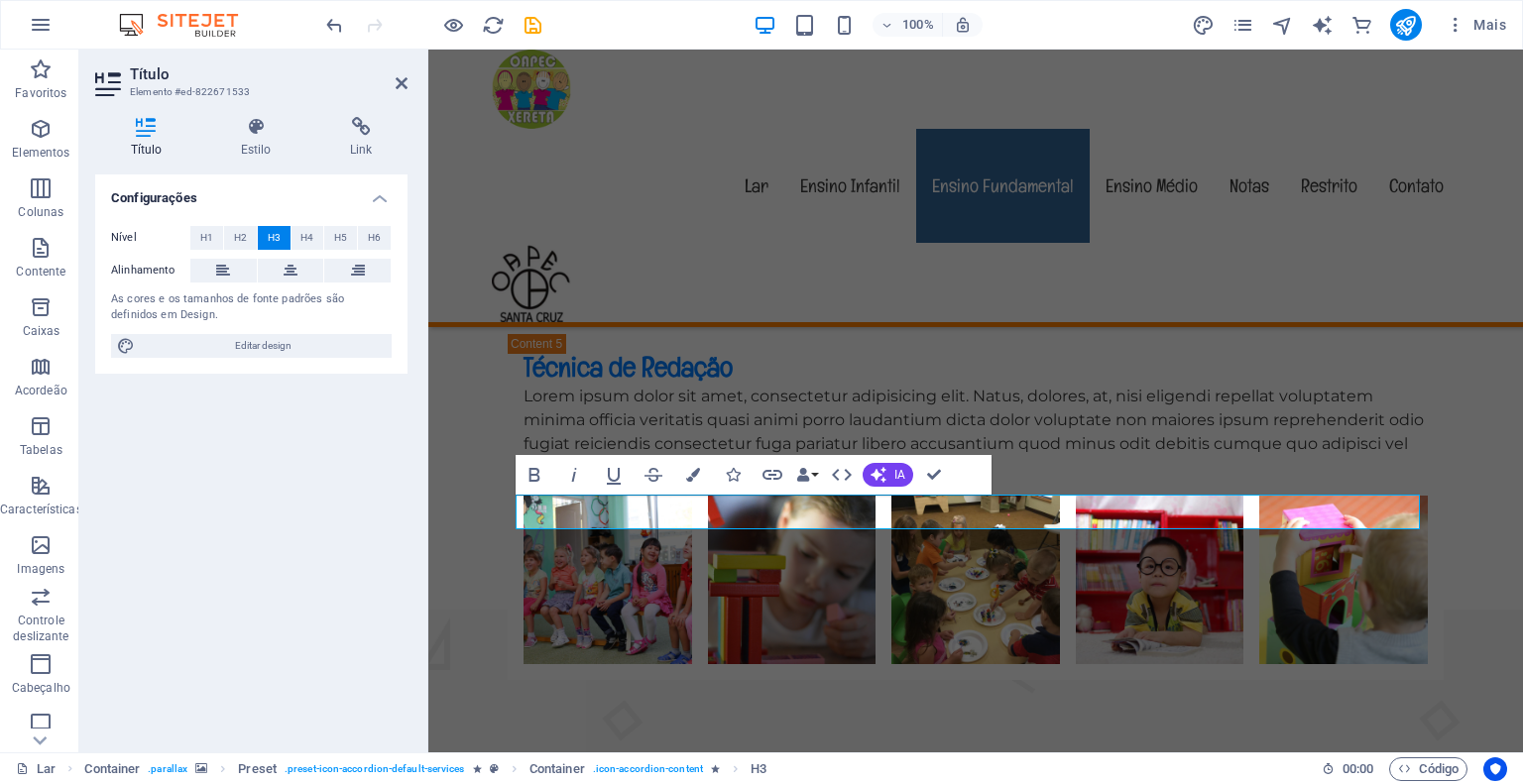 type 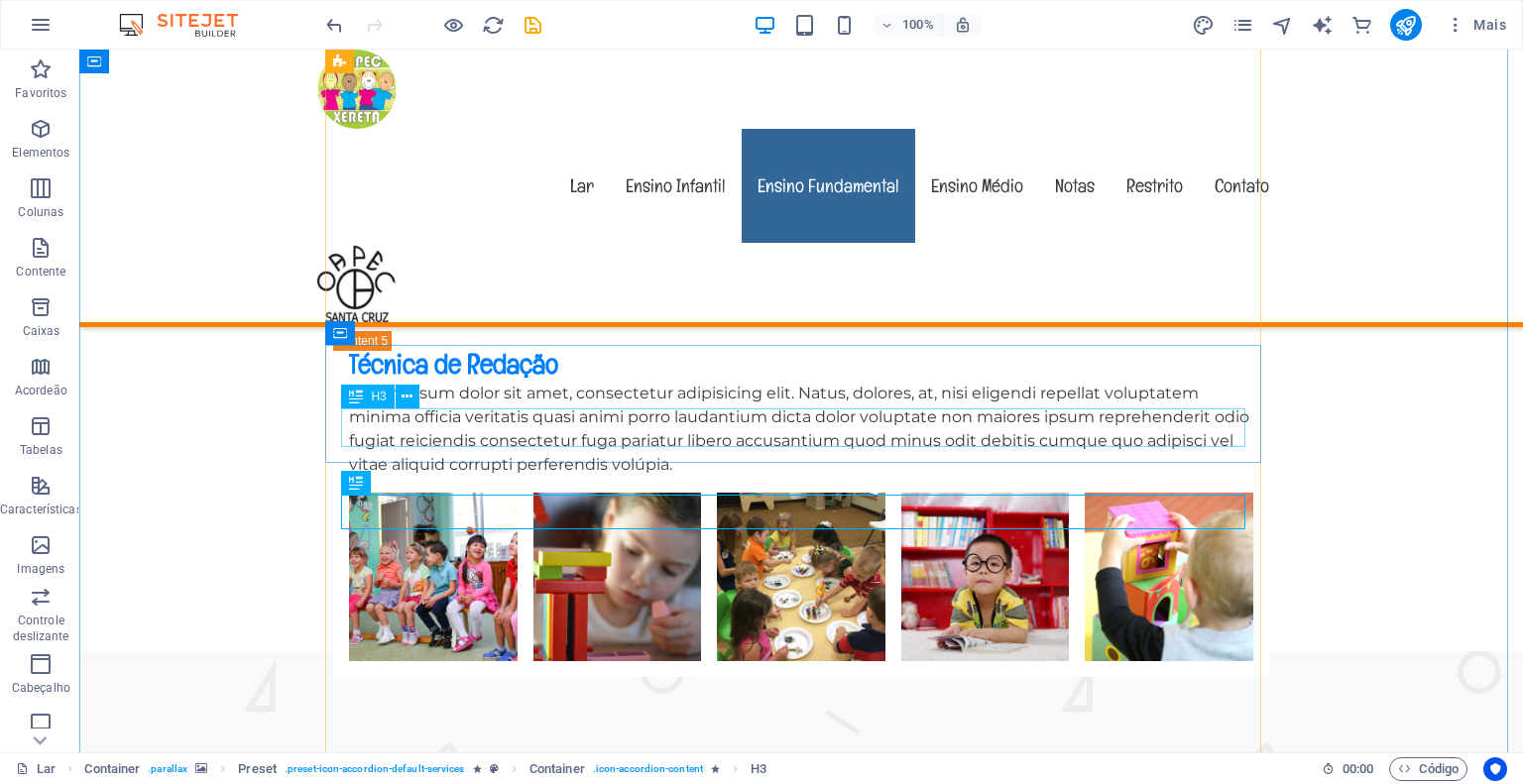 scroll, scrollTop: 4758, scrollLeft: 0, axis: vertical 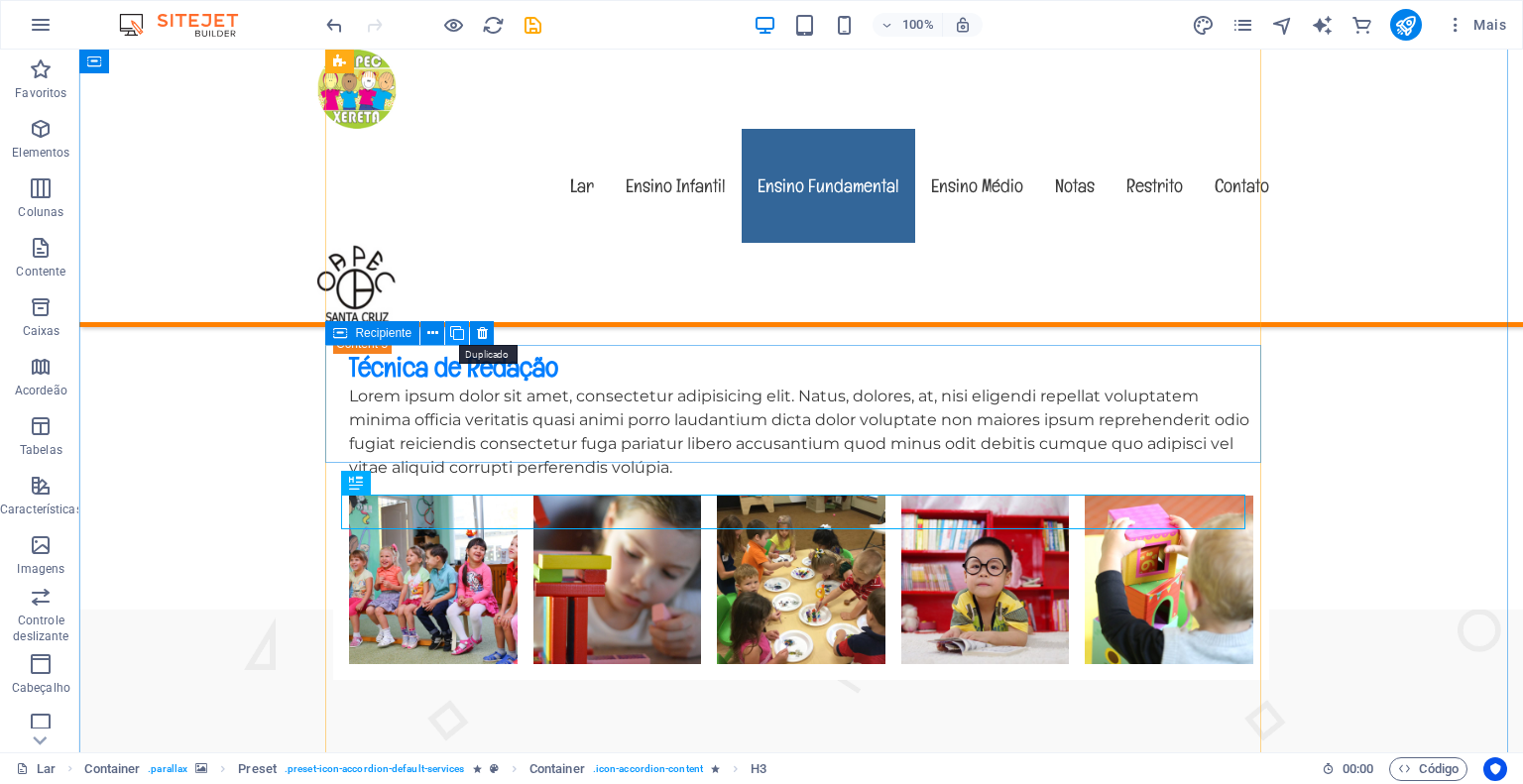 click at bounding box center [457, 333] 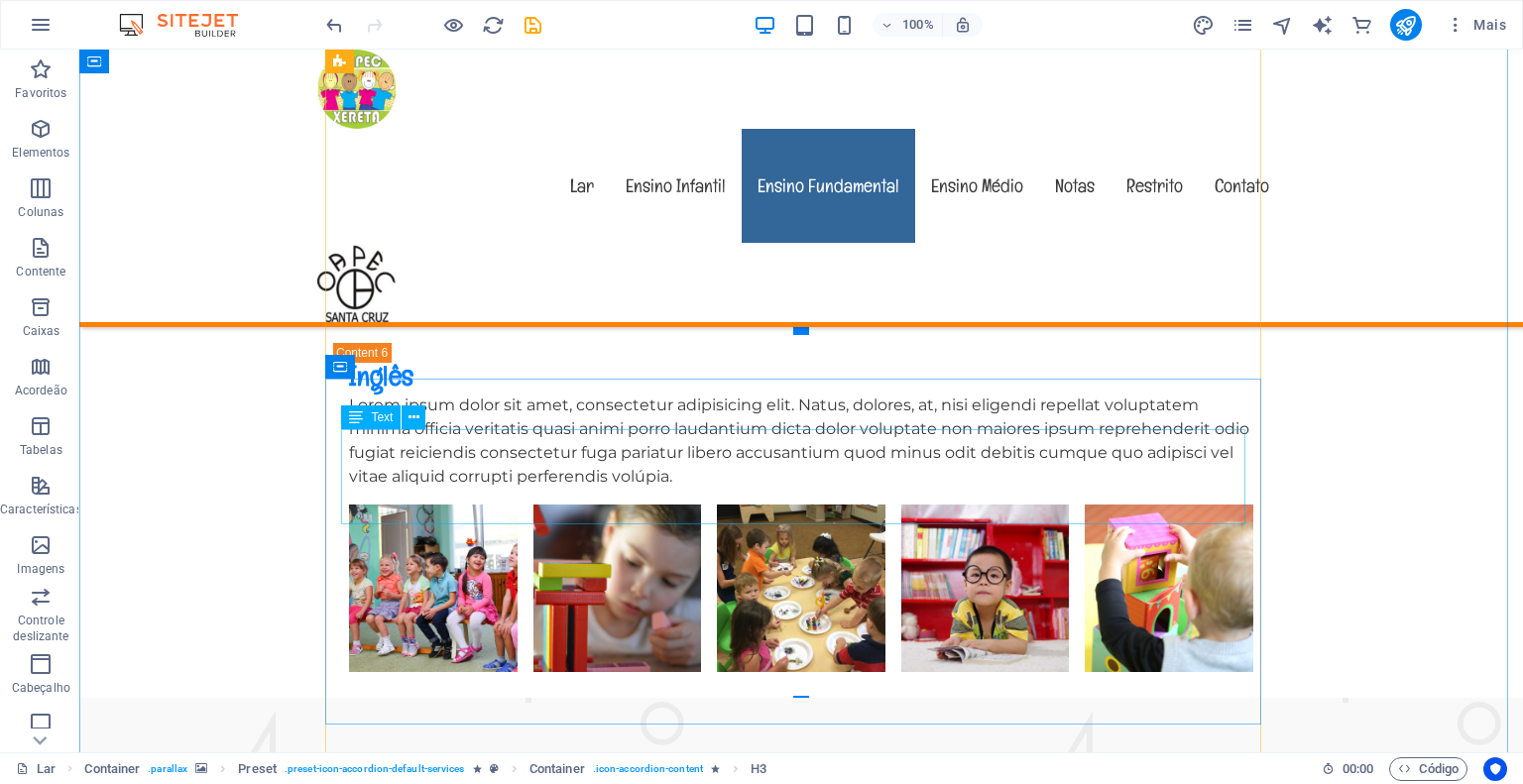 scroll, scrollTop: 5352, scrollLeft: 0, axis: vertical 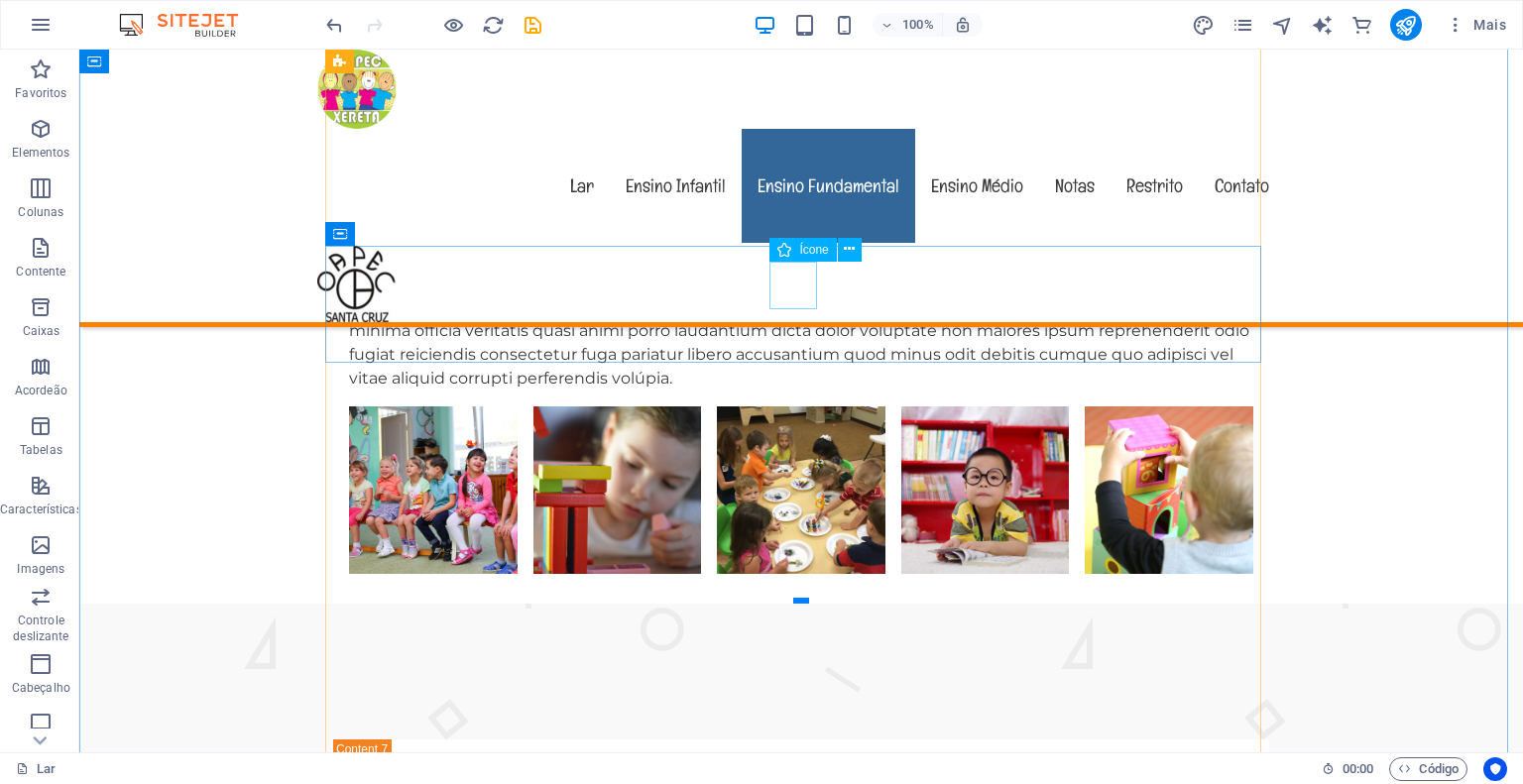click at bounding box center [801, 1635] 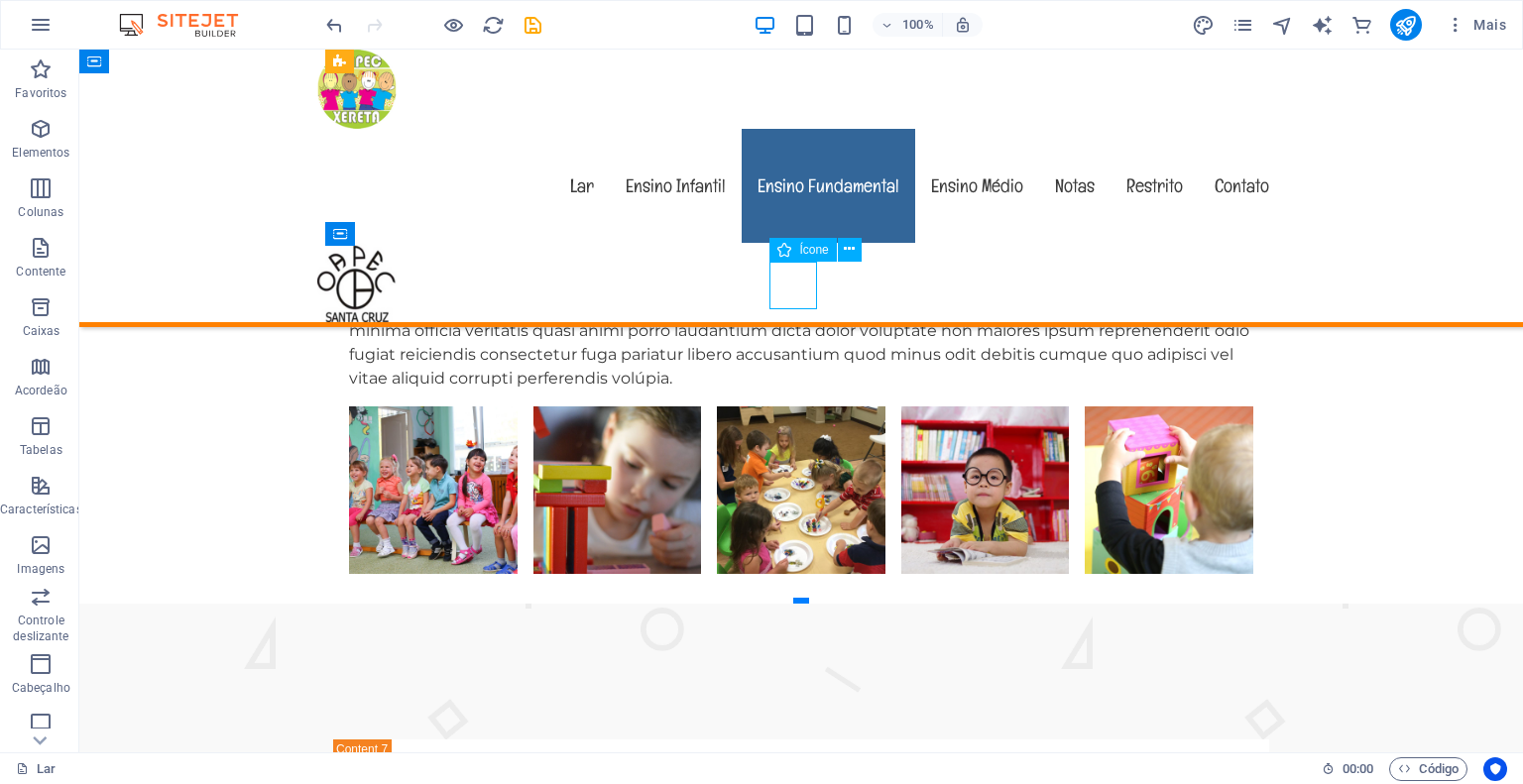 click at bounding box center [801, 1635] 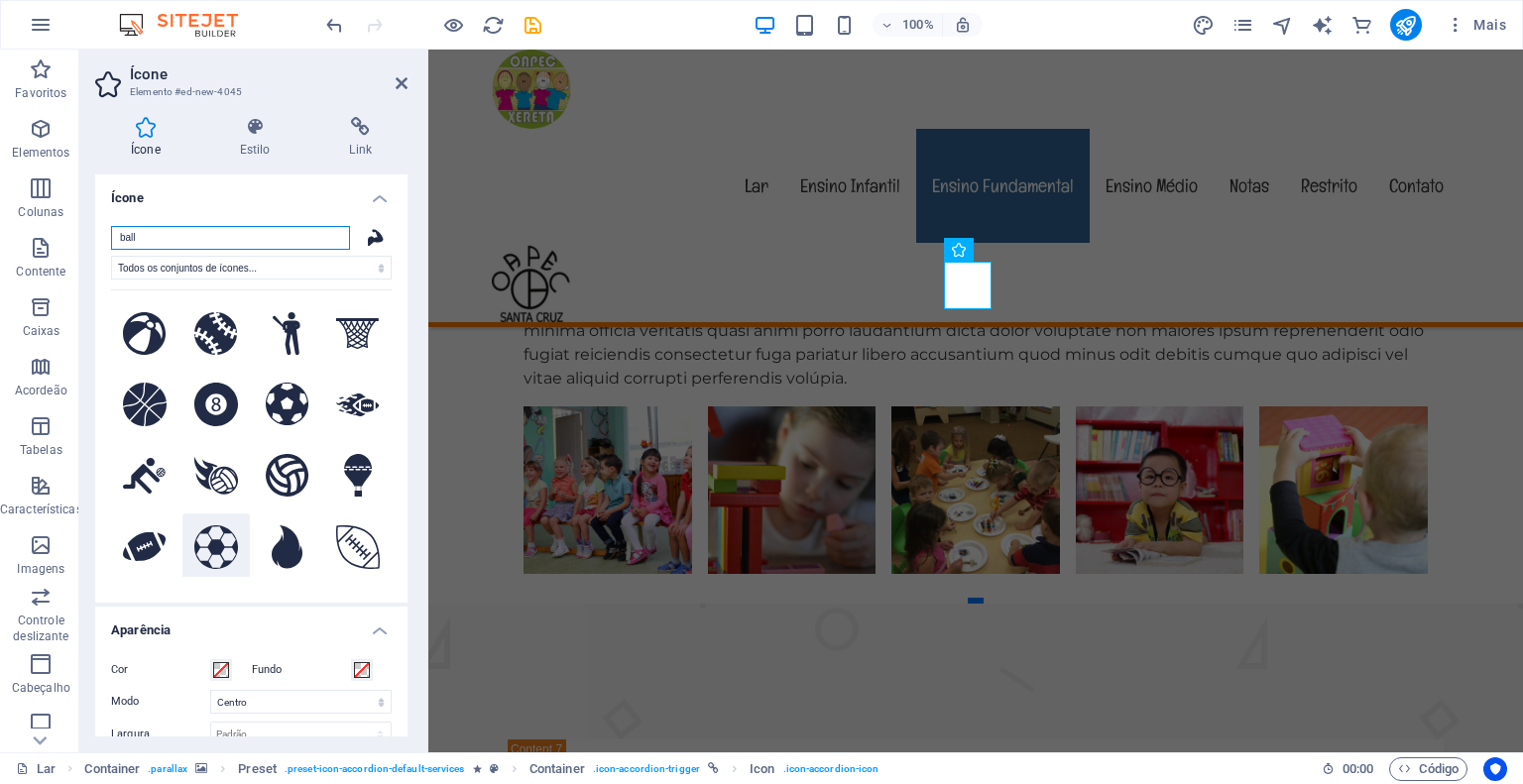 type on "ball" 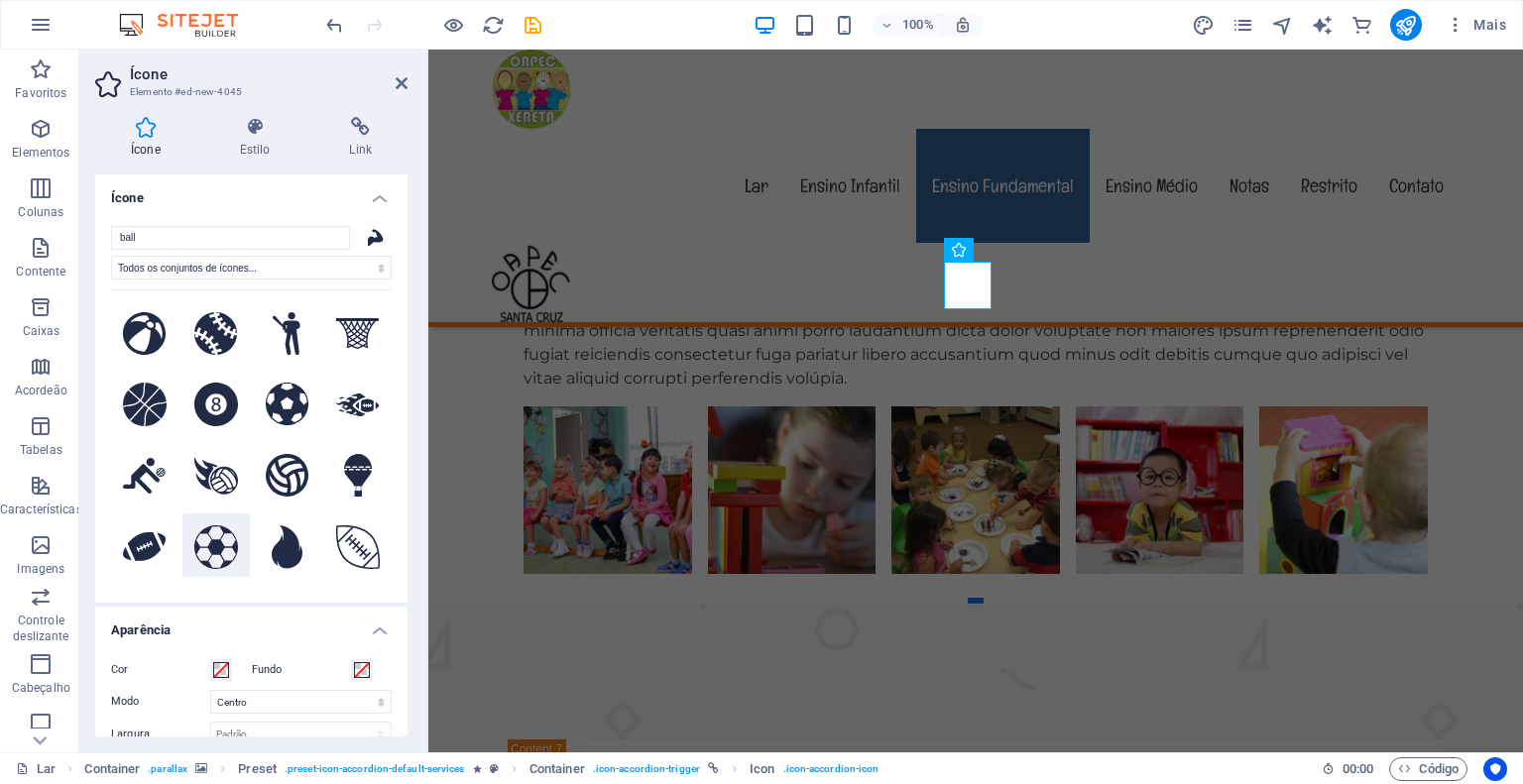 click 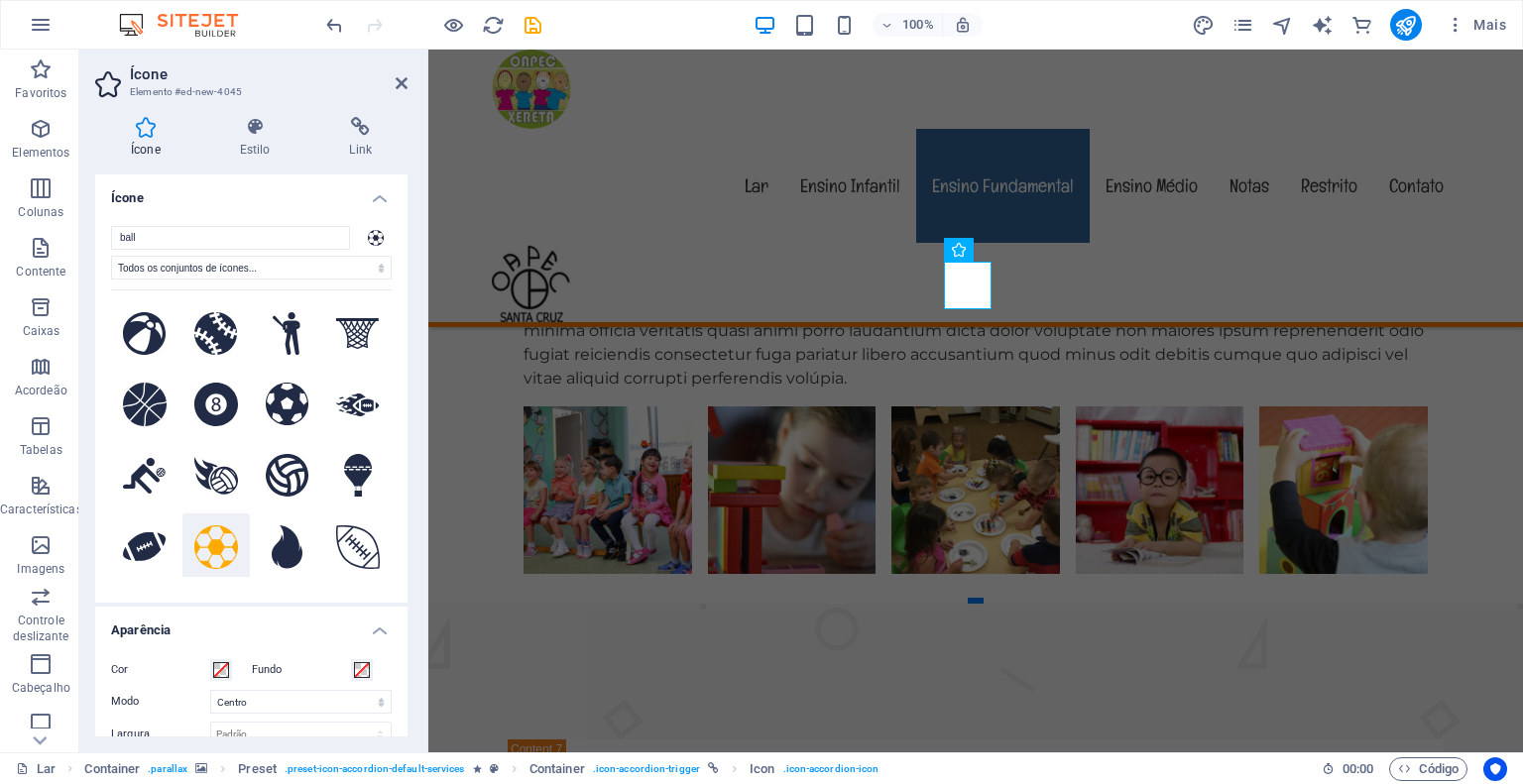 click on "Ícone" at bounding box center [251, 192] 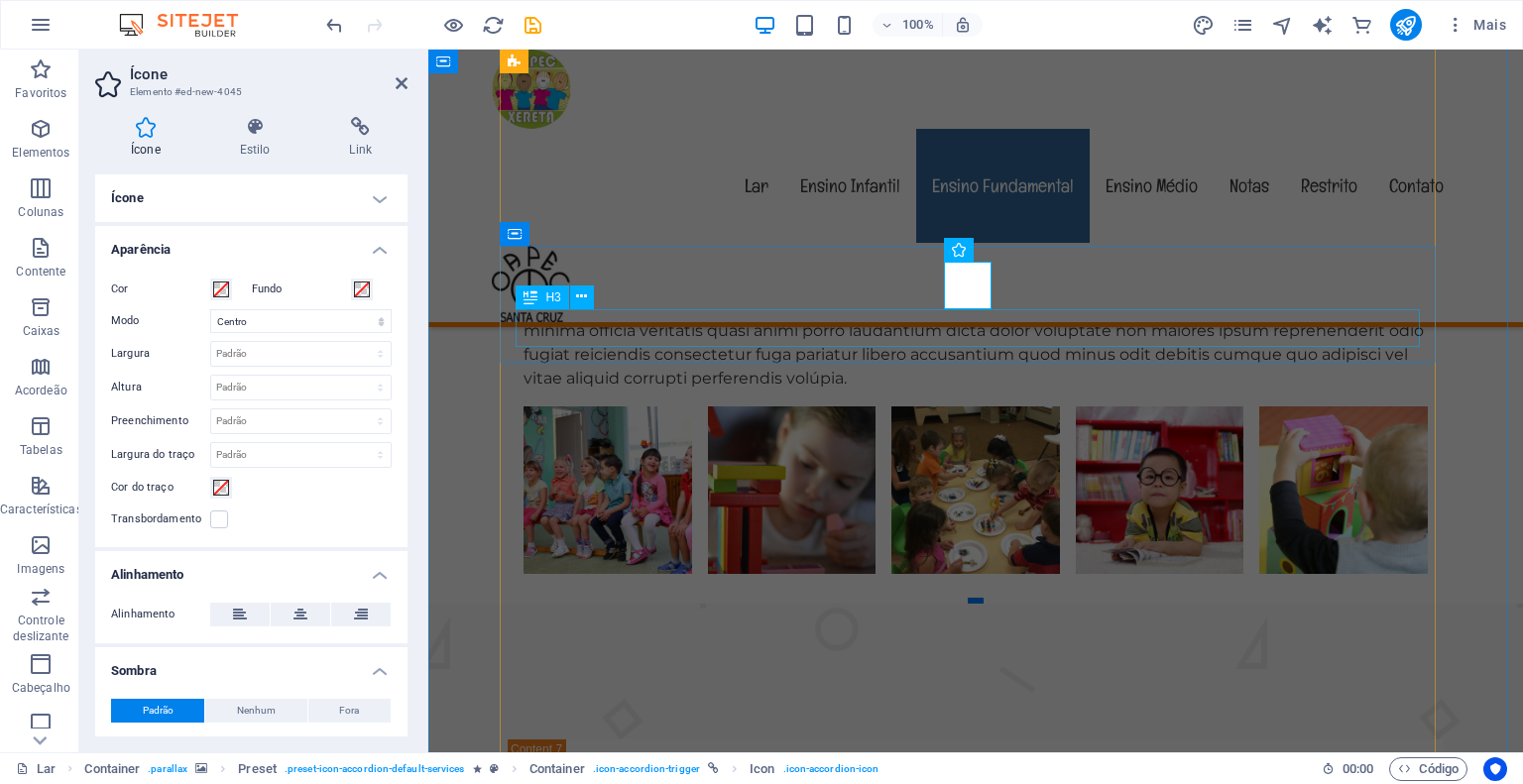 click on "Educação Física" at bounding box center (976, 1682) 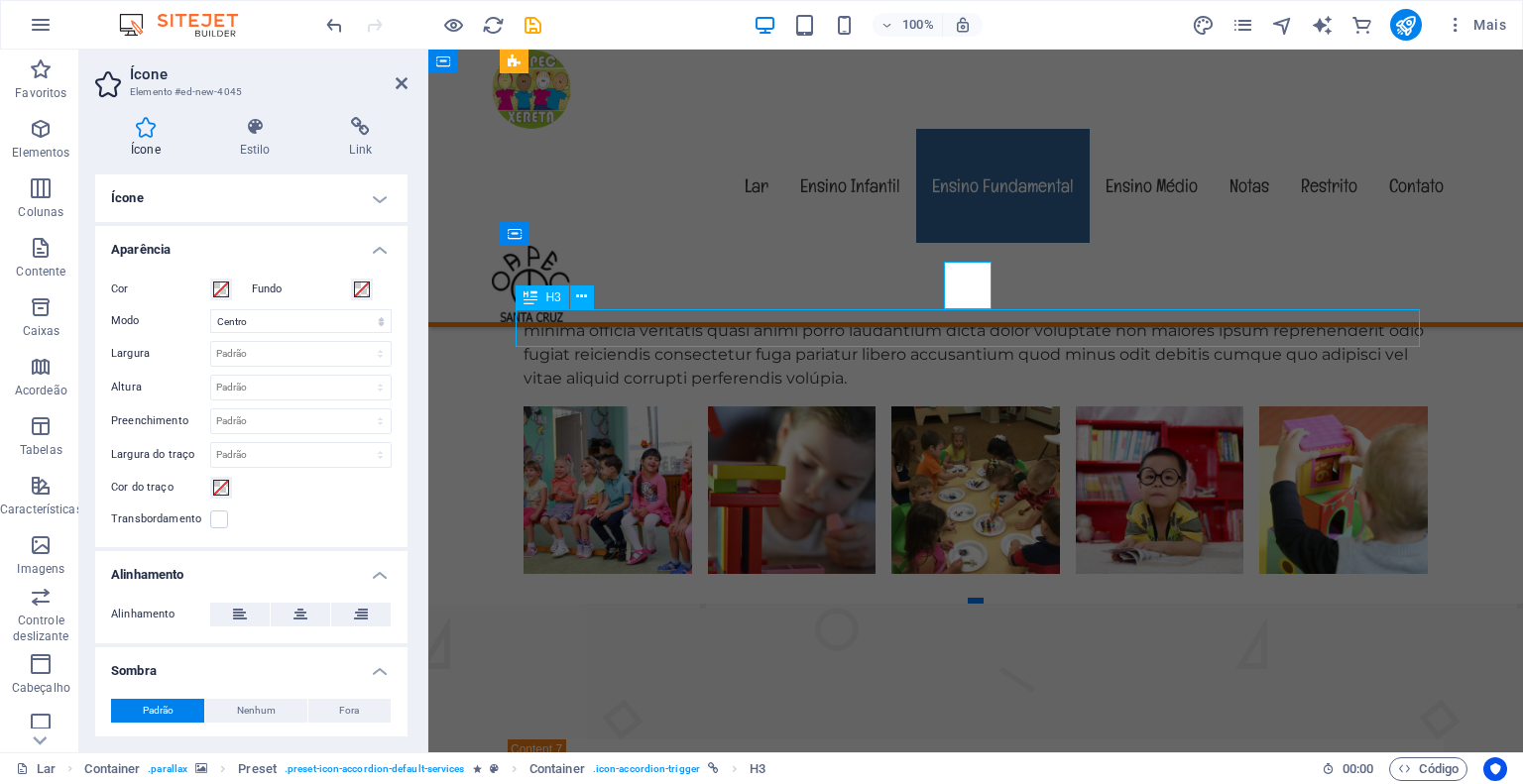 click on "Educação Física" at bounding box center (976, 1682) 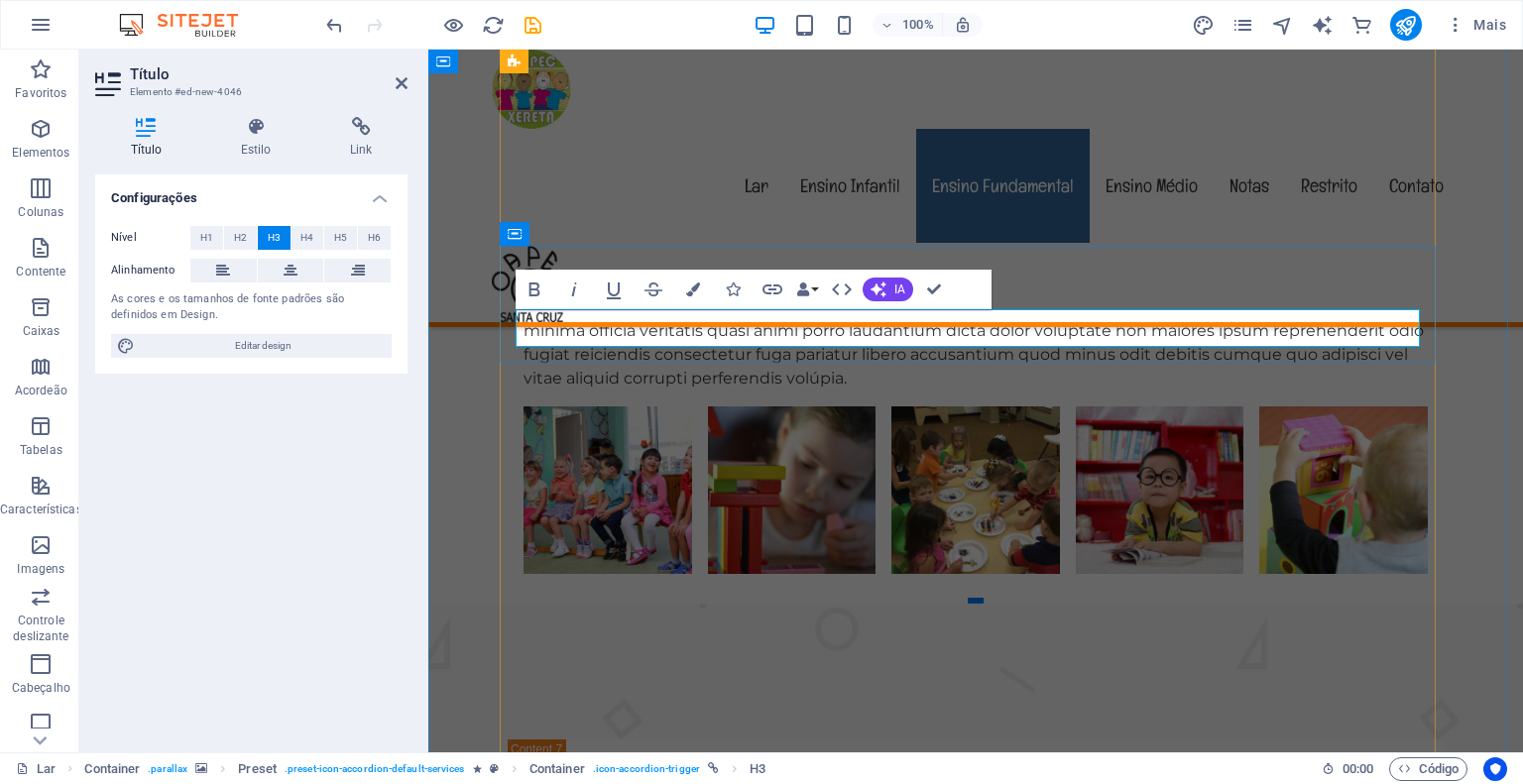 type 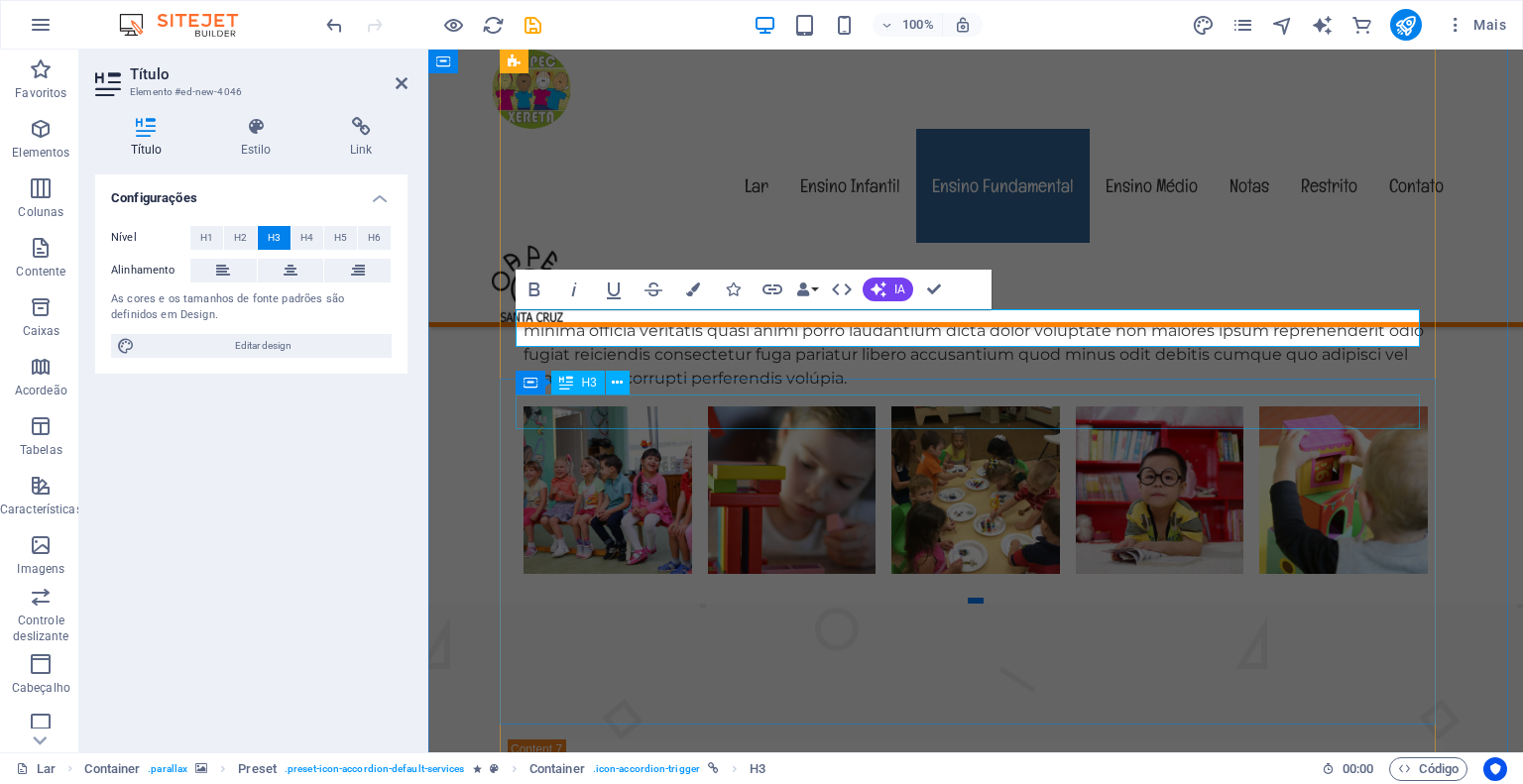 click on "Educação Física" at bounding box center (976, 1762) 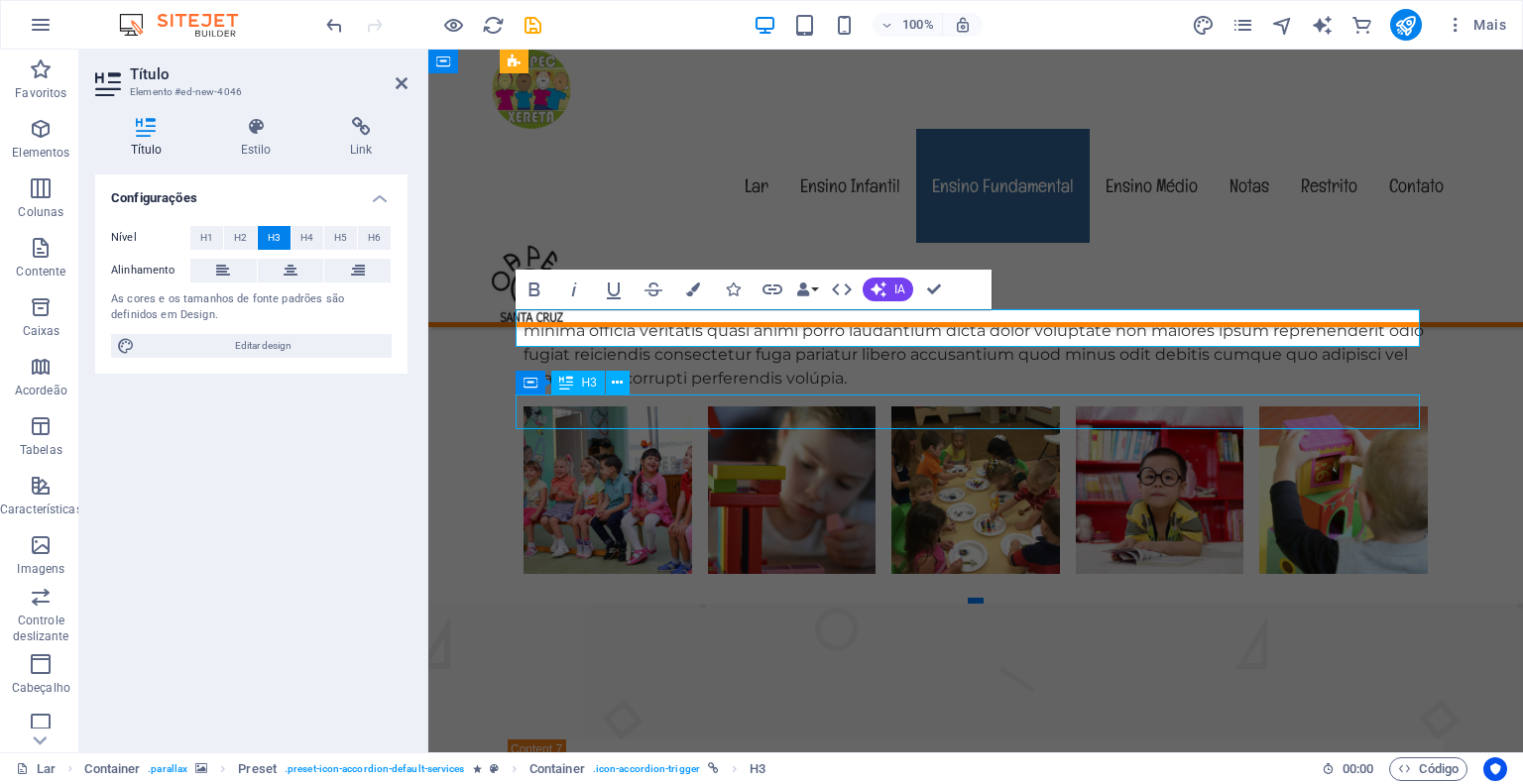 click on "Educação Física" at bounding box center (976, 1762) 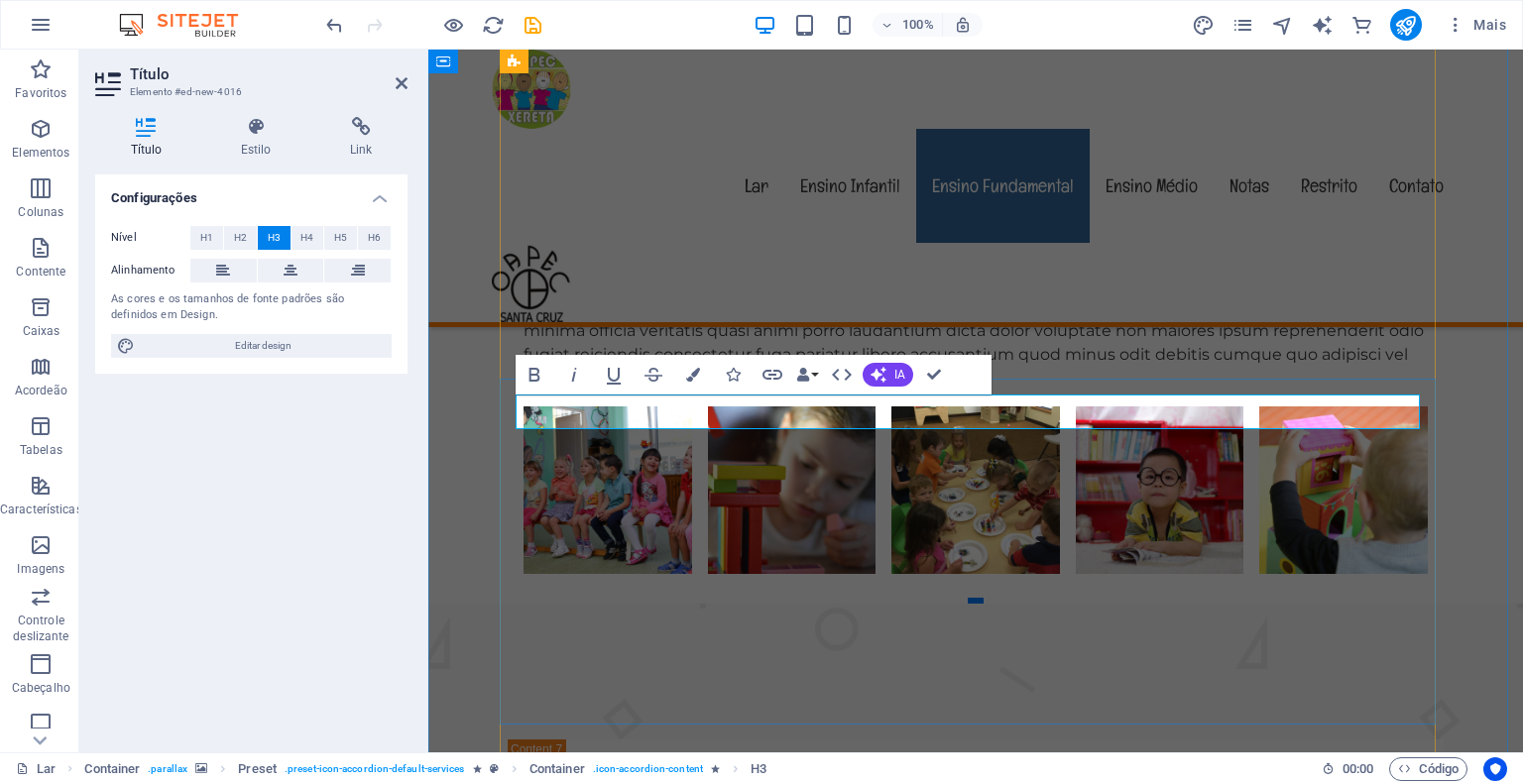 type 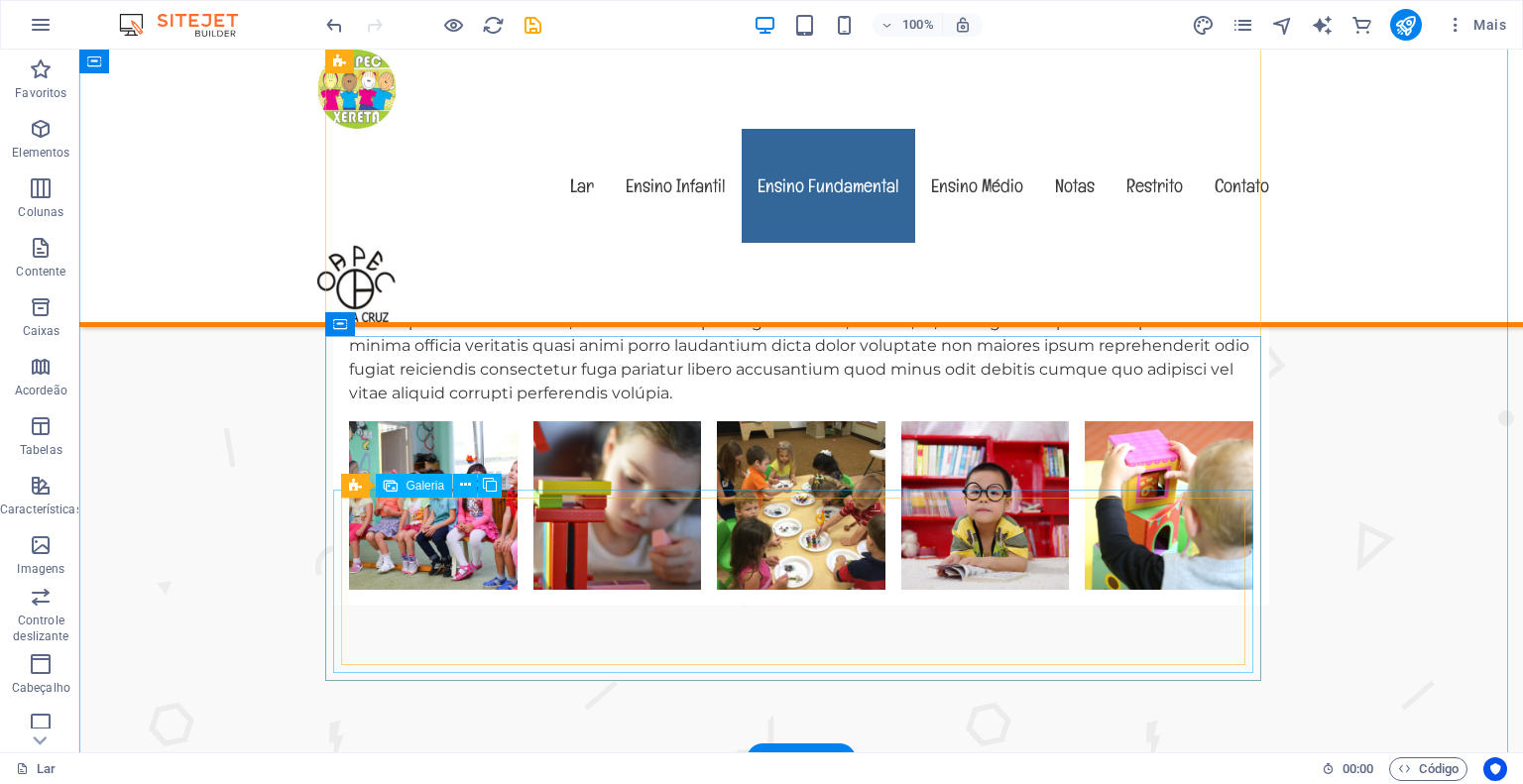 scroll, scrollTop: 5848, scrollLeft: 0, axis: vertical 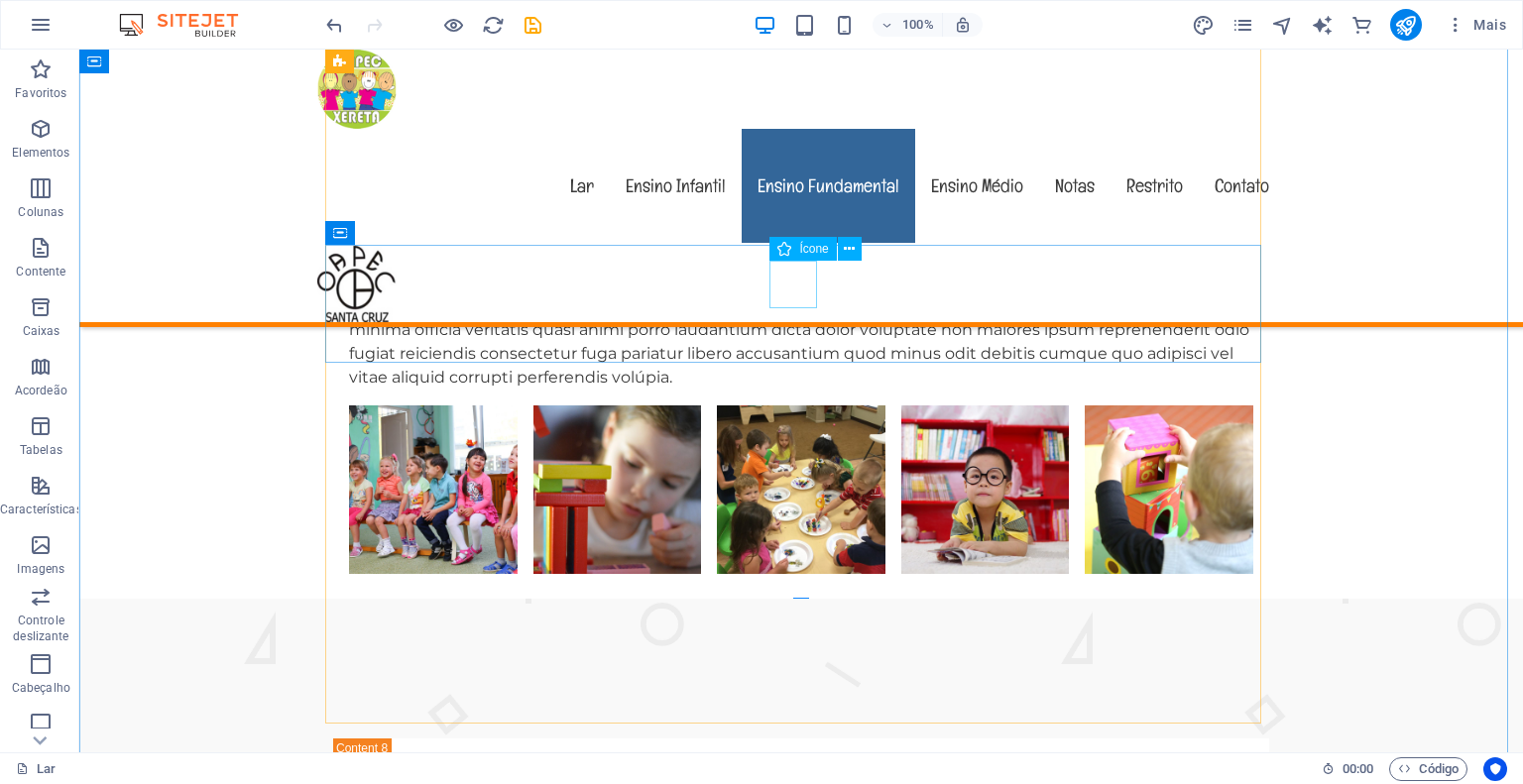 click at bounding box center (801, 1634) 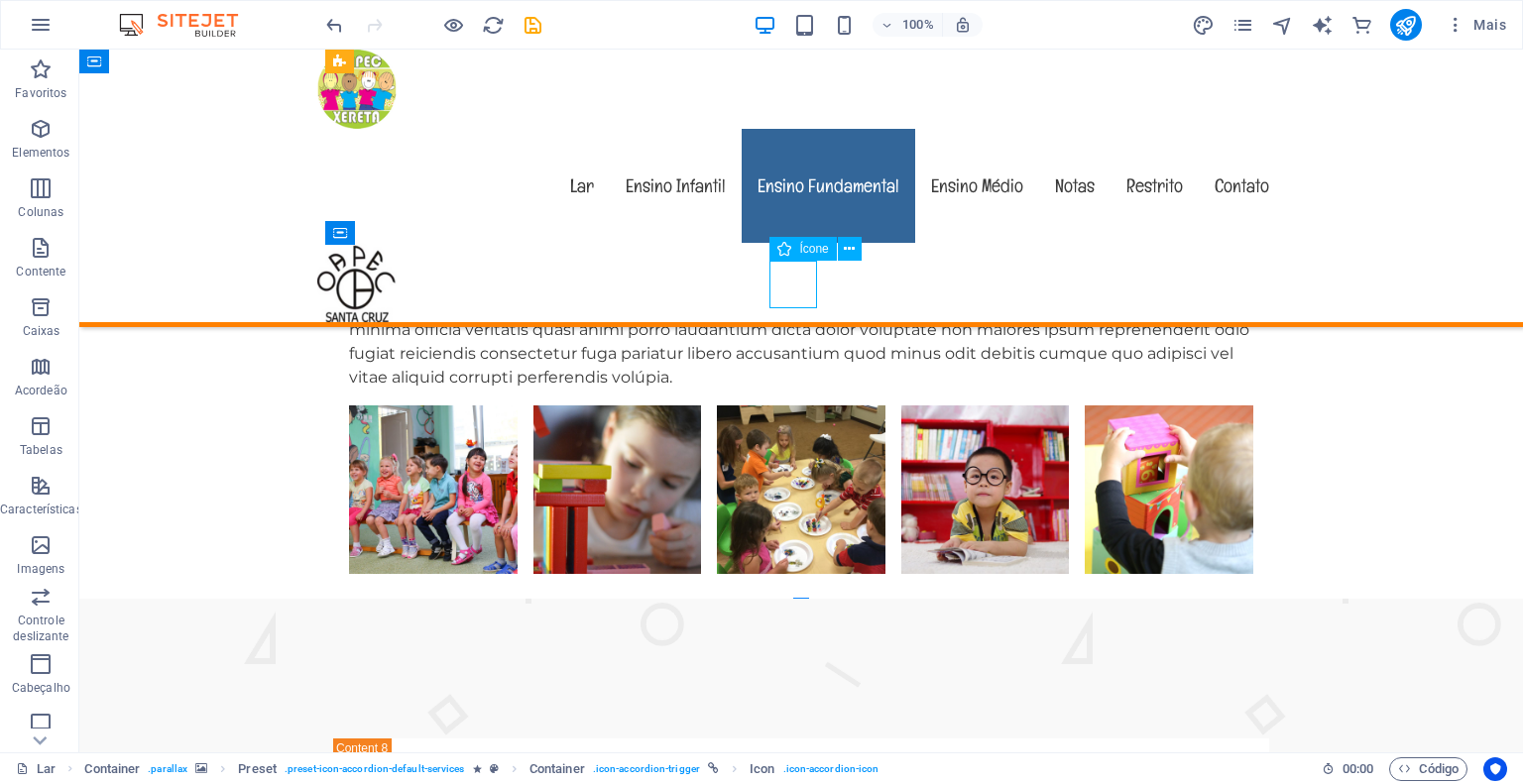 click at bounding box center [801, 1634] 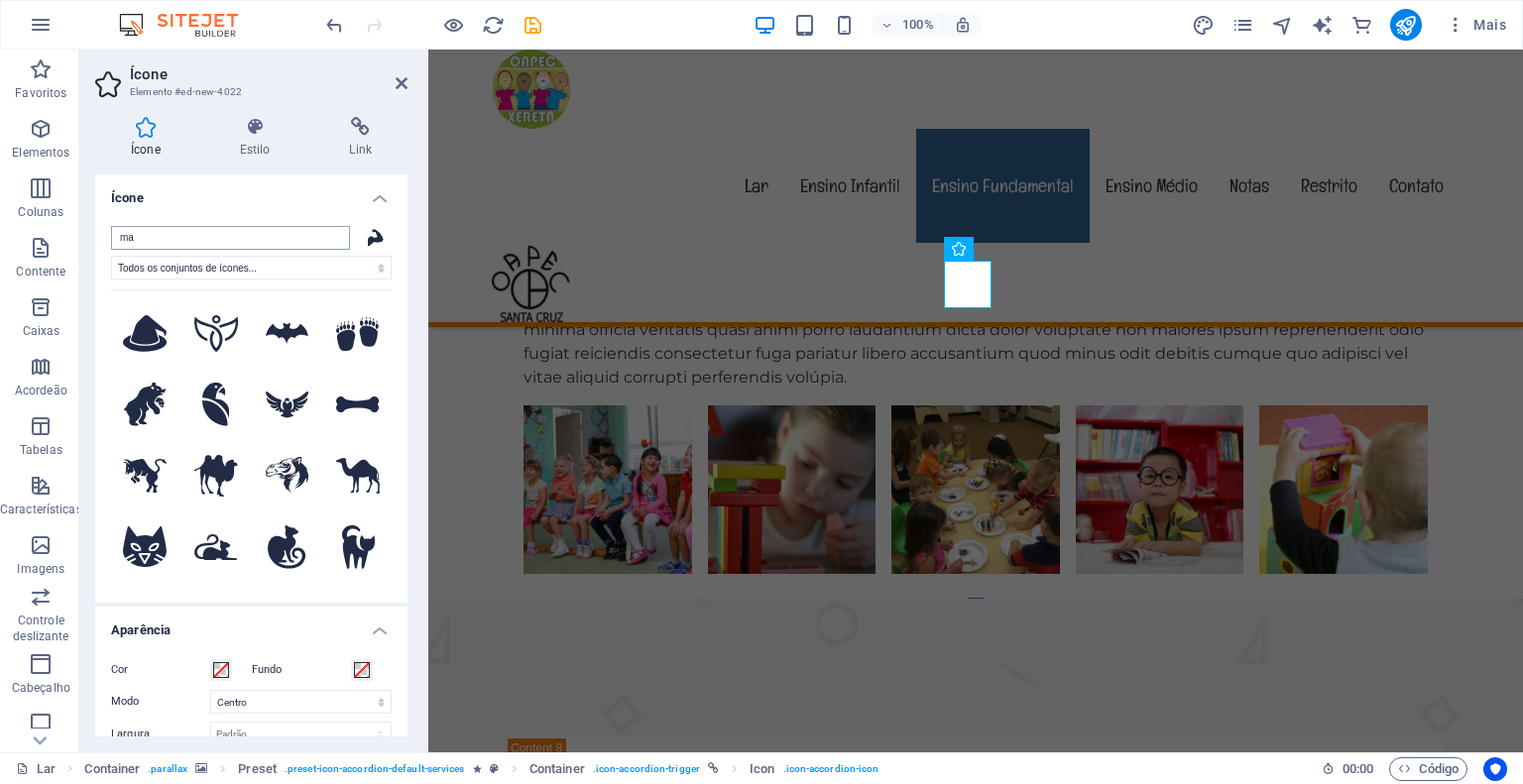 type on "m" 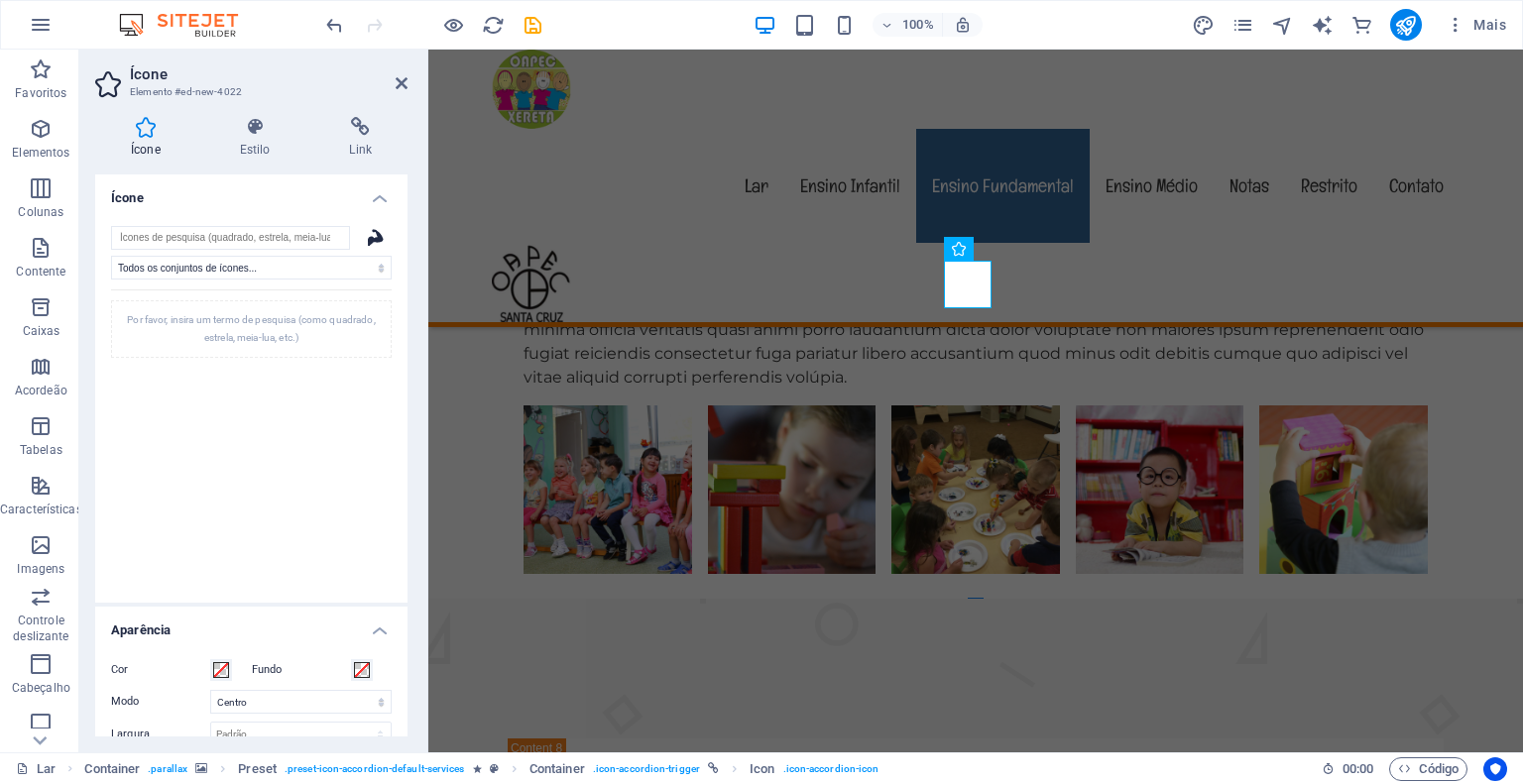 type 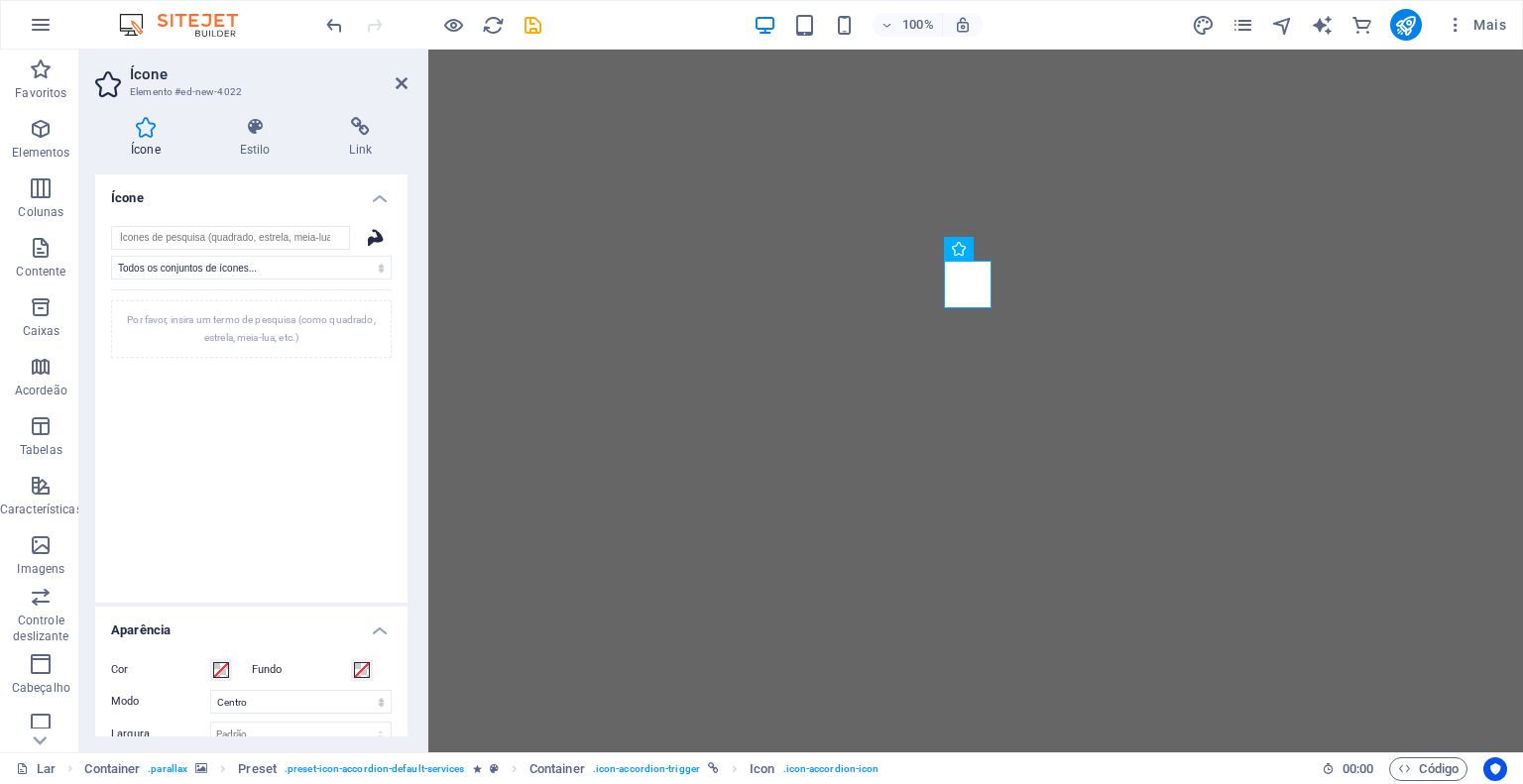 select on "xMidYMid" 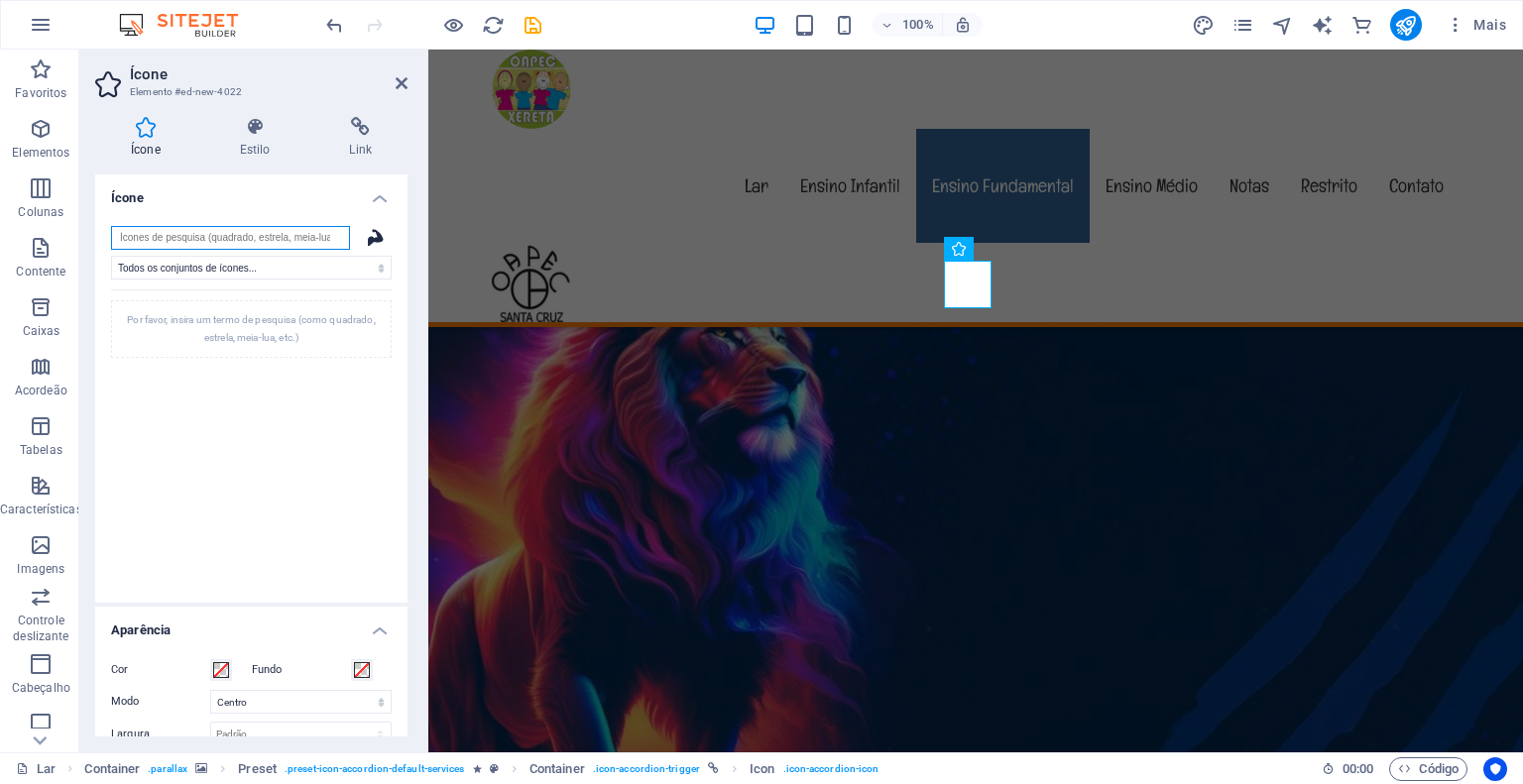 scroll, scrollTop: 0, scrollLeft: 0, axis: both 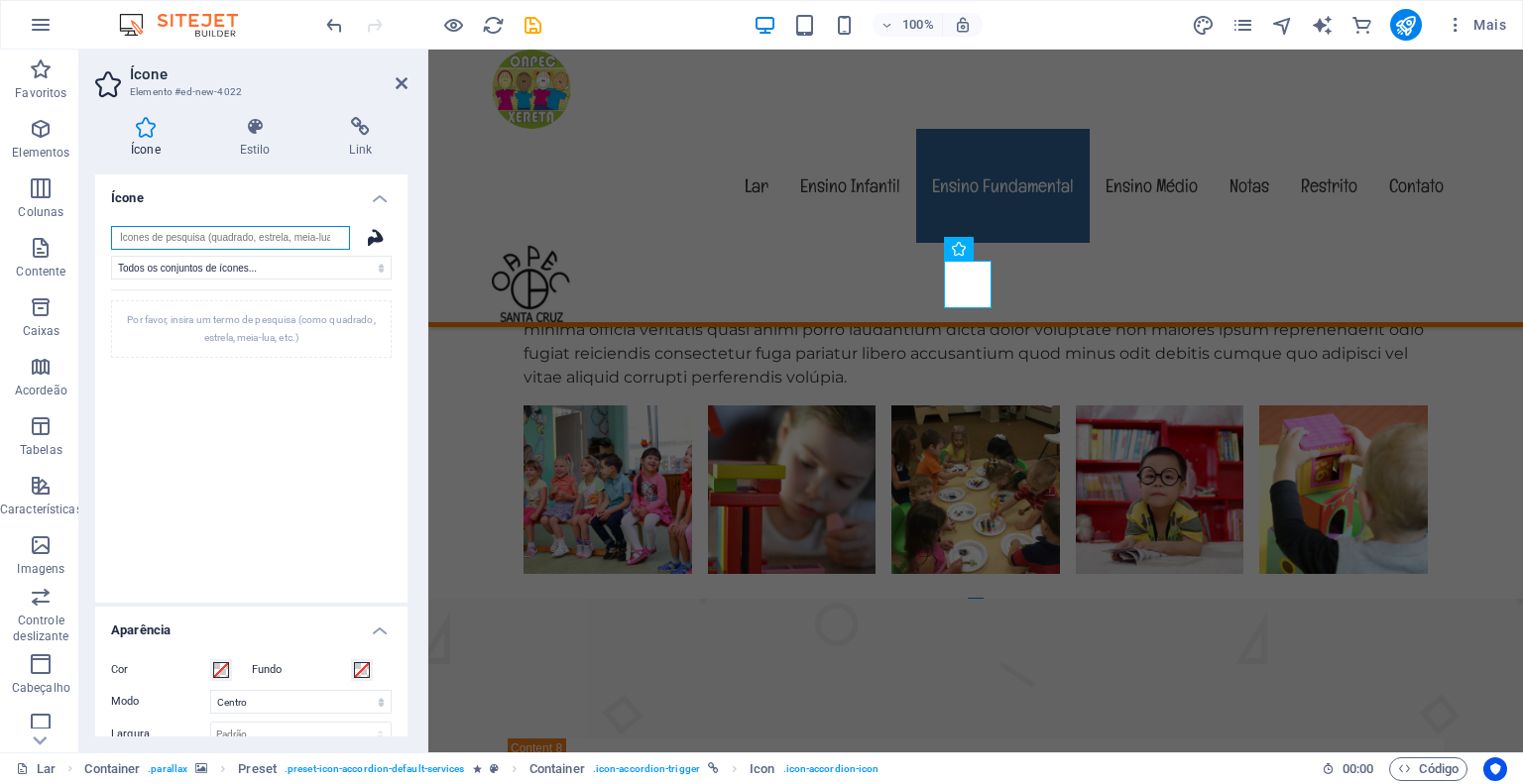 click at bounding box center (230, 238) 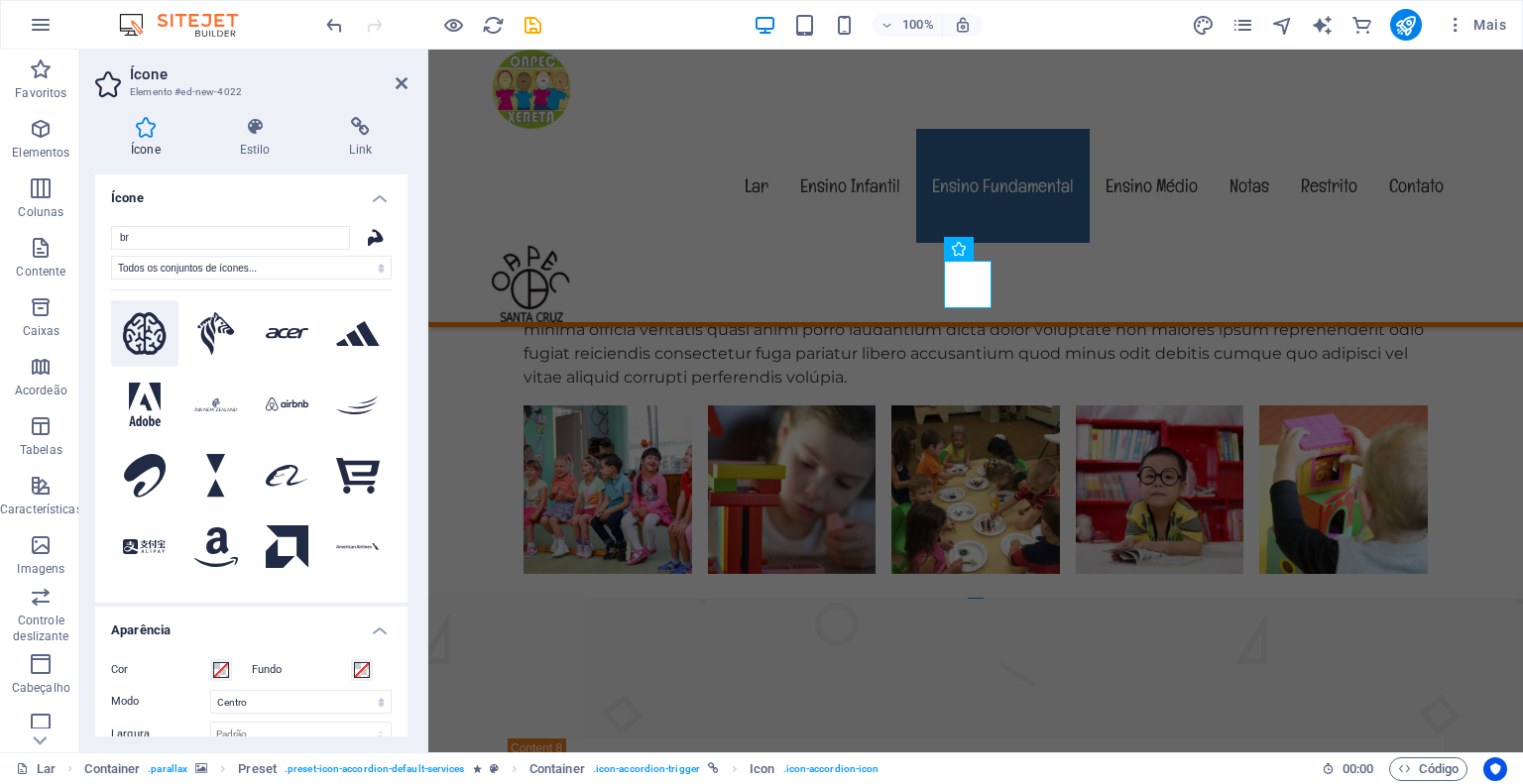 click 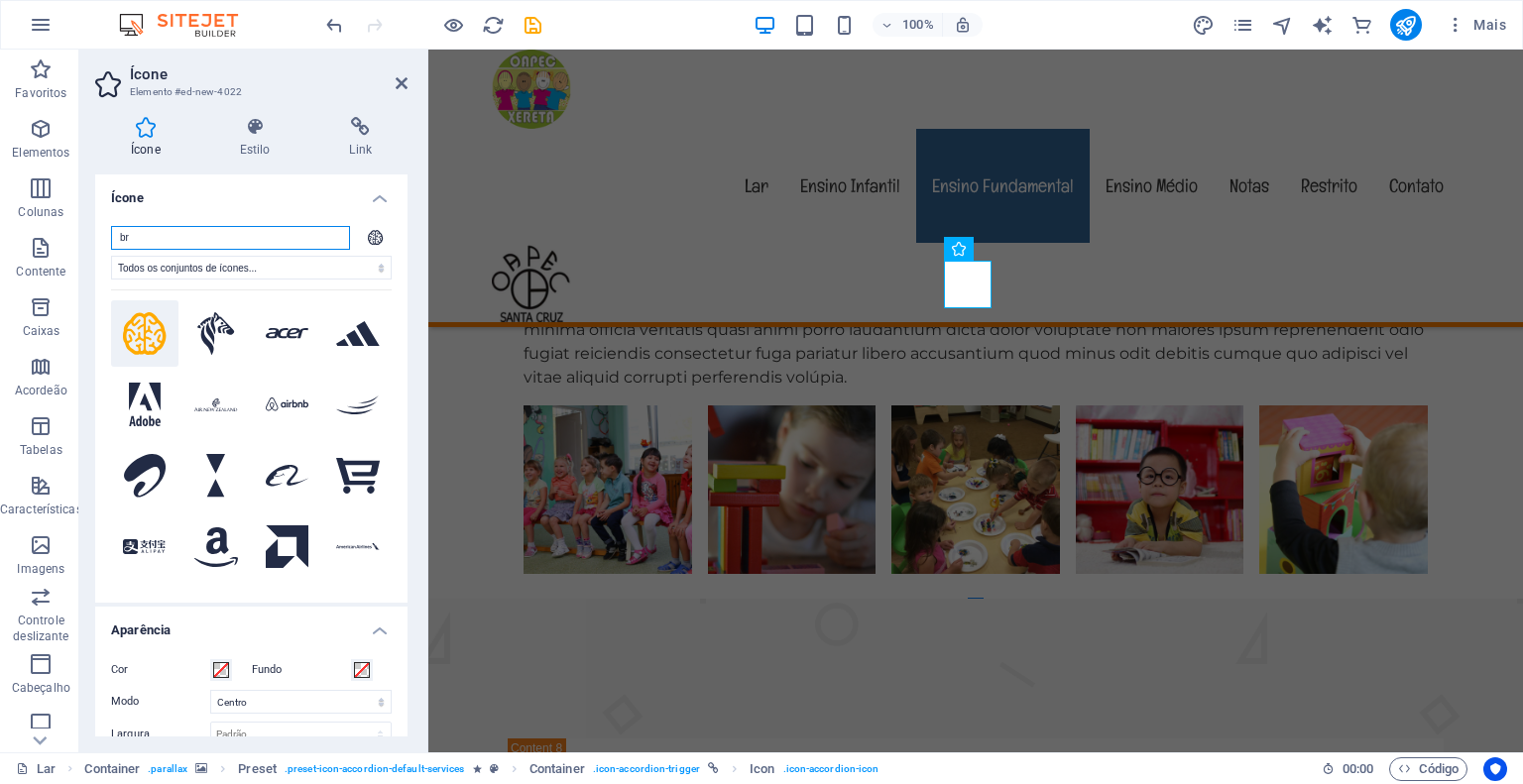 click on "br" at bounding box center [230, 238] 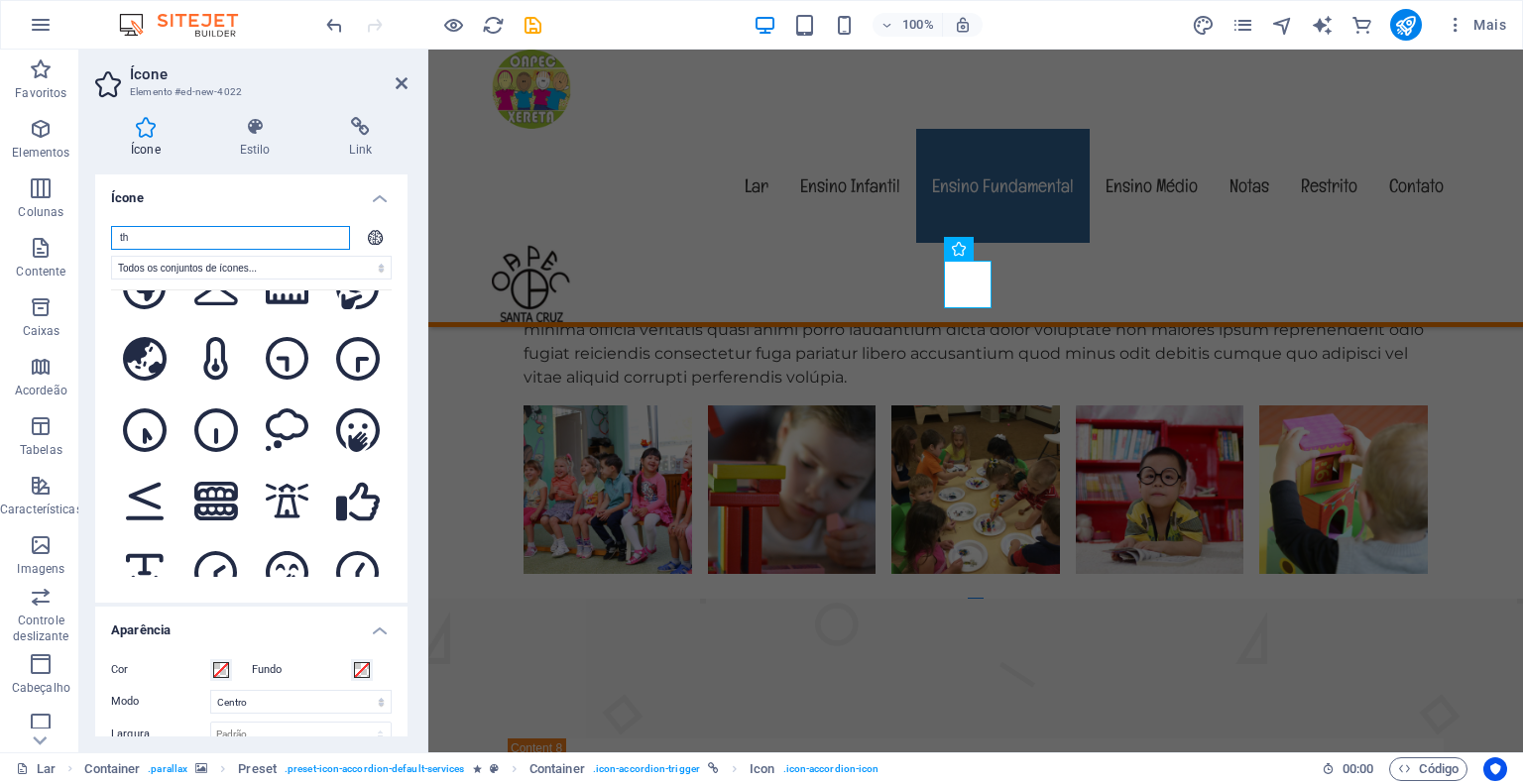 scroll, scrollTop: 4163, scrollLeft: 0, axis: vertical 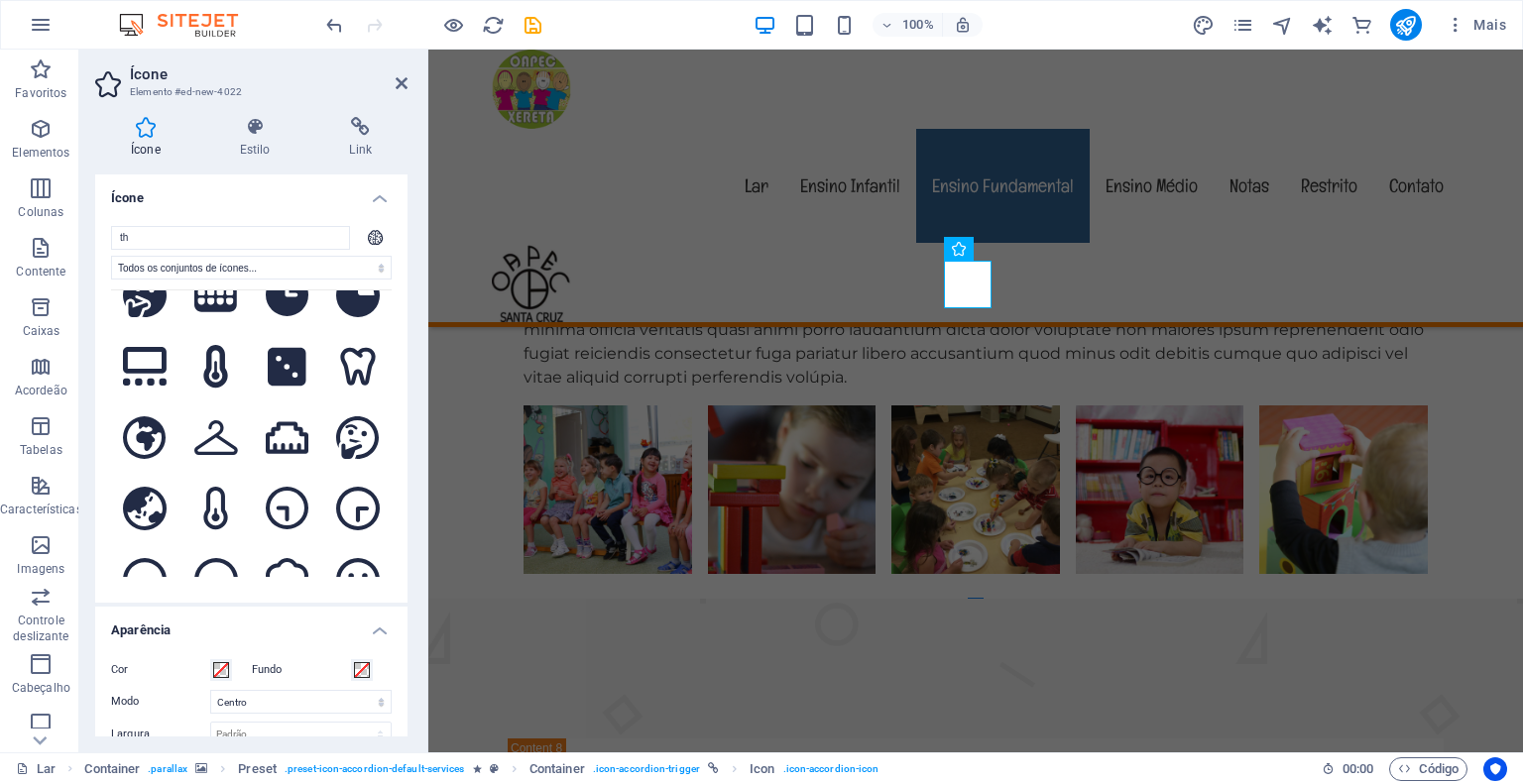 drag, startPoint x: 382, startPoint y: 428, endPoint x: 402, endPoint y: 249, distance: 180.11385 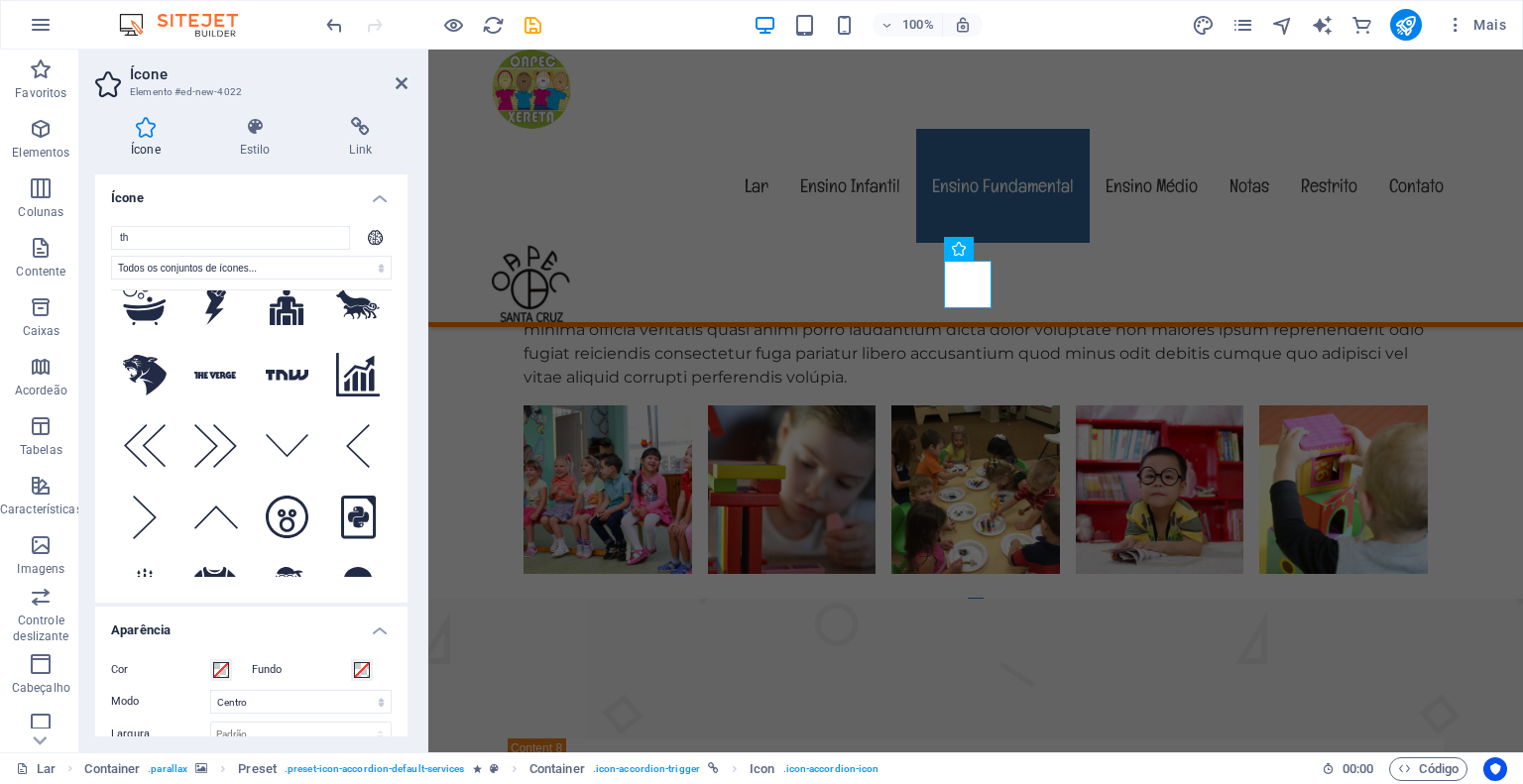 scroll, scrollTop: 0, scrollLeft: 0, axis: both 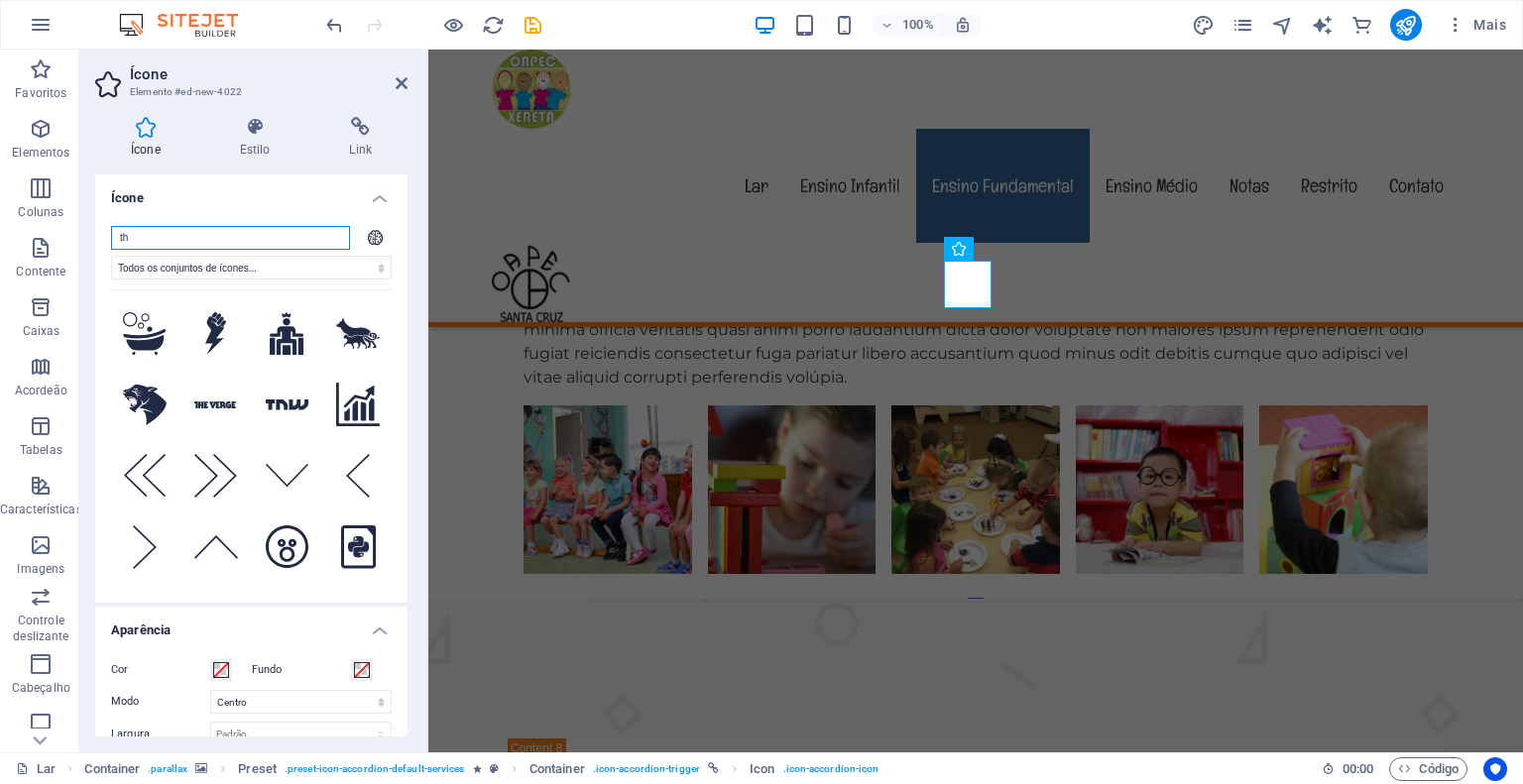 click on "th" at bounding box center [230, 238] 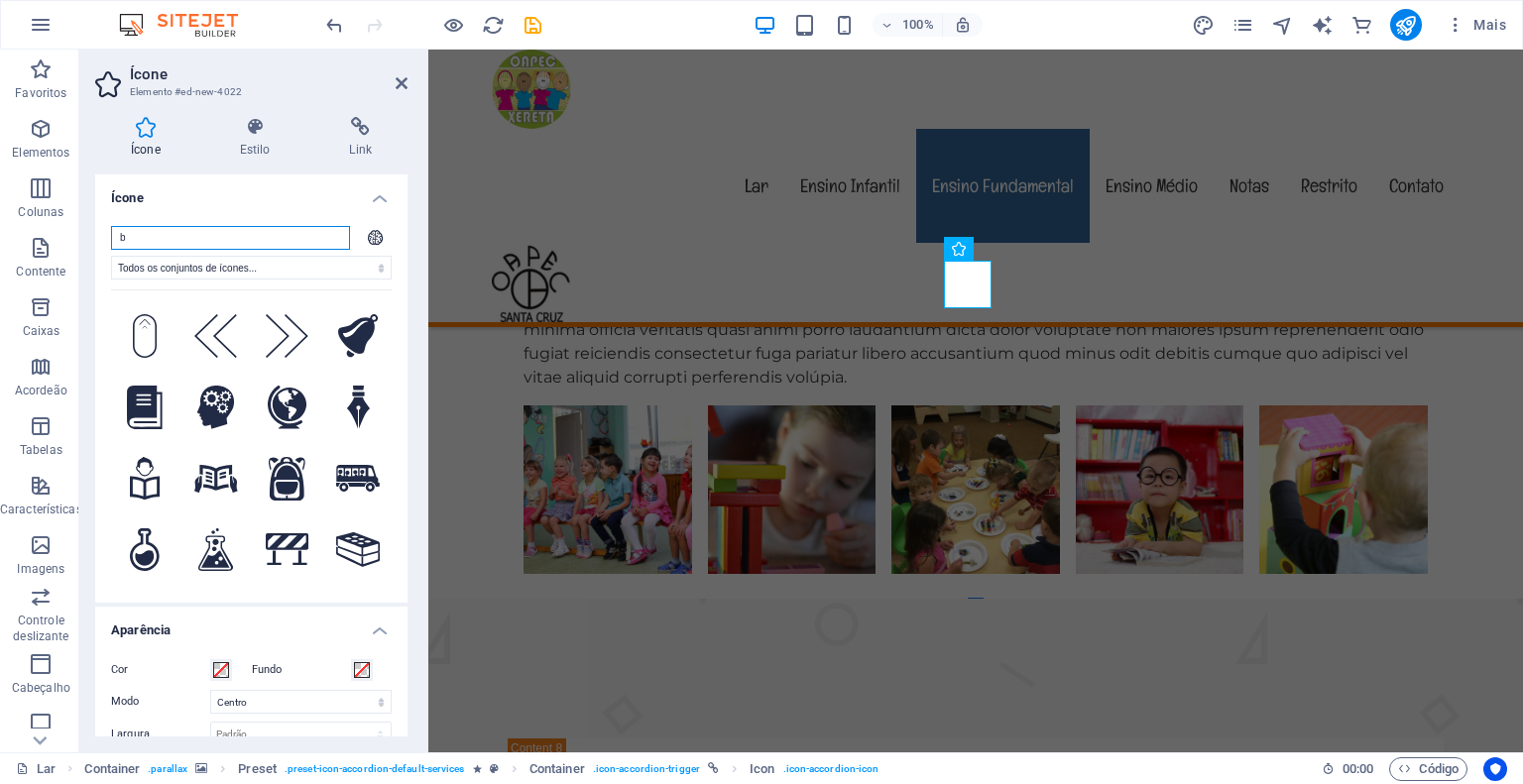 scroll, scrollTop: 5154, scrollLeft: 0, axis: vertical 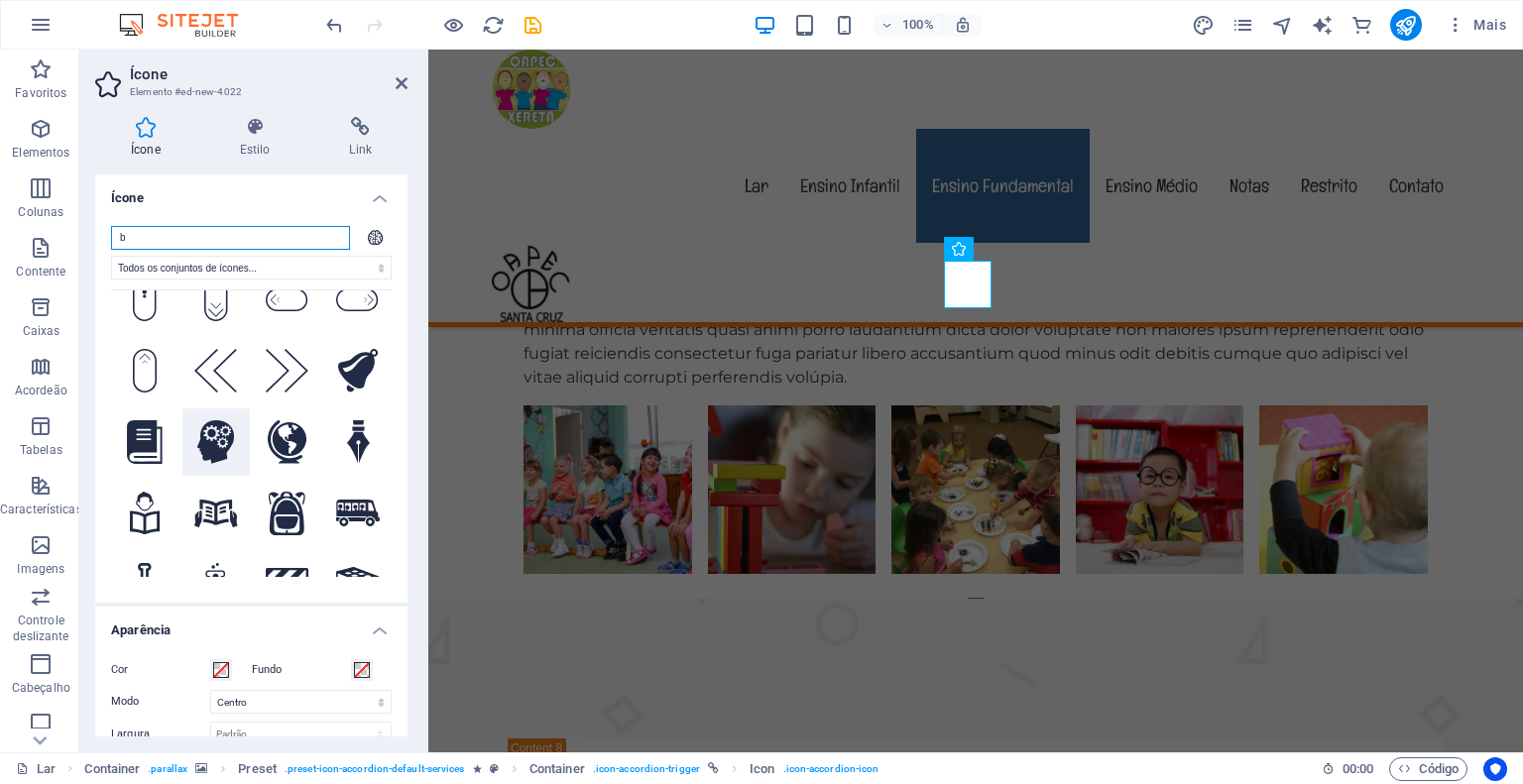 type on "b" 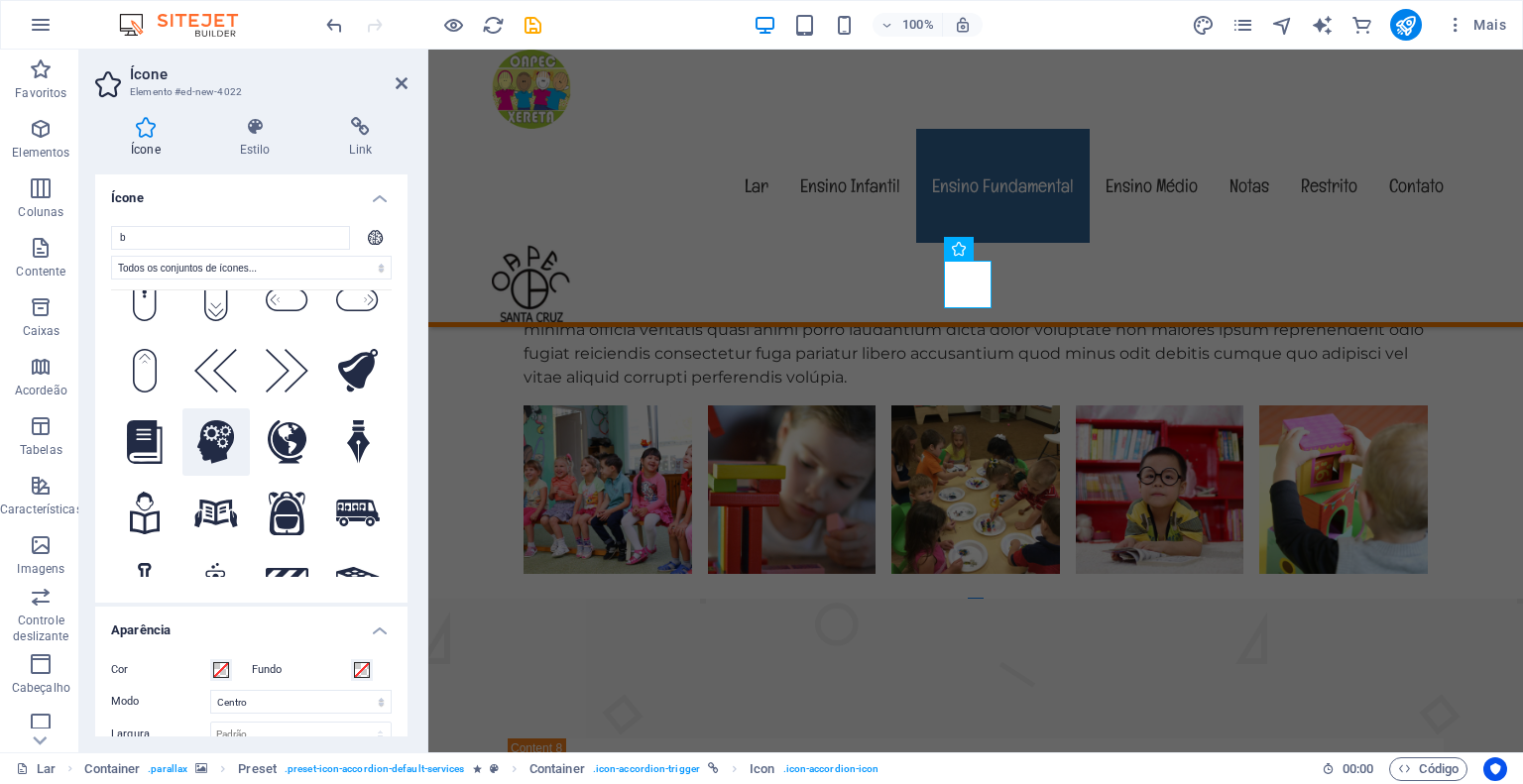 click 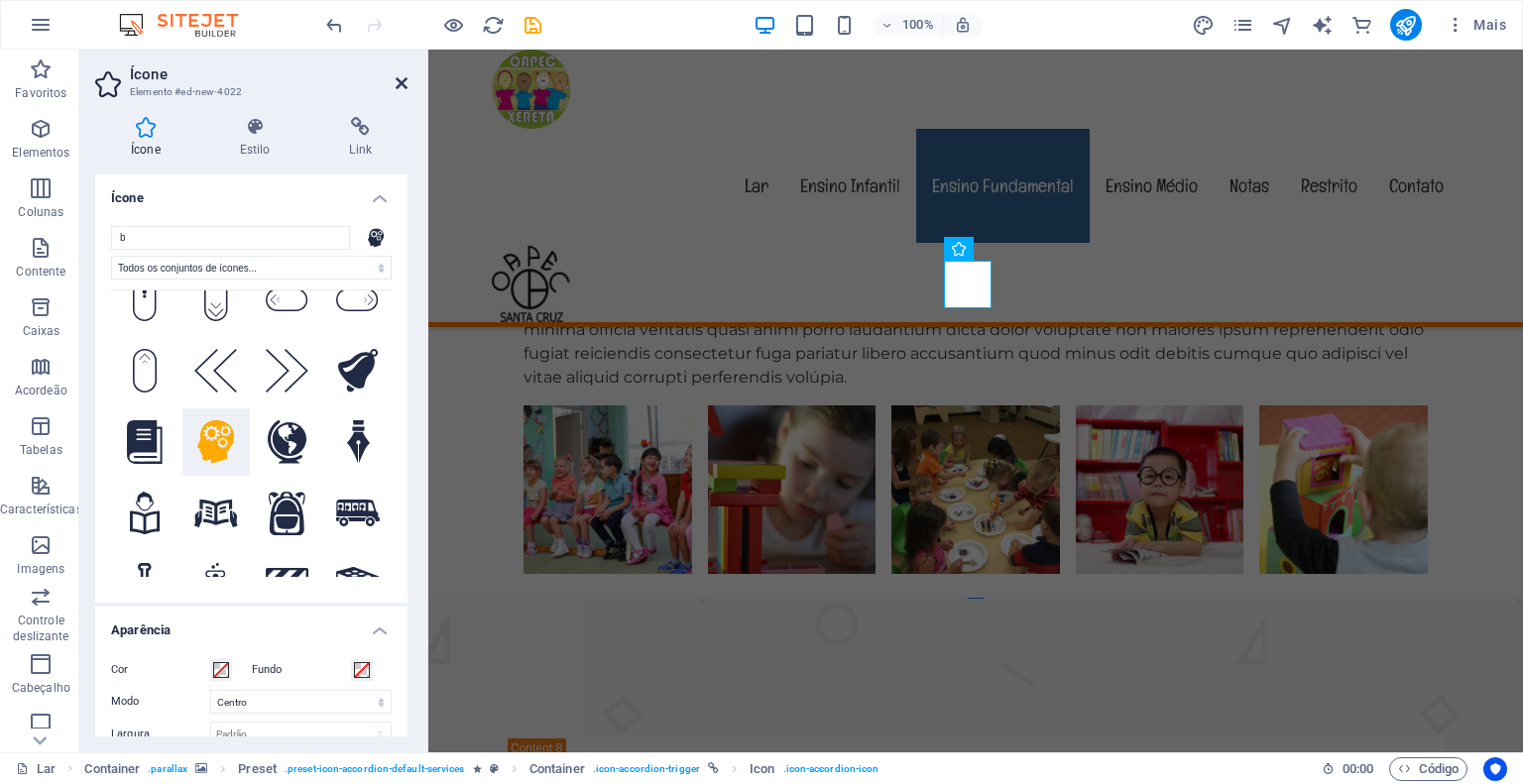 click at bounding box center [402, 83] 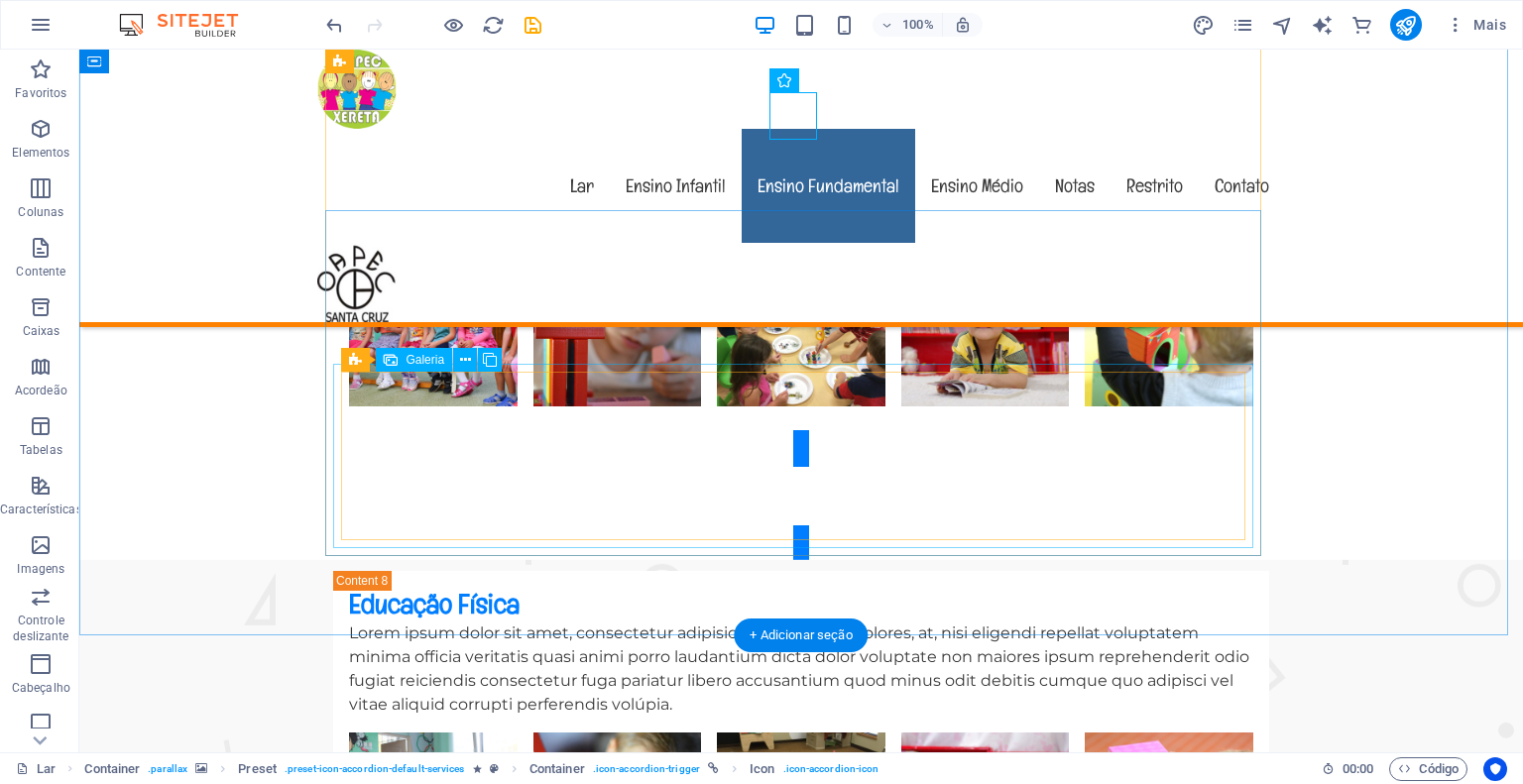 scroll, scrollTop: 5848, scrollLeft: 0, axis: vertical 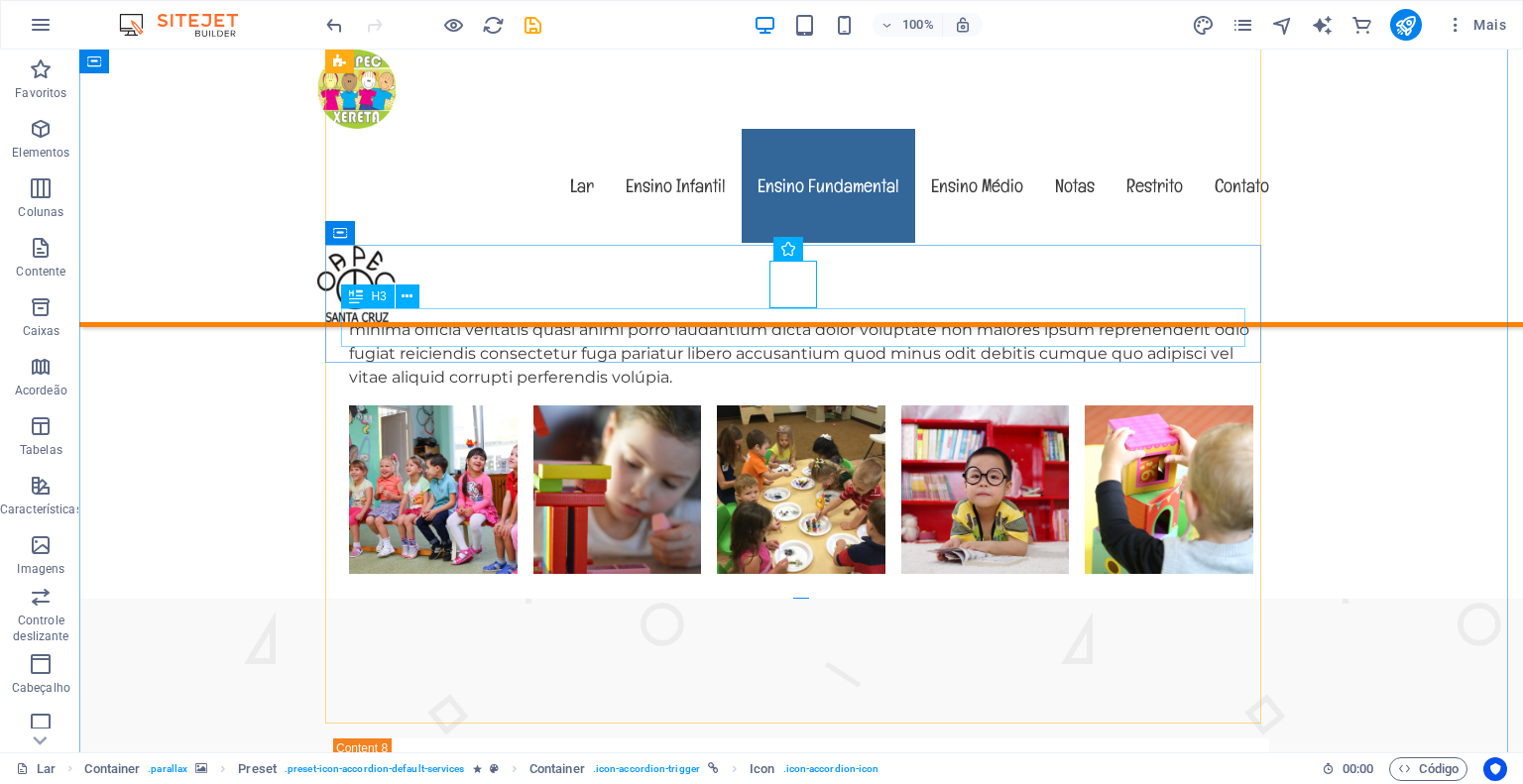 click on "Educação Física" at bounding box center [801, 1681] 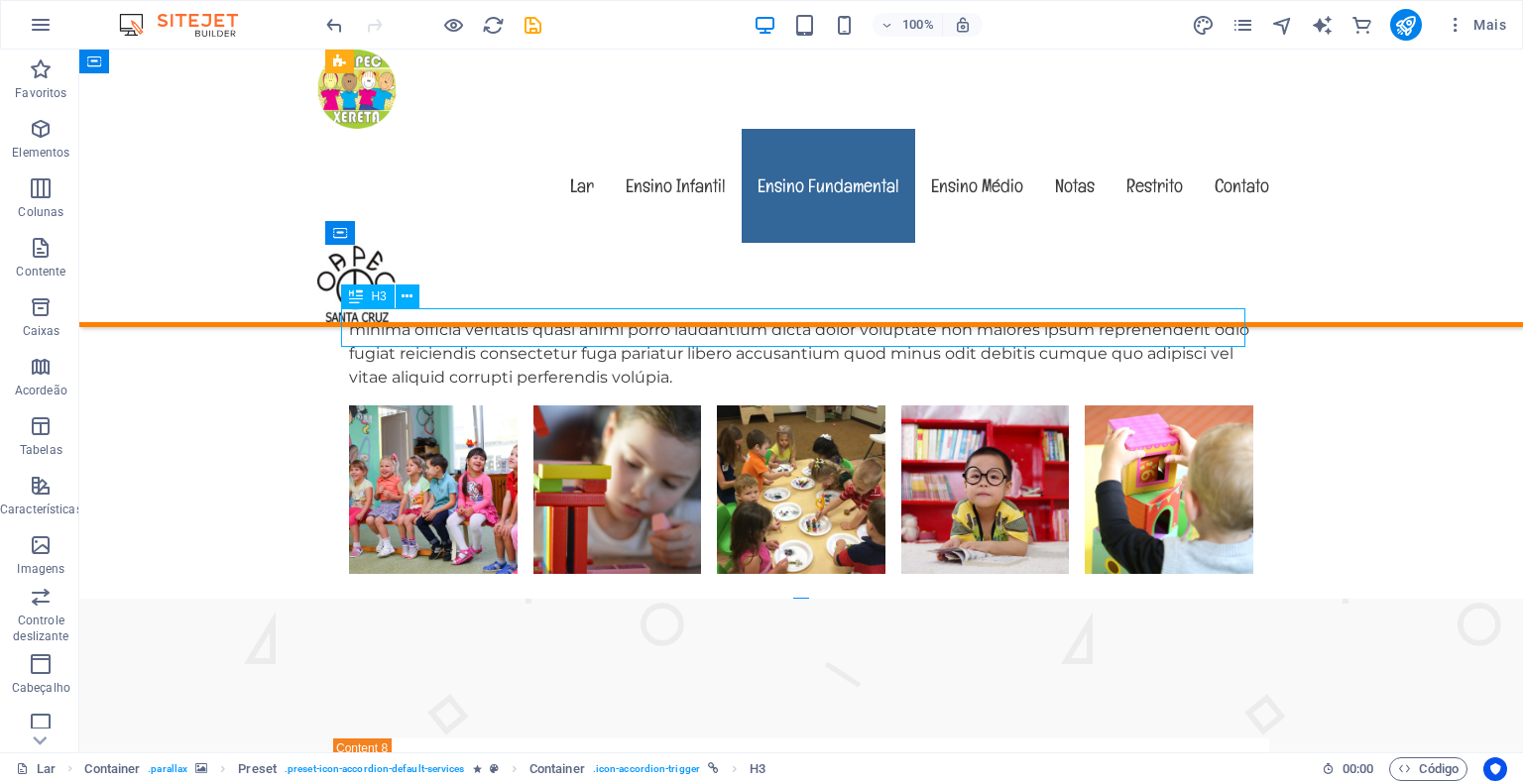 click on "Educação Física" at bounding box center [801, 1681] 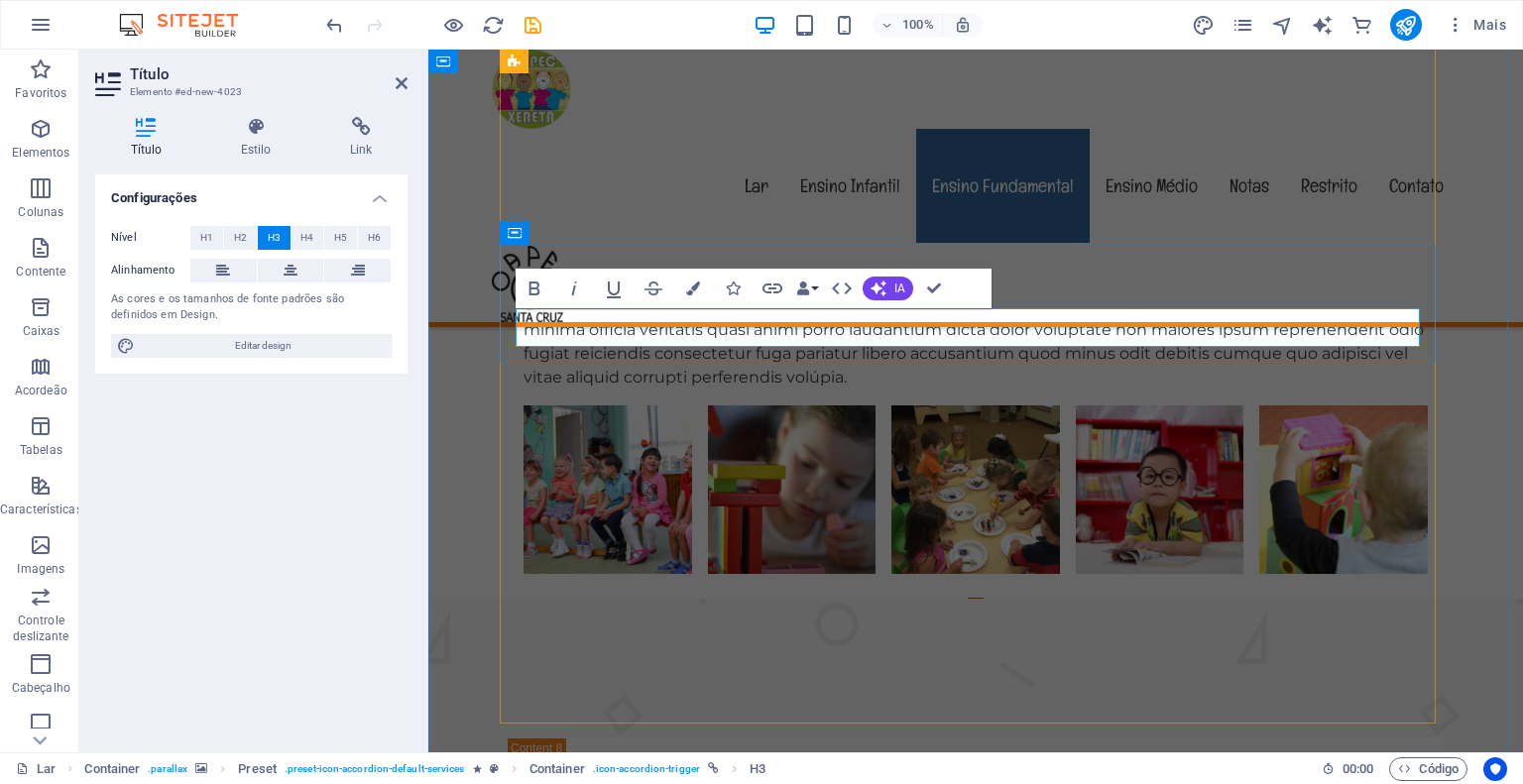 type 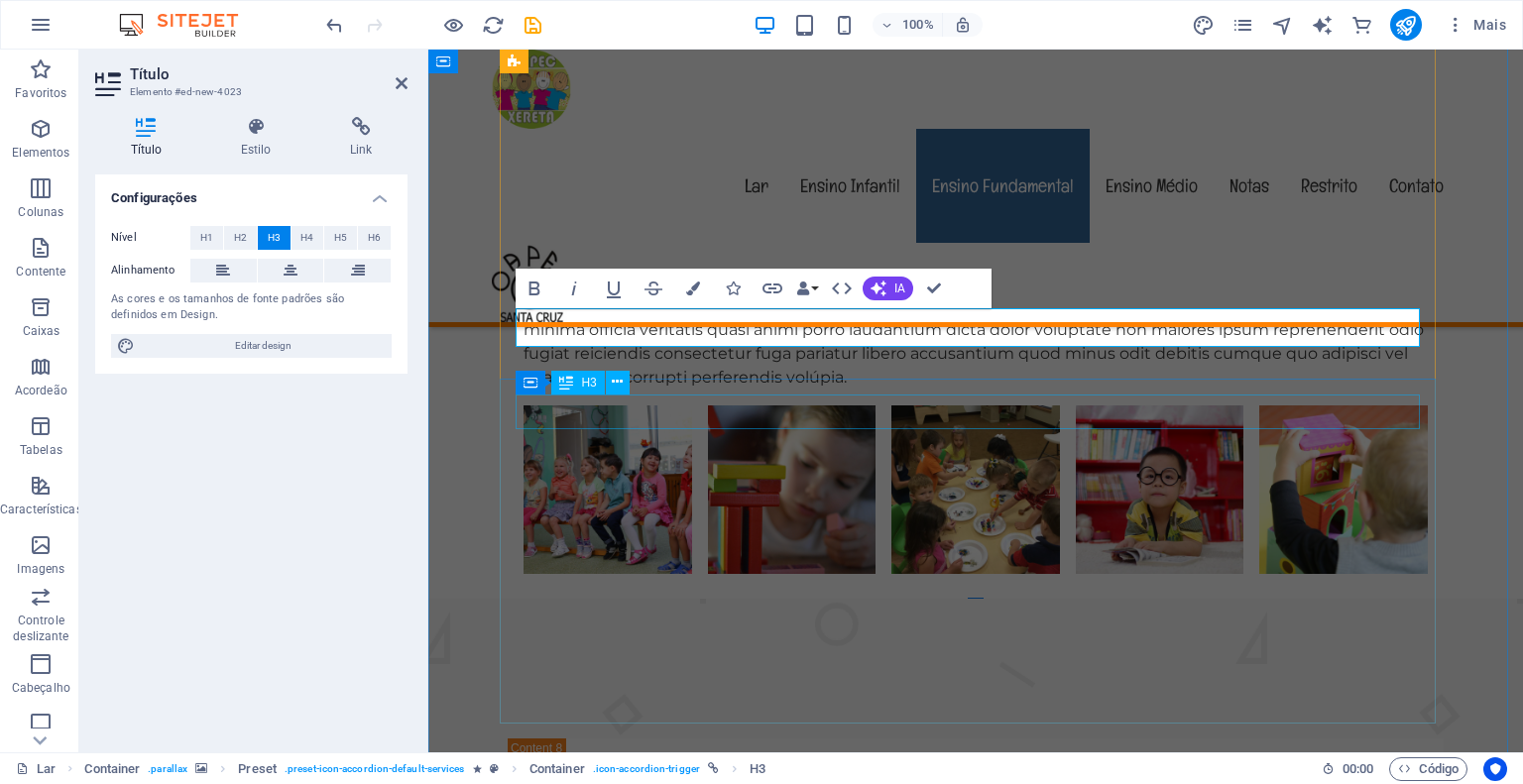 click on "Educação Física" at bounding box center [976, 1761] 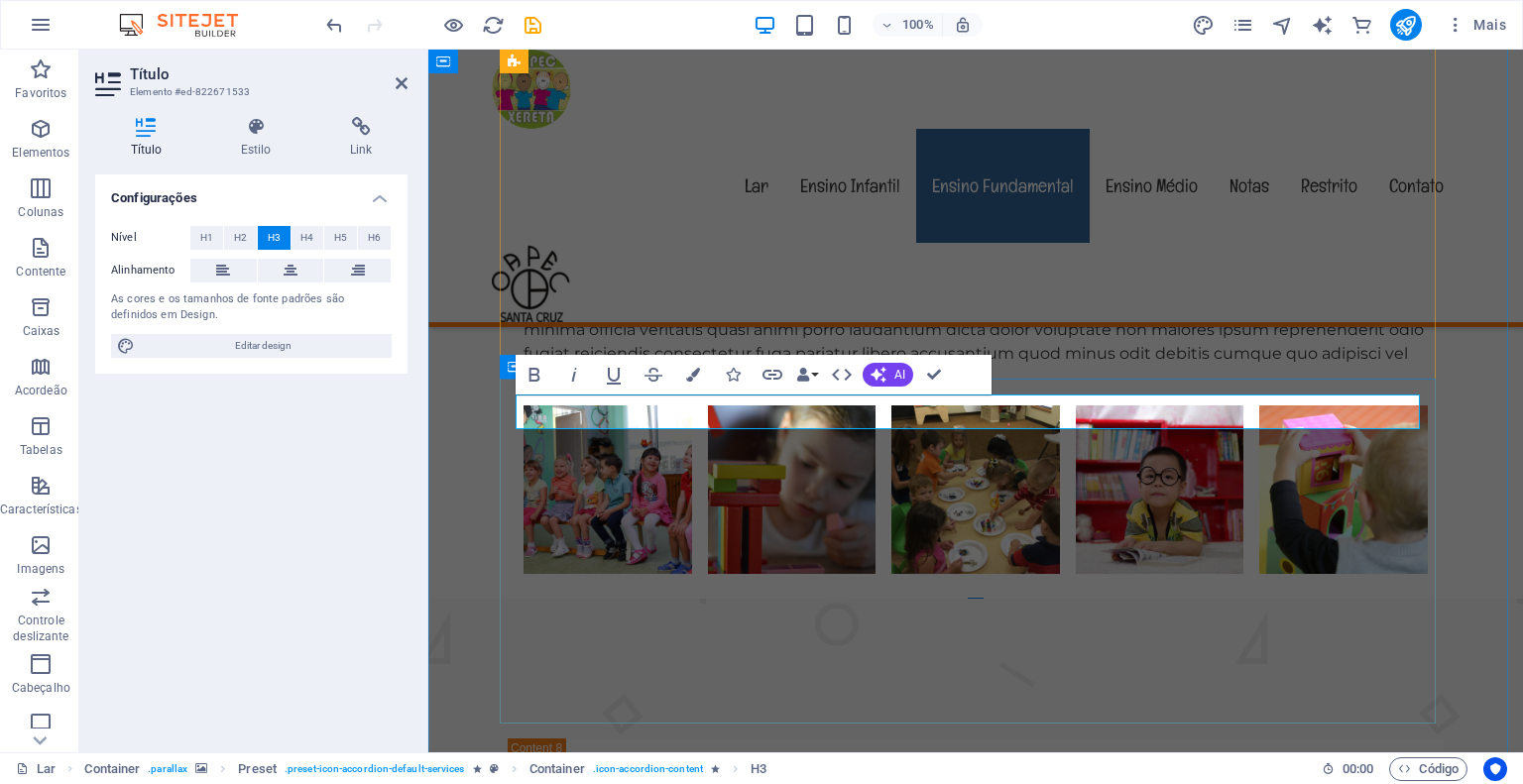 type 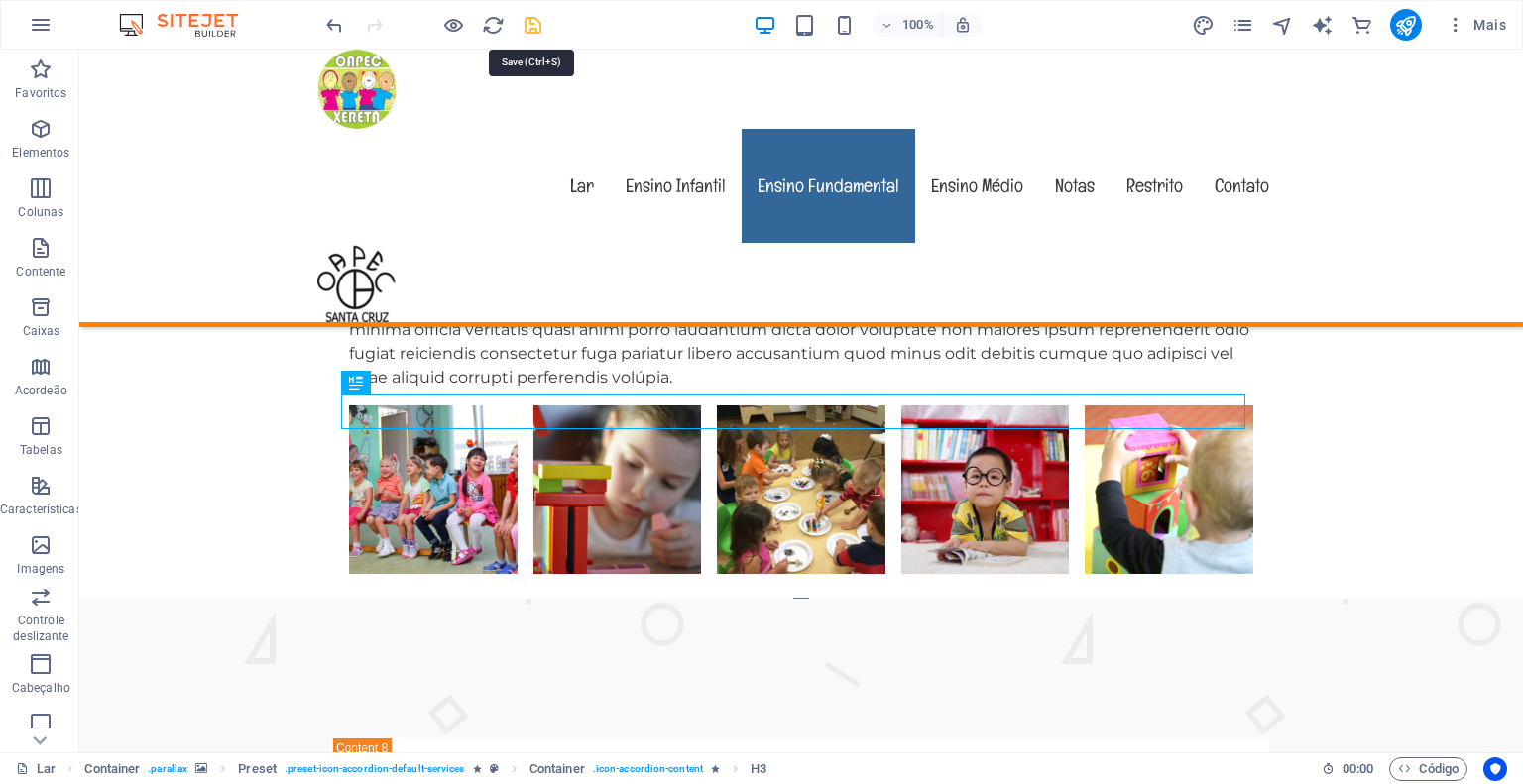 click at bounding box center (532, 25) 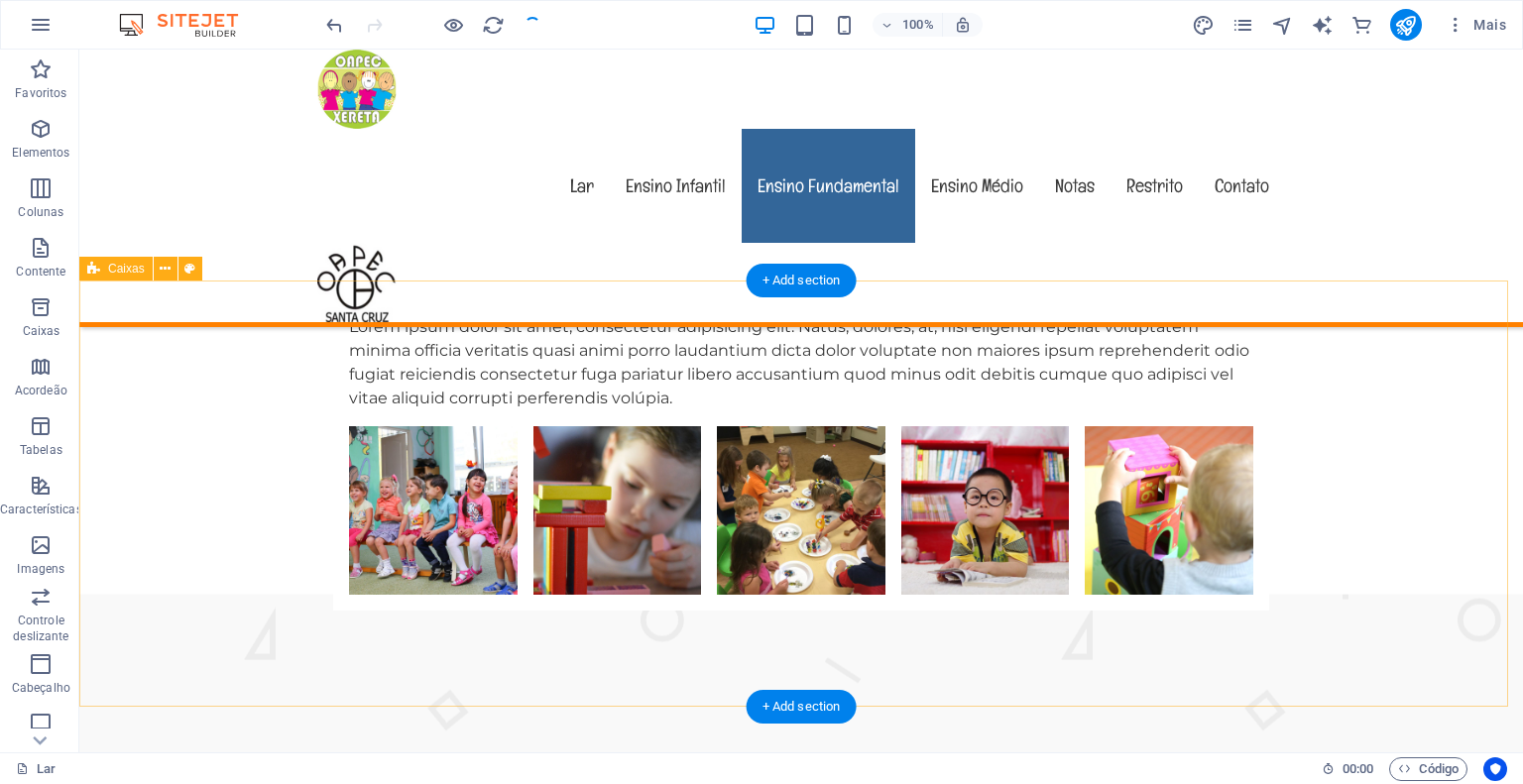 scroll, scrollTop: 6145, scrollLeft: 0, axis: vertical 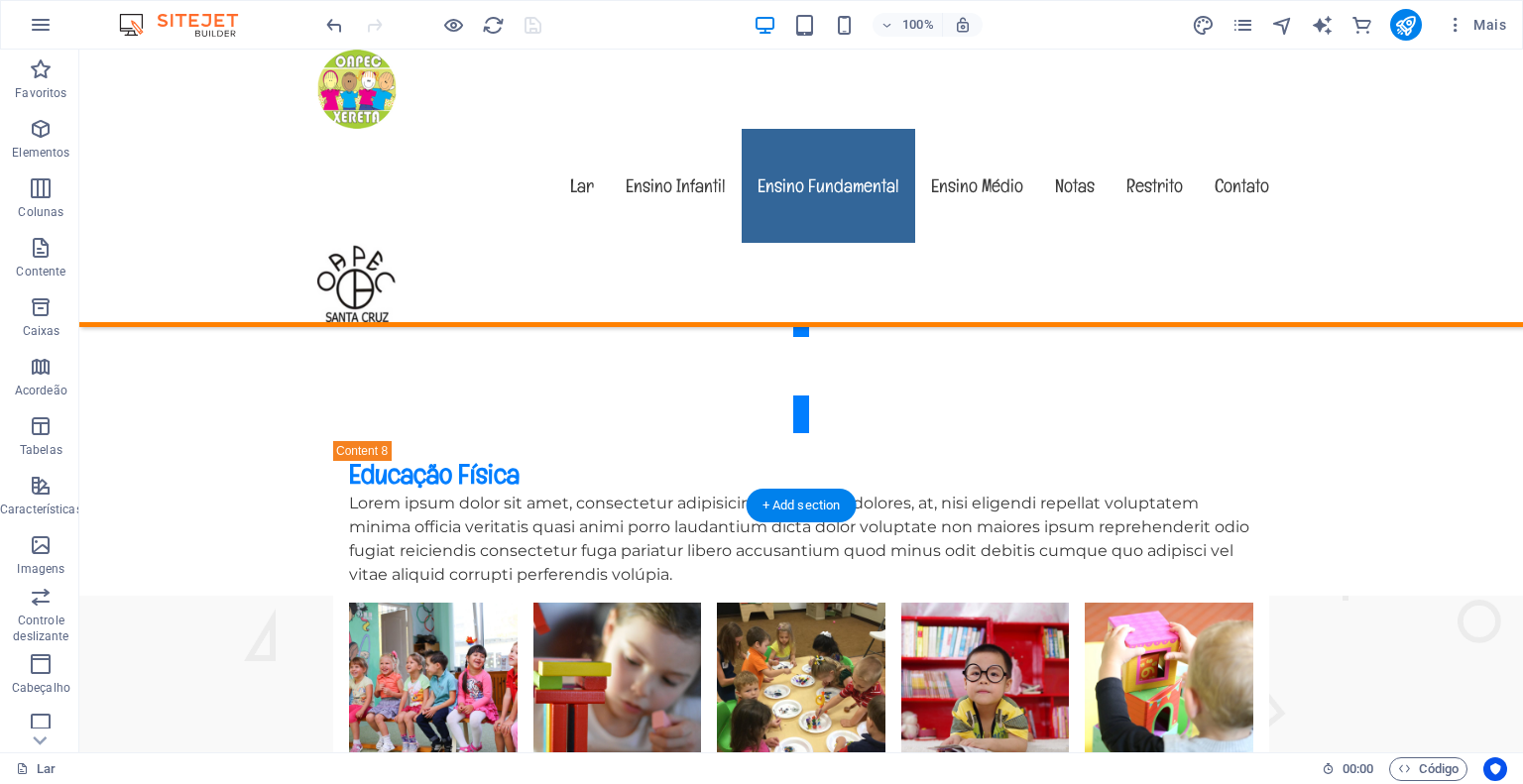 click at bounding box center (801, 970) 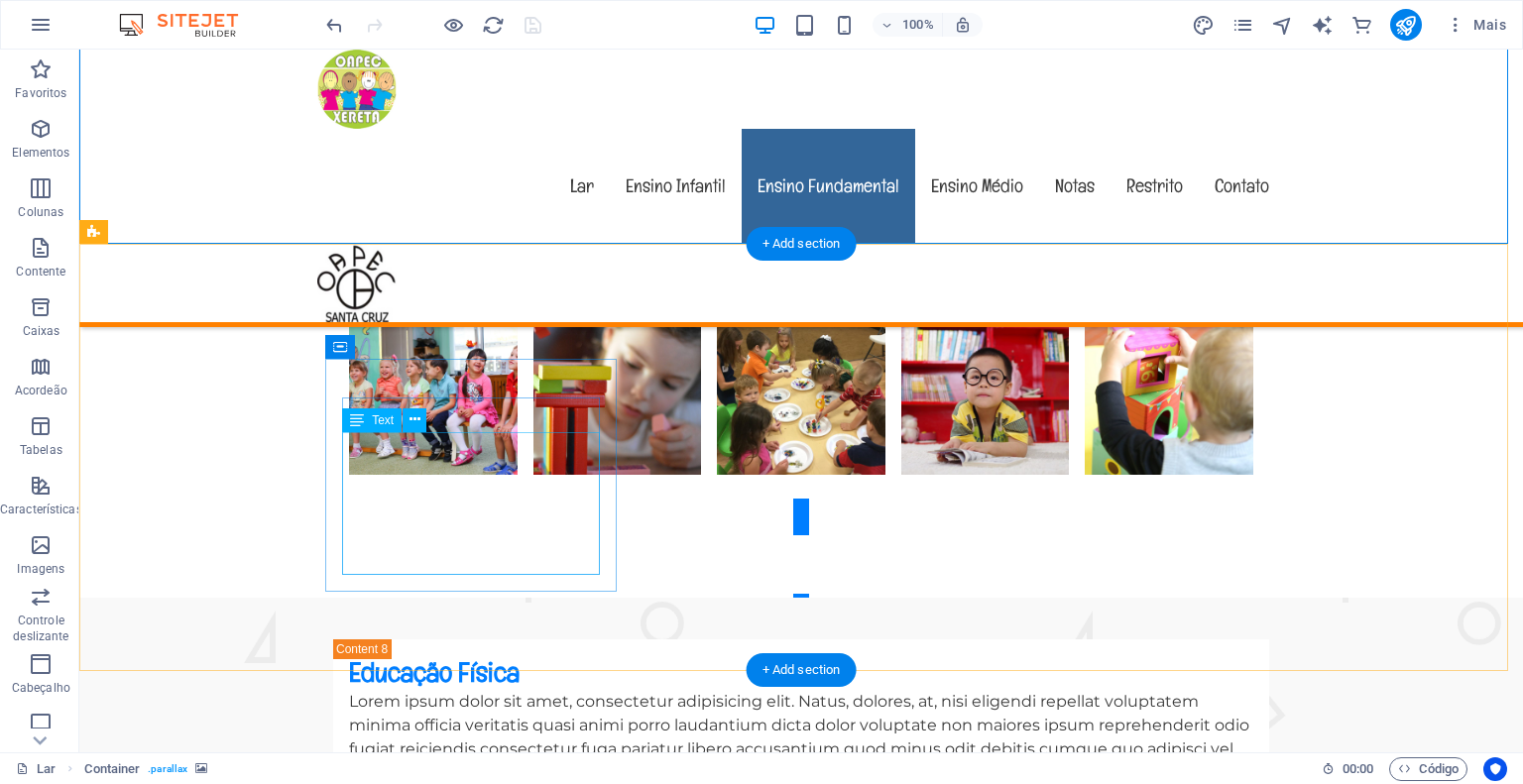 scroll, scrollTop: 6442, scrollLeft: 0, axis: vertical 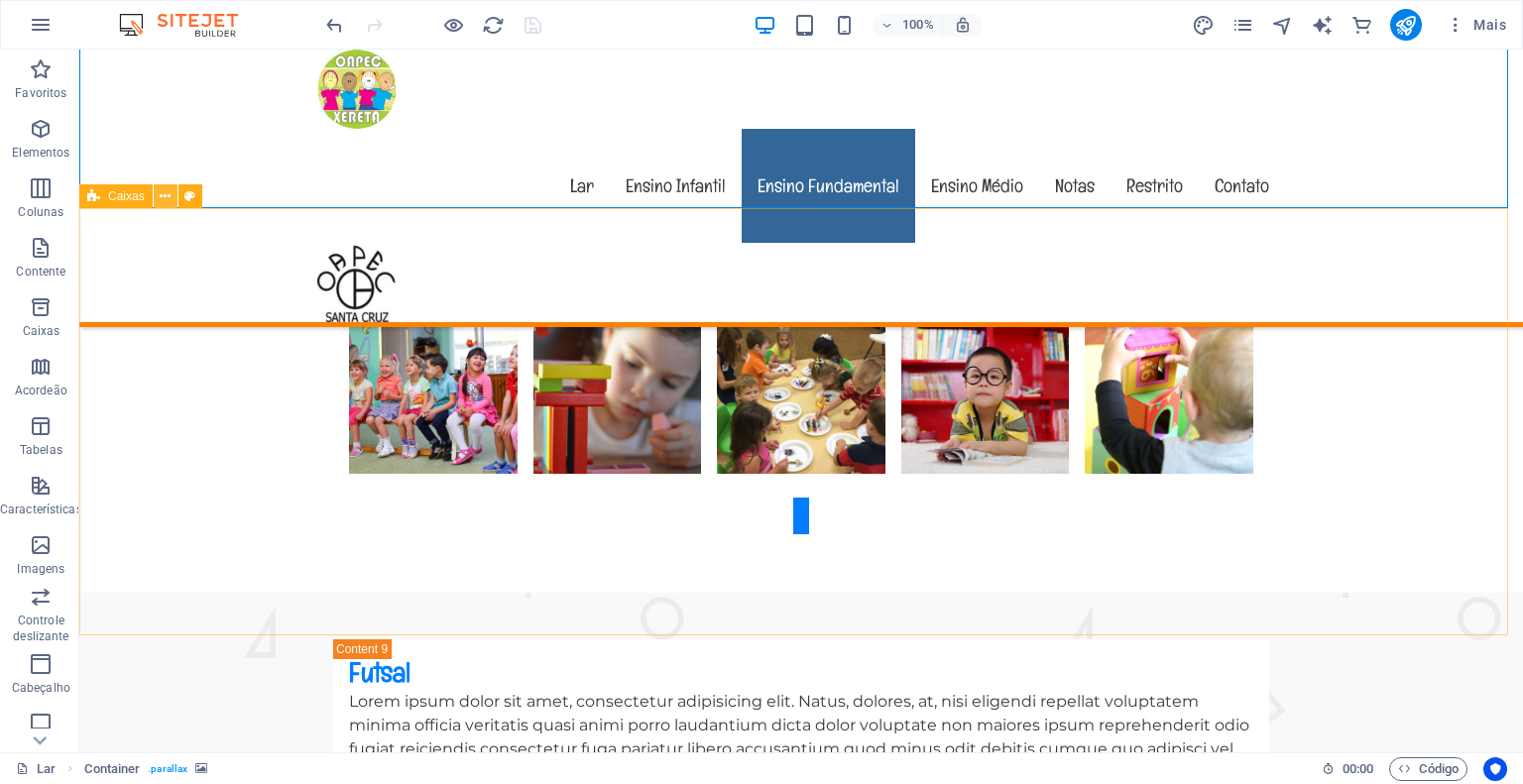 click at bounding box center [165, 196] 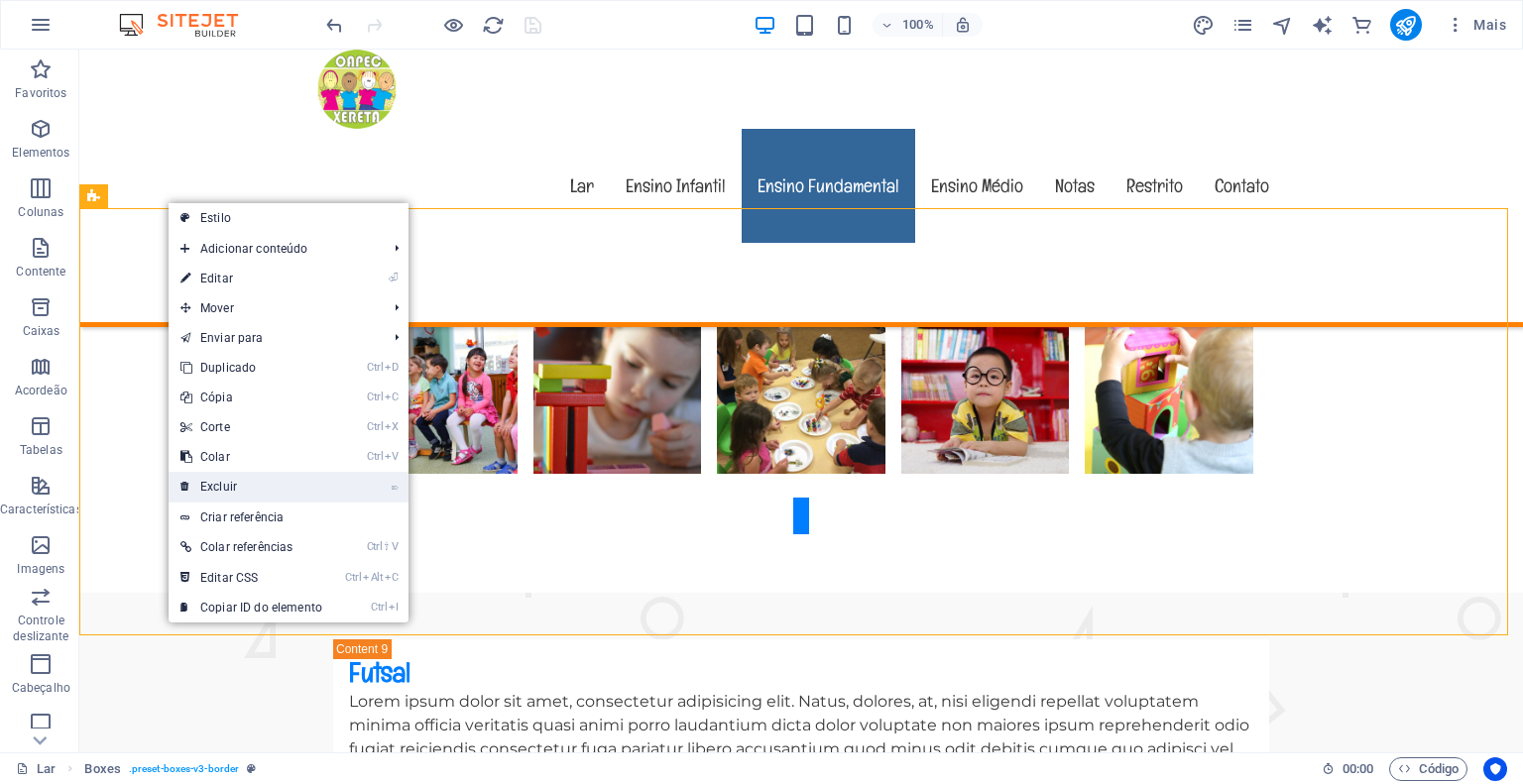 click on "Excluir" at bounding box center [218, 487] 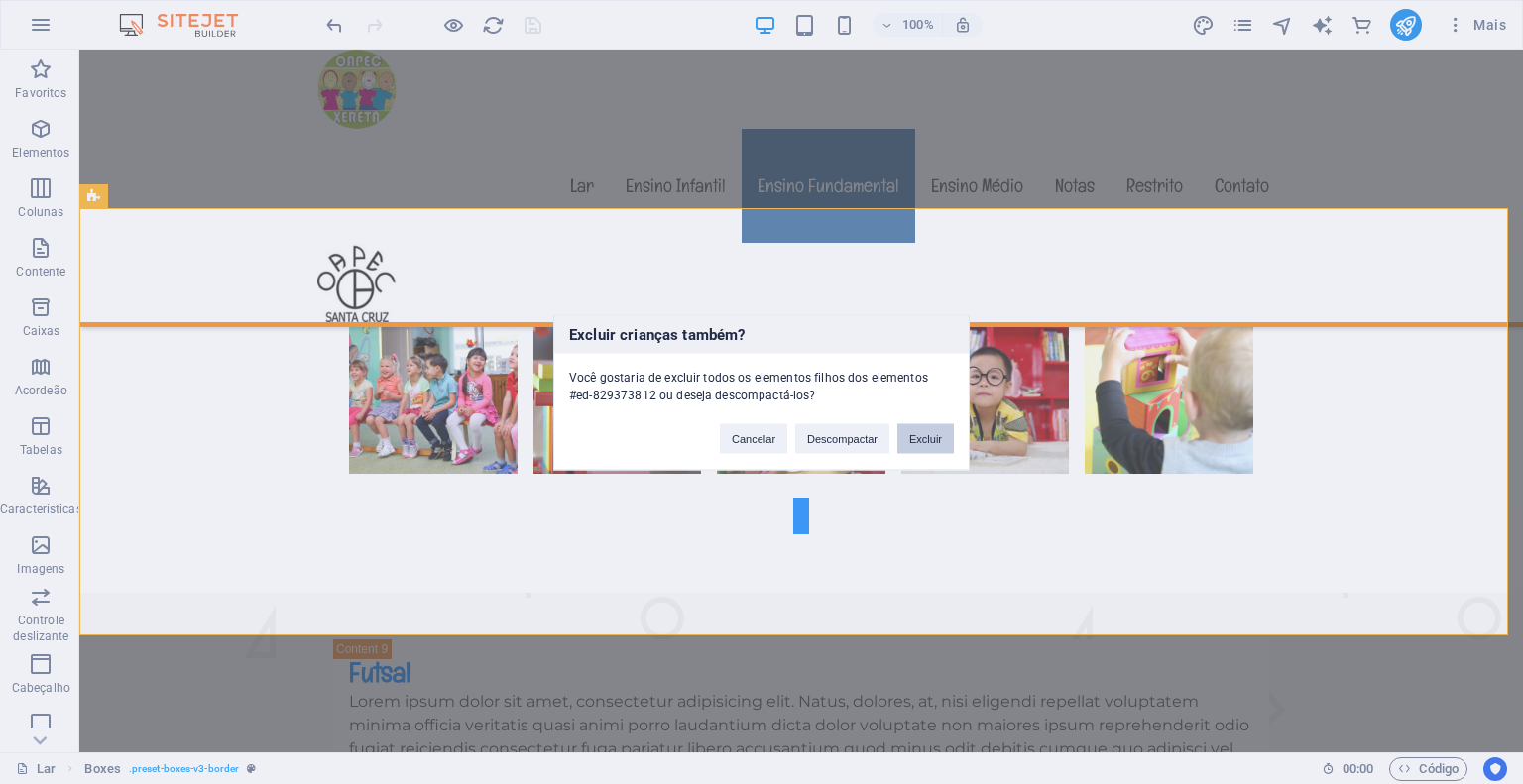 click on "Excluir" at bounding box center (925, 438) 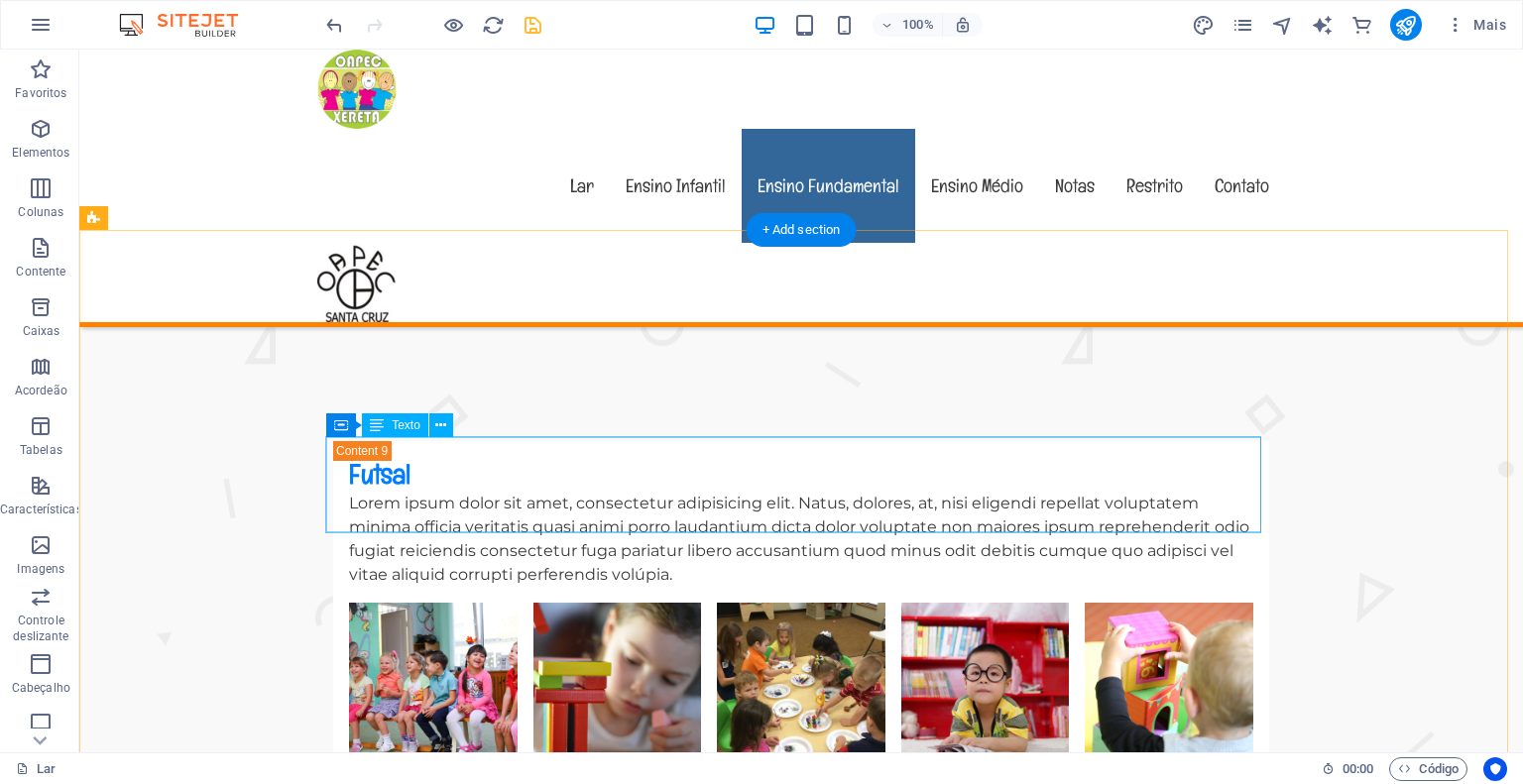 scroll, scrollTop: 6244, scrollLeft: 0, axis: vertical 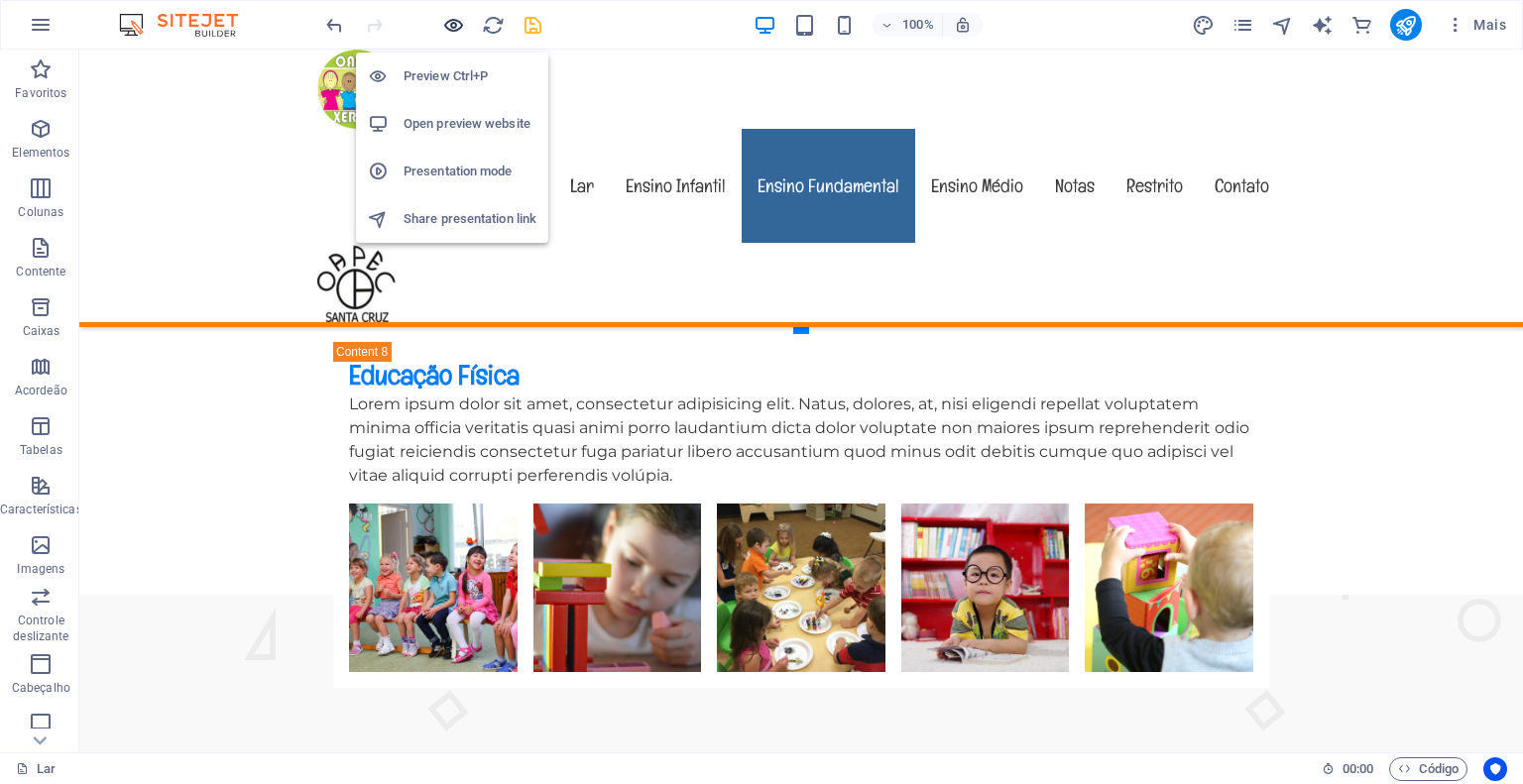 click at bounding box center [453, 25] 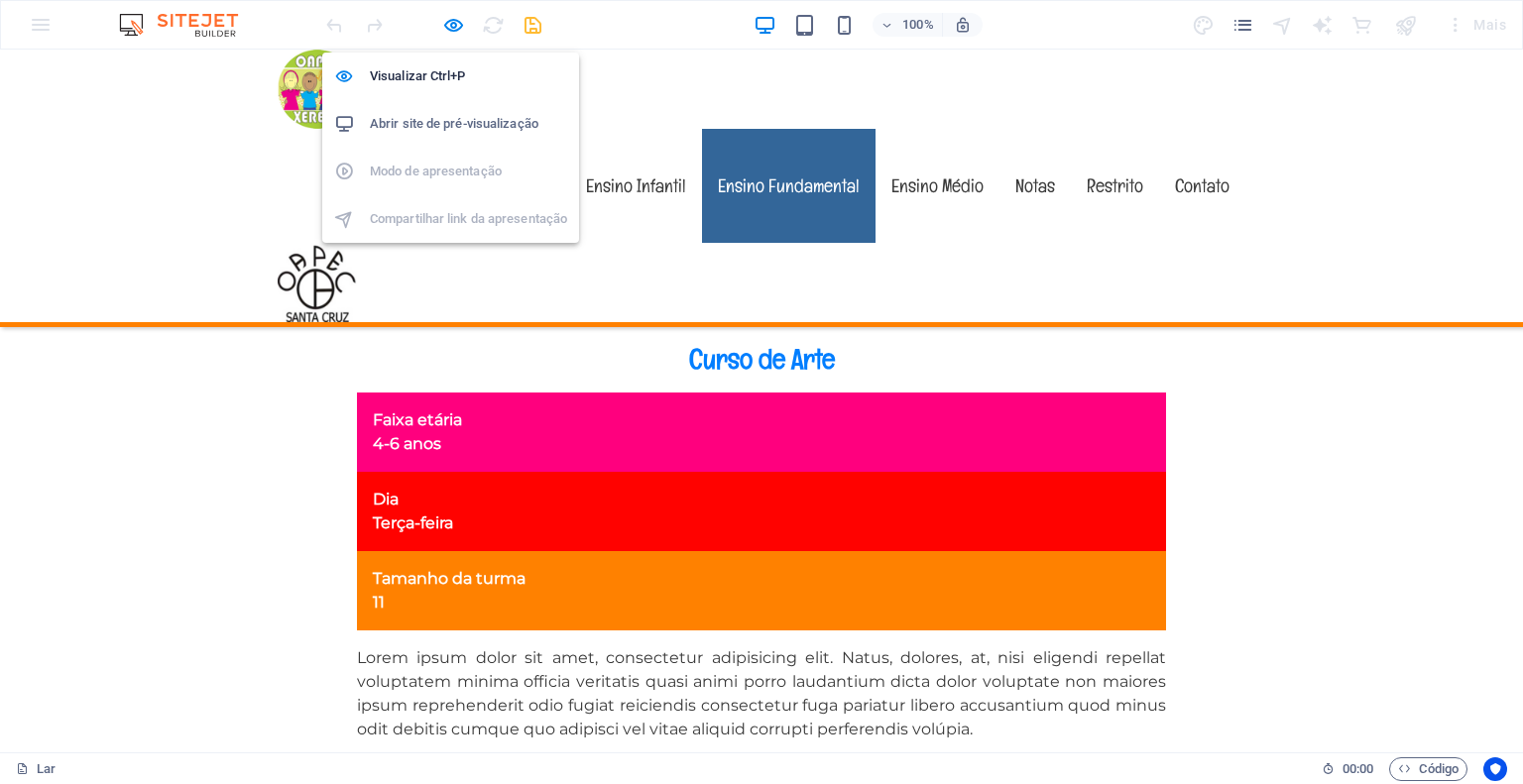 click on "Abrir site de pré-visualização" at bounding box center (468, 124) 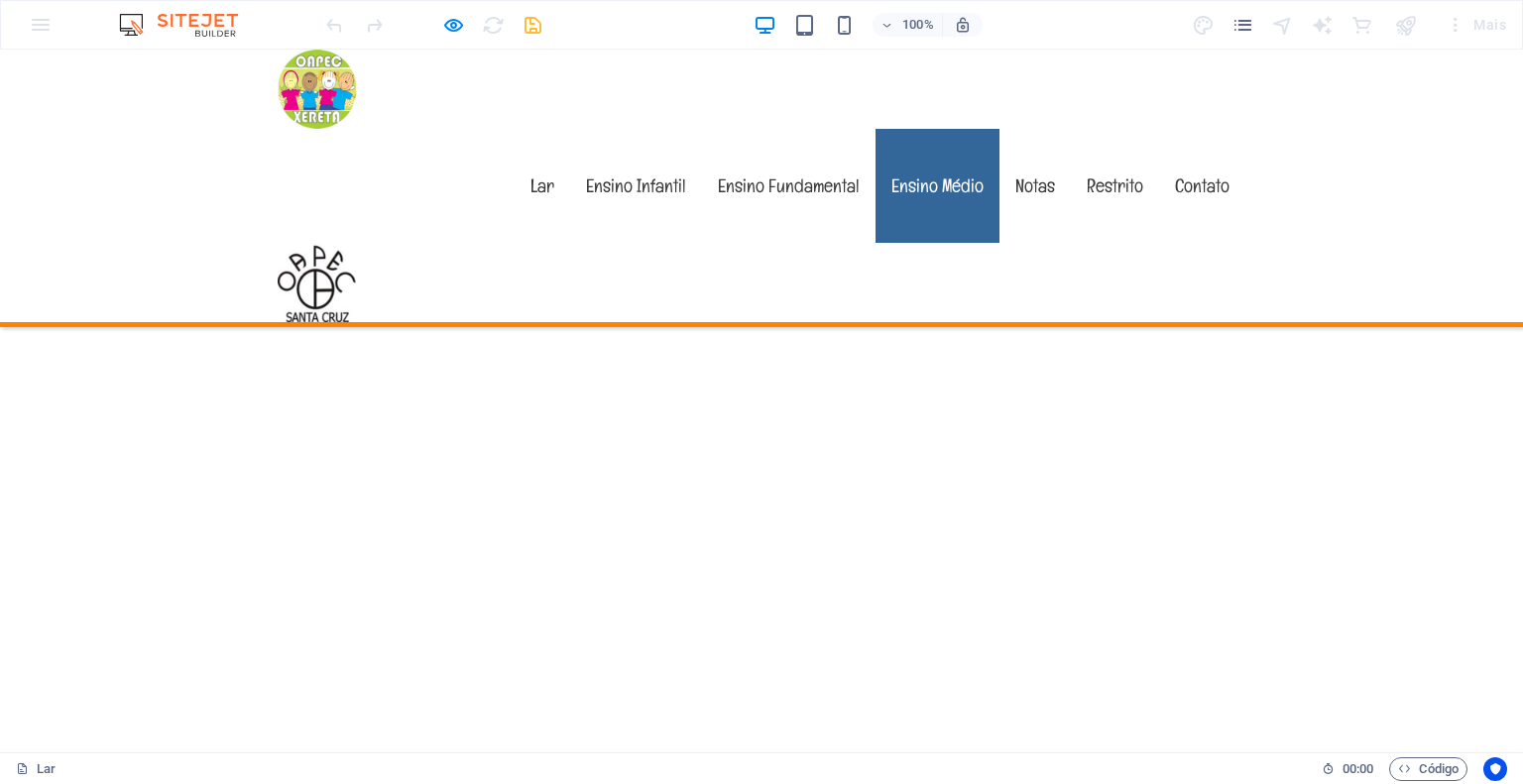 scroll, scrollTop: 5055, scrollLeft: 0, axis: vertical 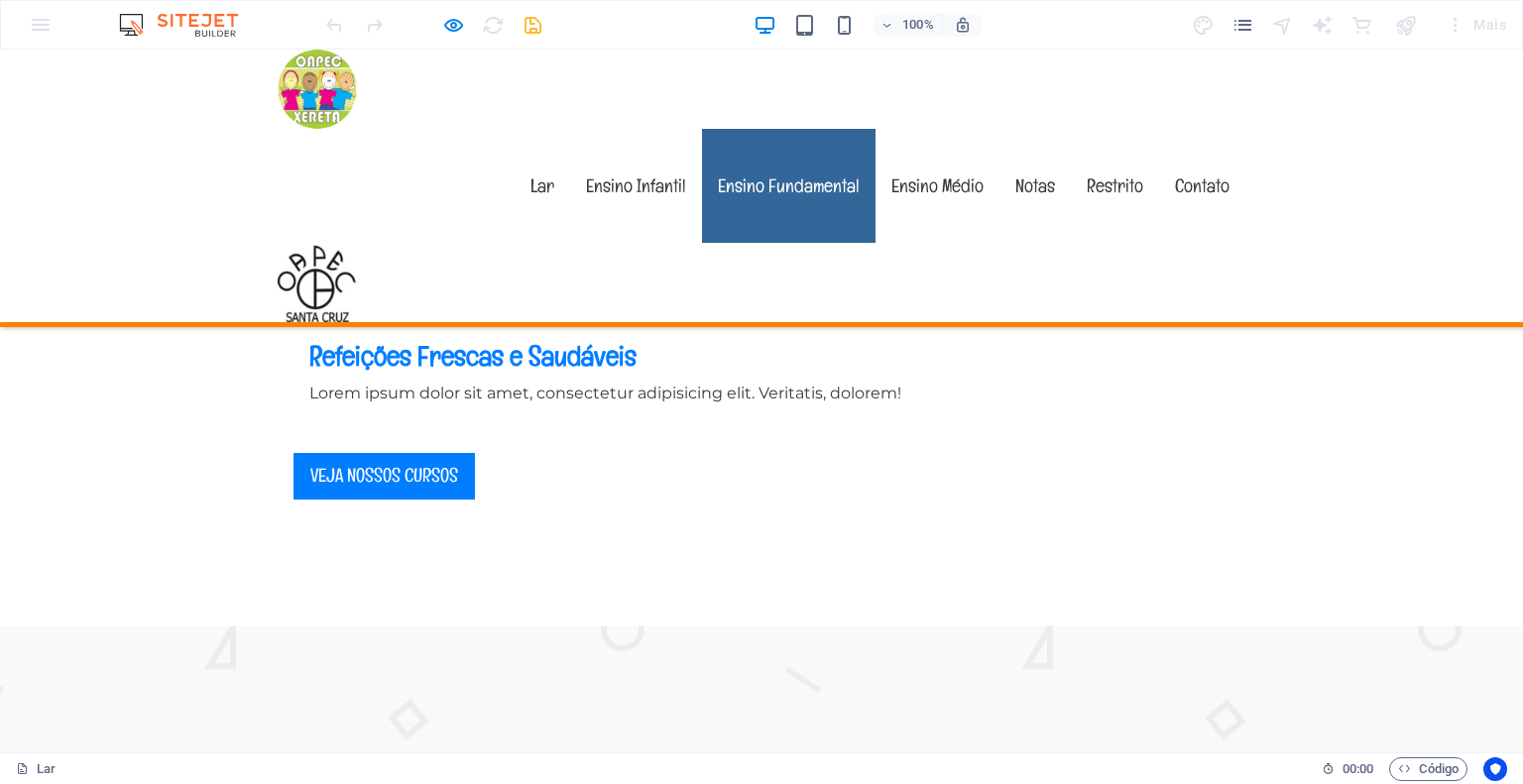 drag, startPoint x: 1518, startPoint y: 324, endPoint x: 1254, endPoint y: 66, distance: 369.13412 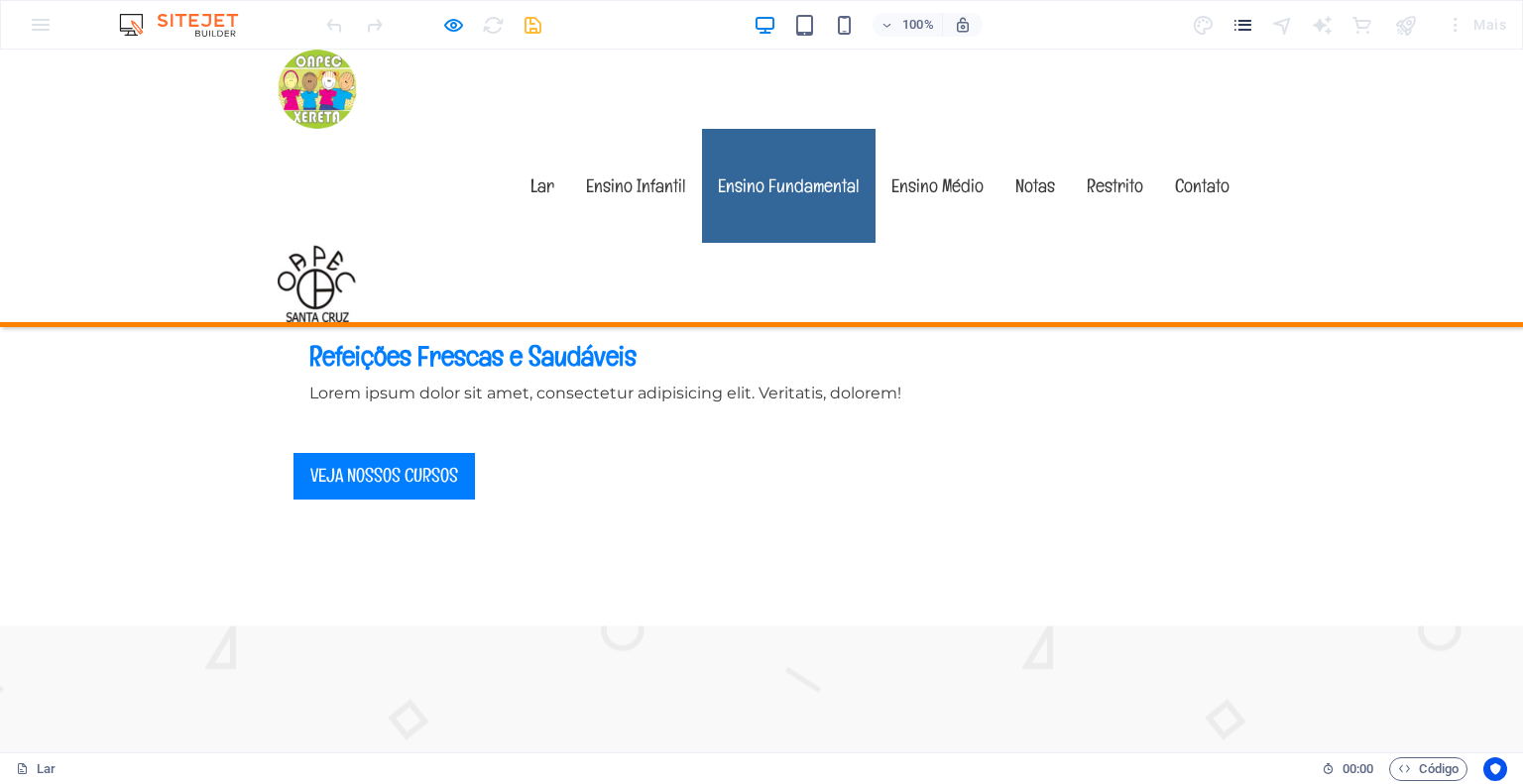 scroll, scrollTop: 838, scrollLeft: 0, axis: vertical 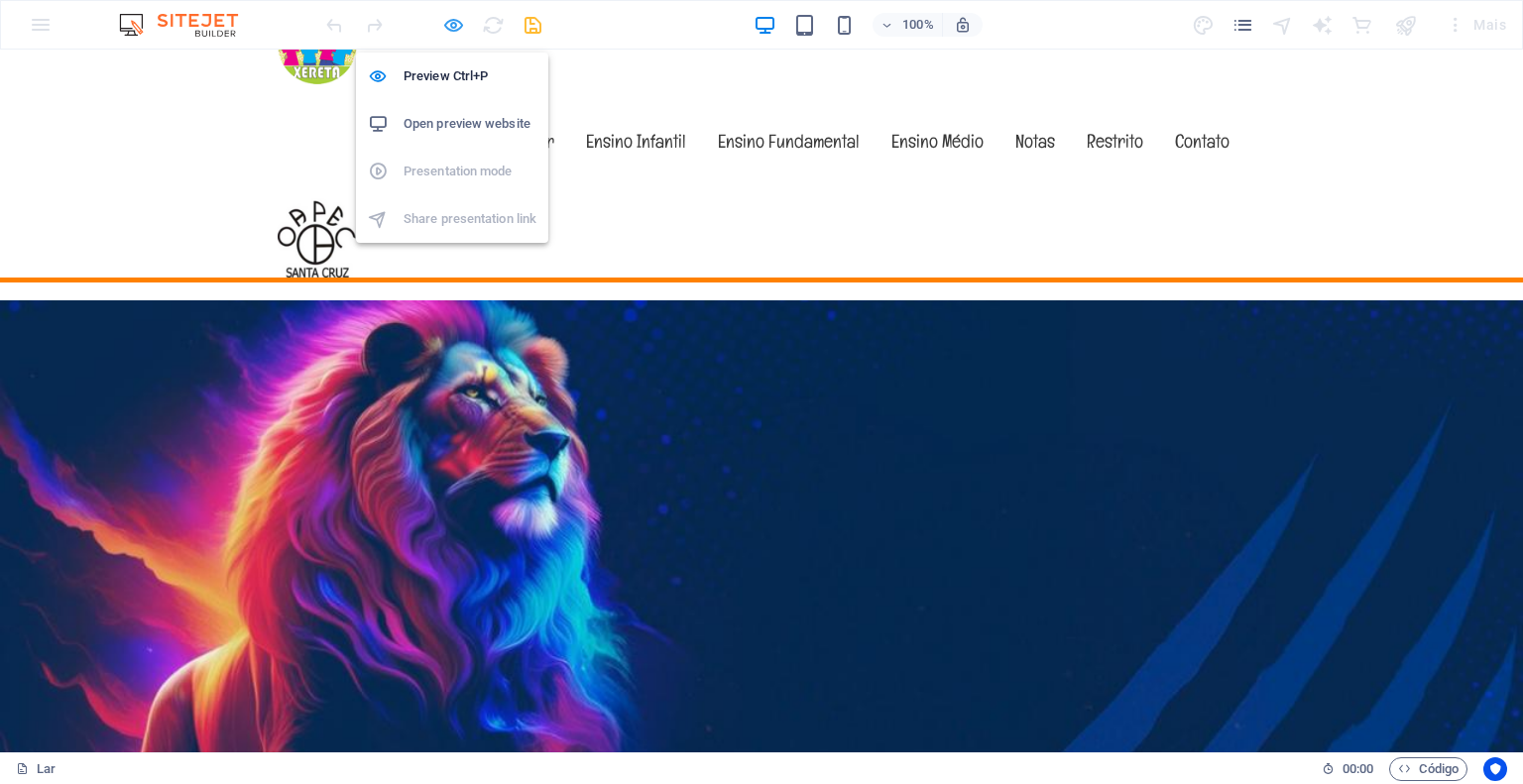 click at bounding box center [453, 25] 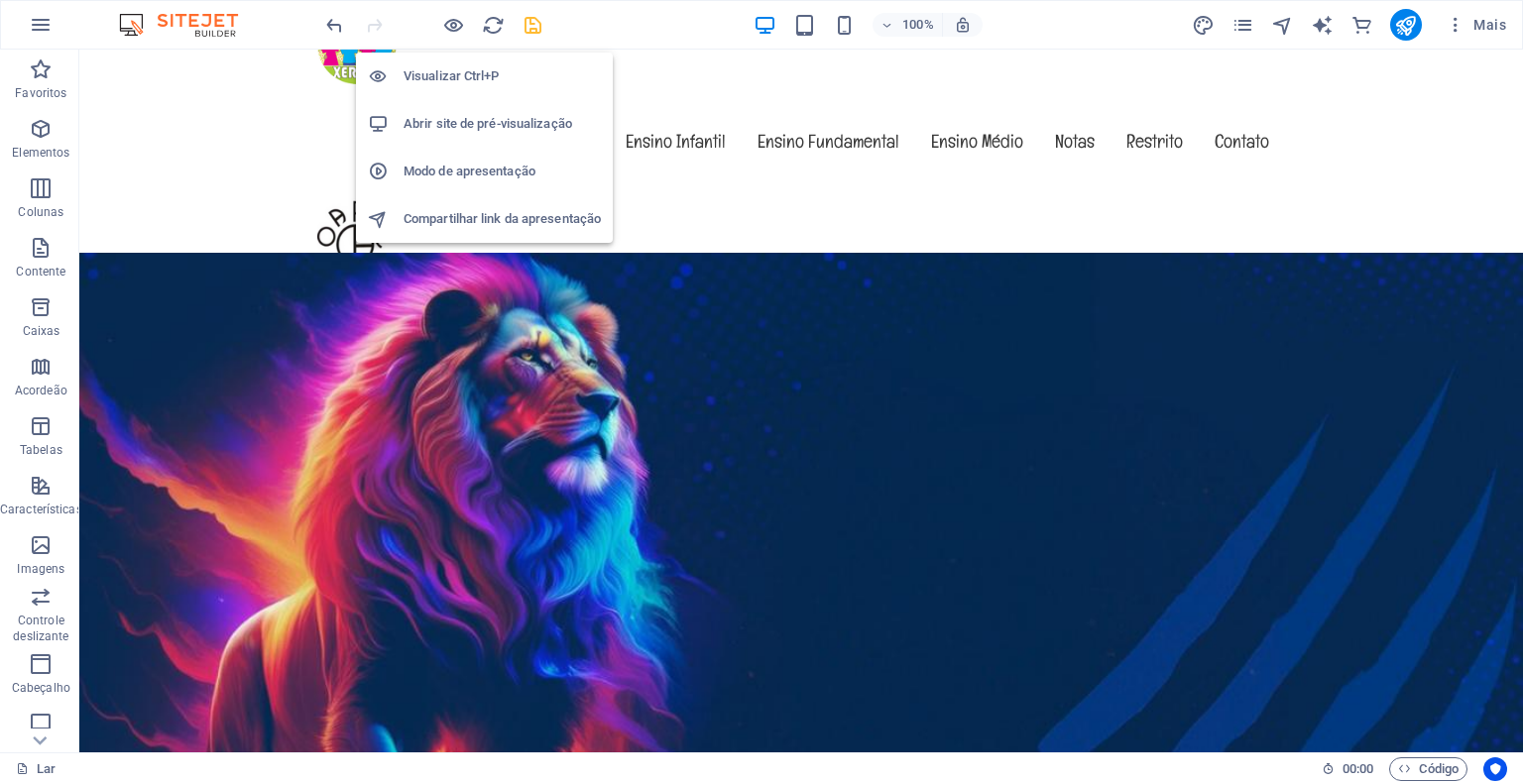 click at bounding box center (532, 25) 